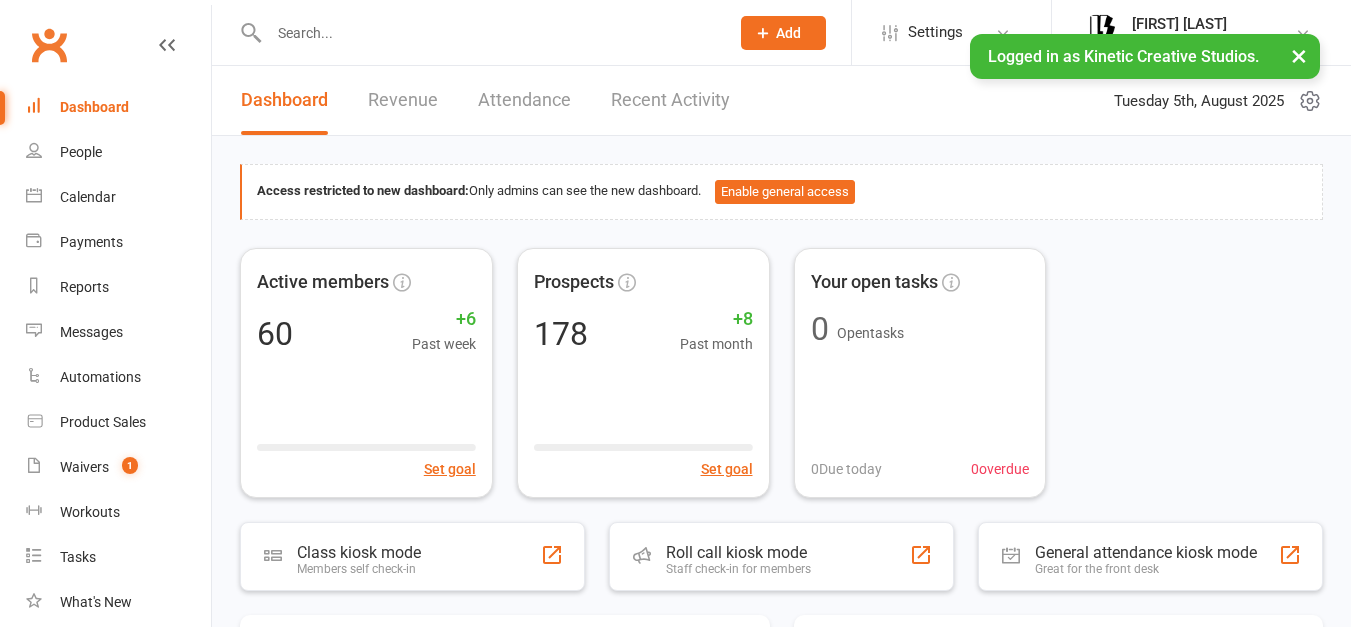 scroll, scrollTop: 0, scrollLeft: 0, axis: both 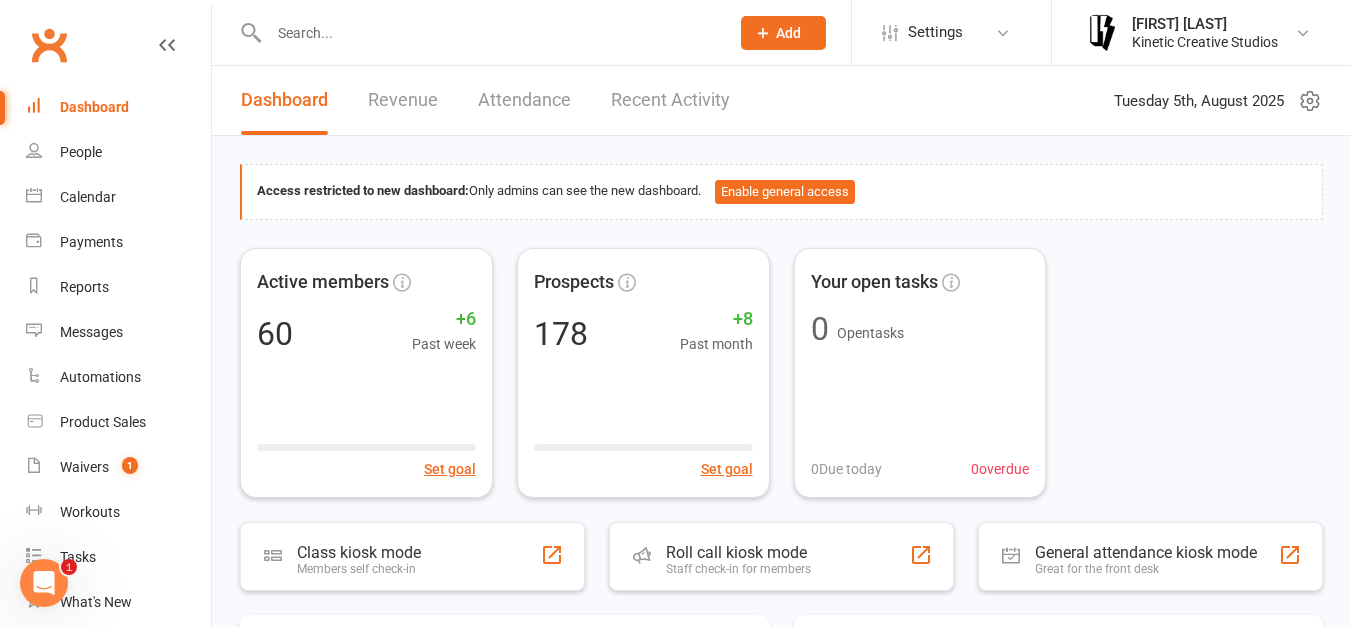 click at bounding box center [489, 33] 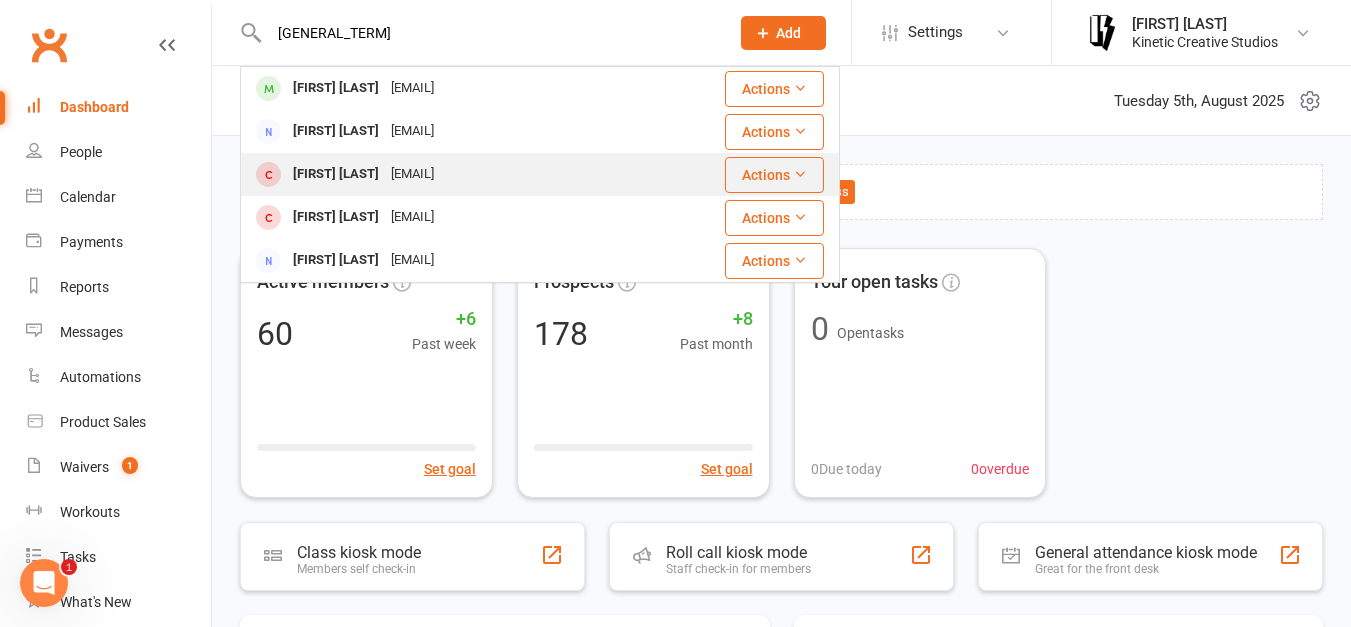 type on "[GENERAL_TERM]" 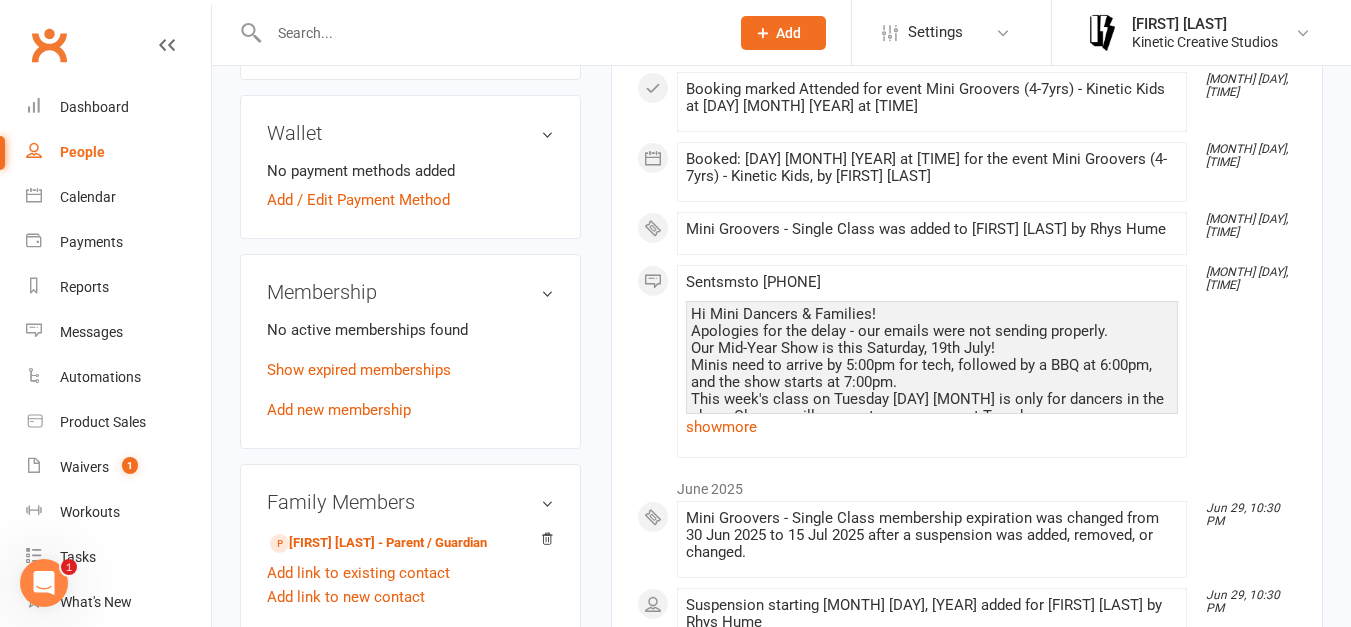 scroll, scrollTop: 660, scrollLeft: 0, axis: vertical 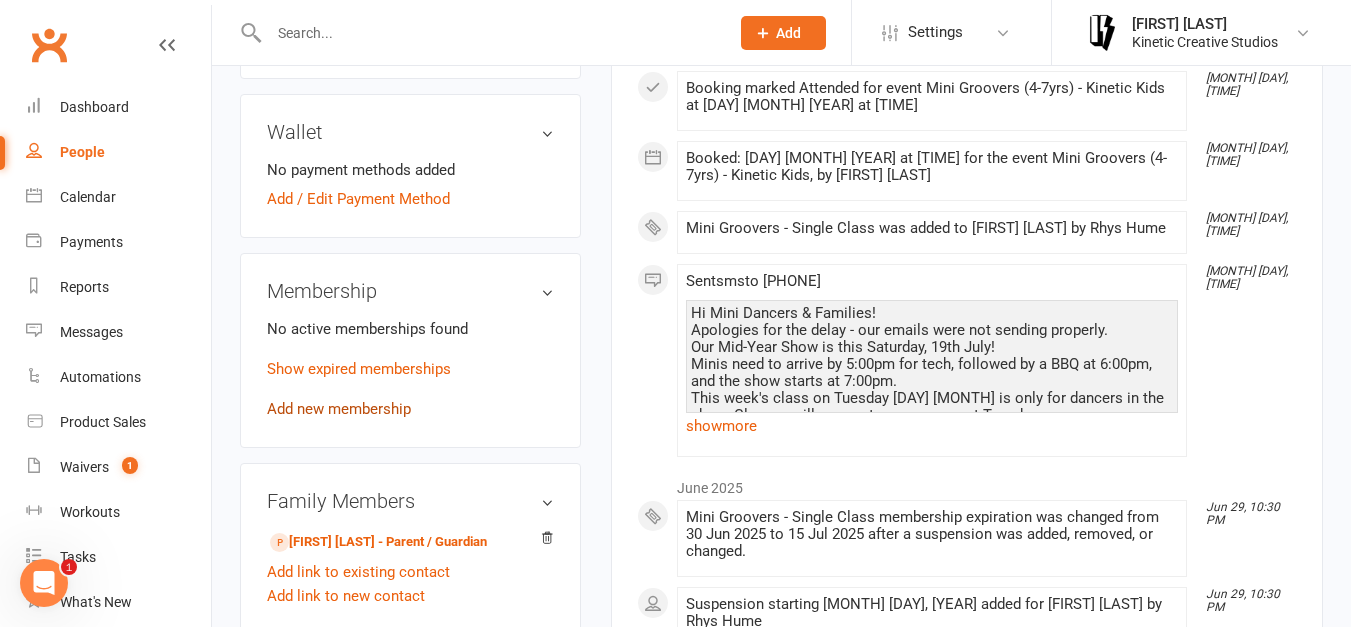 click on "Add new membership" at bounding box center (339, 409) 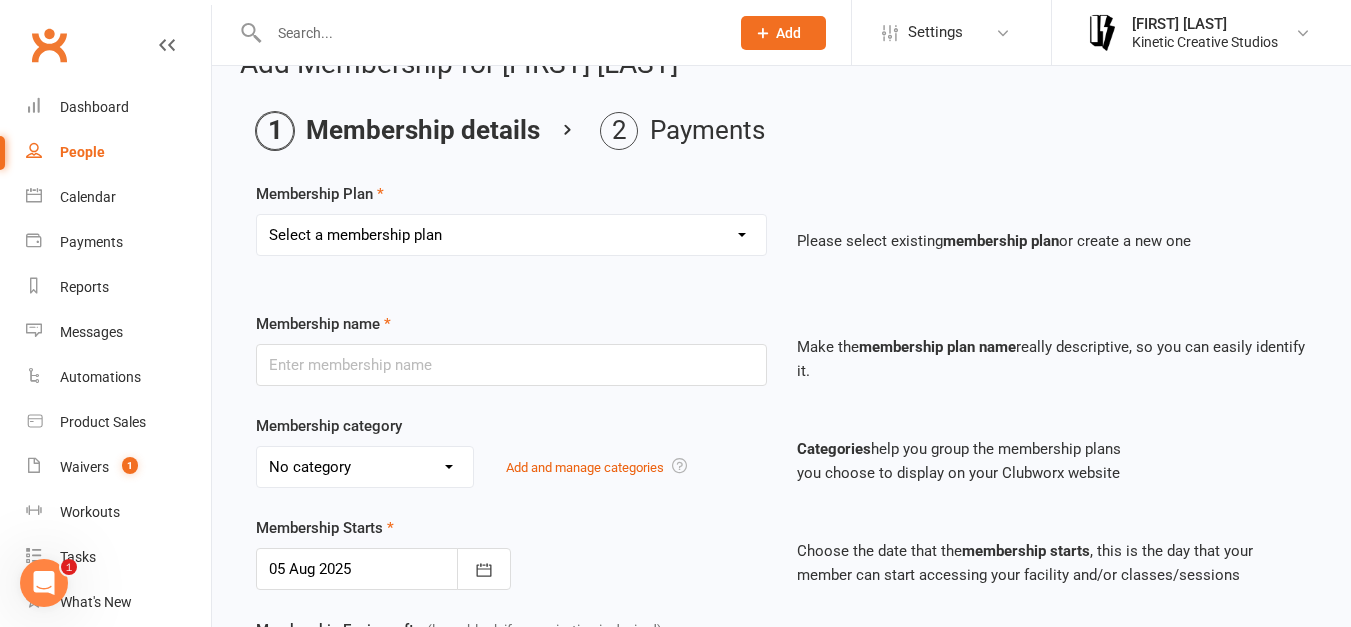 scroll, scrollTop: 46, scrollLeft: 0, axis: vertical 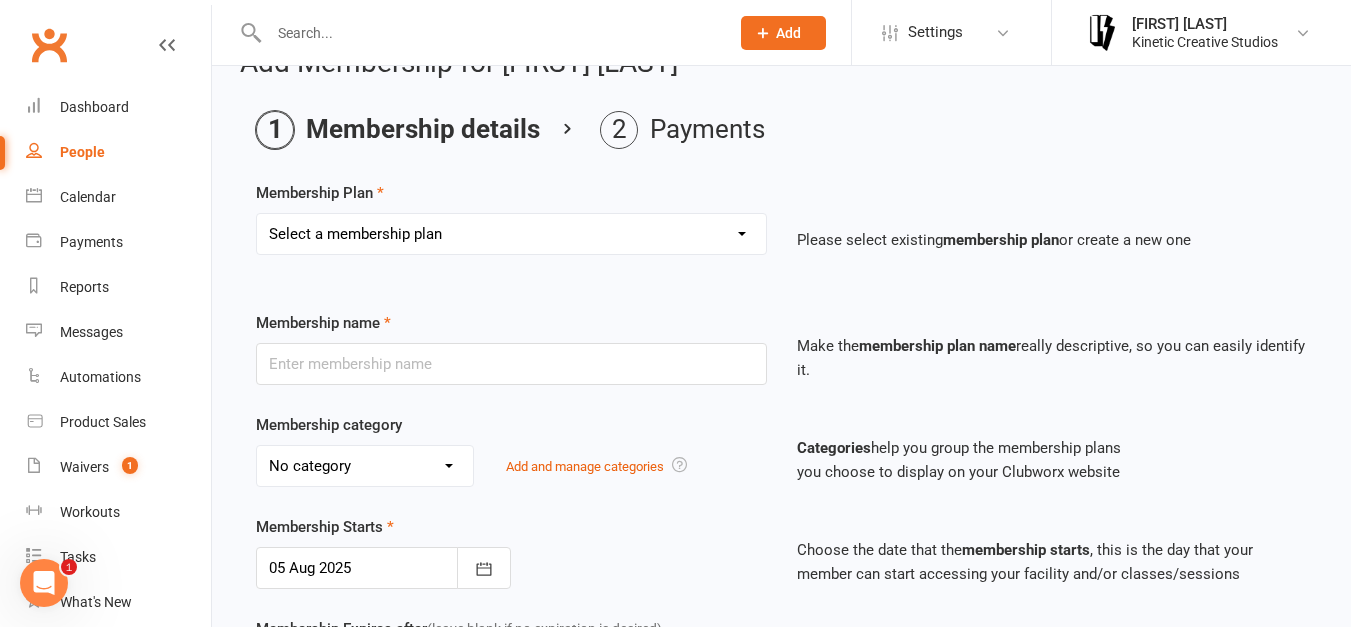 click on "Select a membership plan Create new Membership Plan Mini Groovers - Single Class Kid Rockers - Single Class Mini Groovers - Term Pass Kid Rockers Term Pass Birthday Pass Kinesphere - Open Crew 24 The Kin - Open Crew 24 Kindred - Open Crew 24 New - Name TBD - Open Crew 24 Klique - Varsity Crew 24 Kaleidoscope - Varsity Crew 24 Statik - Varsity Crew 24 Kommotion - Varsity Crew 24 Kudos - Kids Crew 24 Krunch - Mini Crew 24 Gym Humxn Payment Plan GP Mentorship 2024 GP Mentorship 2024 - Pay Off Kommunity - Single Pass Auditions Danchella Payment Plan 2025 Kinetic Program Workshop Pass - $25 HHI ENTRY Double Workshop Pass - $40 HHI NAT ENTRY Community Class Pass - $20 2025 Small Crew - Weekly 2025 Small Crew - Fortnight" at bounding box center (511, 234) 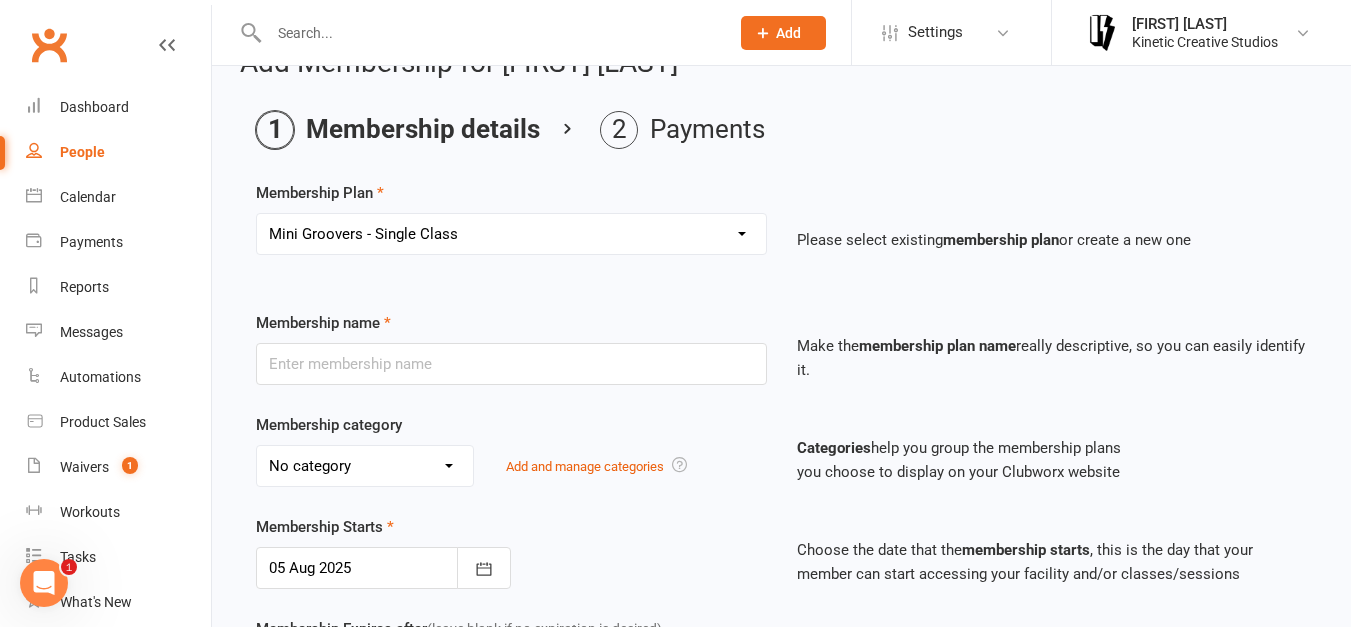 click on "Select a membership plan Create new Membership Plan Mini Groovers - Single Class Kid Rockers - Single Class Mini Groovers - Term Pass Kid Rockers Term Pass Birthday Pass Kinesphere - Open Crew 24 The Kin - Open Crew 24 Kindred - Open Crew 24 New - Name TBD - Open Crew 24 Klique - Varsity Crew 24 Kaleidoscope - Varsity Crew 24 Statik - Varsity Crew 24 Kommotion - Varsity Crew 24 Kudos - Kids Crew 24 Krunch - Mini Crew 24 Gym Humxn Payment Plan GP Mentorship 2024 GP Mentorship 2024 - Pay Off Kommunity - Single Pass Auditions Danchella Payment Plan 2025 Kinetic Program Workshop Pass - $25 HHI ENTRY Double Workshop Pass - $40 HHI NAT ENTRY Community Class Pass - $20 2025 Small Crew - Weekly 2025 Small Crew - Fortnight" at bounding box center [511, 234] 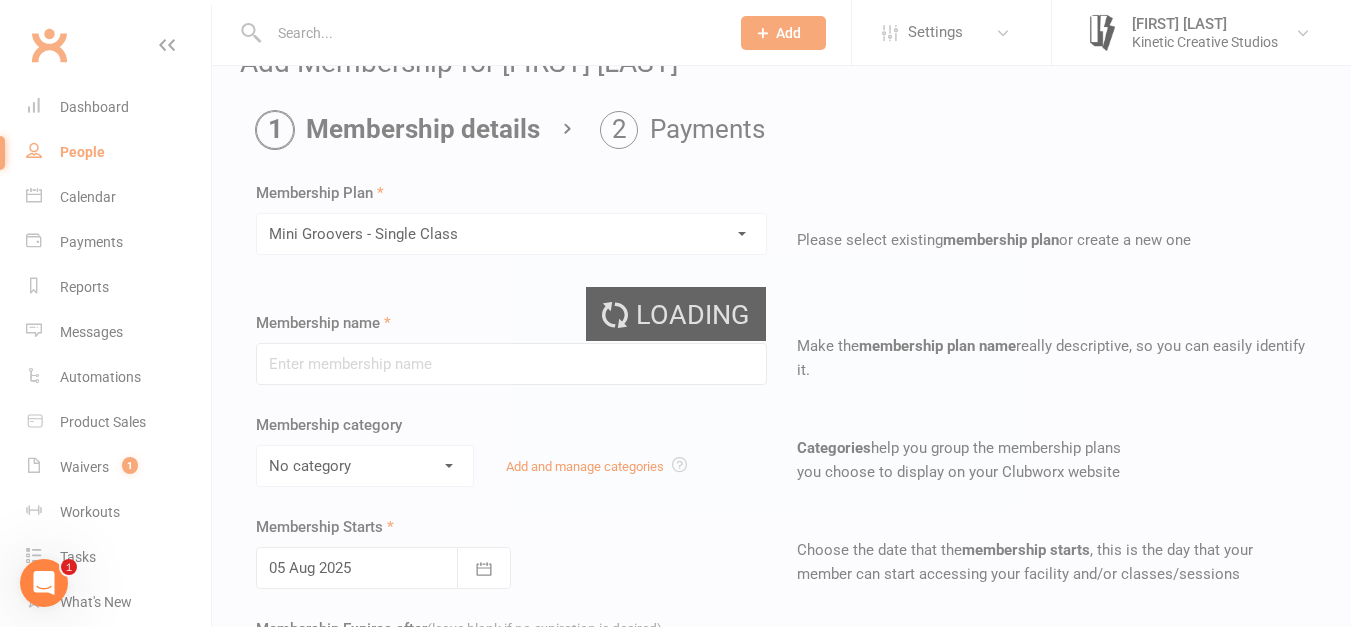 type on "Mini Groovers - Single Class" 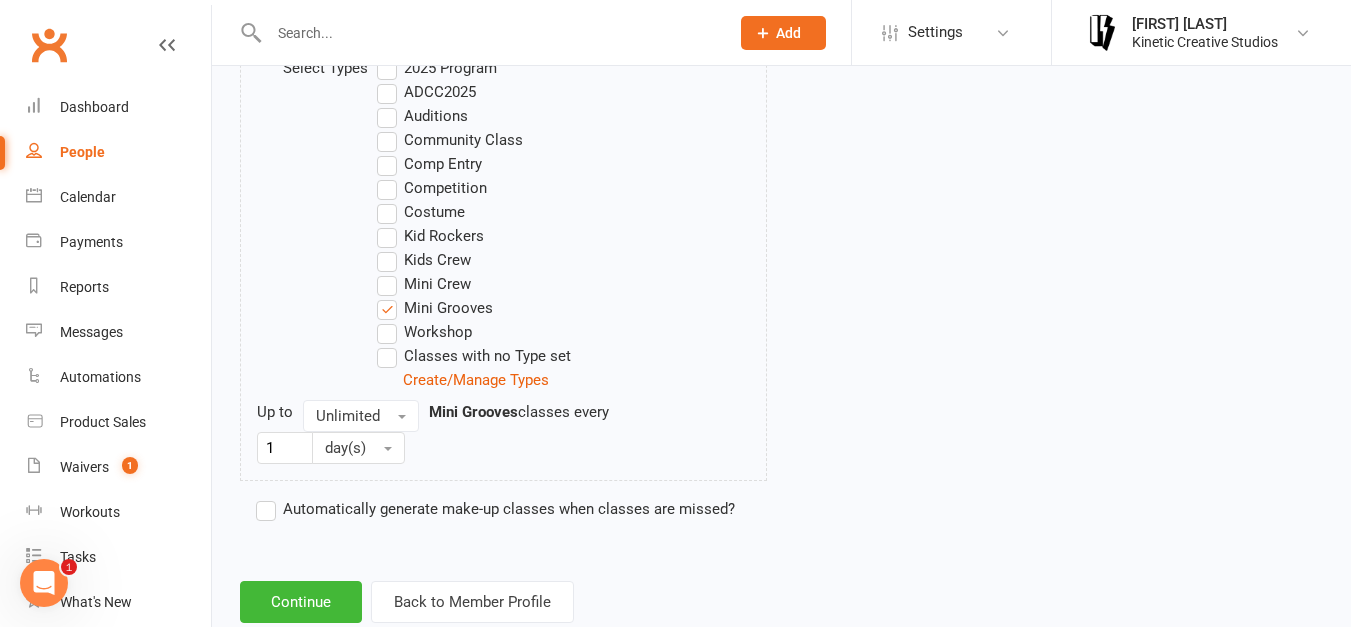 scroll, scrollTop: 1113, scrollLeft: 0, axis: vertical 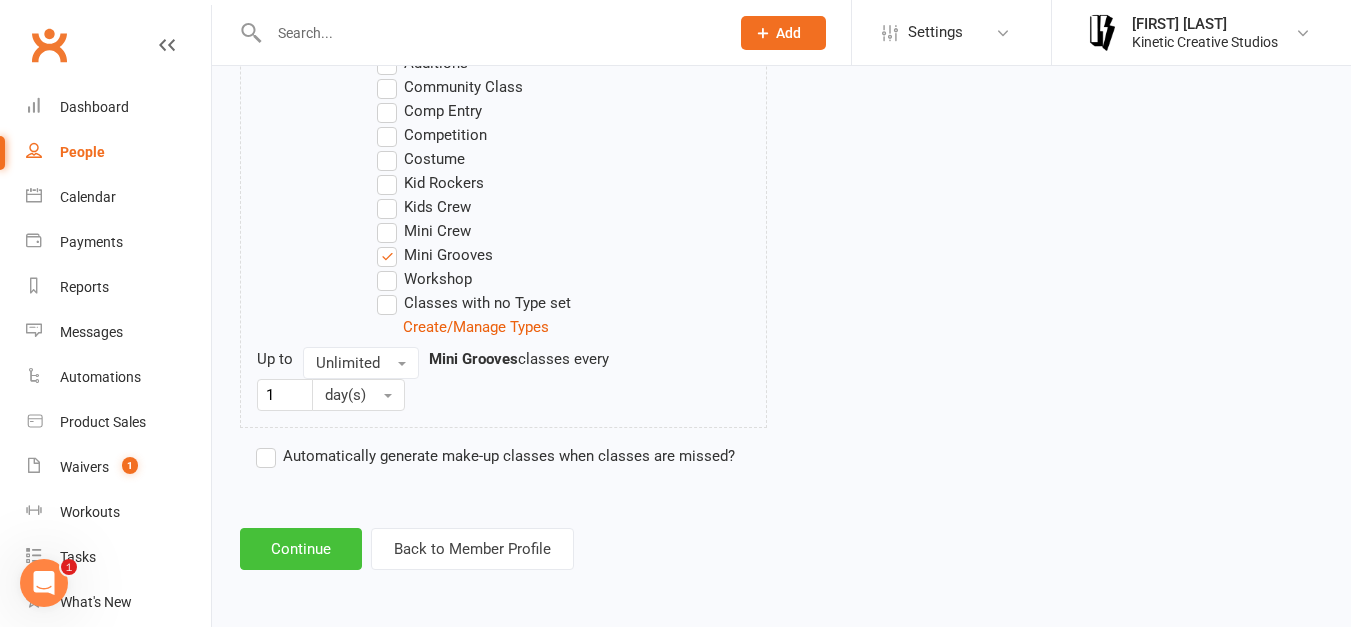 click on "Continue" at bounding box center [301, 549] 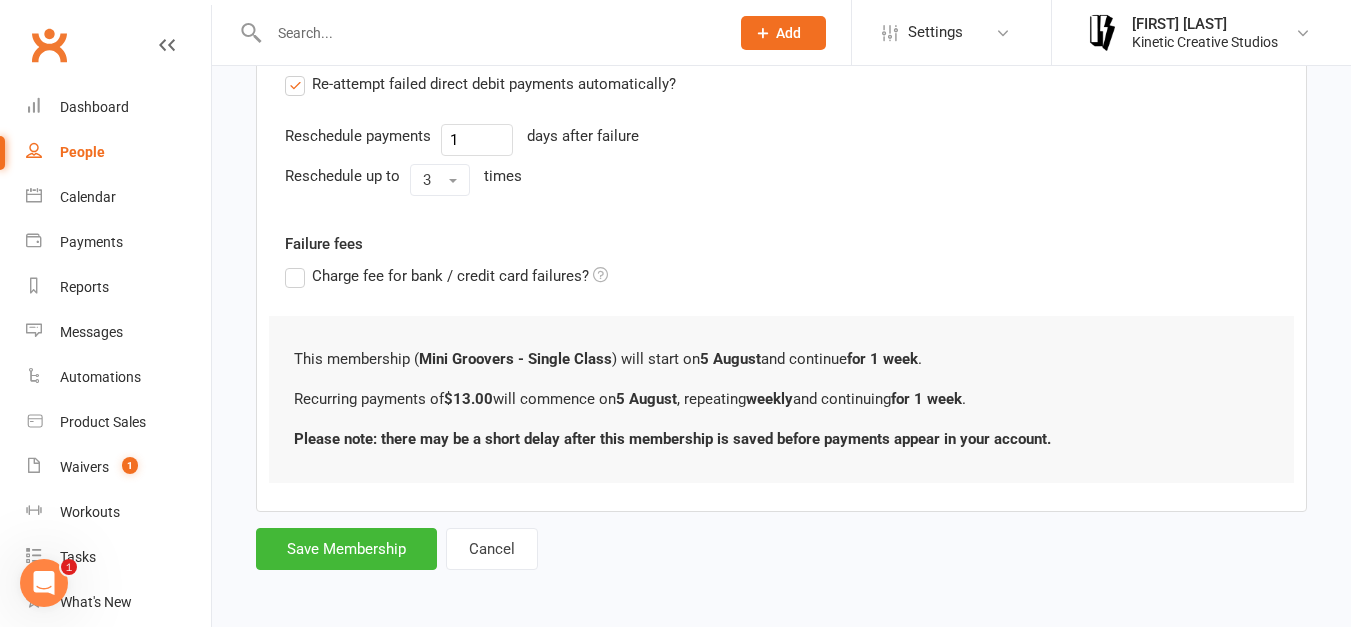 scroll, scrollTop: 747, scrollLeft: 0, axis: vertical 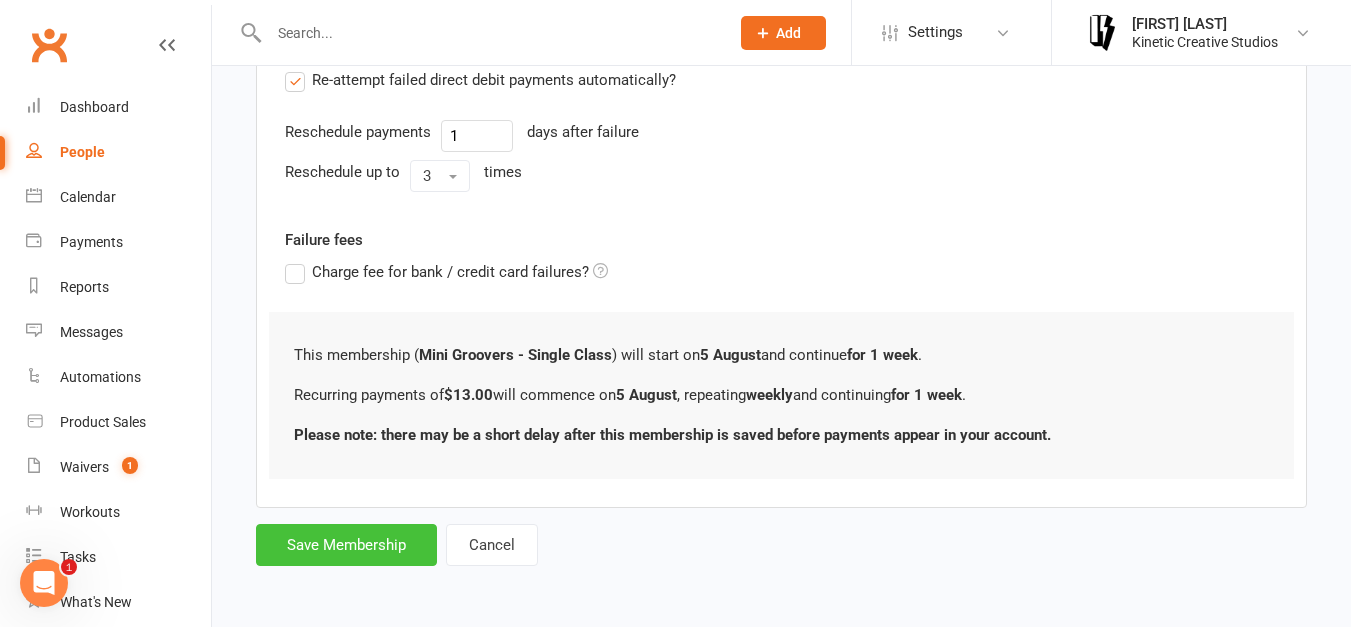click on "Save Membership" at bounding box center [346, 545] 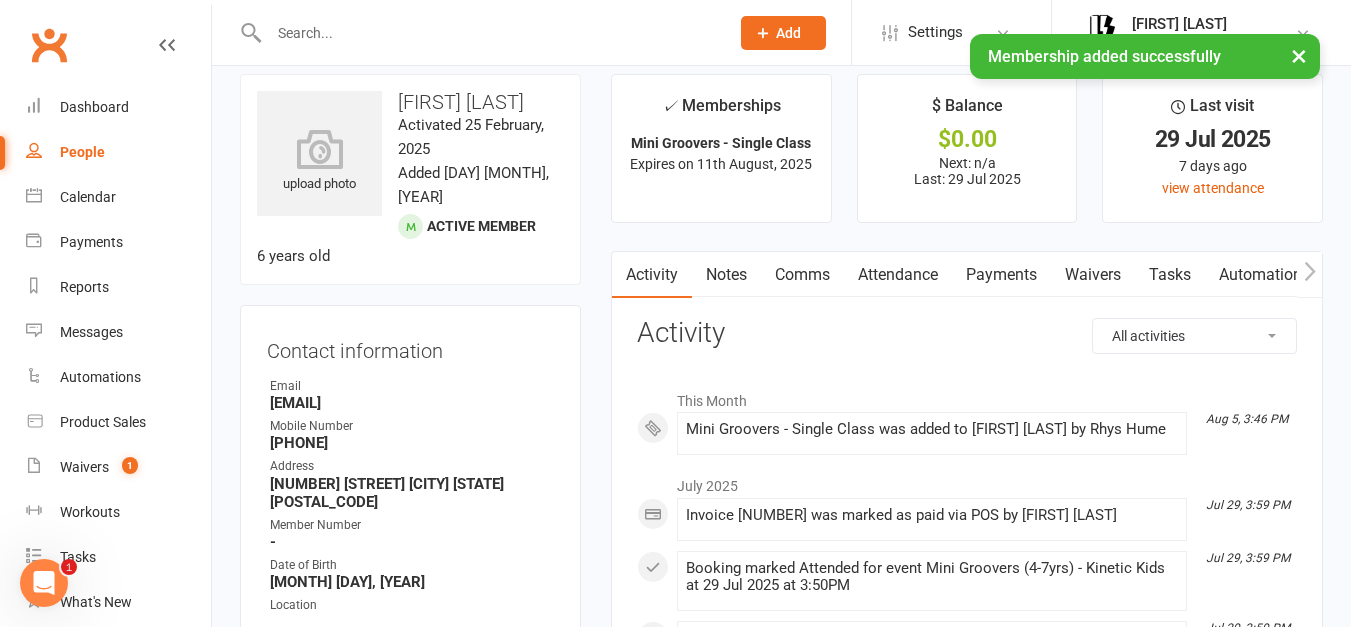 scroll, scrollTop: 21, scrollLeft: 0, axis: vertical 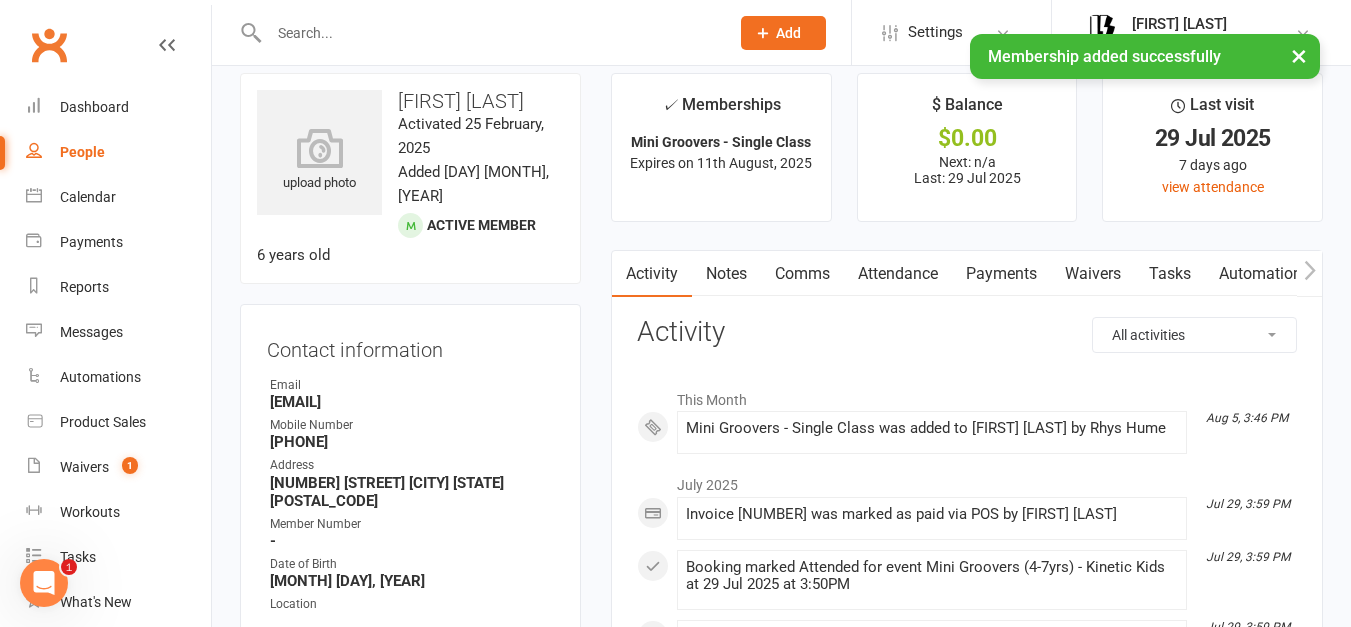 click on "Attendance" at bounding box center [898, 274] 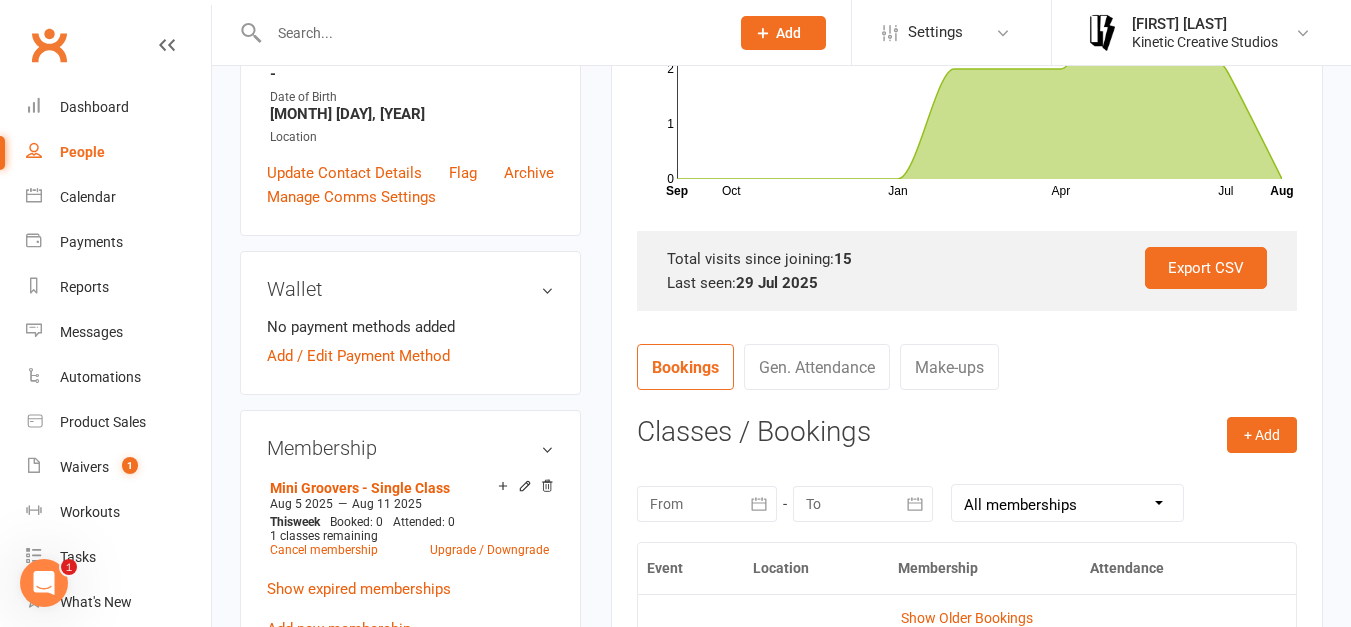scroll, scrollTop: 692, scrollLeft: 0, axis: vertical 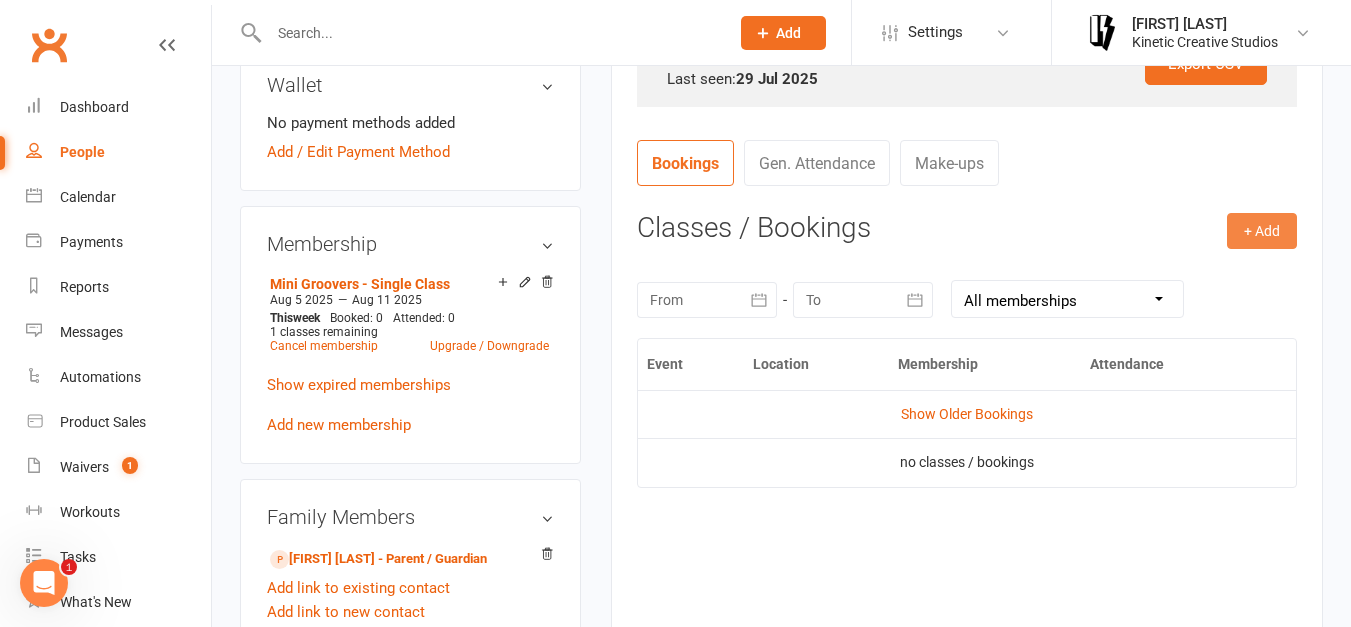 click on "+ Add" at bounding box center (1262, 231) 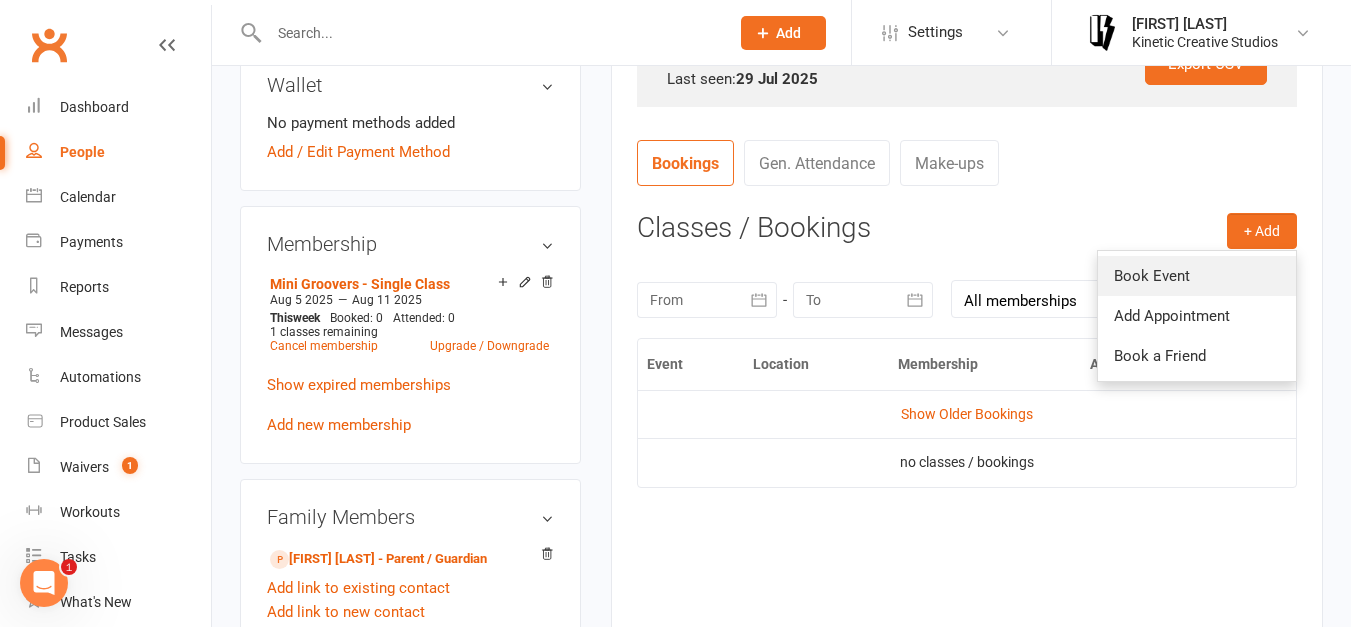 click on "Book Event" at bounding box center (1197, 276) 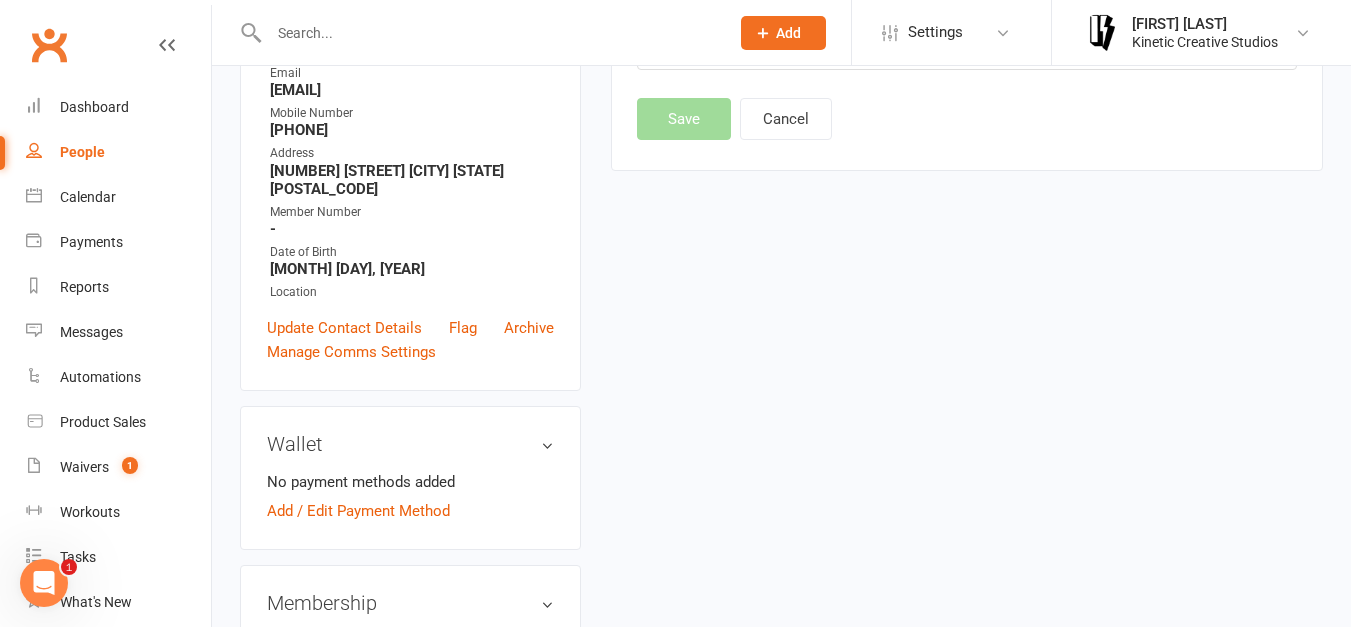 scroll, scrollTop: 171, scrollLeft: 0, axis: vertical 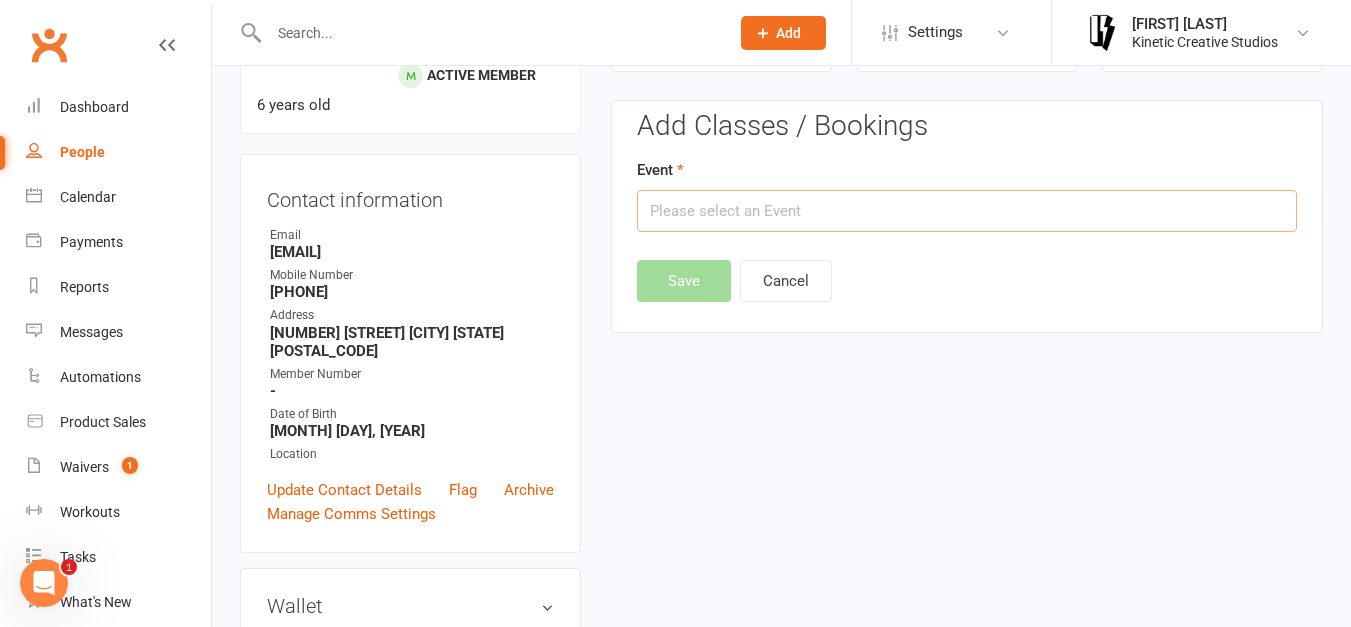 click at bounding box center [967, 211] 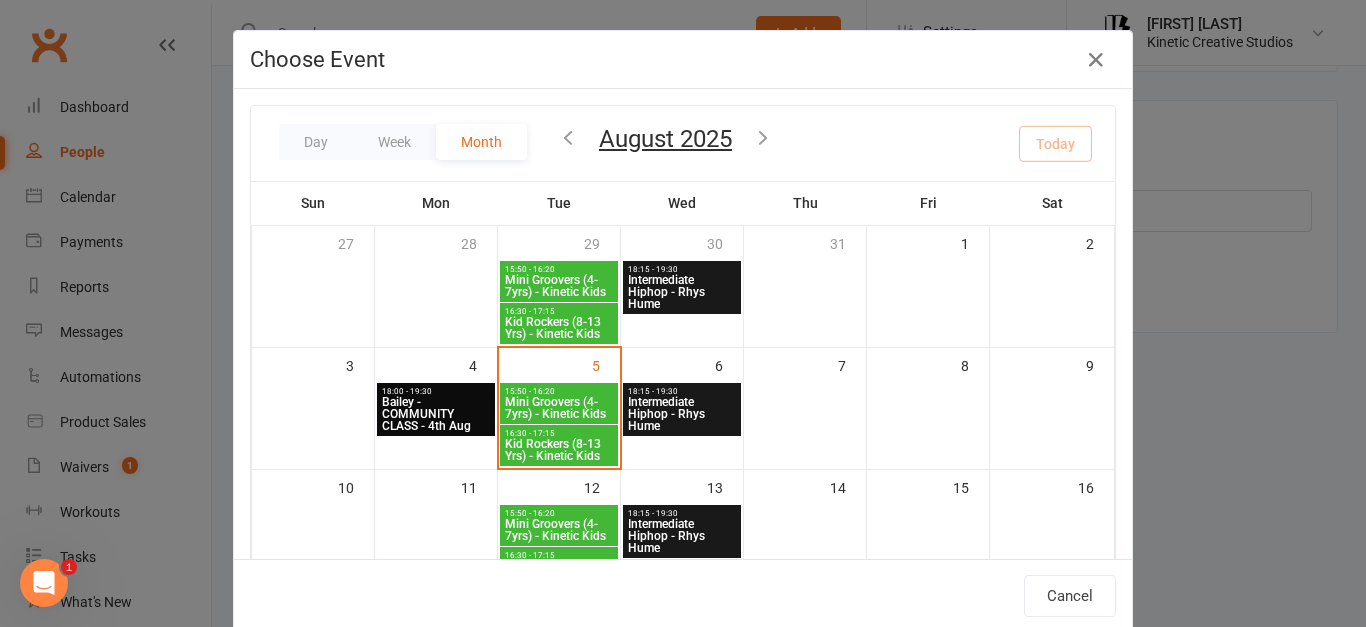 click on "15:50 - 16:20" at bounding box center [559, 391] 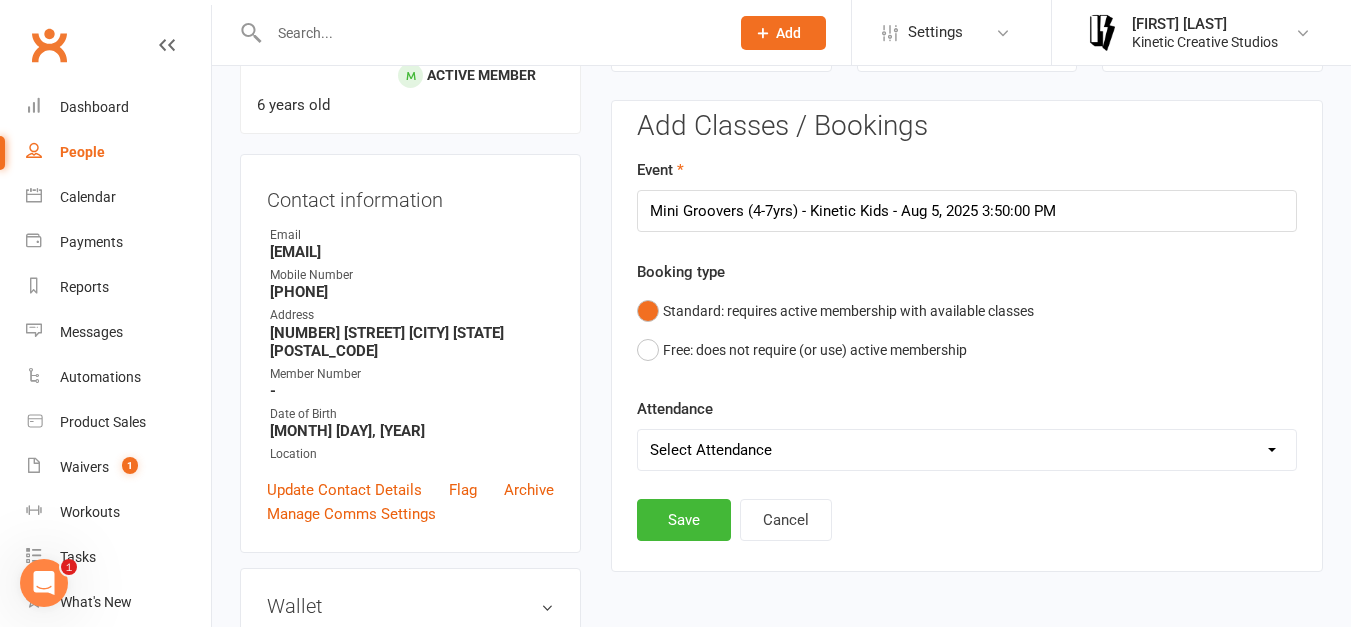 click on "Event Mini Groovers ([AGE]-7yrs) - Kinetic Kids - [MONTH] [DAY], [YEAR] [TIME] Booking type Standard: requires active membership with available classes Free: does not require (or use) active membership Attendance Select Attendance Attended Absent" at bounding box center [967, 314] 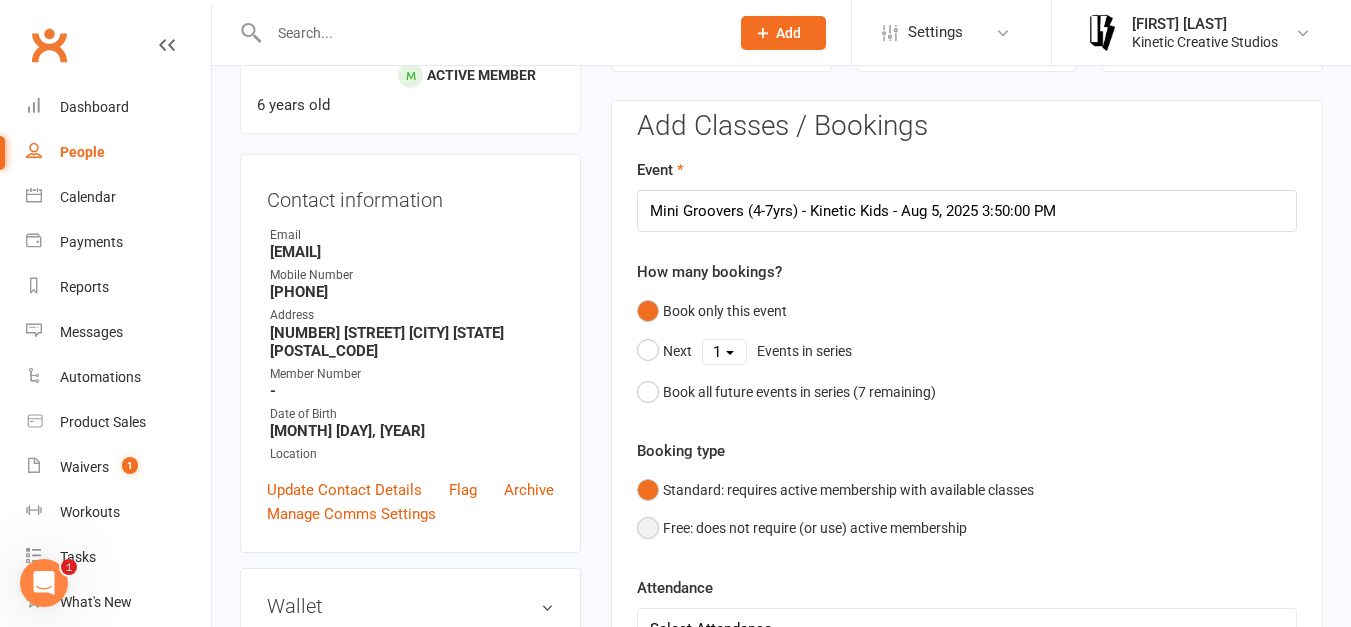 select on "0" 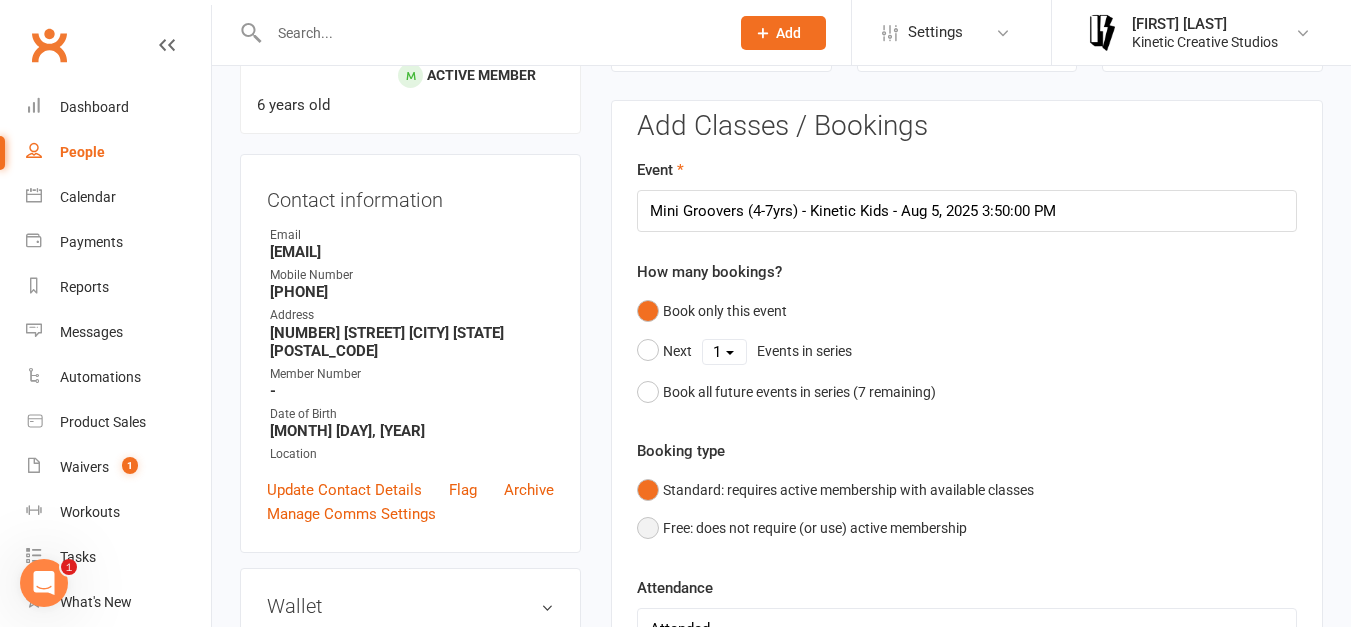 click on "Select Attendance Attended Absent" at bounding box center (967, 629) 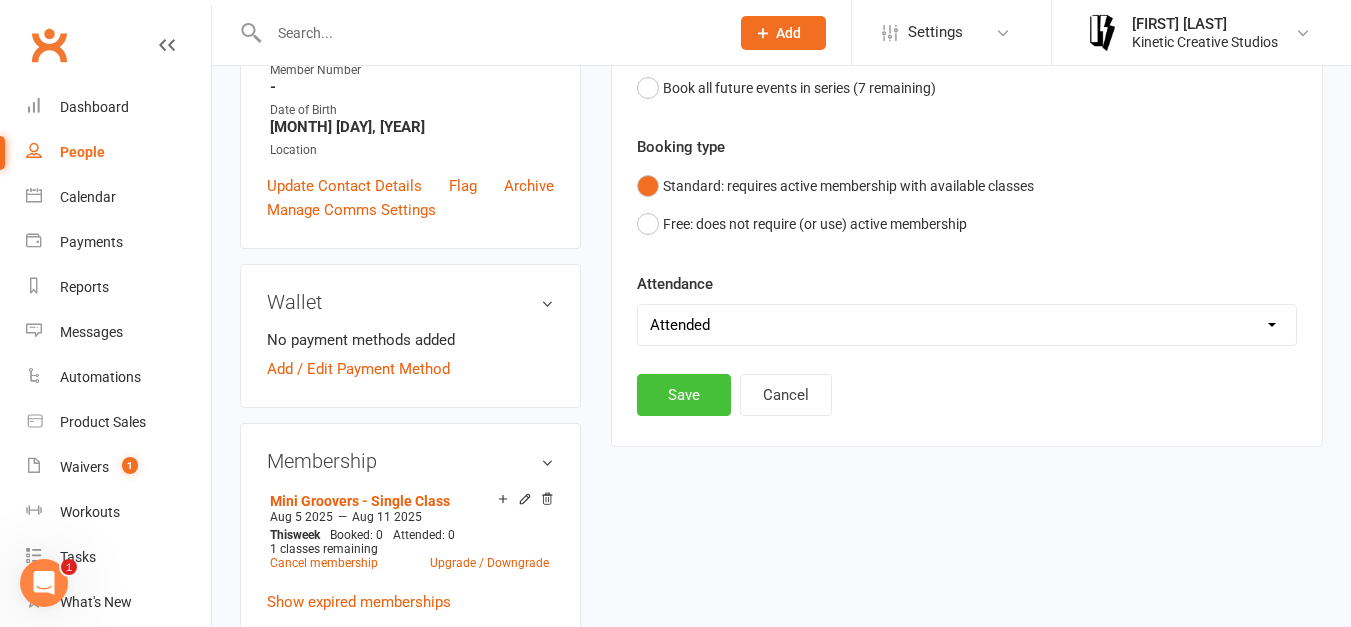 scroll, scrollTop: 479, scrollLeft: 0, axis: vertical 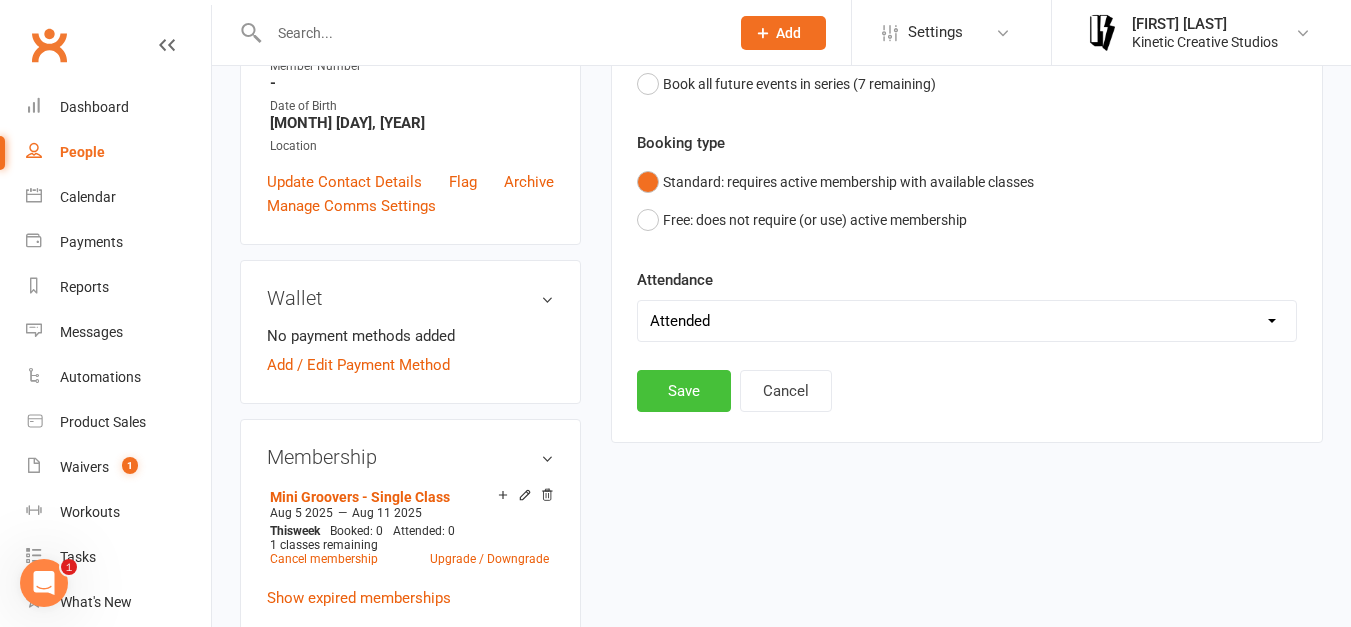 click on "Save" at bounding box center (684, 391) 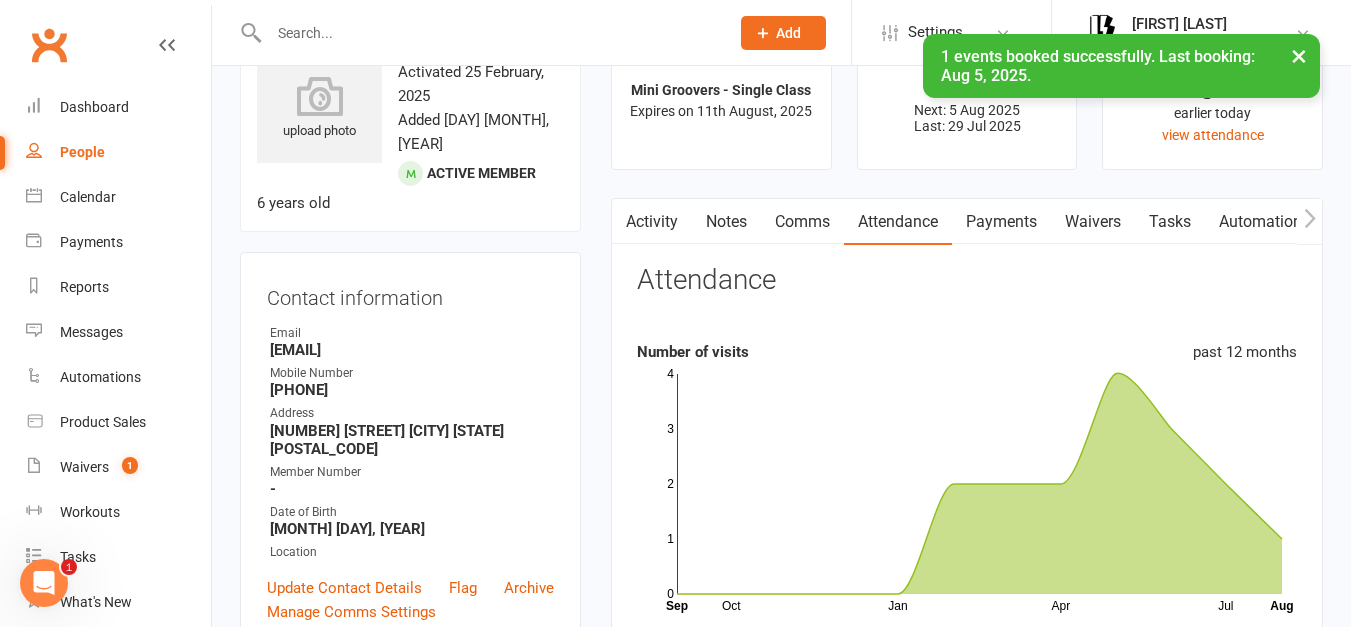 scroll, scrollTop: 0, scrollLeft: 0, axis: both 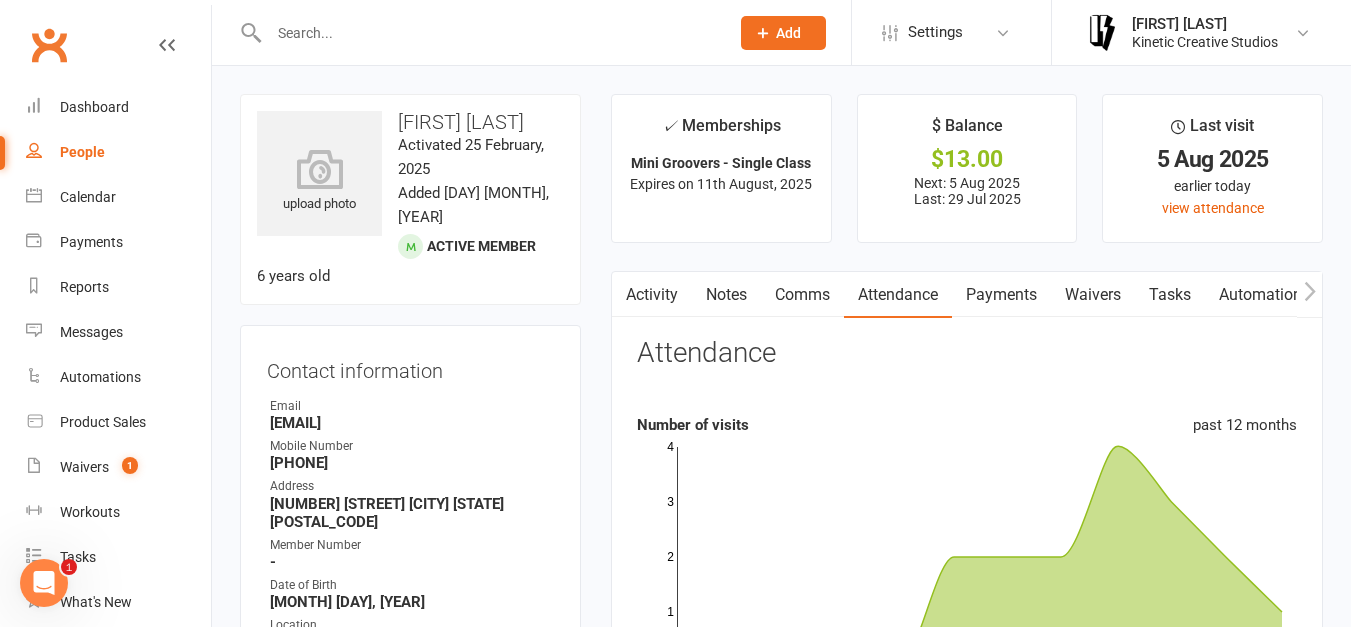 click on "Payments" at bounding box center [1001, 295] 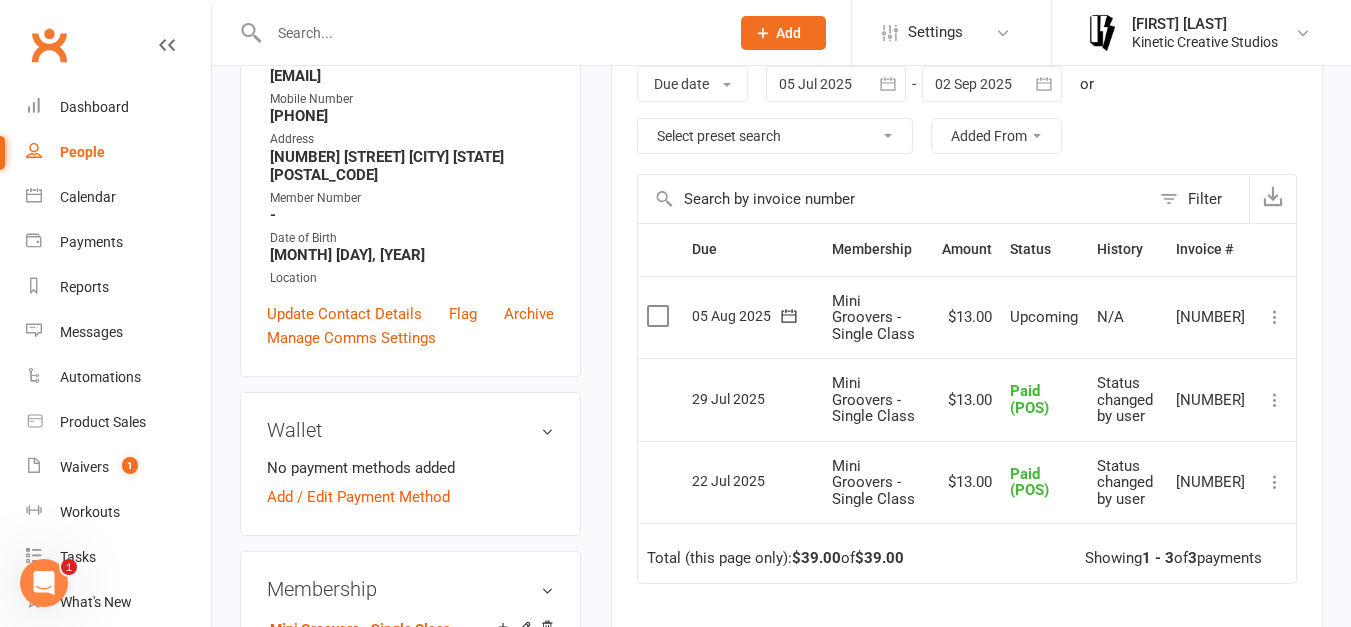 scroll, scrollTop: 455, scrollLeft: 0, axis: vertical 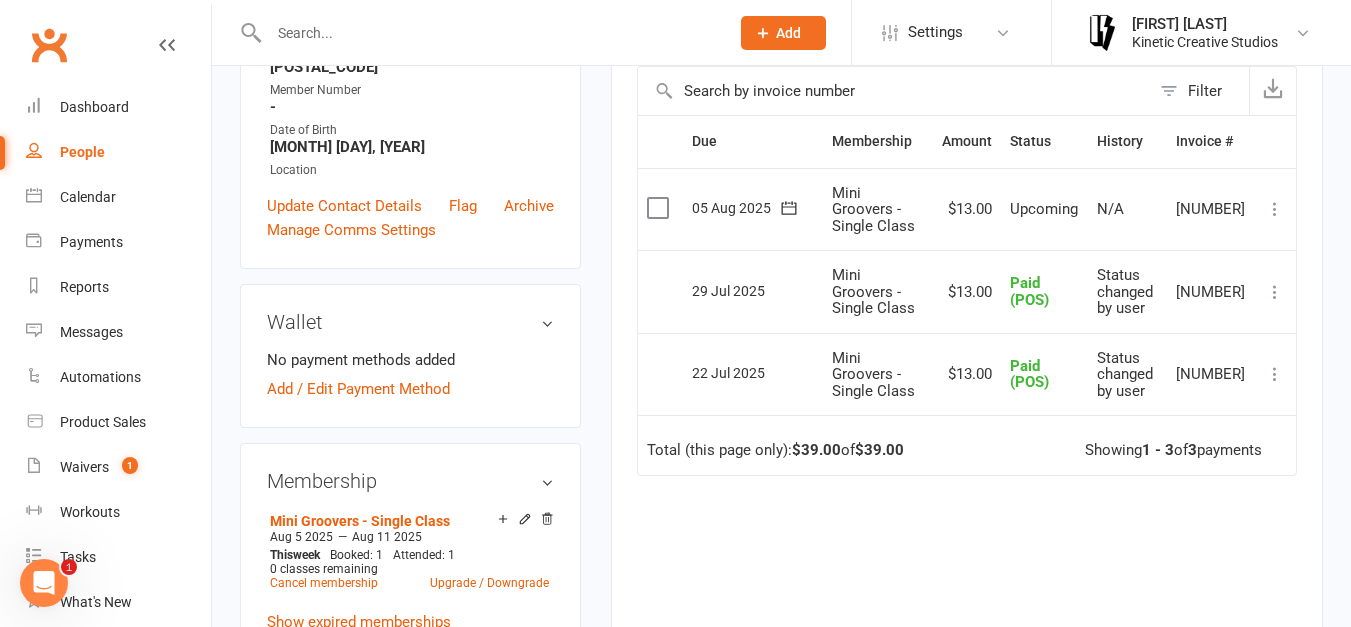 click at bounding box center (660, 208) 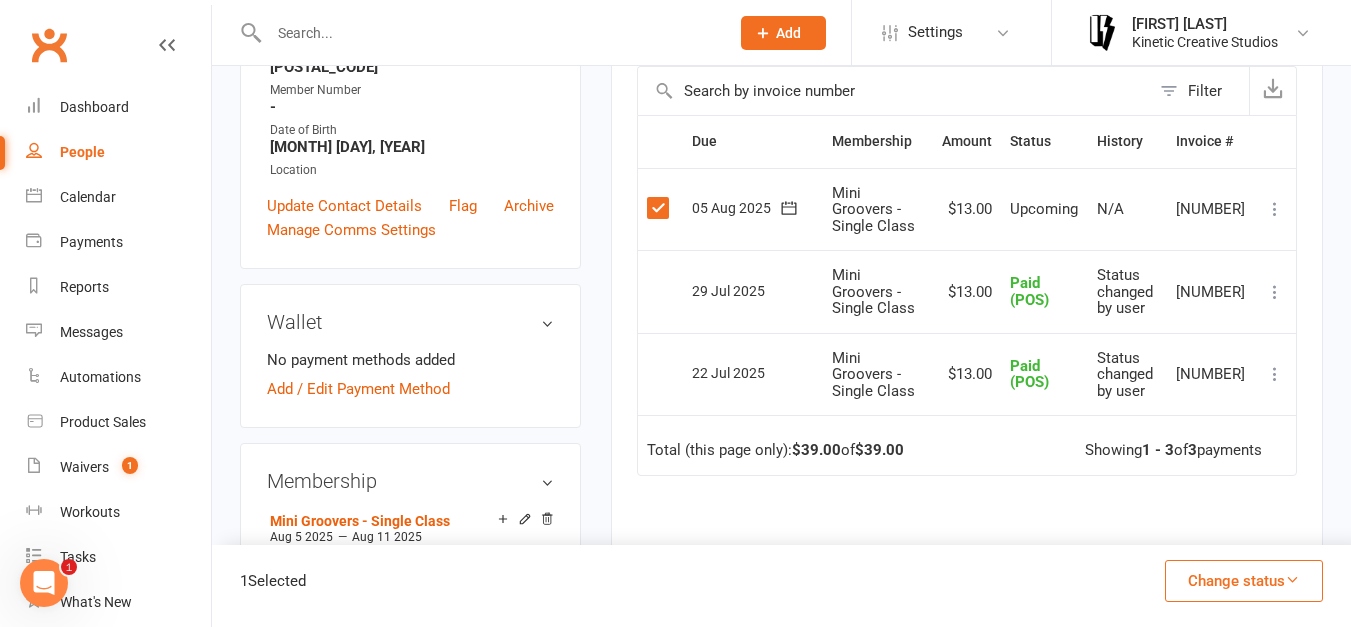 click on "Change status" at bounding box center [1244, 581] 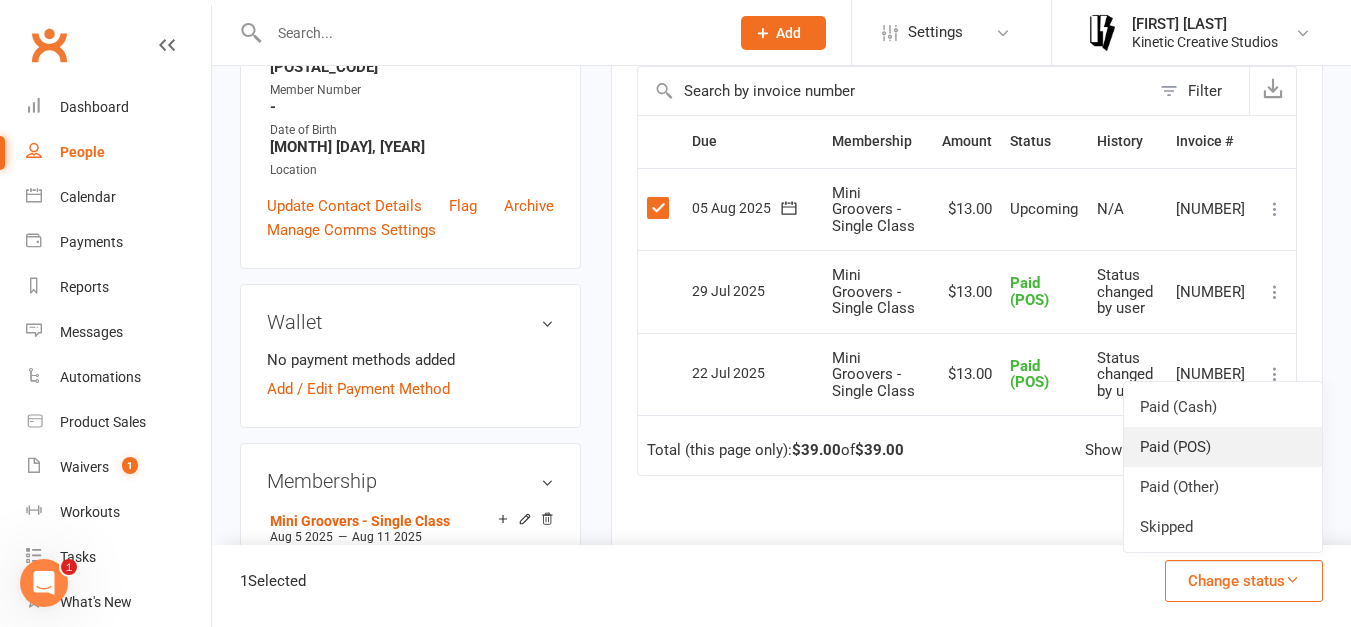 click on "Paid (POS)" at bounding box center (1223, 447) 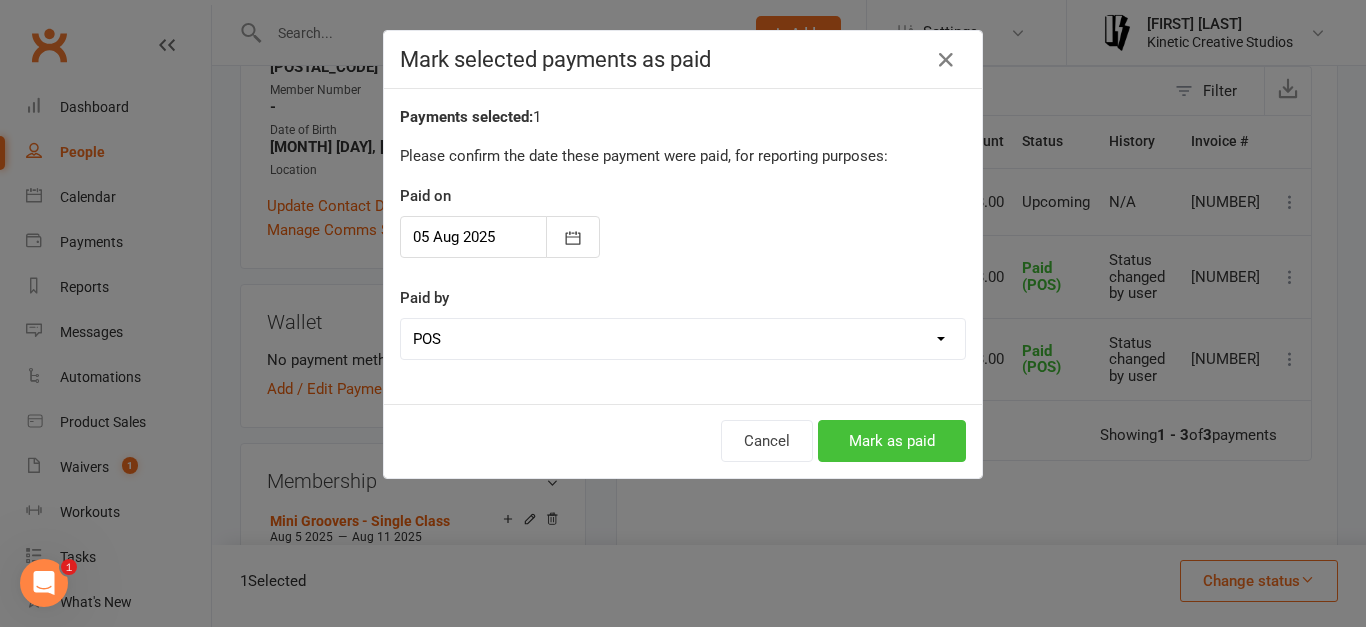 click on "Mark as paid" at bounding box center [892, 441] 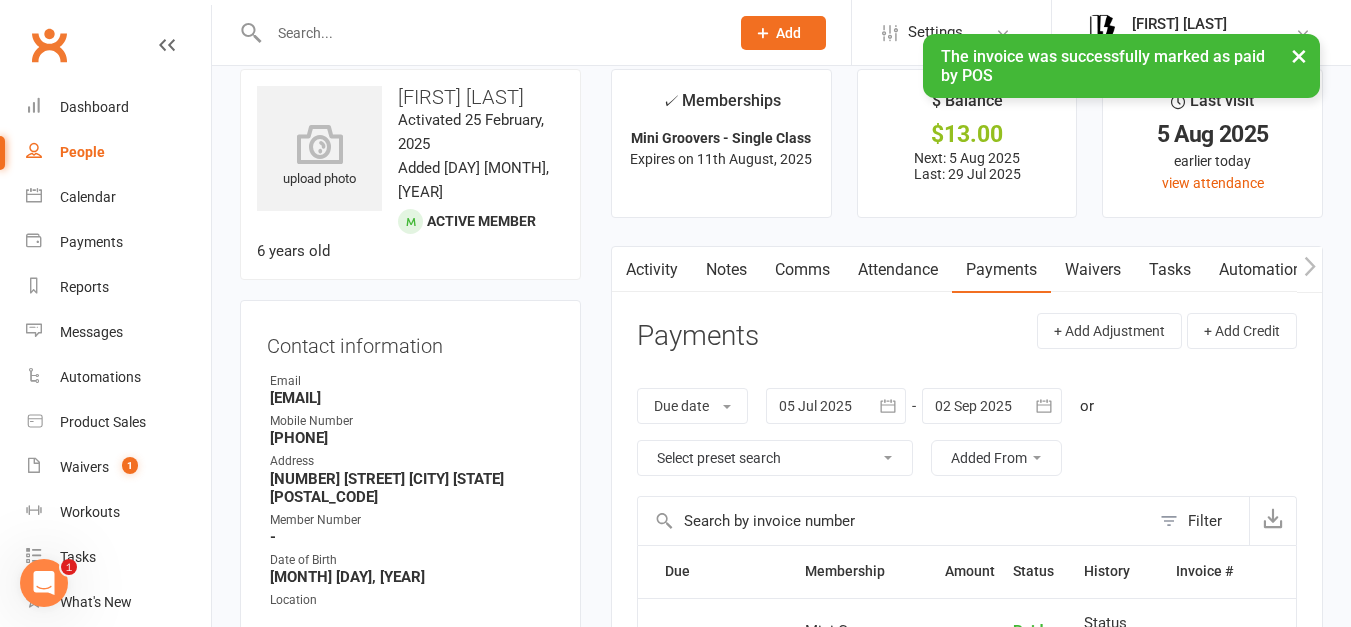scroll, scrollTop: 0, scrollLeft: 0, axis: both 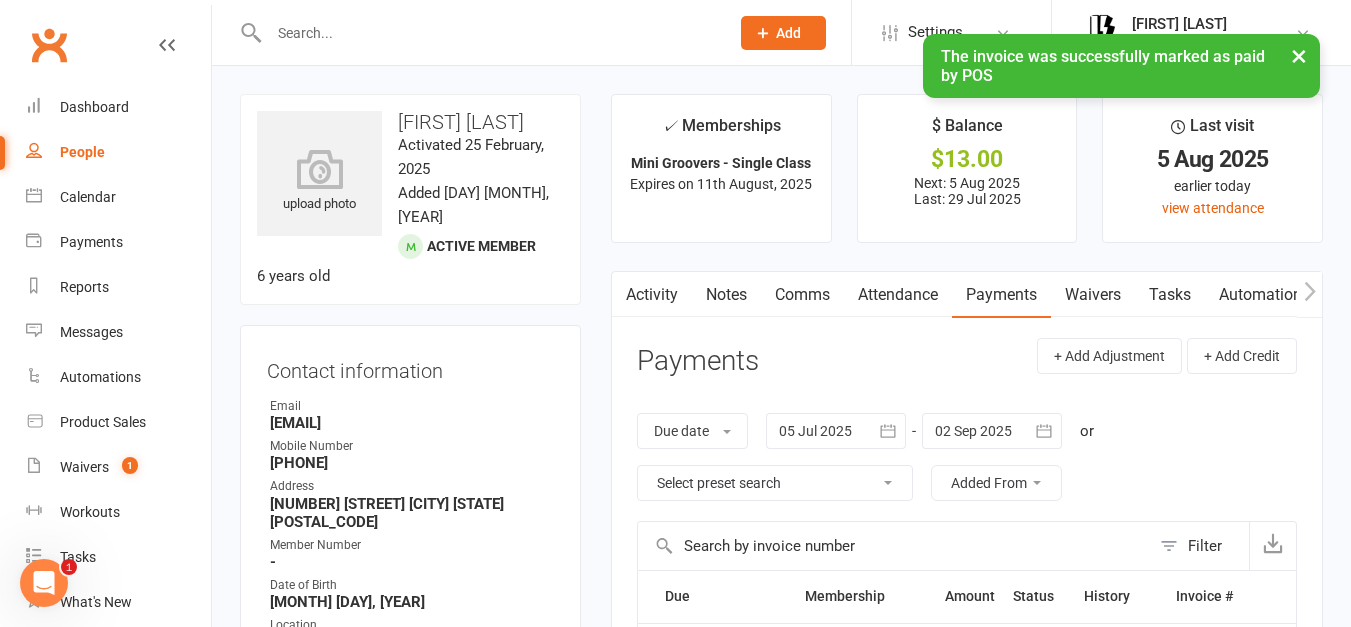 click on "× The invoice was successfully marked as paid by POS" at bounding box center [662, 34] 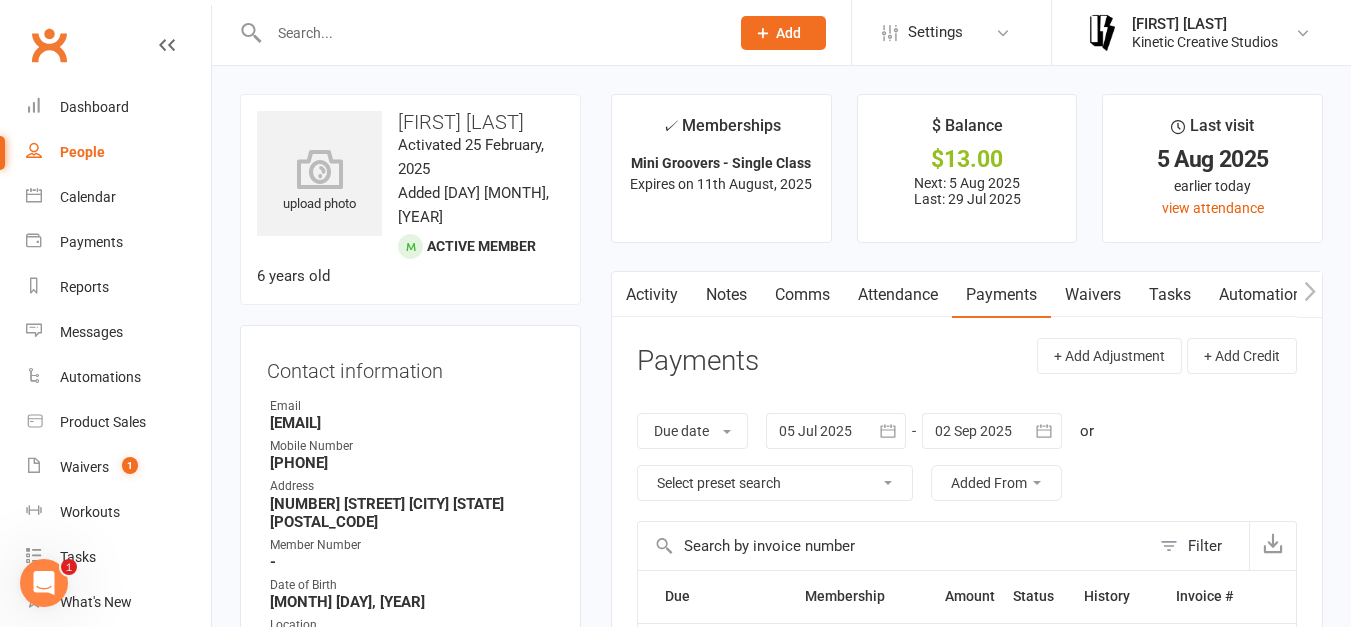 click at bounding box center [489, 33] 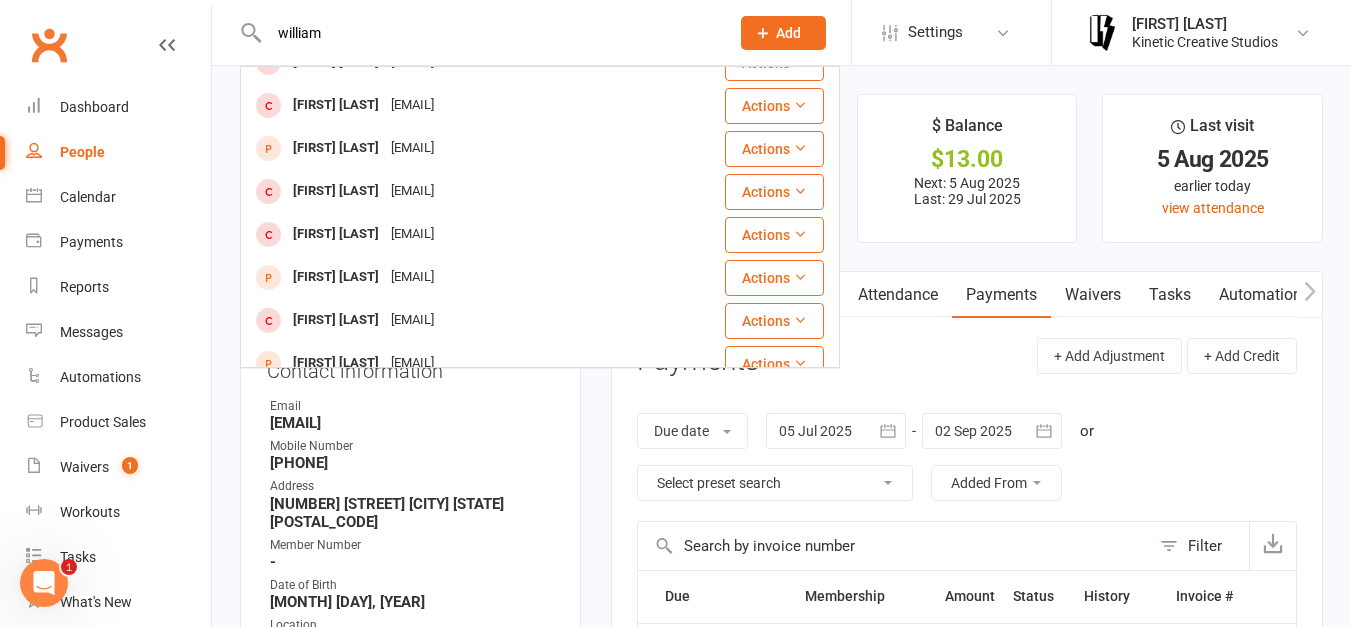 scroll, scrollTop: 506, scrollLeft: 0, axis: vertical 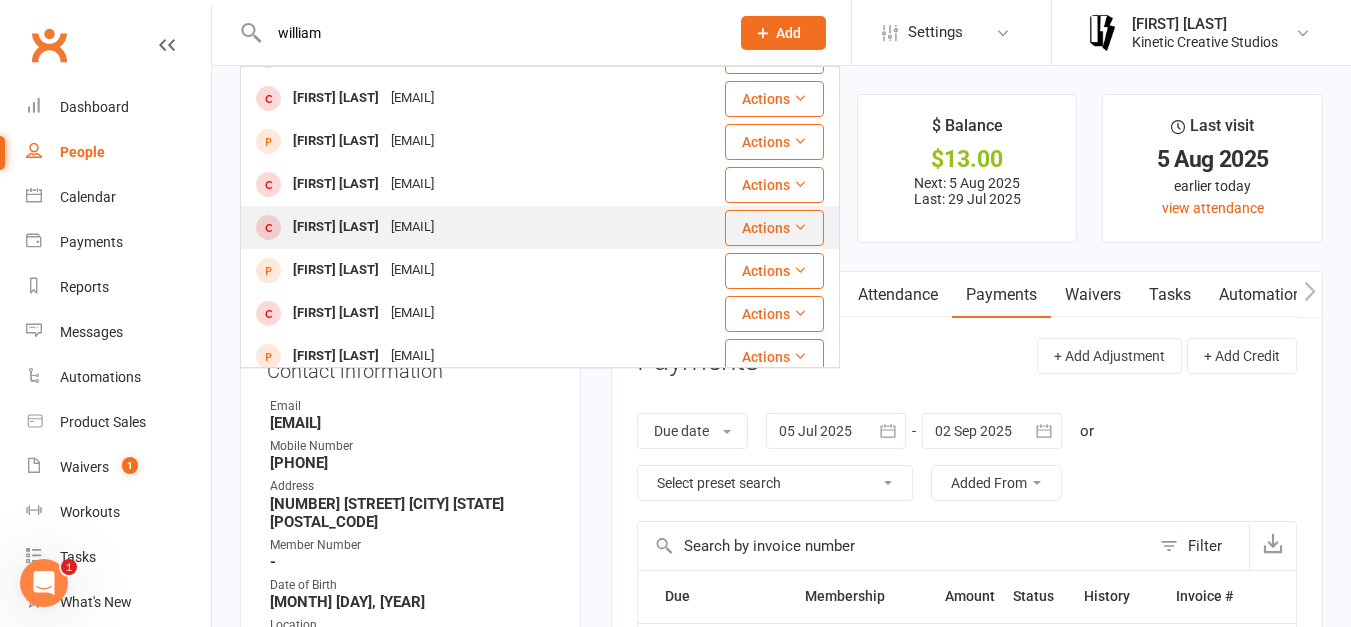 type on "william" 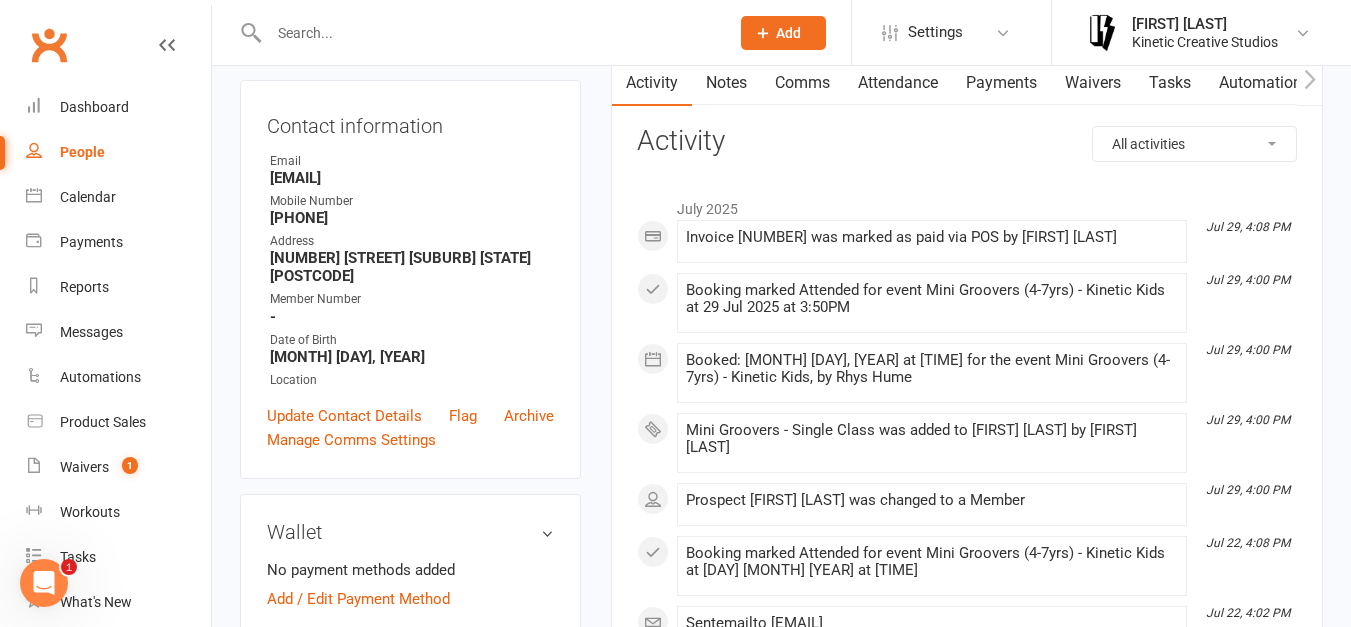 scroll, scrollTop: 213, scrollLeft: 0, axis: vertical 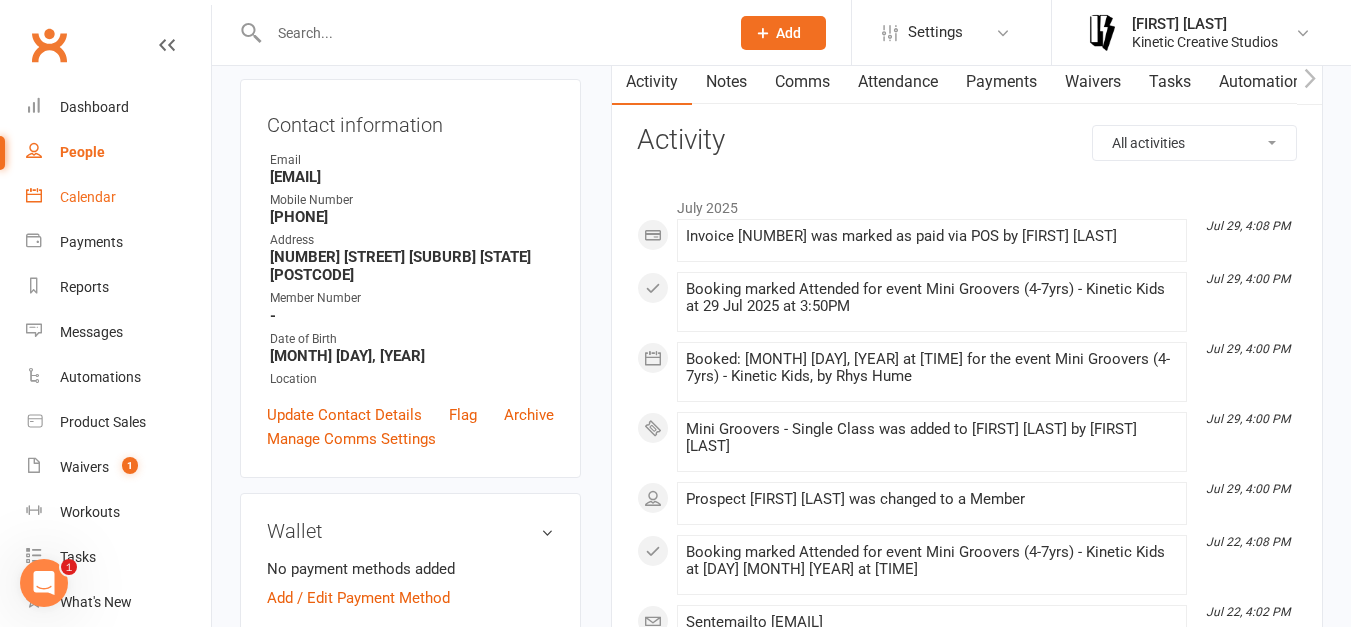 click on "Calendar" at bounding box center (118, 197) 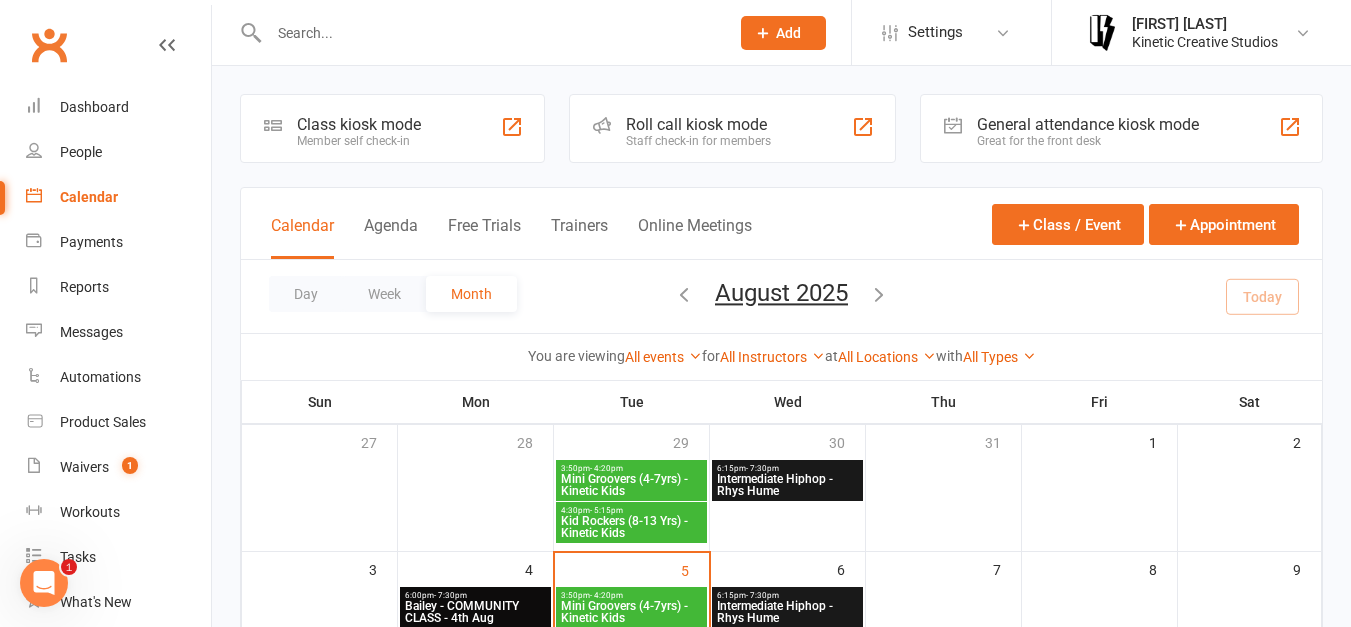 scroll, scrollTop: 151, scrollLeft: 0, axis: vertical 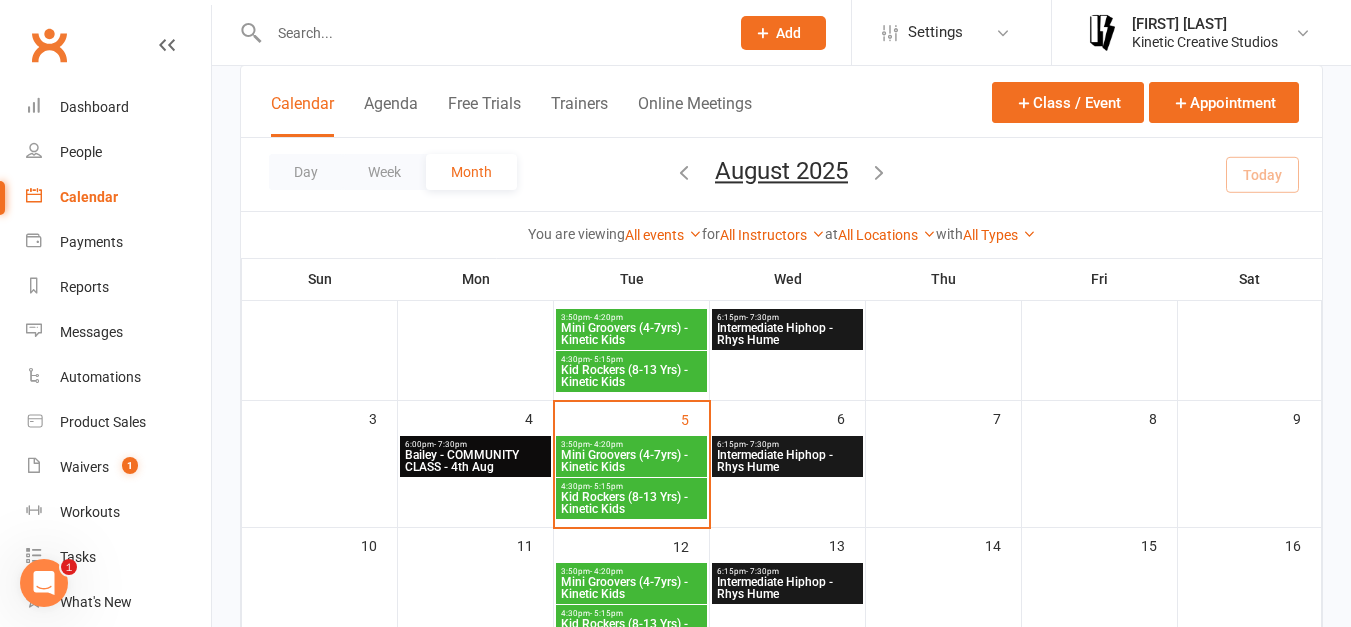 click on "Mini Groovers (4-7yrs) - Kinetic Kids" at bounding box center [631, 461] 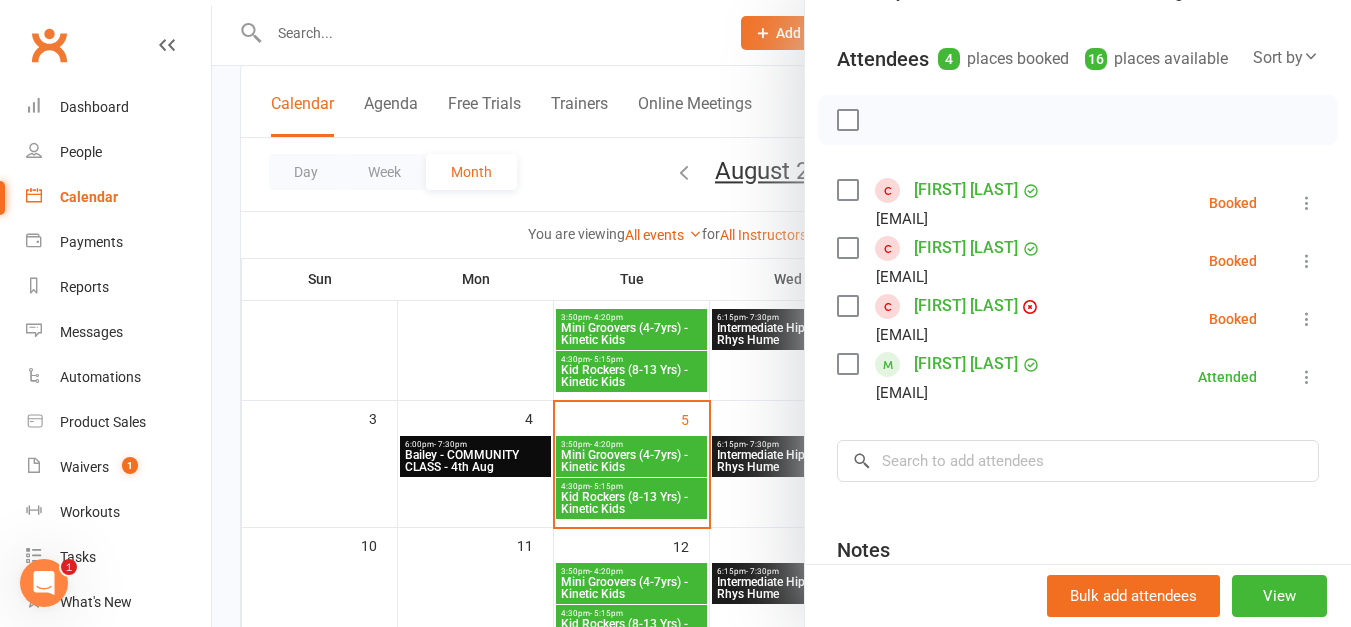 scroll, scrollTop: 202, scrollLeft: 0, axis: vertical 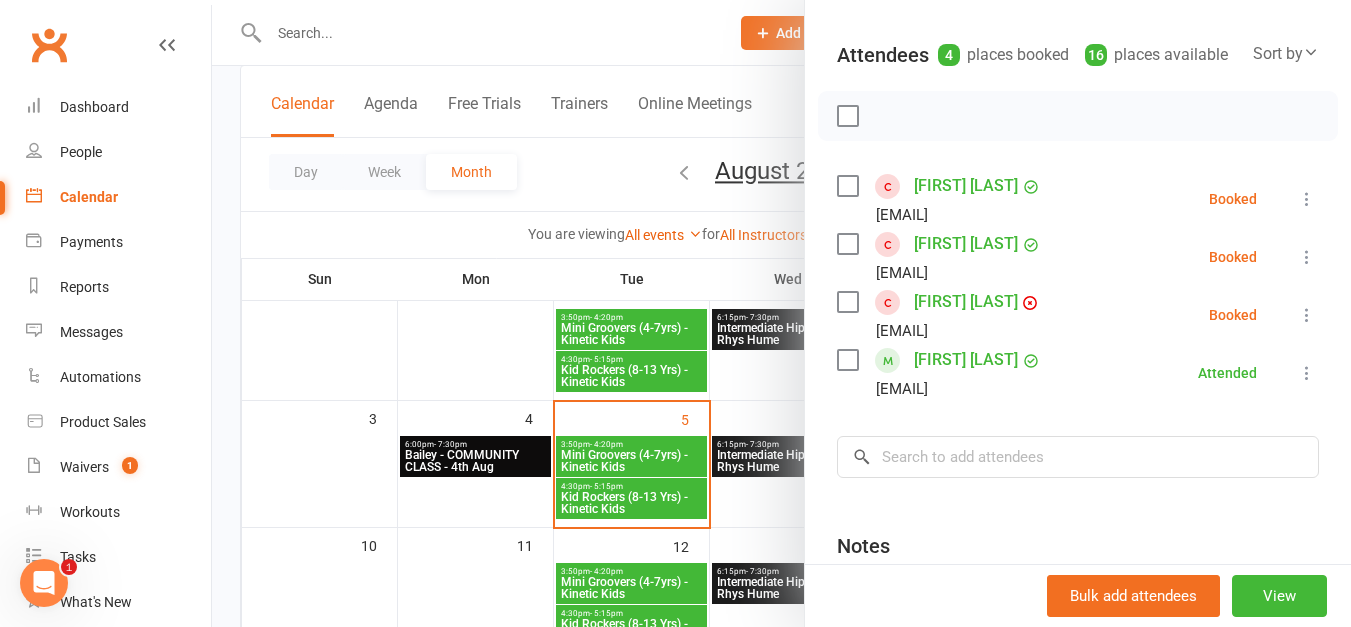 click at bounding box center (781, 313) 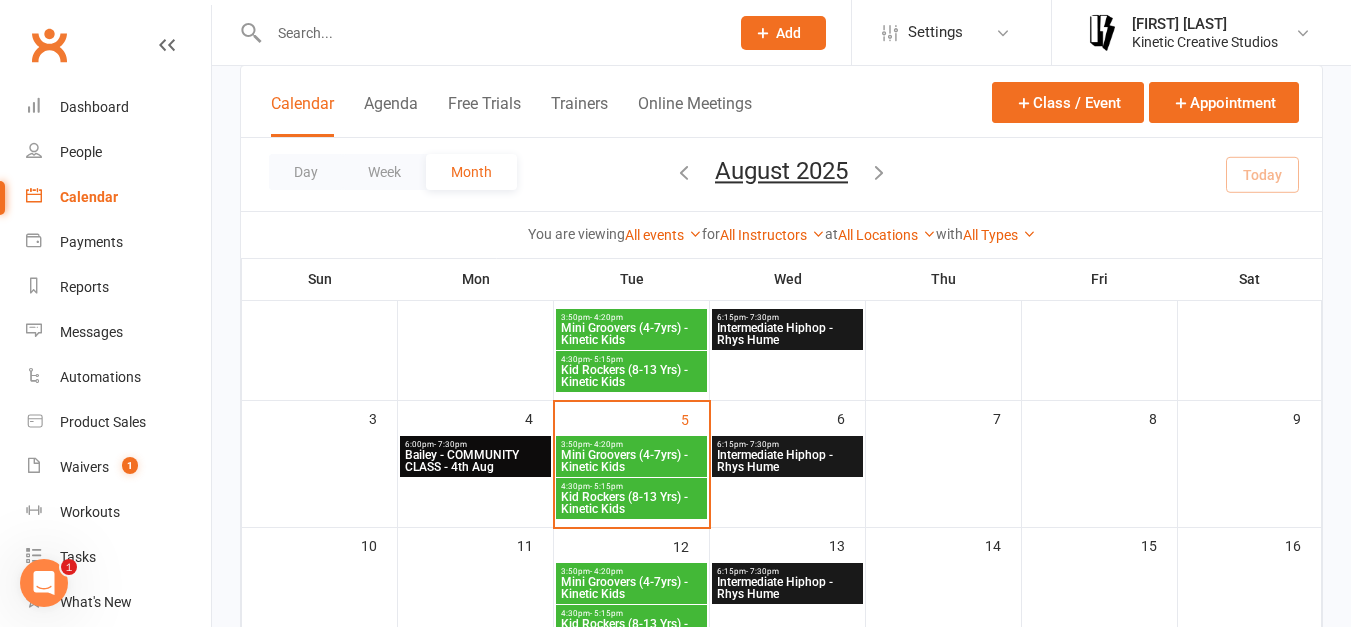 click at bounding box center (489, 33) 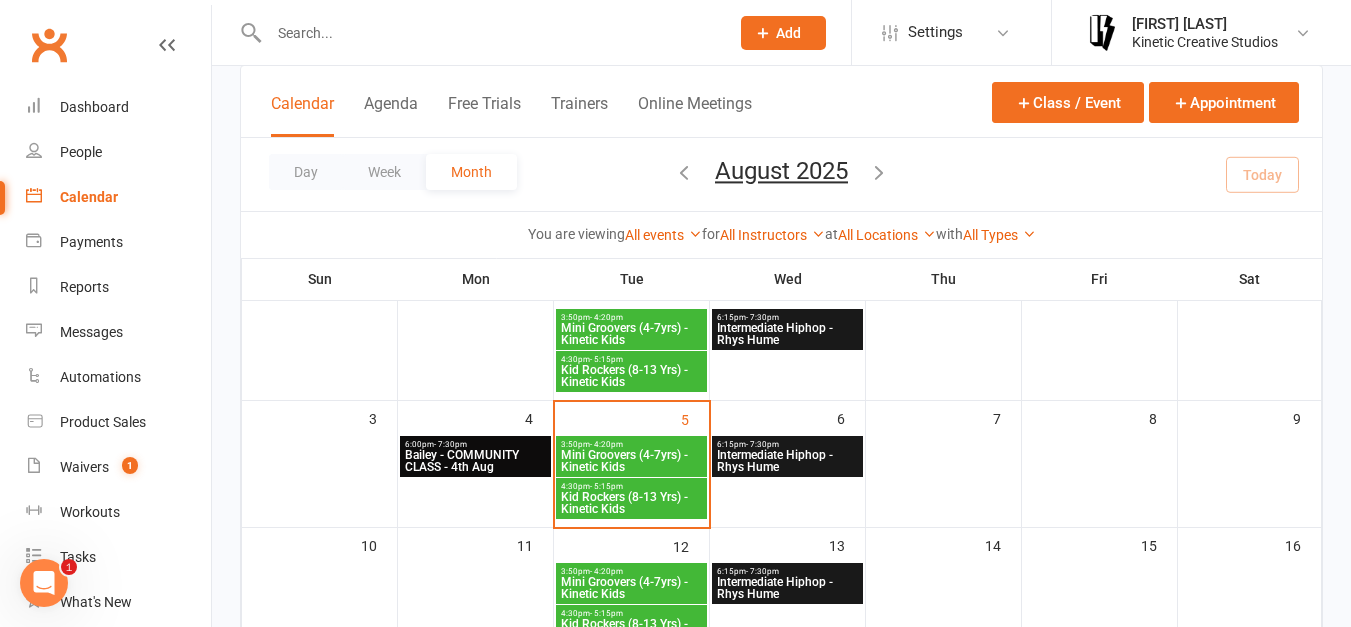 click on "4:30pm  - 5:15pm Kid Rockers (8-13 Yrs) - Kinetic Kids" at bounding box center [631, 498] 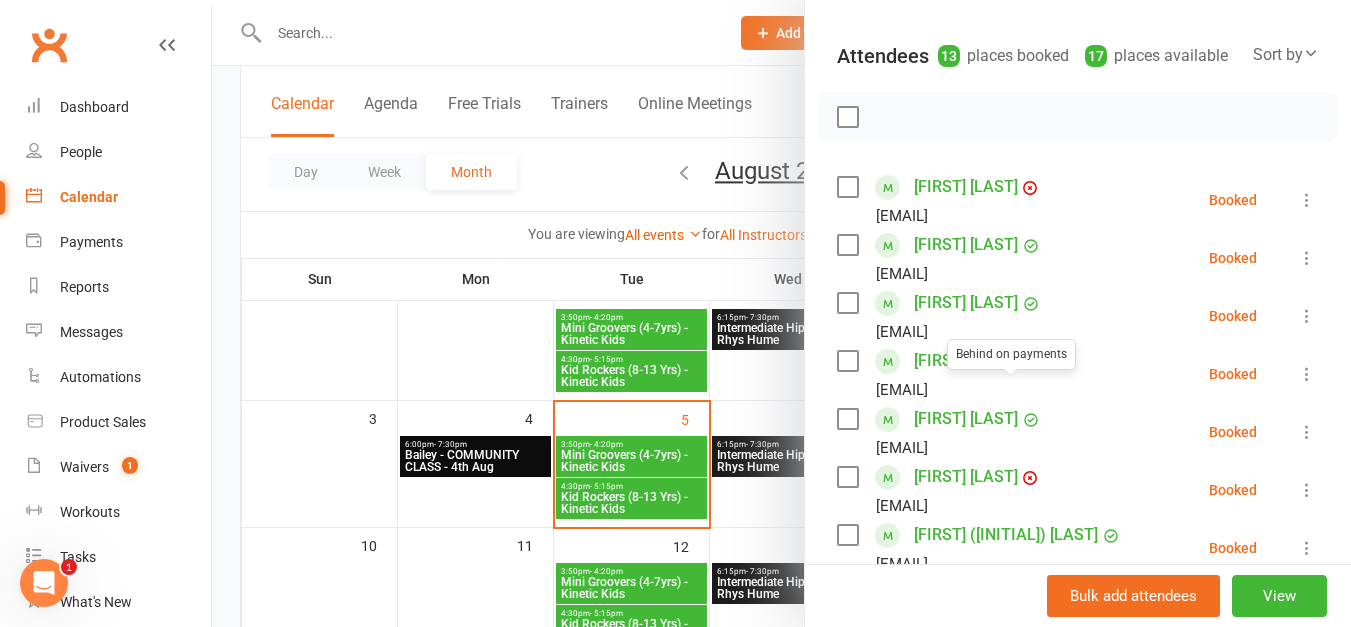 scroll, scrollTop: 200, scrollLeft: 0, axis: vertical 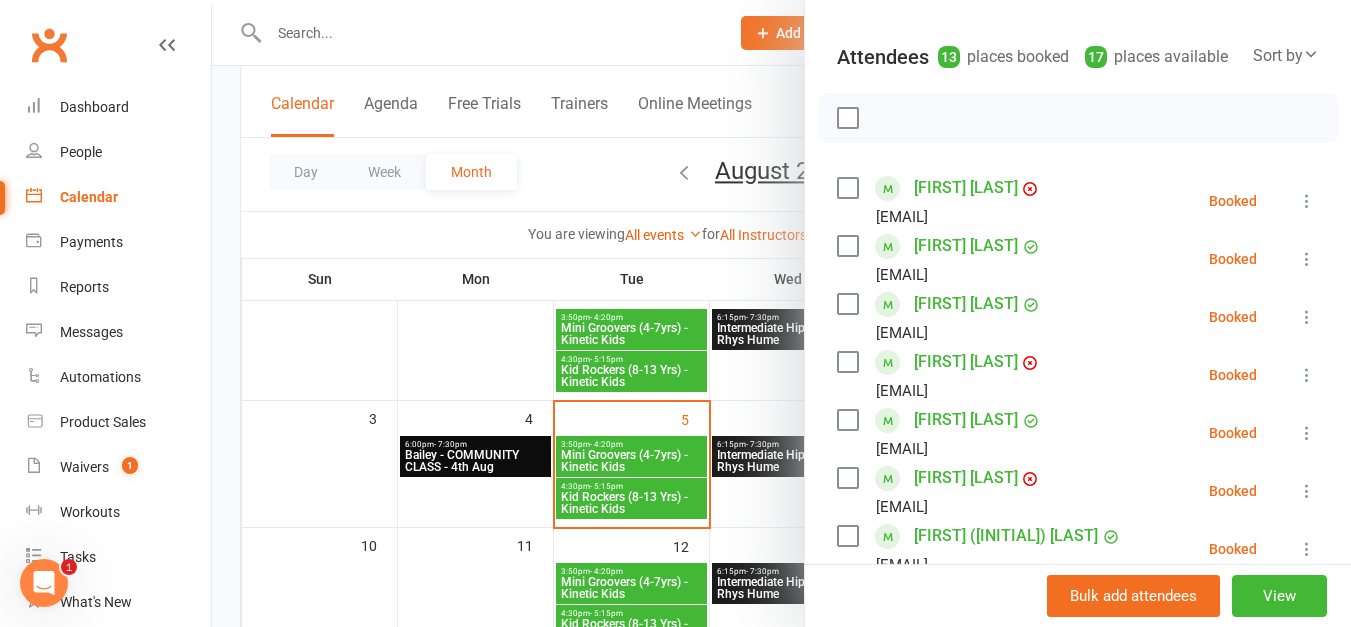 click at bounding box center [781, 313] 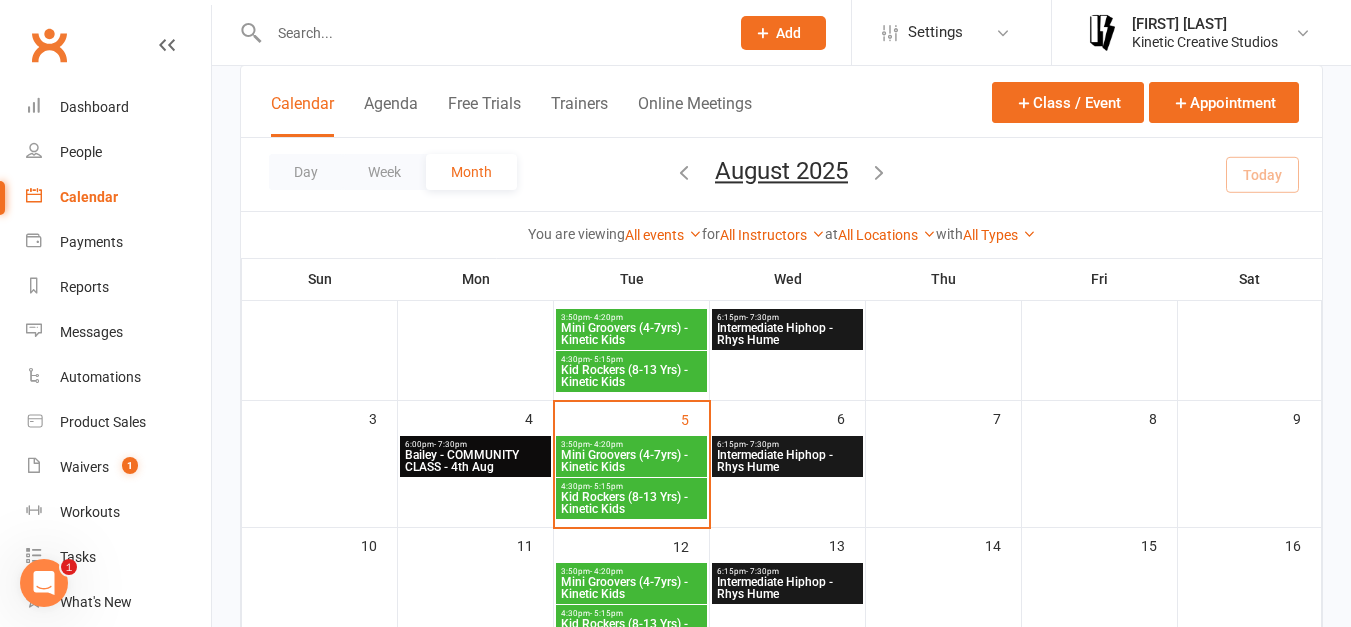 click at bounding box center (489, 33) 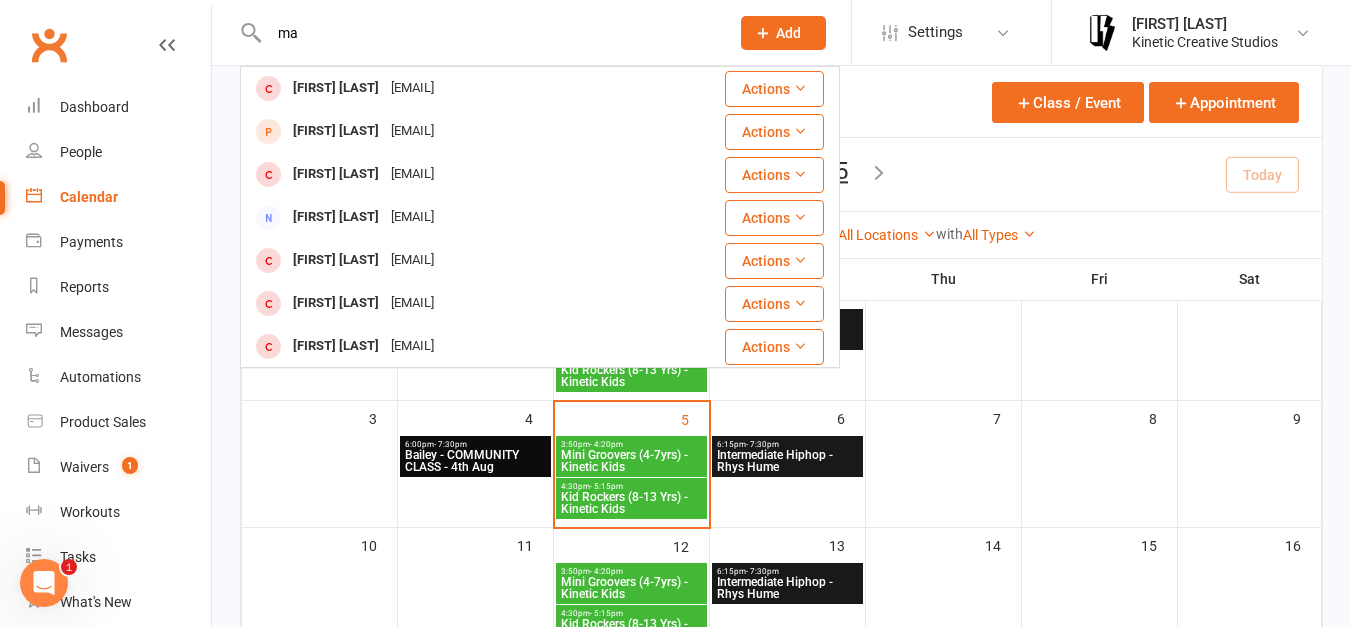 type on "m" 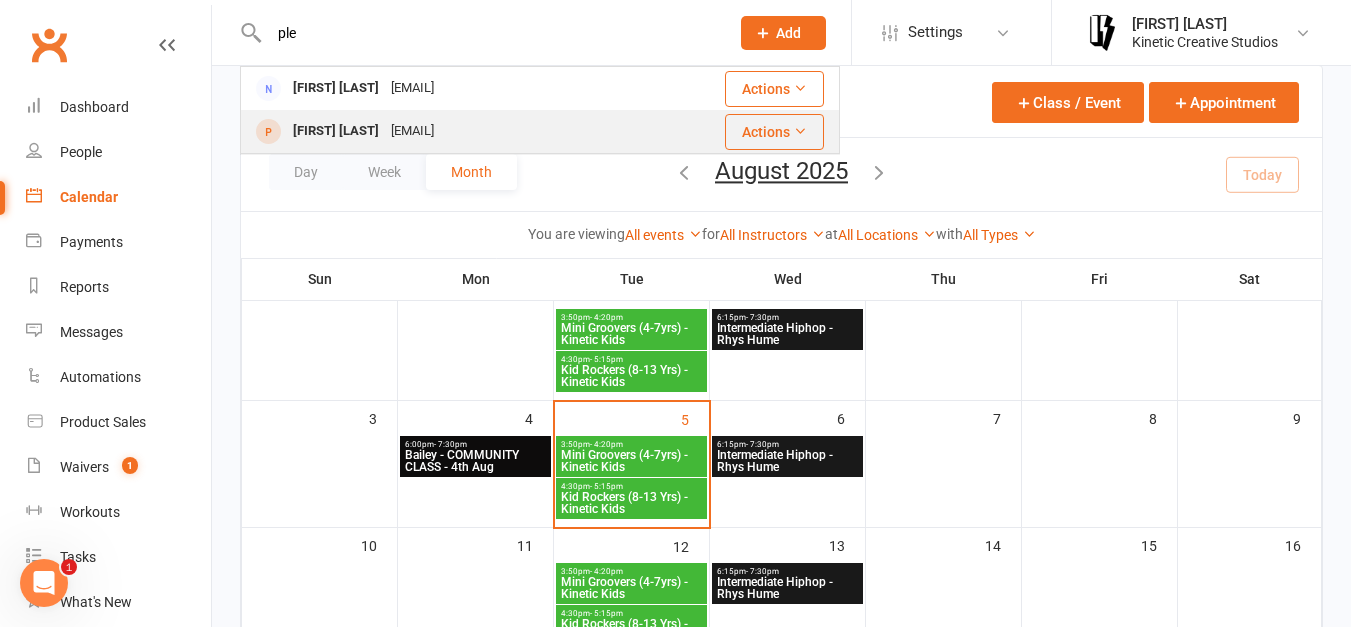 type on "ple" 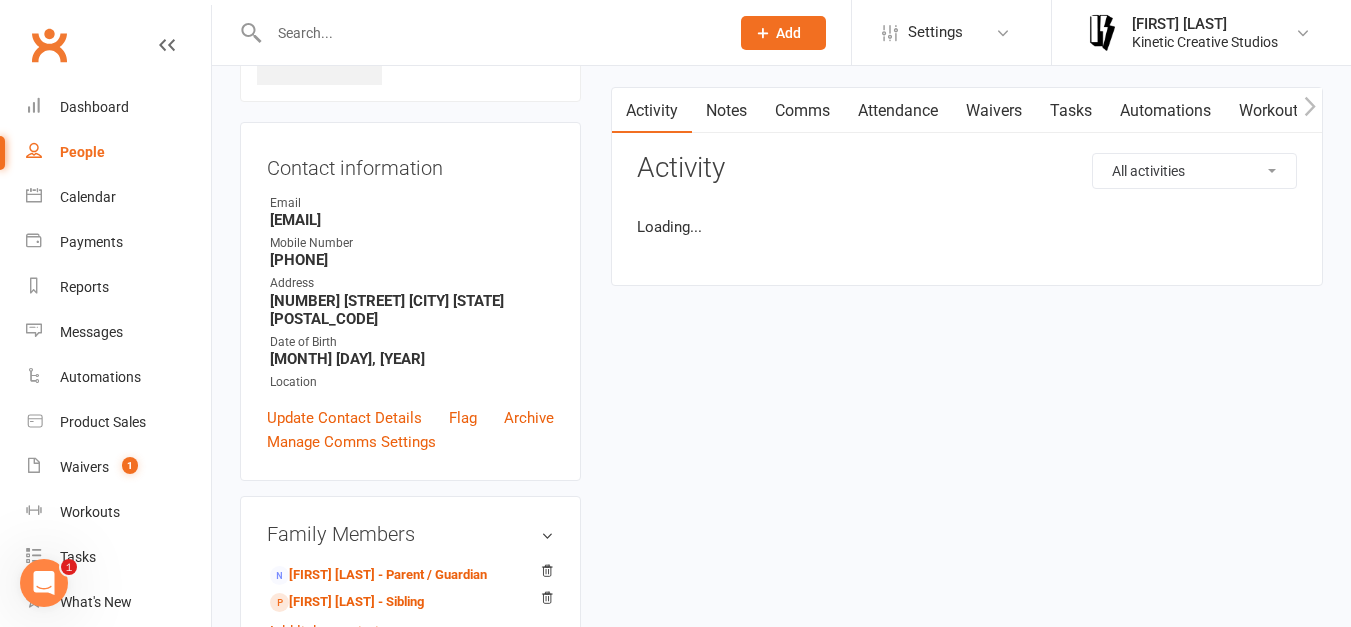 scroll, scrollTop: 0, scrollLeft: 0, axis: both 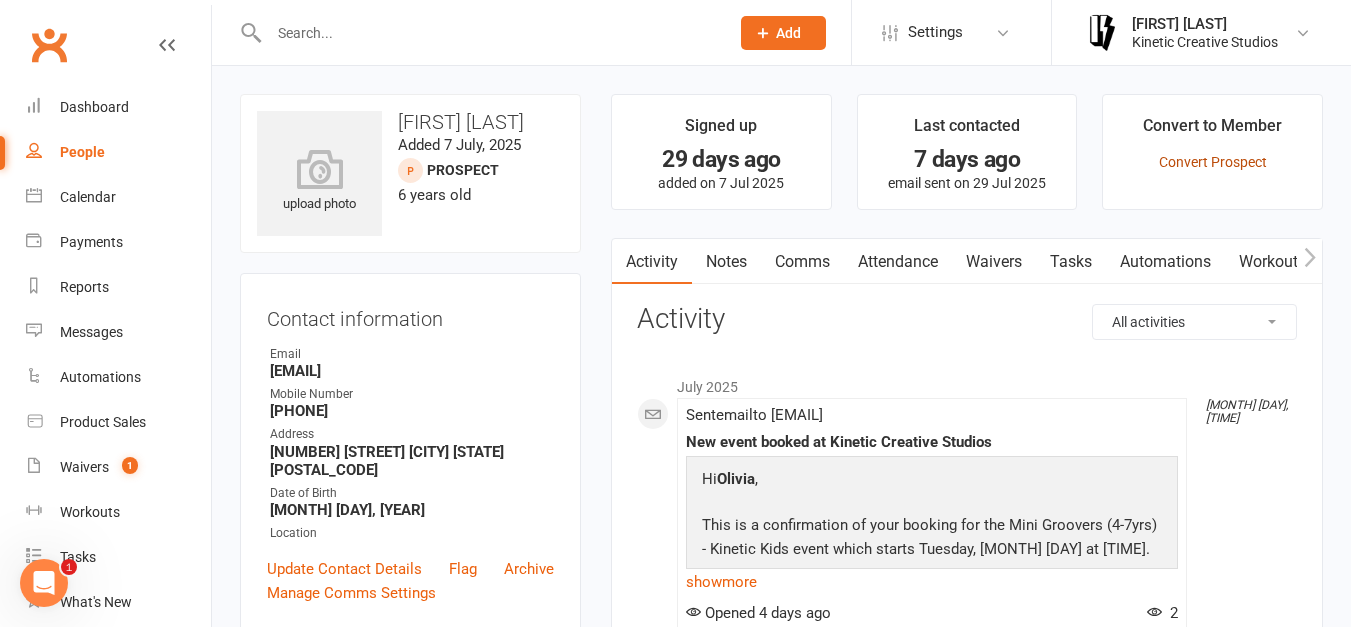 click on "Convert Prospect" at bounding box center (1213, 162) 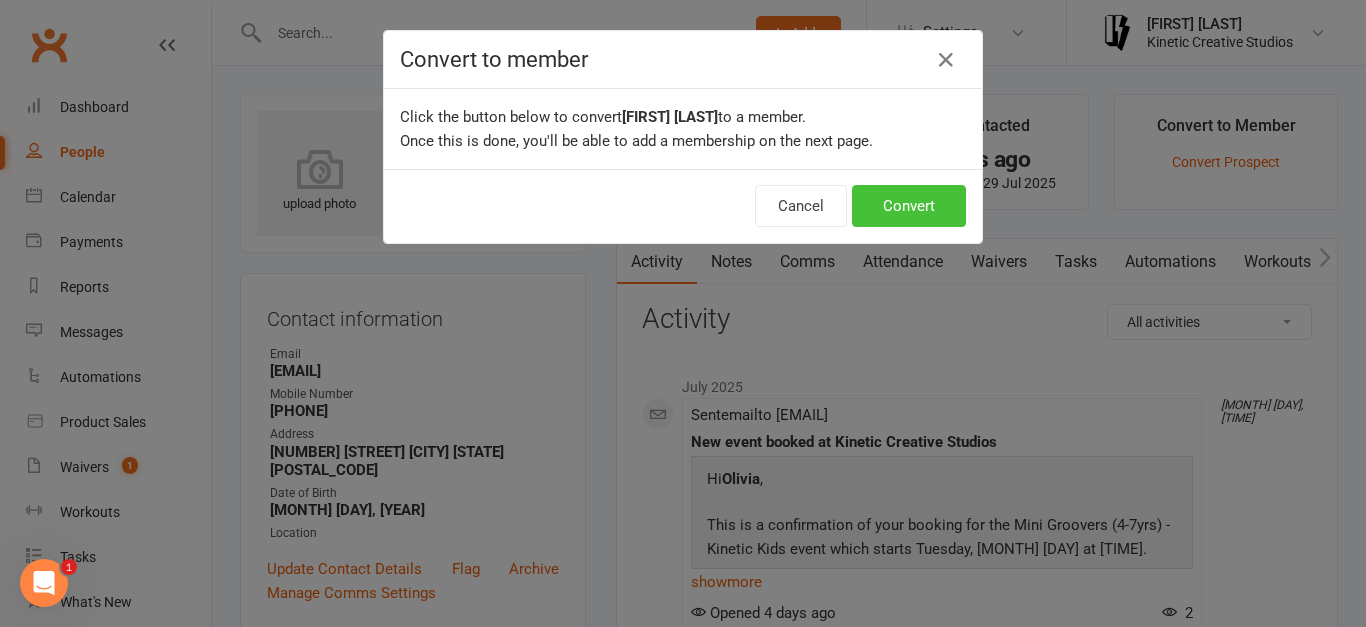 click on "Convert" at bounding box center [909, 206] 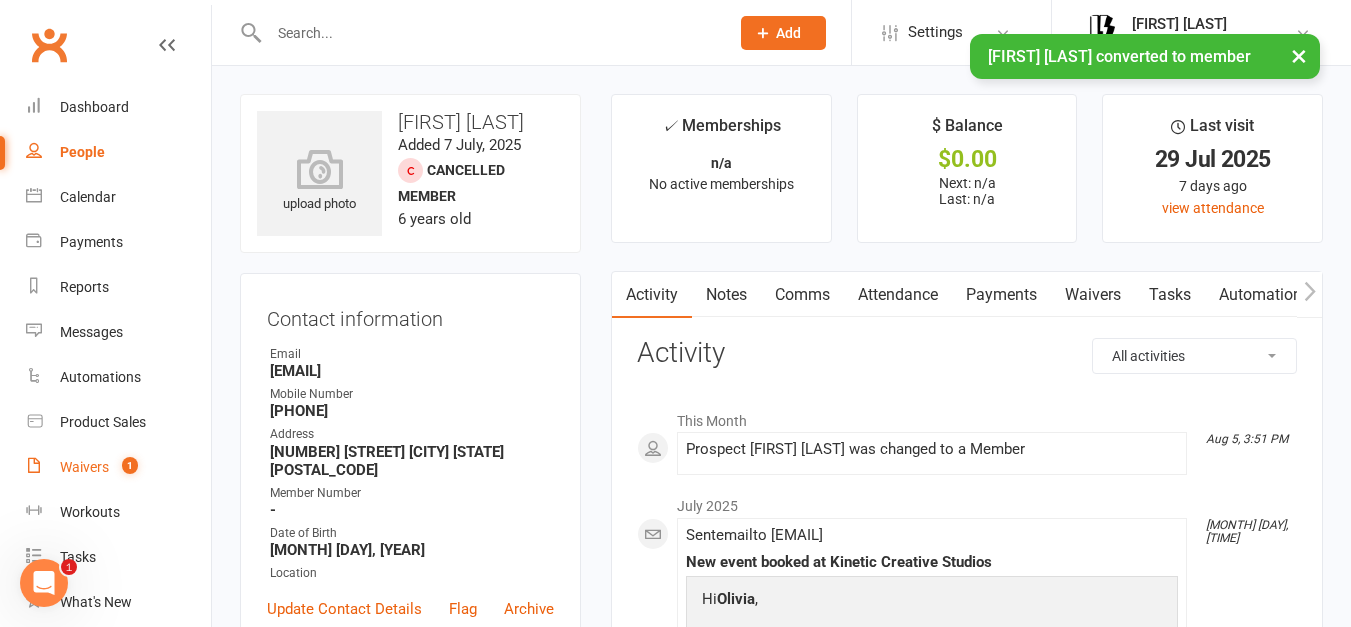 click on "1" at bounding box center (125, 467) 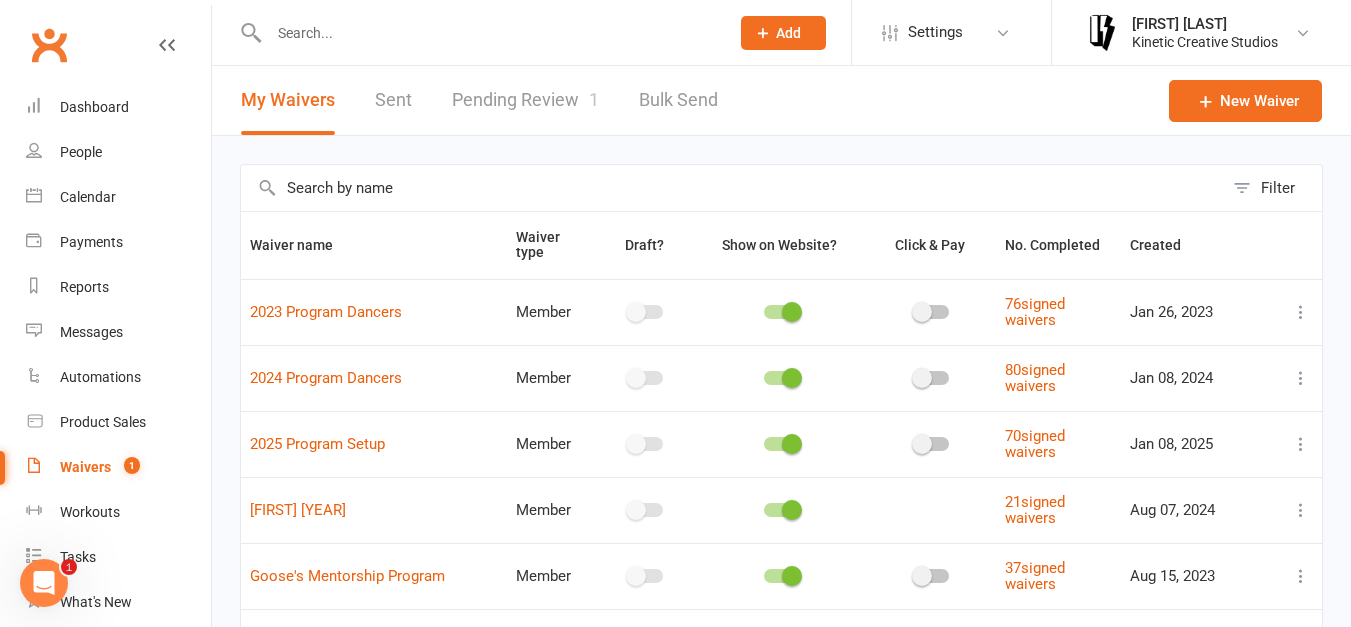 click on "Pending Review 1" at bounding box center [525, 100] 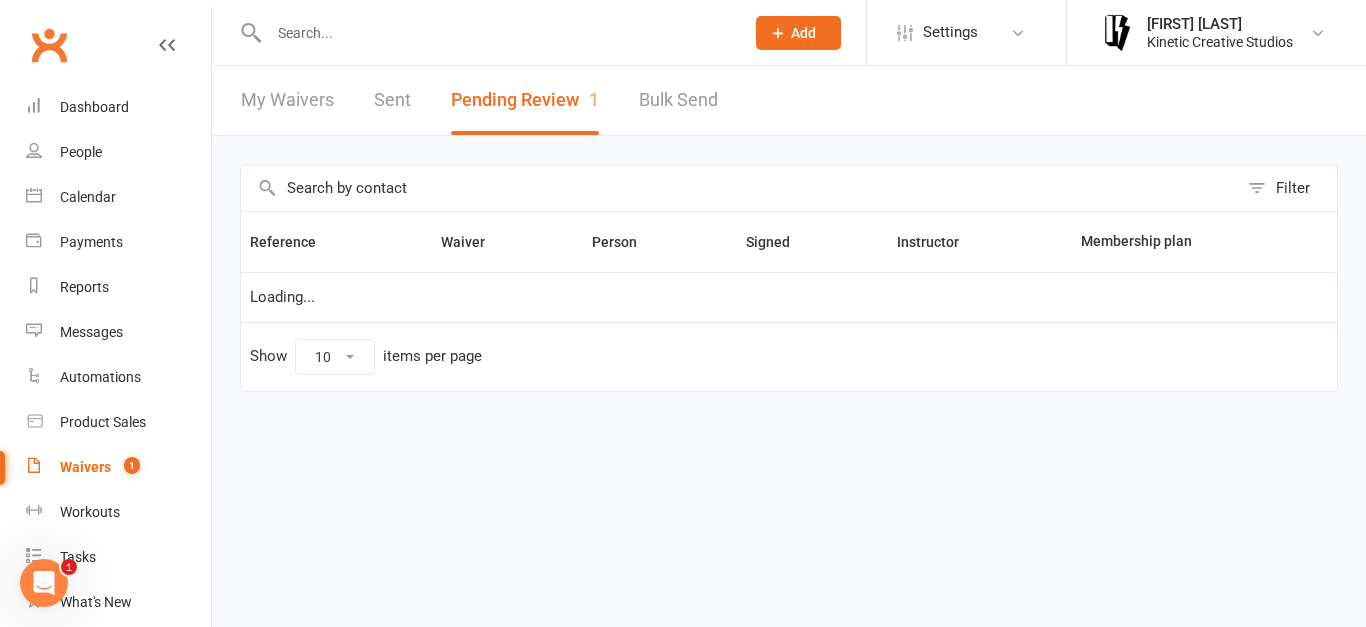 select on "50" 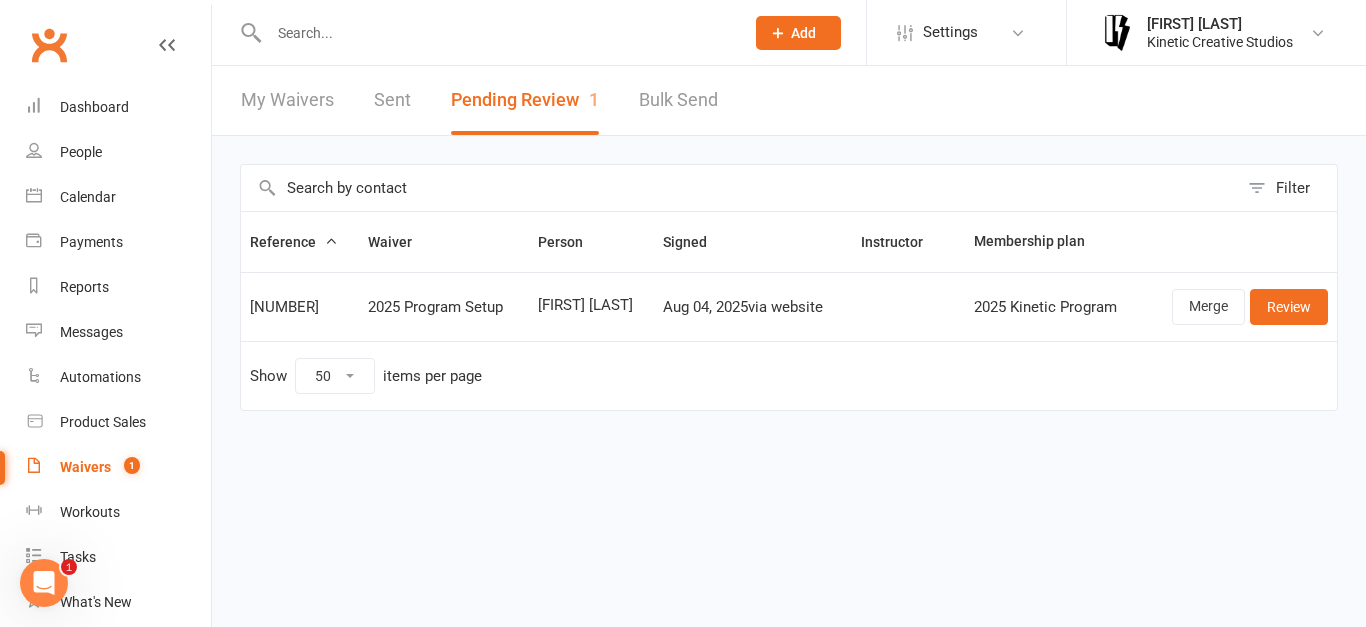 click at bounding box center (496, 33) 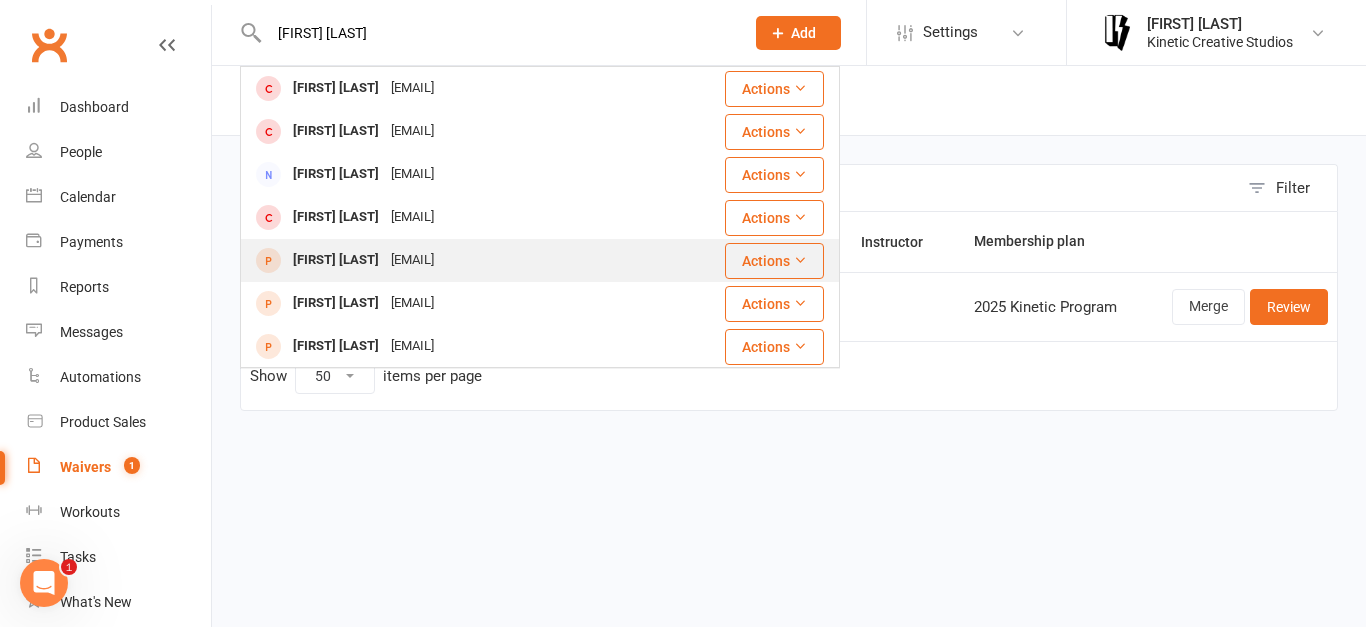 type on "[FIRST] [LAST]" 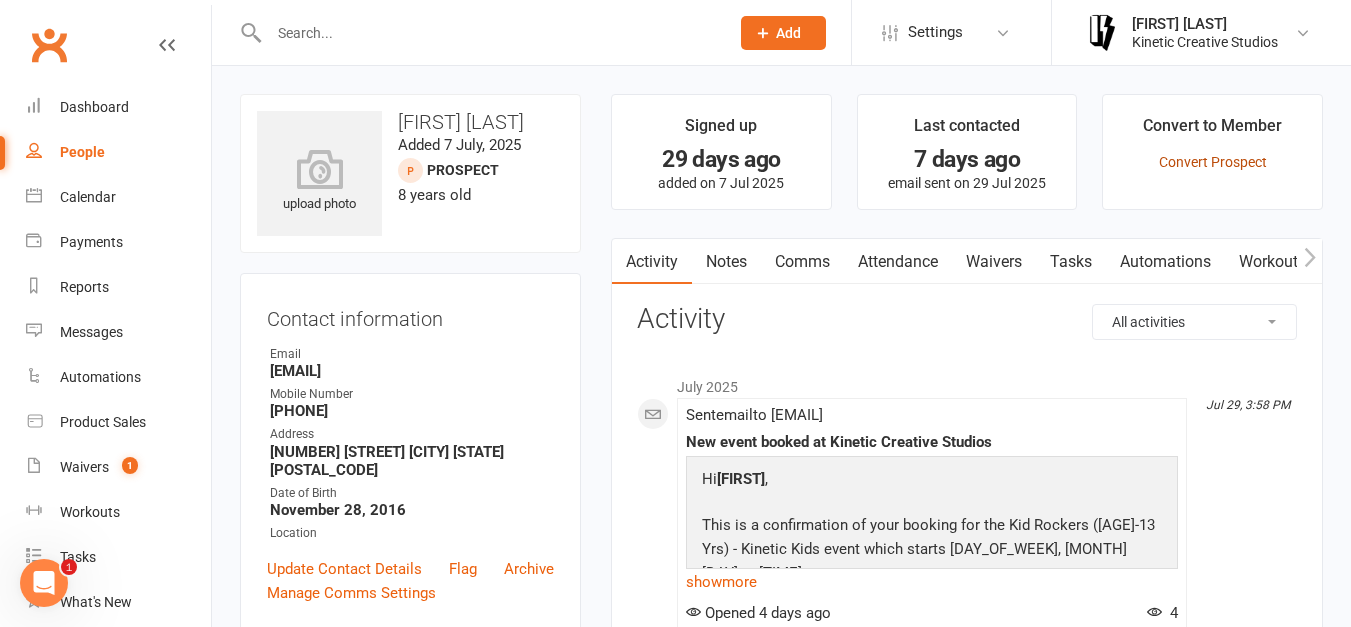 click on "Convert Prospect" at bounding box center [1213, 162] 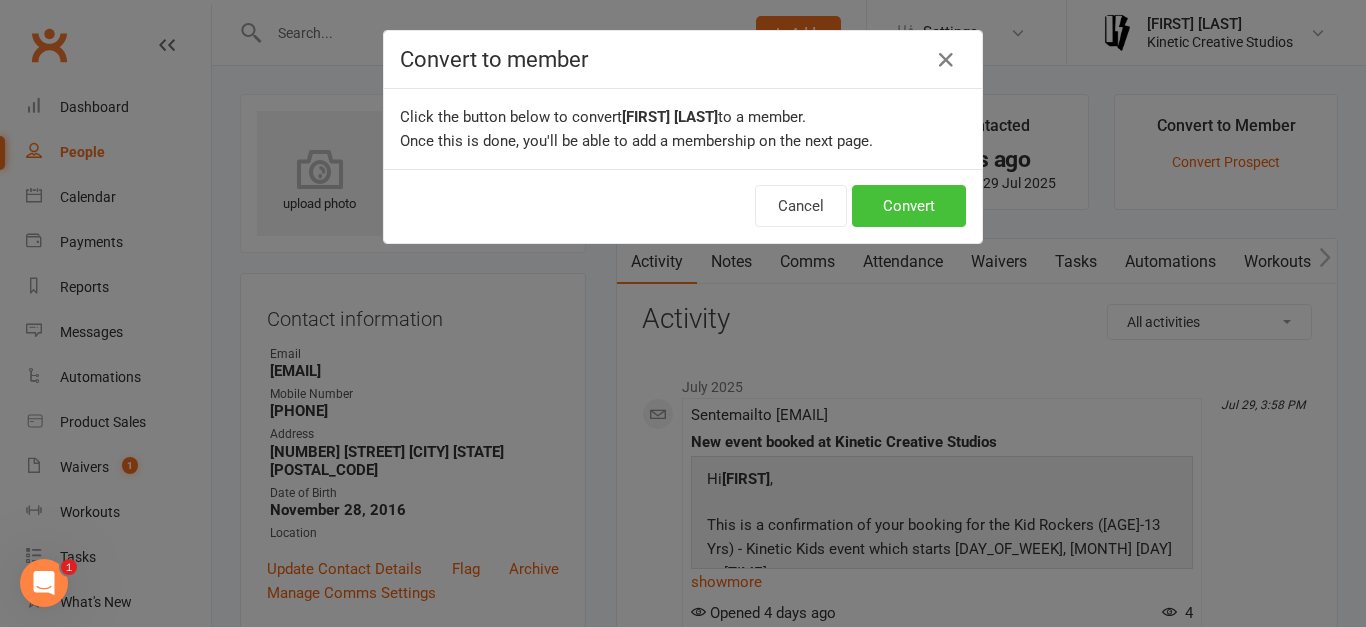 click on "Convert" at bounding box center (909, 206) 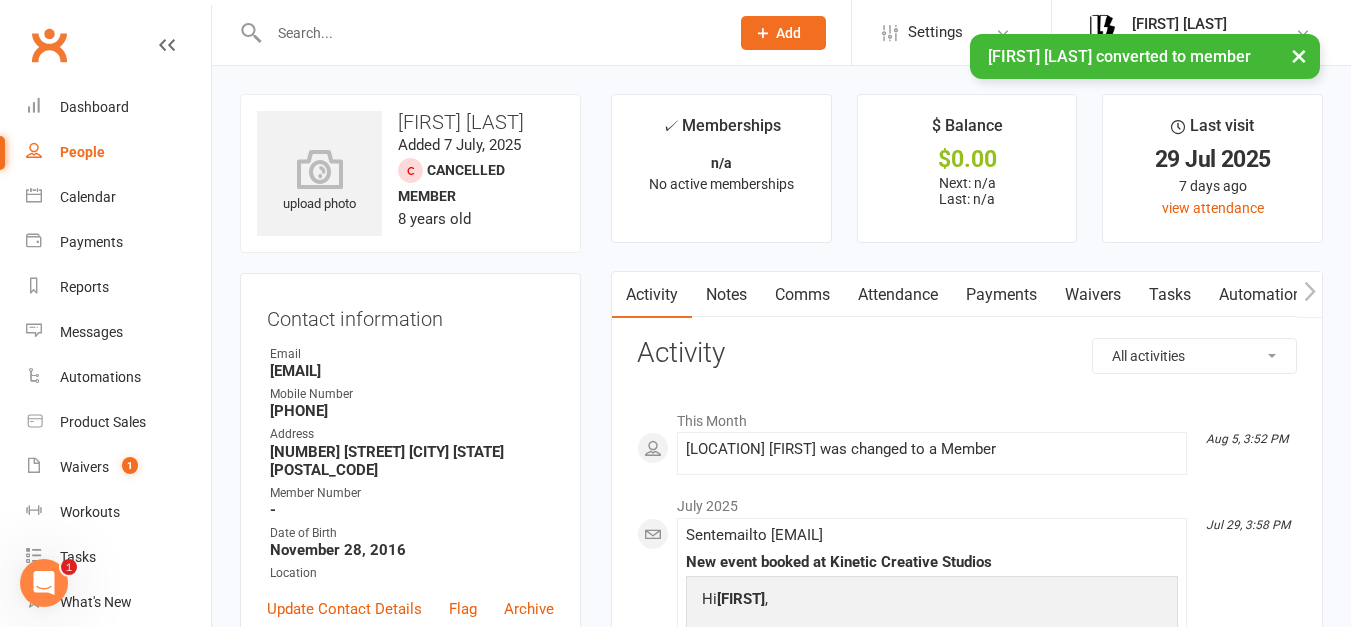 click on "Payments" at bounding box center [1001, 295] 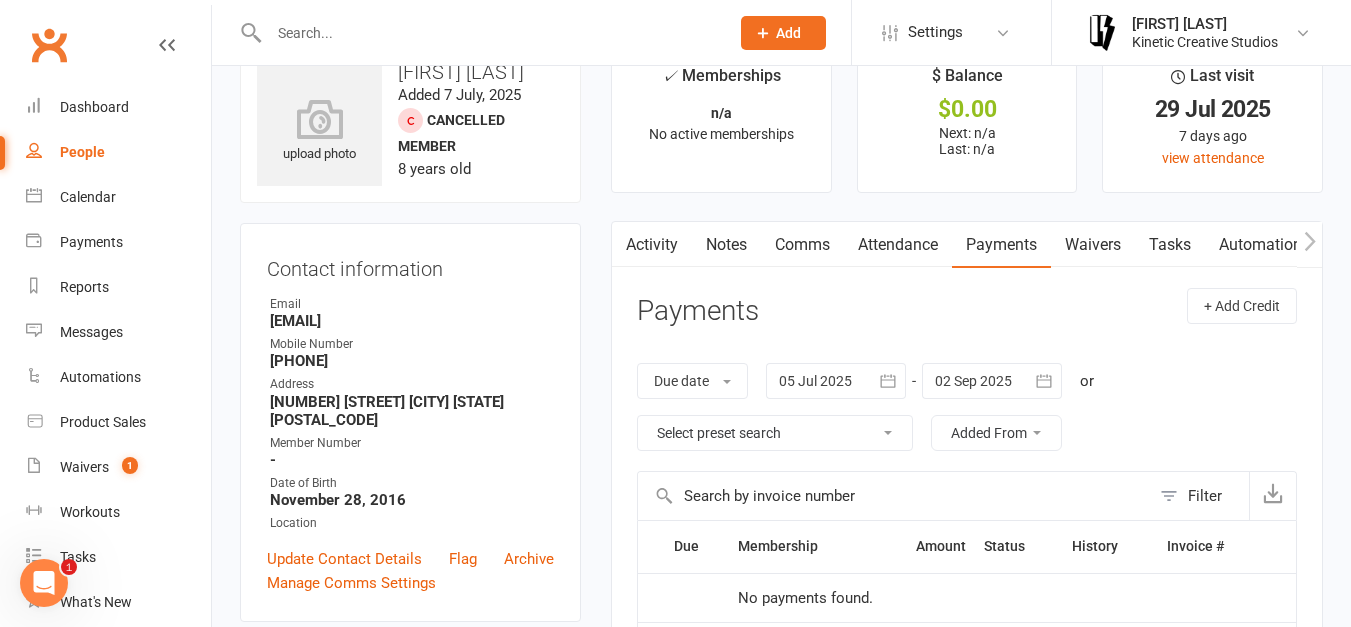 scroll, scrollTop: 0, scrollLeft: 0, axis: both 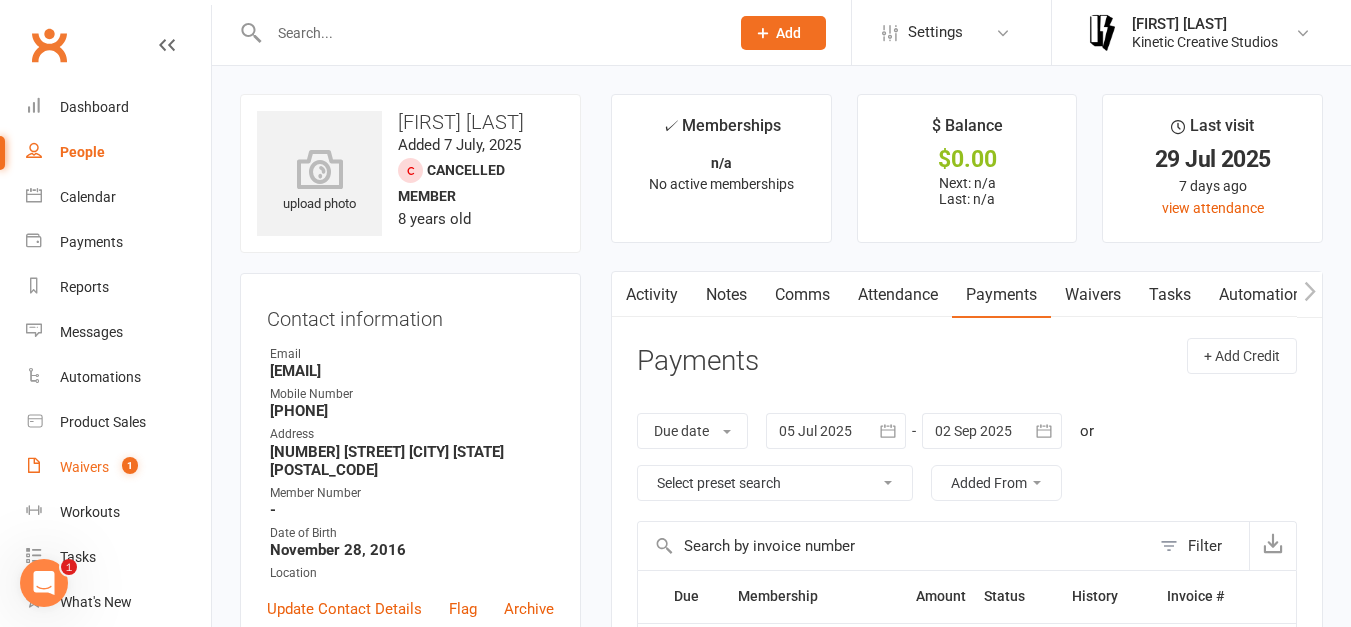 click on "Waivers" at bounding box center [84, 467] 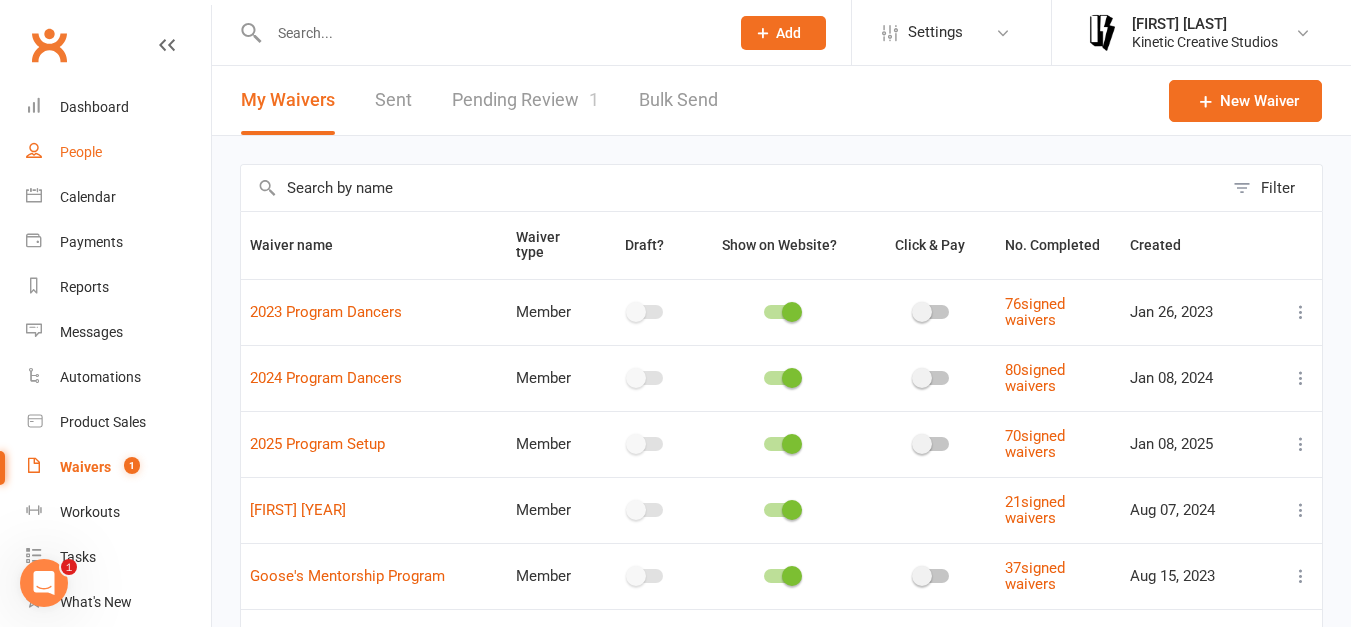 click on "People" at bounding box center (118, 152) 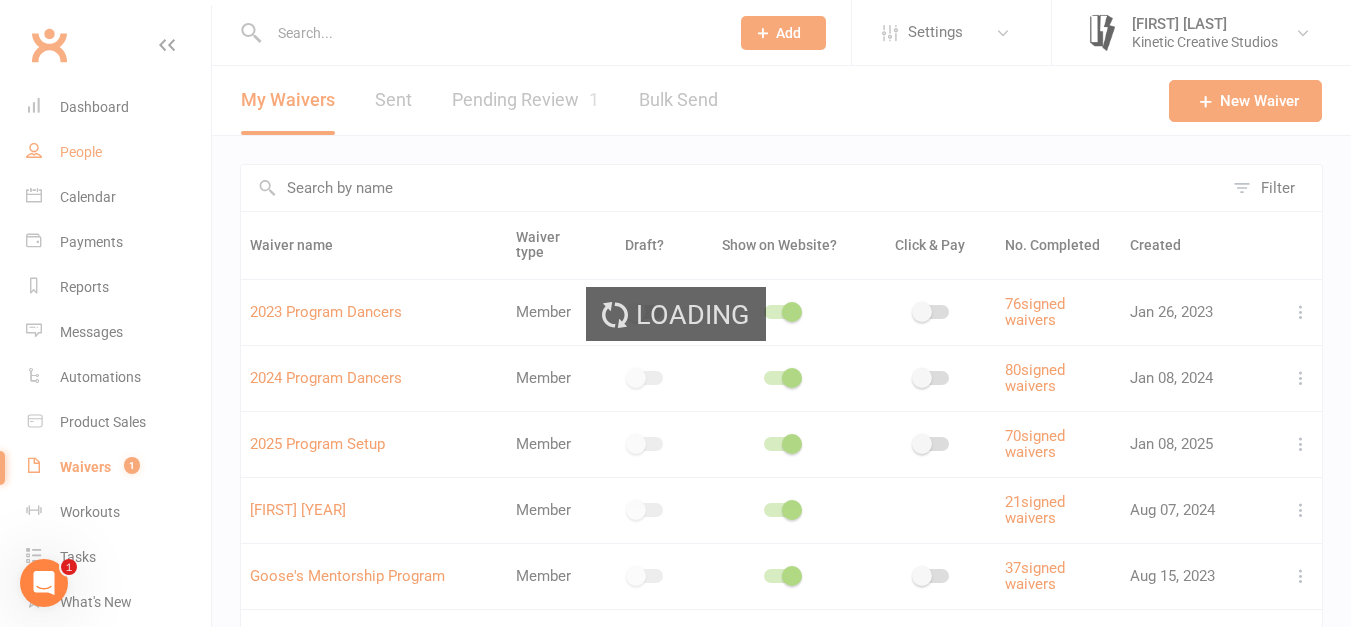 select on "100" 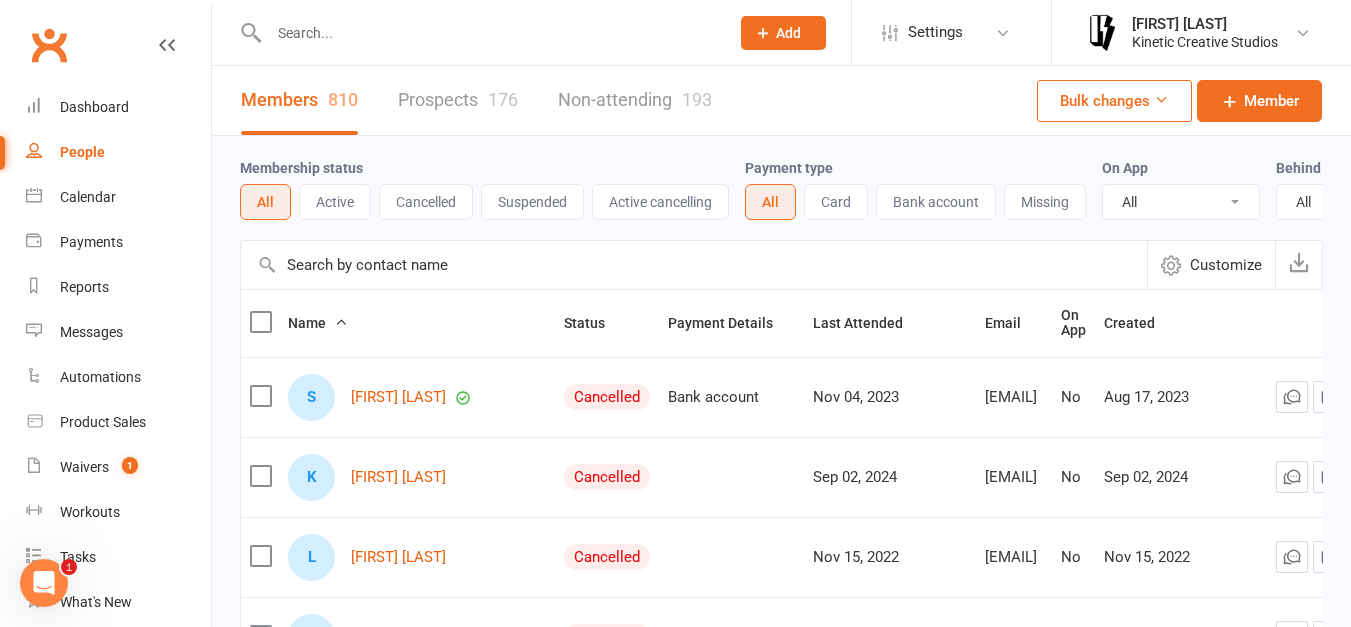 click at bounding box center [489, 33] 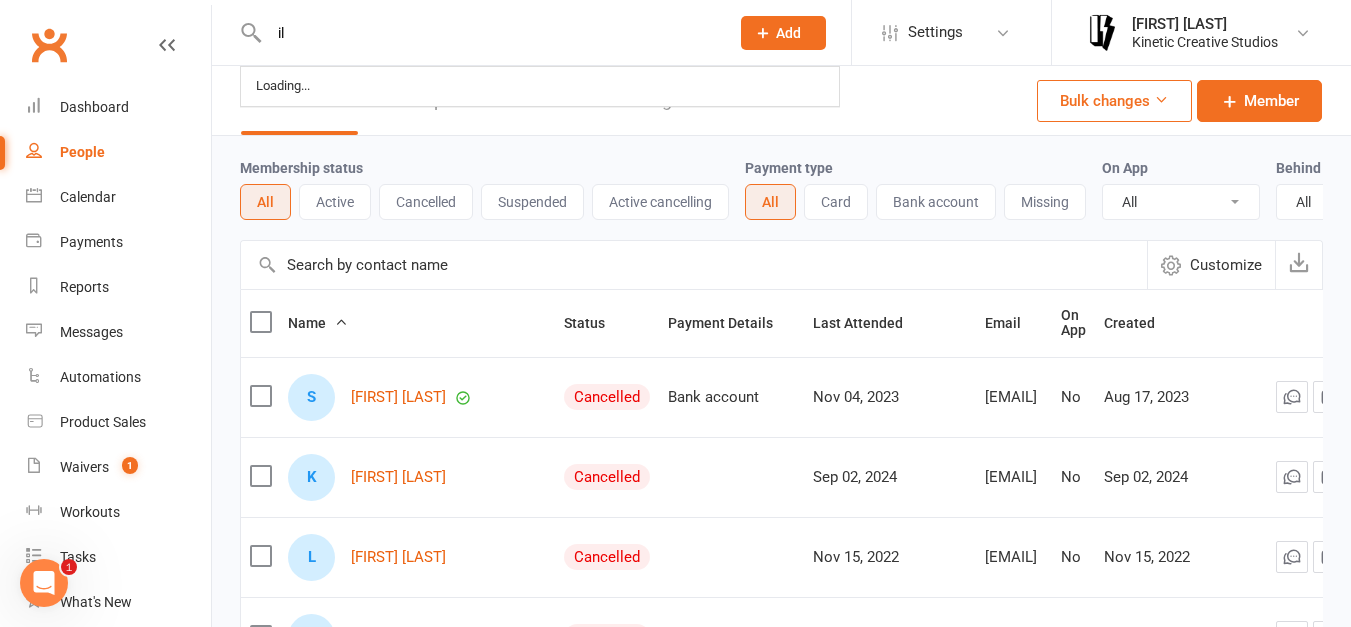 type on "i" 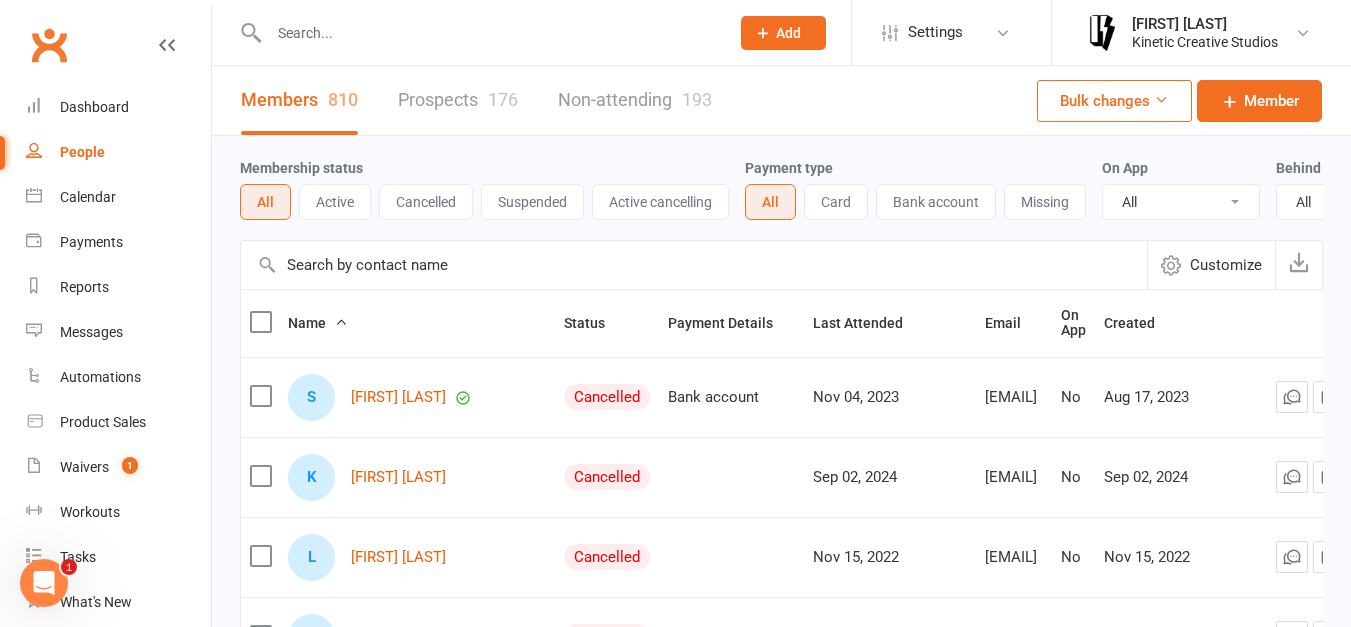 type on "i" 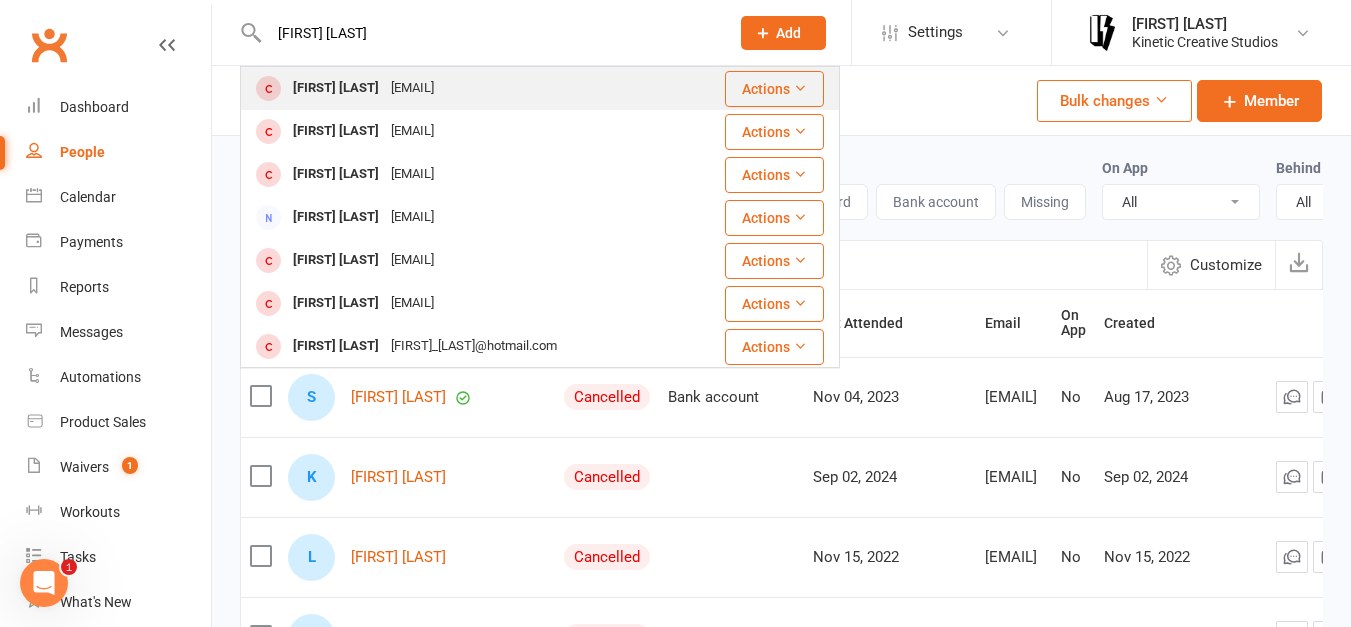 type on "[FIRST] [LAST]" 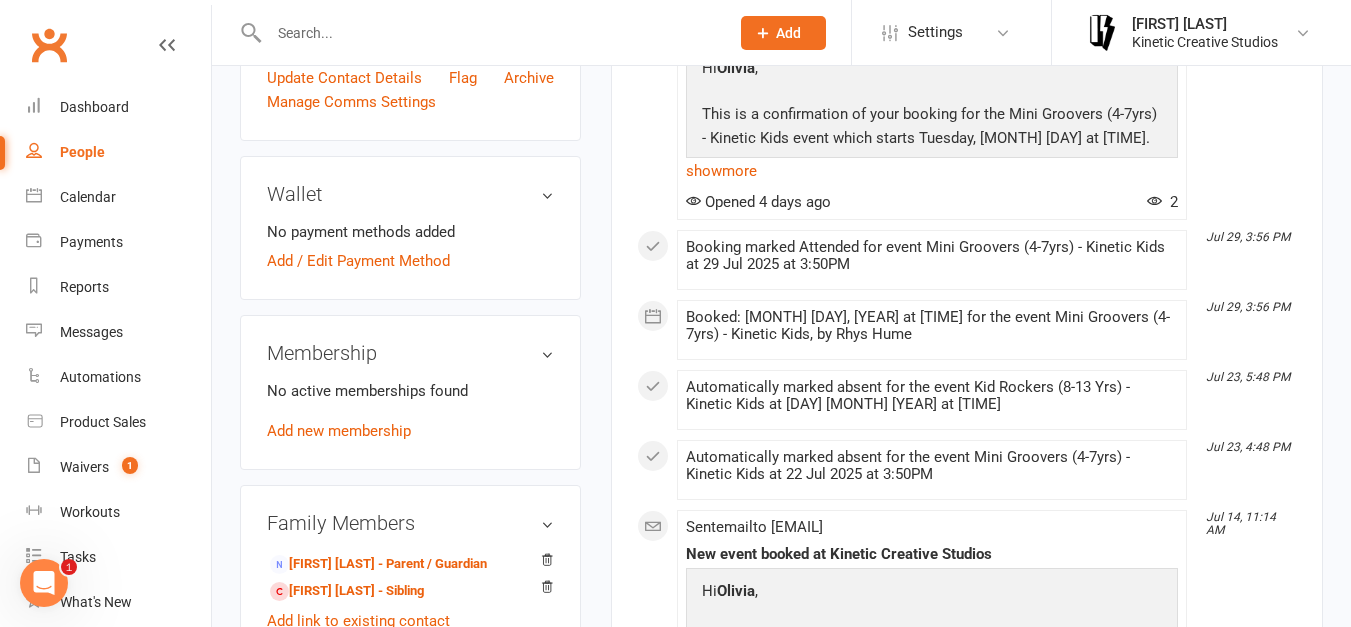 scroll, scrollTop: 532, scrollLeft: 0, axis: vertical 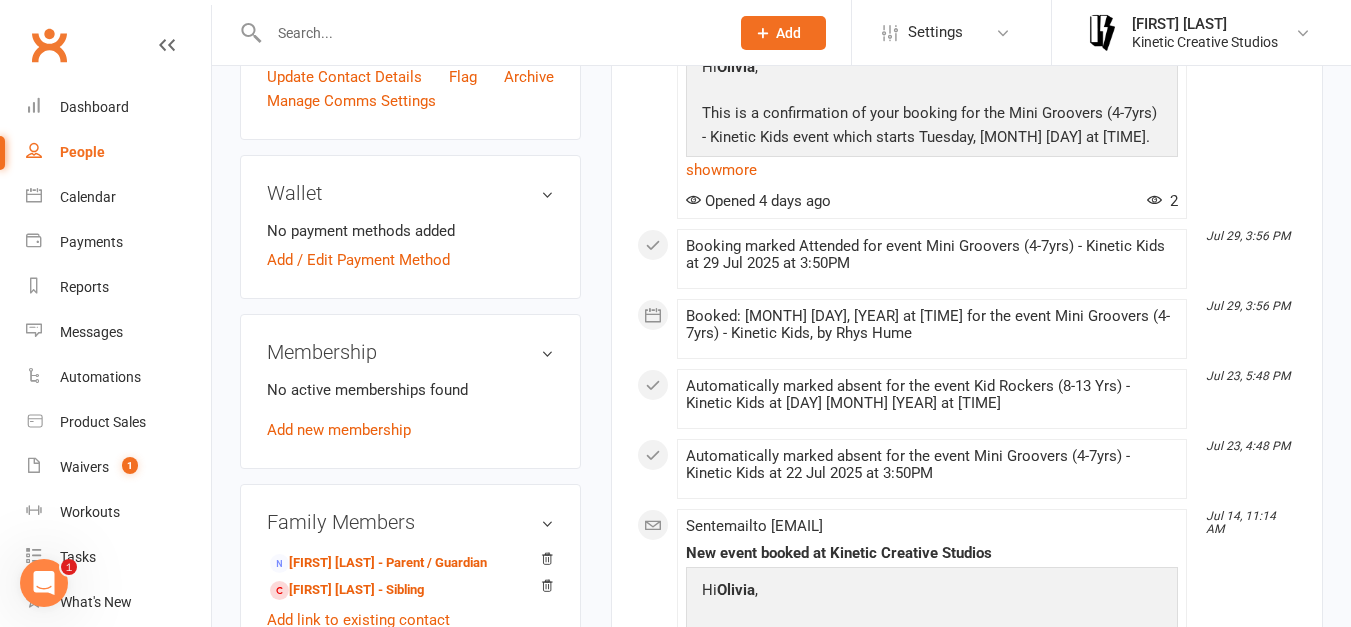 click at bounding box center [489, 33] 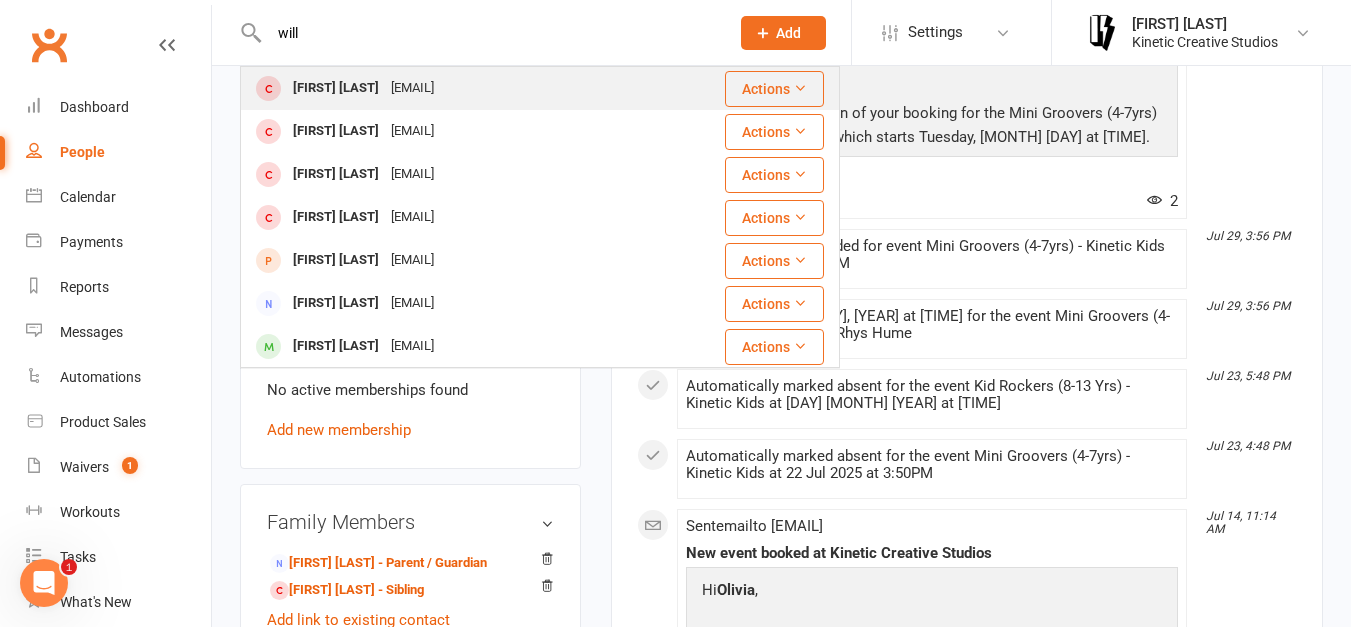 type on "will" 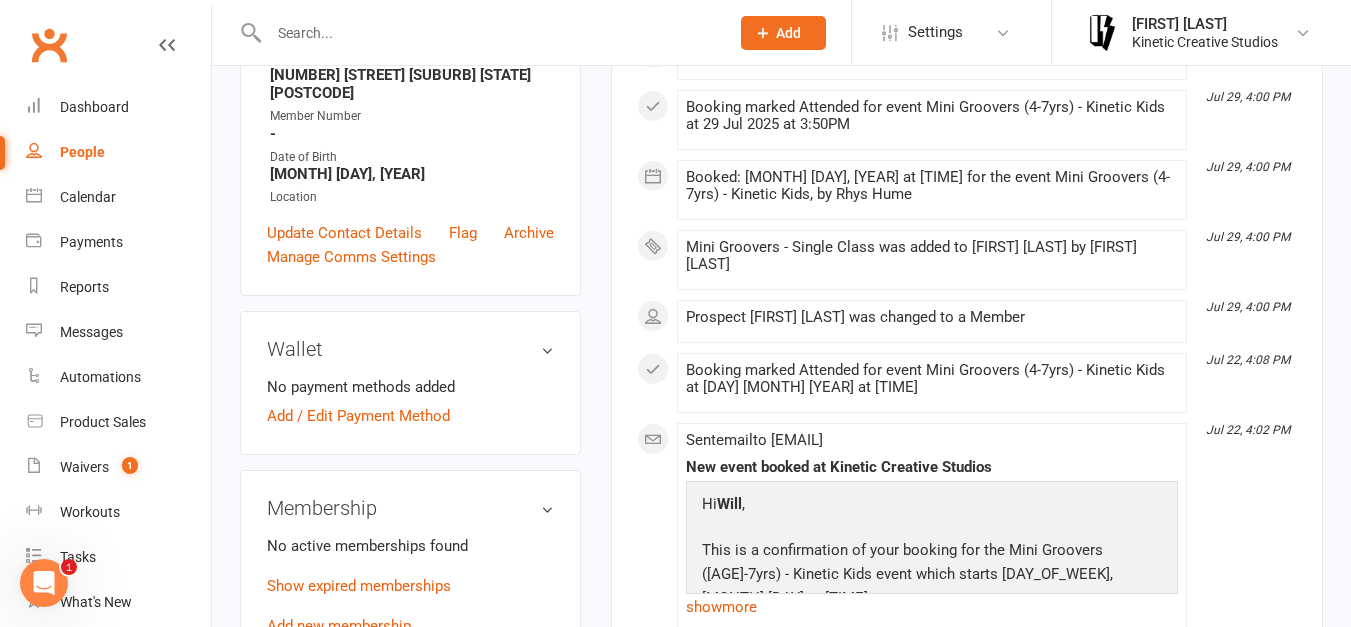 scroll, scrollTop: 571, scrollLeft: 0, axis: vertical 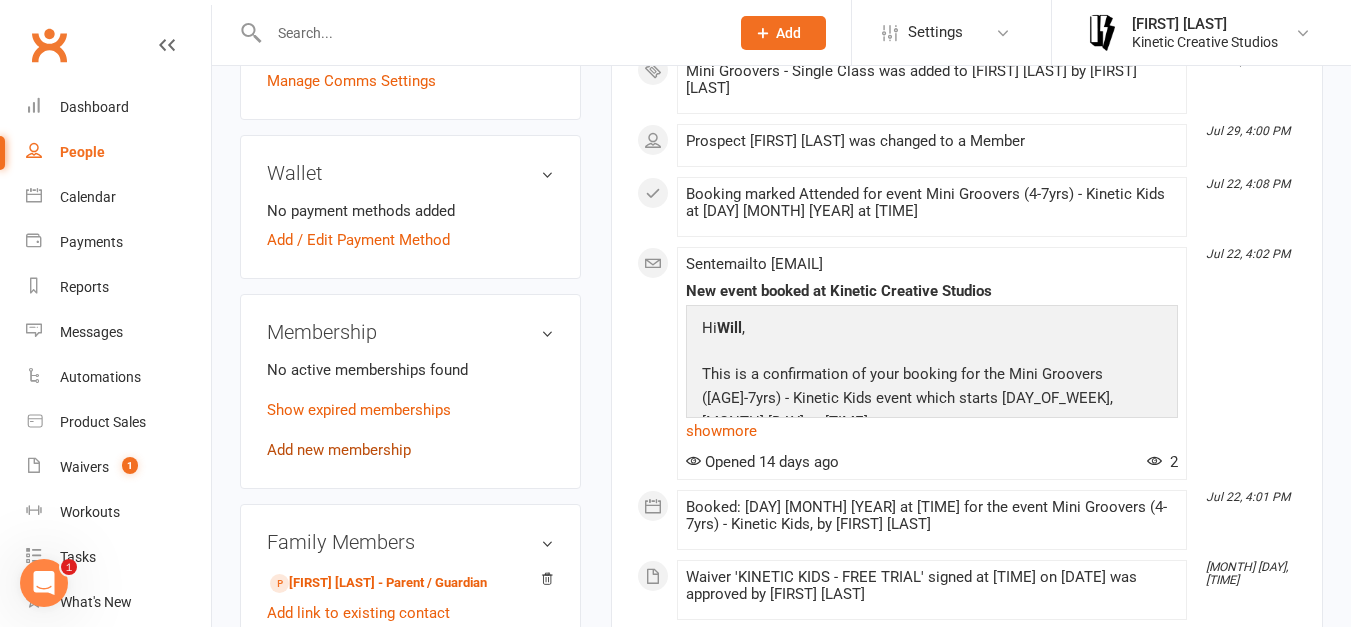 click on "Add new membership" at bounding box center (339, 450) 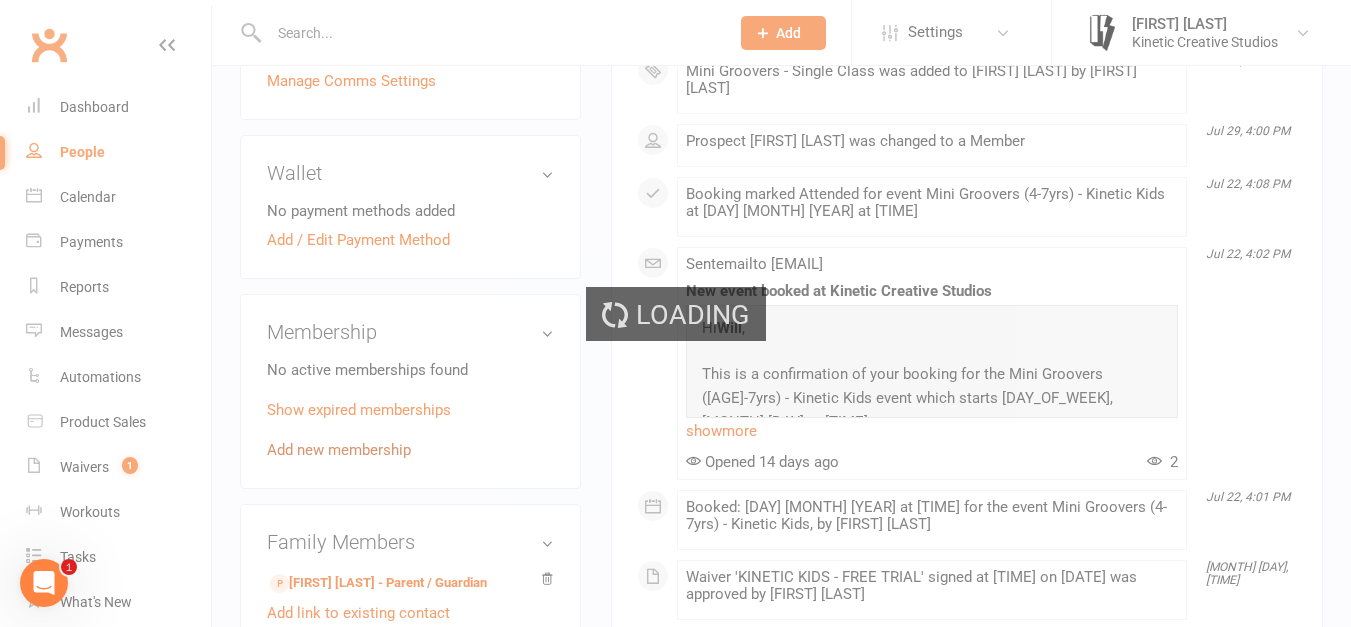 scroll, scrollTop: 0, scrollLeft: 0, axis: both 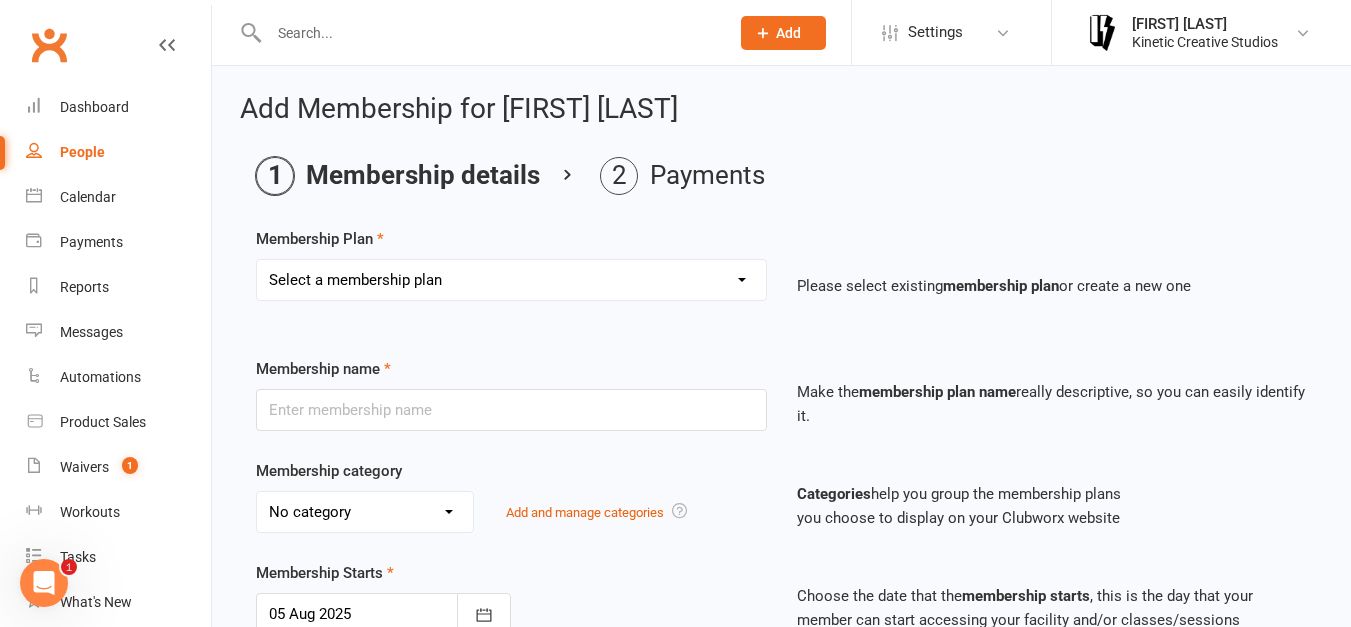 click on "Select a membership plan Create new Membership Plan Mini Groovers - Single Class Kid Rockers - Single Class Mini Groovers - Term Pass Kid Rockers Term Pass Birthday Pass Kinesphere - Open Crew 24 The Kin - Open Crew 24 Kindred - Open Crew 24 New - Name TBD - Open Crew 24 Klique - Varsity Crew 24 Kaleidoscope - Varsity Crew 24 Statik - Varsity Crew 24 Kommotion - Varsity Crew 24 Kudos - Kids Crew 24 Krunch - Mini Crew 24 Gym Humxn Payment Plan GP Mentorship 2024 GP Mentorship 2024 - Pay Off Kommunity - Single Pass Auditions Danchella Payment Plan 2025 Kinetic Program Workshop Pass - $25 HHI ENTRY Double Workshop Pass - $40 HHI NAT ENTRY Community Class Pass - $20 2025 Small Crew - Weekly 2025 Small Crew - Fortnight" at bounding box center (511, 280) 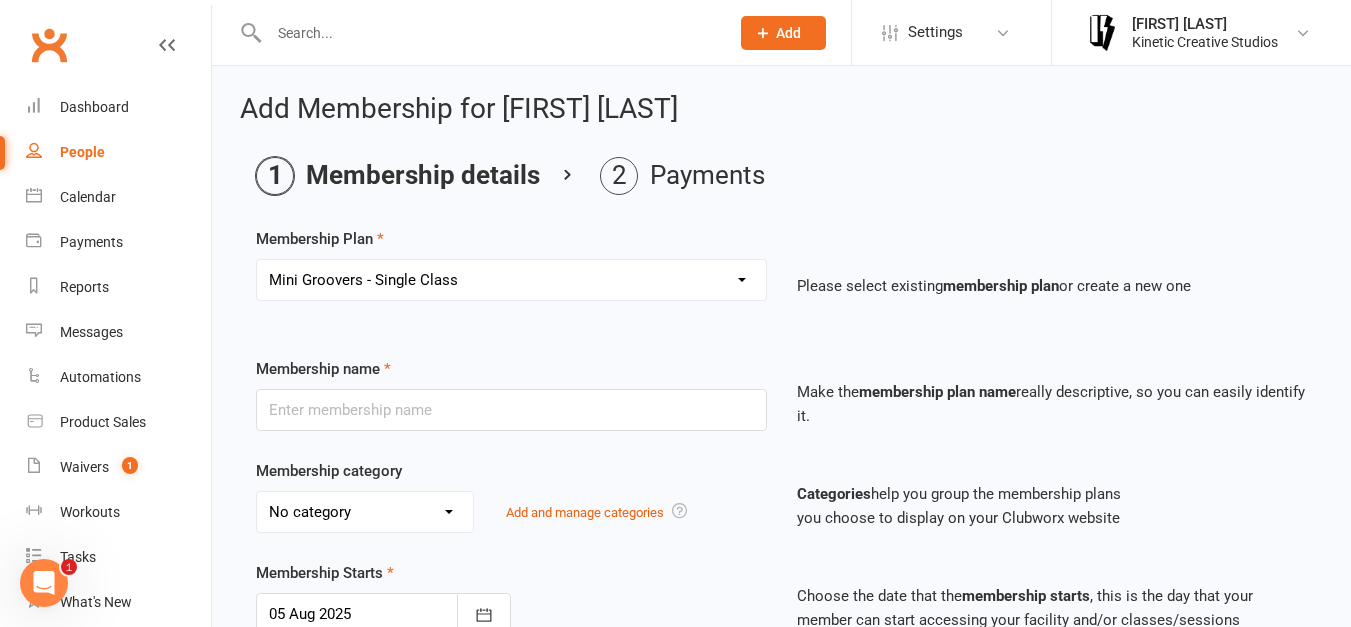 click on "Select a membership plan Create new Membership Plan Mini Groovers - Single Class Kid Rockers - Single Class Mini Groovers - Term Pass Kid Rockers Term Pass Birthday Pass Kinesphere - Open Crew 24 The Kin - Open Crew 24 Kindred - Open Crew 24 New - Name TBD - Open Crew 24 Klique - Varsity Crew 24 Kaleidoscope - Varsity Crew 24 Statik - Varsity Crew 24 Kommotion - Varsity Crew 24 Kudos - Kids Crew 24 Krunch - Mini Crew 24 Gym Humxn Payment Plan GP Mentorship 2024 GP Mentorship 2024 - Pay Off Kommunity - Single Pass Auditions Danchella Payment Plan 2025 Kinetic Program Workshop Pass - $25 HHI ENTRY Double Workshop Pass - $40 HHI NAT ENTRY Community Class Pass - $20 2025 Small Crew - Weekly 2025 Small Crew - Fortnight" at bounding box center (511, 280) 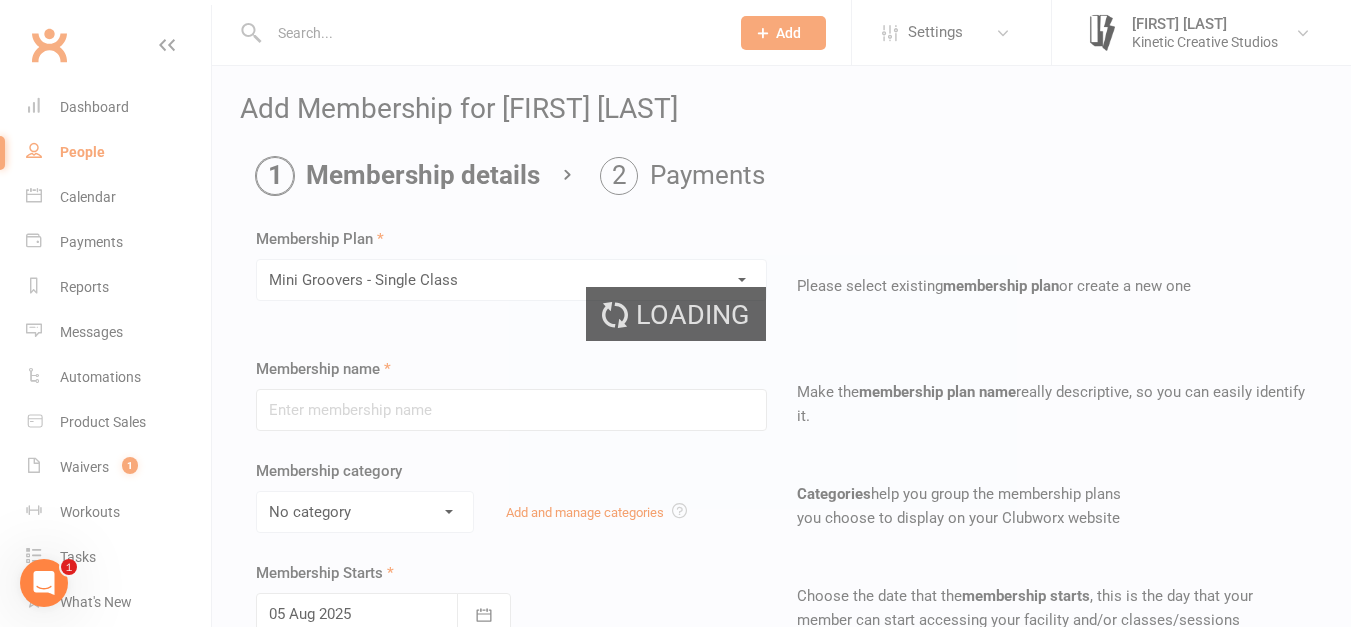 type on "Mini Groovers - Single Class" 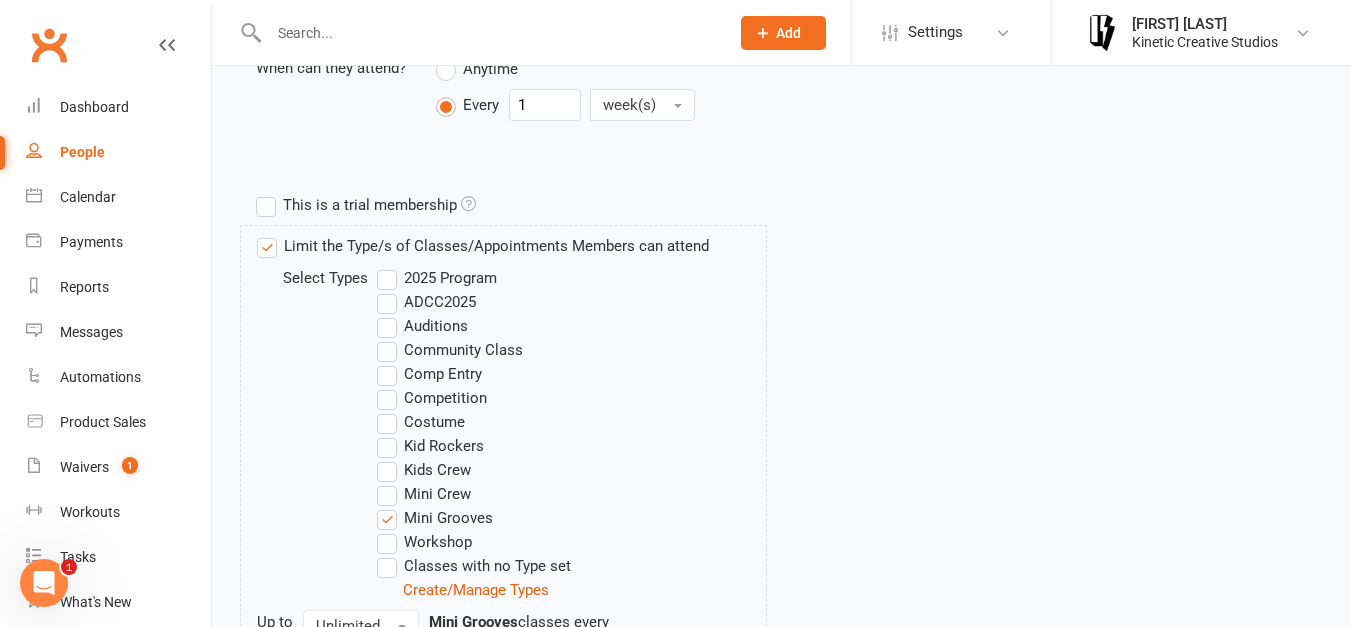scroll, scrollTop: 1113, scrollLeft: 0, axis: vertical 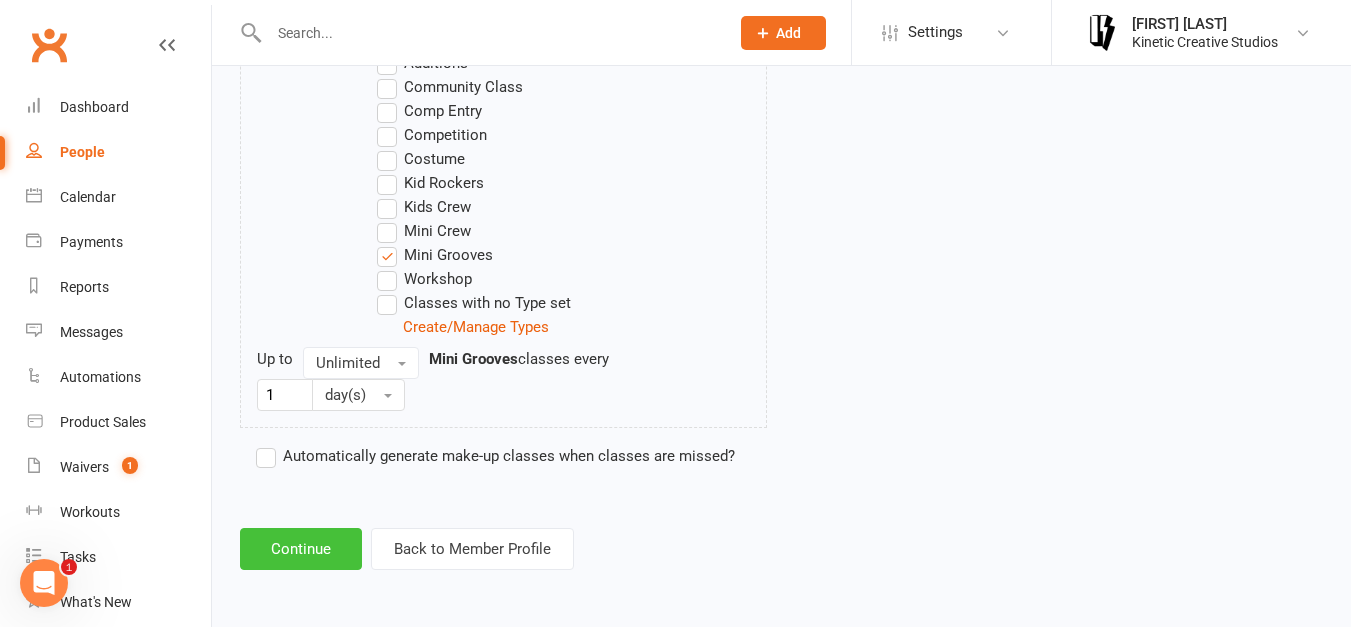 click on "Continue" at bounding box center [301, 549] 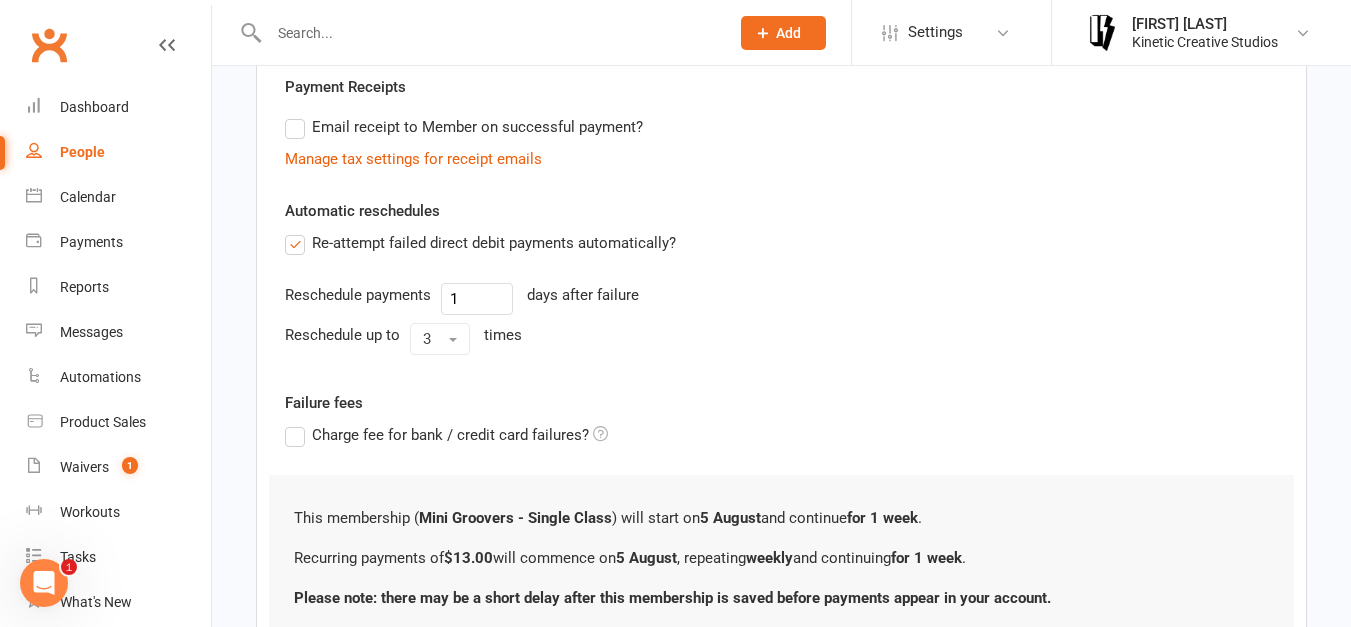 scroll, scrollTop: 747, scrollLeft: 0, axis: vertical 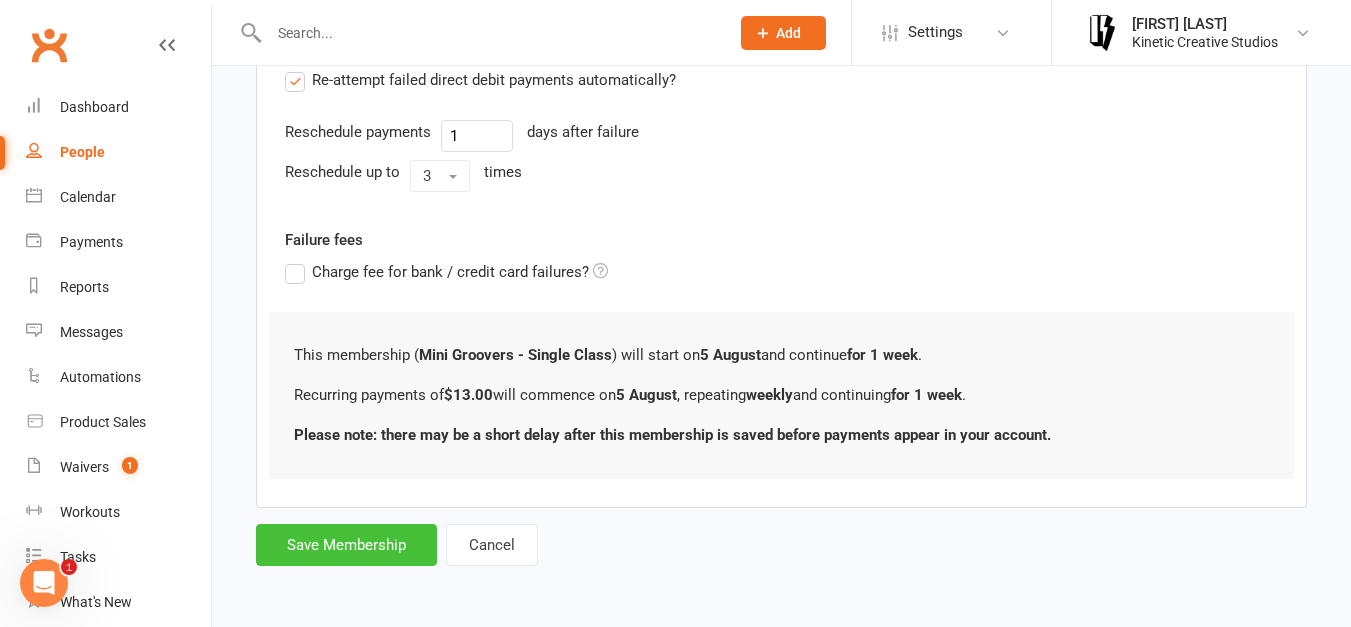 click on "Save Membership" at bounding box center [346, 545] 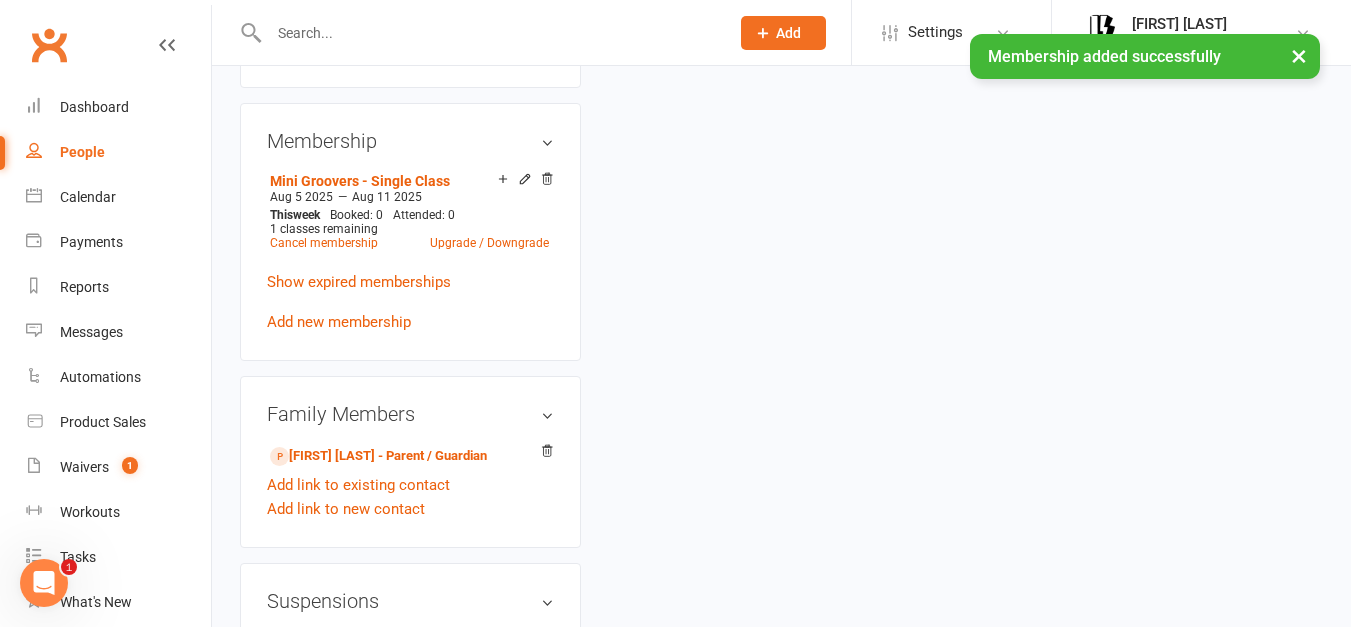 scroll, scrollTop: 0, scrollLeft: 0, axis: both 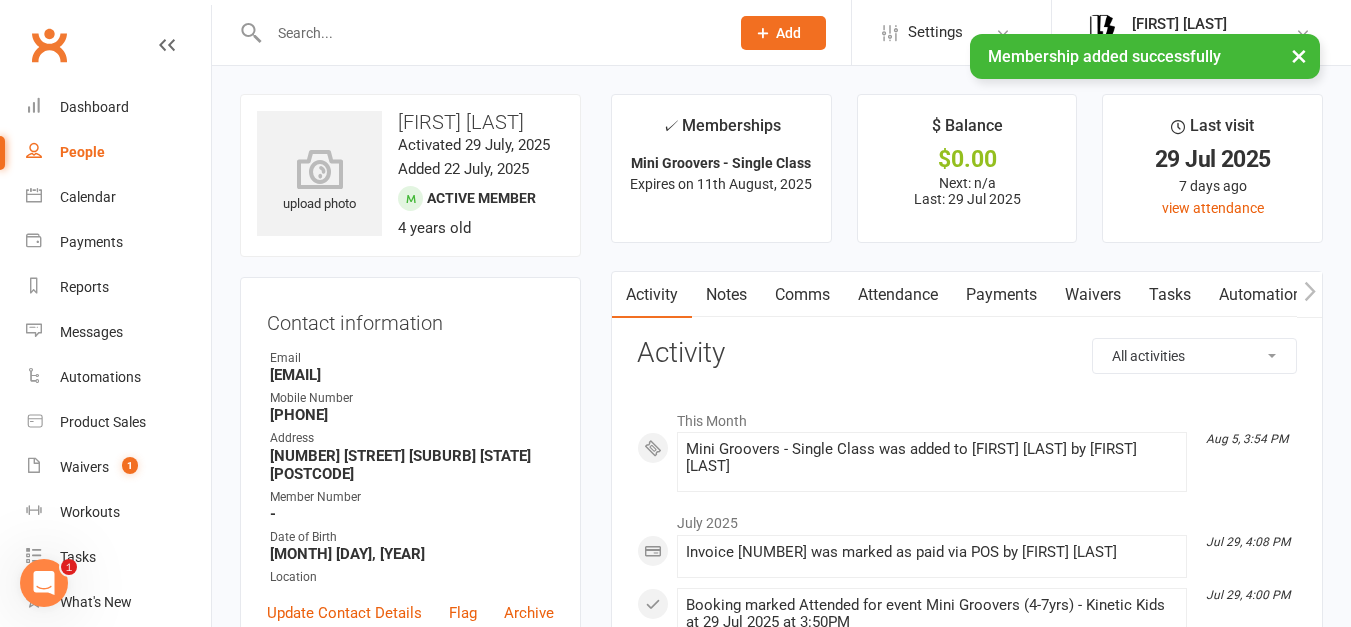 click on "Attendance" at bounding box center [898, 295] 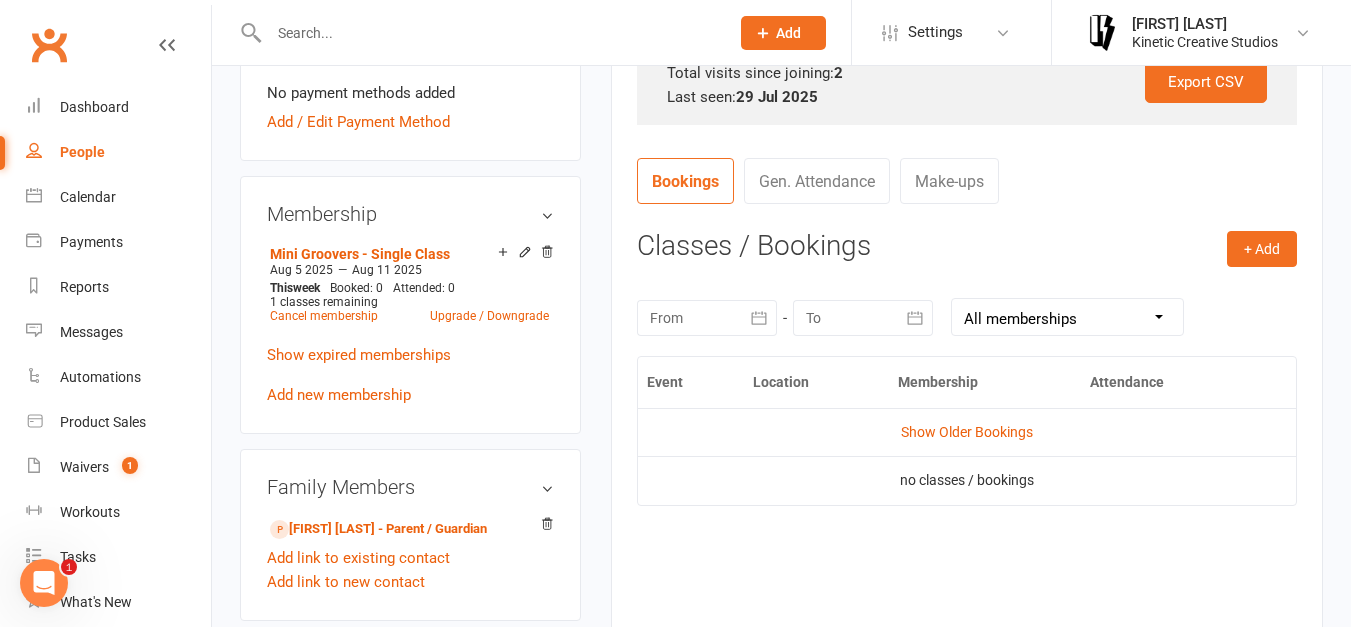 scroll, scrollTop: 675, scrollLeft: 0, axis: vertical 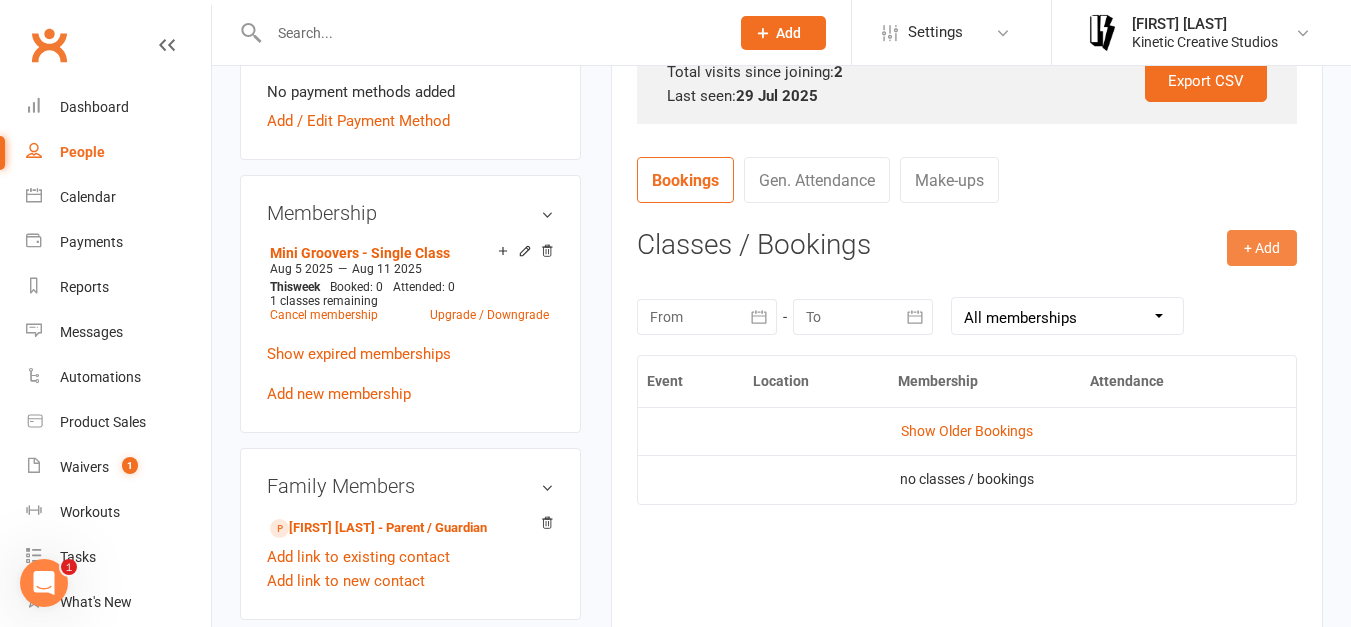 click on "+ Add" at bounding box center (1262, 248) 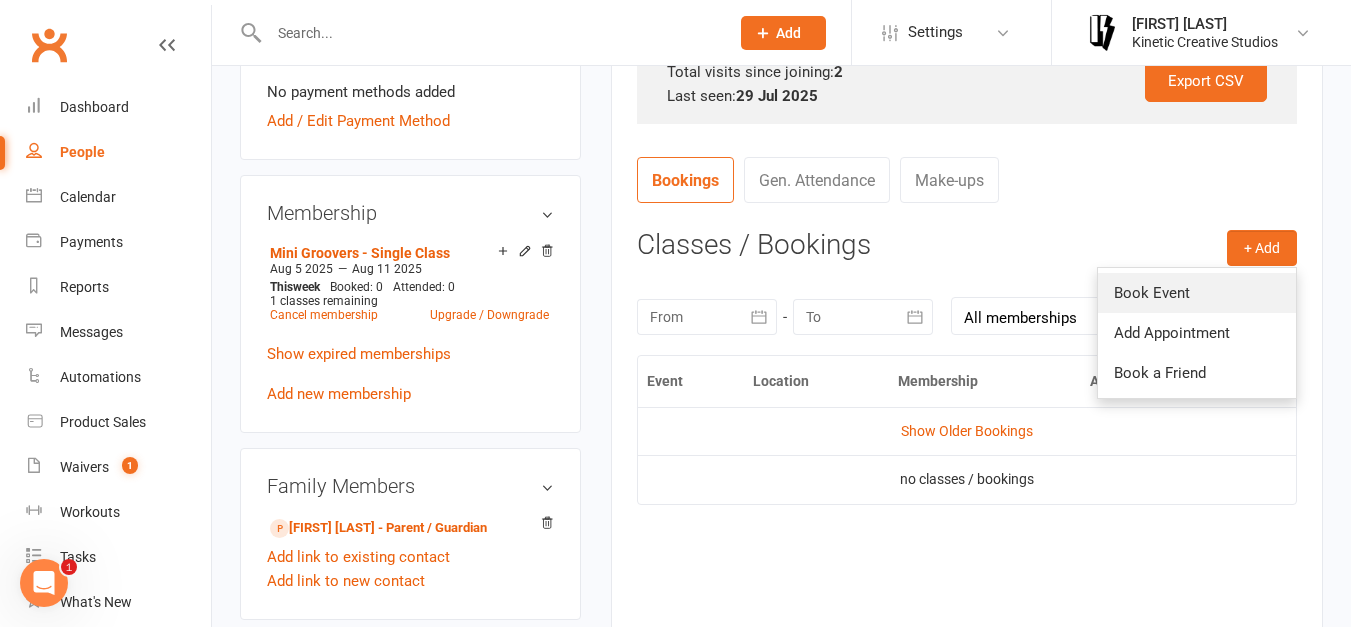 click on "Book Event" at bounding box center (1197, 293) 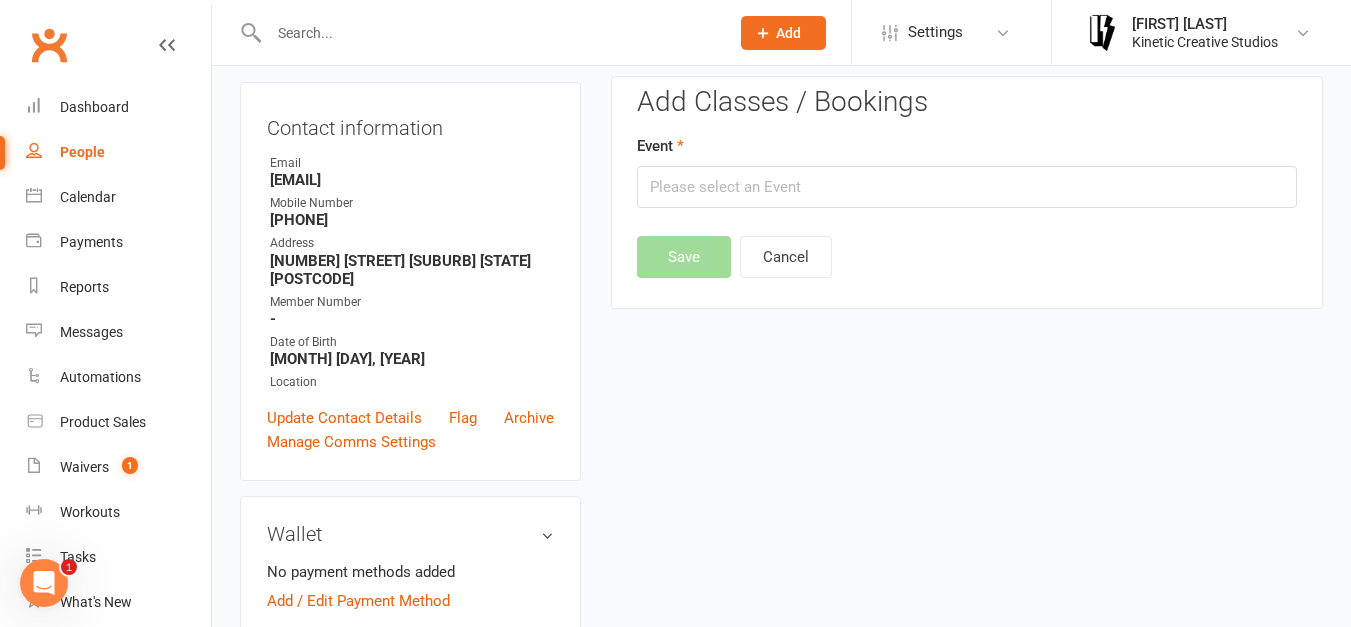scroll, scrollTop: 171, scrollLeft: 0, axis: vertical 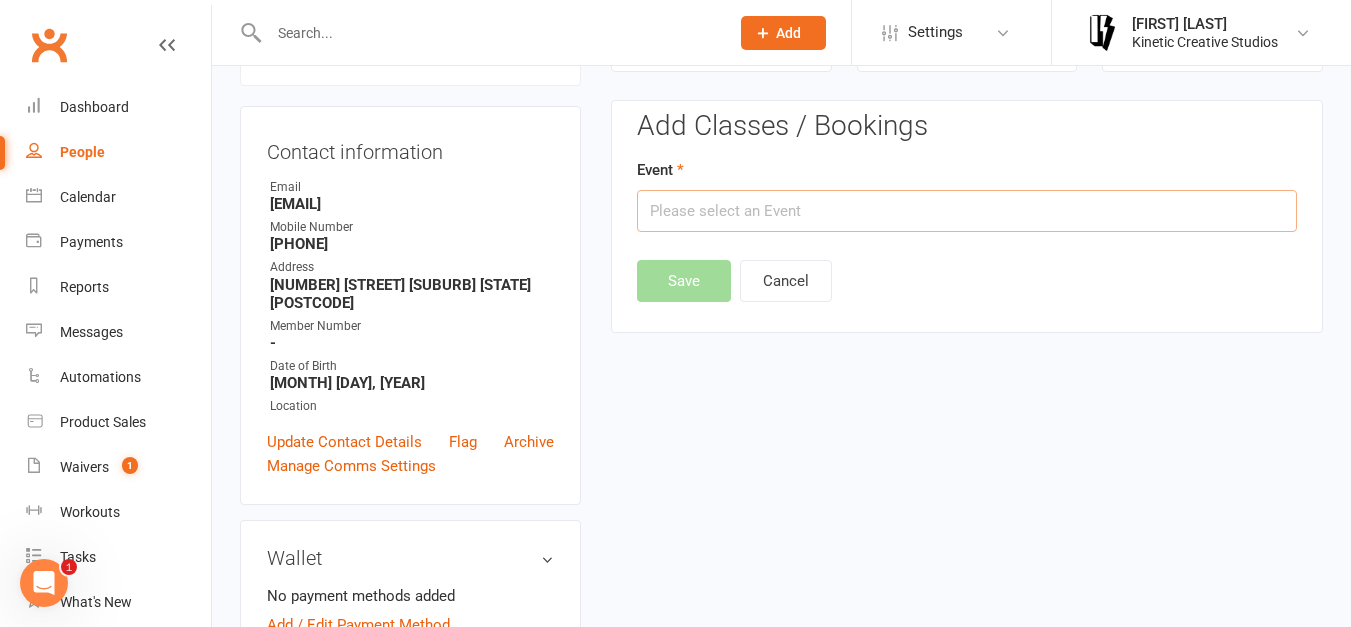 click at bounding box center [967, 211] 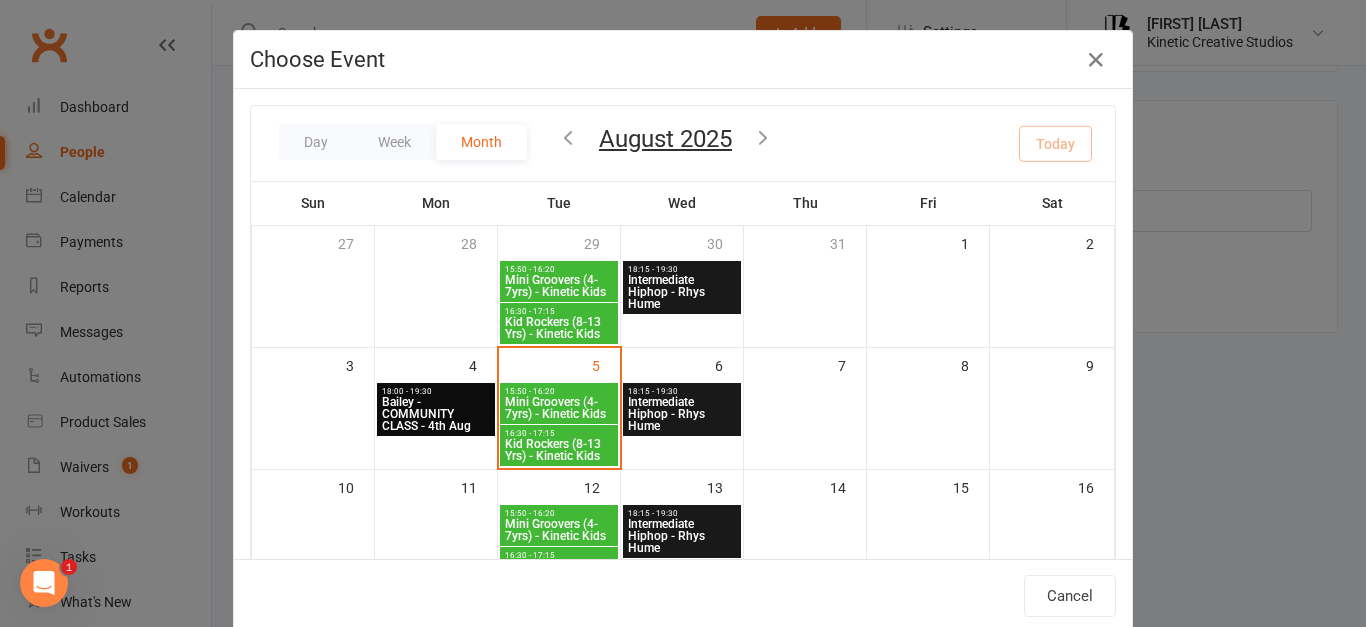 click on "Mini Groovers (4-7yrs) - Kinetic Kids" at bounding box center (559, 408) 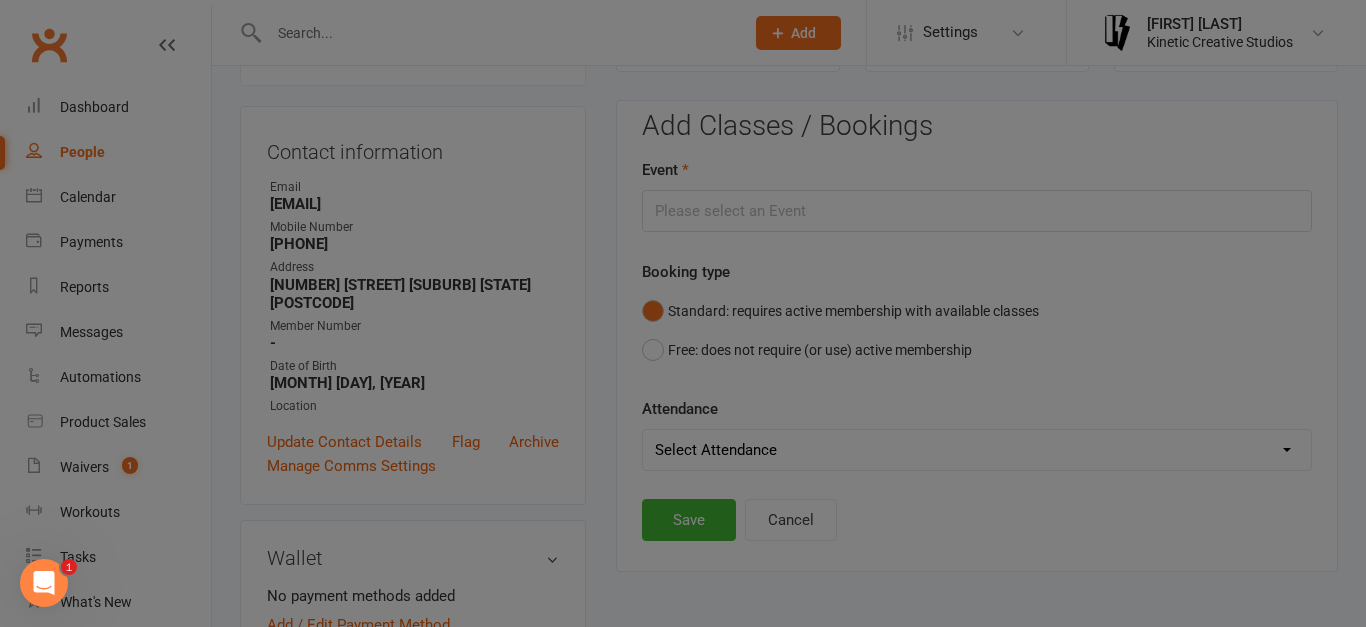 type on "Mini Groovers (4-7yrs) - Kinetic Kids - Aug 5, 2025 3:50:00 PM" 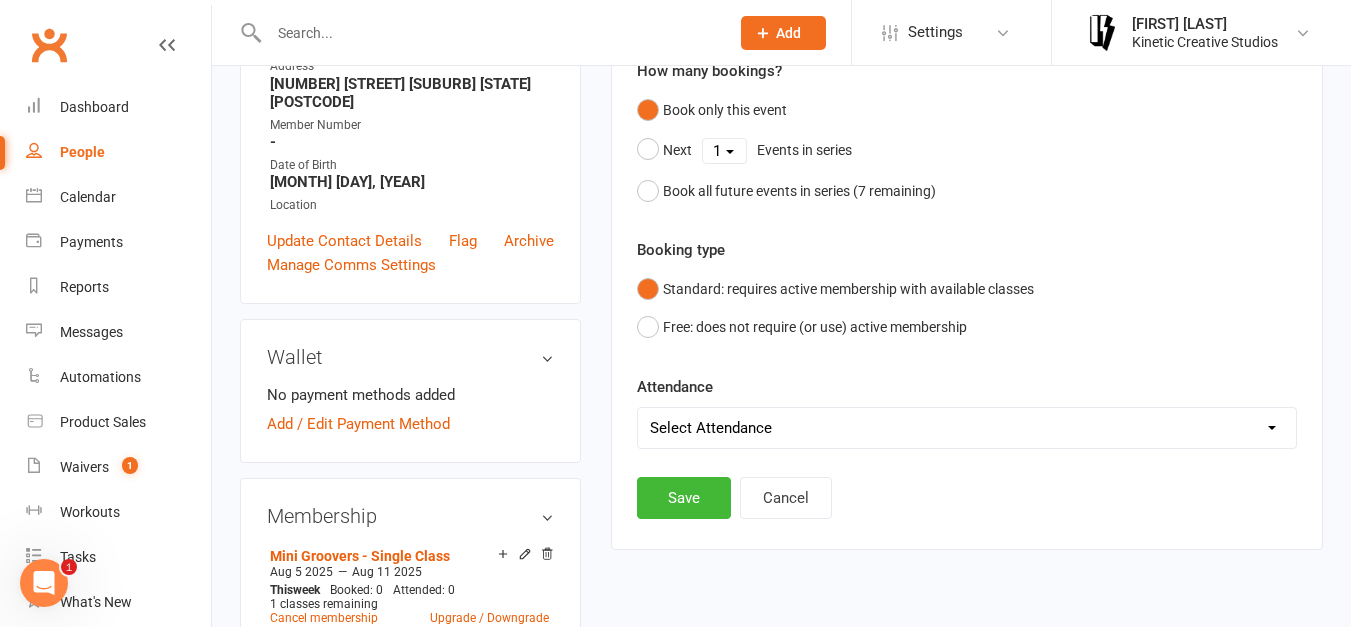 scroll, scrollTop: 373, scrollLeft: 0, axis: vertical 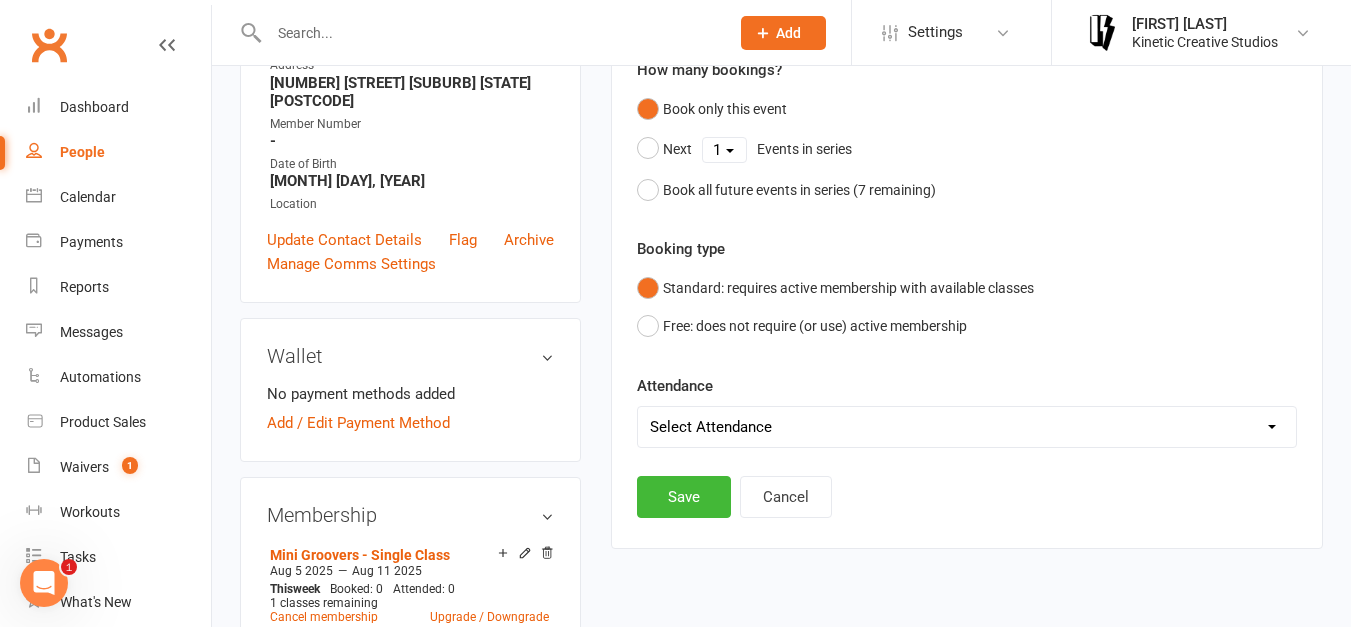 click on "Select Attendance Attended Absent" at bounding box center [967, 427] 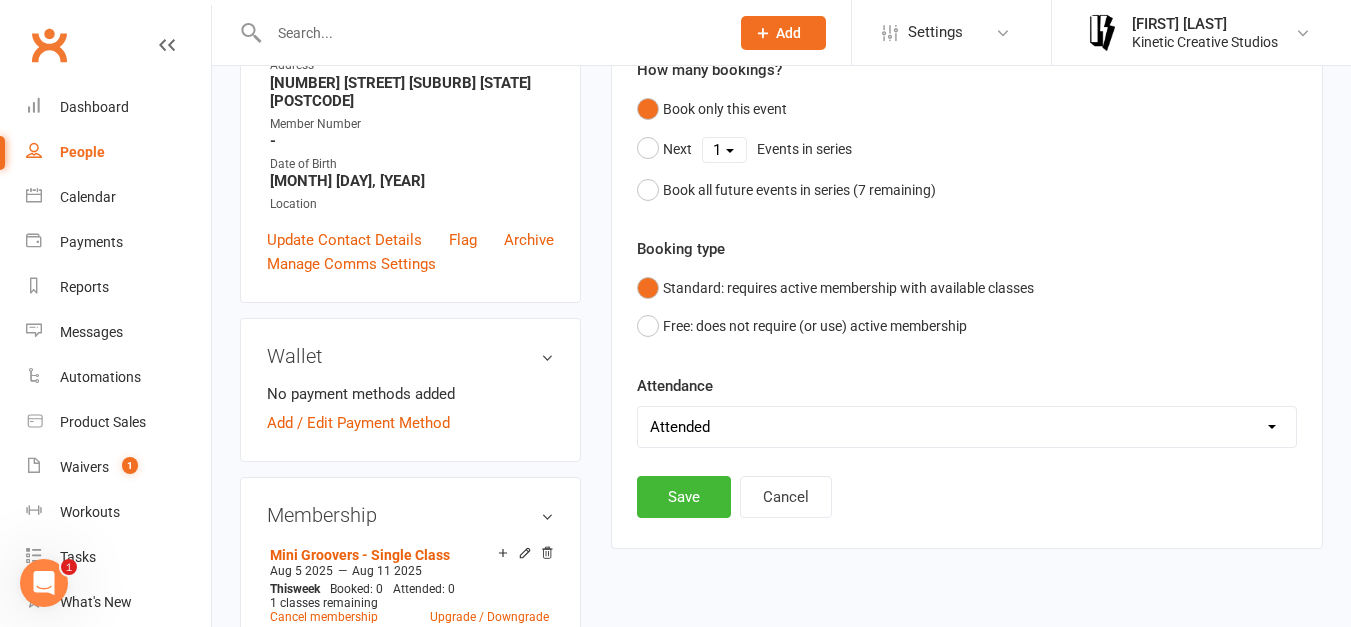 click on "Select Attendance Attended Absent" at bounding box center [967, 427] 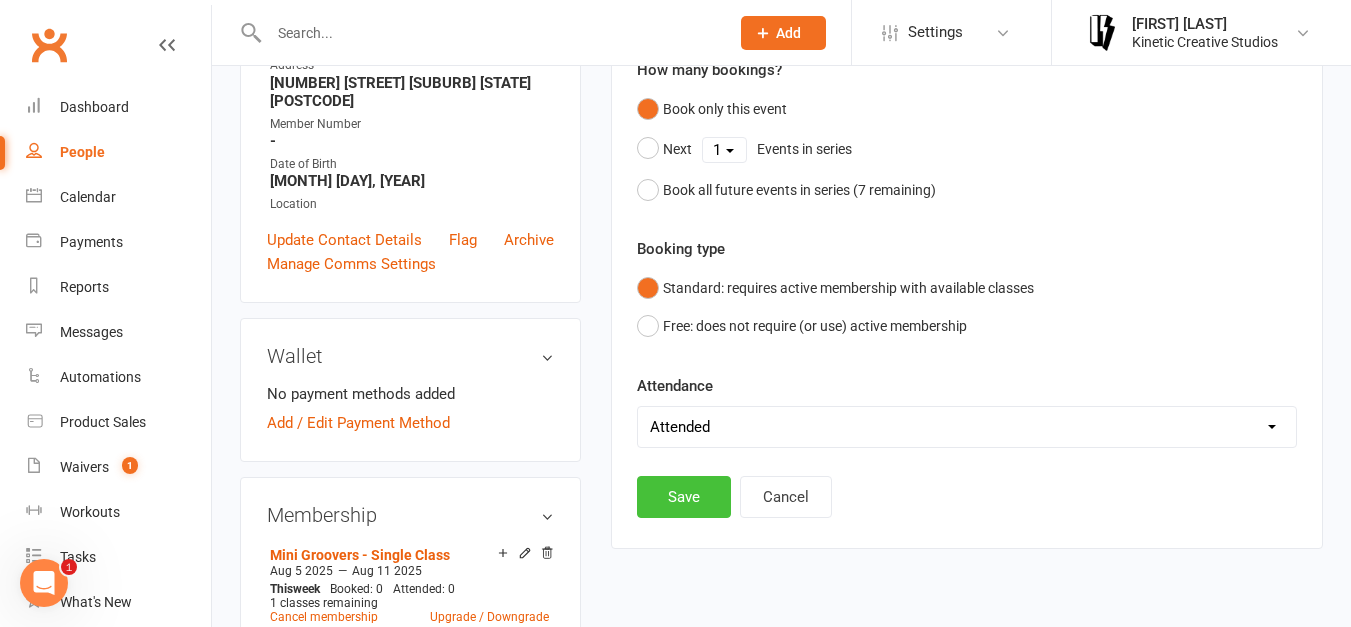 click on "Save" at bounding box center [684, 497] 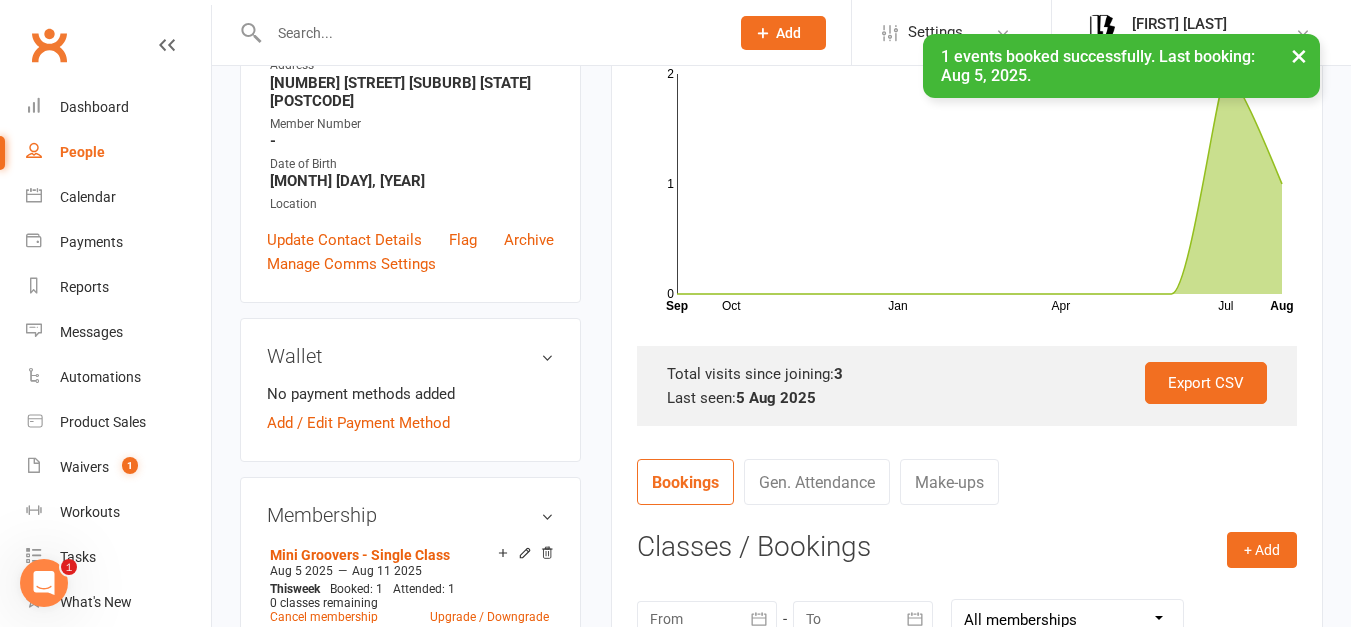 scroll, scrollTop: 0, scrollLeft: 0, axis: both 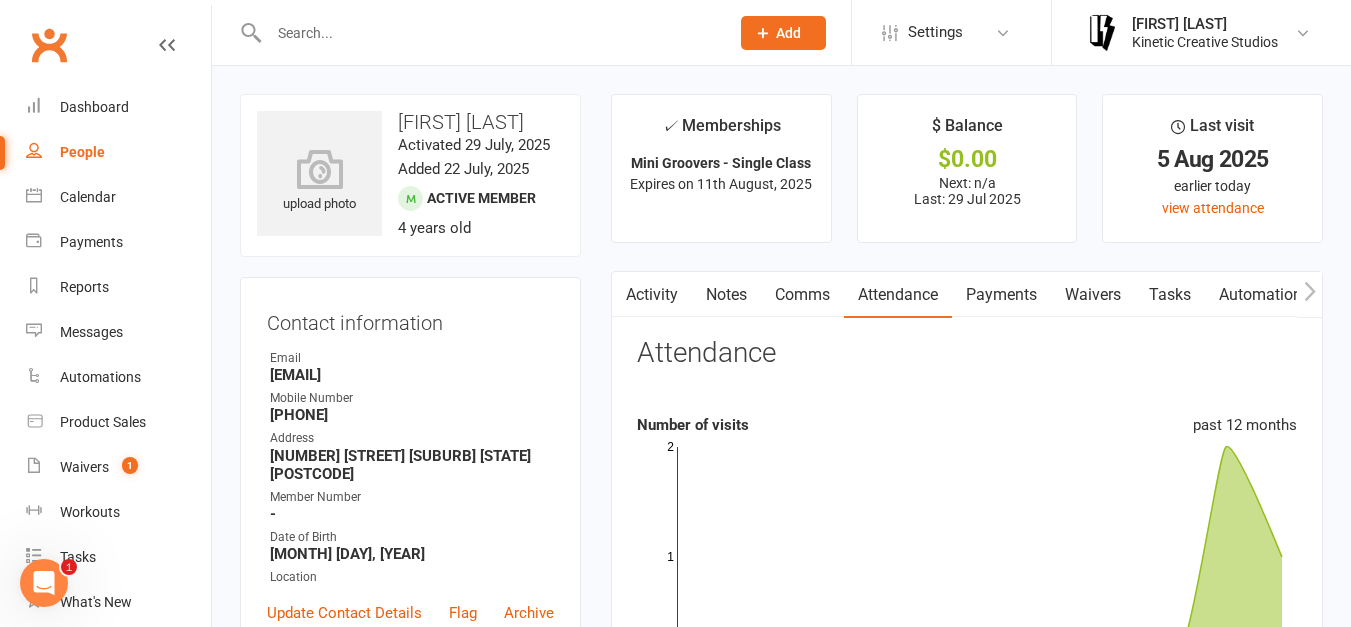 click on "Payments" at bounding box center (1001, 295) 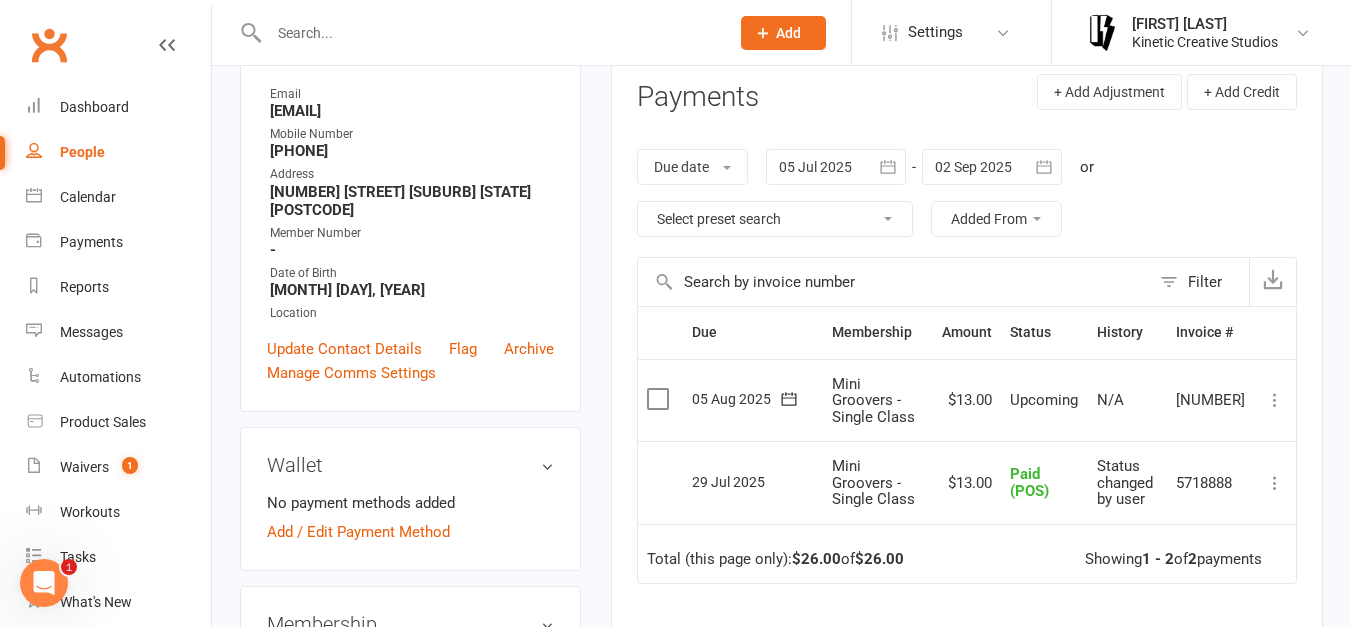 scroll, scrollTop: 265, scrollLeft: 0, axis: vertical 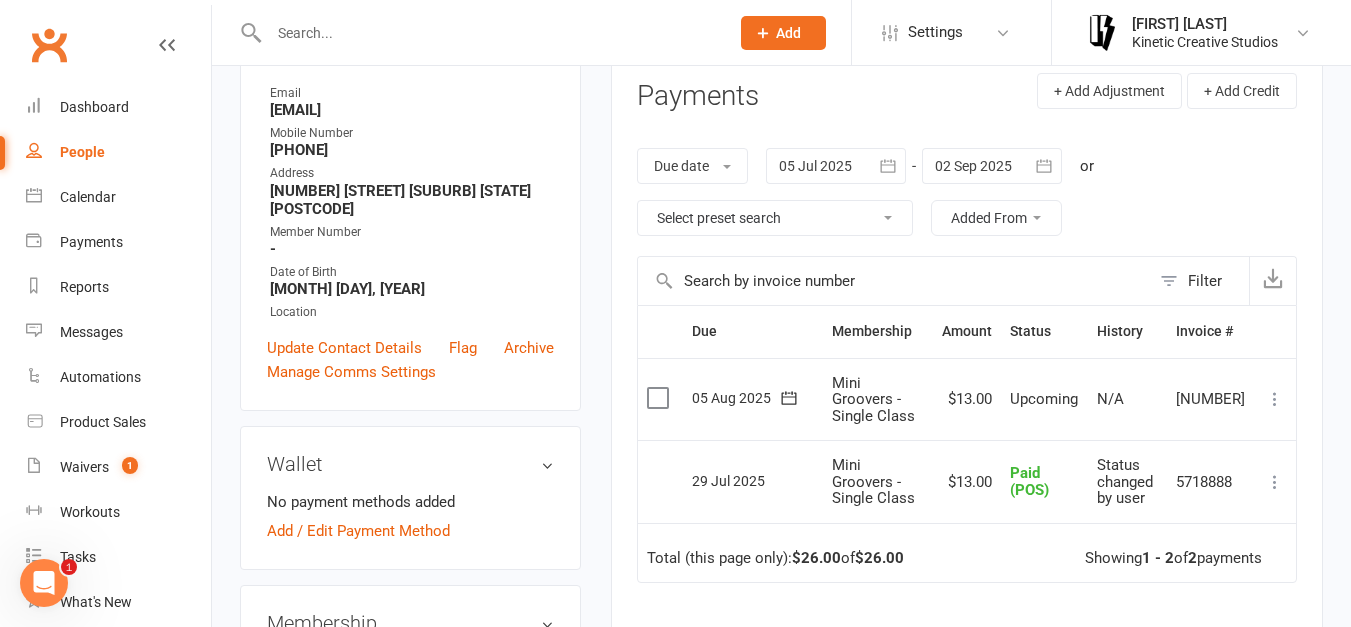 click at bounding box center (660, 398) 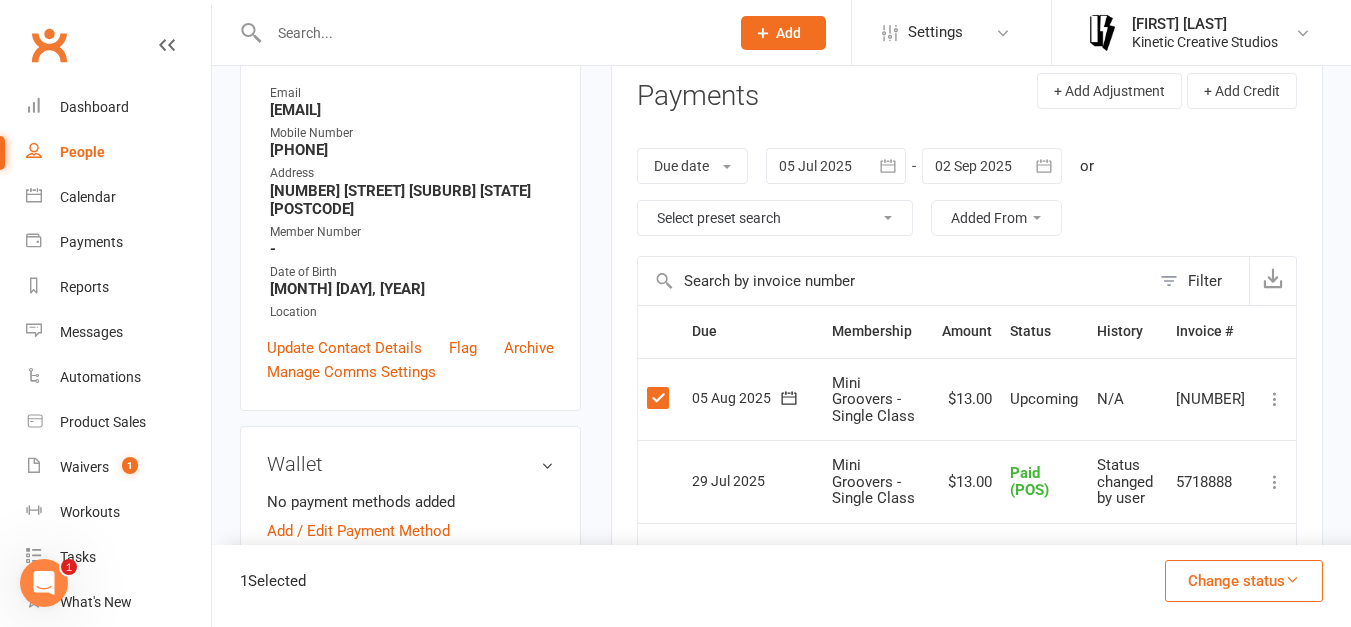click on "Change status" at bounding box center [1244, 581] 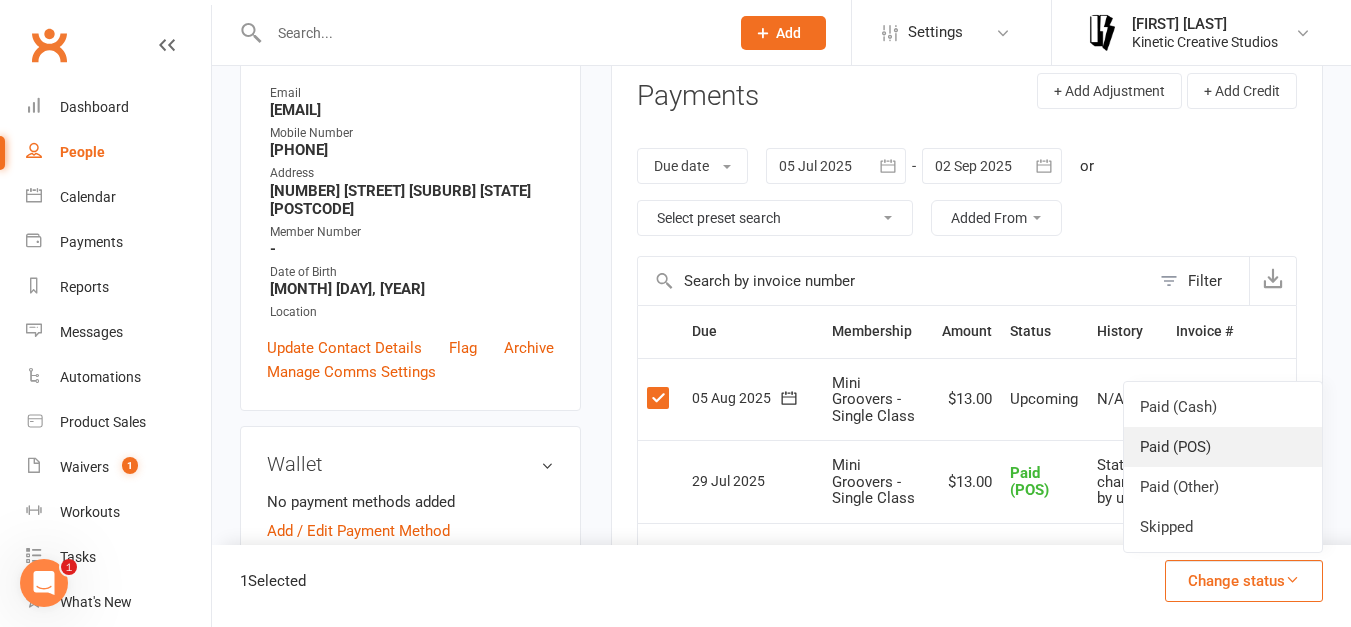 click on "Paid (POS)" at bounding box center (1223, 447) 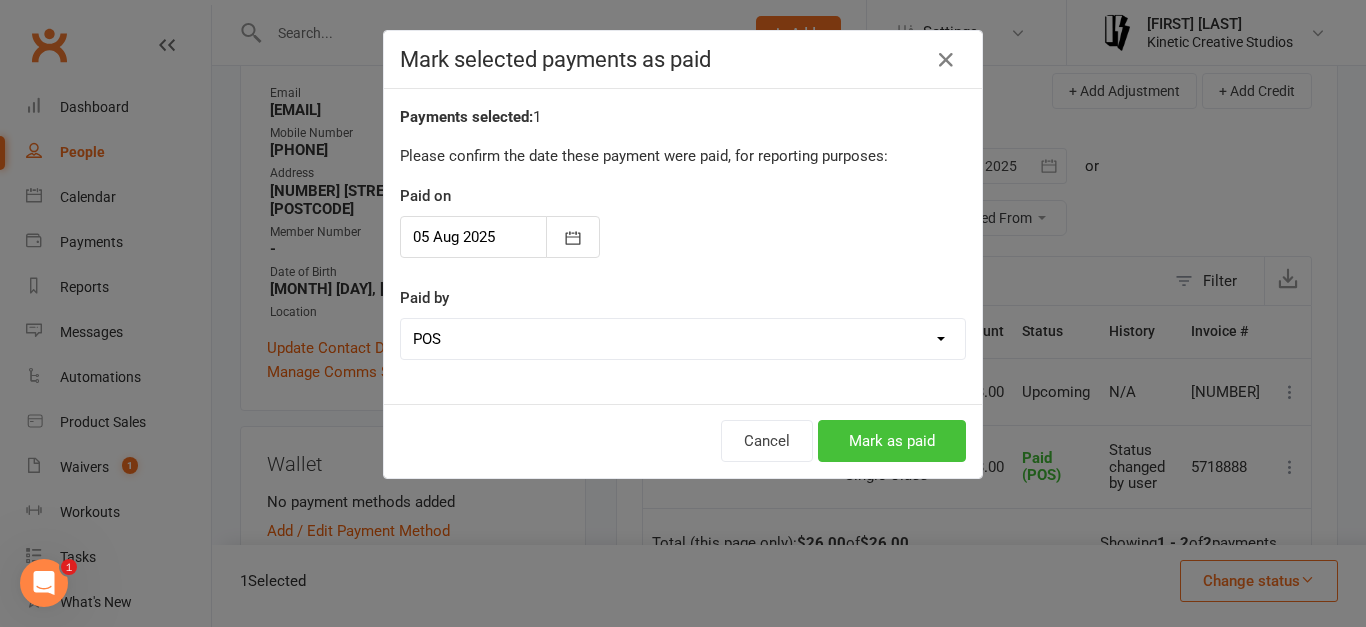 click on "Mark as paid" at bounding box center [892, 441] 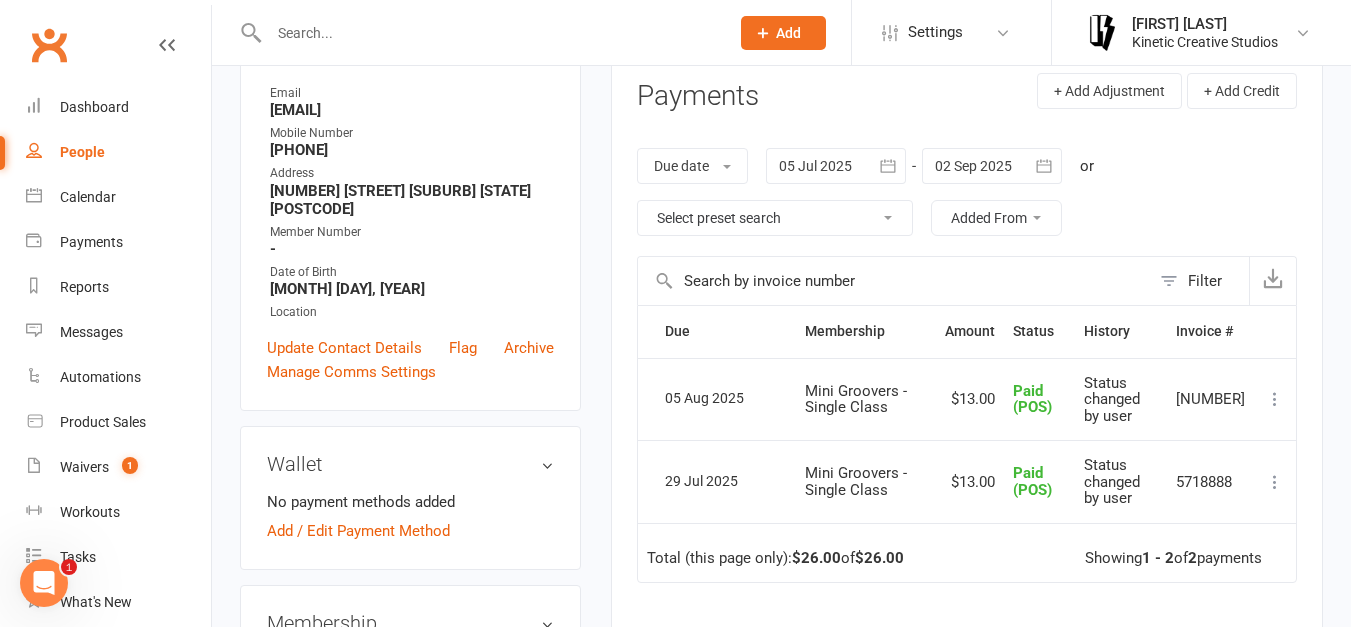 click at bounding box center [489, 33] 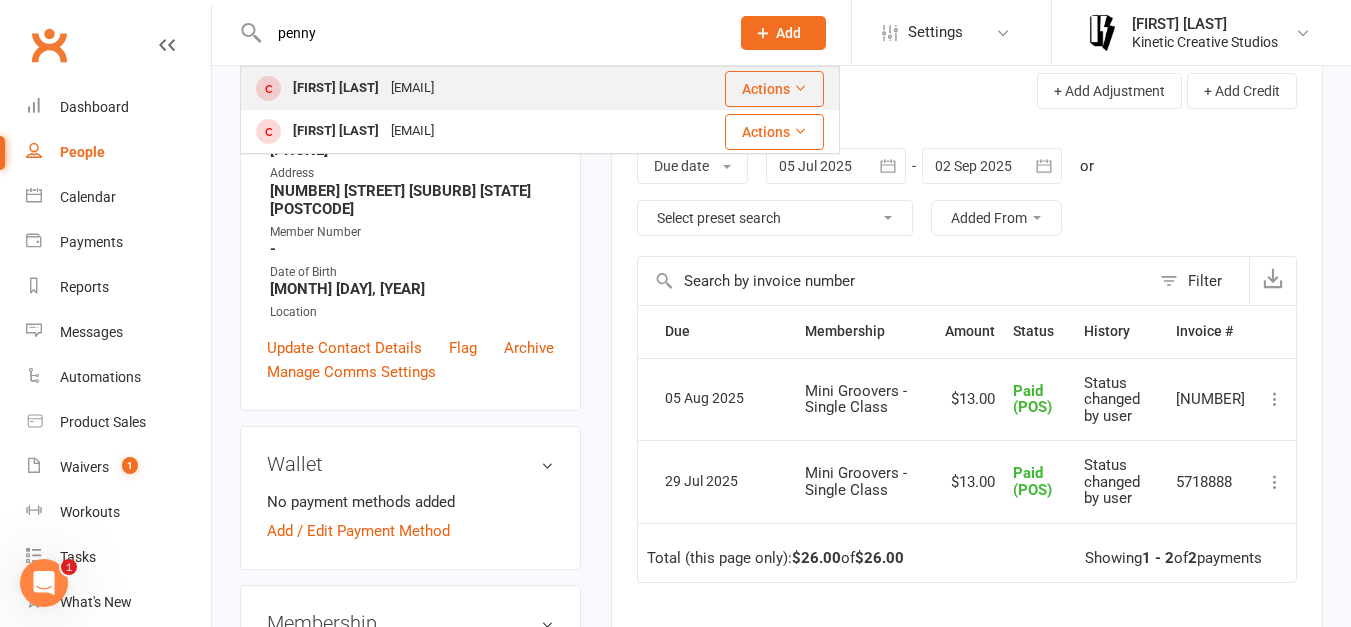 type on "penny" 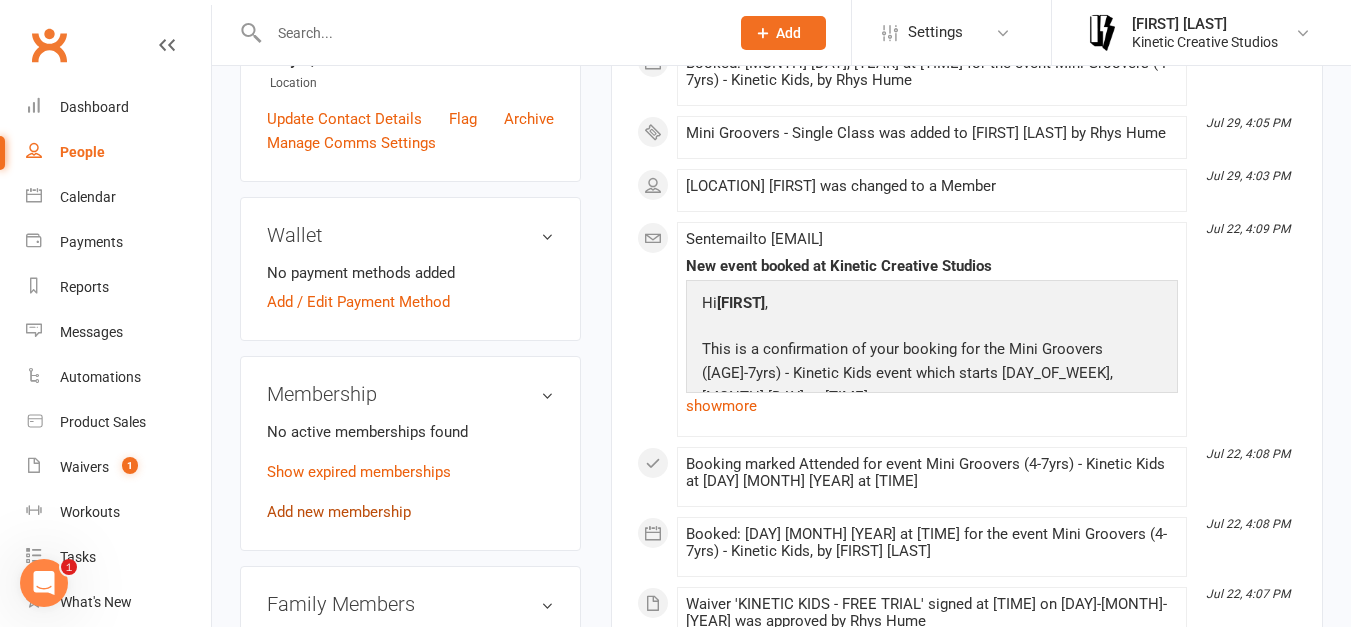scroll, scrollTop: 510, scrollLeft: 0, axis: vertical 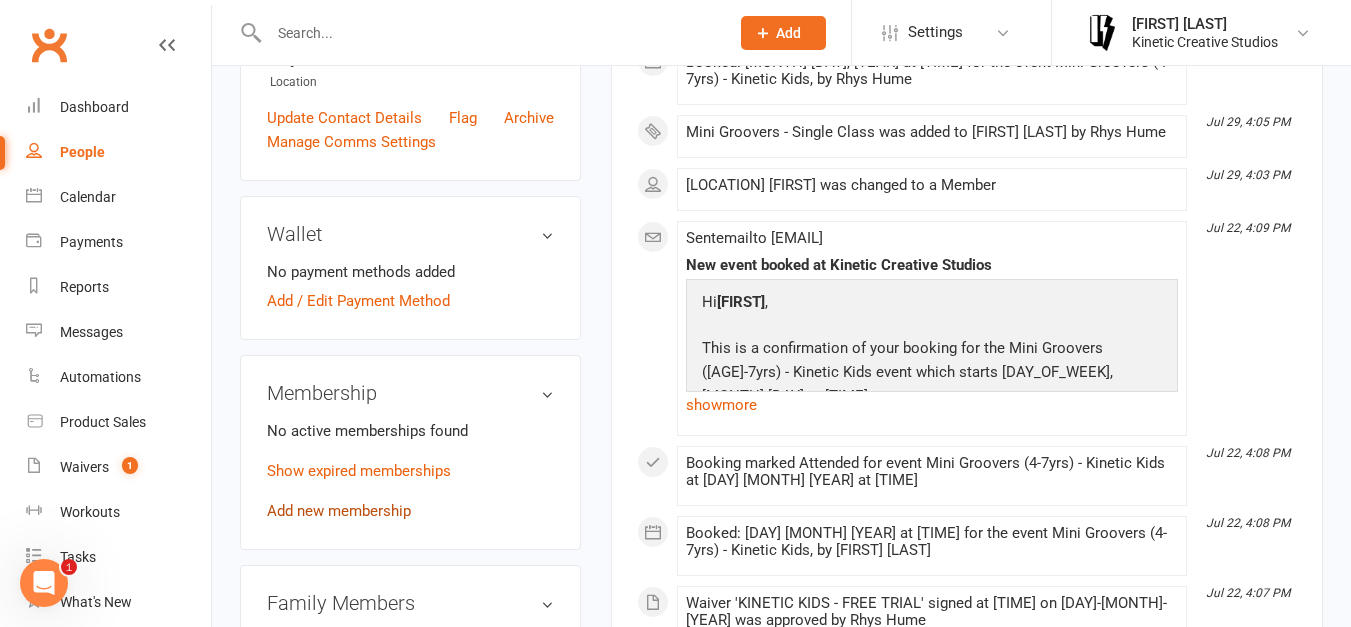 click on "Add new membership" at bounding box center [339, 511] 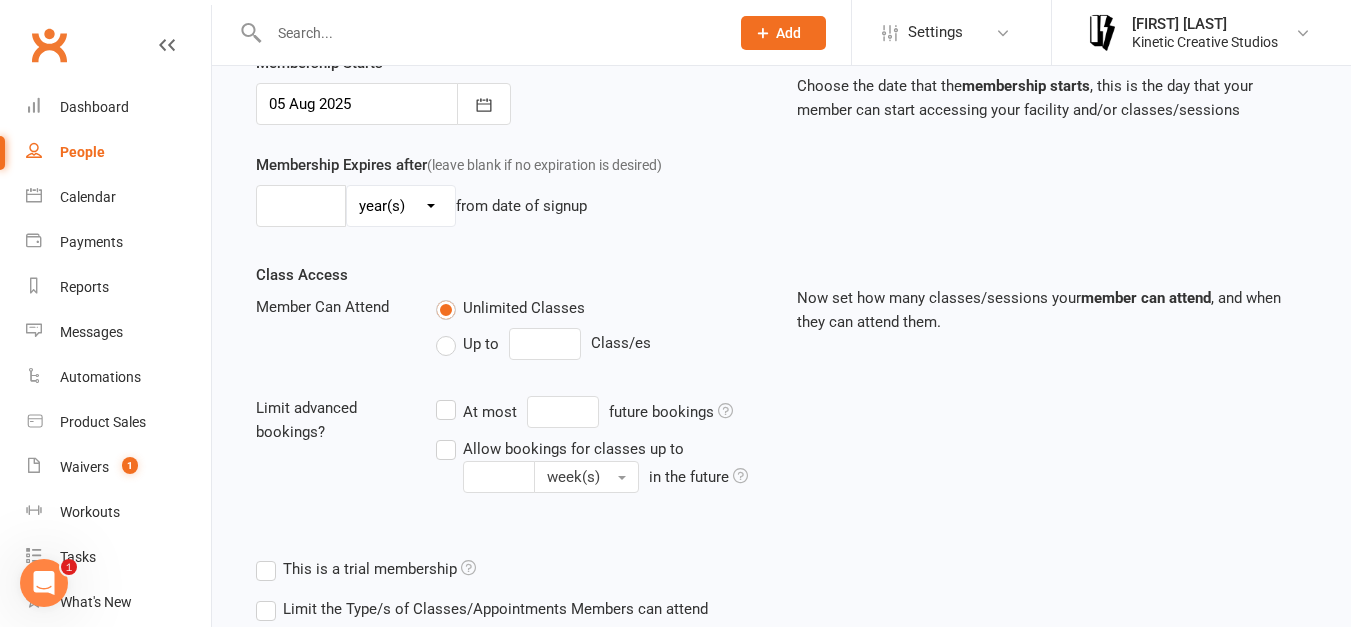 scroll, scrollTop: 0, scrollLeft: 0, axis: both 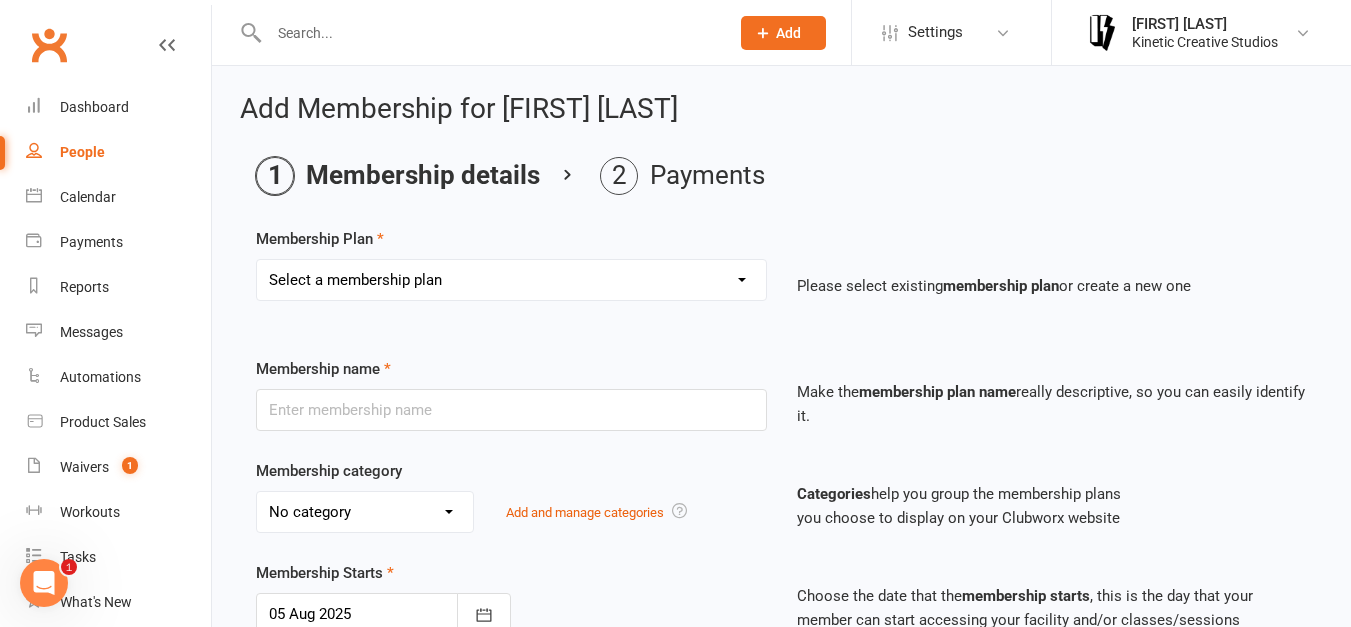 click on "Select a membership plan Create new Membership Plan Mini Groovers - Single Class Kid Rockers - Single Class Mini Groovers - Term Pass Kid Rockers Term Pass Birthday Pass Kinesphere - Open Crew 24 The Kin - Open Crew 24 Kindred - Open Crew 24 New - Name TBD - Open Crew 24 Klique - Varsity Crew 24 Kaleidoscope - Varsity Crew 24 Statik - Varsity Crew 24 Kommotion - Varsity Crew 24 Kudos - Kids Crew 24 Krunch - Mini Crew 24 Gym Humxn Payment Plan GP Mentorship 2024 GP Mentorship 2024 - Pay Off Kommunity - Single Pass Auditions Danchella Payment Plan 2025 Kinetic Program Workshop Pass - $25 HHI ENTRY Double Workshop Pass - $40 HHI NAT ENTRY Community Class Pass - $20 2025 Small Crew - Weekly 2025 Small Crew - Fortnight" at bounding box center (511, 280) 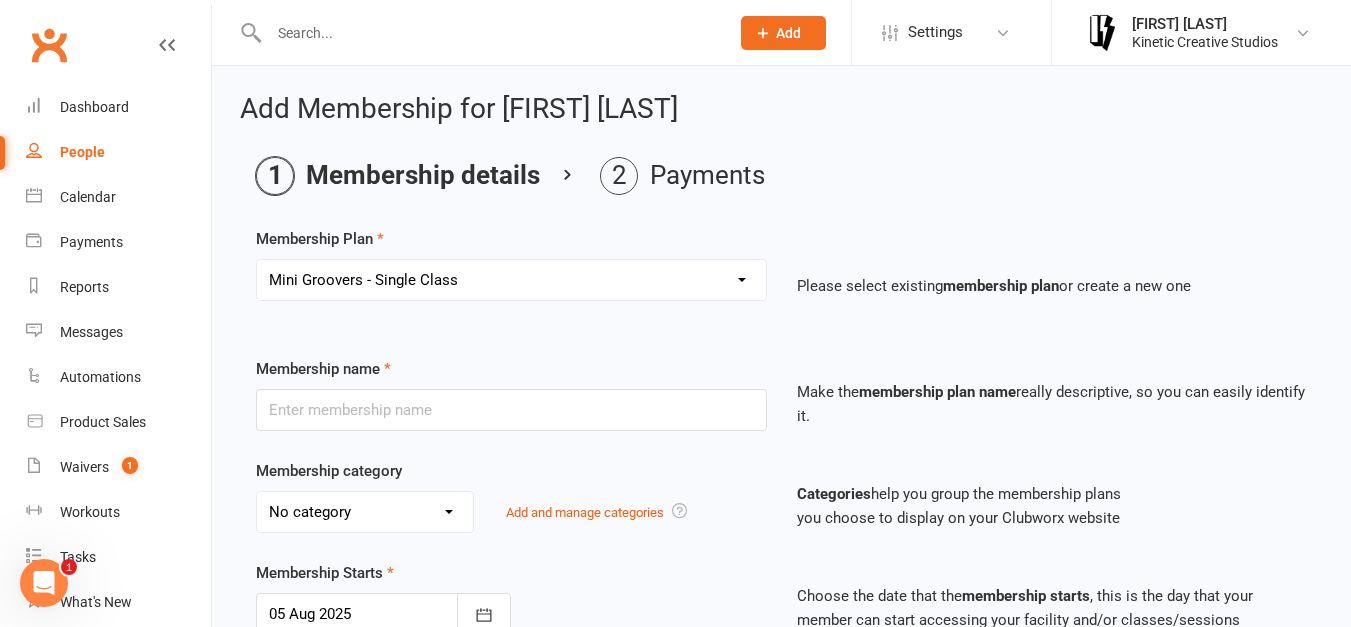 click on "Select a membership plan Create new Membership Plan Mini Groovers - Single Class Kid Rockers - Single Class Mini Groovers - Term Pass Kid Rockers Term Pass Birthday Pass Kinesphere - Open Crew 24 The Kin - Open Crew 24 Kindred - Open Crew 24 New - Name TBD - Open Crew 24 Klique - Varsity Crew 24 Kaleidoscope - Varsity Crew 24 Statik - Varsity Crew 24 Kommotion - Varsity Crew 24 Kudos - Kids Crew 24 Krunch - Mini Crew 24 Gym Humxn Payment Plan GP Mentorship 2024 GP Mentorship 2024 - Pay Off Kommunity - Single Pass Auditions Danchella Payment Plan 2025 Kinetic Program Workshop Pass - $25 HHI ENTRY Double Workshop Pass - $40 HHI NAT ENTRY Community Class Pass - $20 2025 Small Crew - Weekly 2025 Small Crew - Fortnight" at bounding box center [511, 280] 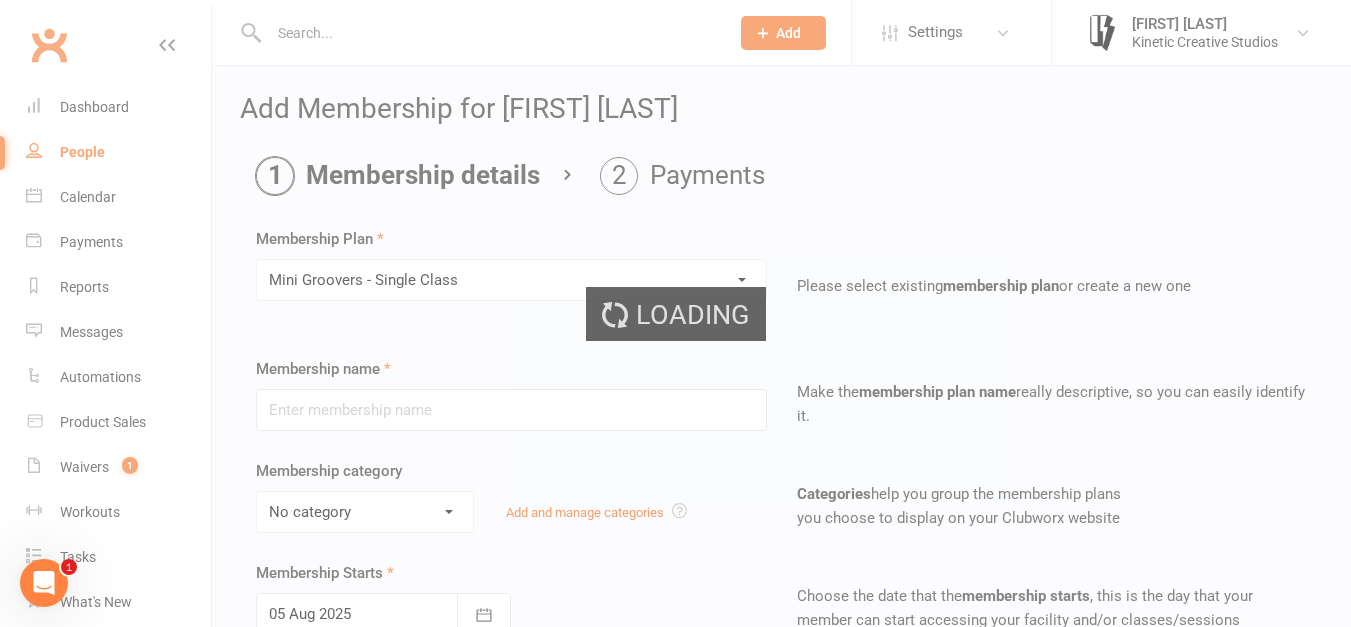 type on "Mini Groovers - Single Class" 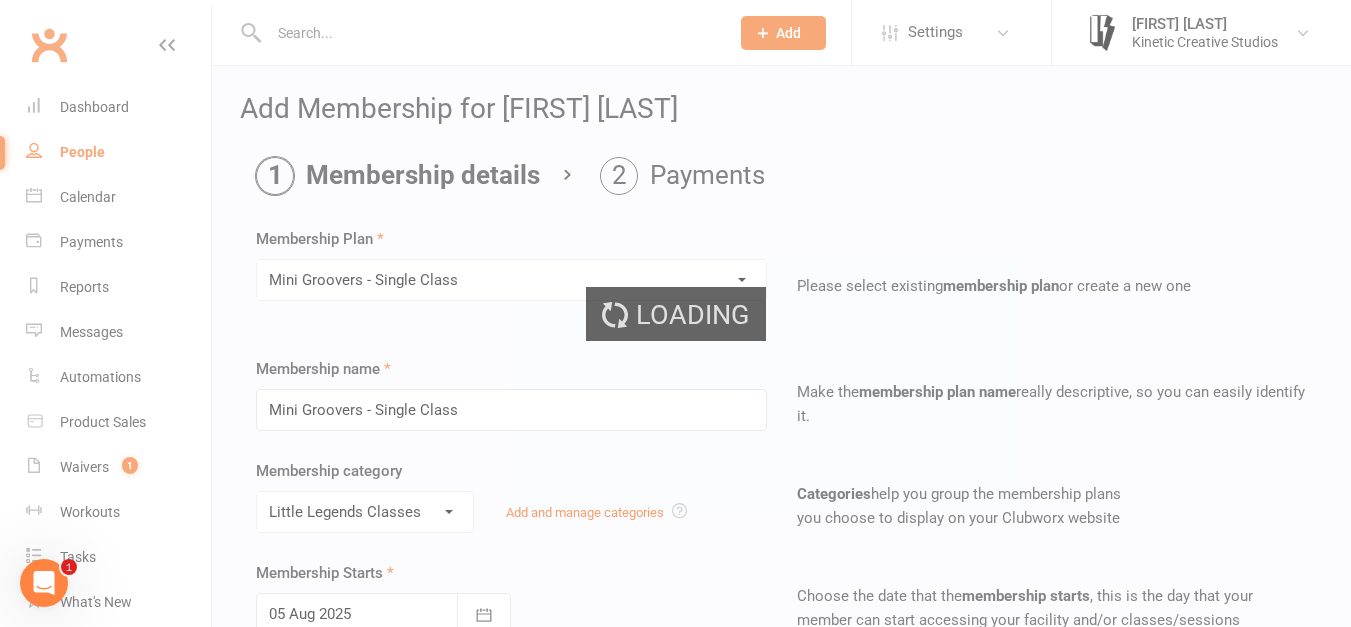 type on "1" 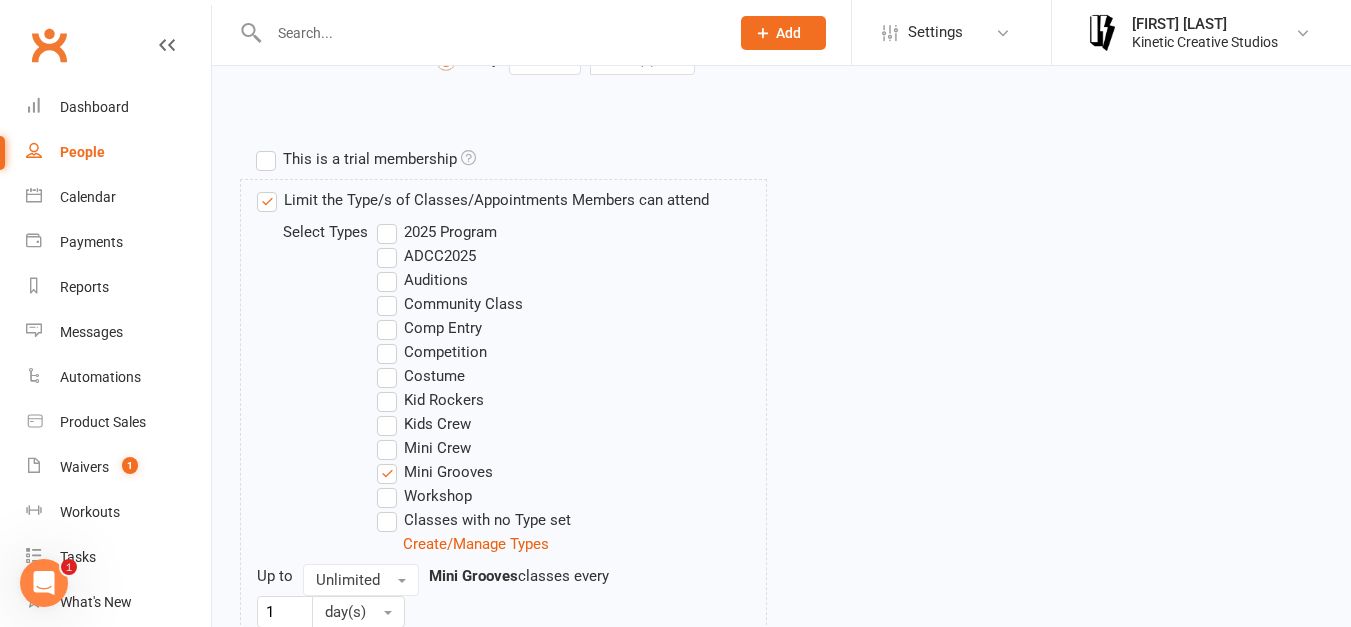 scroll, scrollTop: 1113, scrollLeft: 0, axis: vertical 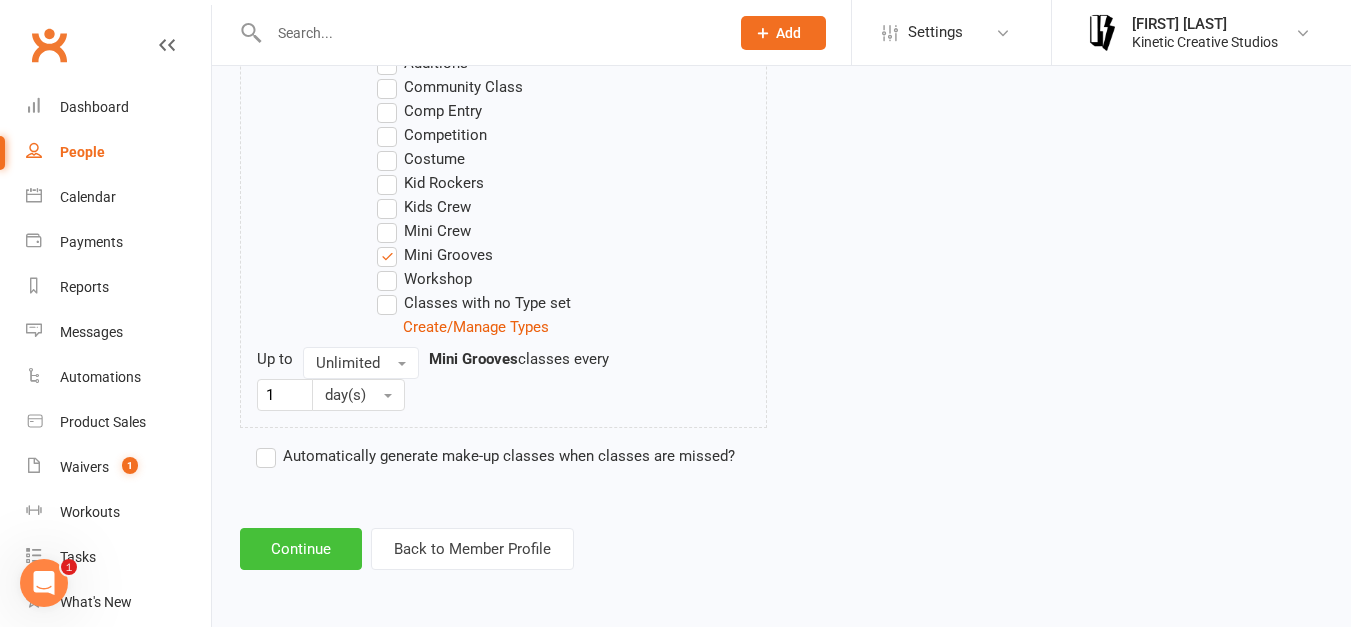 click on "Continue" at bounding box center [301, 549] 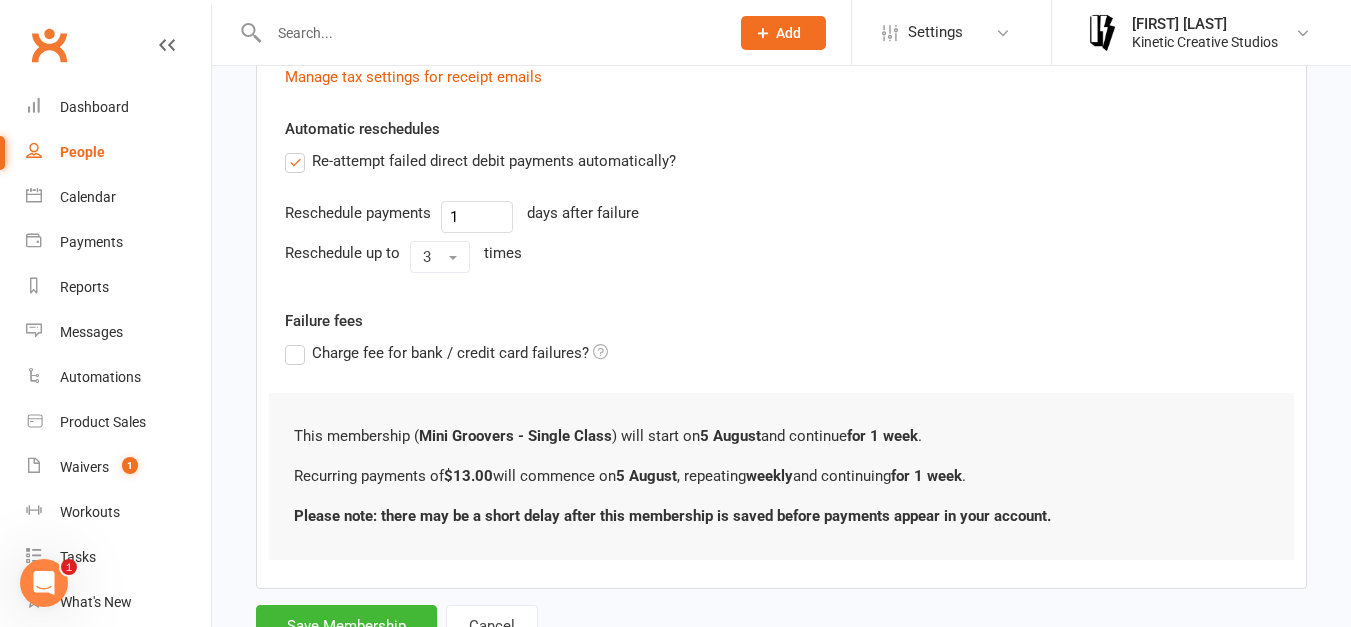 scroll, scrollTop: 747, scrollLeft: 0, axis: vertical 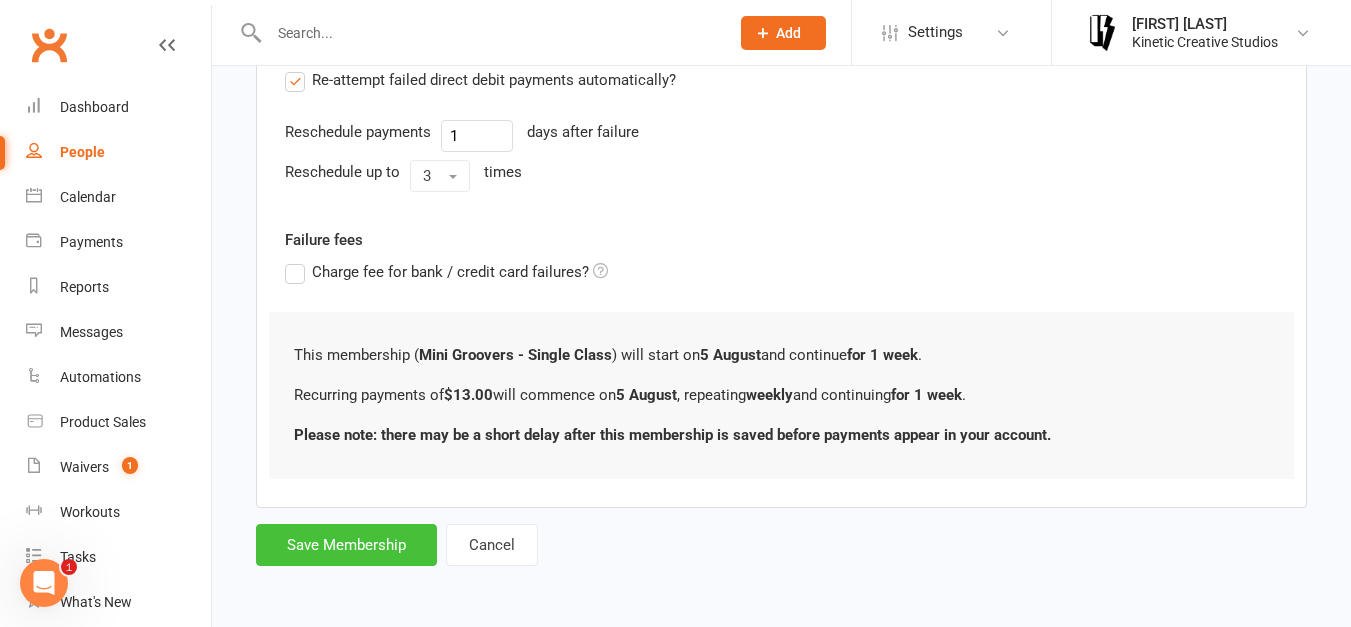 click on "Save Membership" at bounding box center (346, 545) 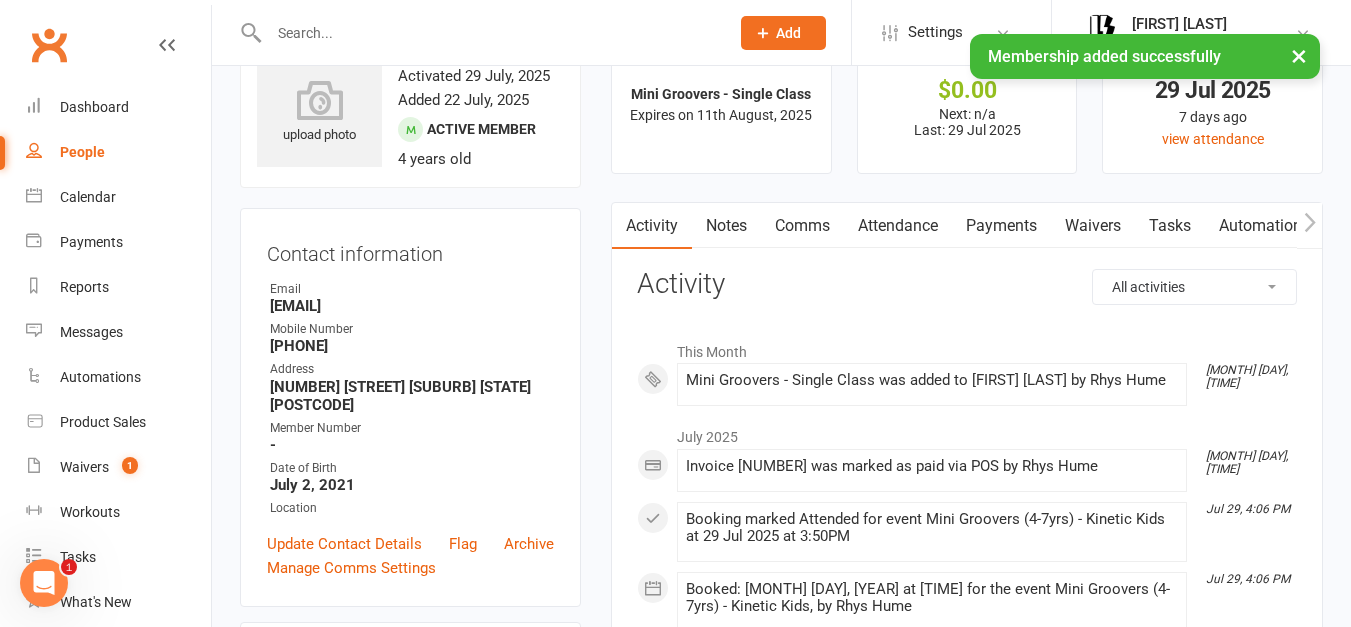 scroll, scrollTop: 0, scrollLeft: 0, axis: both 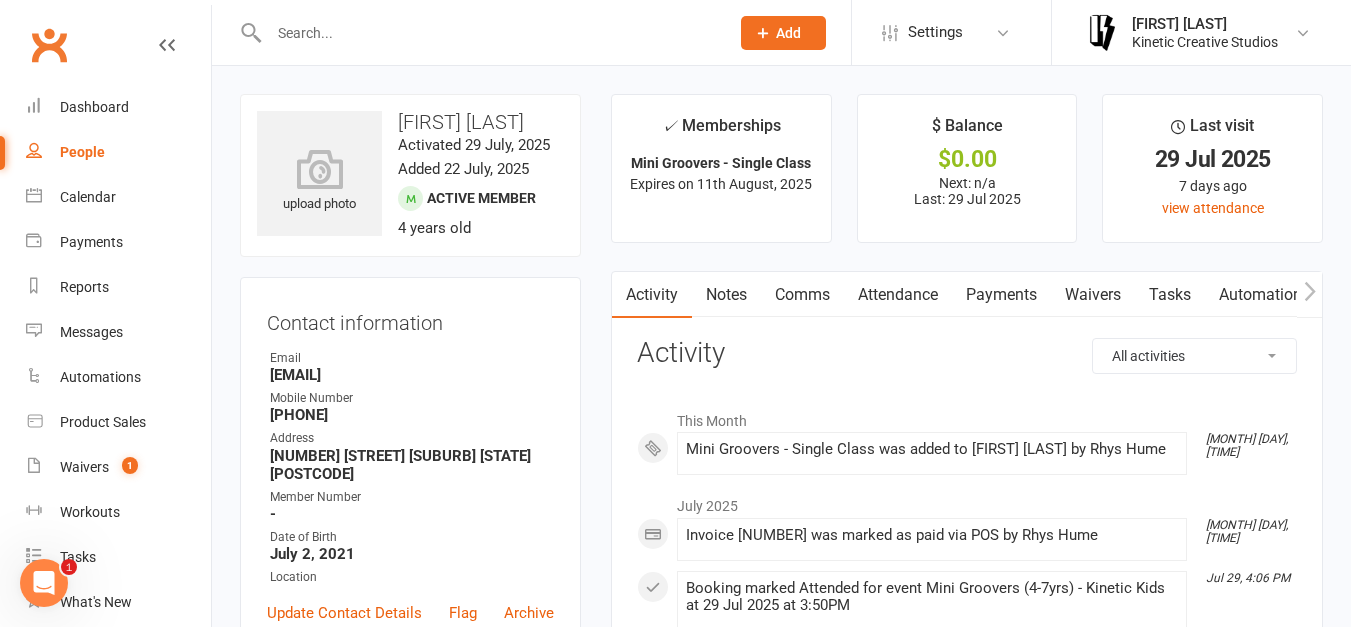 click on "Attendance" at bounding box center [898, 295] 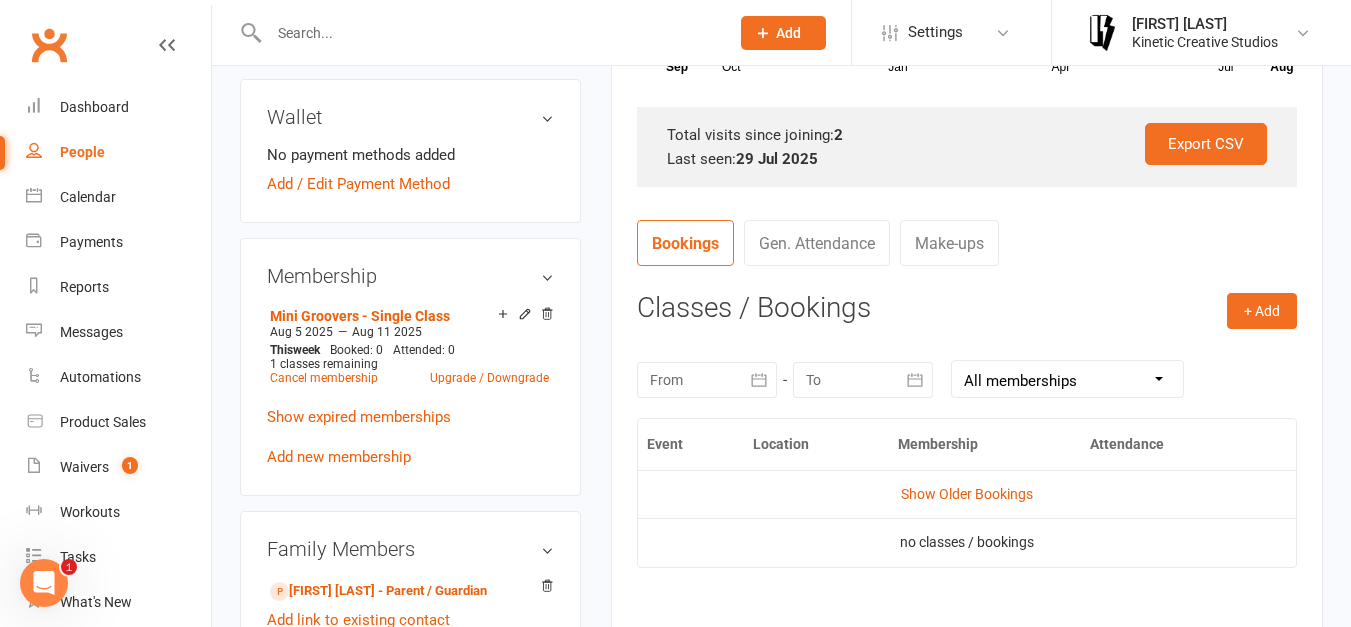 scroll, scrollTop: 678, scrollLeft: 0, axis: vertical 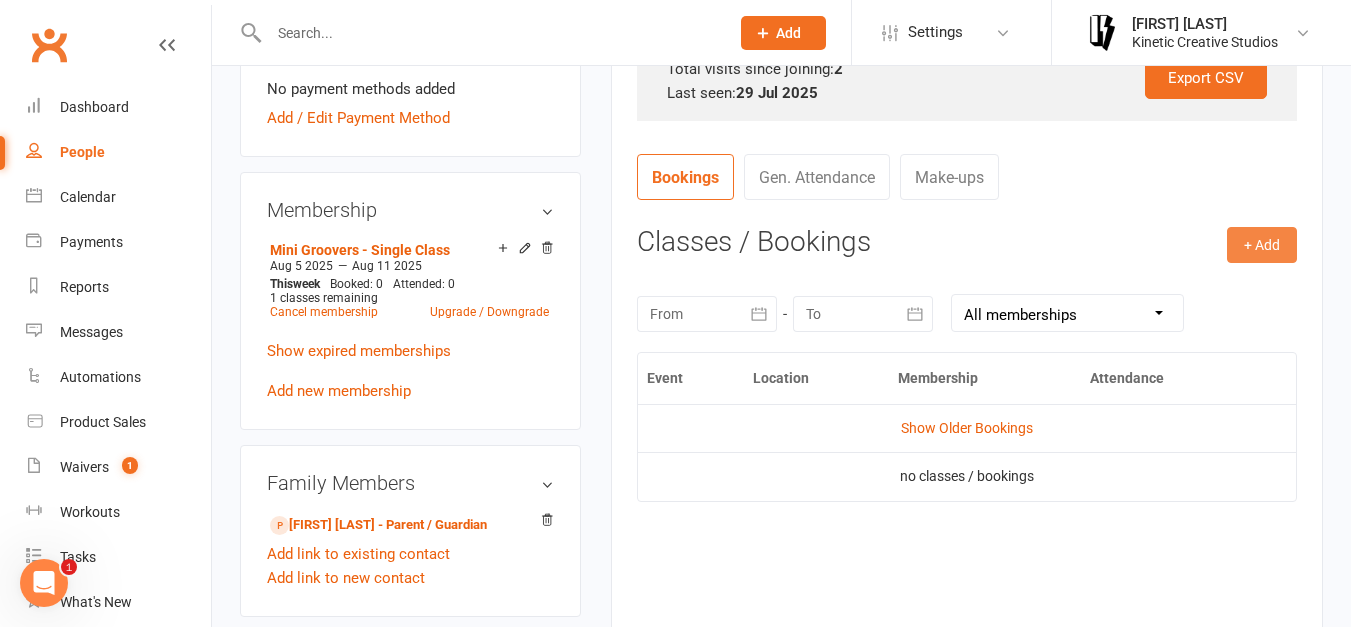 click on "+ Add" at bounding box center [1262, 245] 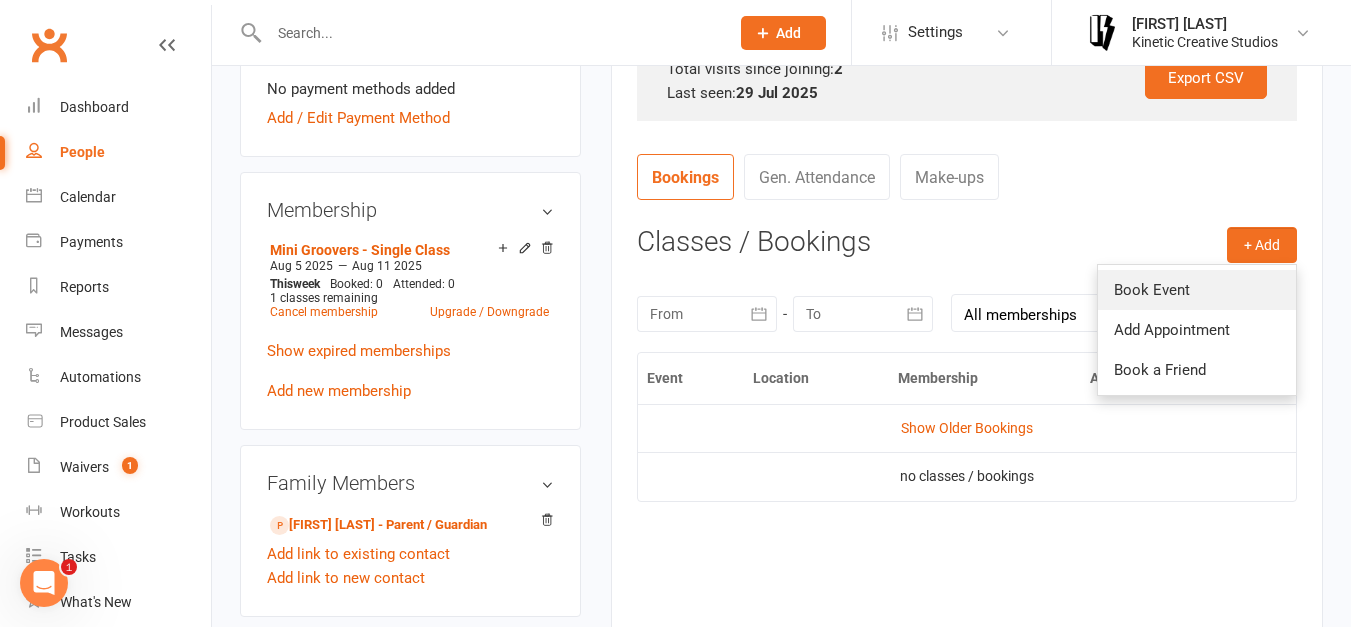 click on "Book Event" at bounding box center [1197, 290] 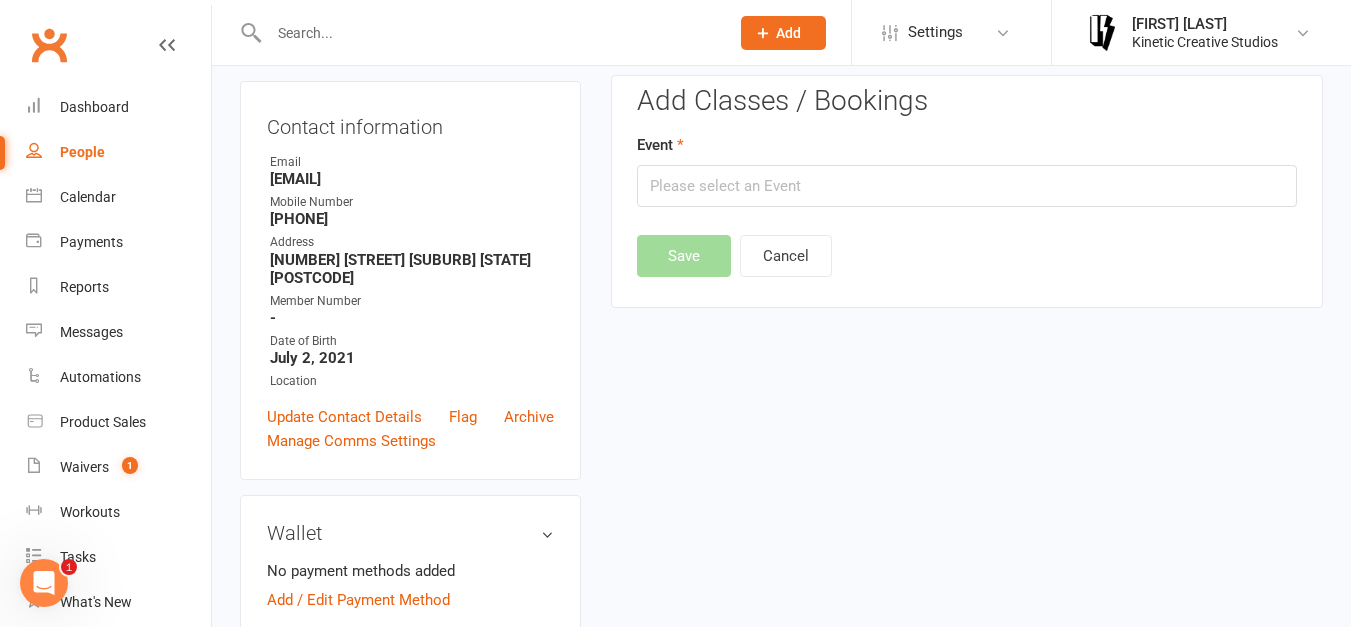 scroll, scrollTop: 171, scrollLeft: 0, axis: vertical 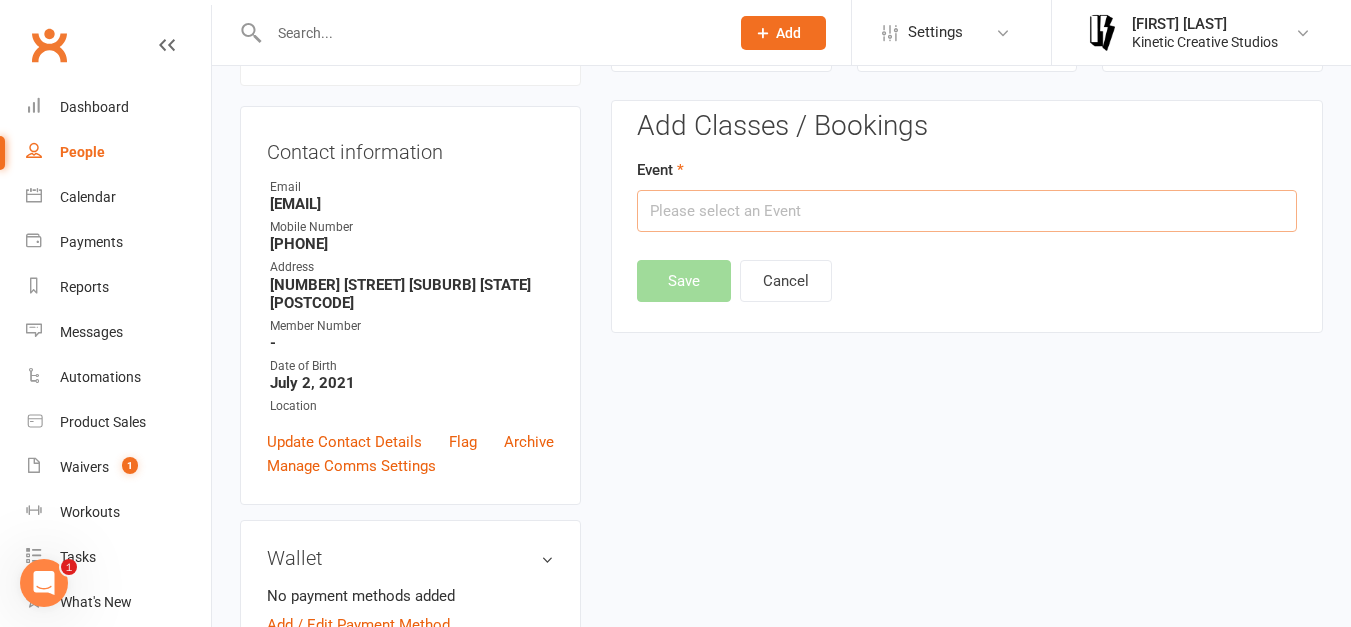 click at bounding box center [967, 211] 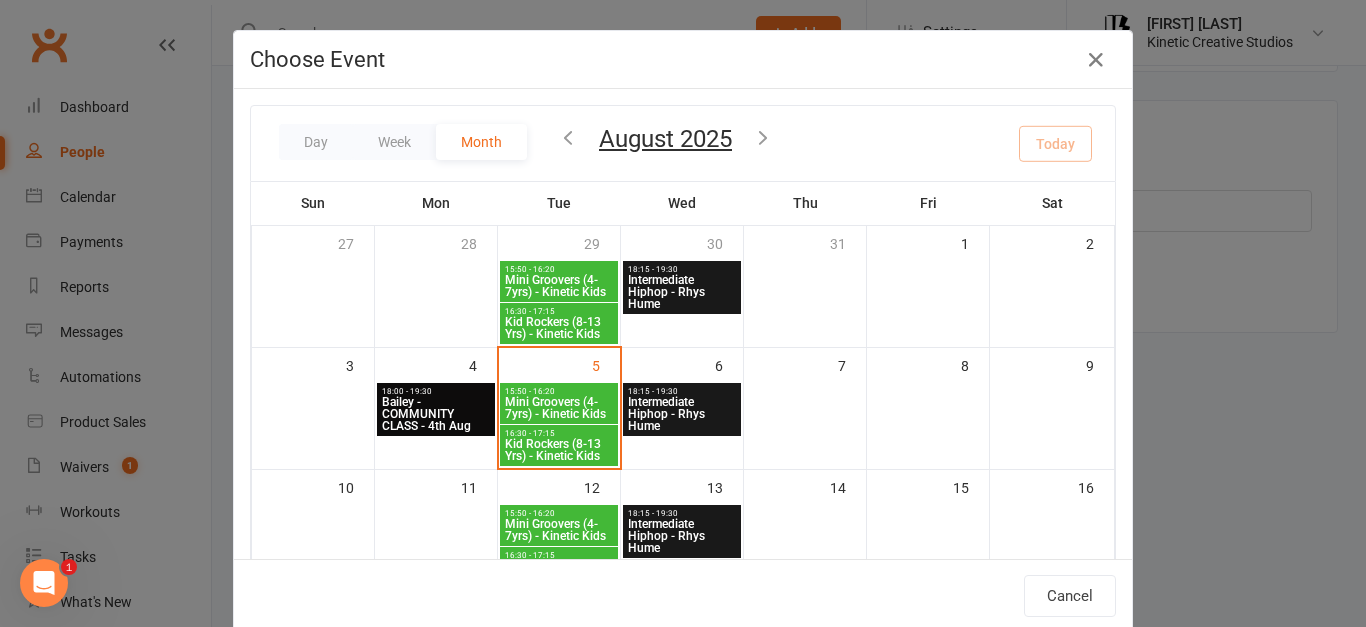 click on "Mini Groovers (4-7yrs) - Kinetic Kids" at bounding box center [559, 408] 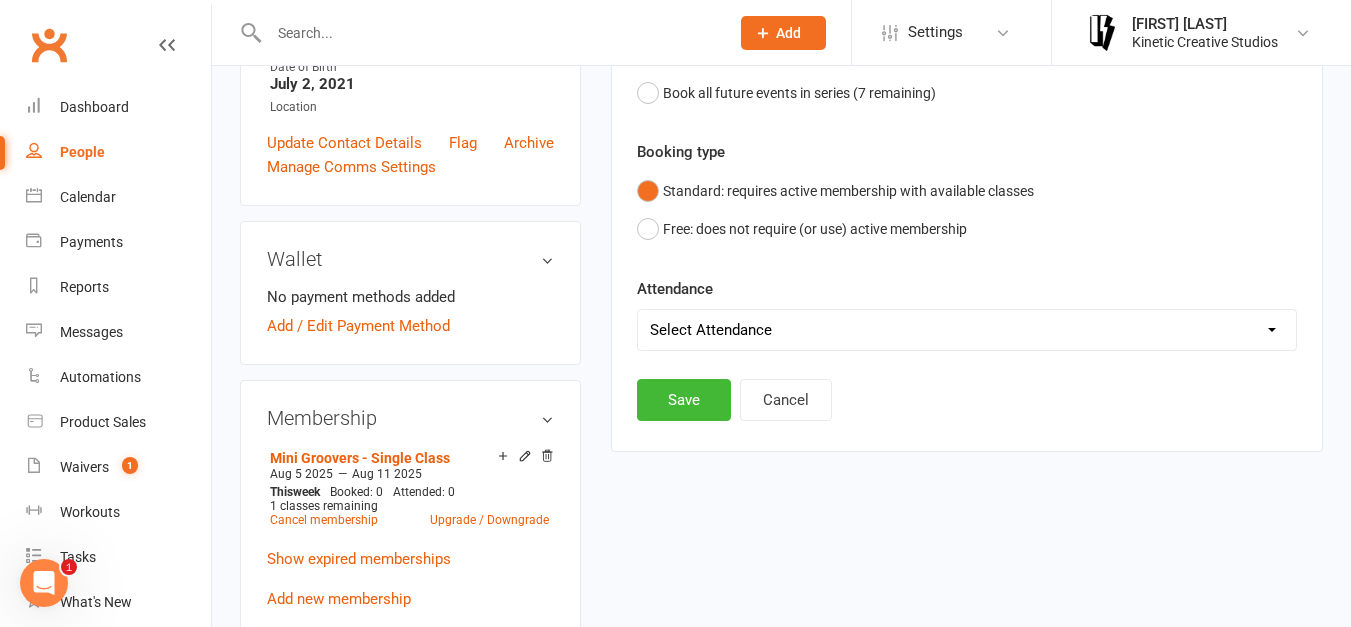scroll, scrollTop: 484, scrollLeft: 0, axis: vertical 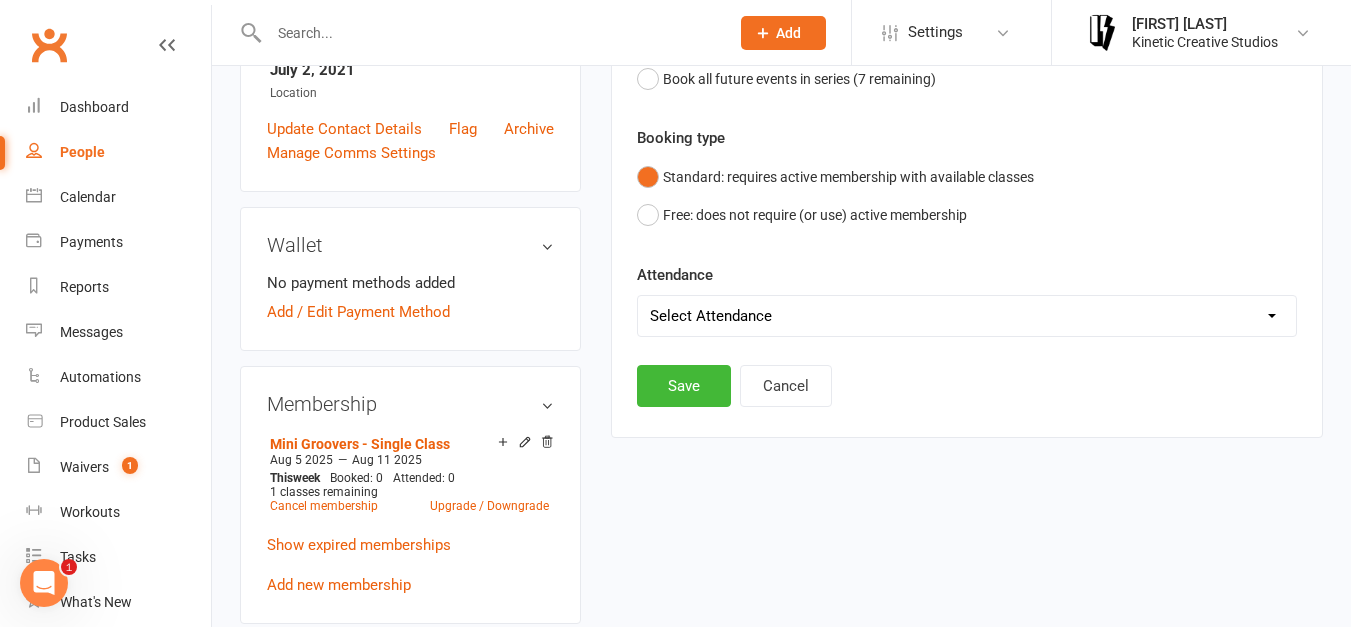 click on "Select Attendance Attended Absent" at bounding box center [967, 316] 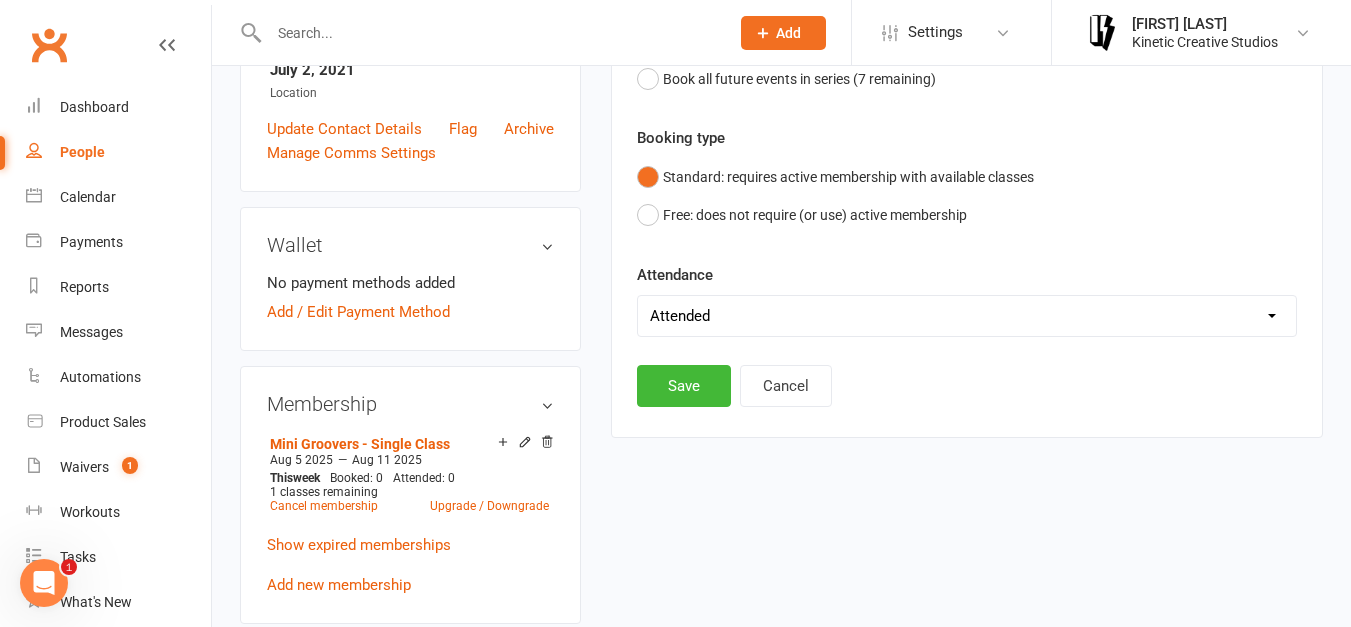click on "Select Attendance Attended Absent" at bounding box center (967, 316) 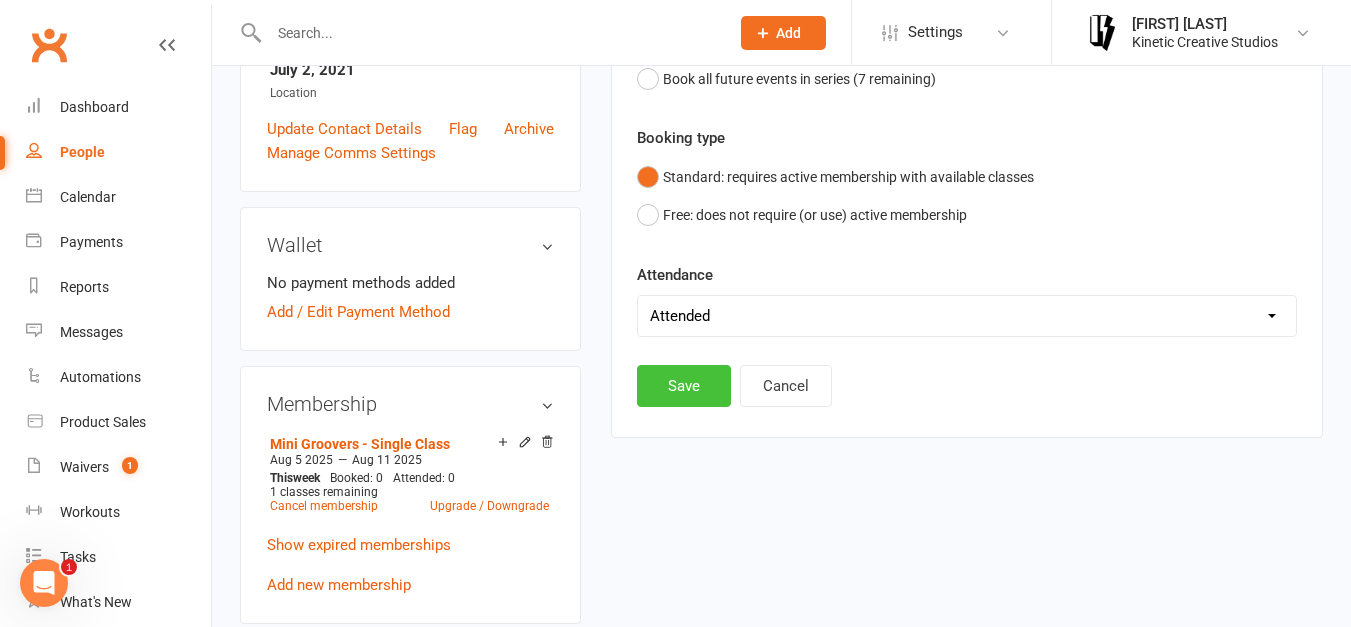 click on "Save" at bounding box center (684, 386) 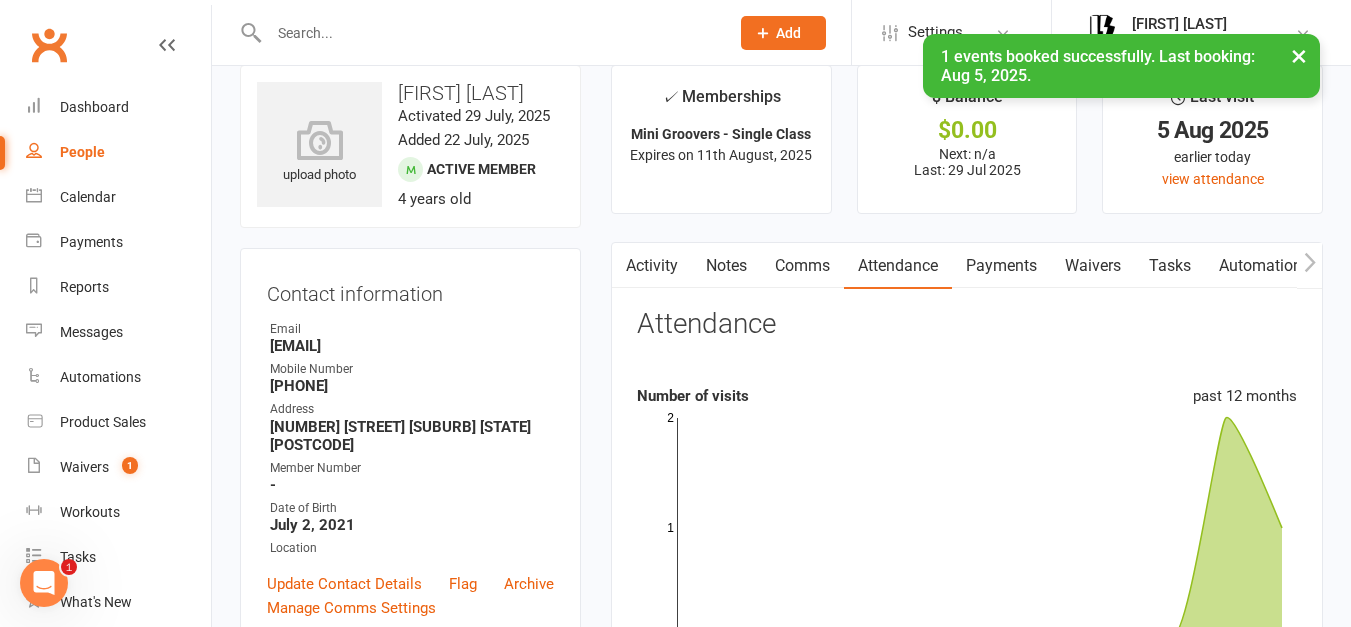 scroll, scrollTop: 0, scrollLeft: 0, axis: both 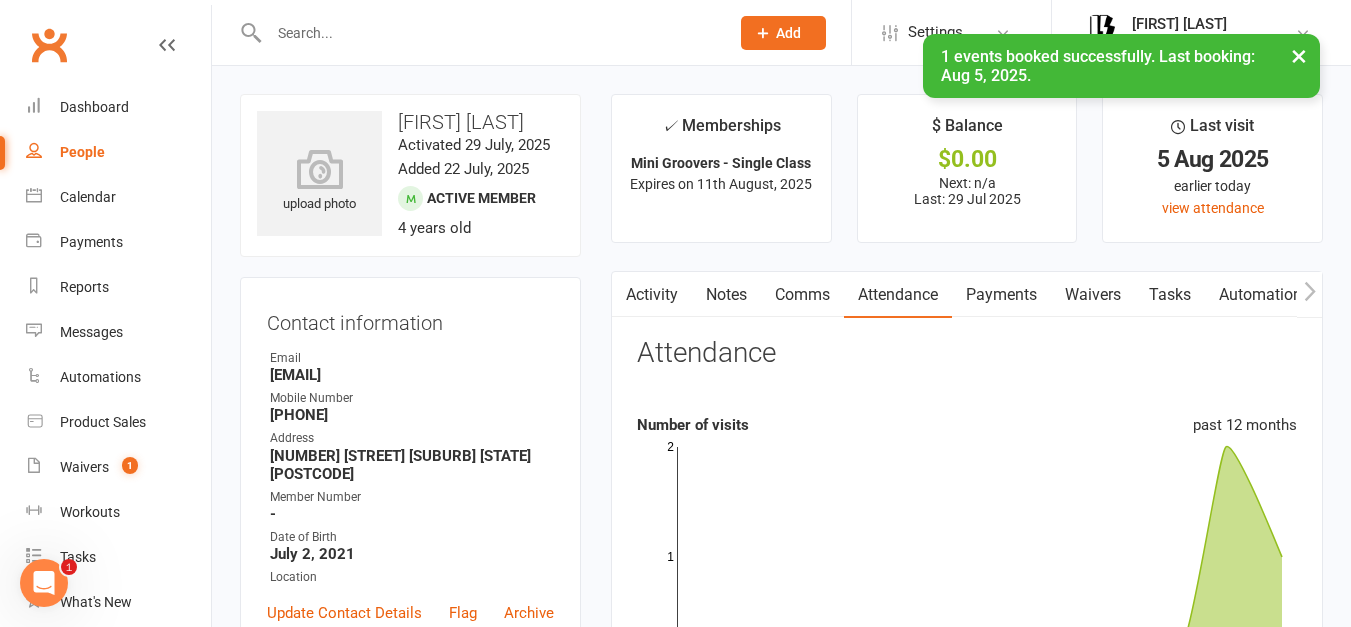 click on "Payments" at bounding box center (1001, 295) 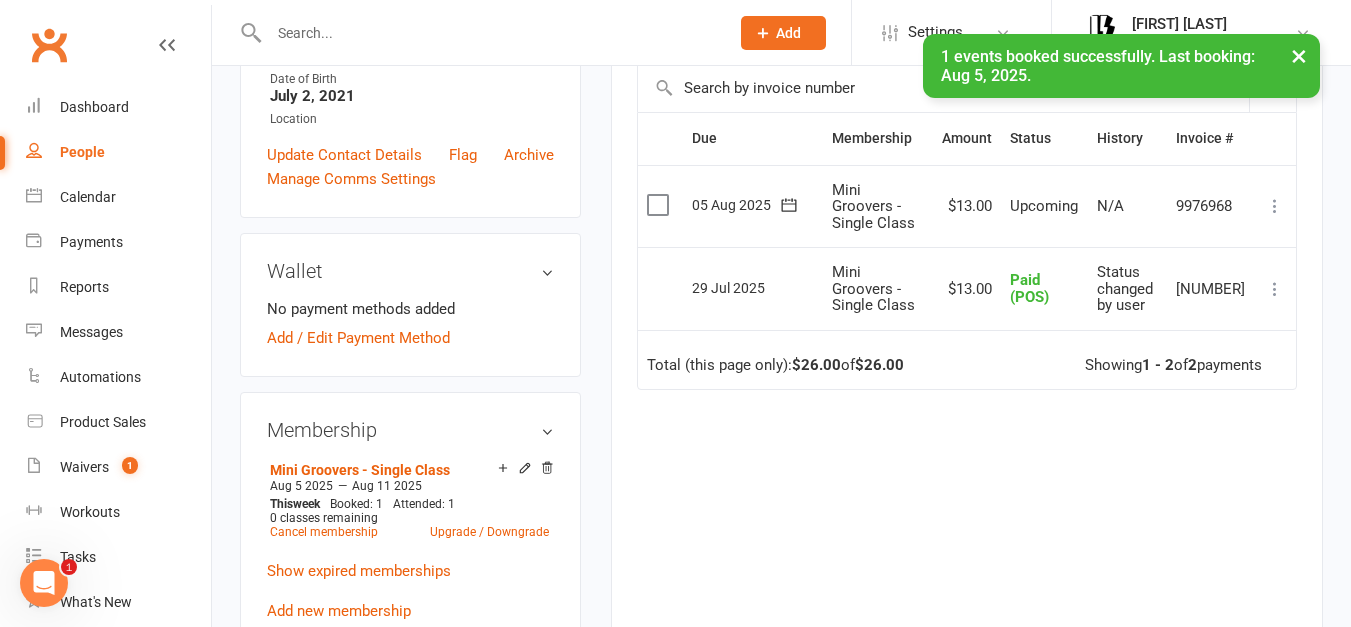 scroll, scrollTop: 454, scrollLeft: 0, axis: vertical 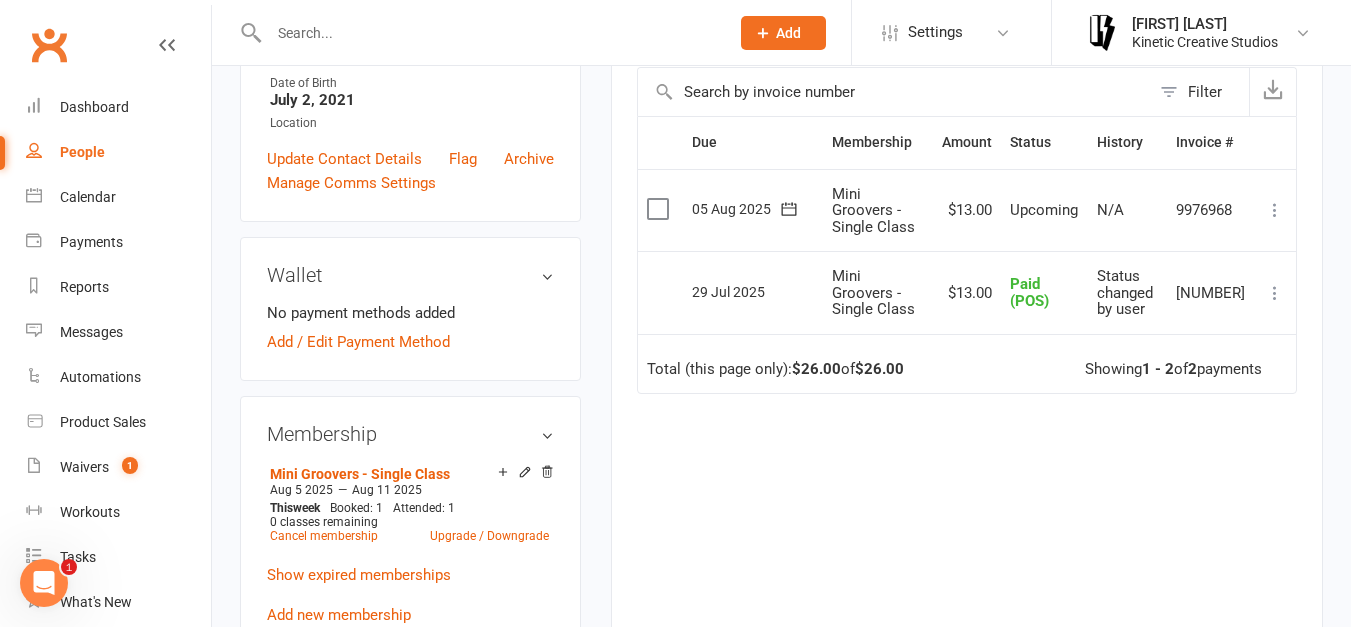 click at bounding box center (660, 209) 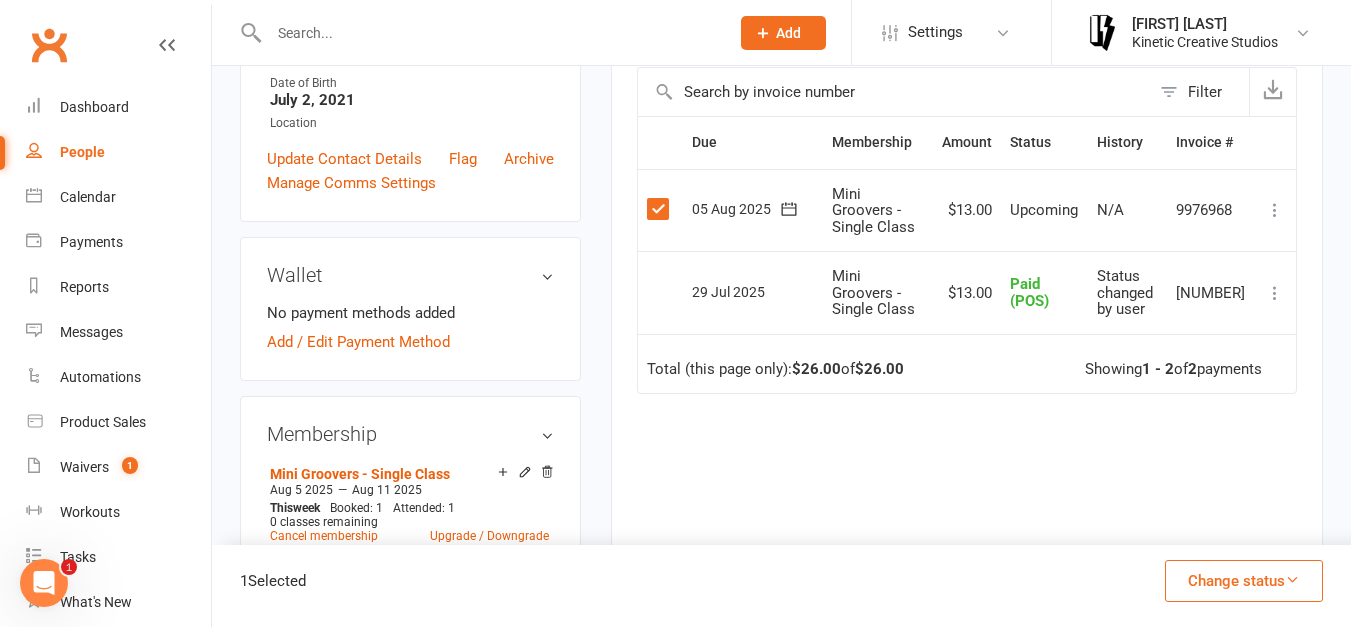 click on "Change status" at bounding box center (1244, 581) 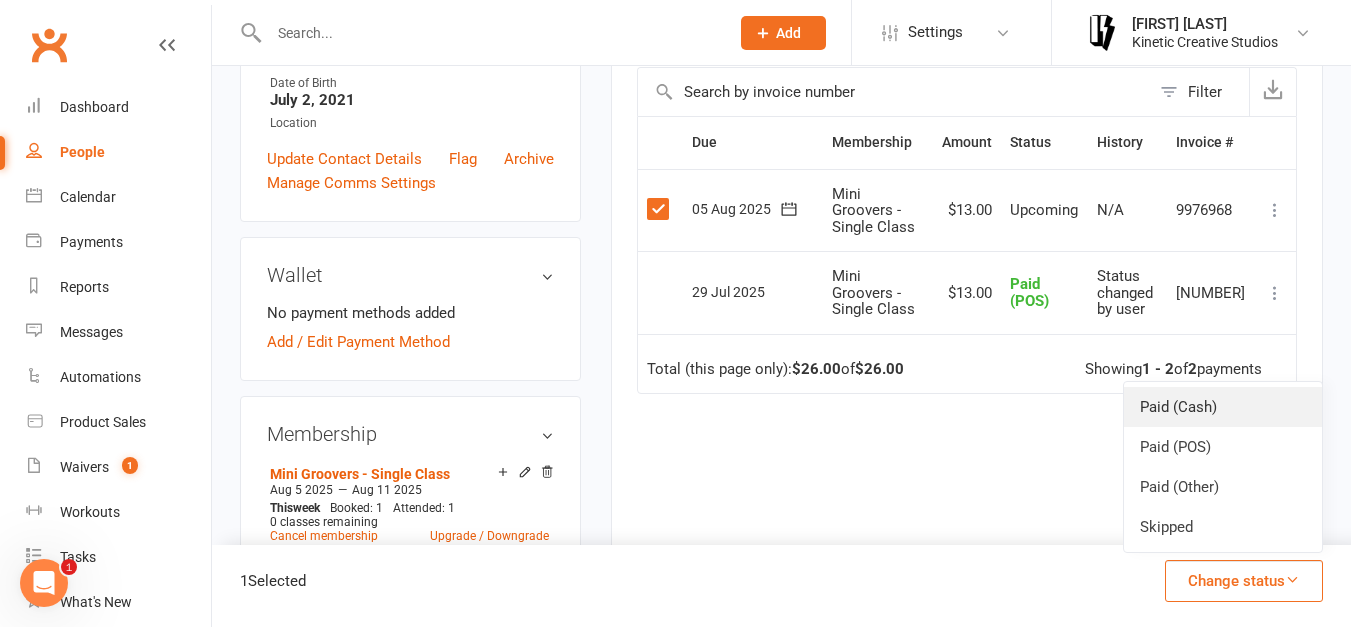 click on "Paid (Cash)" at bounding box center (1223, 407) 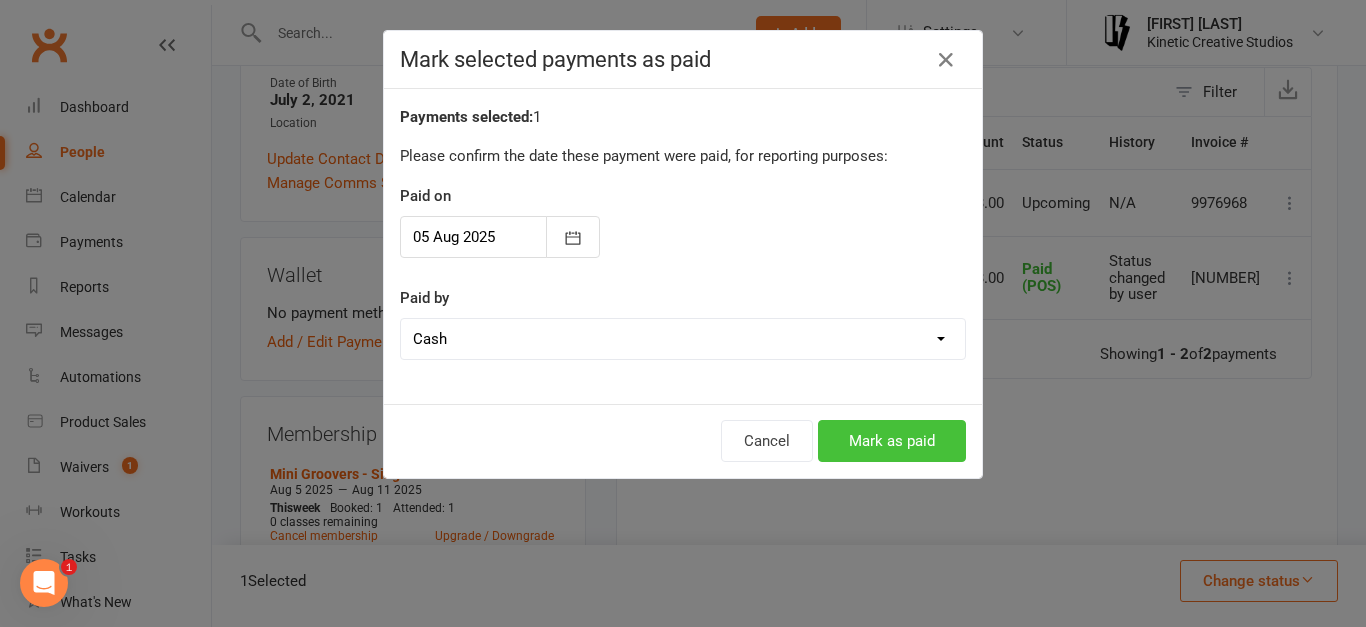 click on "Mark as paid" at bounding box center (892, 441) 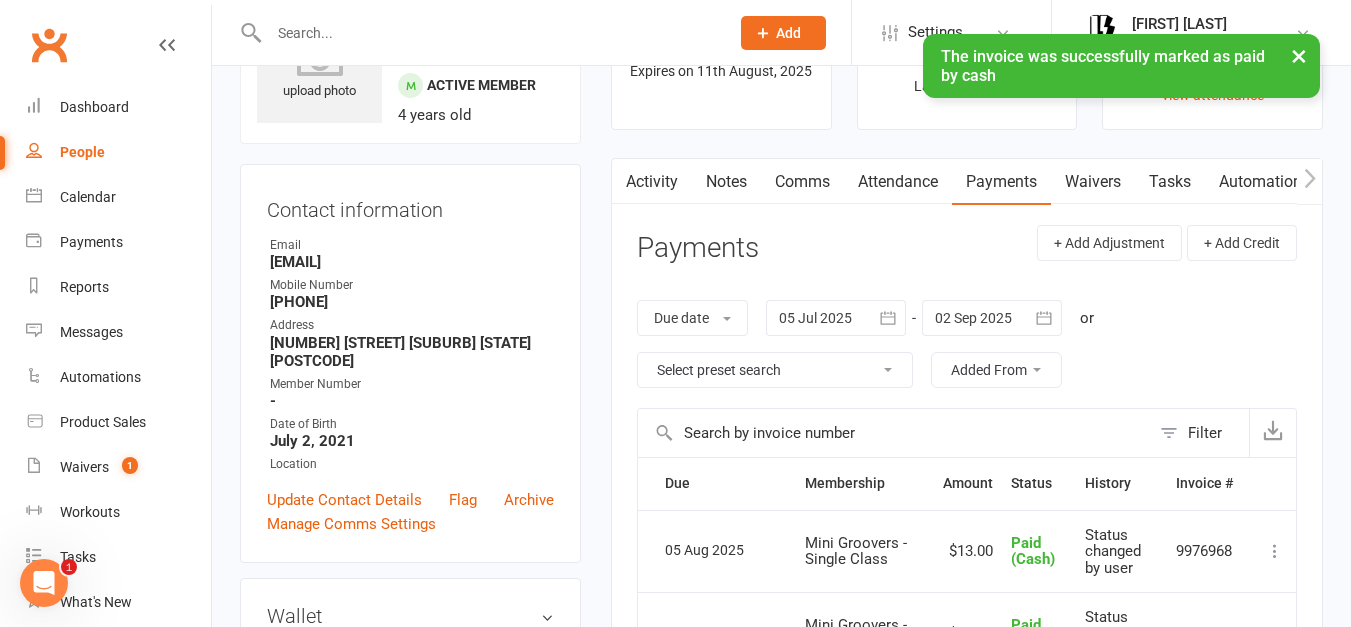 scroll, scrollTop: 0, scrollLeft: 0, axis: both 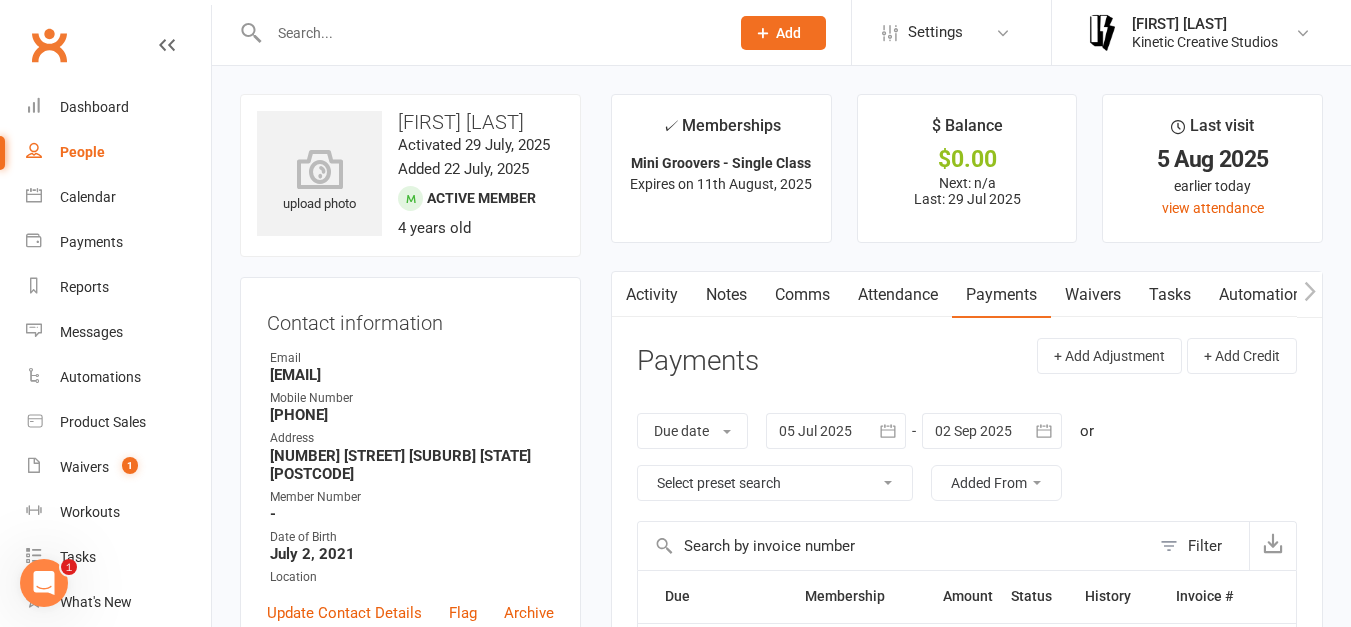 click at bounding box center [489, 33] 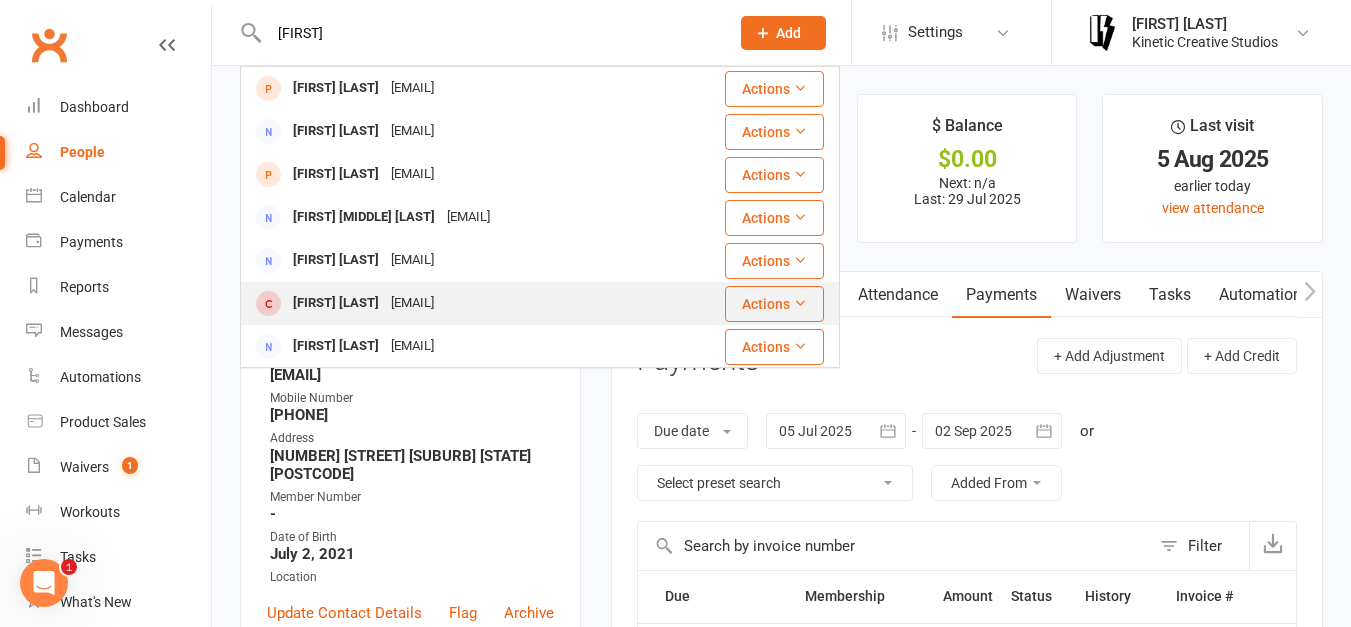 type on "[FIRST]" 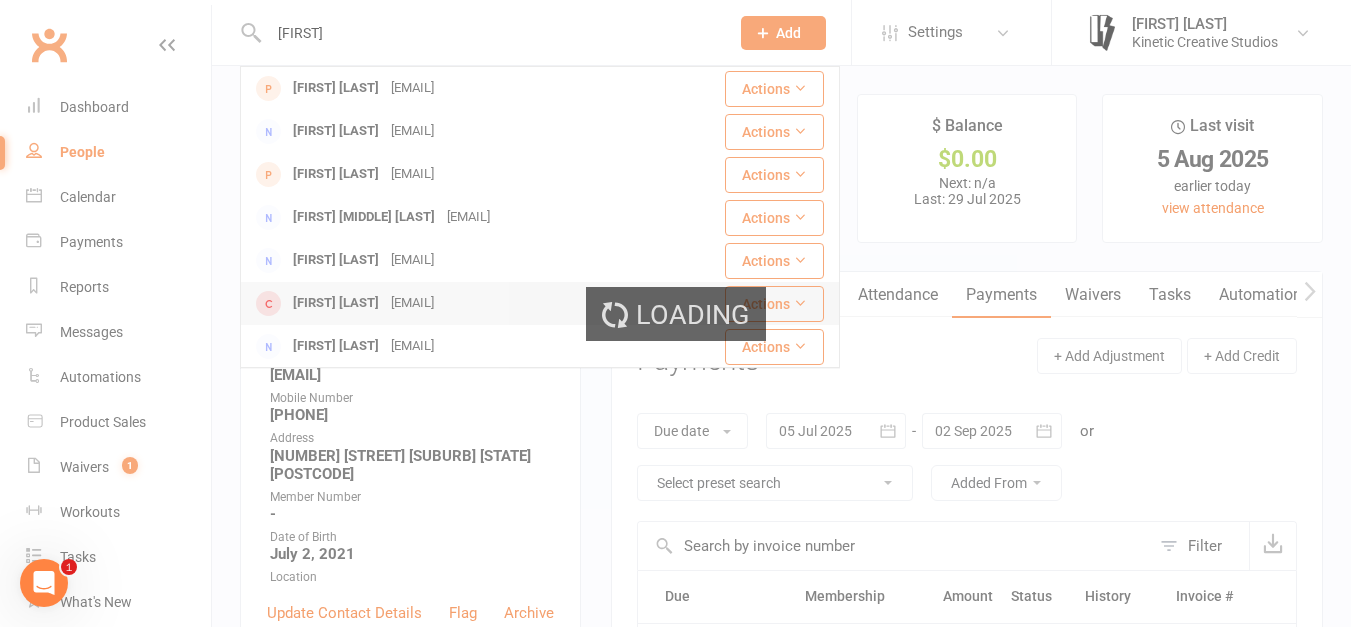 type 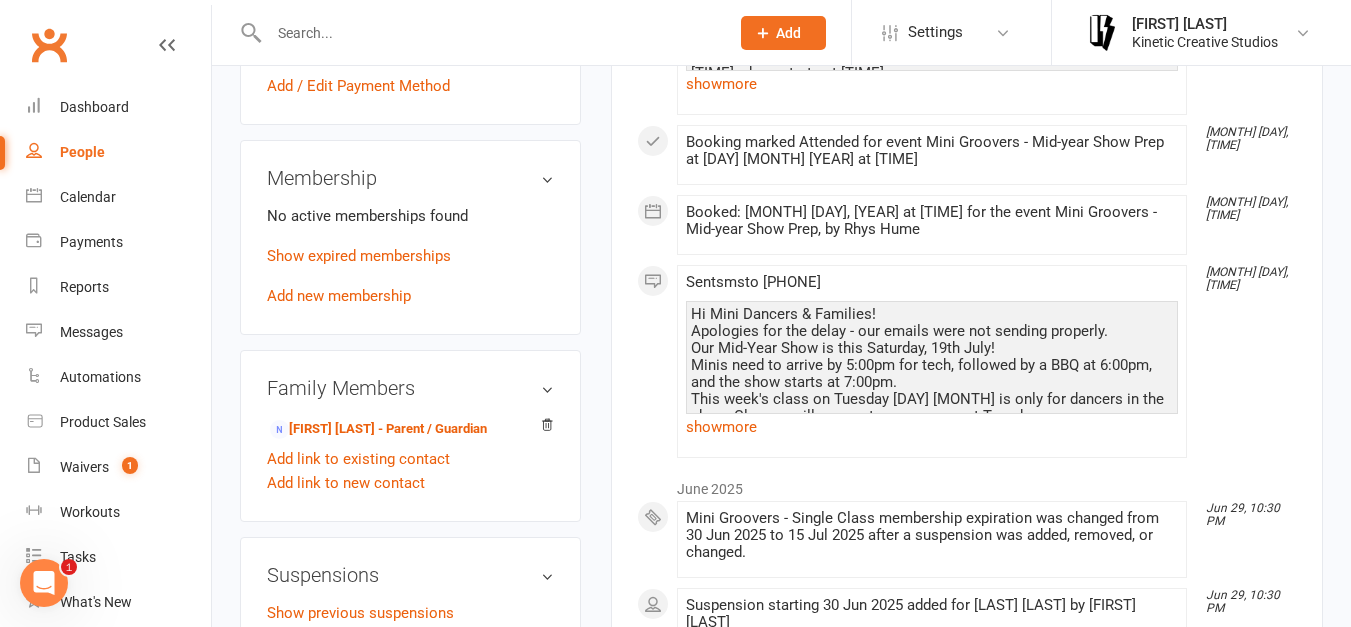 scroll, scrollTop: 774, scrollLeft: 0, axis: vertical 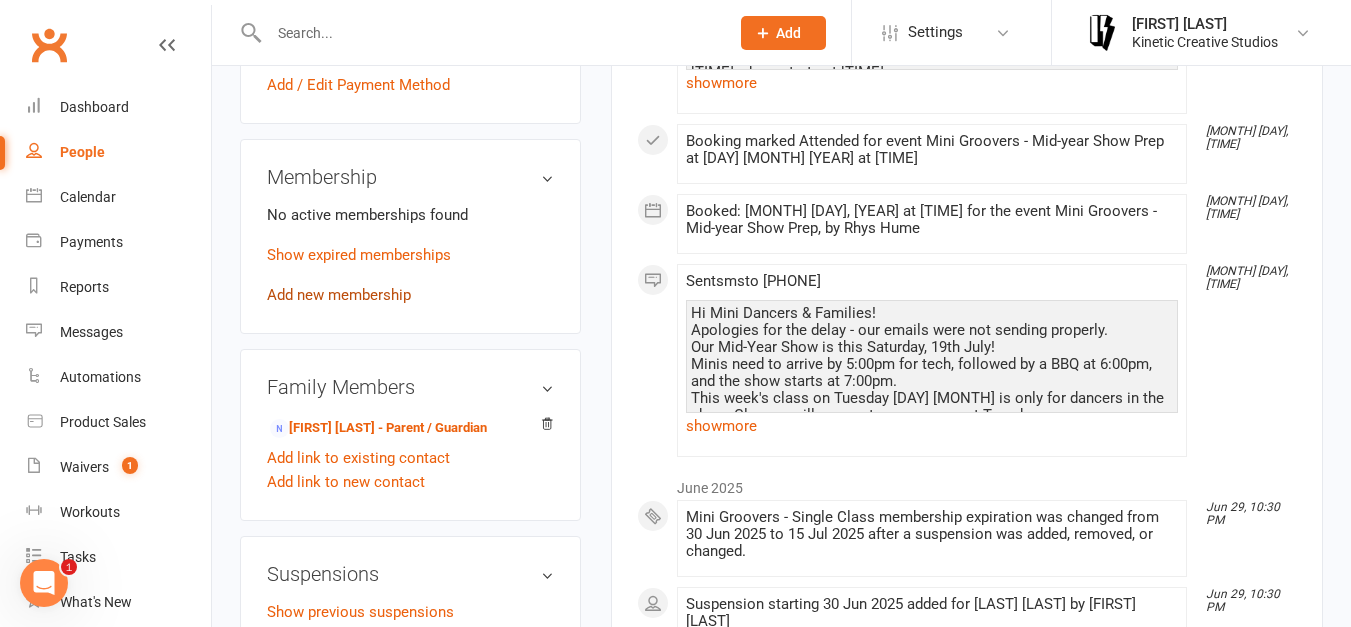 click on "Add new membership" at bounding box center (339, 295) 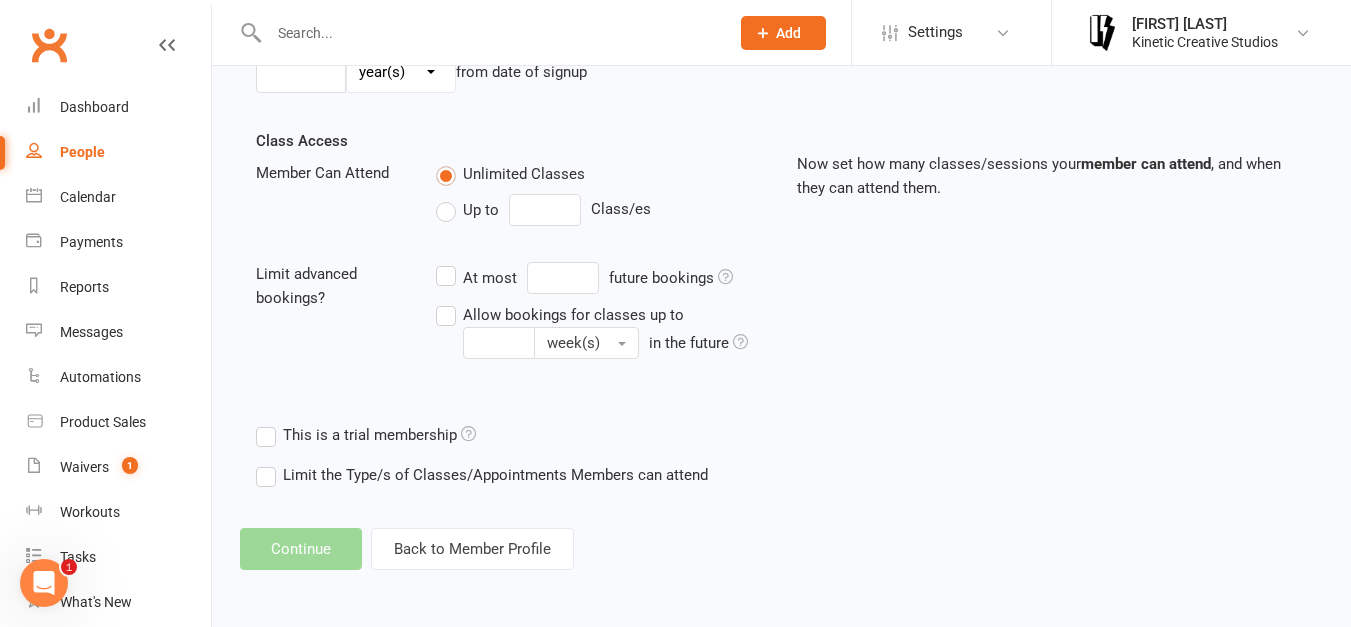 scroll, scrollTop: 0, scrollLeft: 0, axis: both 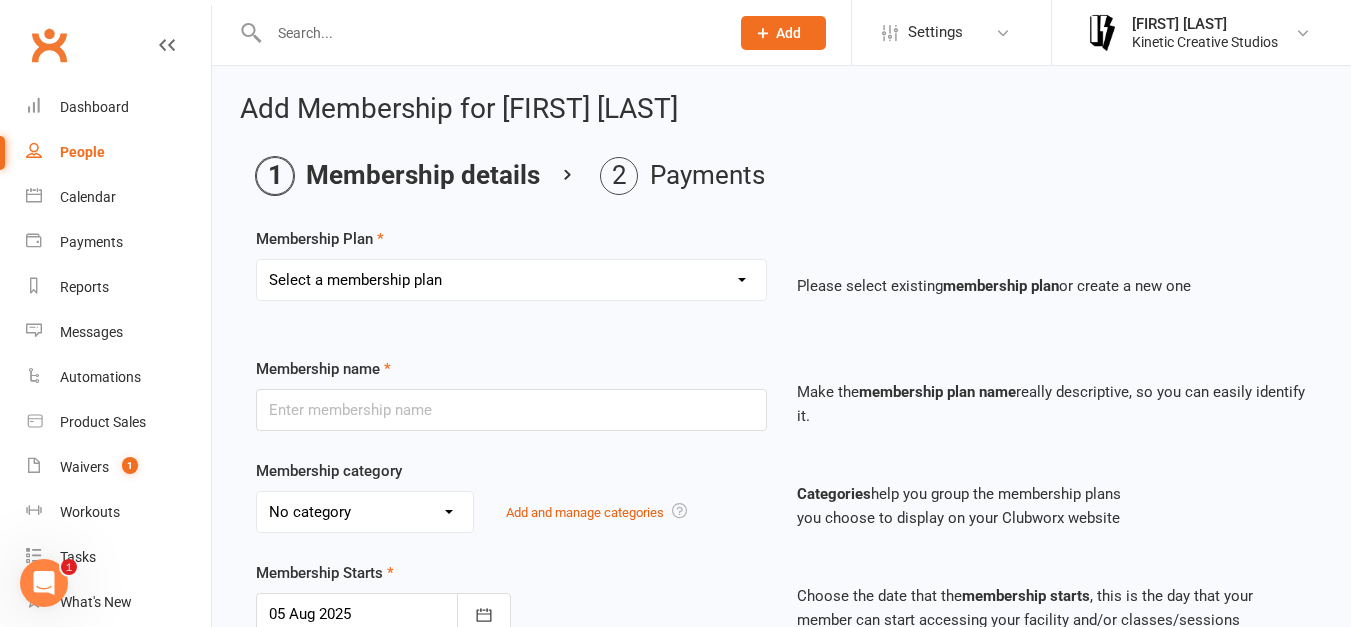 click on "Select a membership plan Create new Membership Plan Mini Groovers - Single Class Kid Rockers - Single Class Mini Groovers - Term Pass Kid Rockers Term Pass Birthday Pass Kinesphere - Open Crew 24 The Kin - Open Crew 24 Kindred - Open Crew 24 New - Name TBD - Open Crew 24 Klique - Varsity Crew 24 Kaleidoscope - Varsity Crew 24 Statik - Varsity Crew 24 Kommotion - Varsity Crew 24 Kudos - Kids Crew 24 Krunch - Mini Crew 24 Gym Humxn Payment Plan GP Mentorship 2024 GP Mentorship 2024 - Pay Off Kommunity - Single Pass Auditions Danchella Payment Plan 2025 Kinetic Program Workshop Pass - $25 HHI ENTRY Double Workshop Pass - $40 HHI NAT ENTRY Community Class Pass - $20 2025 Small Crew - Weekly 2025 Small Crew - Fortnight" at bounding box center [511, 280] 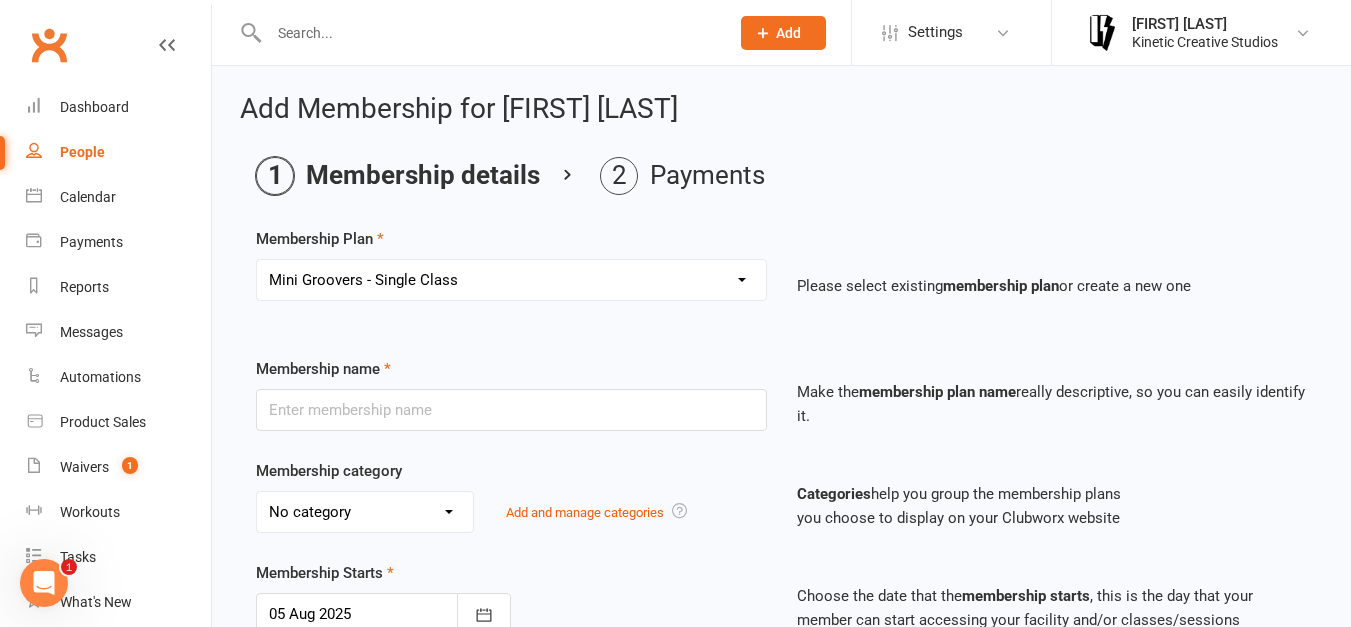 click on "Select a membership plan Create new Membership Plan Mini Groovers - Single Class Kid Rockers - Single Class Mini Groovers - Term Pass Kid Rockers Term Pass Birthday Pass Kinesphere - Open Crew 24 The Kin - Open Crew 24 Kindred - Open Crew 24 New - Name TBD - Open Crew 24 Klique - Varsity Crew 24 Kaleidoscope - Varsity Crew 24 Statik - Varsity Crew 24 Kommotion - Varsity Crew 24 Kudos - Kids Crew 24 Krunch - Mini Crew 24 Gym Humxn Payment Plan GP Mentorship 2024 GP Mentorship 2024 - Pay Off Kommunity - Single Pass Auditions Danchella Payment Plan 2025 Kinetic Program Workshop Pass - $25 HHI ENTRY Double Workshop Pass - $40 HHI NAT ENTRY Community Class Pass - $20 2025 Small Crew - Weekly 2025 Small Crew - Fortnight" at bounding box center (511, 280) 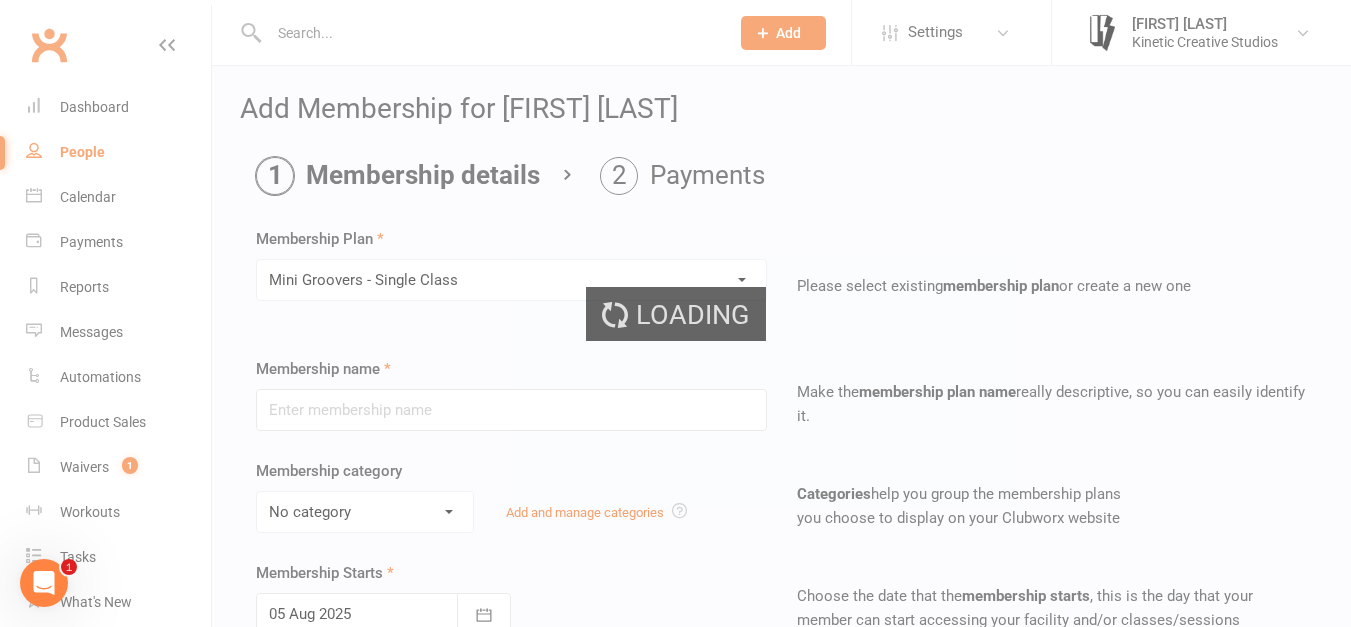 type on "Mini Groovers - Single Class" 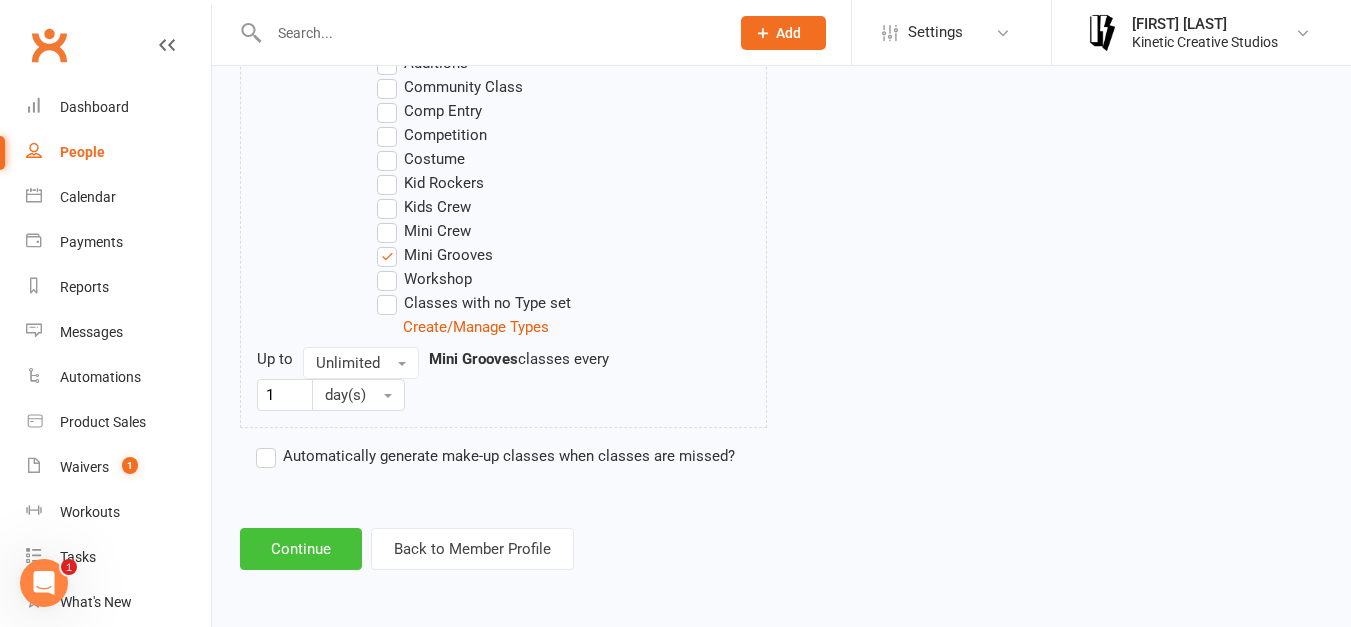 scroll, scrollTop: 1112, scrollLeft: 0, axis: vertical 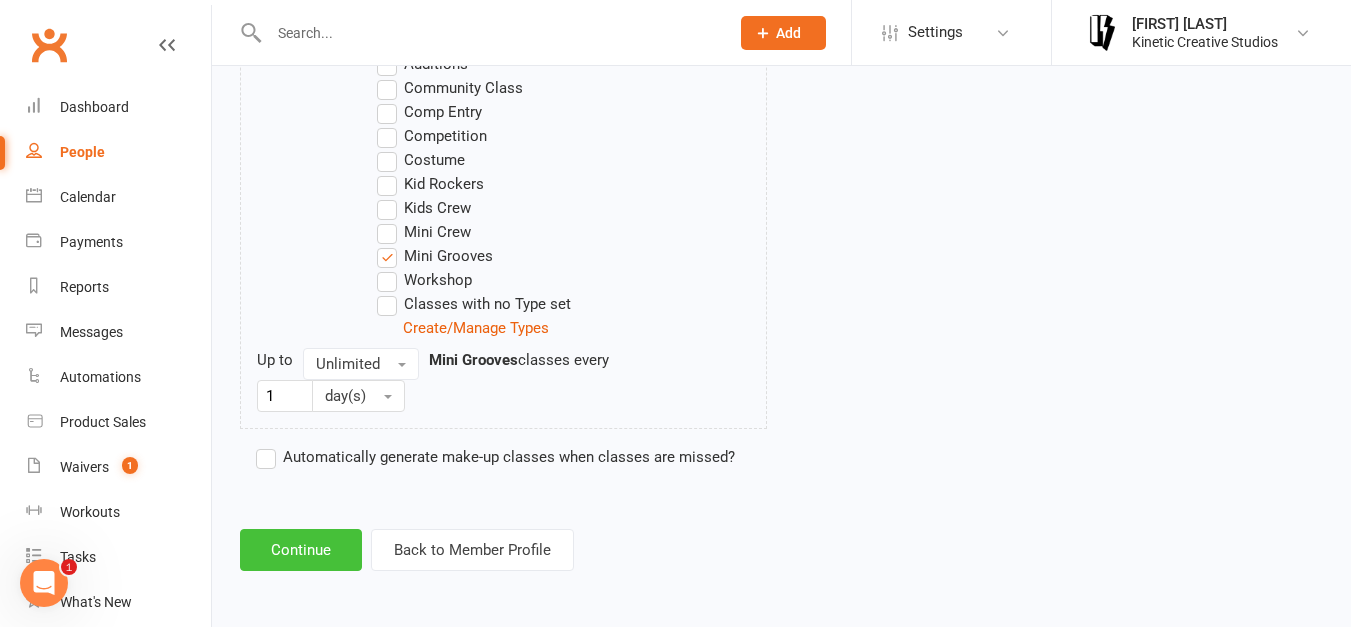 click on "Continue" at bounding box center (301, 550) 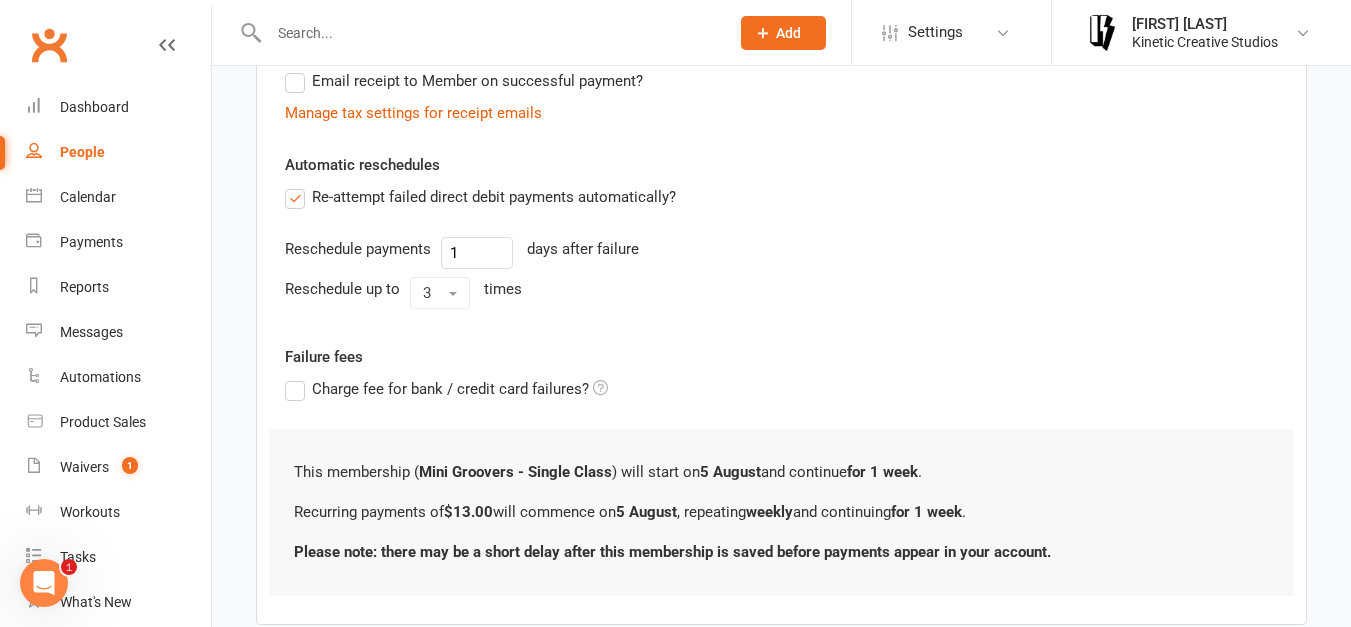 scroll, scrollTop: 747, scrollLeft: 0, axis: vertical 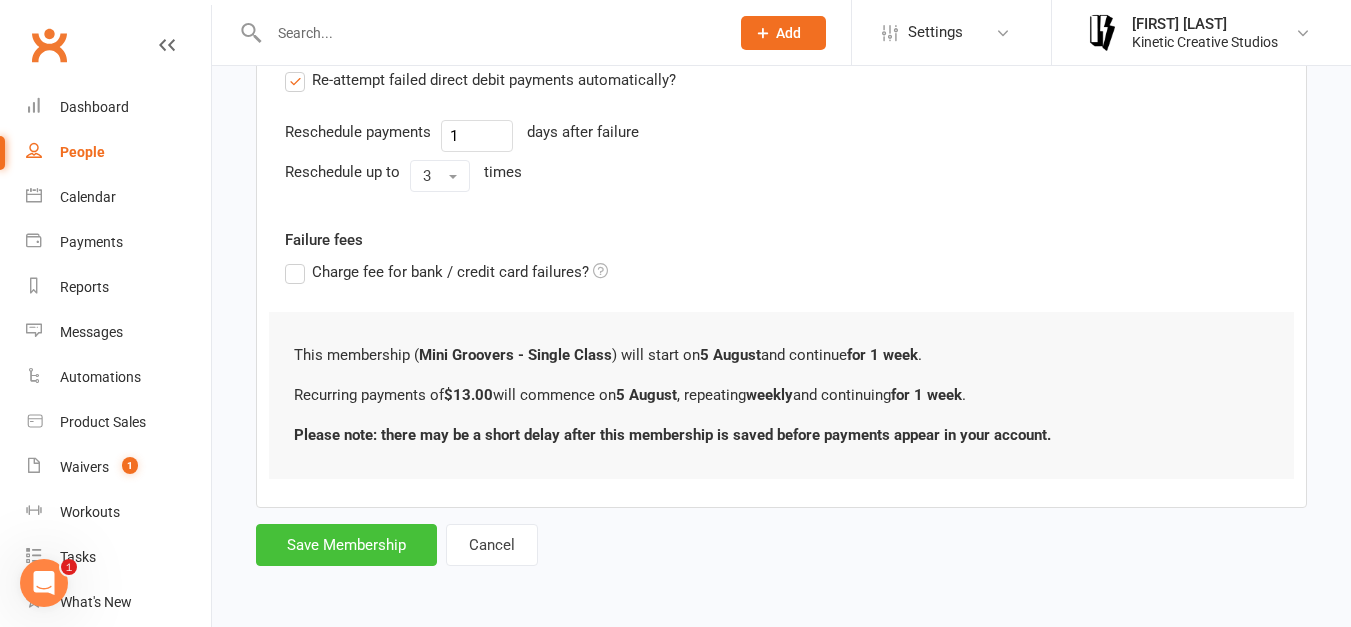 click on "Save Membership" at bounding box center [346, 545] 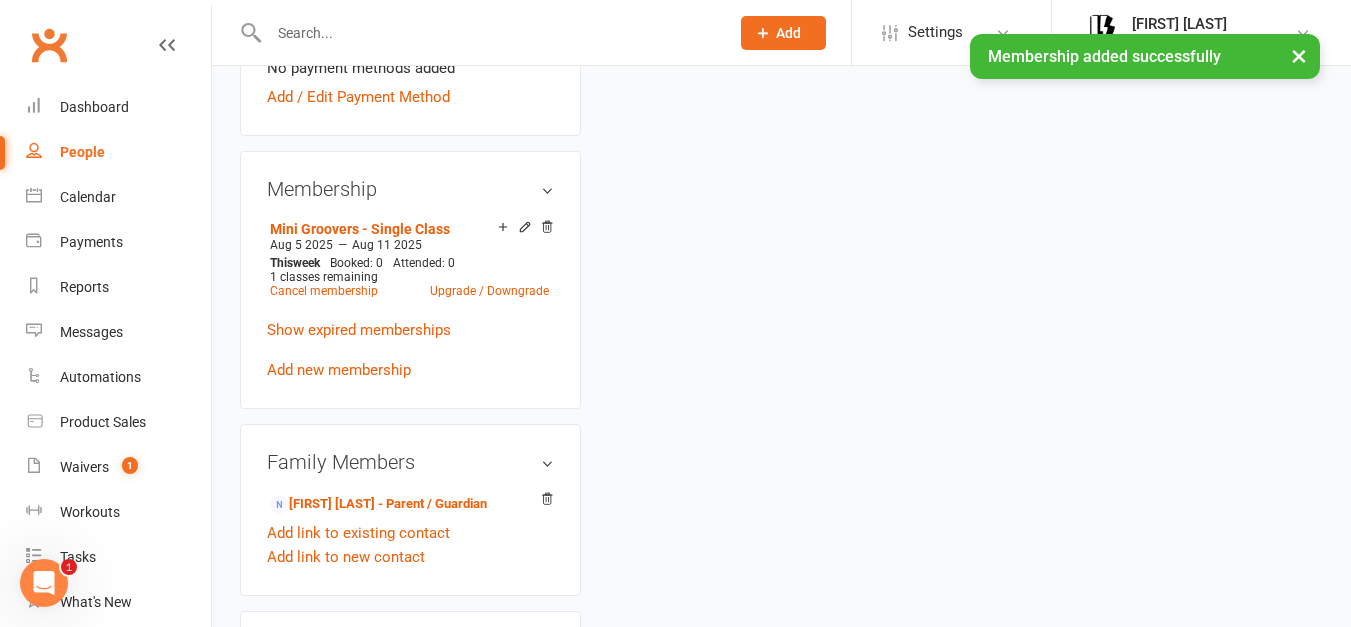 scroll, scrollTop: 0, scrollLeft: 0, axis: both 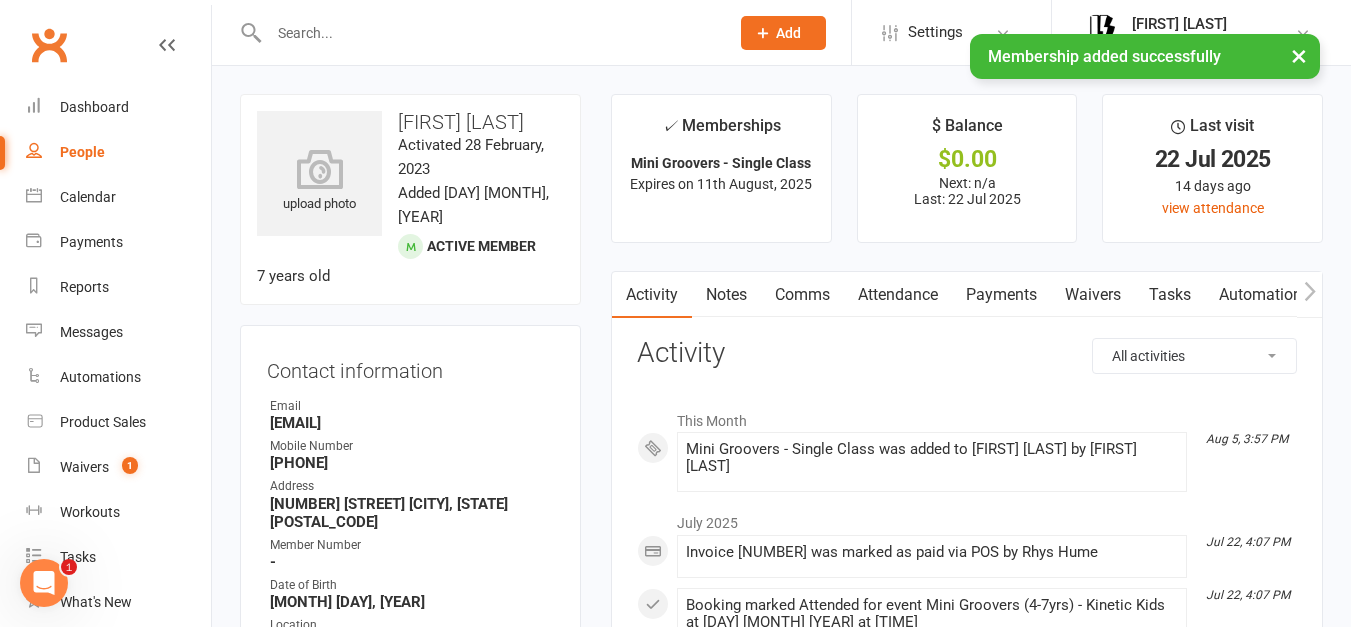 click on "Attendance" at bounding box center (898, 295) 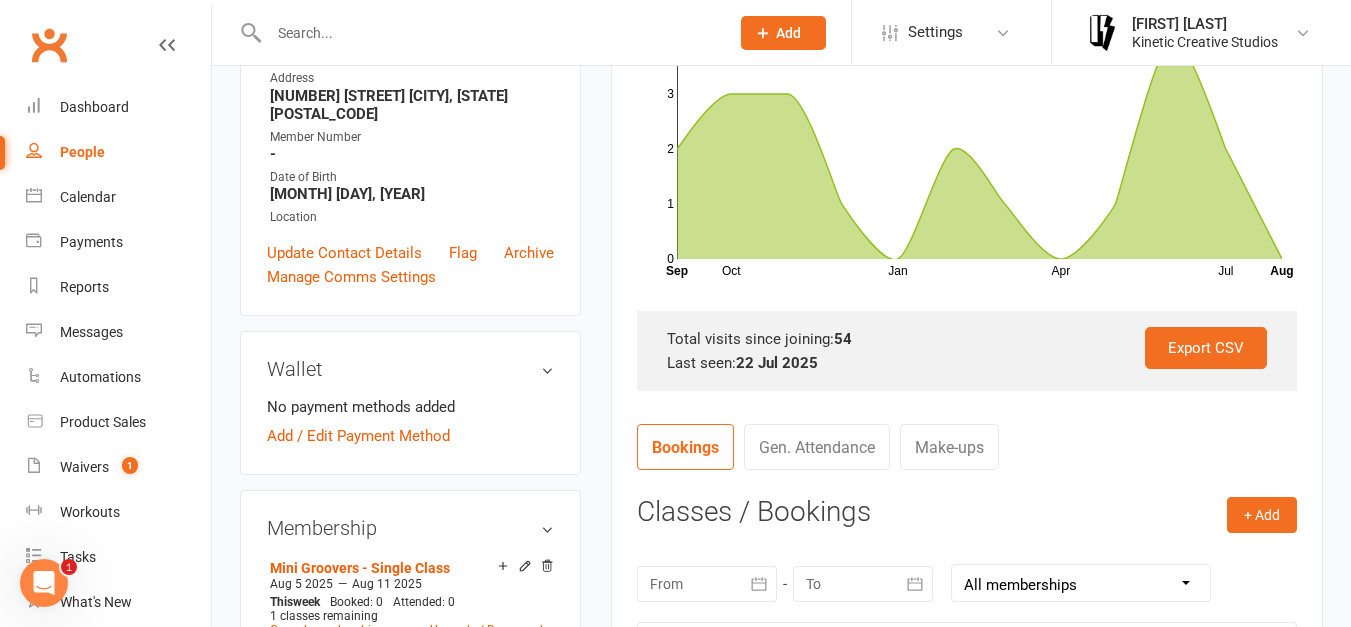 scroll, scrollTop: 409, scrollLeft: 0, axis: vertical 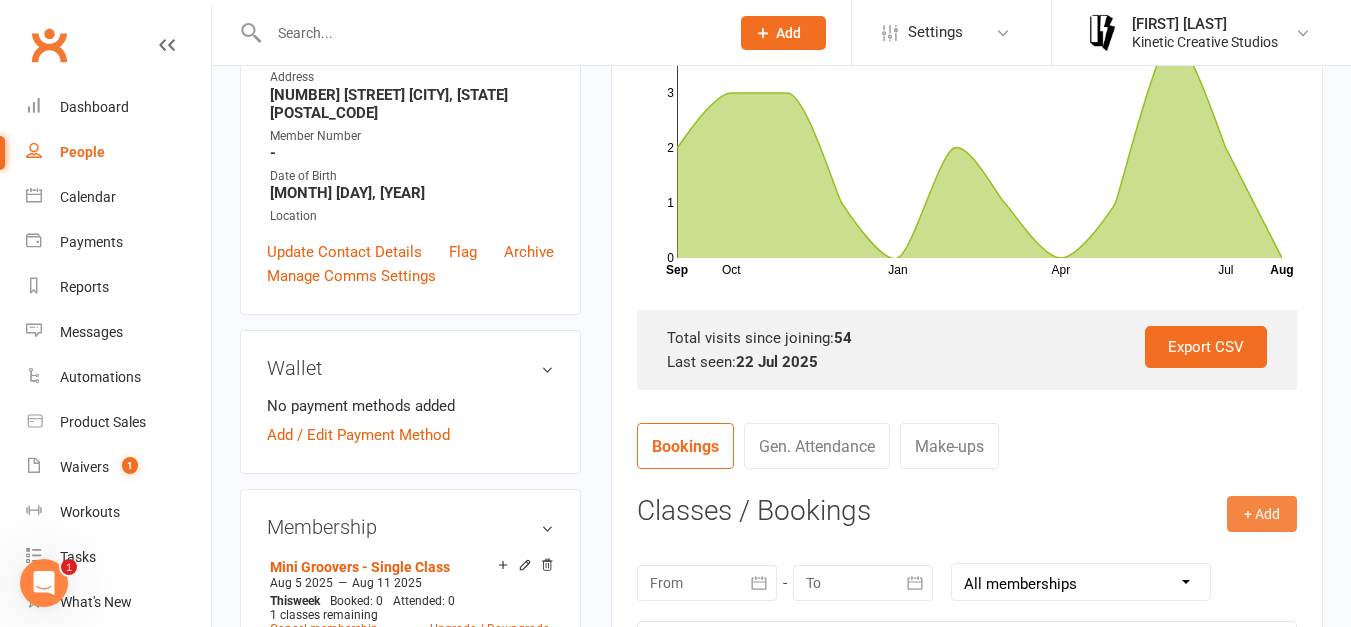 click on "+ Add" at bounding box center [1262, 514] 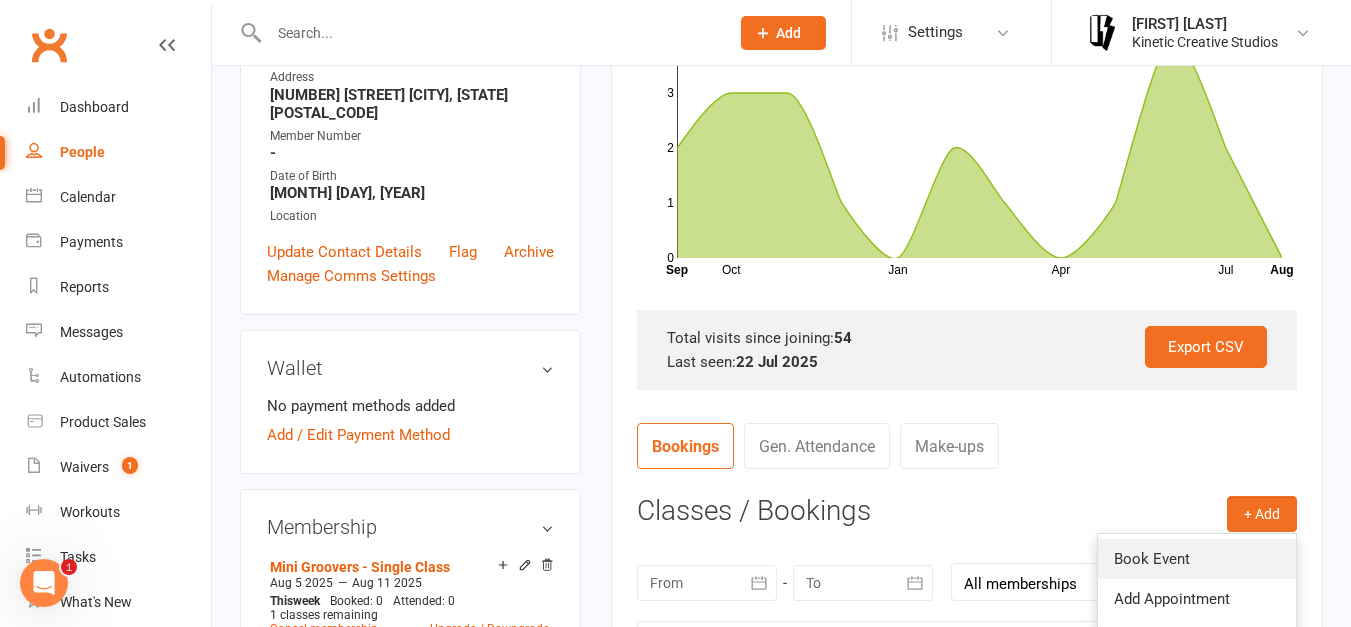 click on "Book Event" at bounding box center [1197, 559] 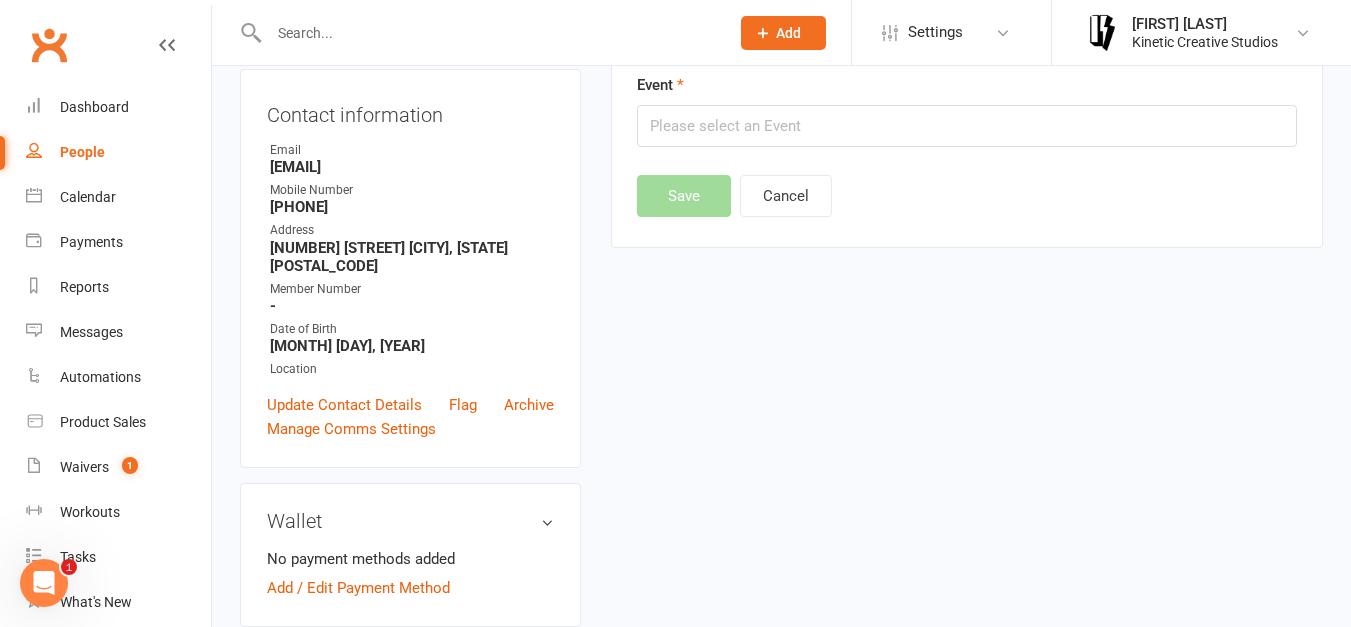 scroll, scrollTop: 171, scrollLeft: 0, axis: vertical 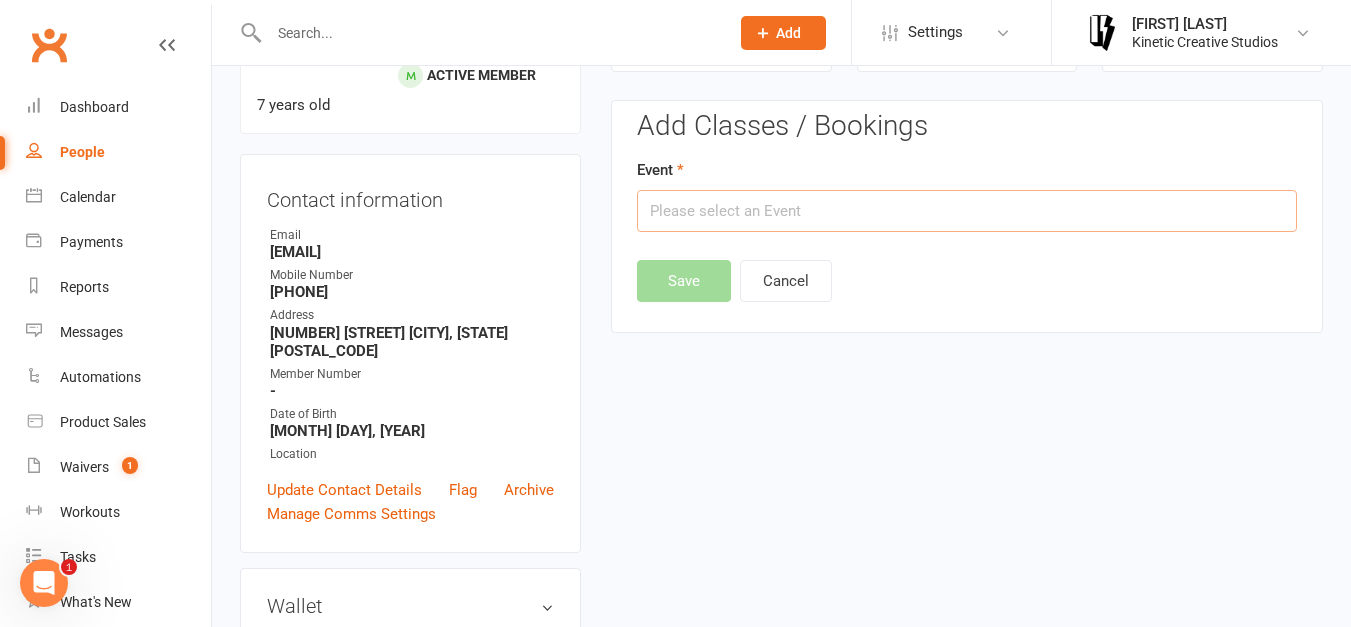 click at bounding box center (967, 211) 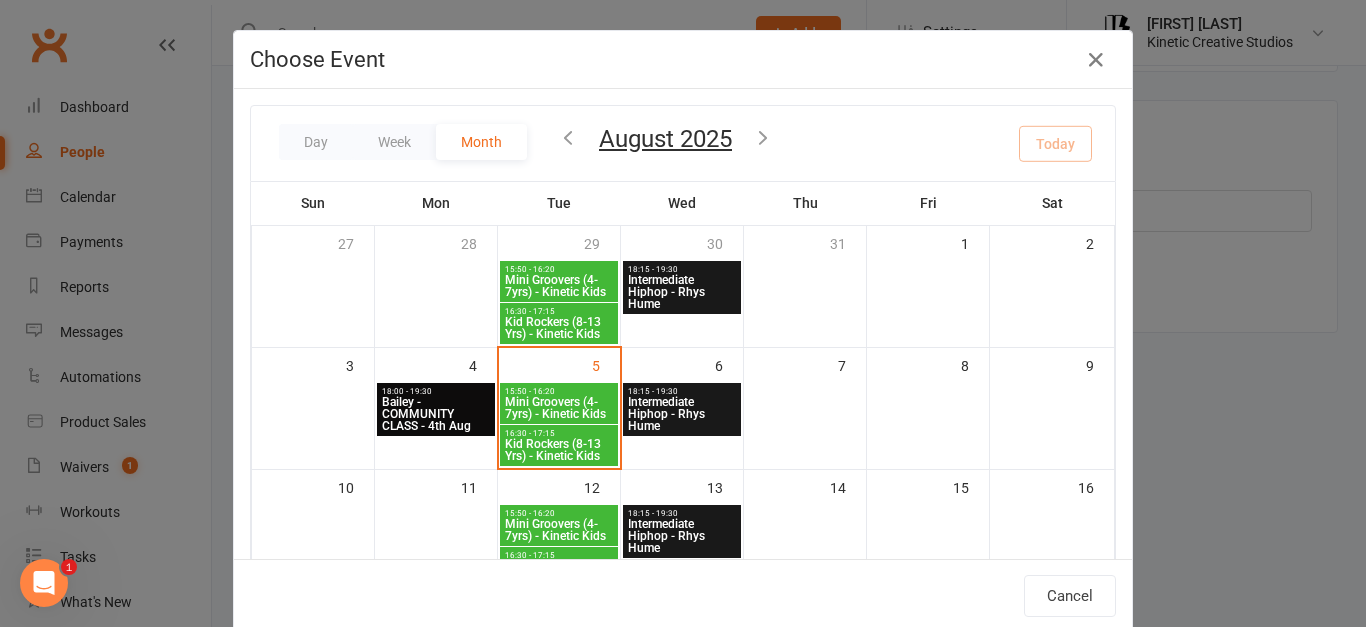click on "Mini Groovers (4-7yrs) - Kinetic Kids" at bounding box center [559, 408] 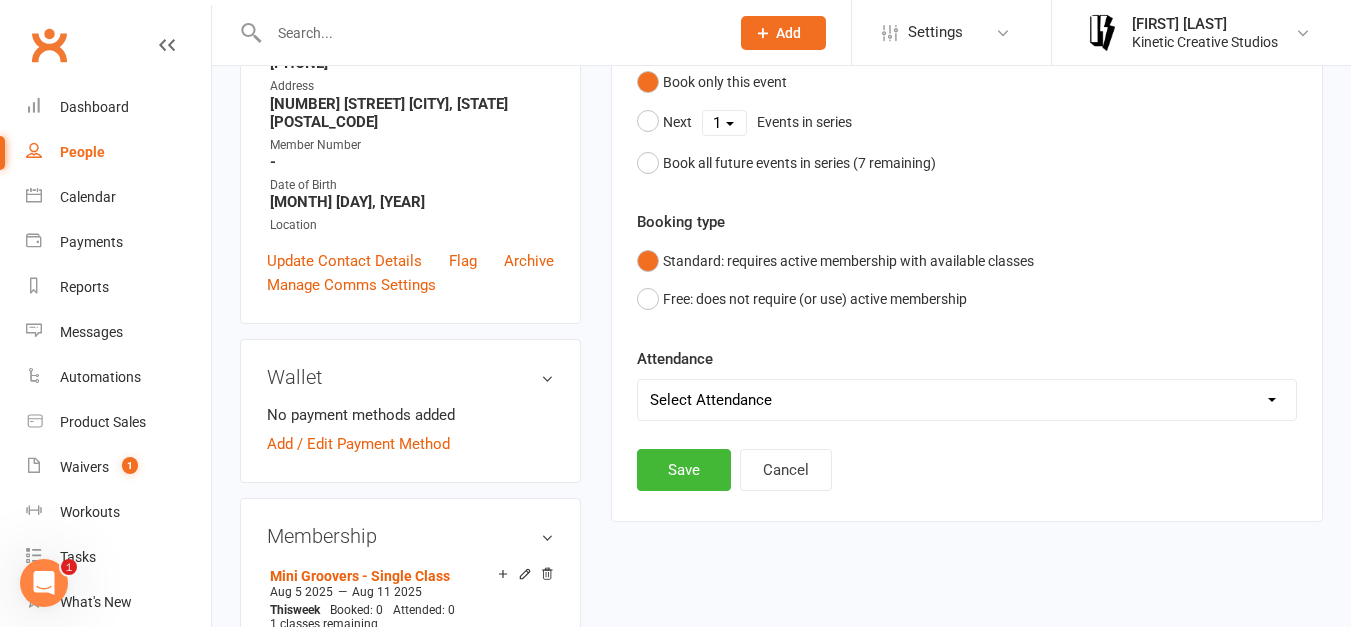 scroll, scrollTop: 399, scrollLeft: 0, axis: vertical 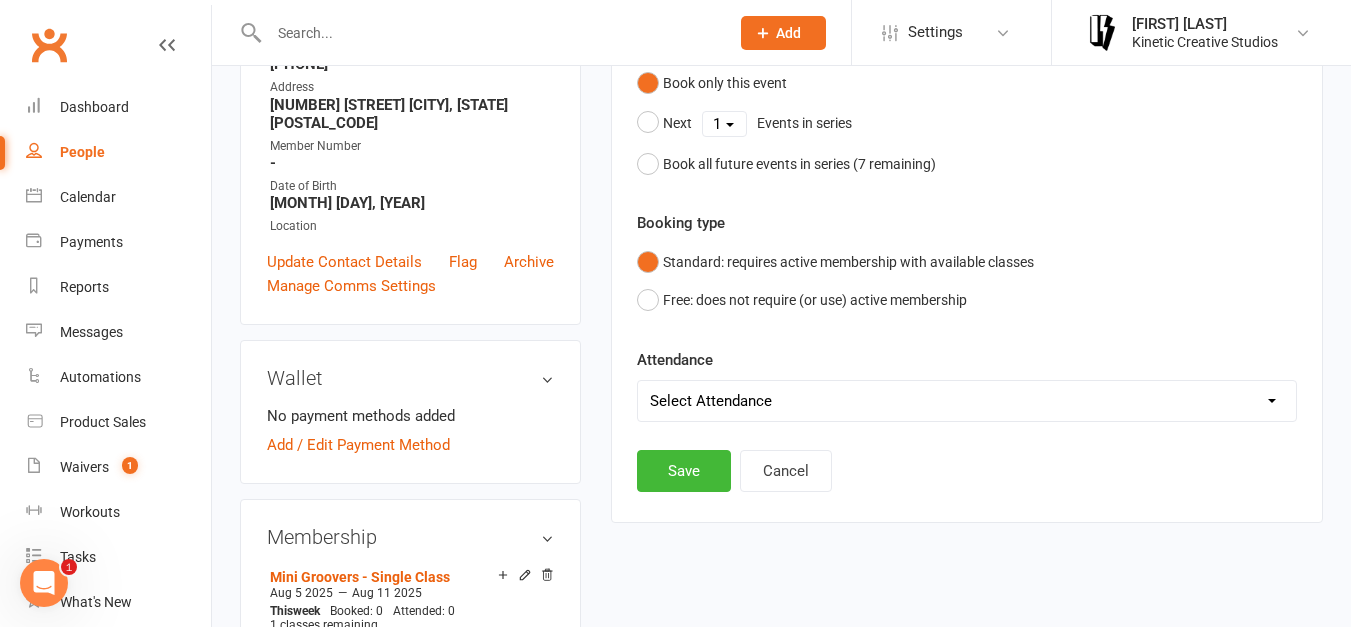 click on "Select Attendance Attended Absent" at bounding box center (967, 401) 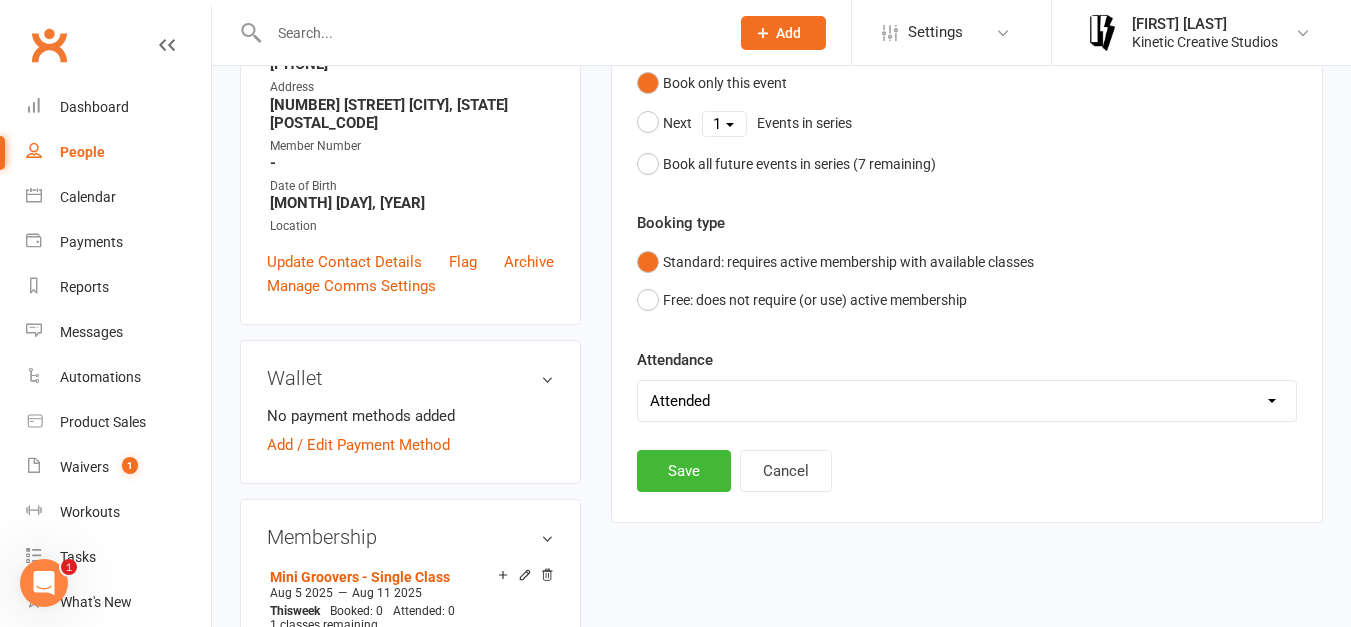 click on "Select Attendance Attended Absent" at bounding box center [967, 401] 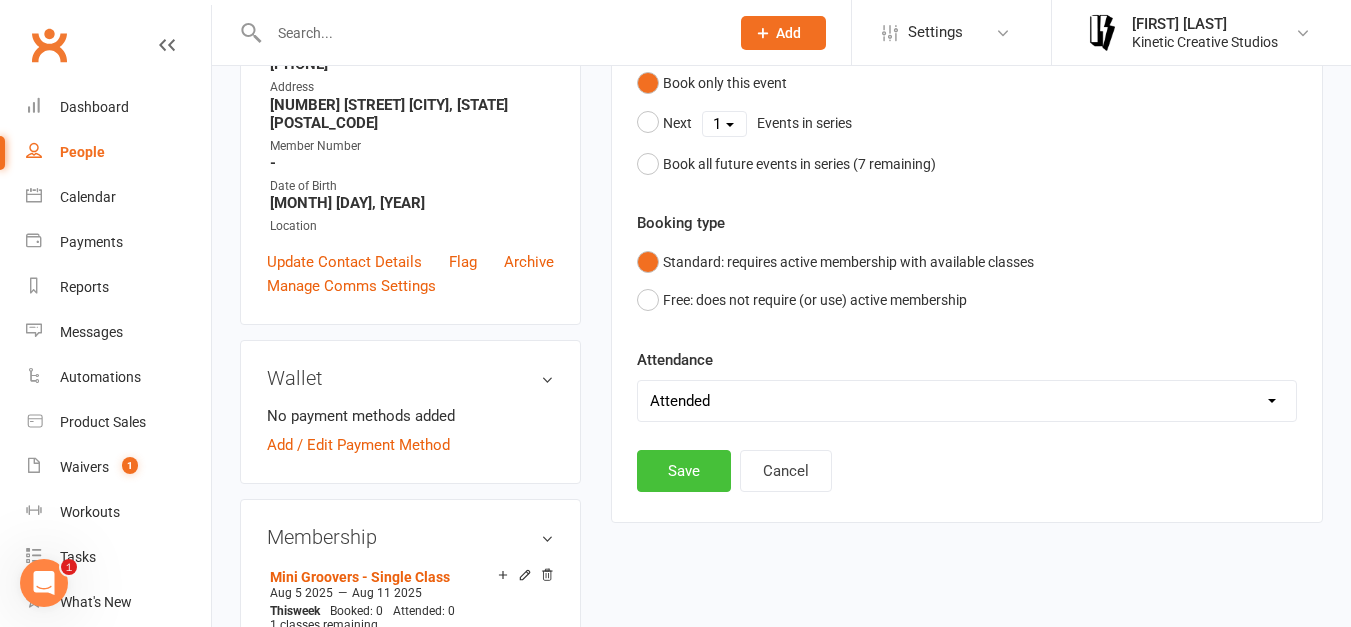 click on "Save" at bounding box center (684, 471) 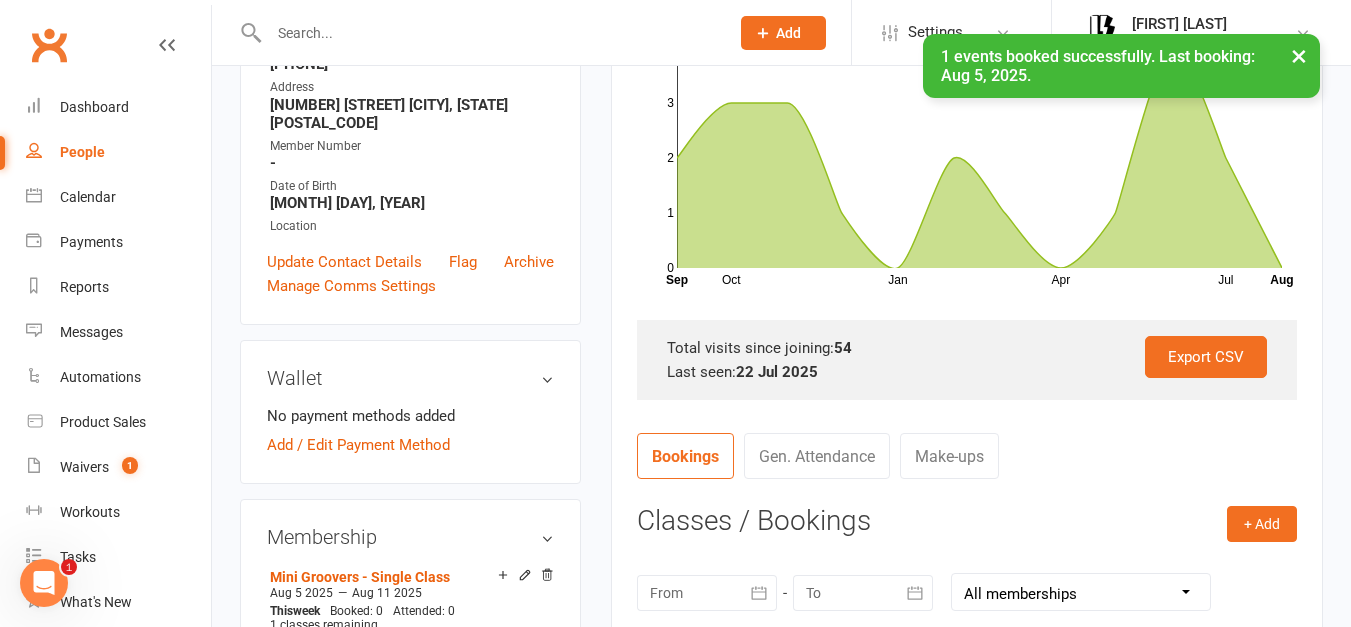 scroll, scrollTop: 0, scrollLeft: 0, axis: both 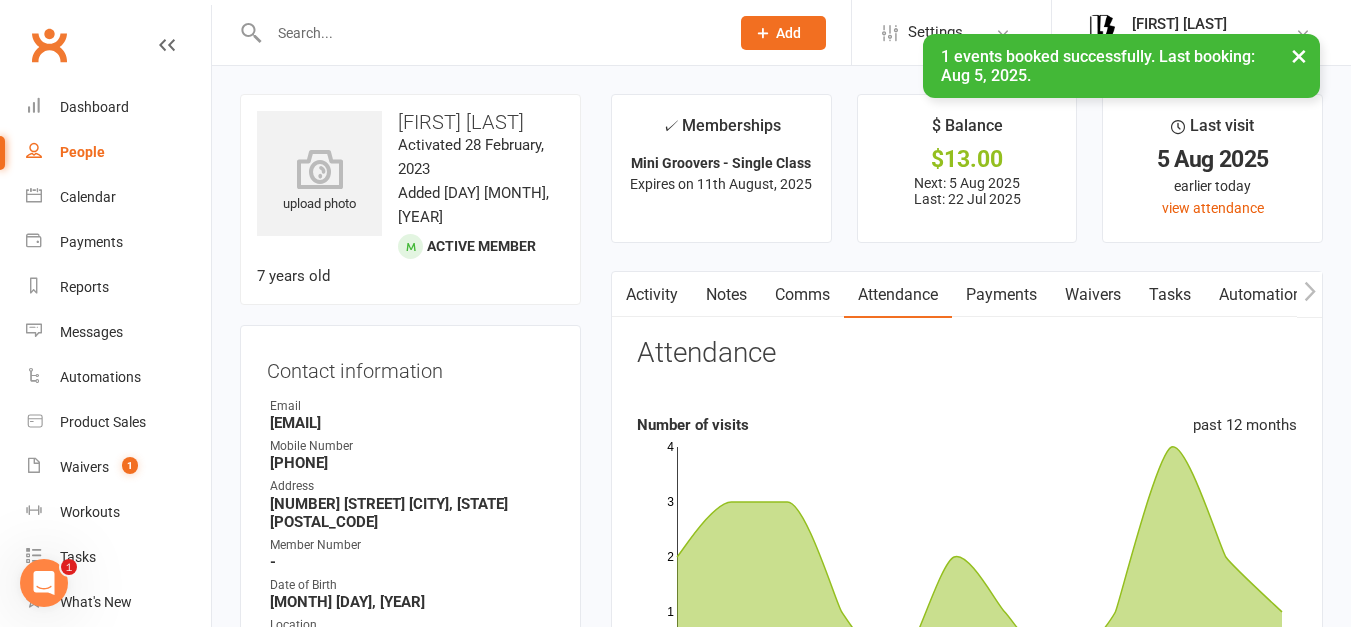 click on "Payments" at bounding box center (1001, 295) 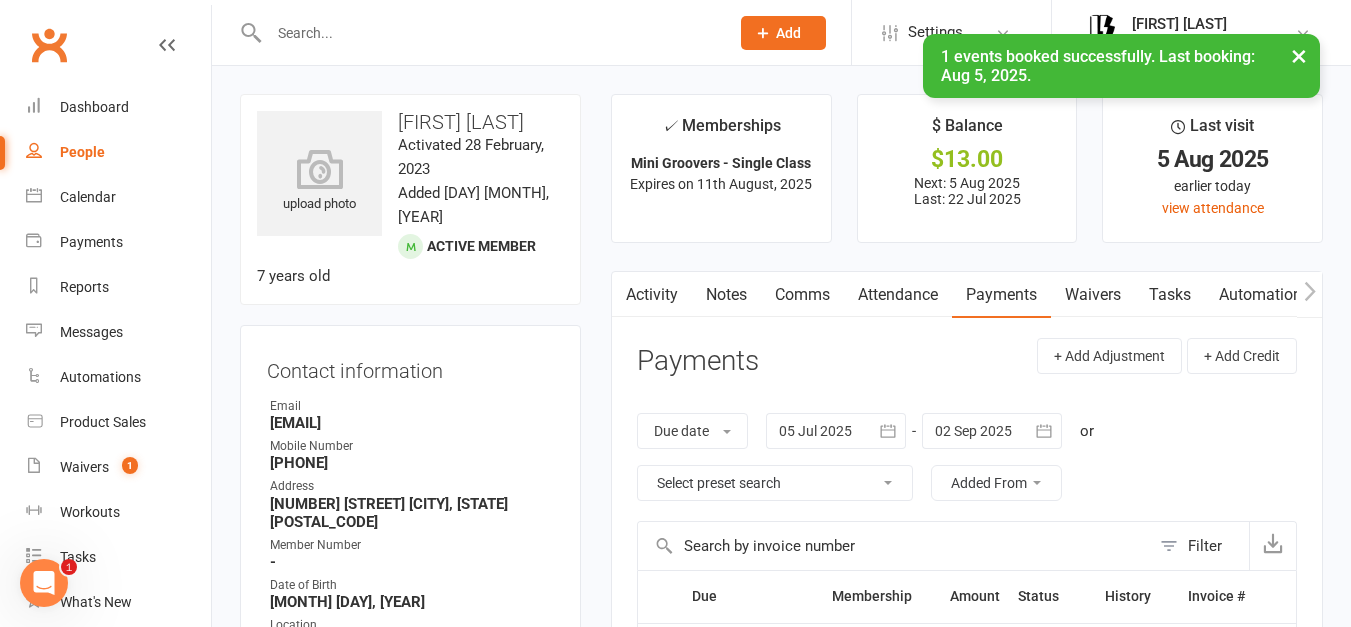 scroll, scrollTop: 204, scrollLeft: 0, axis: vertical 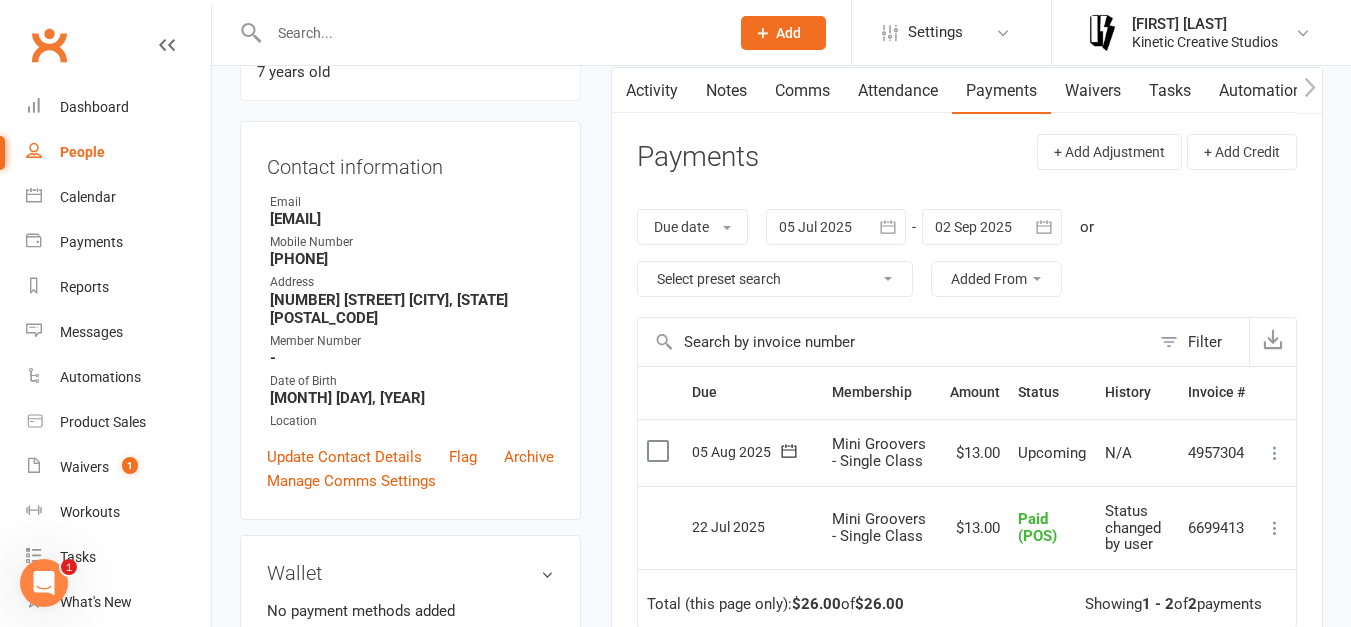 click at bounding box center (660, 451) 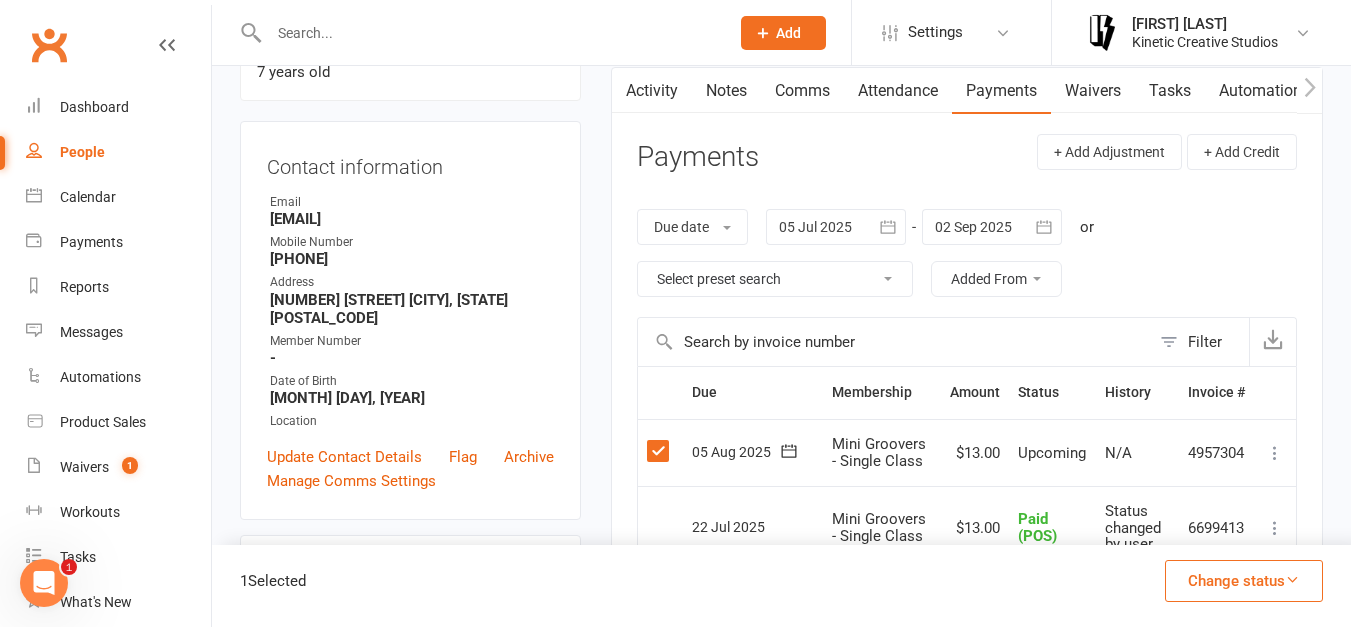 click on "Change status" at bounding box center (1244, 581) 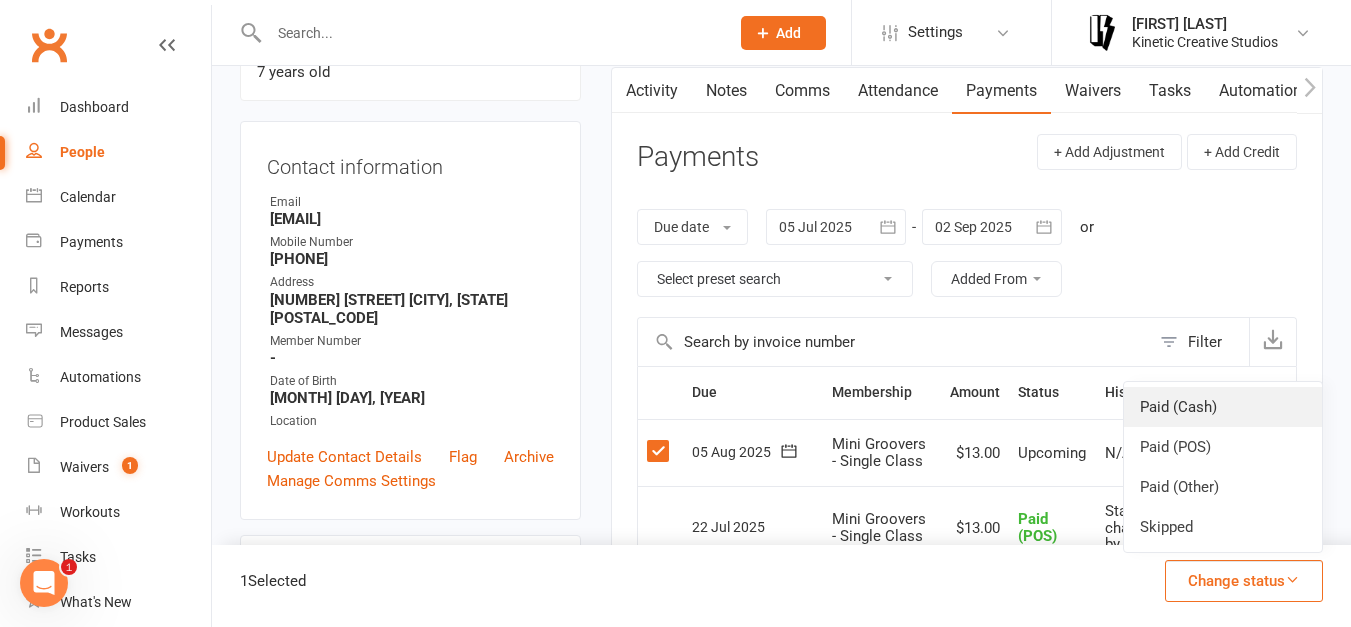 click on "Paid (Cash)" at bounding box center (1223, 407) 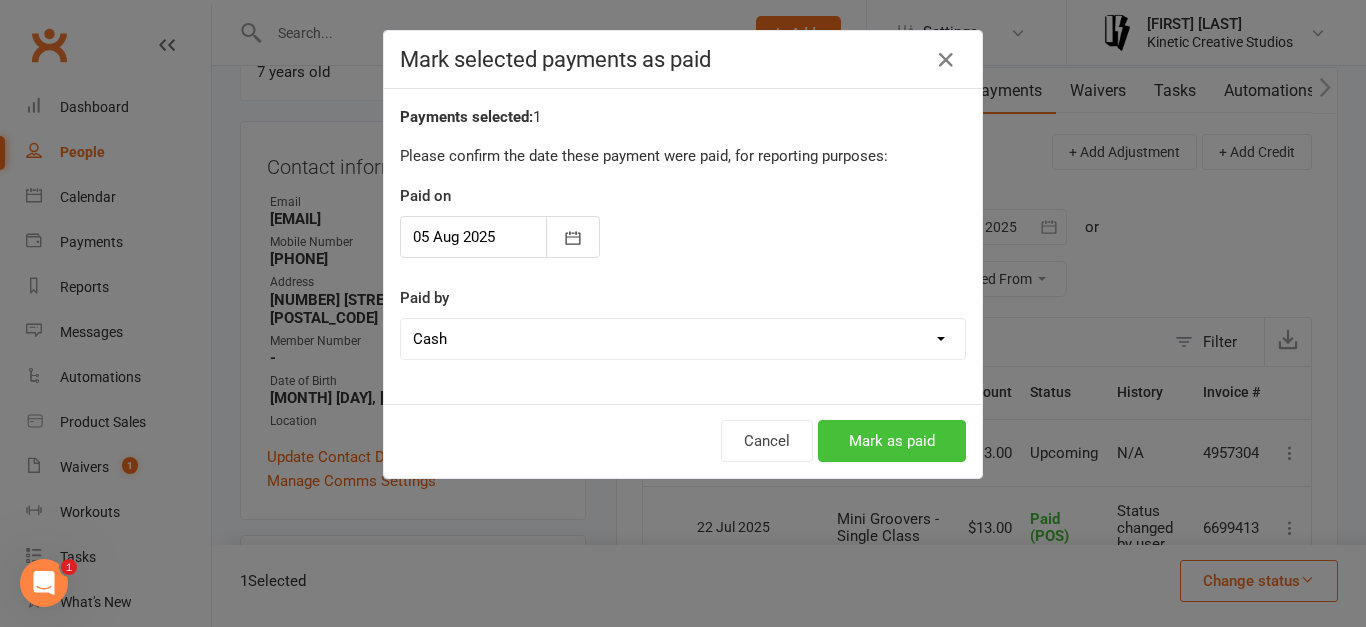 click on "Mark as paid" at bounding box center (892, 441) 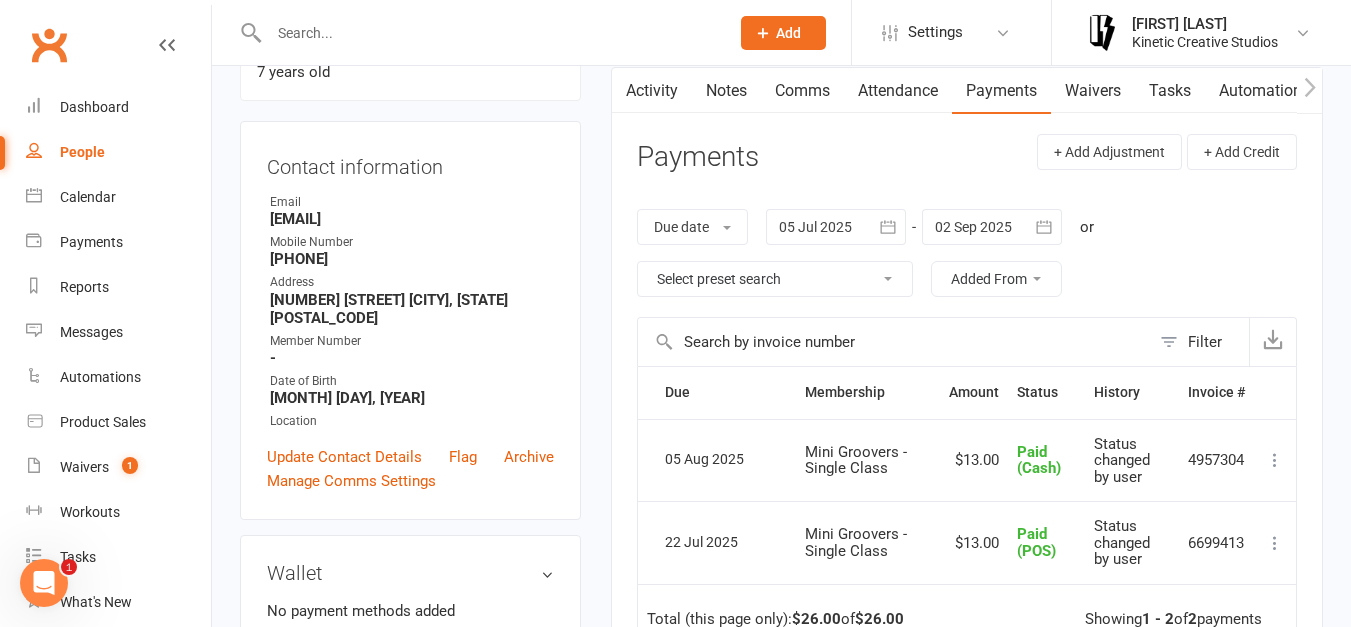 click at bounding box center (489, 33) 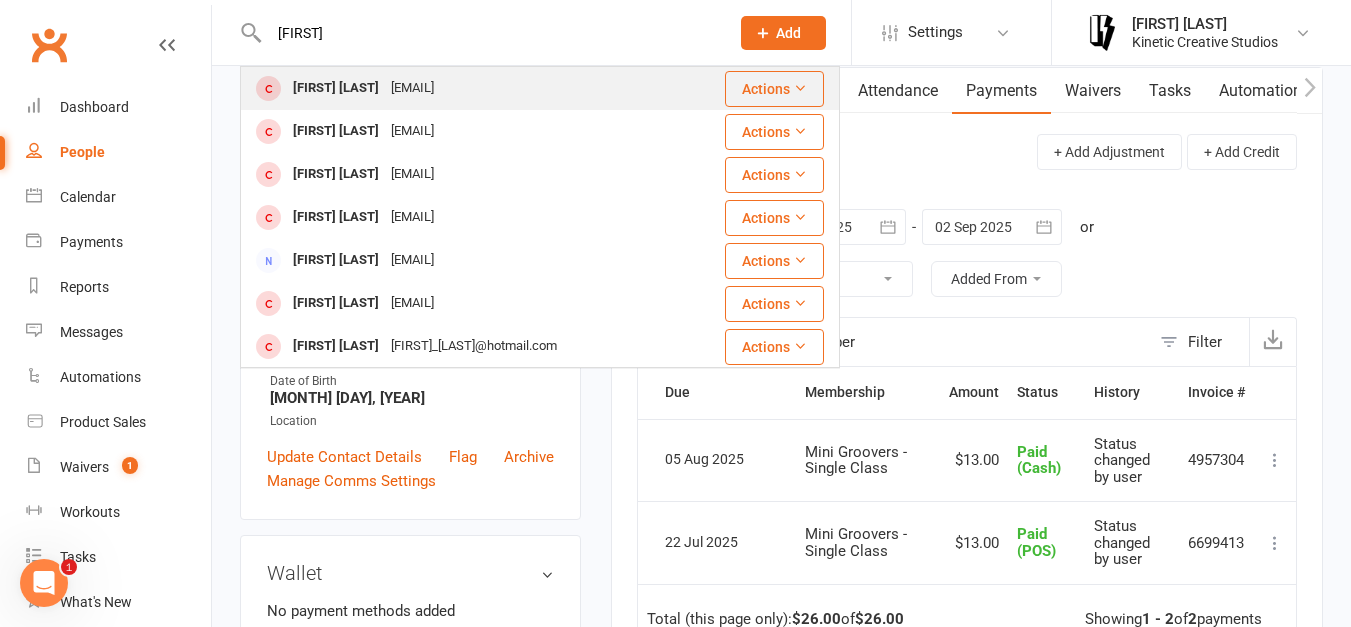 type on "[FIRST]" 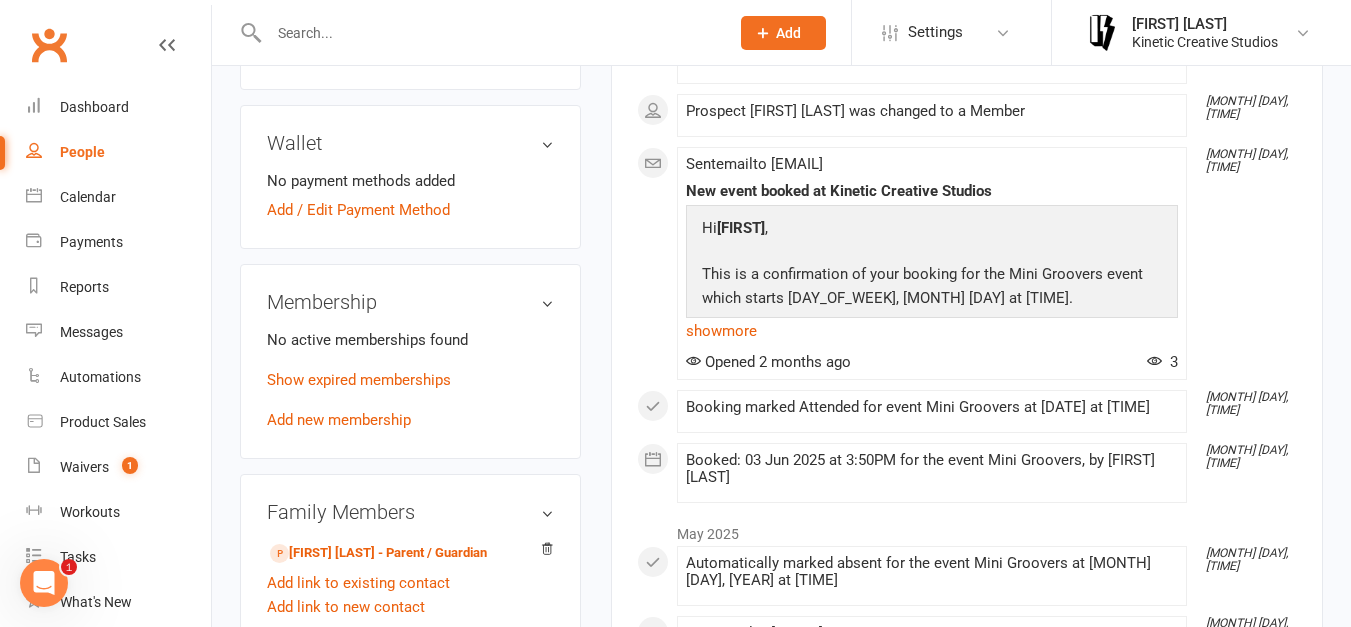 scroll, scrollTop: 643, scrollLeft: 0, axis: vertical 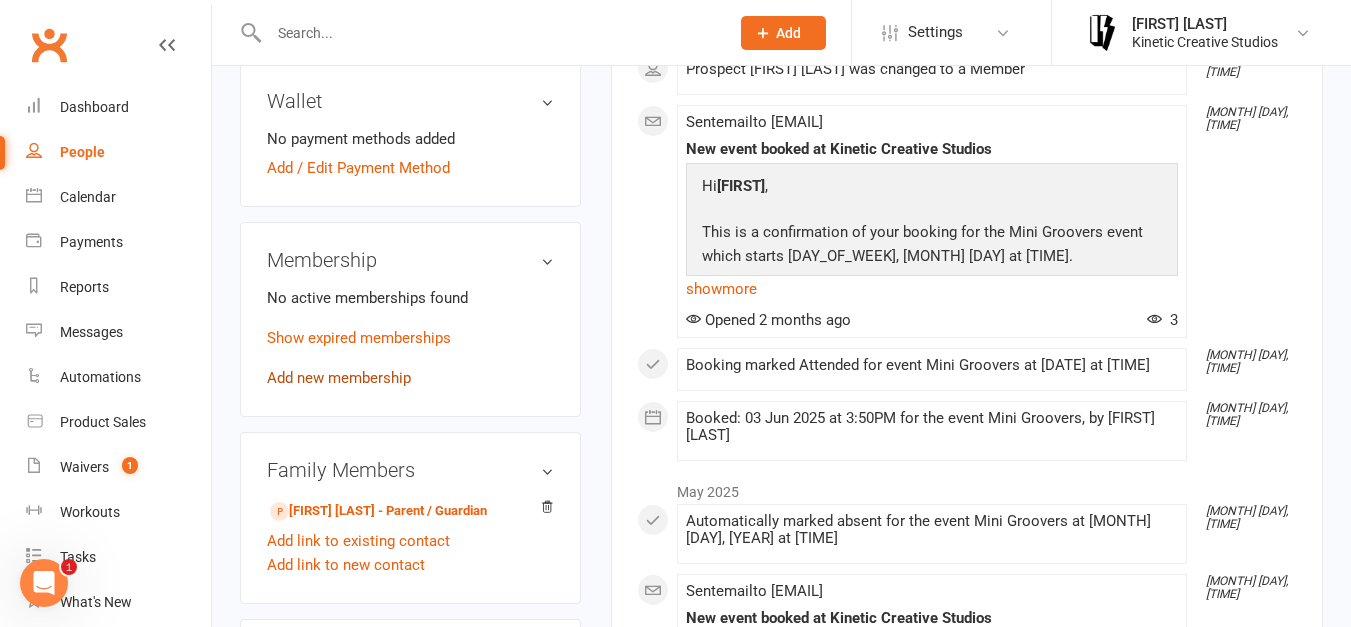 click on "Add new membership" at bounding box center [339, 378] 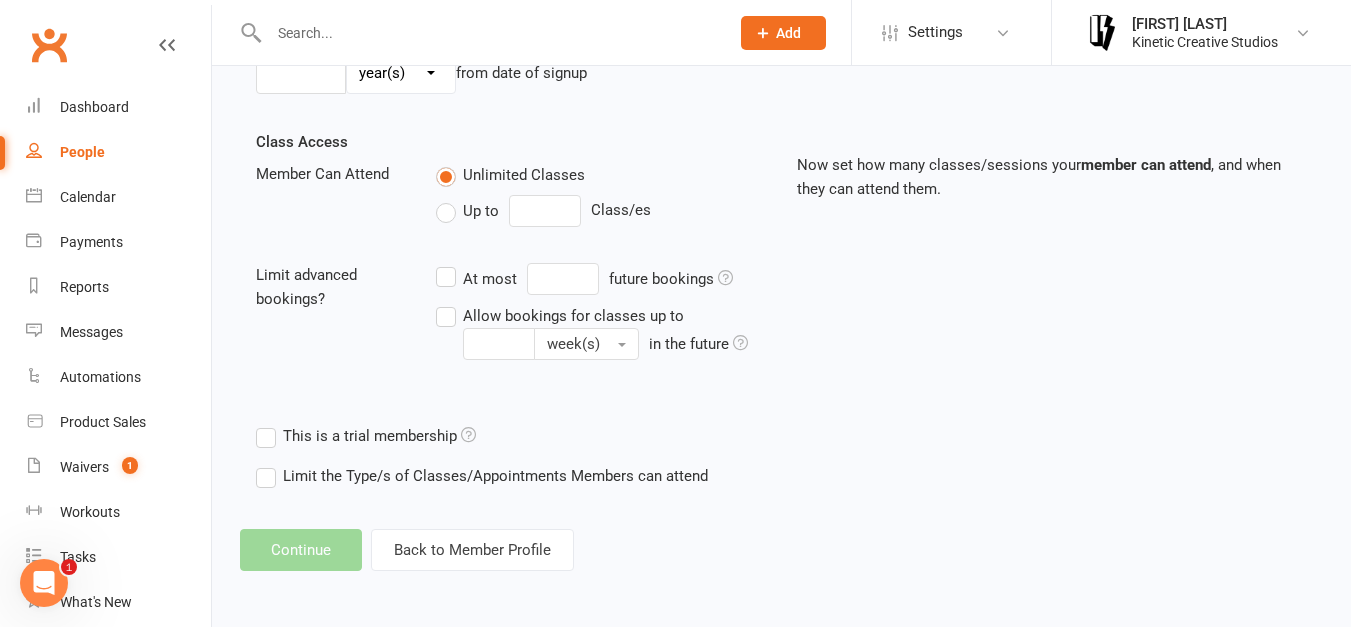 scroll, scrollTop: 0, scrollLeft: 0, axis: both 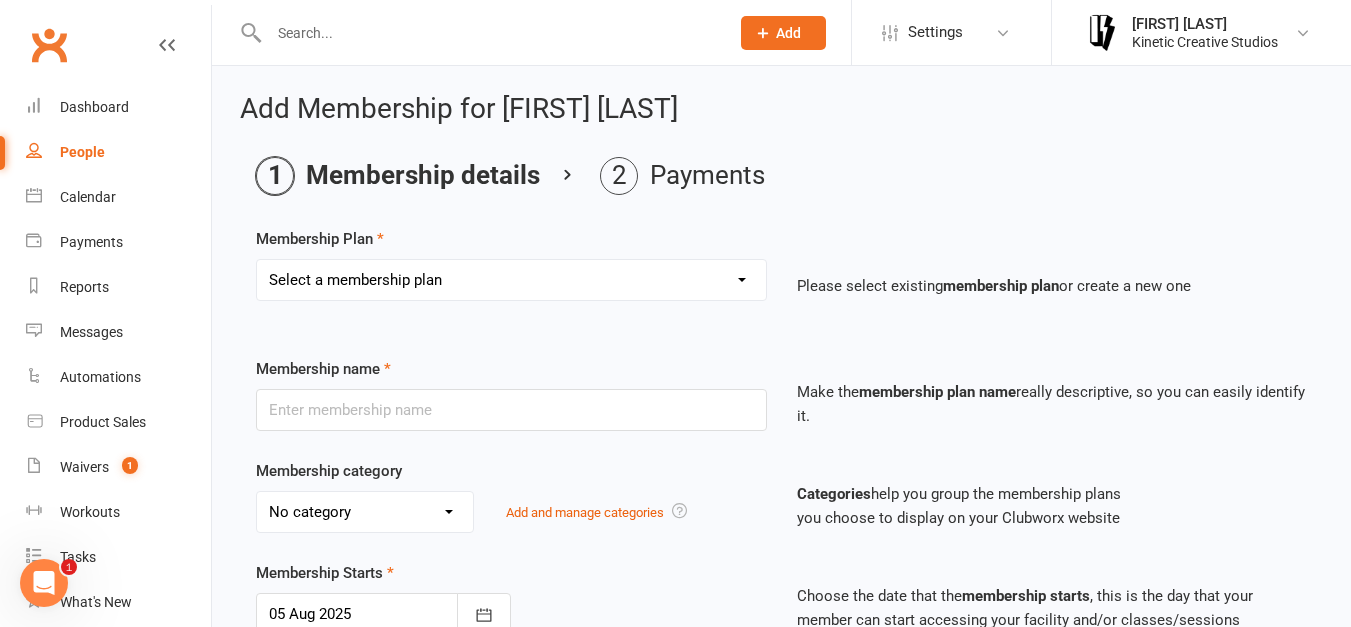click on "Select a membership plan Create new Membership Plan Mini Groovers - Single Class Kid Rockers - Single Class Mini Groovers - Term Pass Kid Rockers Term Pass Birthday Pass Kinesphere - Open Crew 24 The Kin - Open Crew 24 Kindred - Open Crew 24 New - Name TBD - Open Crew 24 Klique - Varsity Crew 24 Kaleidoscope - Varsity Crew 24 Statik - Varsity Crew 24 Kommotion - Varsity Crew 24 Kudos - Kids Crew 24 Krunch - Mini Crew 24 Gym Humxn Payment Plan GP Mentorship 2024 GP Mentorship 2024 - Pay Off Kommunity - Single Pass Auditions Danchella Payment Plan 2025 Kinetic Program Workshop Pass - $25 HHI ENTRY Double Workshop Pass - $40 HHI NAT ENTRY Community Class Pass - $20 2025 Small Crew - Weekly 2025 Small Crew - Fortnight" at bounding box center [511, 280] 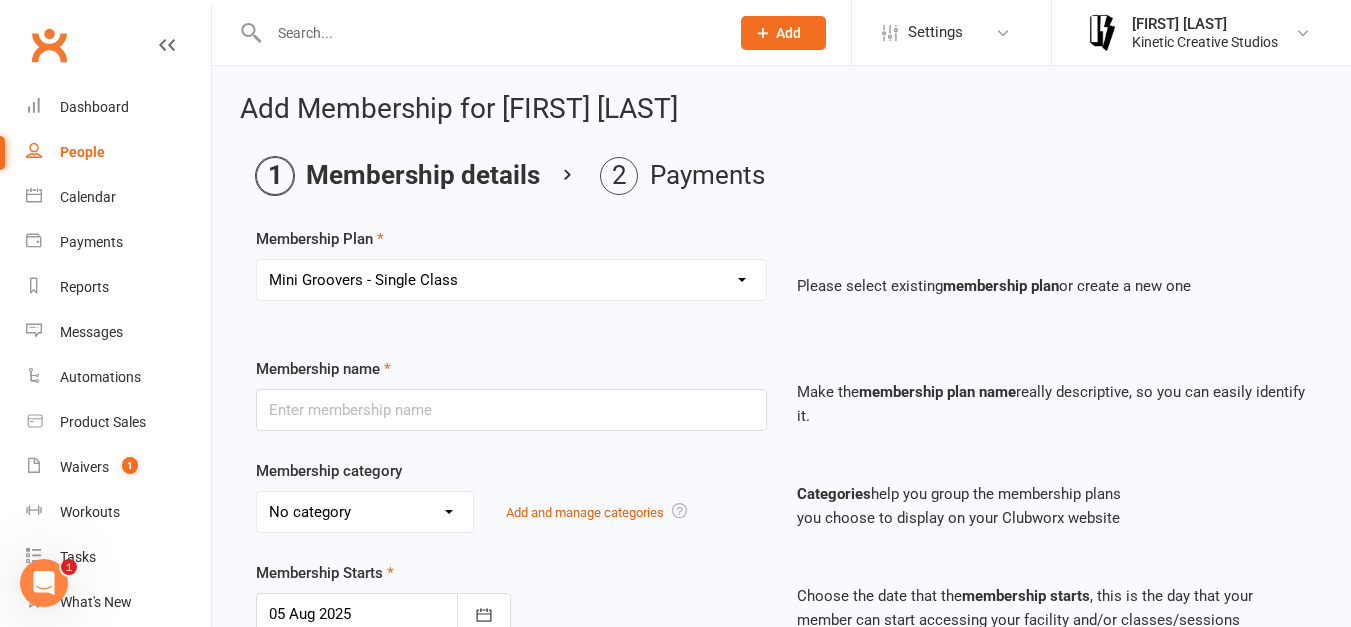 click on "Select a membership plan Create new Membership Plan Mini Groovers - Single Class Kid Rockers - Single Class Mini Groovers - Term Pass Kid Rockers Term Pass Birthday Pass Kinesphere - Open Crew 24 The Kin - Open Crew 24 Kindred - Open Crew 24 New - Name TBD - Open Crew 24 Klique - Varsity Crew 24 Kaleidoscope - Varsity Crew 24 Statik - Varsity Crew 24 Kommotion - Varsity Crew 24 Kudos - Kids Crew 24 Krunch - Mini Crew 24 Gym Humxn Payment Plan GP Mentorship 2024 GP Mentorship 2024 - Pay Off Kommunity - Single Pass Auditions Danchella Payment Plan 2025 Kinetic Program Workshop Pass - $25 HHI ENTRY Double Workshop Pass - $40 HHI NAT ENTRY Community Class Pass - $20 2025 Small Crew - Weekly 2025 Small Crew - Fortnight" at bounding box center (511, 280) 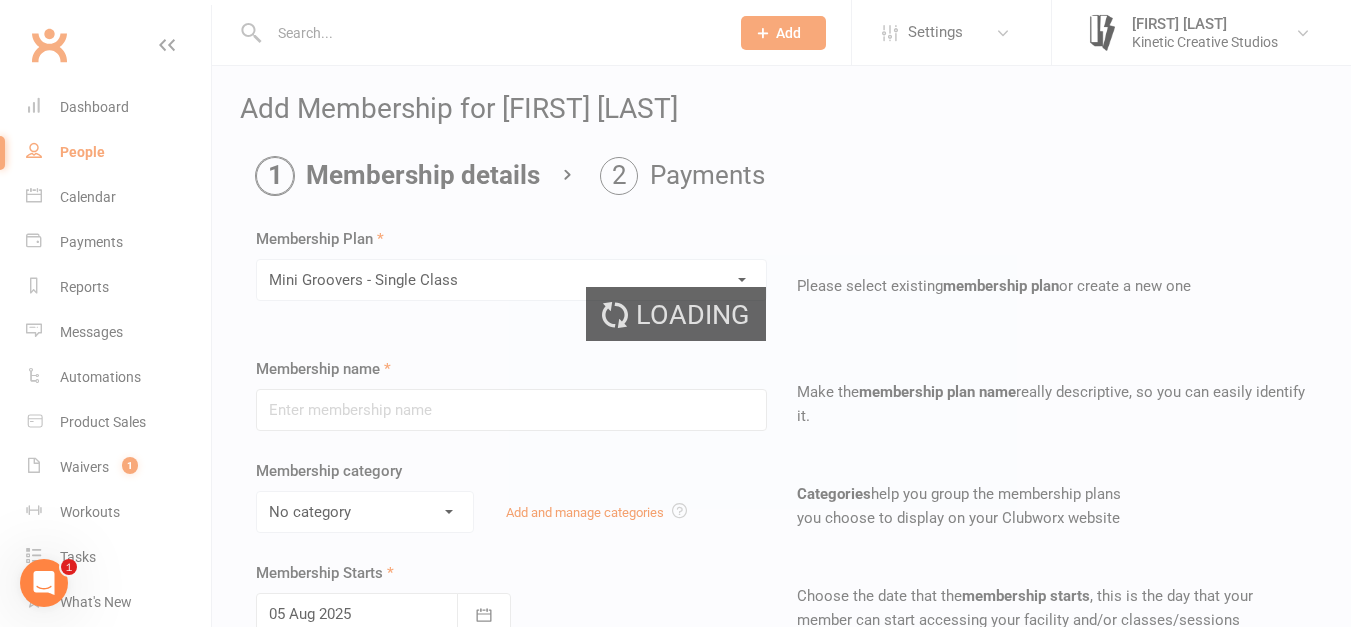 type on "Mini Groovers - Single Class" 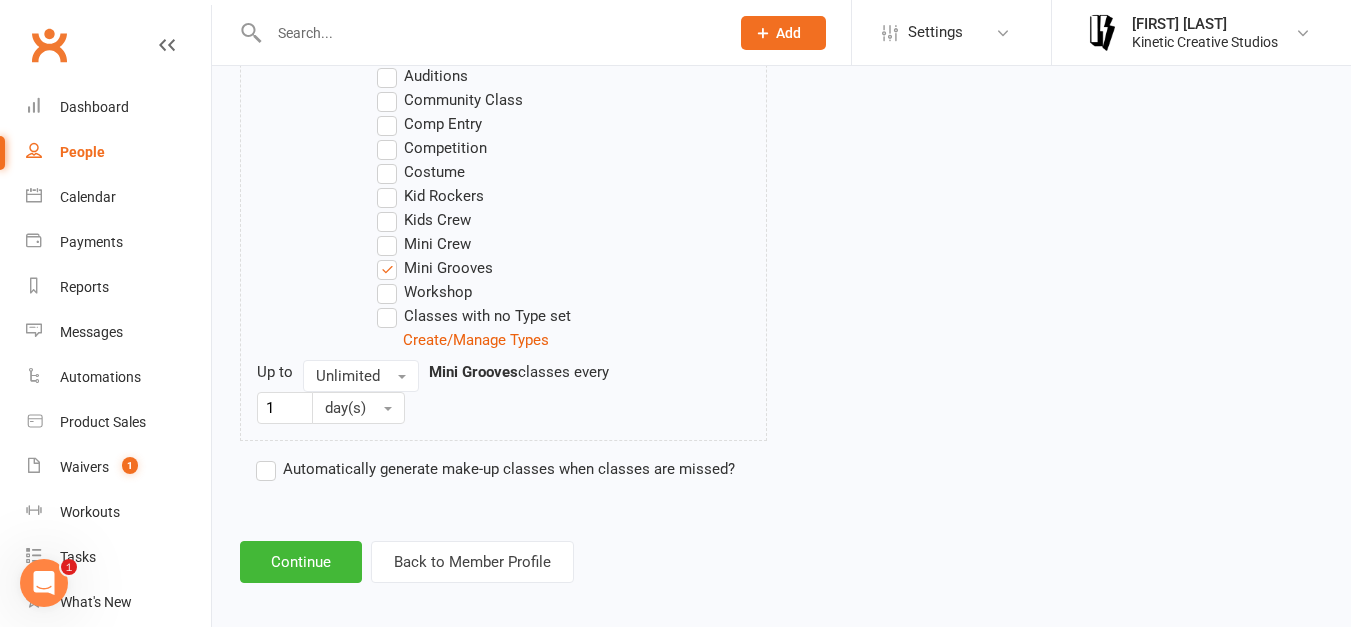 scroll, scrollTop: 1101, scrollLeft: 0, axis: vertical 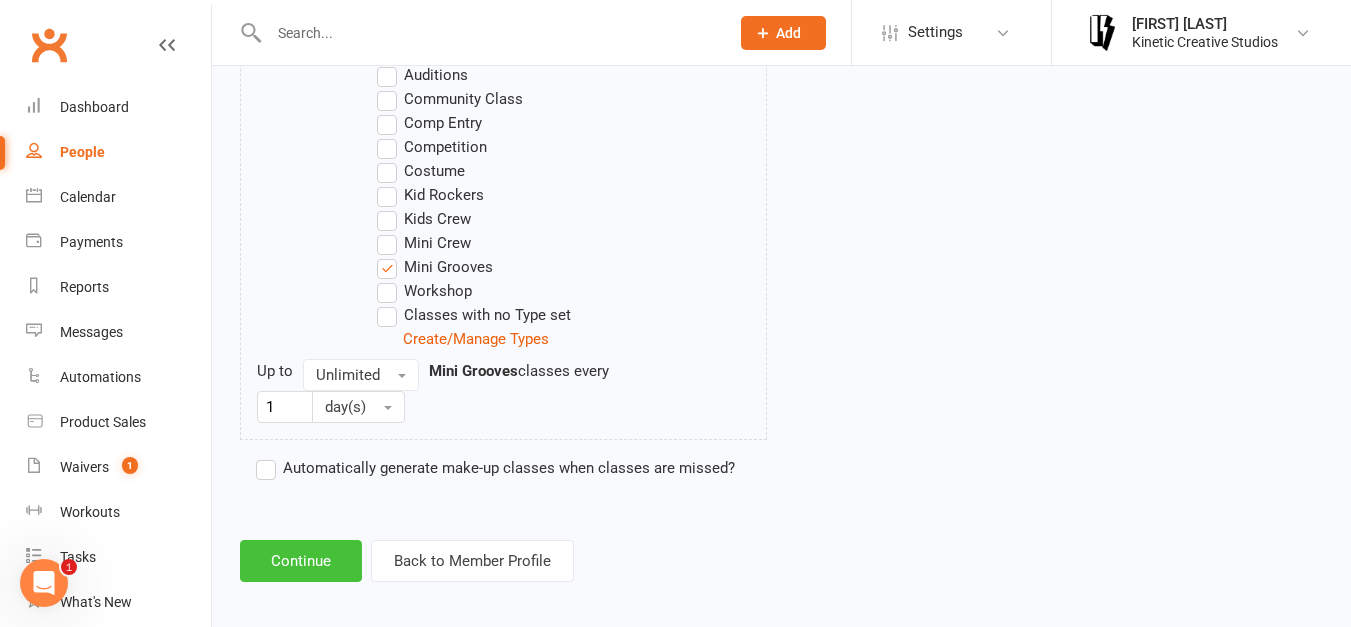 click on "Continue" at bounding box center (301, 561) 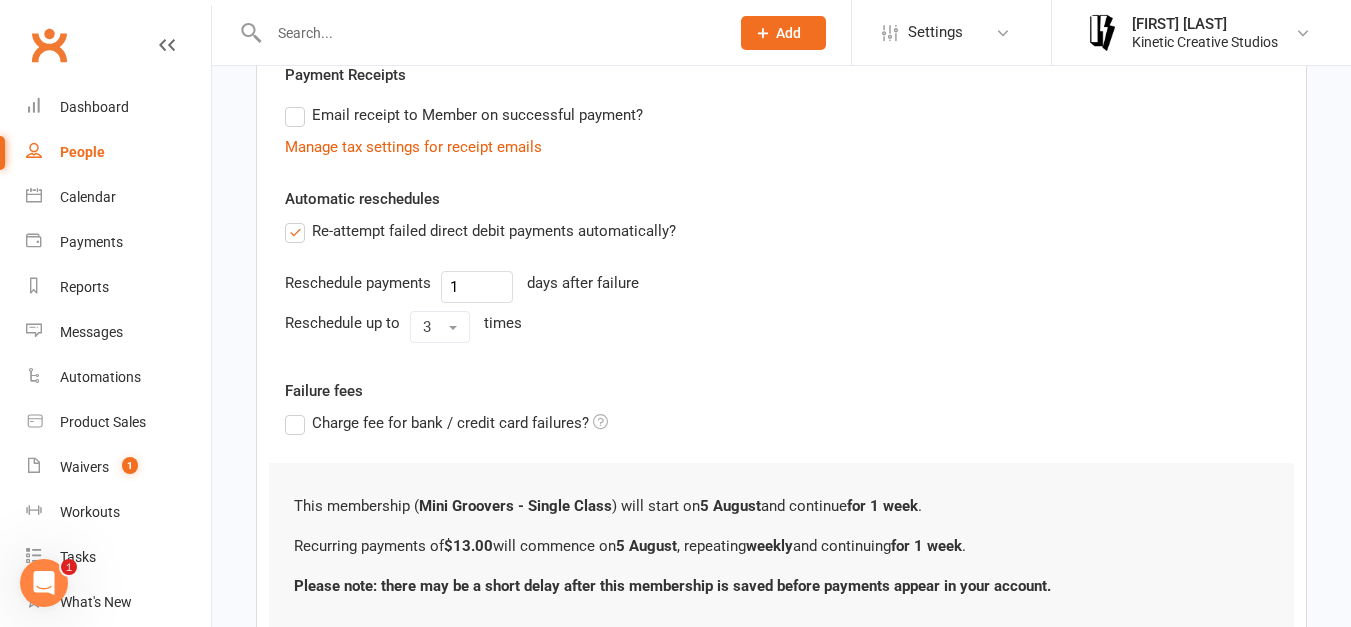 scroll, scrollTop: 747, scrollLeft: 0, axis: vertical 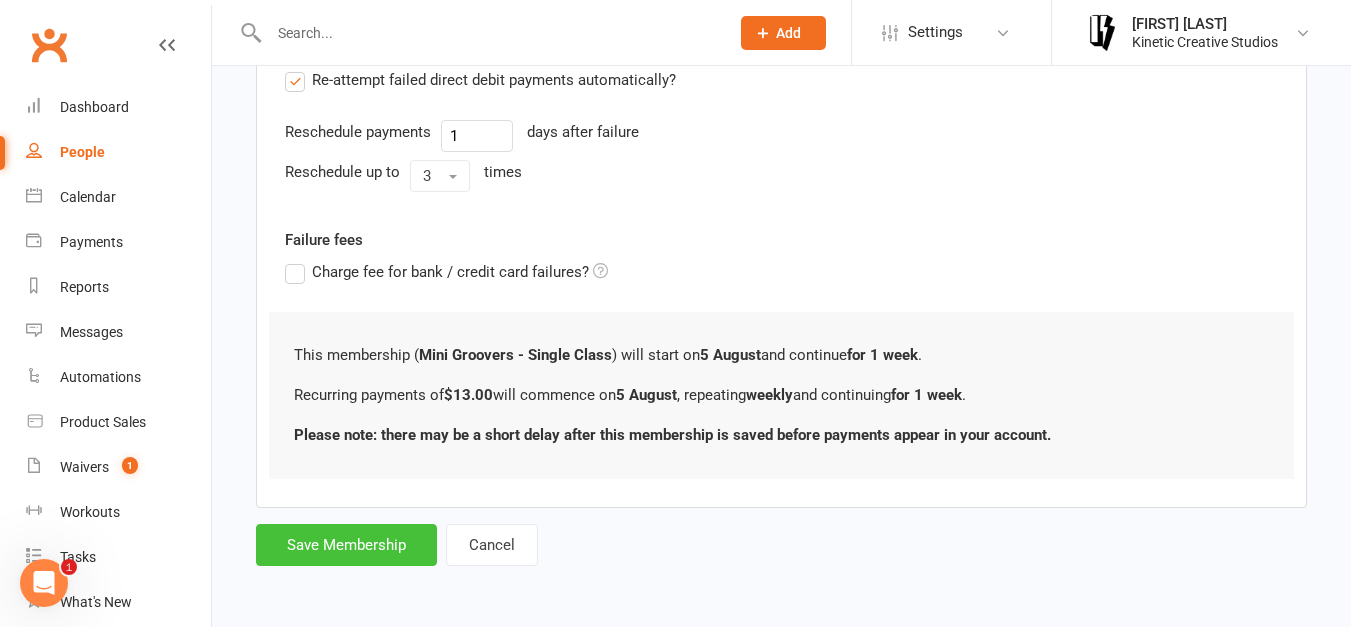 click on "Save Membership" at bounding box center (346, 545) 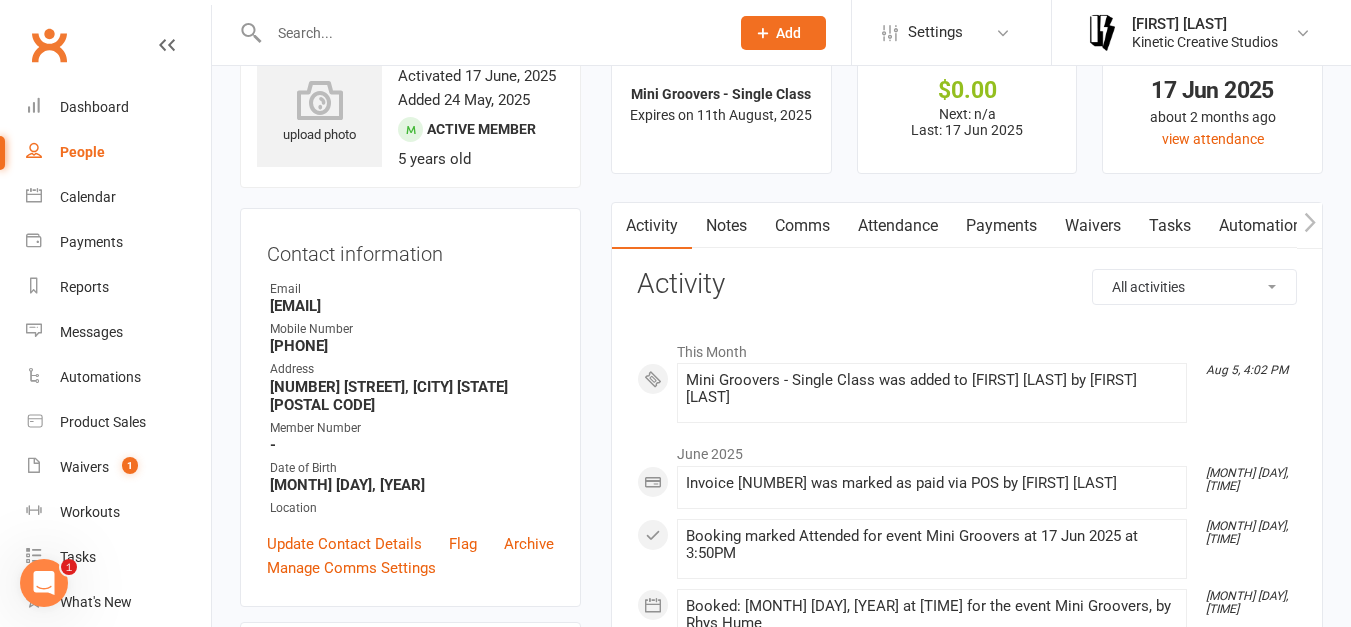 scroll, scrollTop: 70, scrollLeft: 0, axis: vertical 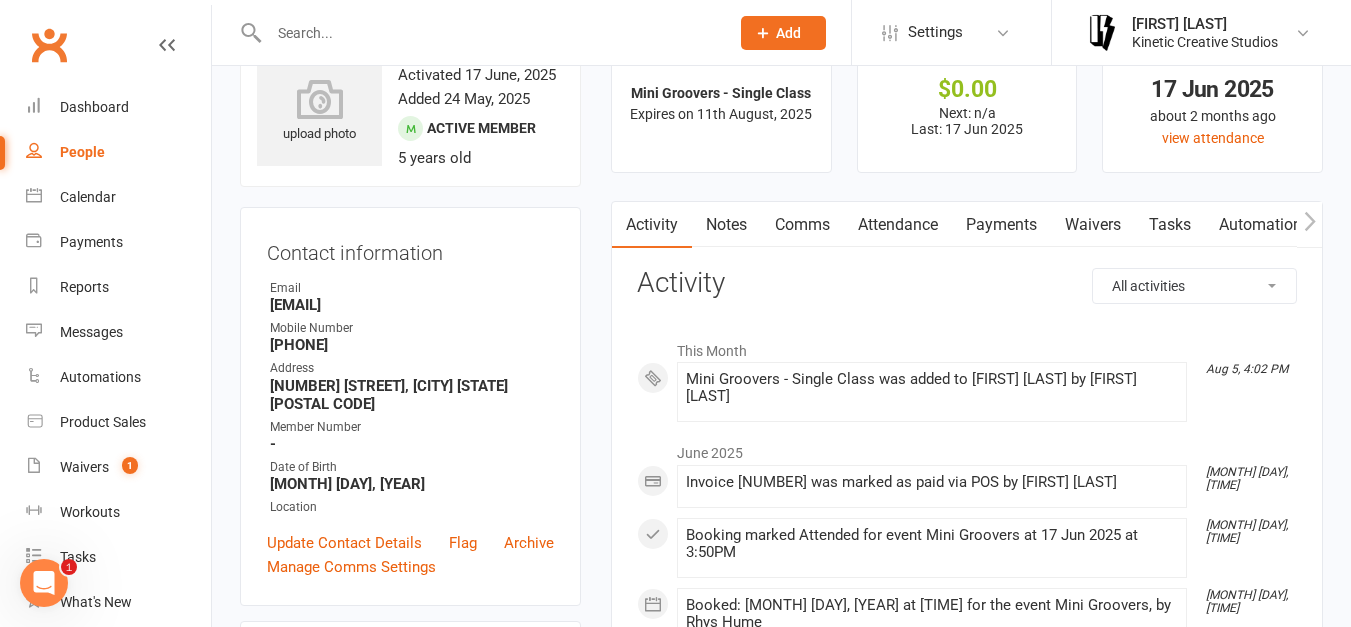 click on "Attendance" at bounding box center [898, 225] 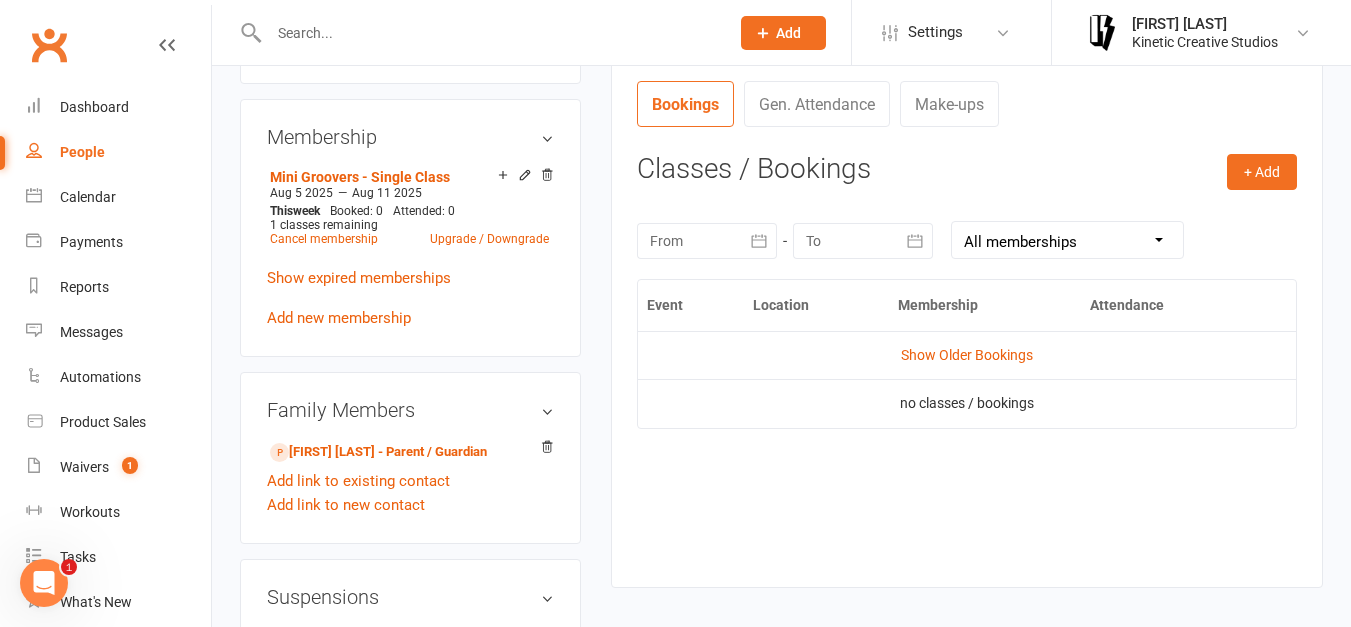 scroll, scrollTop: 750, scrollLeft: 0, axis: vertical 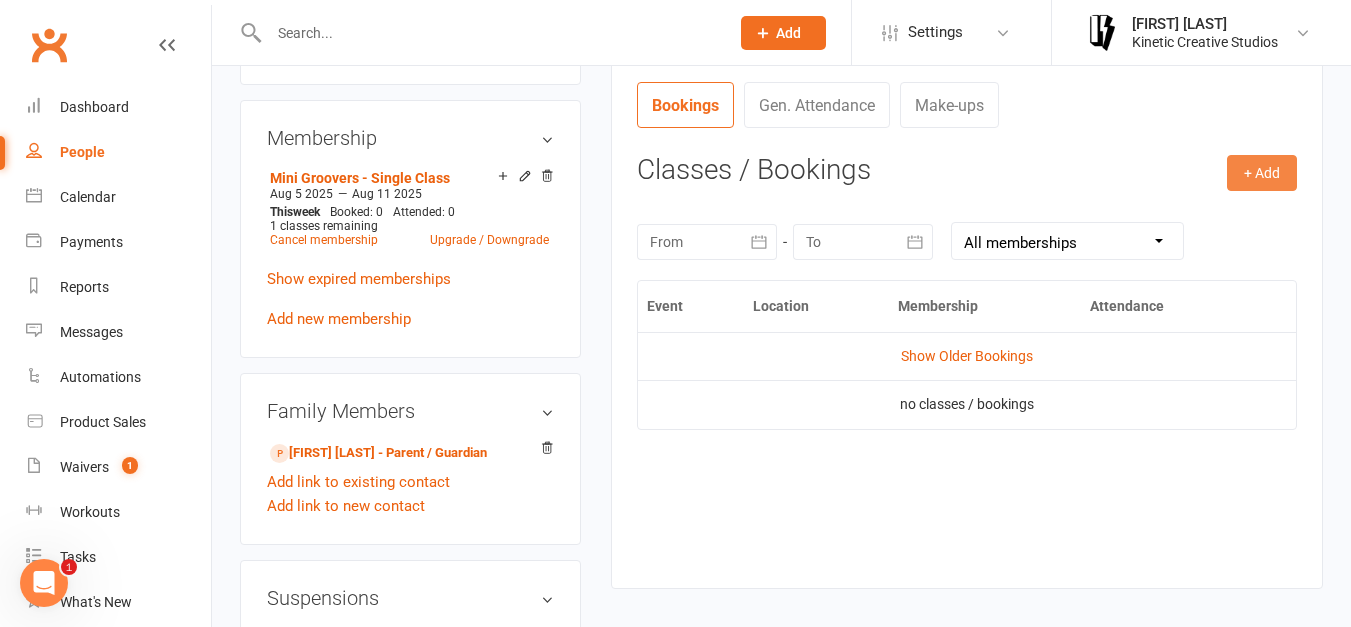 click on "+ Add" at bounding box center [1262, 173] 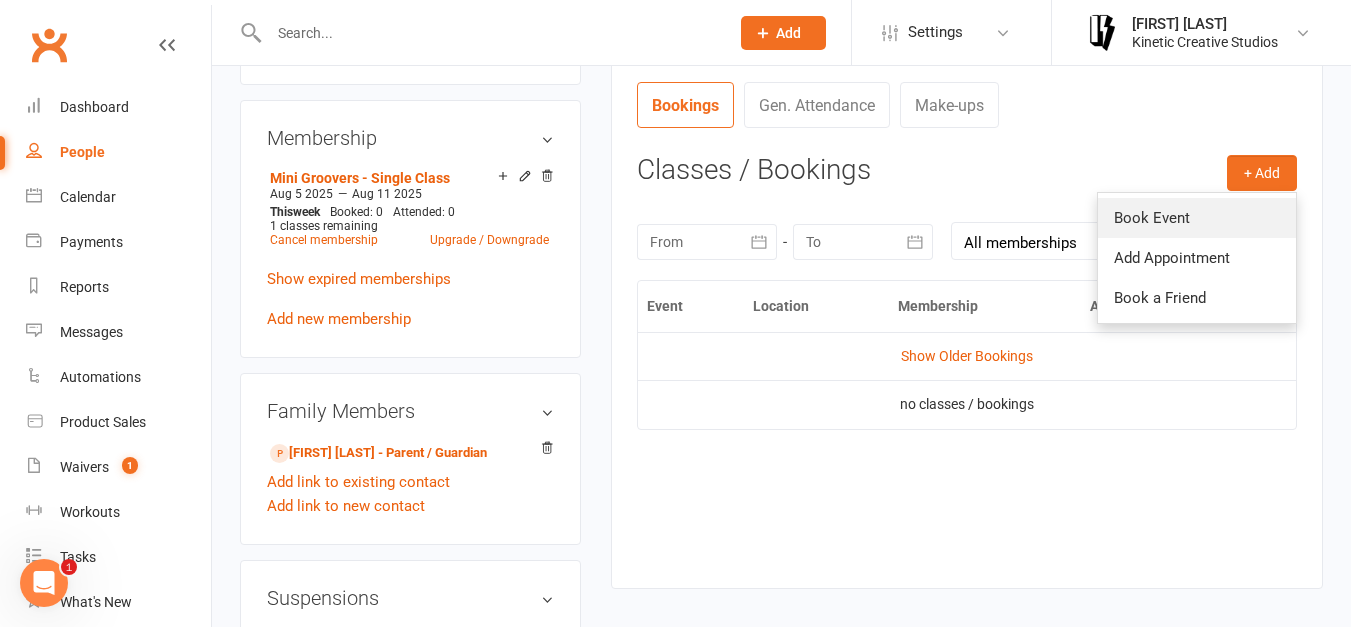 click on "Book Event" at bounding box center [1197, 218] 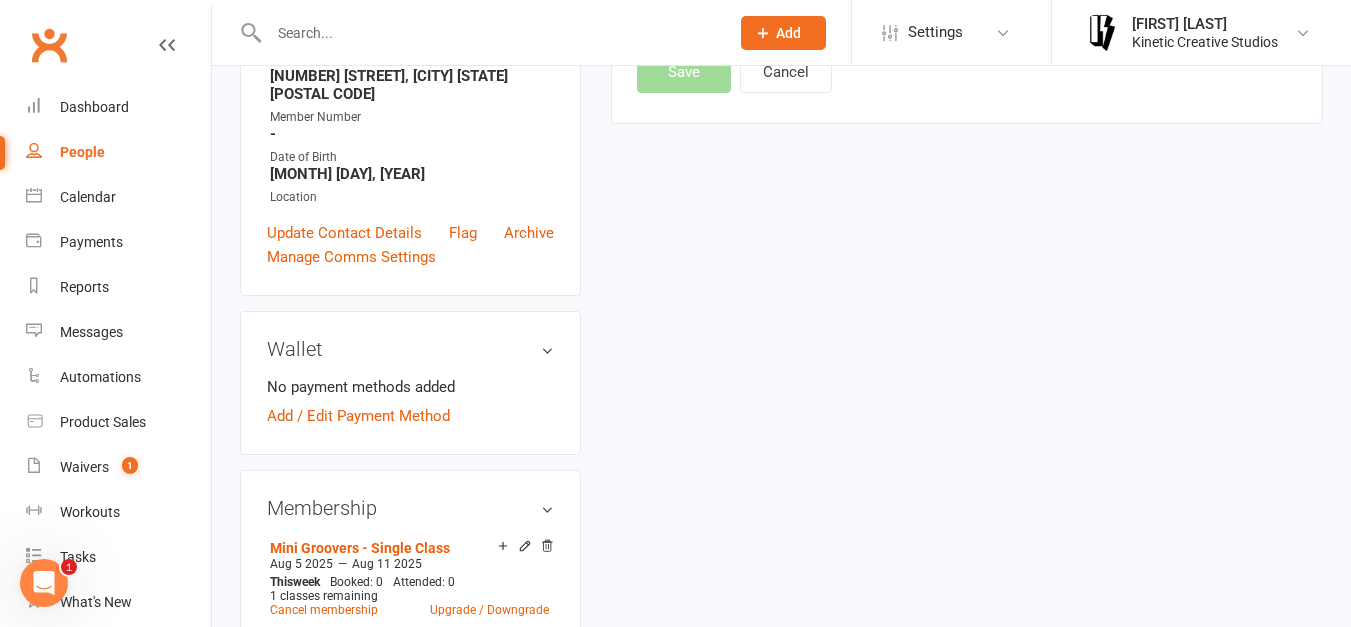 scroll, scrollTop: 171, scrollLeft: 0, axis: vertical 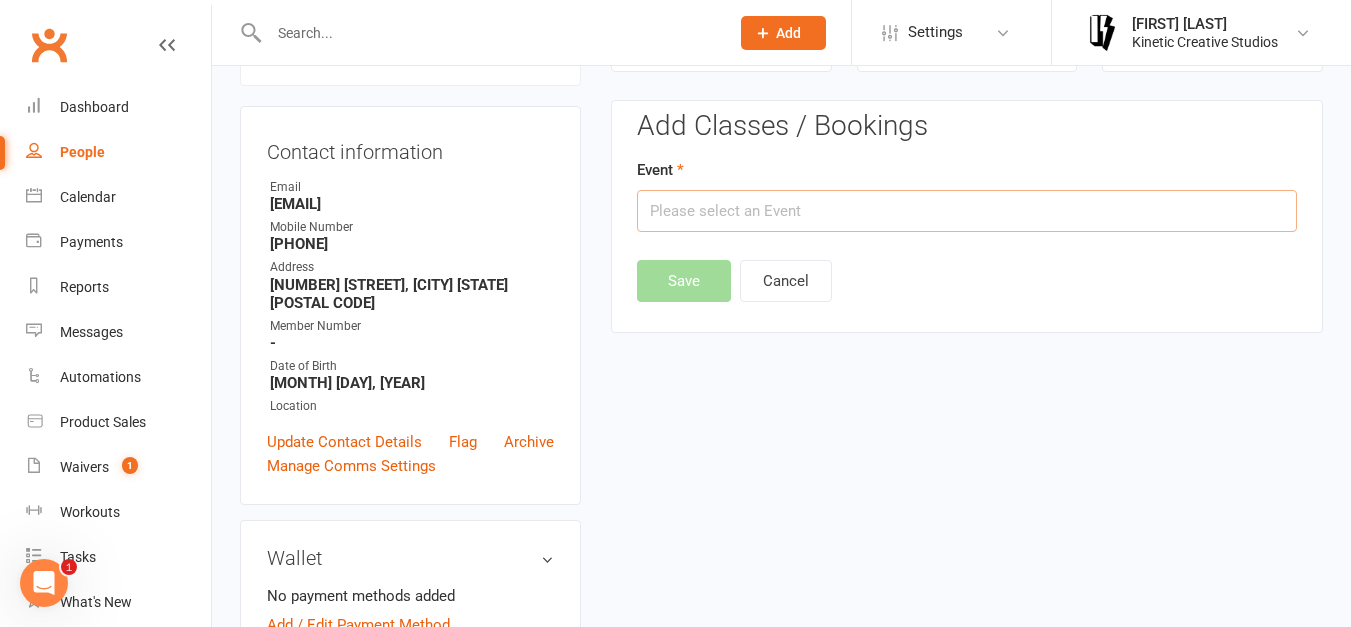 click at bounding box center [967, 211] 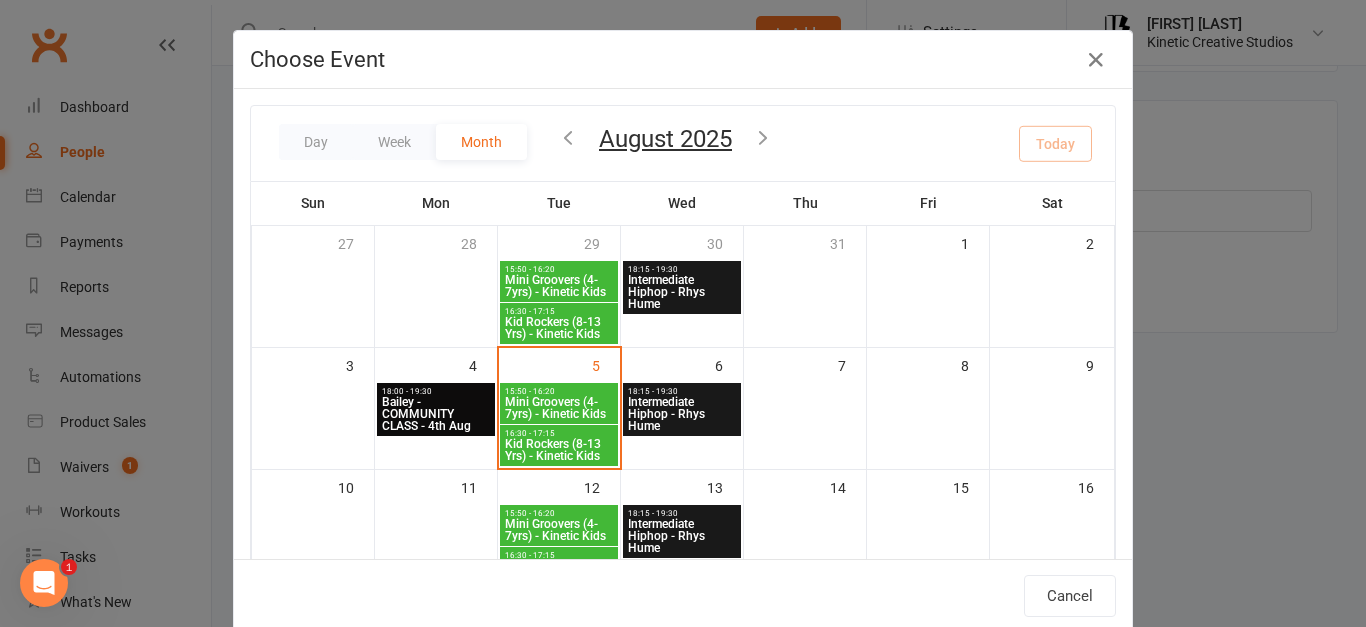 click on "Mini Groovers (4-7yrs) - Kinetic Kids" at bounding box center (559, 408) 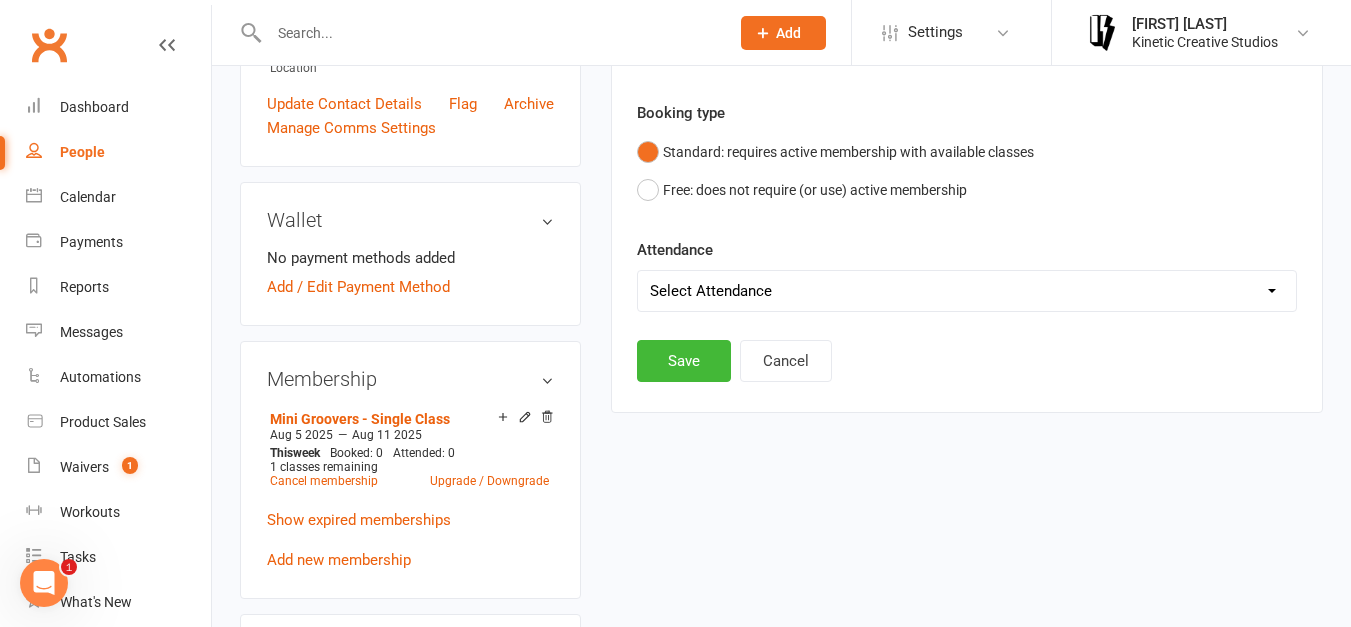 scroll, scrollTop: 510, scrollLeft: 0, axis: vertical 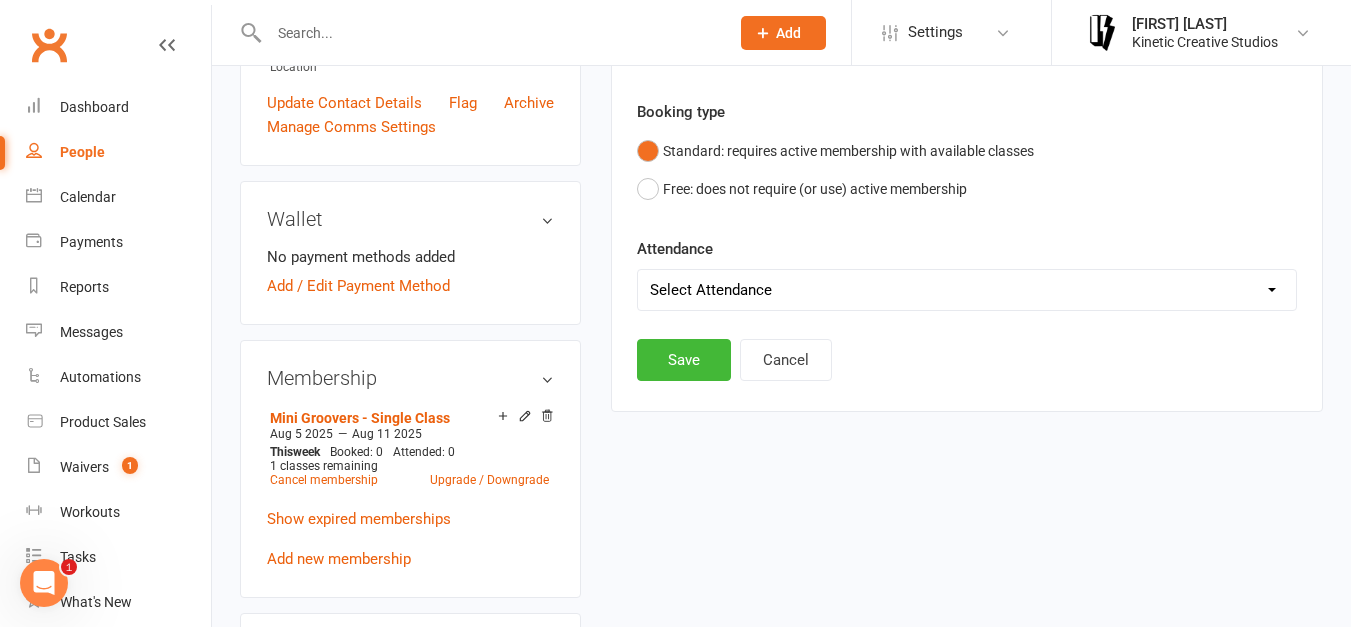 click on "Select Attendance Attended Absent" at bounding box center (967, 290) 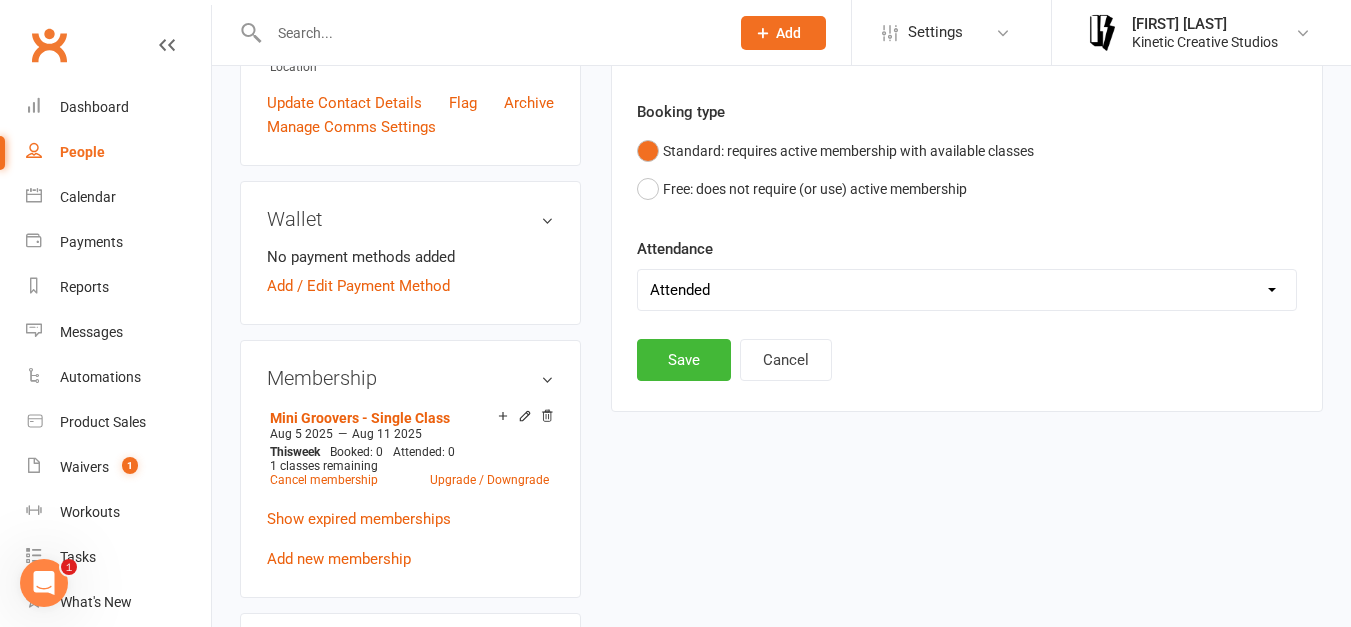 click on "Select Attendance Attended Absent" at bounding box center [967, 290] 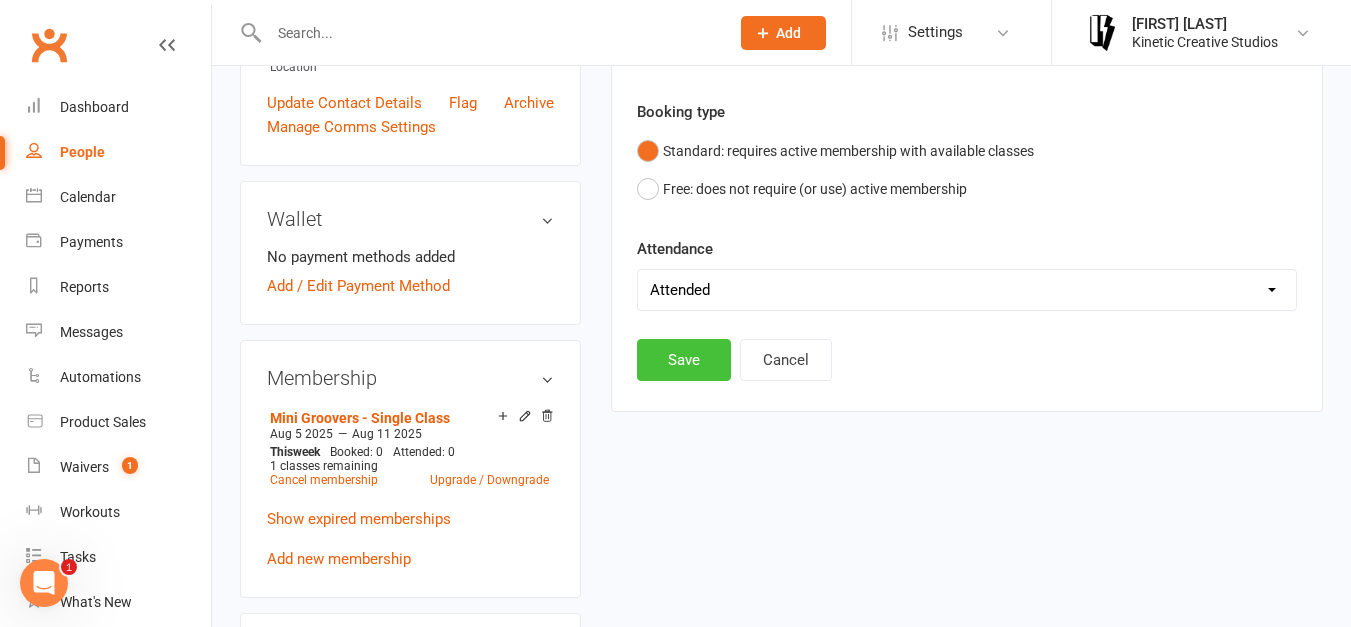 click on "Save" at bounding box center (684, 360) 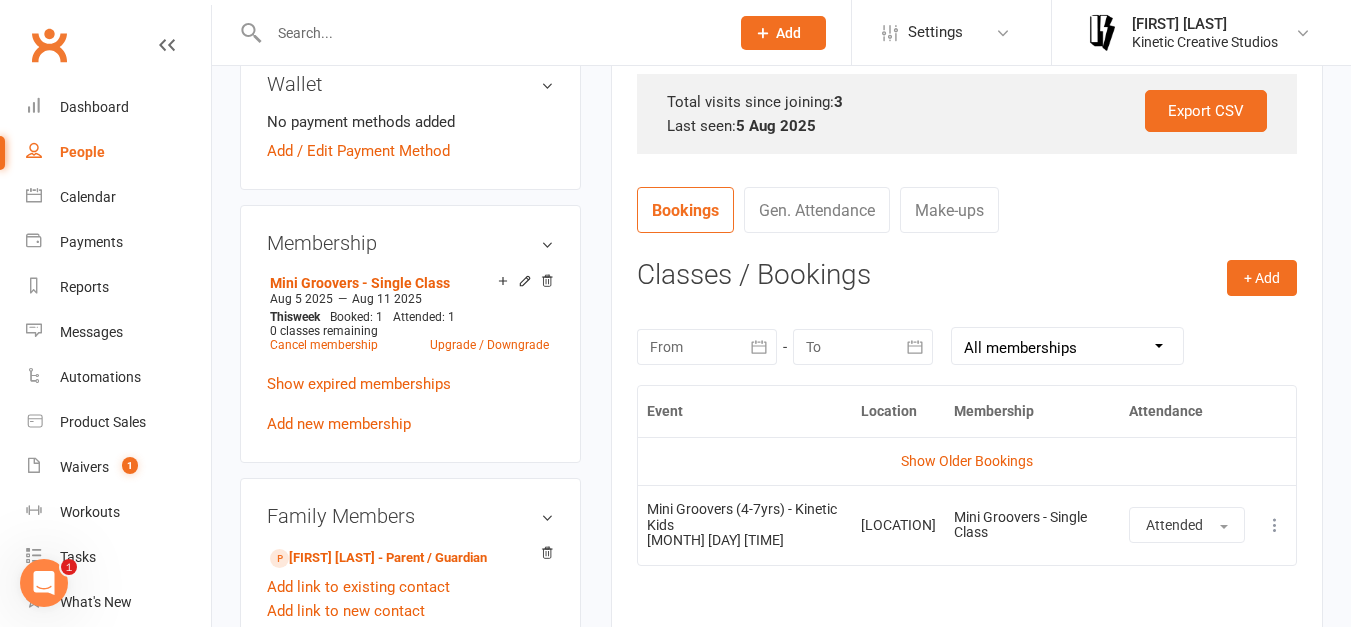 scroll, scrollTop: 646, scrollLeft: 0, axis: vertical 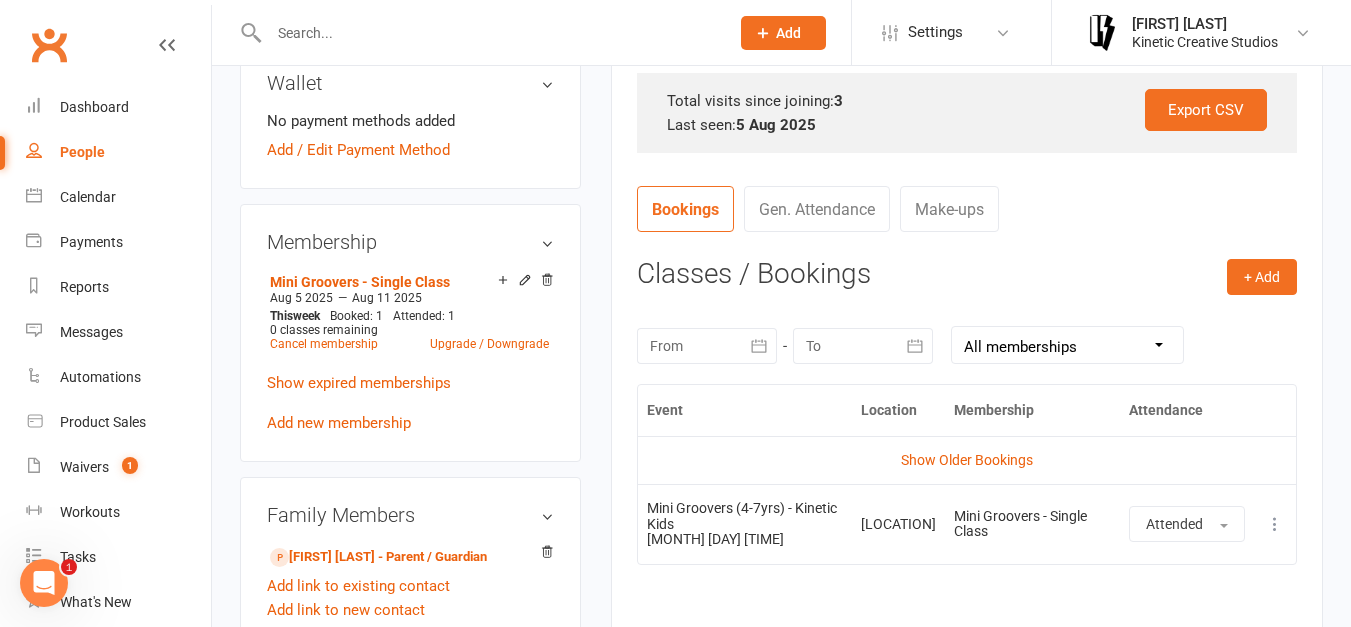 click on "Classes / Bookings" at bounding box center (967, 274) 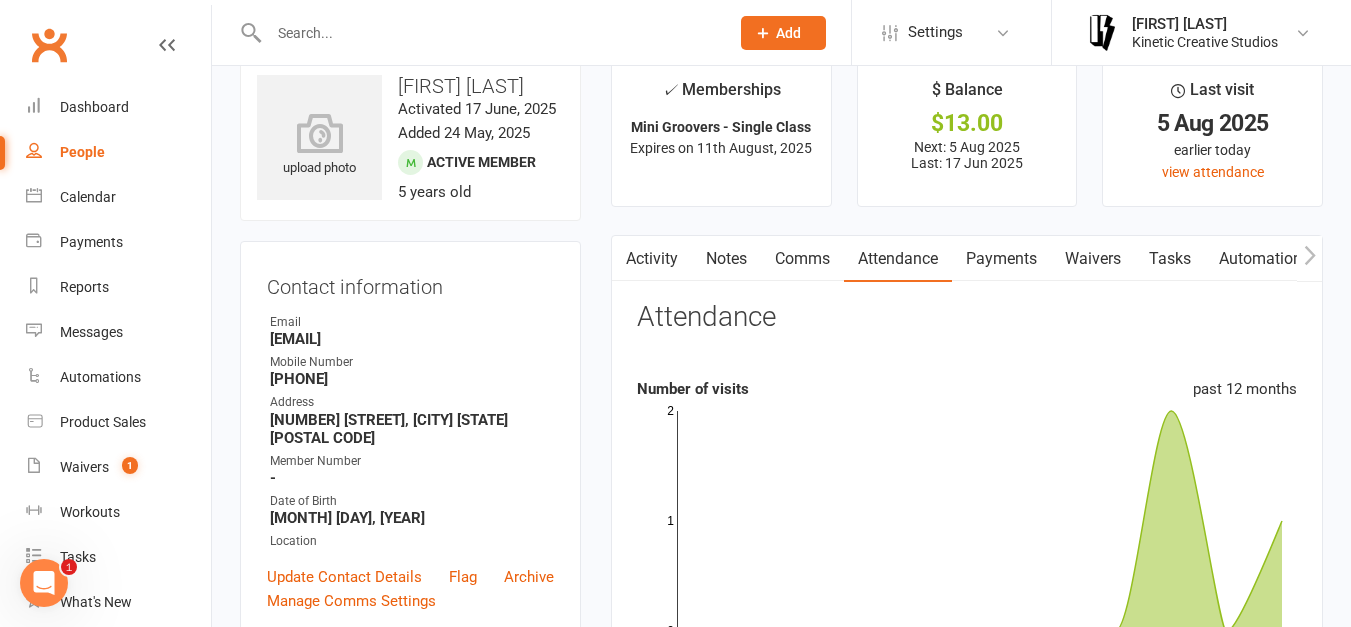 scroll, scrollTop: 37, scrollLeft: 0, axis: vertical 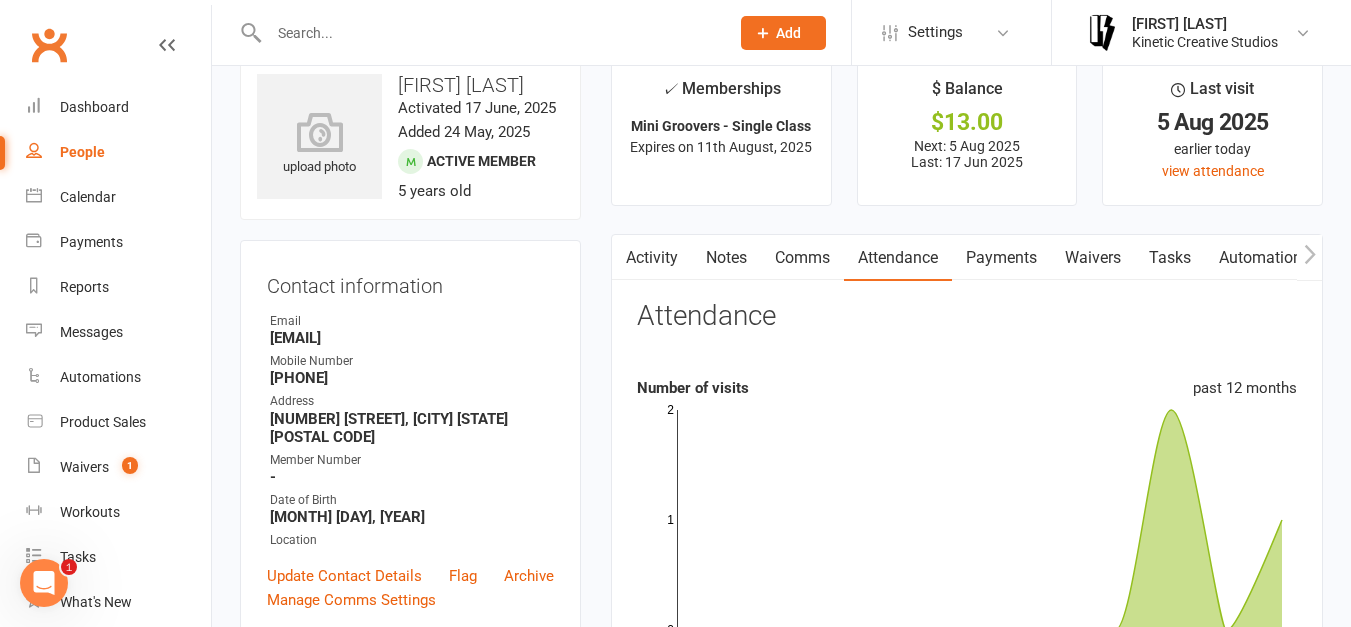 click on "Payments" at bounding box center [1001, 258] 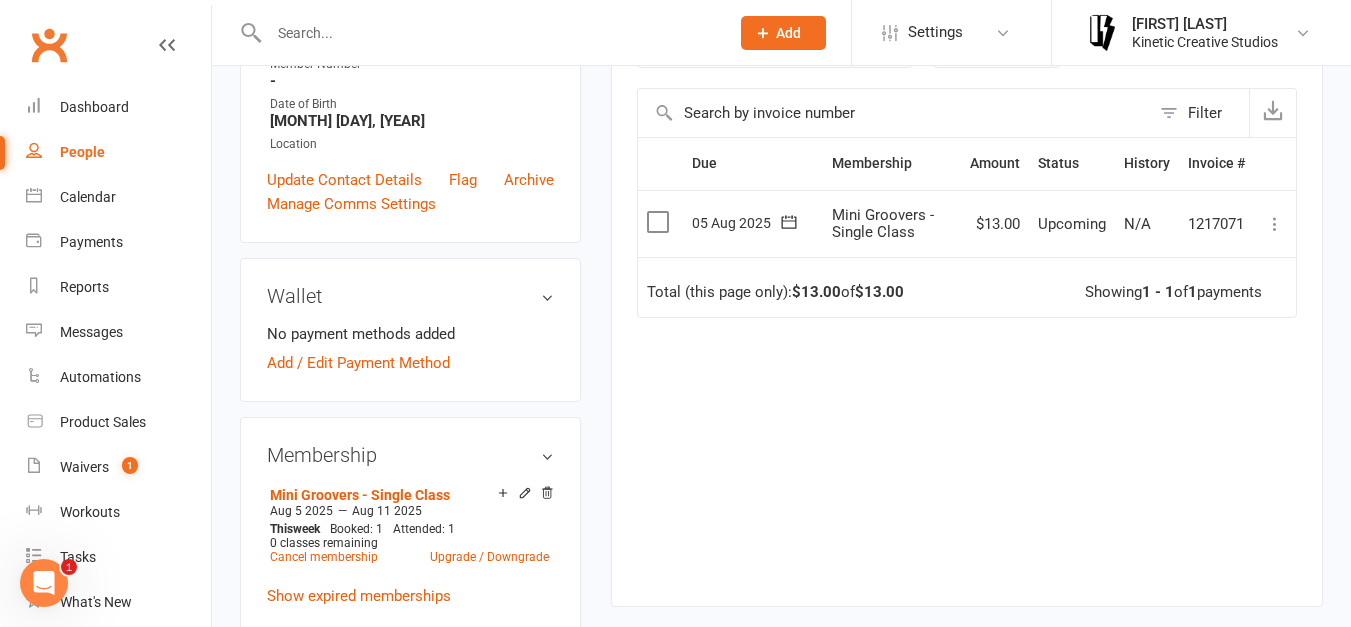 scroll, scrollTop: 434, scrollLeft: 0, axis: vertical 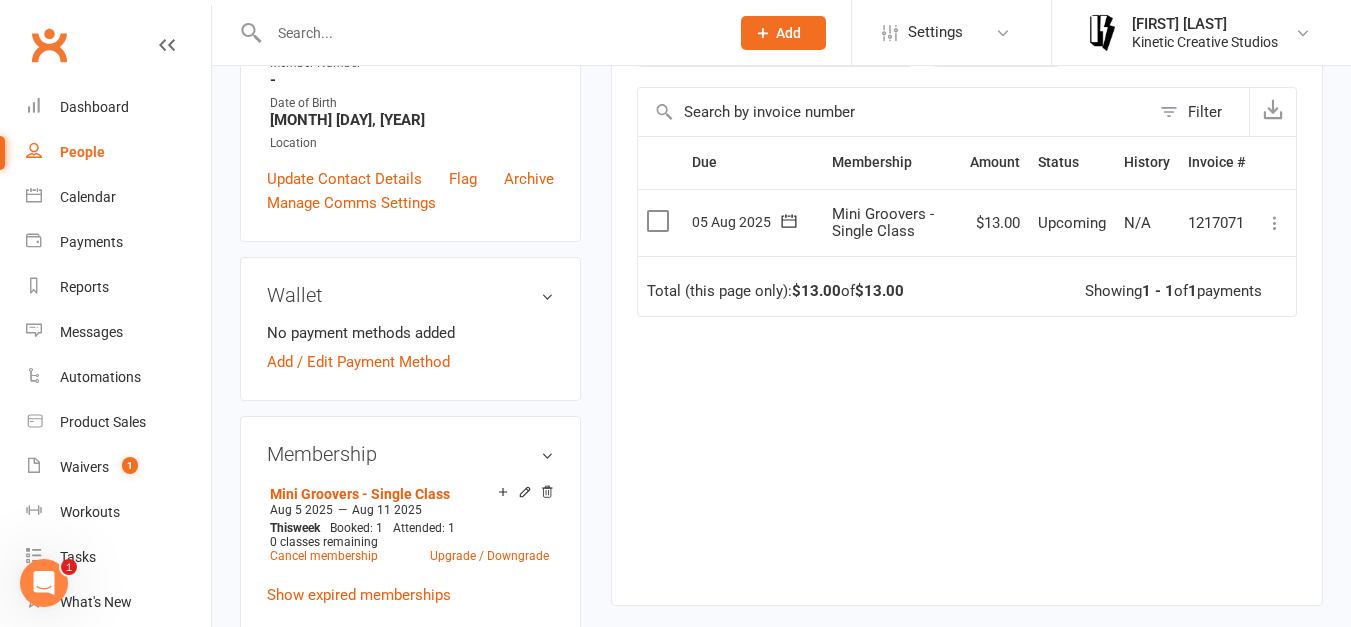 click at bounding box center (660, 221) 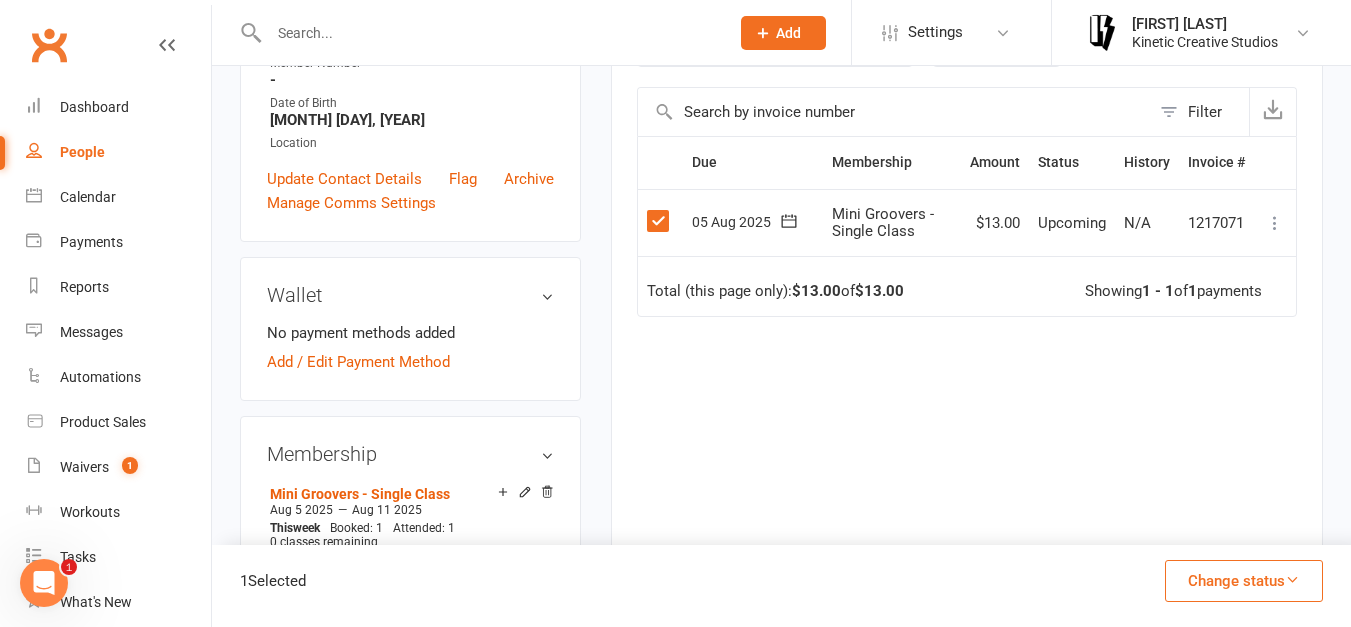 click on "Change status" at bounding box center [1244, 581] 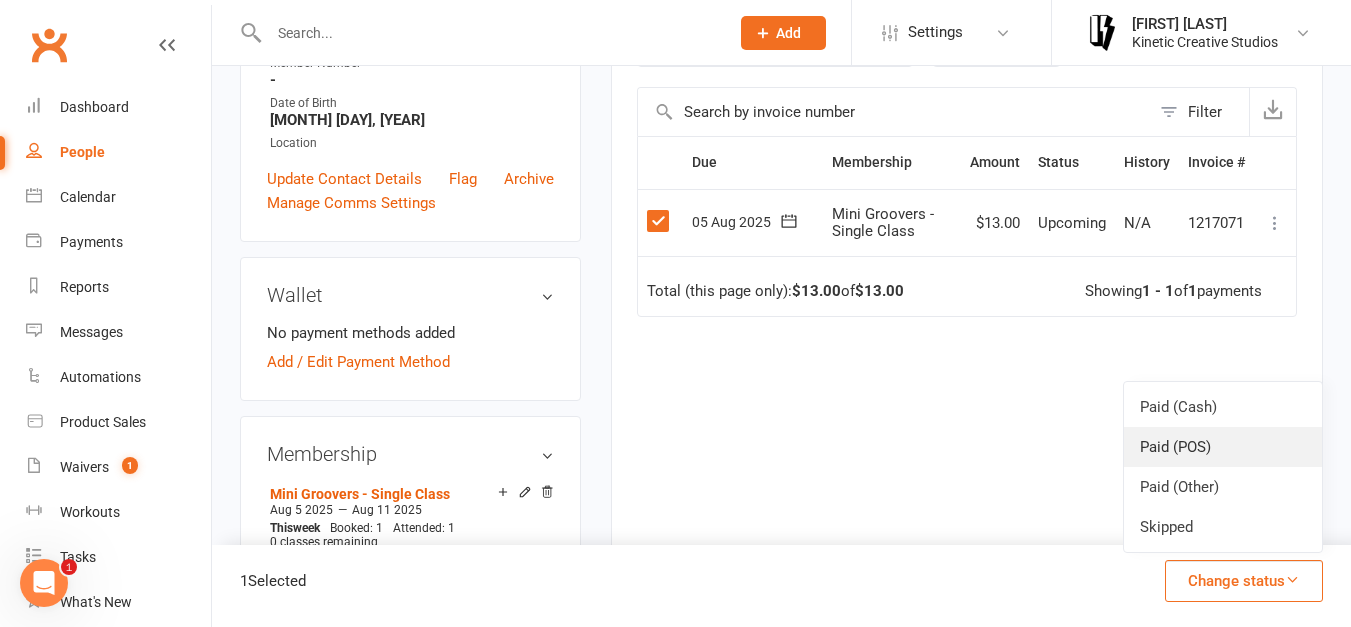 click on "Paid (POS)" at bounding box center (1223, 447) 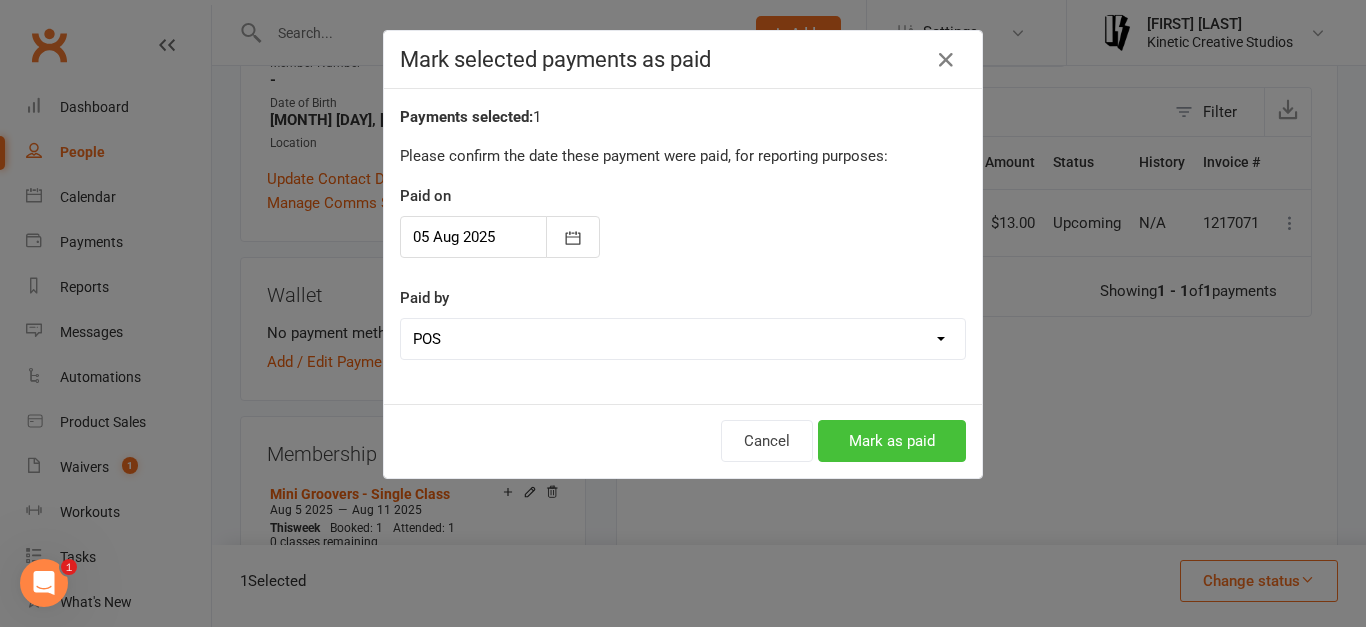 click on "Mark as paid" at bounding box center [892, 441] 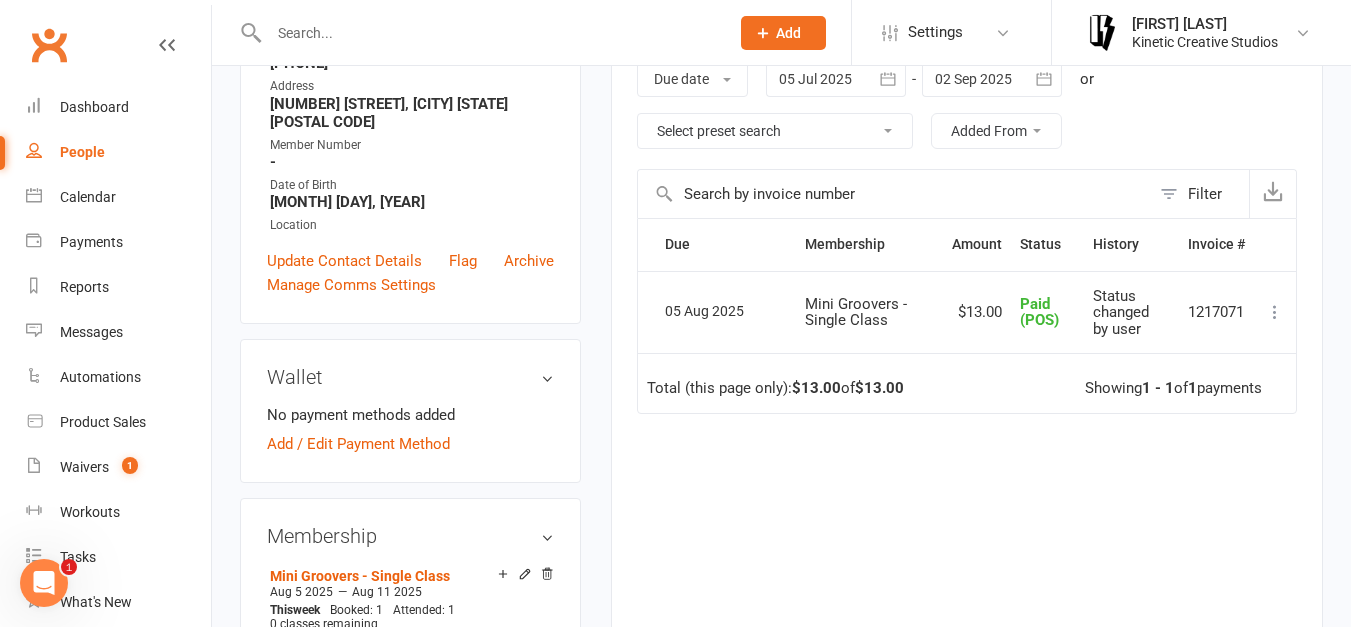 scroll, scrollTop: 342, scrollLeft: 0, axis: vertical 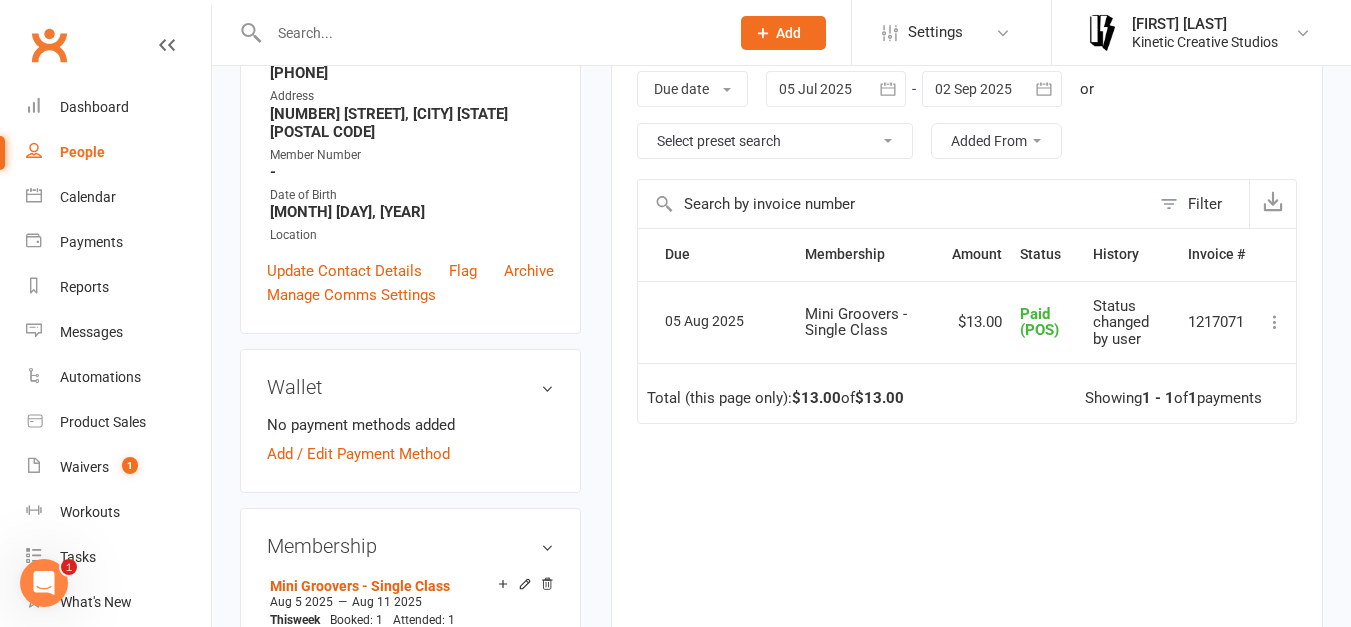 click at bounding box center [489, 33] 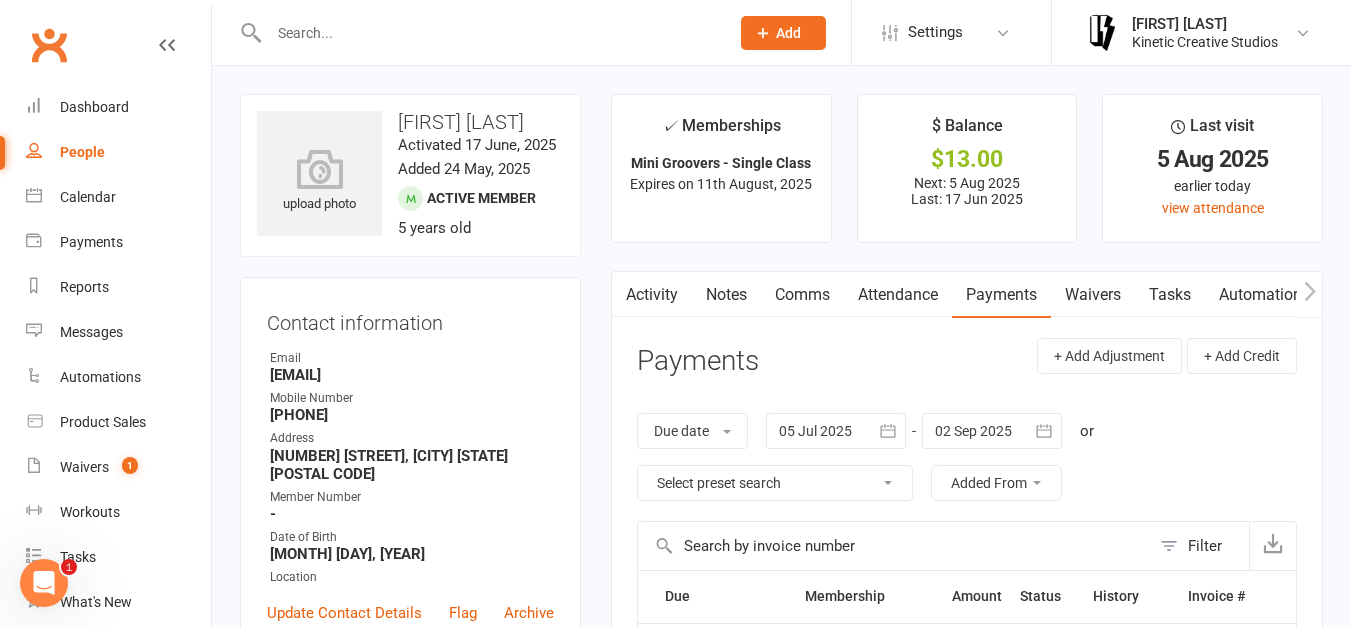 scroll, scrollTop: 1, scrollLeft: 0, axis: vertical 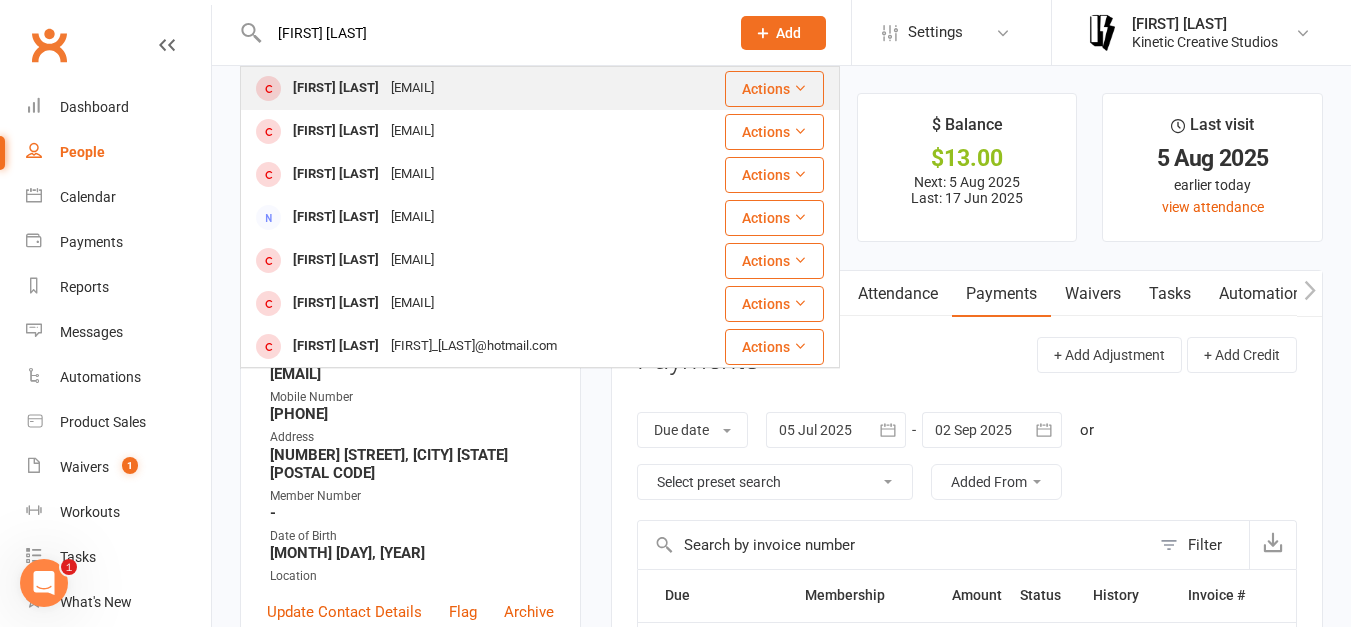 type on "[FIRST] [LAST]" 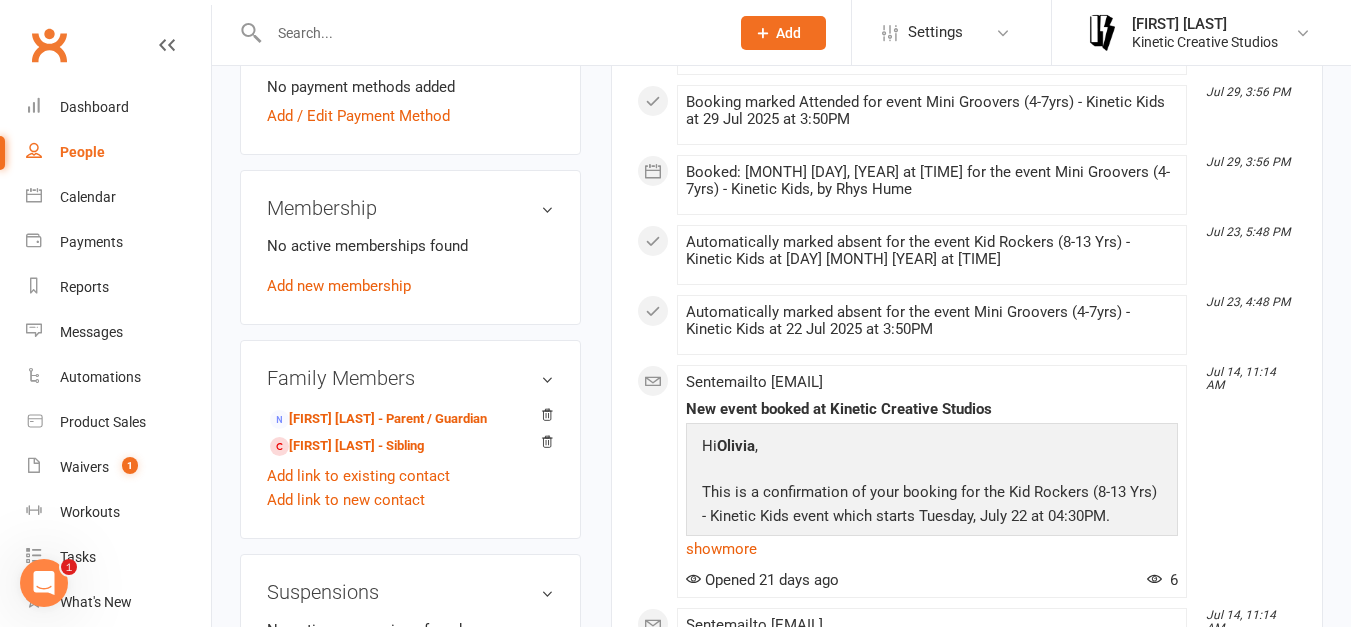 scroll, scrollTop: 675, scrollLeft: 0, axis: vertical 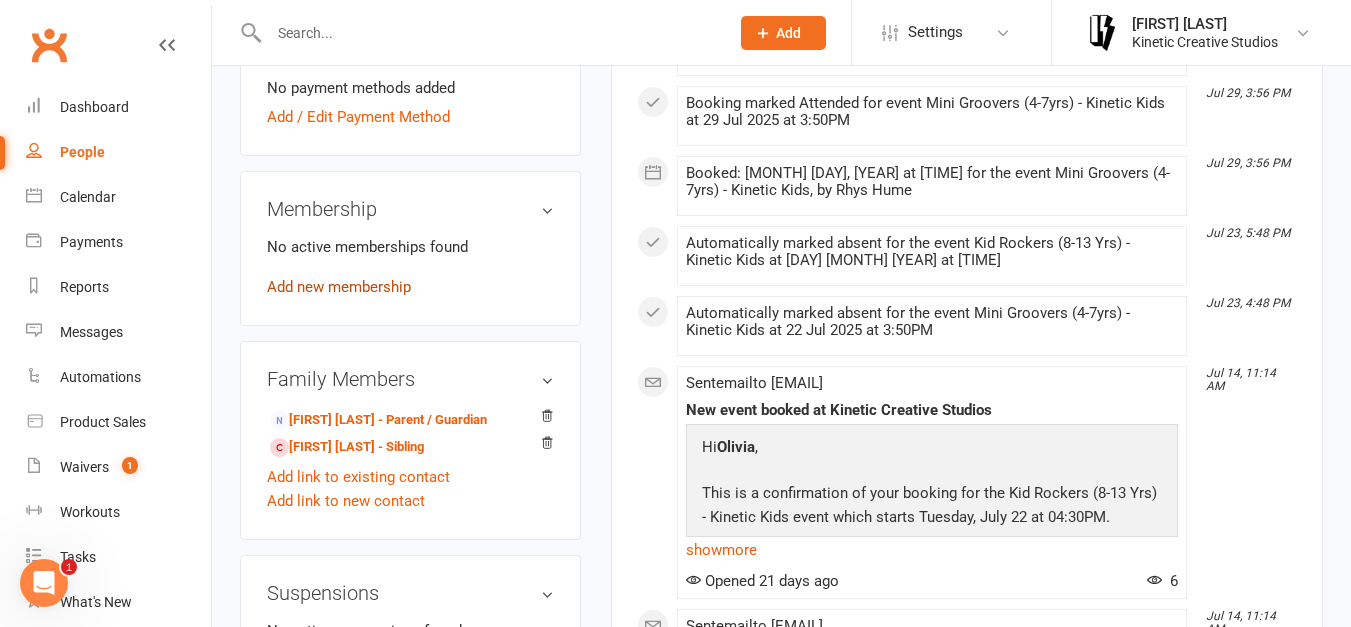 click on "Add new membership" at bounding box center [339, 287] 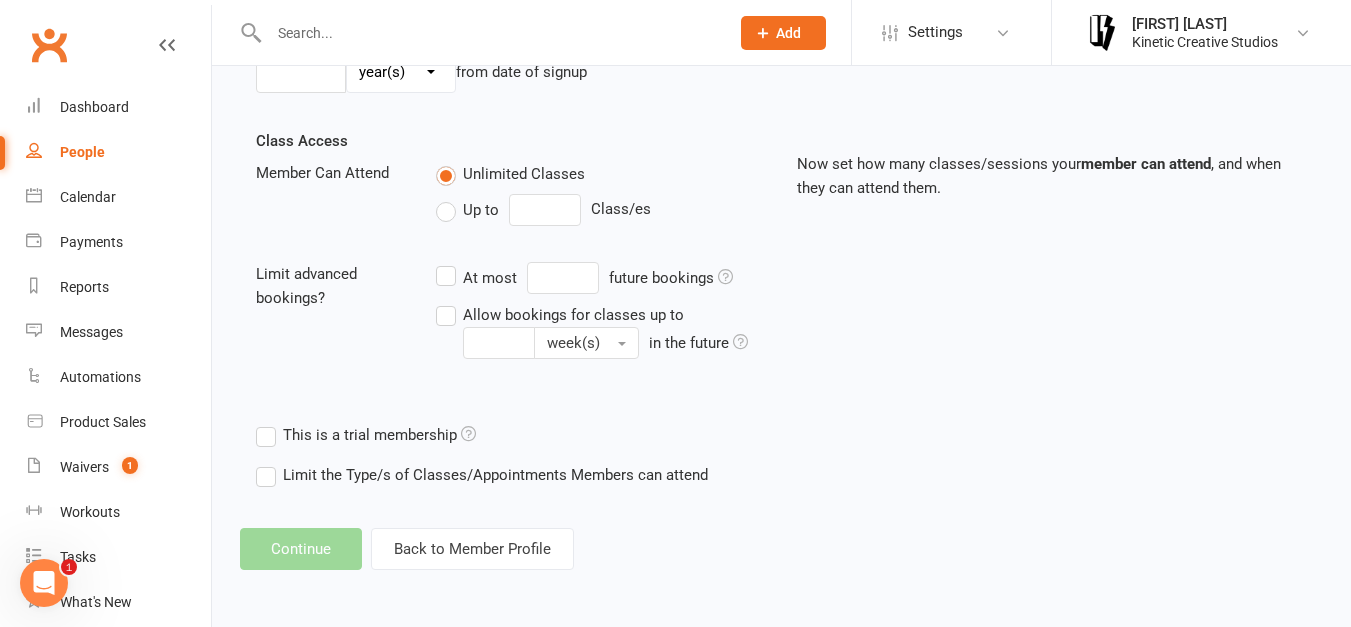 scroll, scrollTop: 0, scrollLeft: 0, axis: both 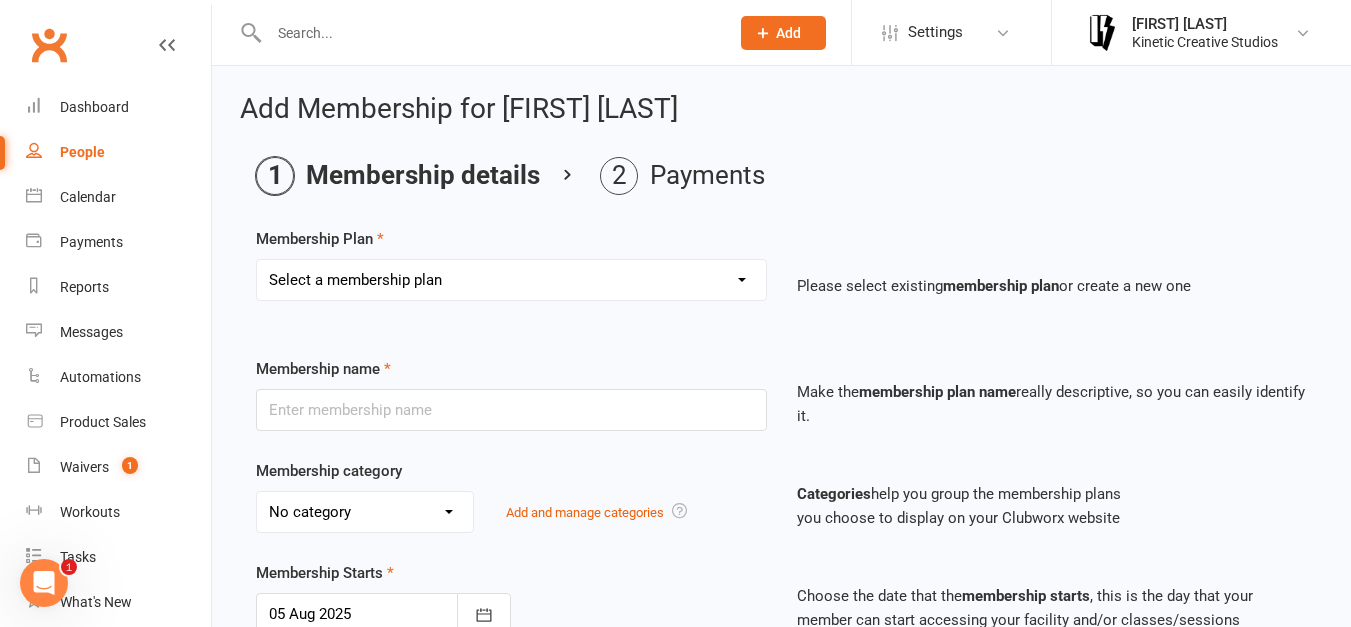 click on "Select a membership plan Create new Membership Plan Mini Groovers - Single Class Kid Rockers - Single Class Mini Groovers - Term Pass Kid Rockers Term Pass Birthday Pass Kinesphere - Open Crew 24 The Kin - Open Crew 24 Kindred - Open Crew 24 New - Name TBD - Open Crew 24 Klique - Varsity Crew 24 Kaleidoscope - Varsity Crew 24 Statik - Varsity Crew 24 Kommotion - Varsity Crew 24 Kudos - Kids Crew 24 Krunch - Mini Crew 24 Gym Humxn Payment Plan GP Mentorship 2024 GP Mentorship 2024 - Pay Off Kommunity - Single Pass Auditions Danchella Payment Plan 2025 Kinetic Program Workshop Pass - $25 HHI ENTRY Double Workshop Pass - $40 HHI NAT ENTRY Community Class Pass - $20 2025 Small Crew - Weekly 2025 Small Crew - Fortnight" at bounding box center (511, 280) 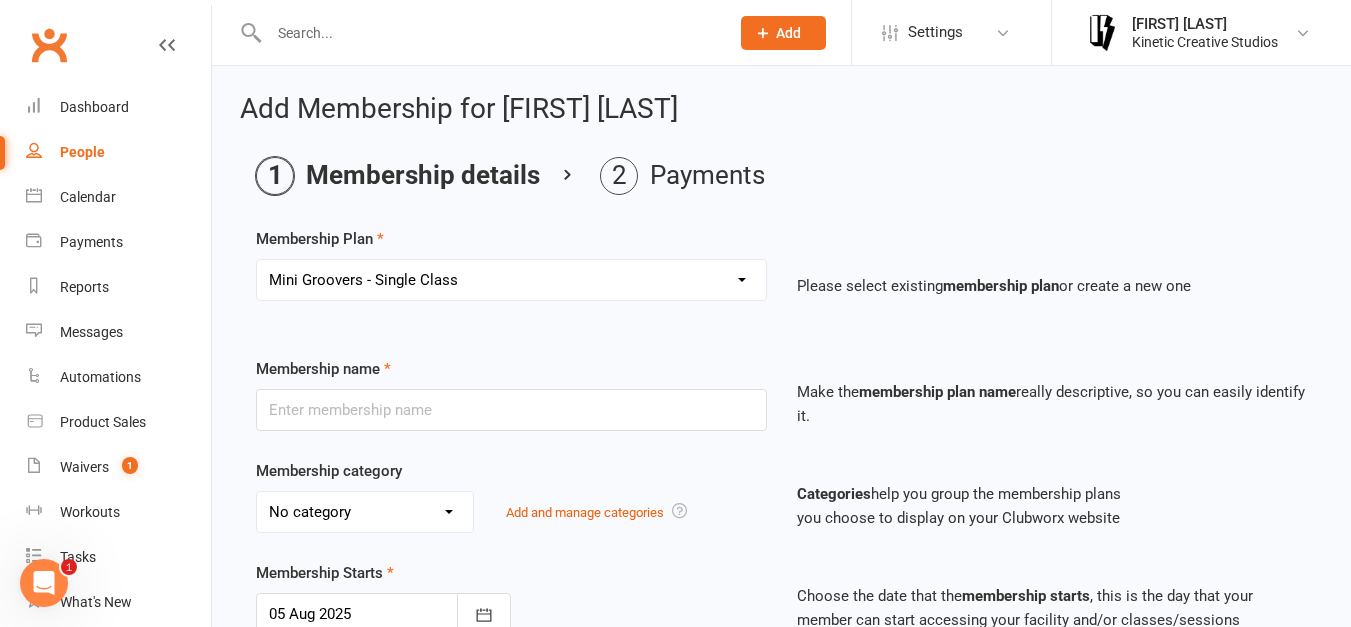click on "Select a membership plan Create new Membership Plan Mini Groovers - Single Class Kid Rockers - Single Class Mini Groovers - Term Pass Kid Rockers Term Pass Birthday Pass Kinesphere - Open Crew 24 The Kin - Open Crew 24 Kindred - Open Crew 24 New - Name TBD - Open Crew 24 Klique - Varsity Crew 24 Kaleidoscope - Varsity Crew 24 Statik - Varsity Crew 24 Kommotion - Varsity Crew 24 Kudos - Kids Crew 24 Krunch - Mini Crew 24 Gym Humxn Payment Plan GP Mentorship 2024 GP Mentorship 2024 - Pay Off Kommunity - Single Pass Auditions Danchella Payment Plan 2025 Kinetic Program Workshop Pass - $25 HHI ENTRY Double Workshop Pass - $40 HHI NAT ENTRY Community Class Pass - $20 2025 Small Crew - Weekly 2025 Small Crew - Fortnight" at bounding box center [511, 280] 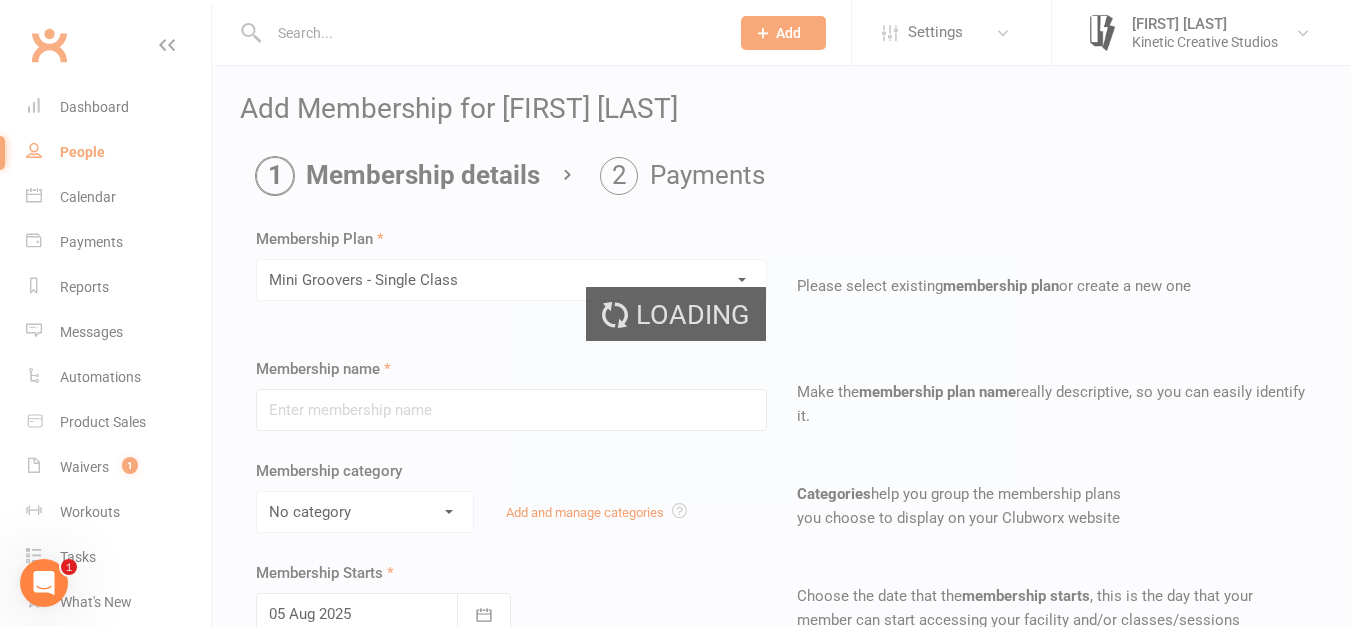 type on "Mini Groovers - Single Class" 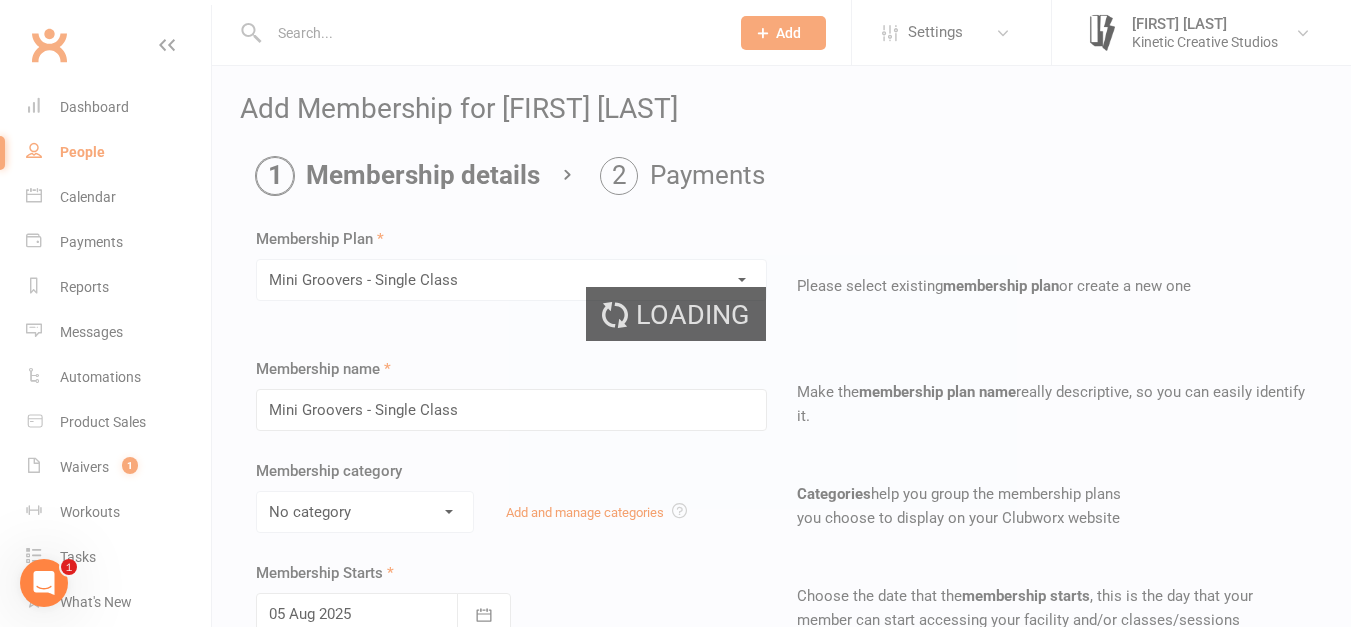 select on "9" 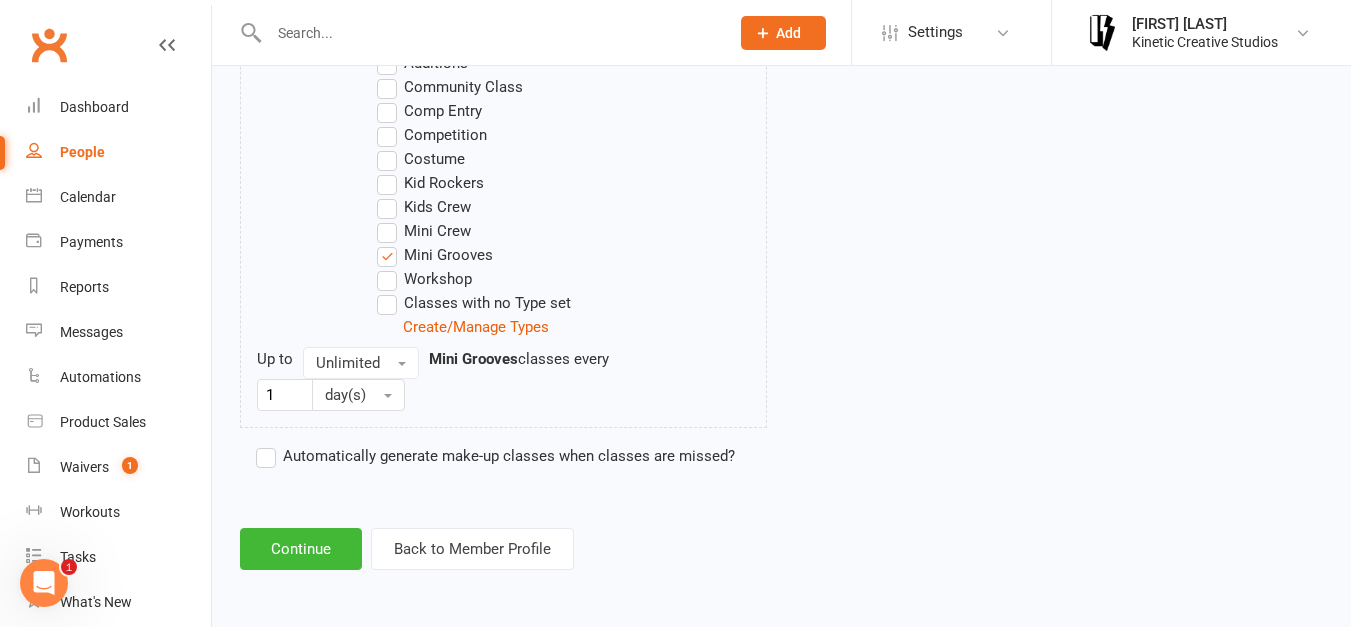 scroll, scrollTop: 1112, scrollLeft: 0, axis: vertical 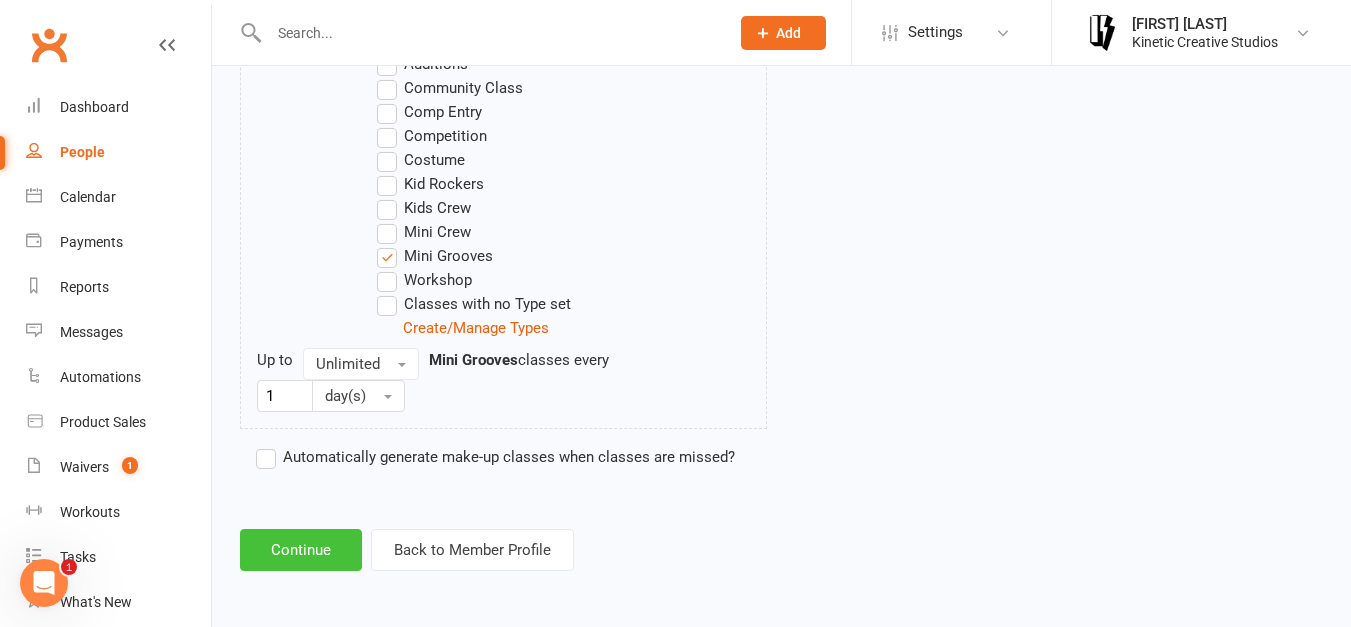 click on "Continue" at bounding box center (301, 550) 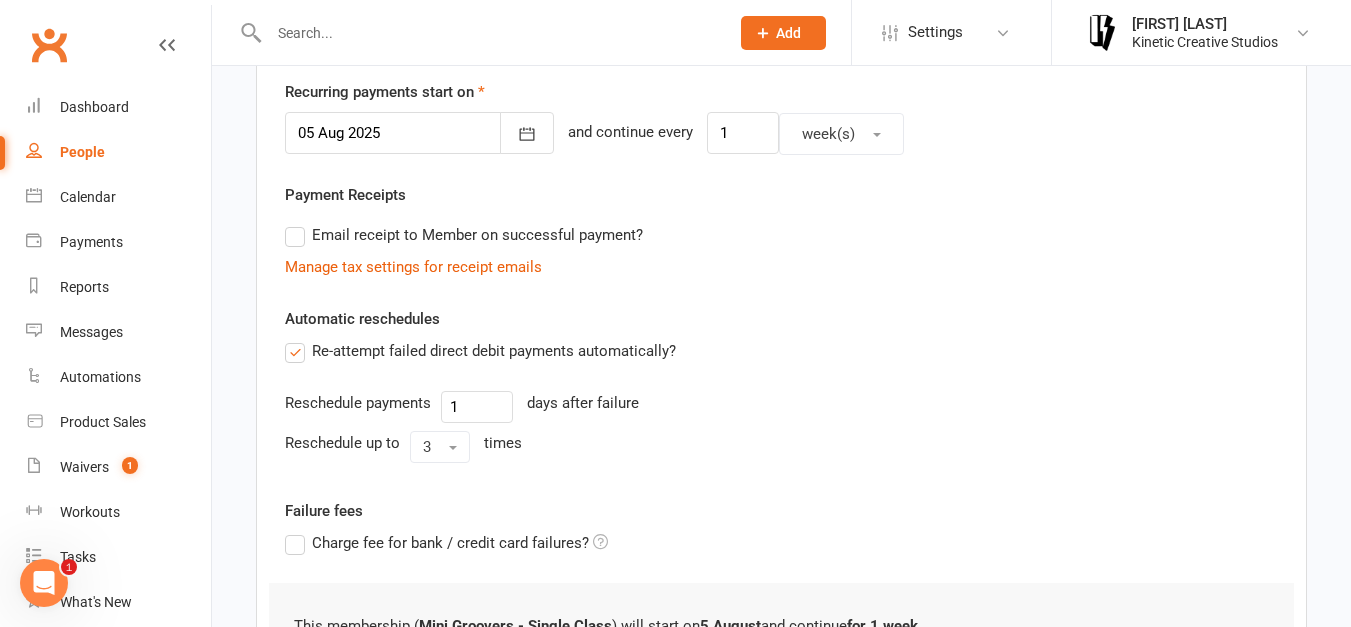 scroll, scrollTop: 747, scrollLeft: 0, axis: vertical 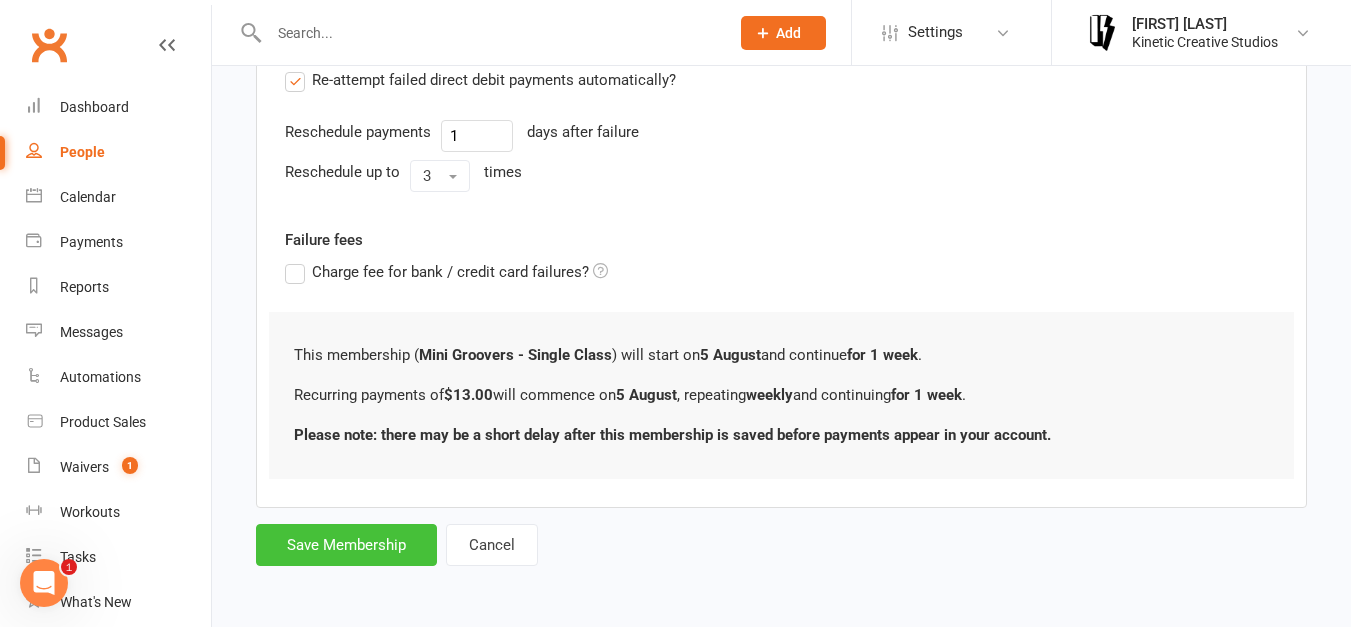 click on "Save Membership" at bounding box center [346, 545] 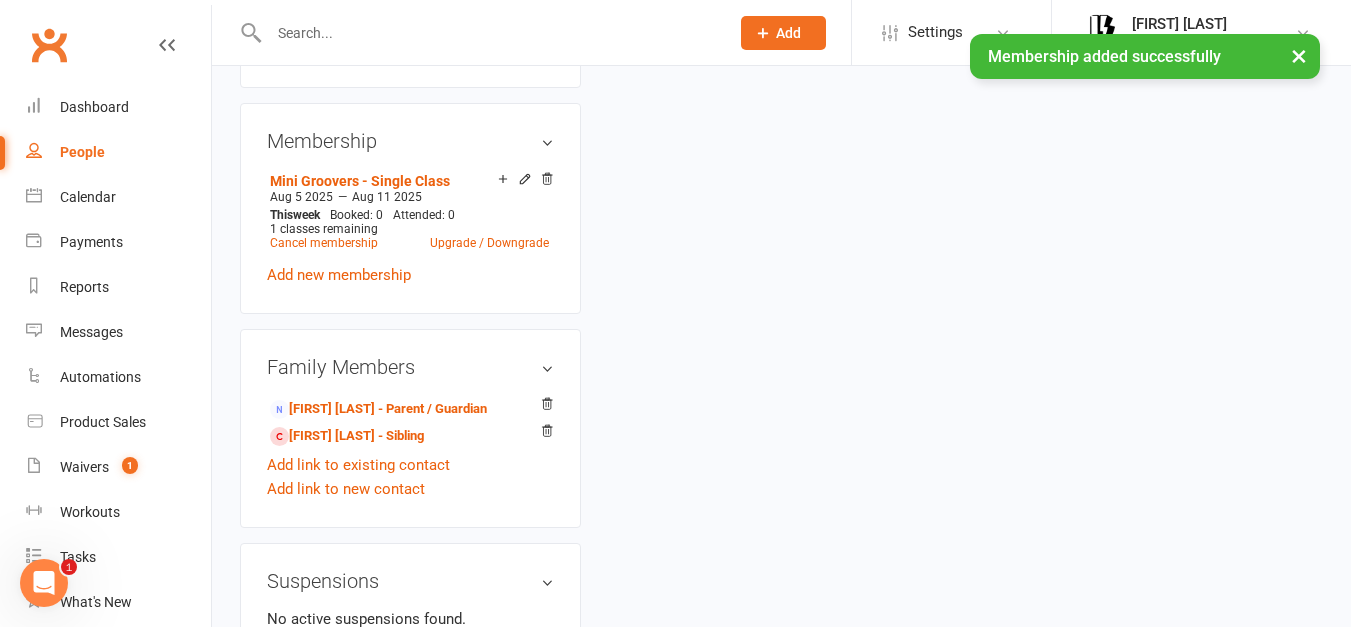 scroll, scrollTop: 0, scrollLeft: 0, axis: both 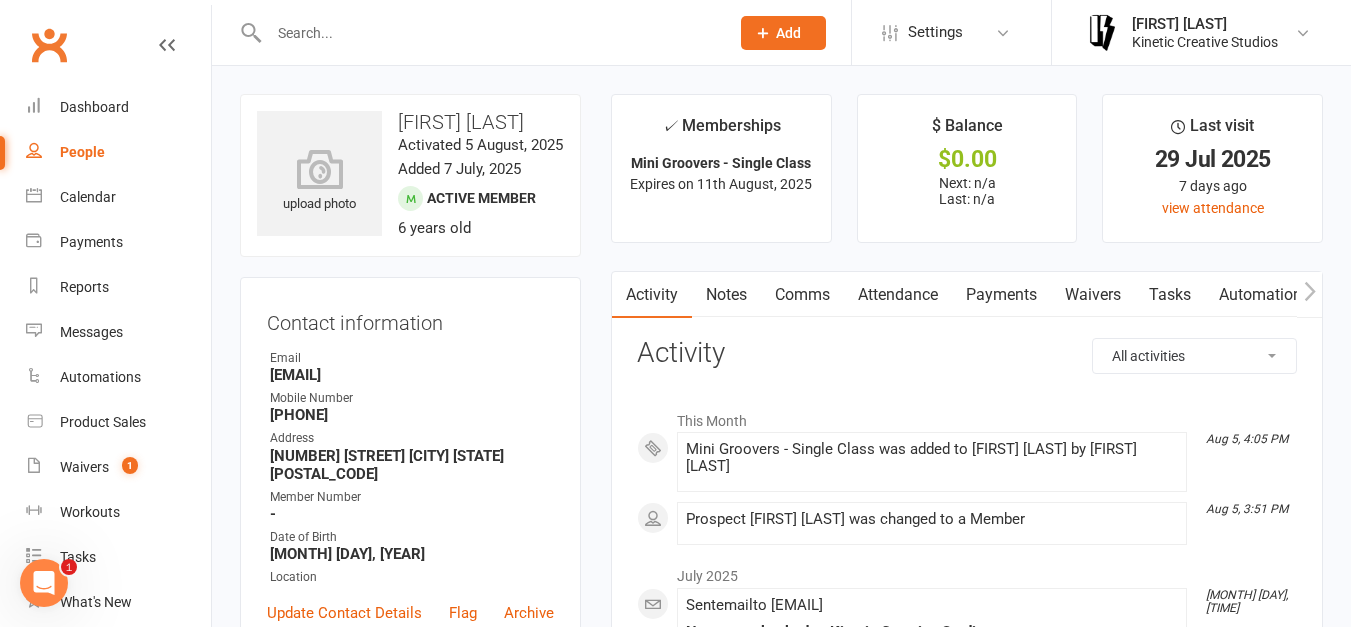 click on "Attendance" at bounding box center (898, 295) 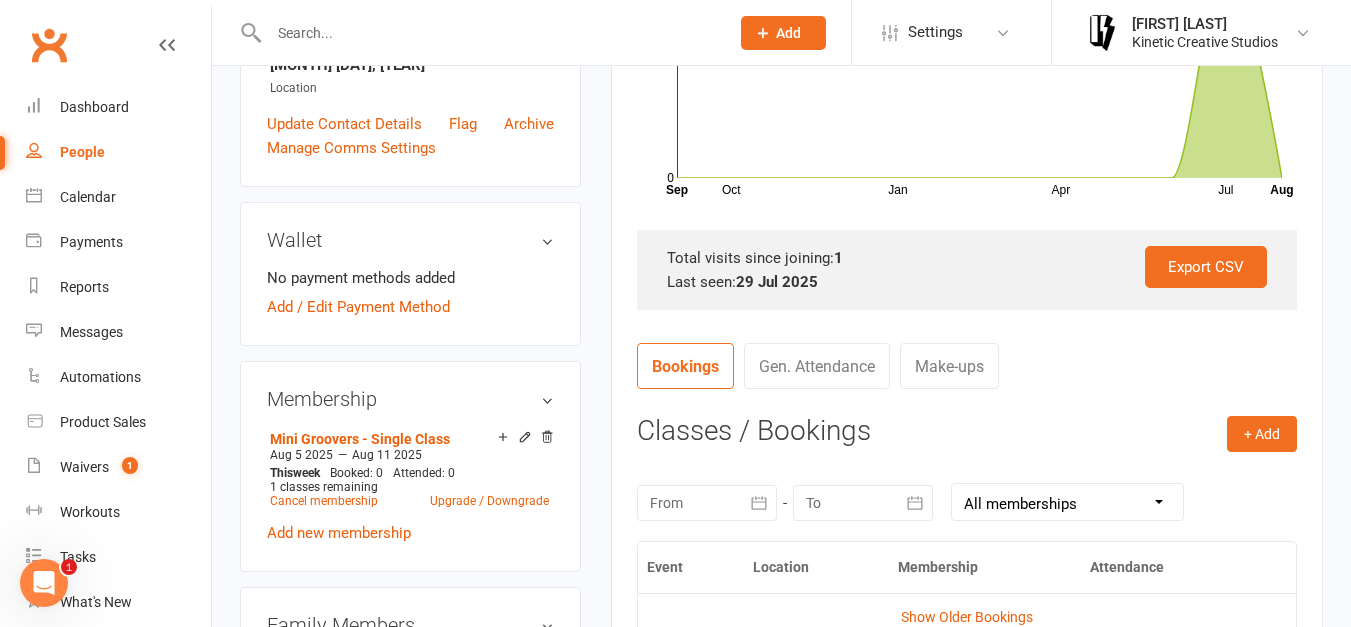 scroll, scrollTop: 633, scrollLeft: 0, axis: vertical 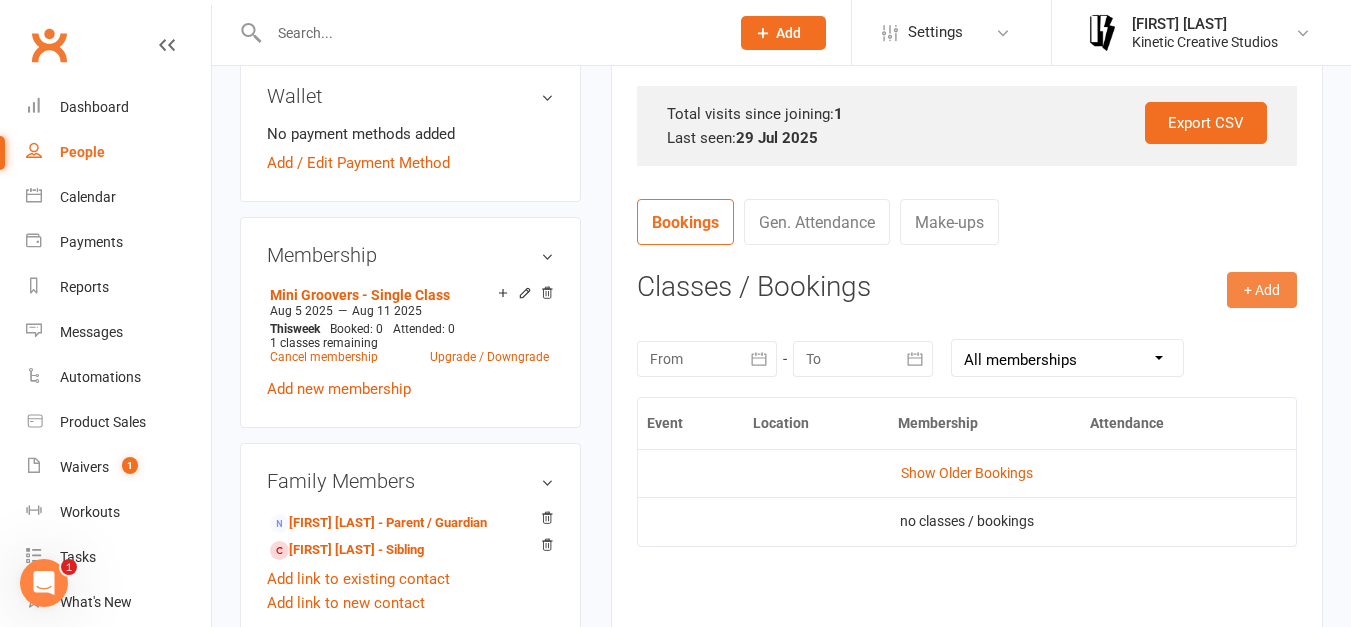 click on "+ Add" at bounding box center [1262, 290] 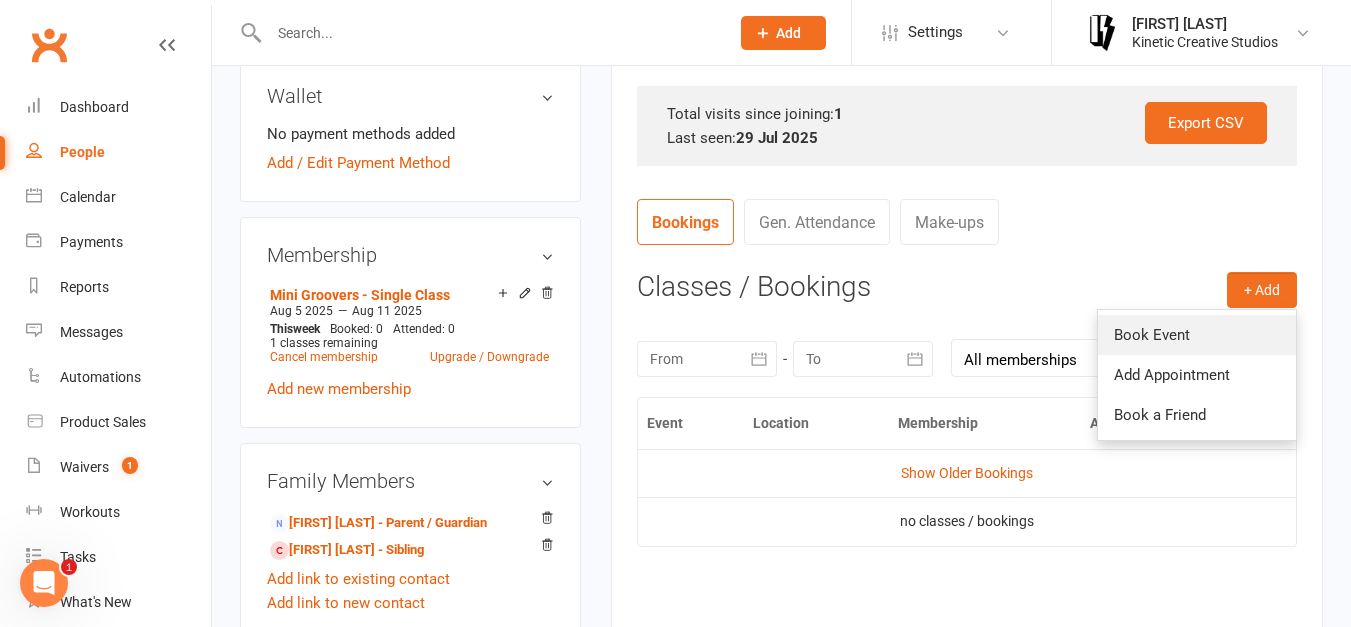 click on "Book Event" at bounding box center (1197, 335) 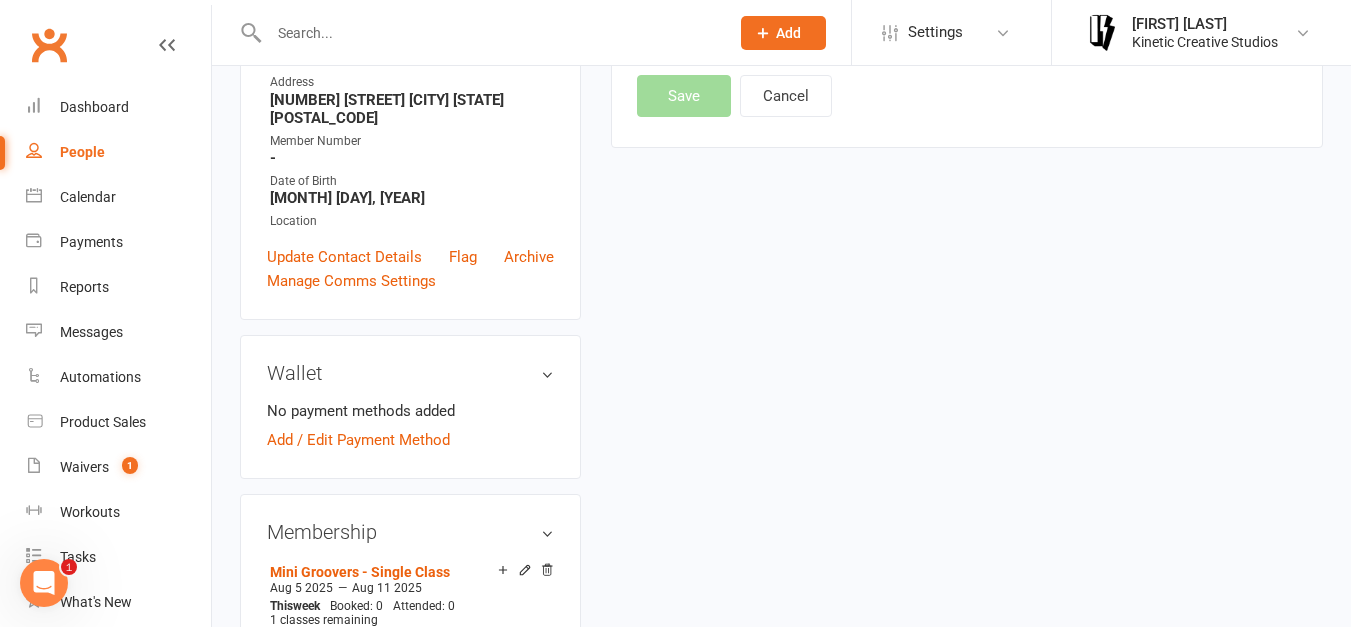 scroll, scrollTop: 171, scrollLeft: 0, axis: vertical 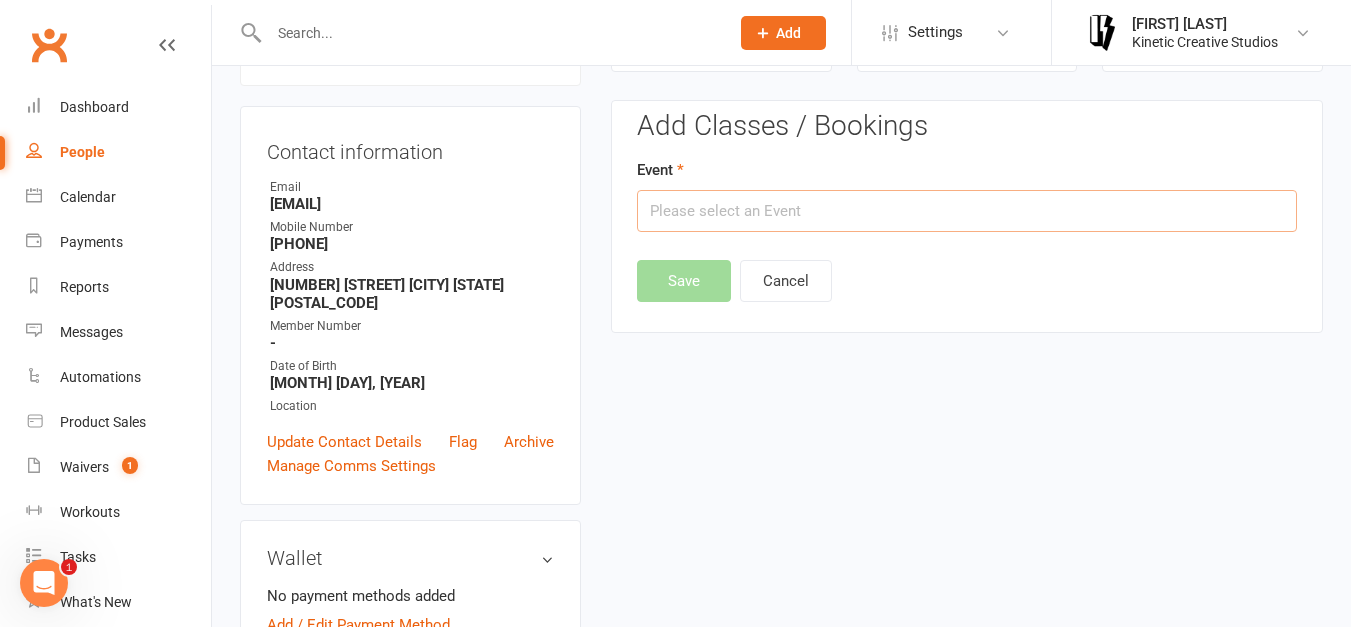 click at bounding box center [967, 211] 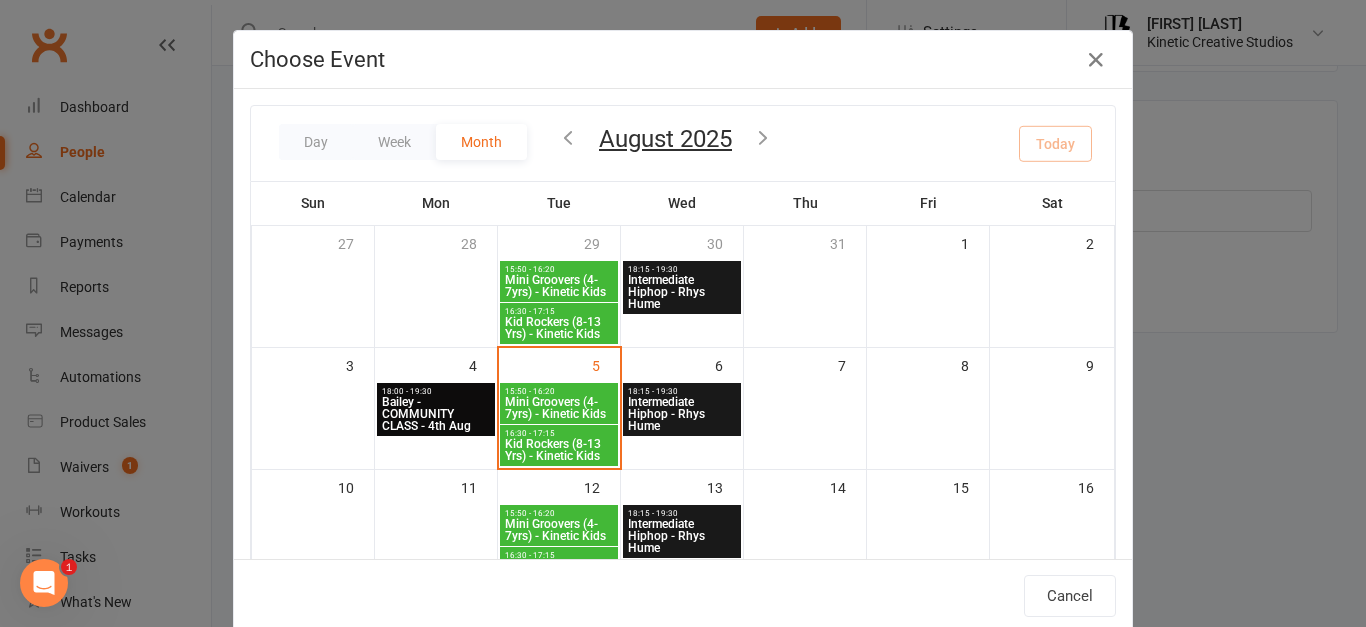 click on "Mini Groovers (4-7yrs) - Kinetic Kids" at bounding box center [559, 408] 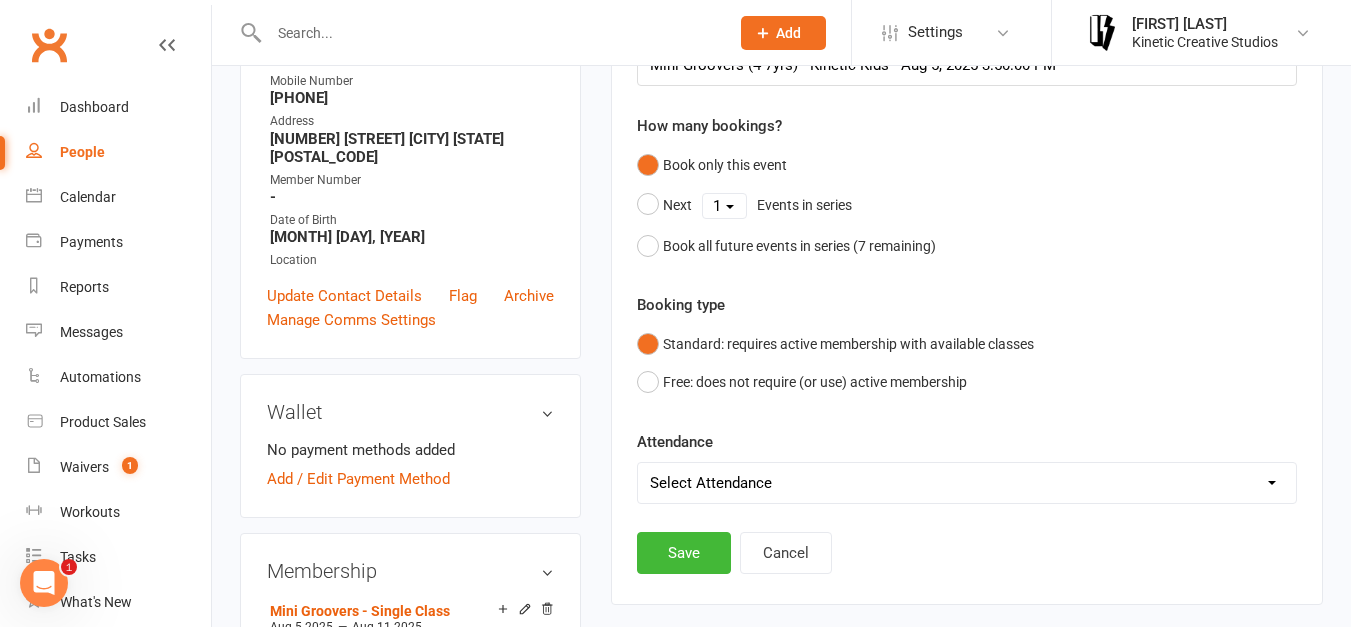 scroll, scrollTop: 331, scrollLeft: 0, axis: vertical 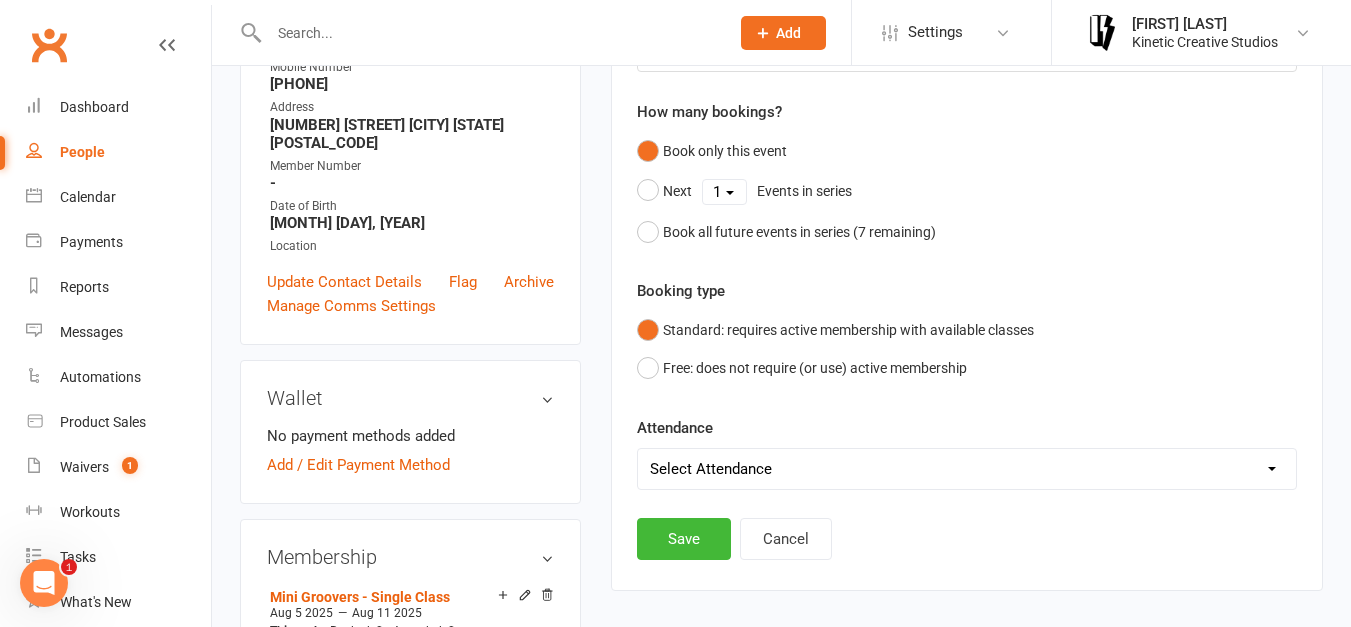 click on "Select Attendance Attended Absent" at bounding box center (967, 469) 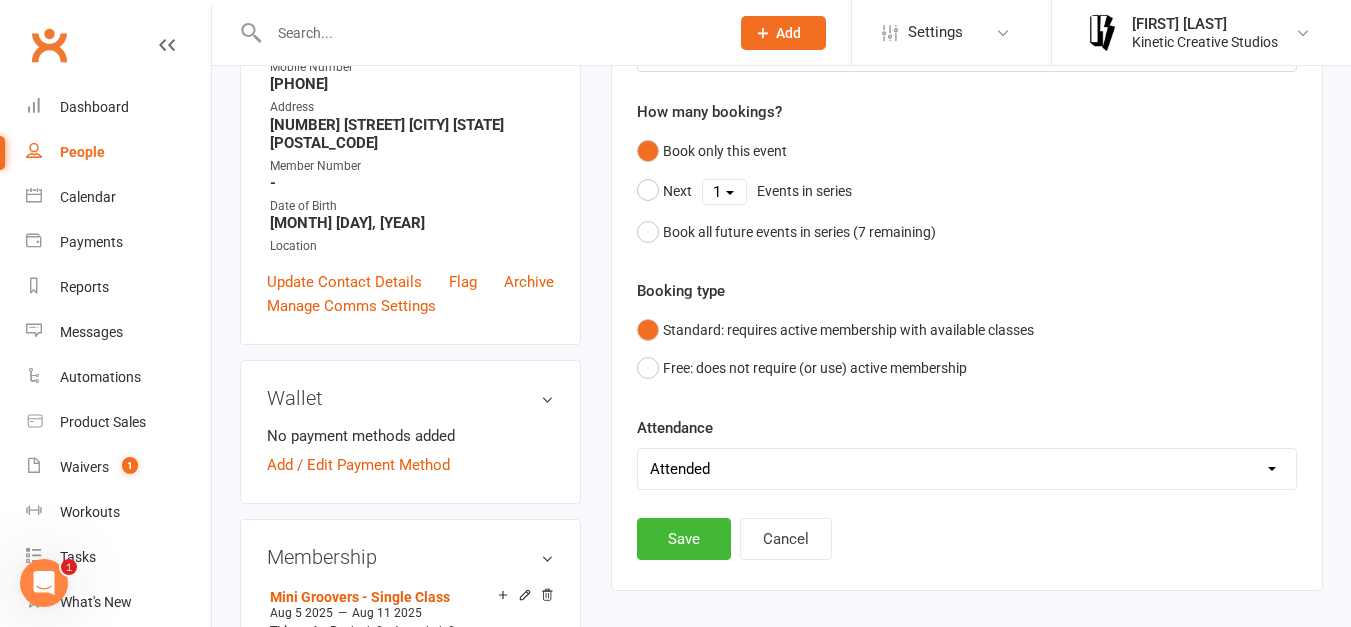 click on "Select Attendance Attended Absent" at bounding box center (967, 469) 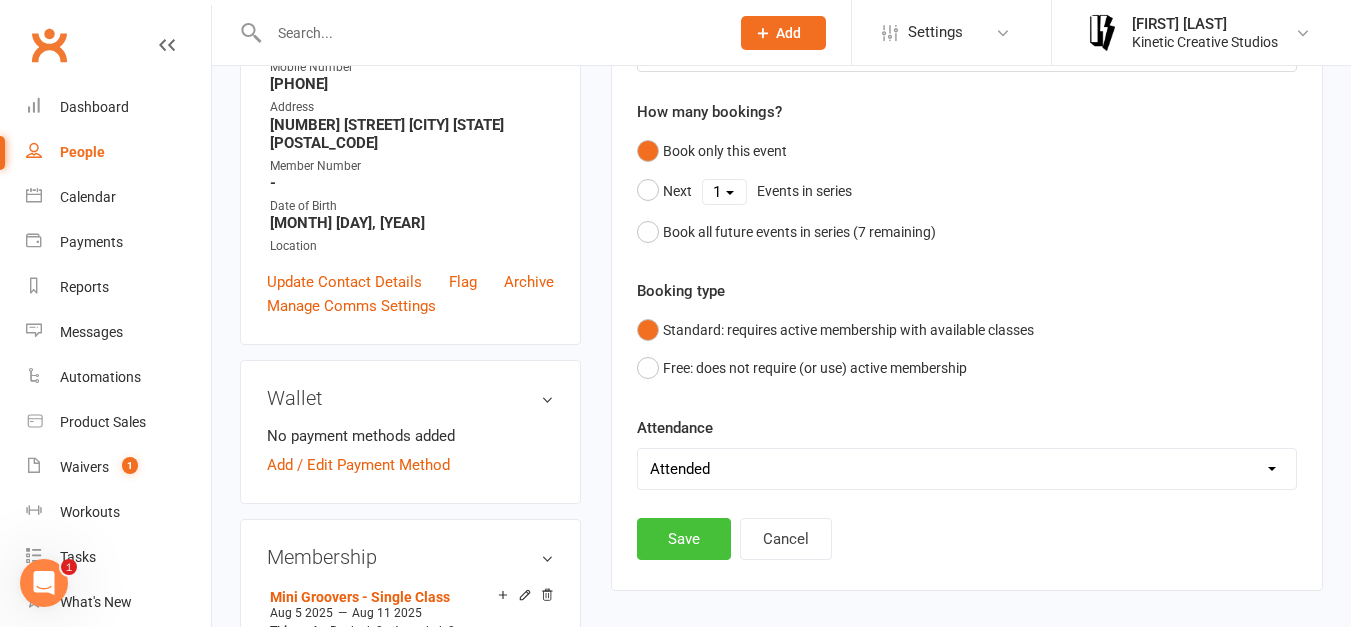 click on "Save" at bounding box center (684, 539) 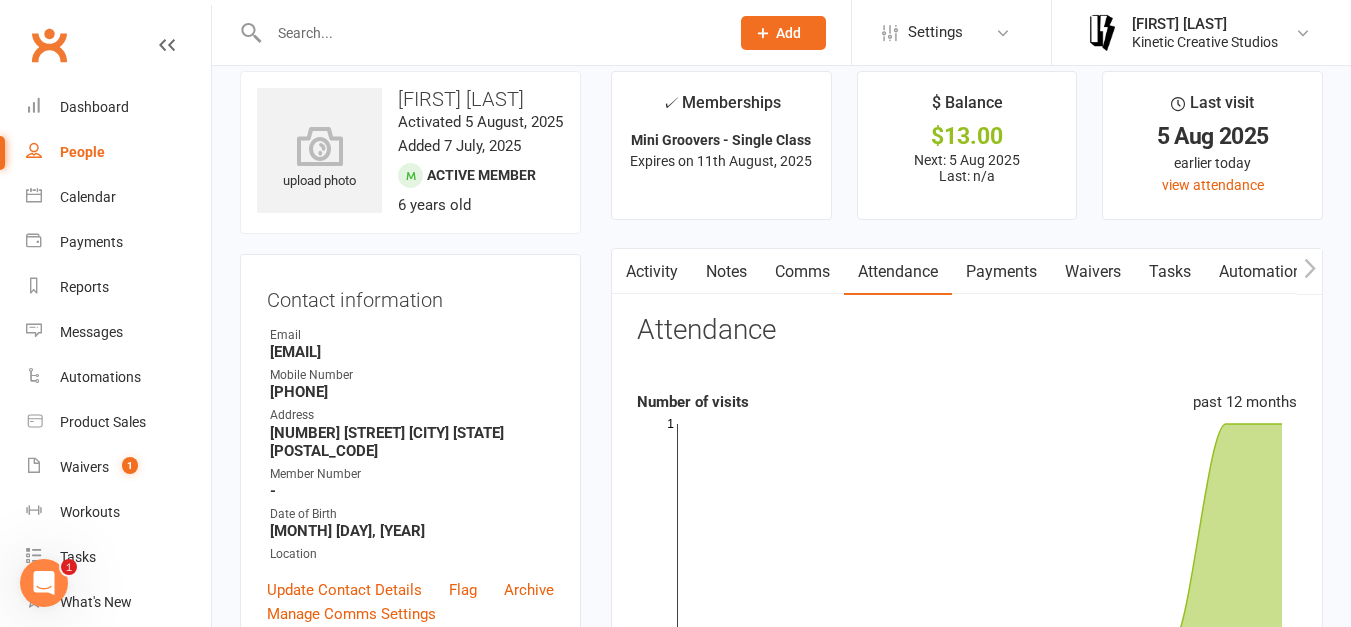 scroll, scrollTop: 0, scrollLeft: 0, axis: both 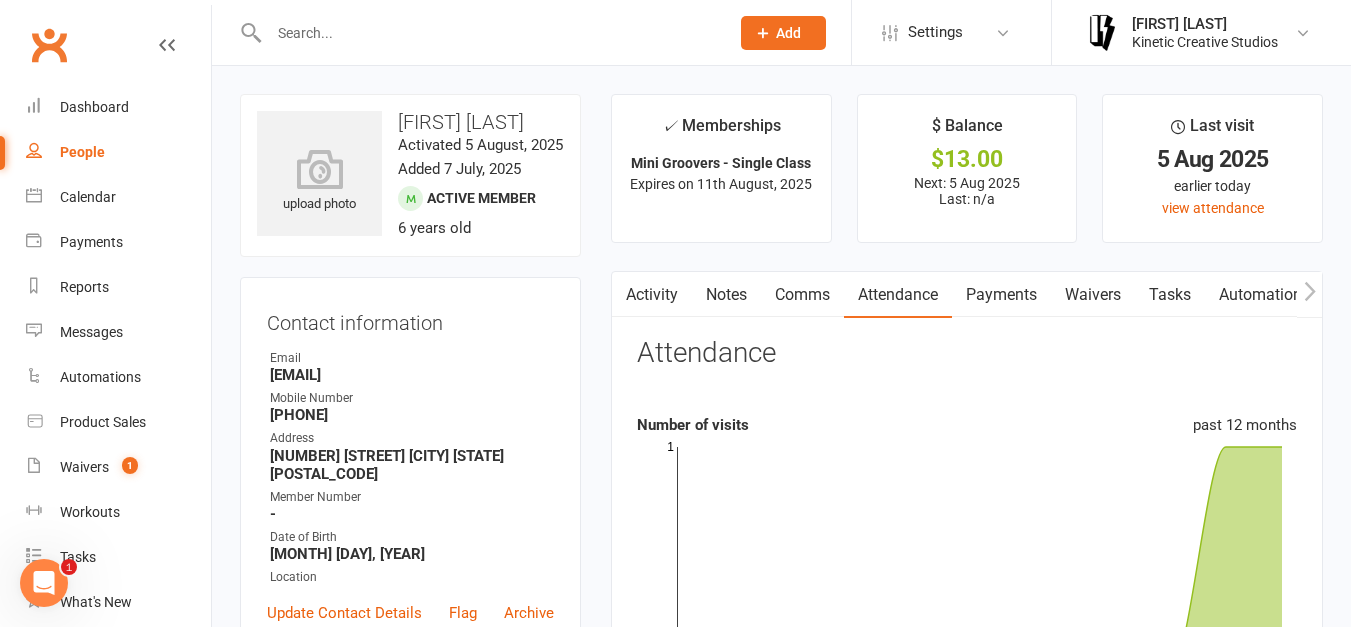 click on "Payments" at bounding box center [1001, 295] 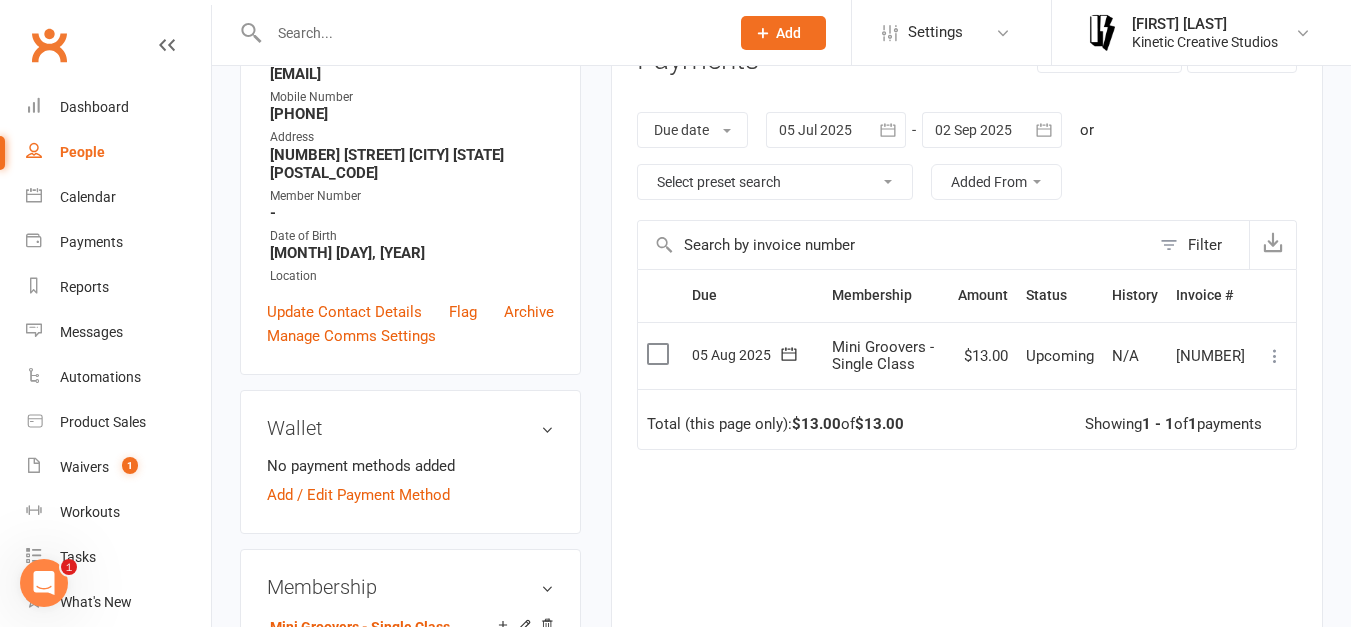 scroll, scrollTop: 324, scrollLeft: 0, axis: vertical 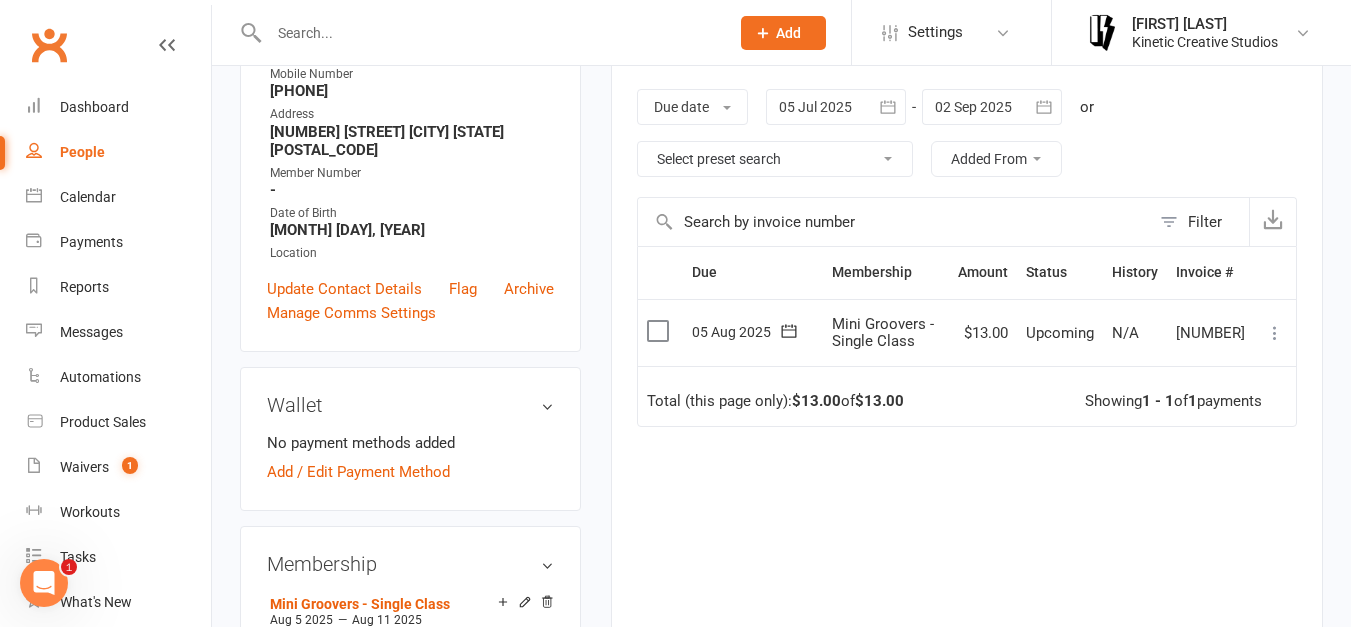 click at bounding box center [660, 331] 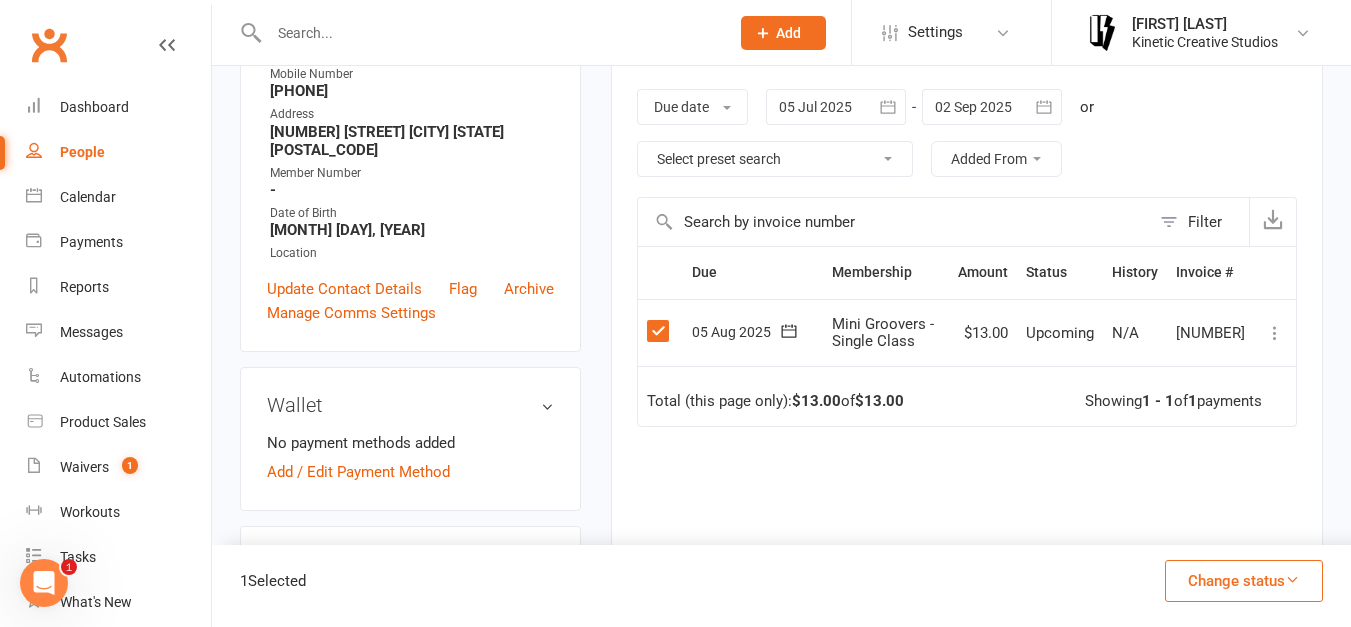 click on "Change status" at bounding box center [1244, 581] 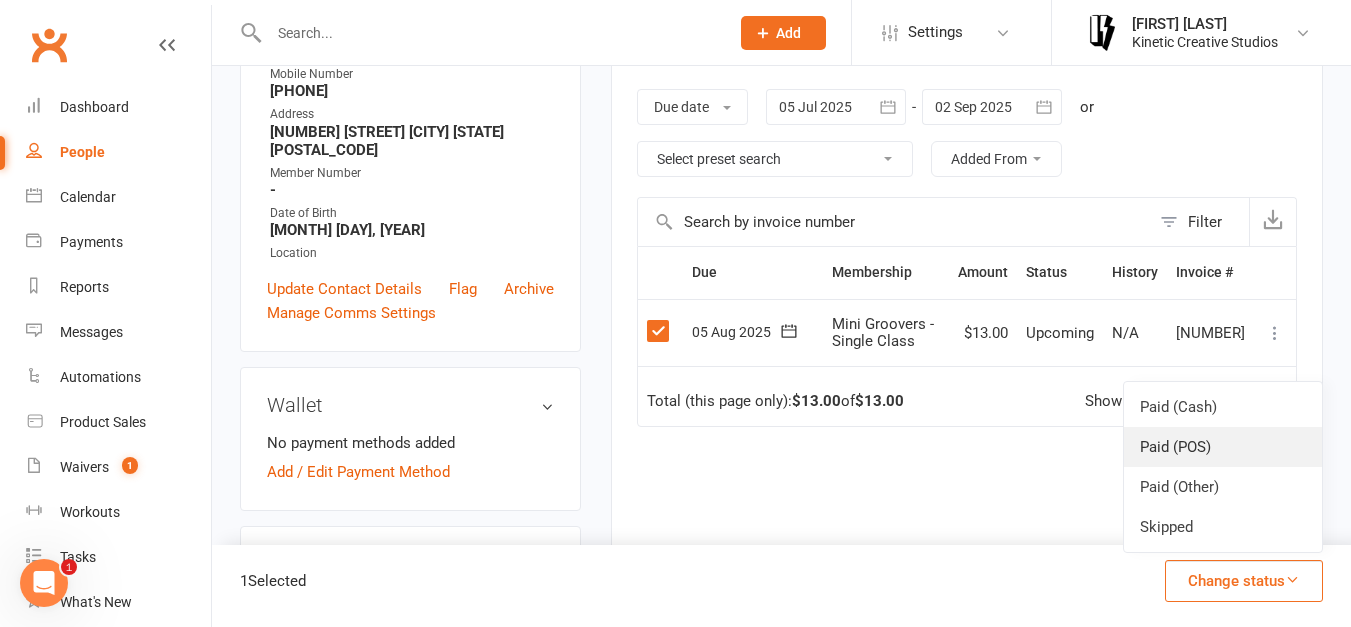 click on "Paid (POS)" at bounding box center [1223, 447] 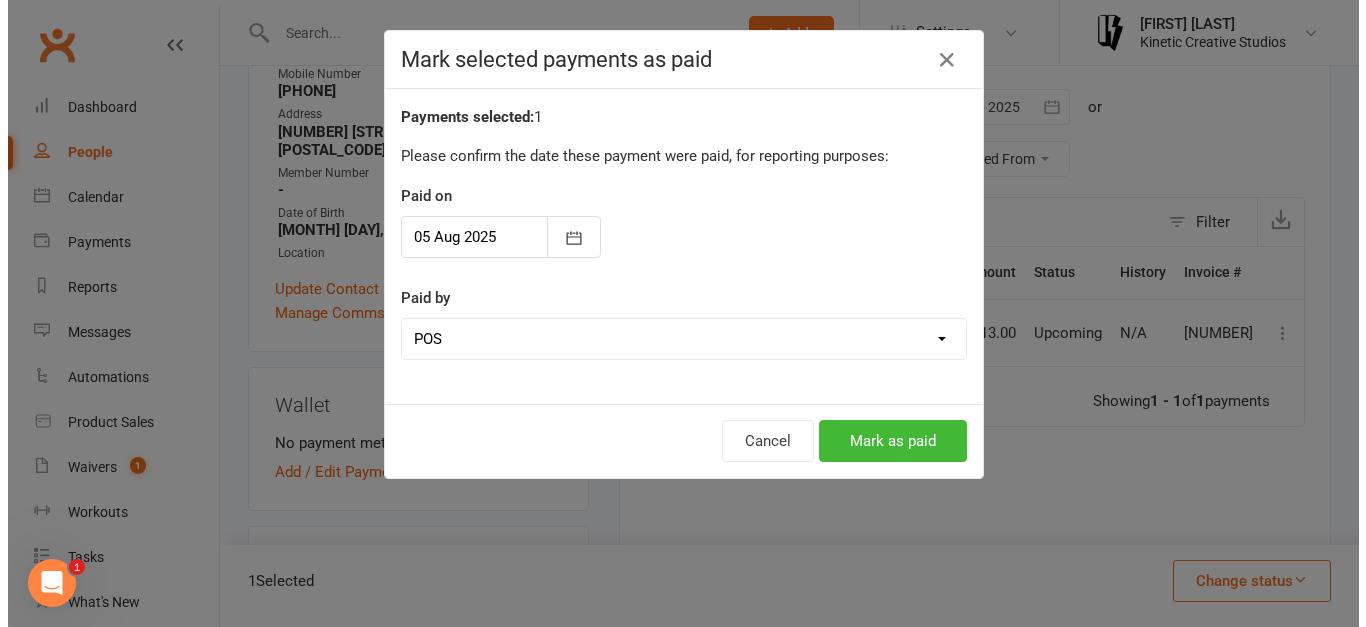 scroll, scrollTop: 300, scrollLeft: 0, axis: vertical 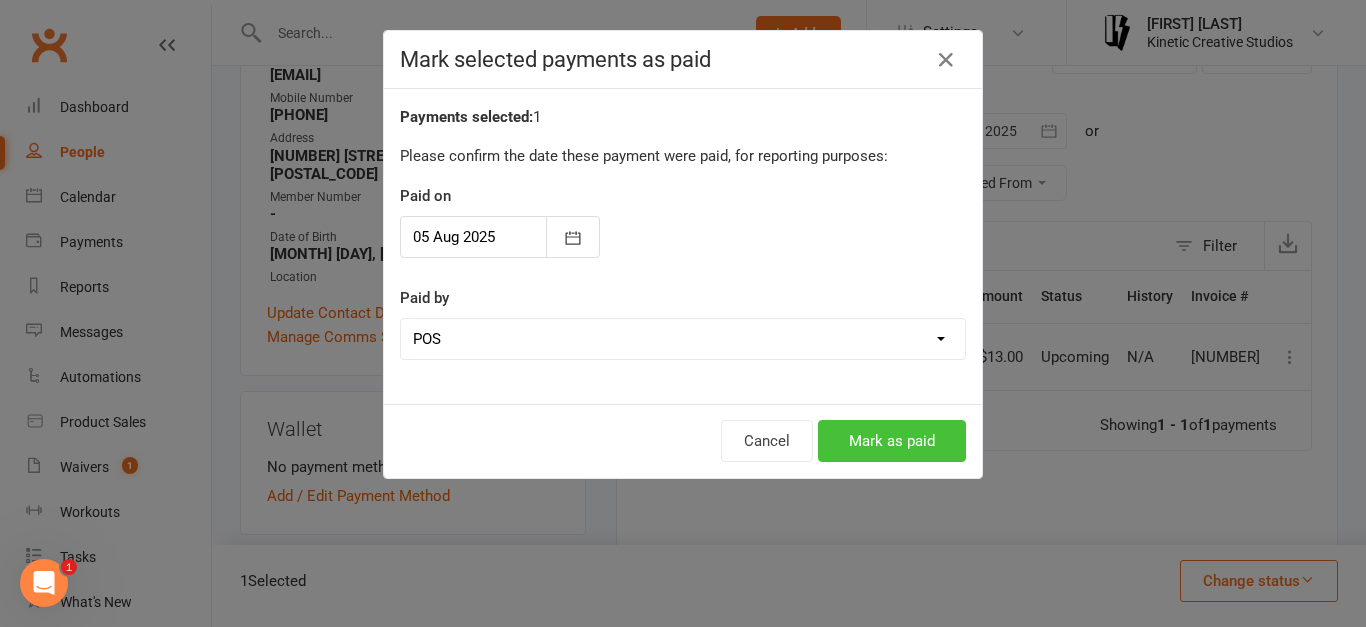 click on "Mark as paid" at bounding box center [892, 441] 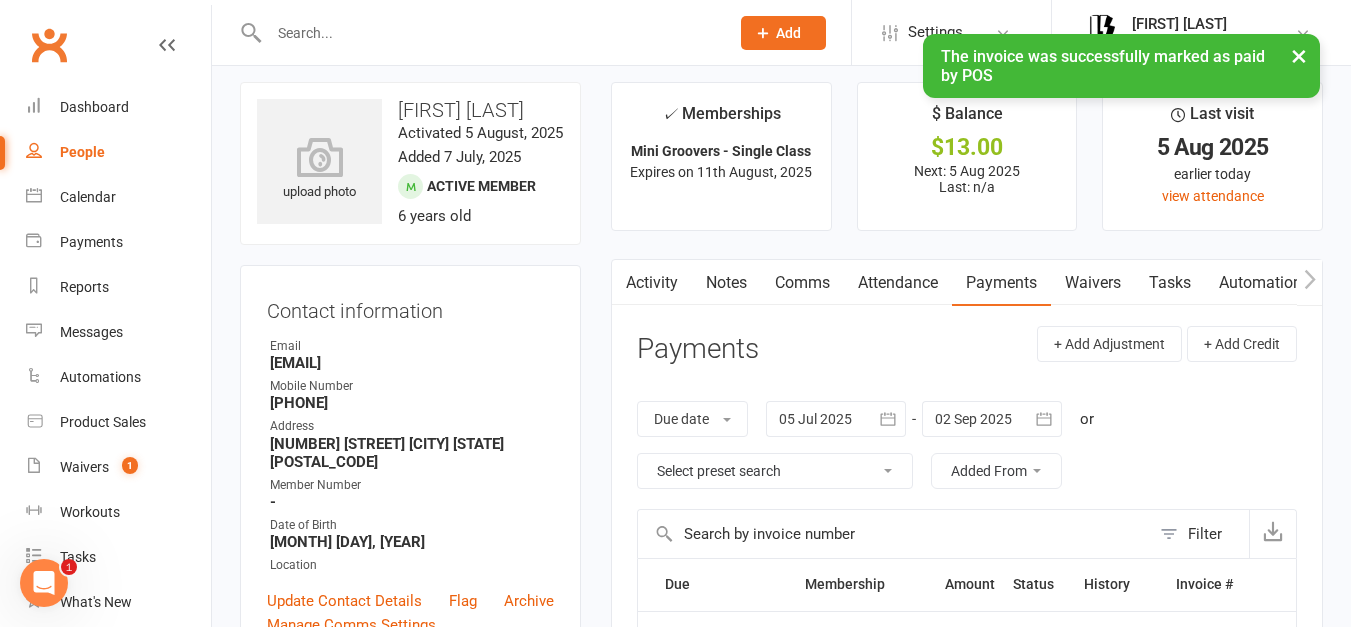 scroll, scrollTop: 0, scrollLeft: 0, axis: both 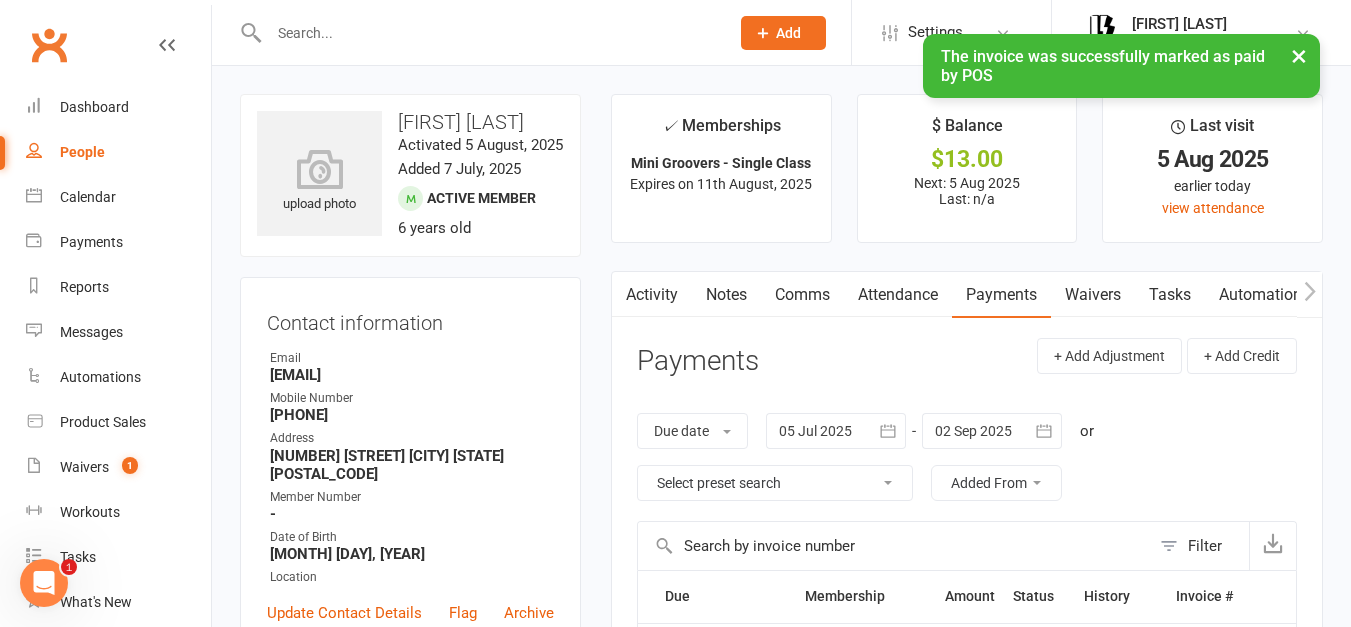 click at bounding box center [489, 33] 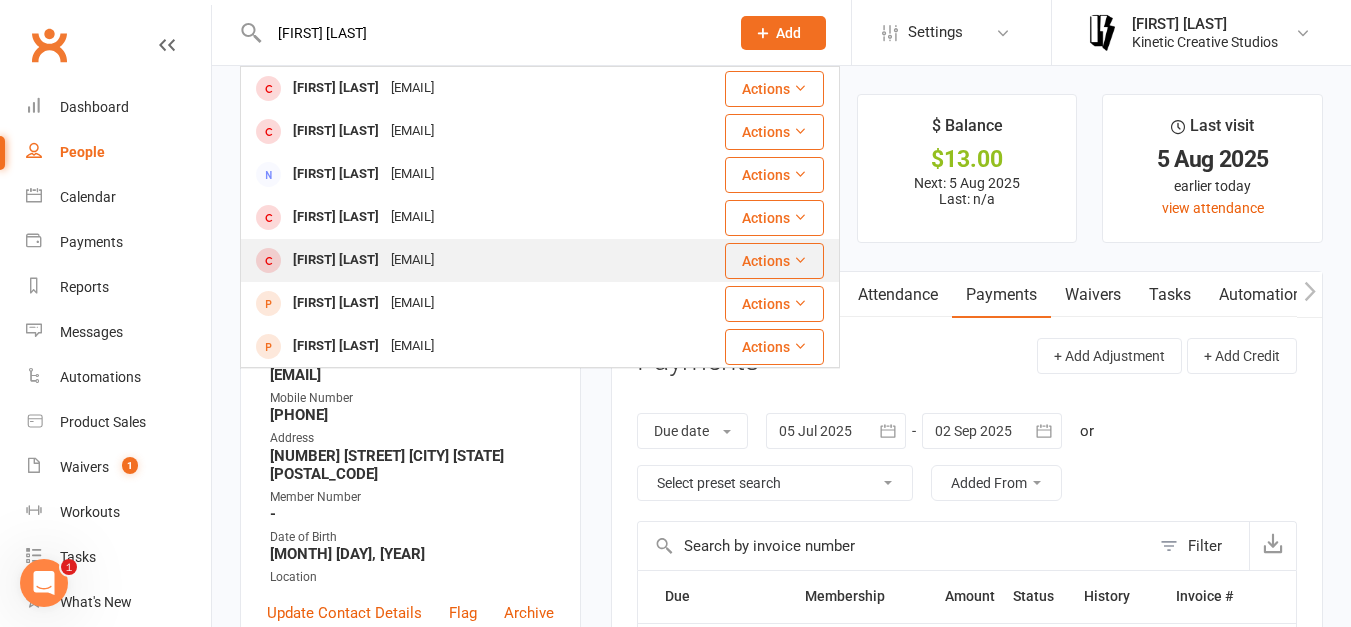 type on "[FIRST] [LAST]" 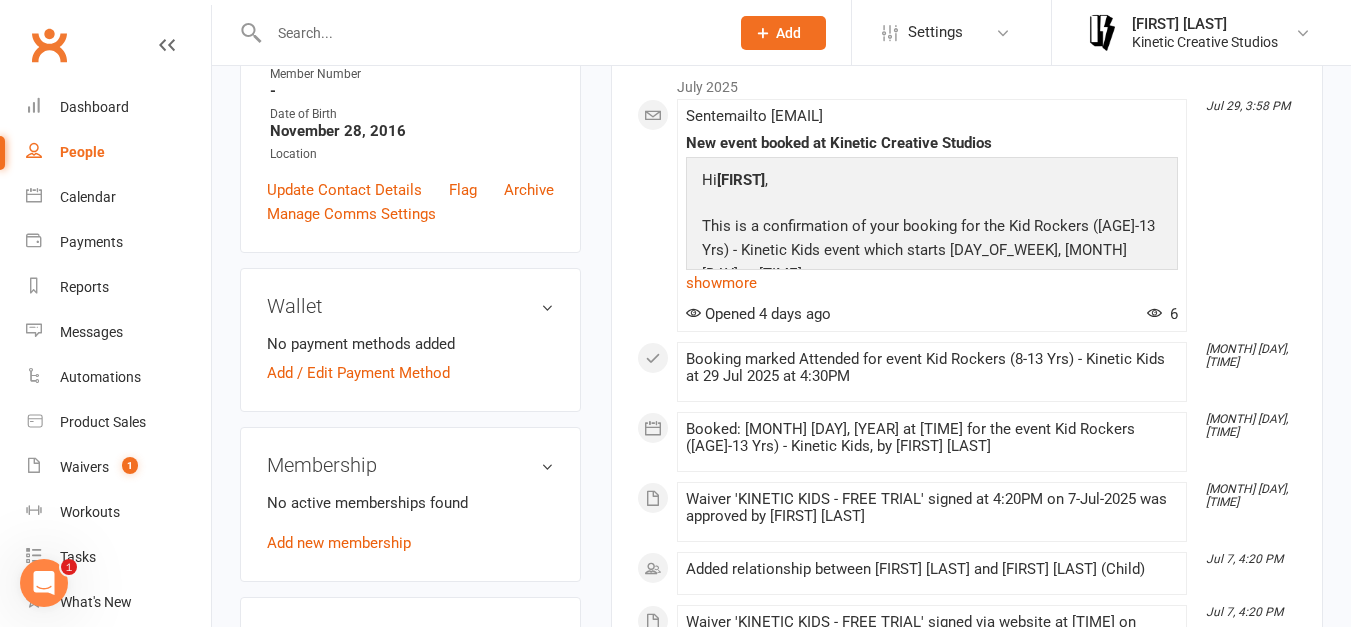 scroll, scrollTop: 592, scrollLeft: 0, axis: vertical 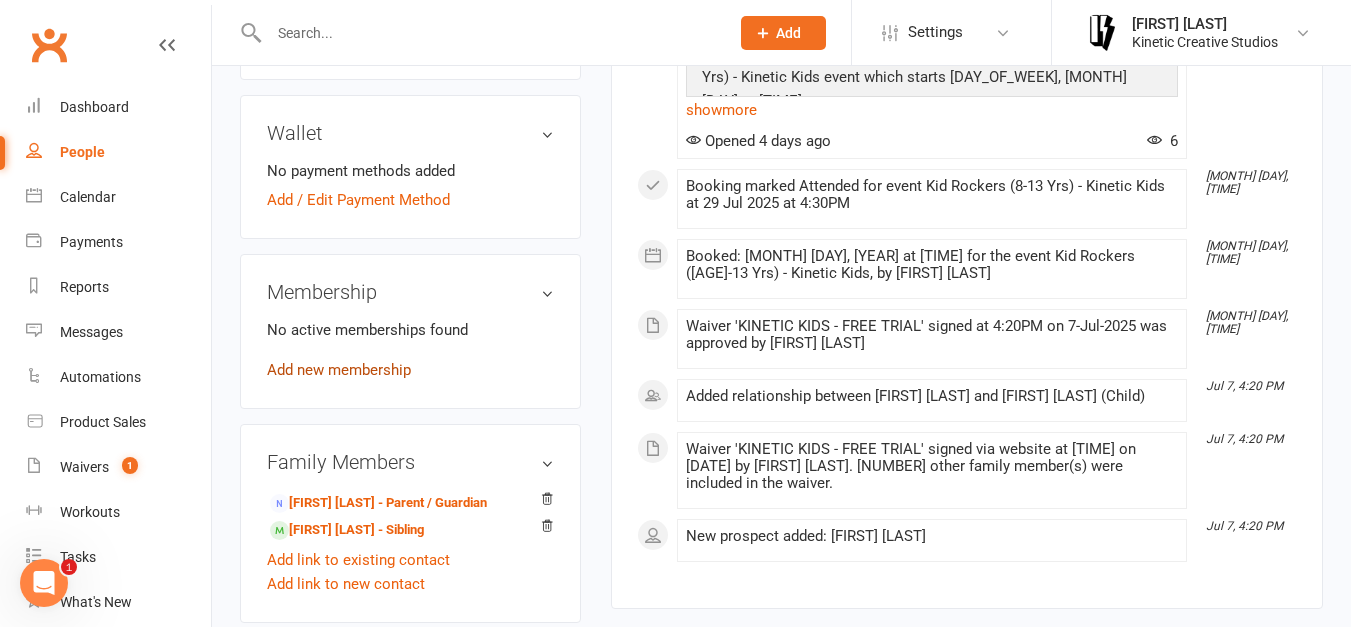 click on "Add new membership" at bounding box center [339, 370] 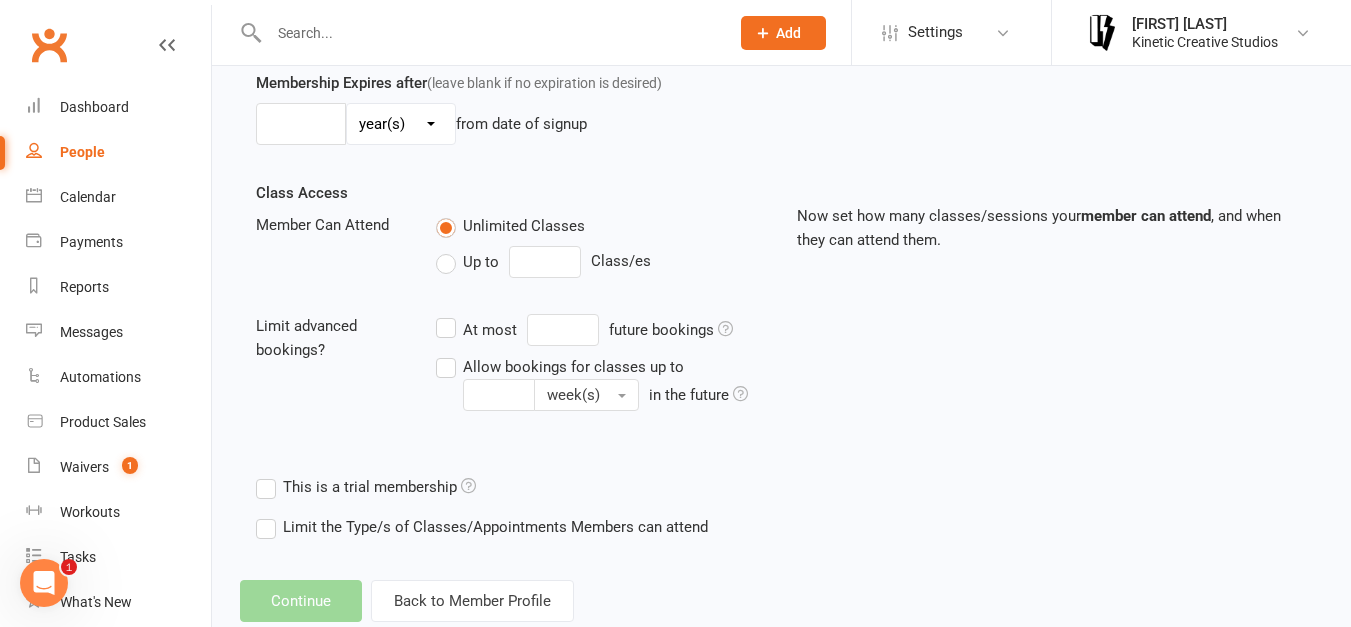 scroll, scrollTop: 0, scrollLeft: 0, axis: both 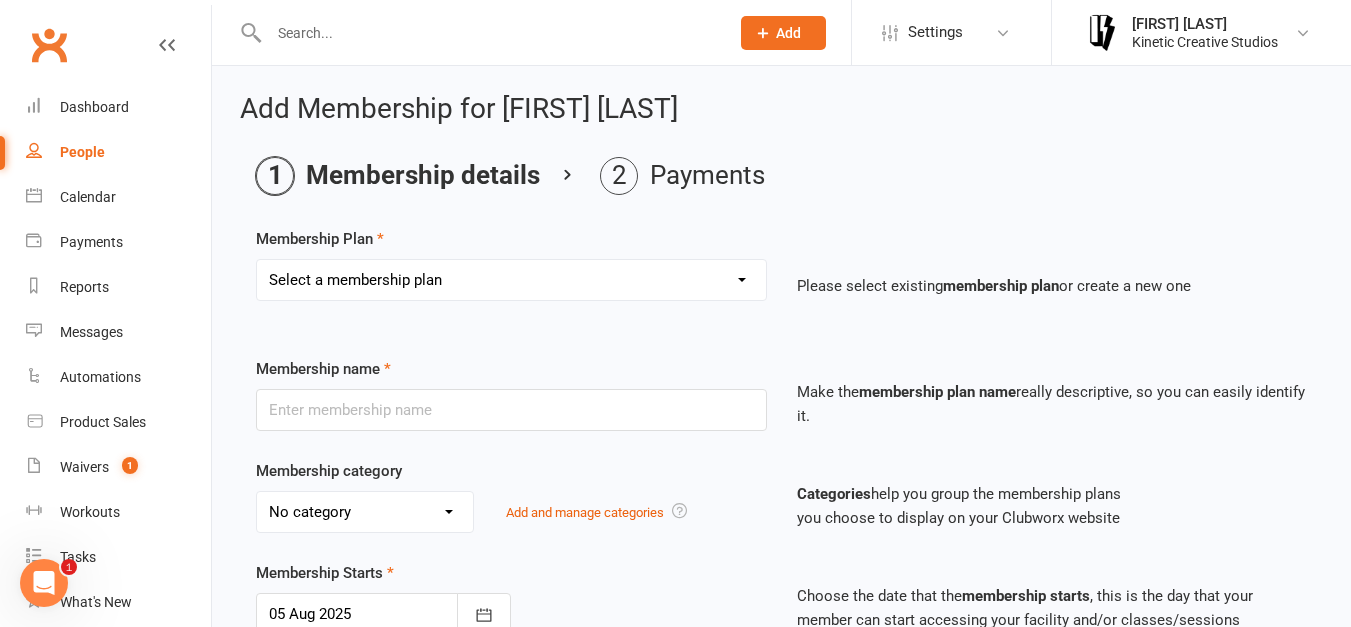 click on "Select a membership plan Create new Membership Plan Mini Groovers - Single Class Kid Rockers - Single Class Mini Groovers - Term Pass Kid Rockers Term Pass Birthday Pass Kinesphere - Open Crew 24 The Kin - Open Crew 24 Kindred - Open Crew 24 New - Name TBD - Open Crew 24 Klique - Varsity Crew 24 Kaleidoscope - Varsity Crew 24 Statik - Varsity Crew 24 Kommotion - Varsity Crew 24 Kudos - Kids Crew 24 Krunch - Mini Crew 24 Gym Humxn Payment Plan GP Mentorship 2024 GP Mentorship 2024 - Pay Off Kommunity - Single Pass Auditions Danchella Payment Plan 2025 Kinetic Program Workshop Pass - $25 HHI ENTRY Double Workshop Pass - $40 HHI NAT ENTRY Community Class Pass - $20 2025 Small Crew - Weekly 2025 Small Crew - Fortnight" at bounding box center [511, 280] 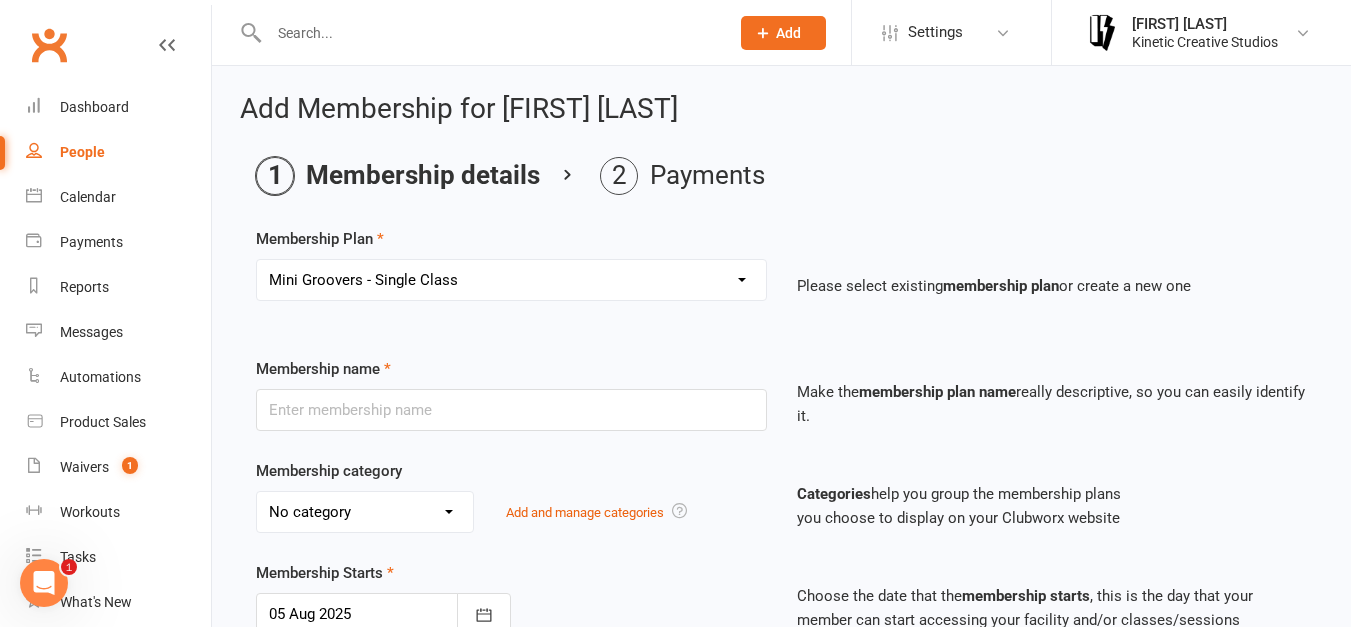 click on "Select a membership plan Create new Membership Plan Mini Groovers - Single Class Kid Rockers - Single Class Mini Groovers - Term Pass Kid Rockers Term Pass Birthday Pass Kinesphere - Open Crew 24 The Kin - Open Crew 24 Kindred - Open Crew 24 New - Name TBD - Open Crew 24 Klique - Varsity Crew 24 Kaleidoscope - Varsity Crew 24 Statik - Varsity Crew 24 Kommotion - Varsity Crew 24 Kudos - Kids Crew 24 Krunch - Mini Crew 24 Gym Humxn Payment Plan GP Mentorship 2024 GP Mentorship 2024 - Pay Off Kommunity - Single Pass Auditions Danchella Payment Plan 2025 Kinetic Program Workshop Pass - $25 HHI ENTRY Double Workshop Pass - $40 HHI NAT ENTRY Community Class Pass - $20 2025 Small Crew - Weekly 2025 Small Crew - Fortnight" at bounding box center [511, 280] 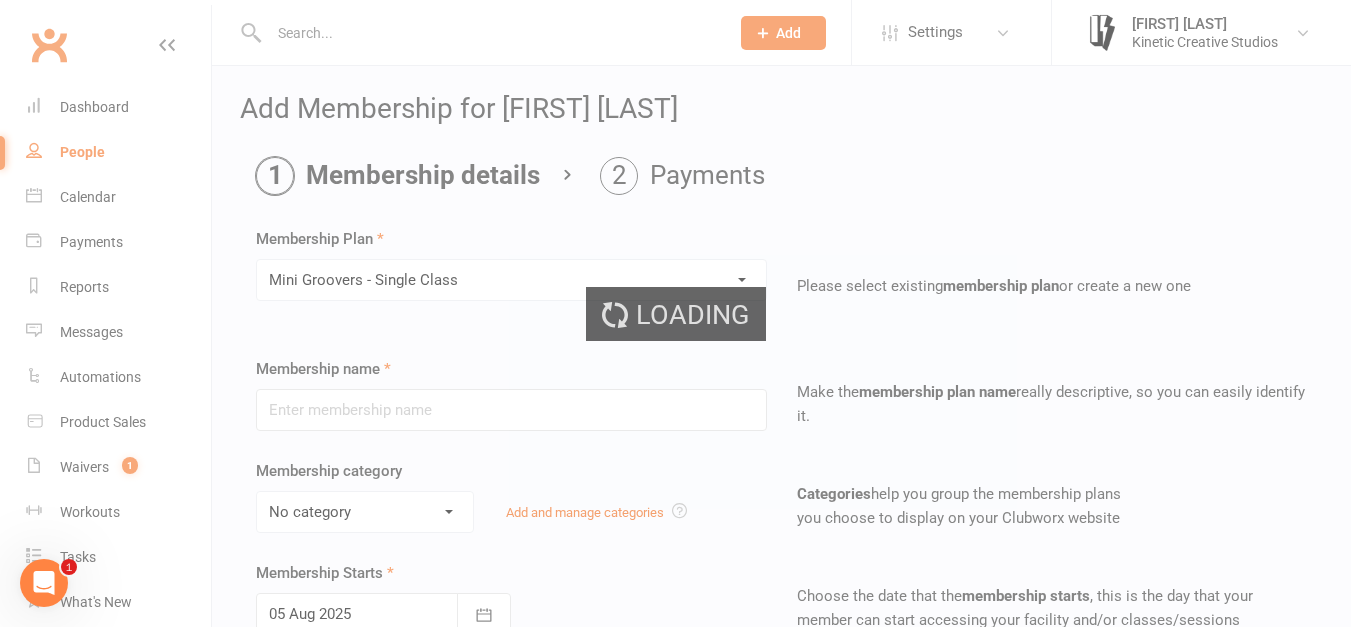 type on "Mini Groovers - Single Class" 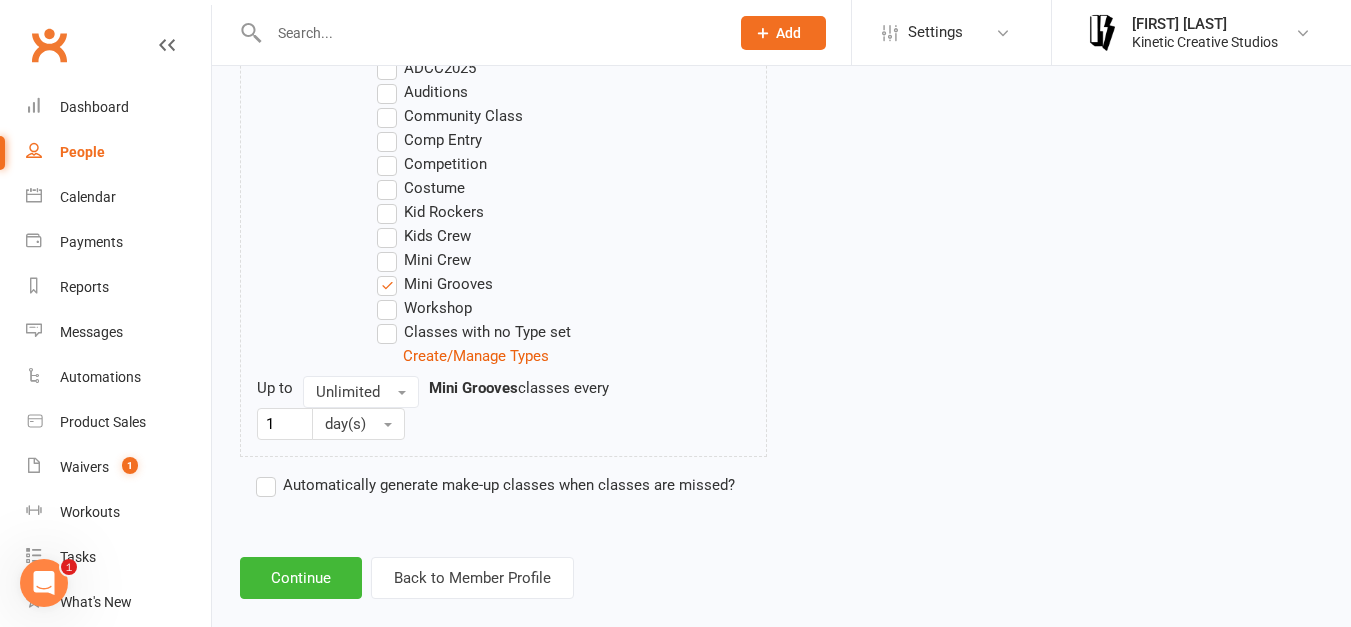 scroll, scrollTop: 1083, scrollLeft: 0, axis: vertical 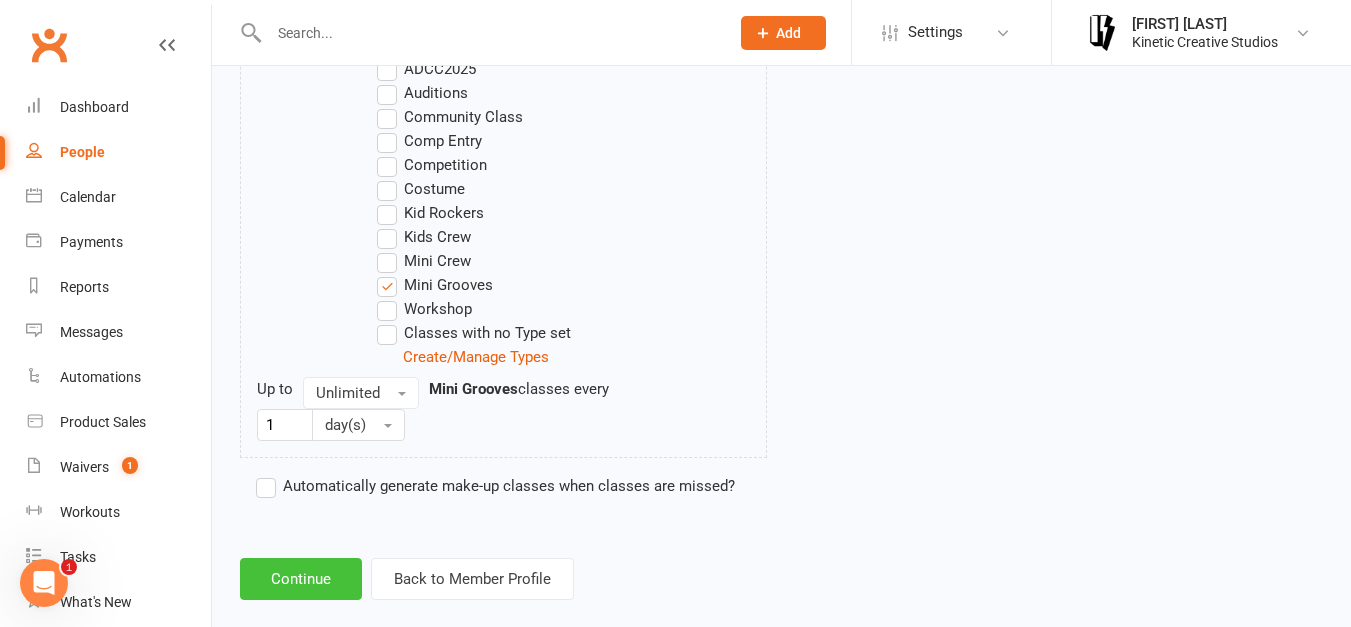 click on "Continue" at bounding box center [301, 579] 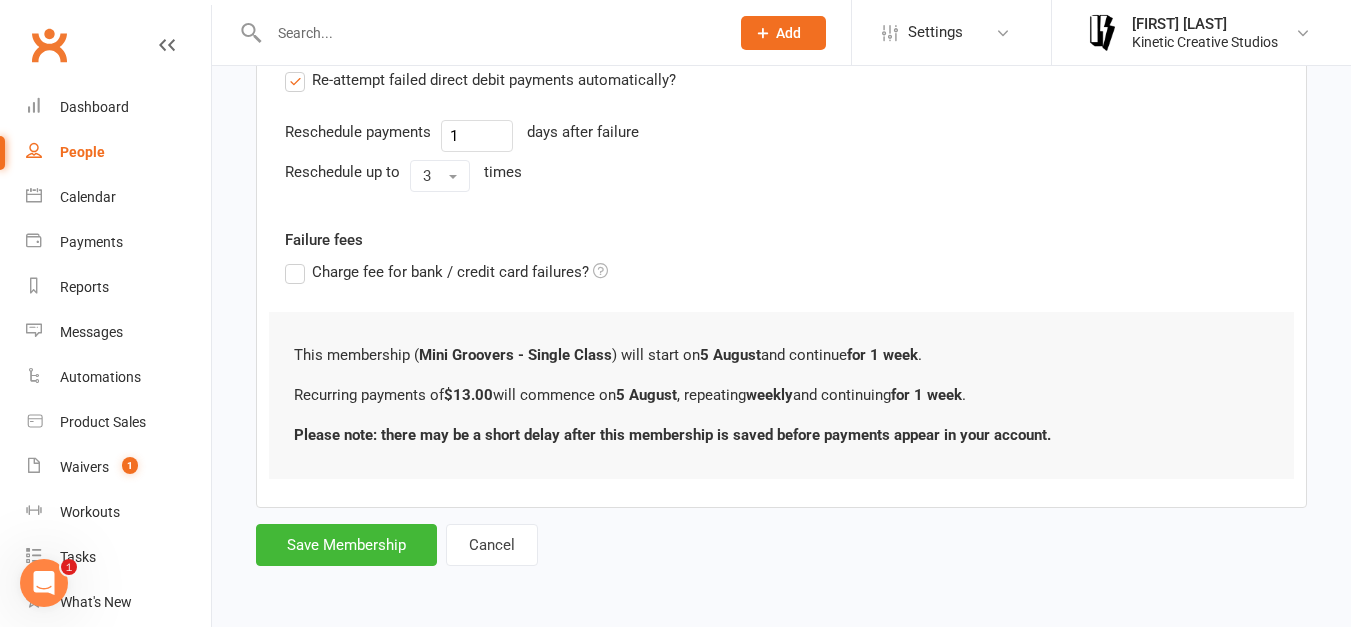 scroll, scrollTop: 746, scrollLeft: 0, axis: vertical 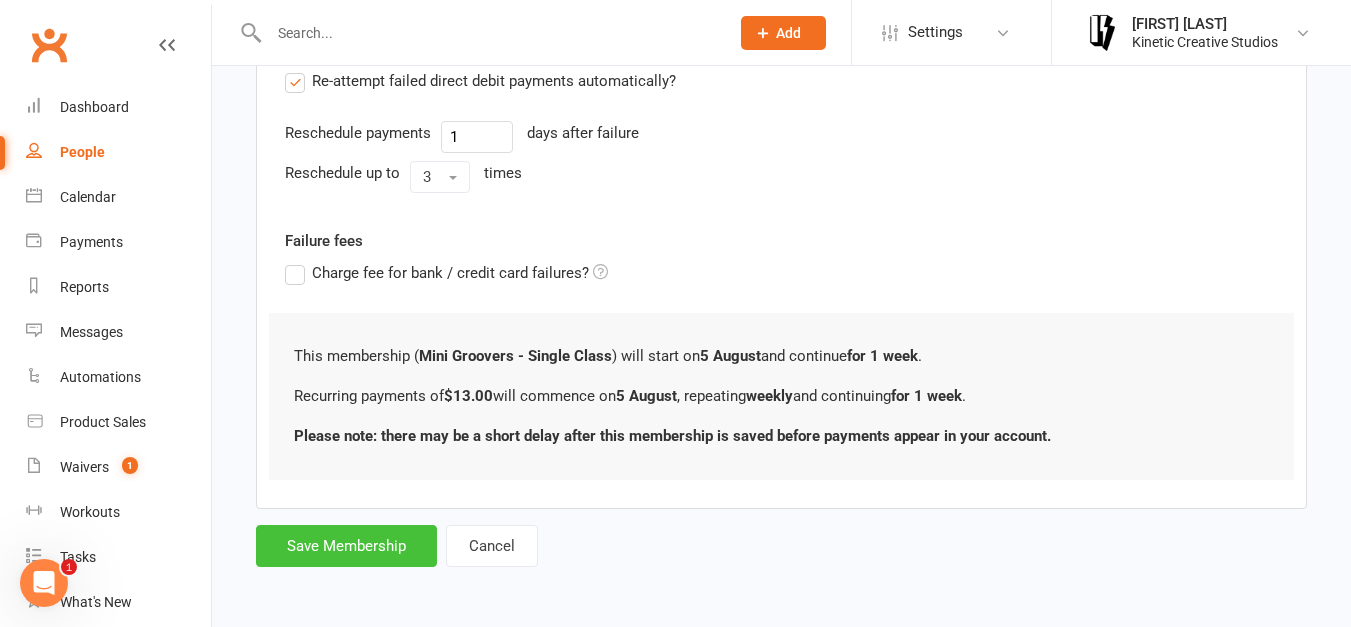 click on "Save Membership" at bounding box center (346, 546) 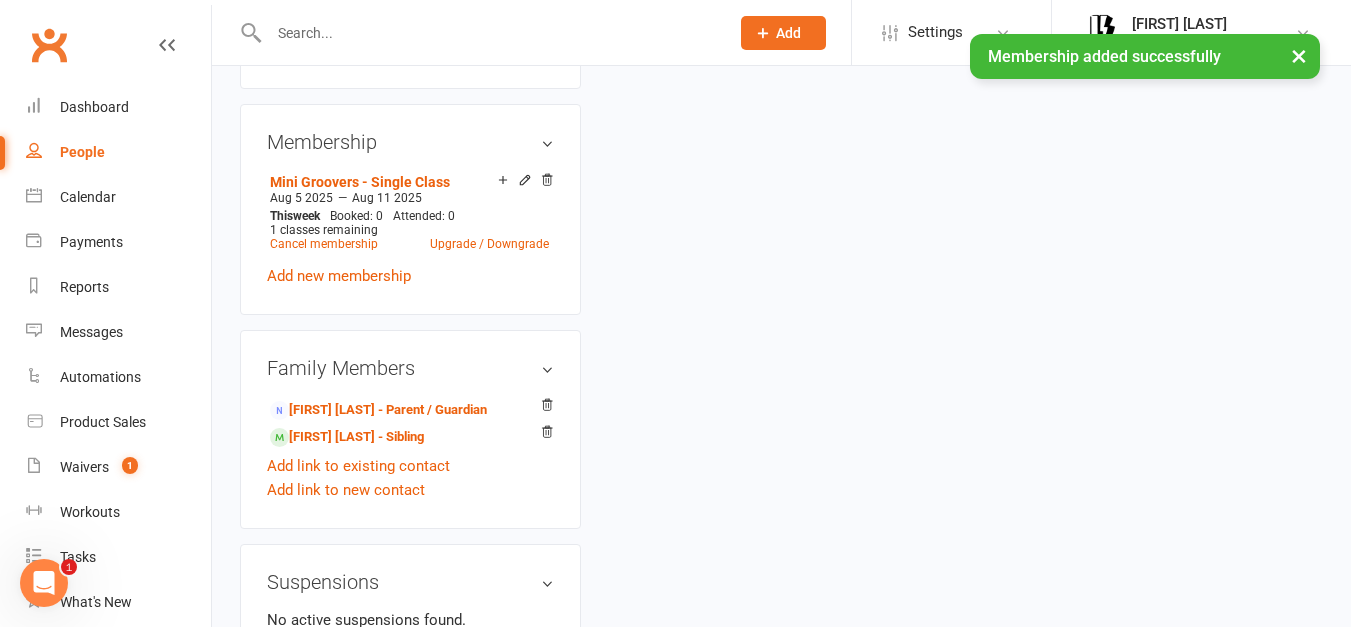 scroll, scrollTop: 0, scrollLeft: 0, axis: both 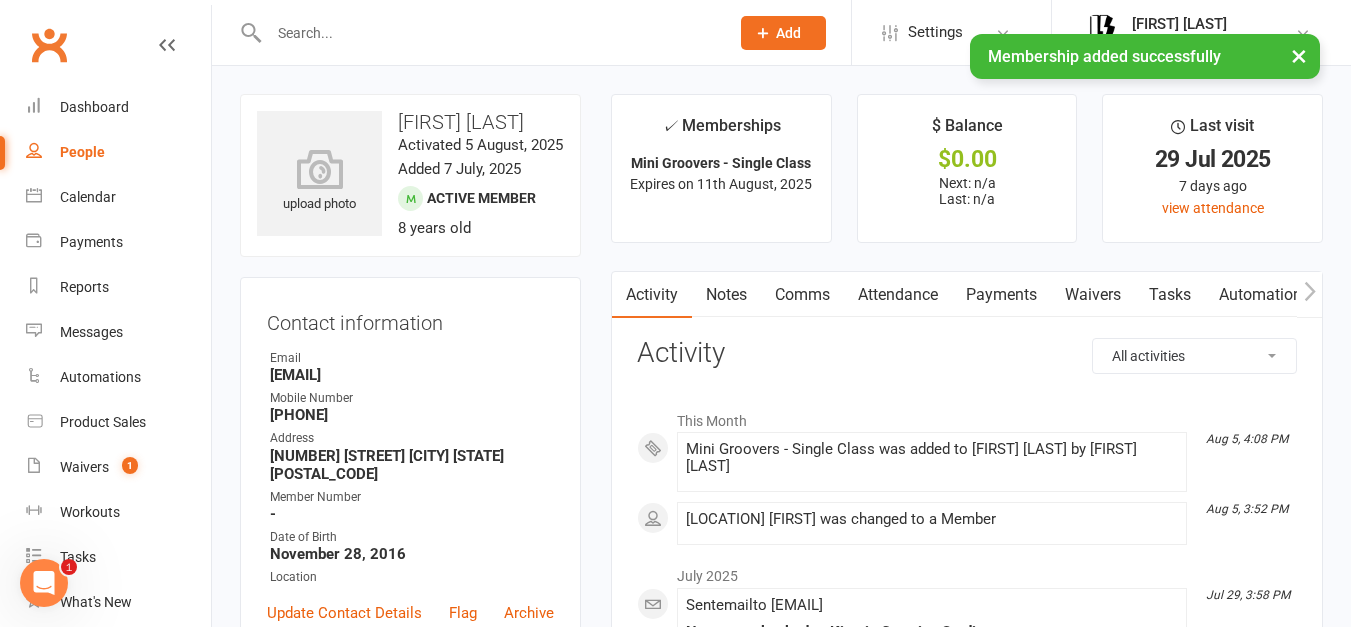 click on "Attendance" at bounding box center (898, 295) 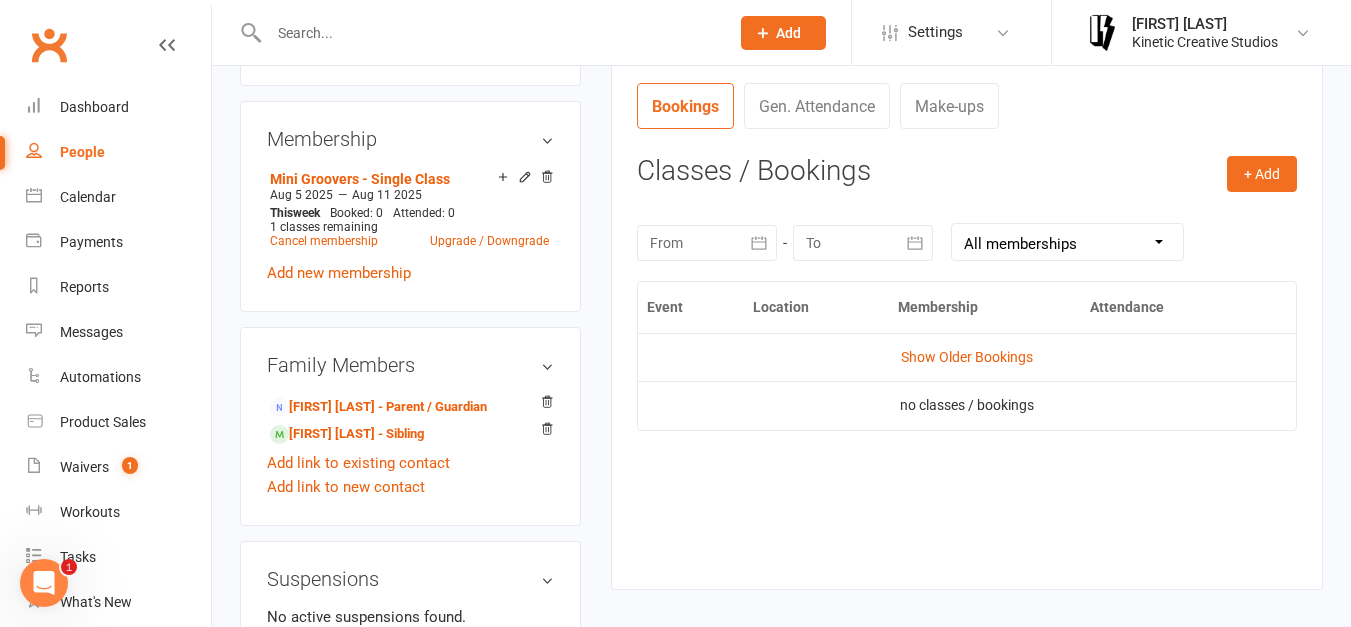 scroll, scrollTop: 750, scrollLeft: 0, axis: vertical 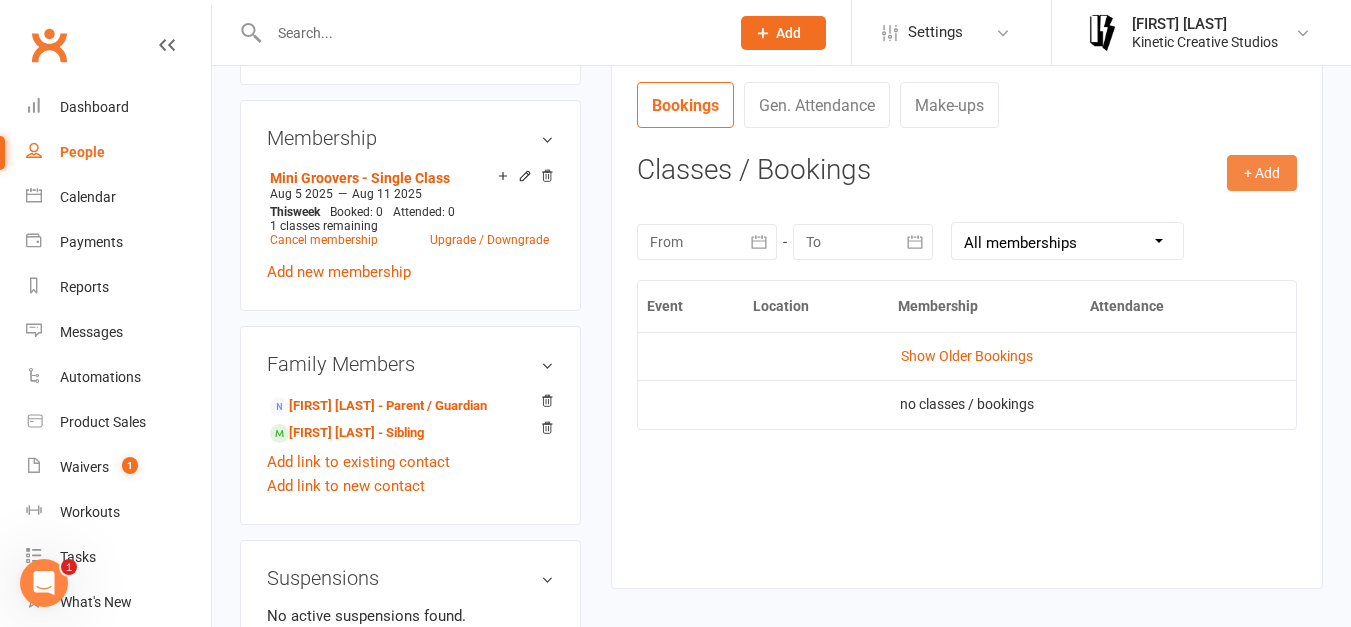 click on "+ Add" at bounding box center [1262, 173] 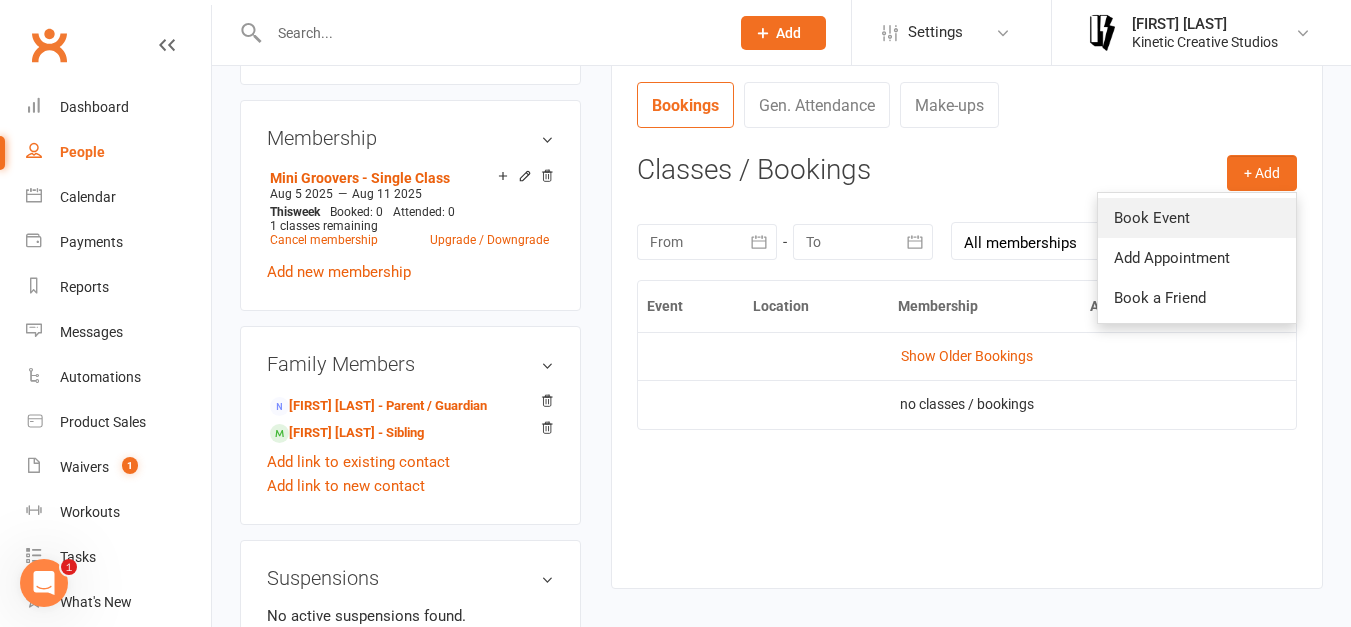 click on "Book Event" at bounding box center (1197, 218) 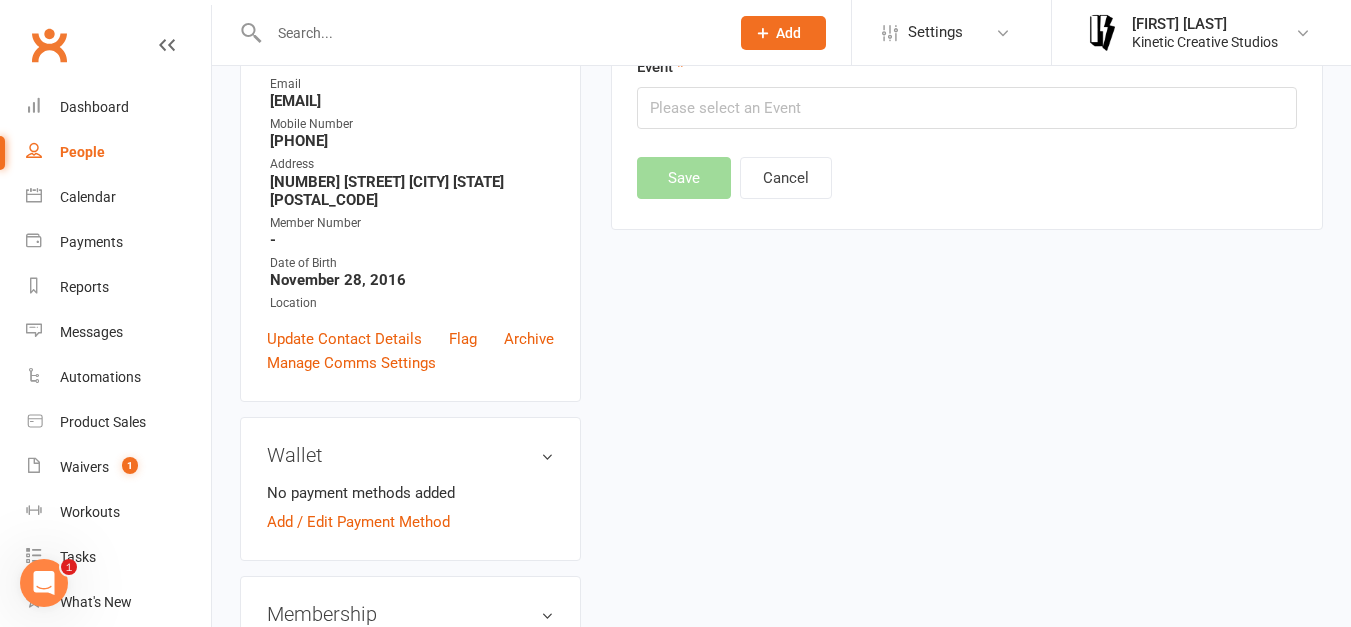 scroll, scrollTop: 171, scrollLeft: 0, axis: vertical 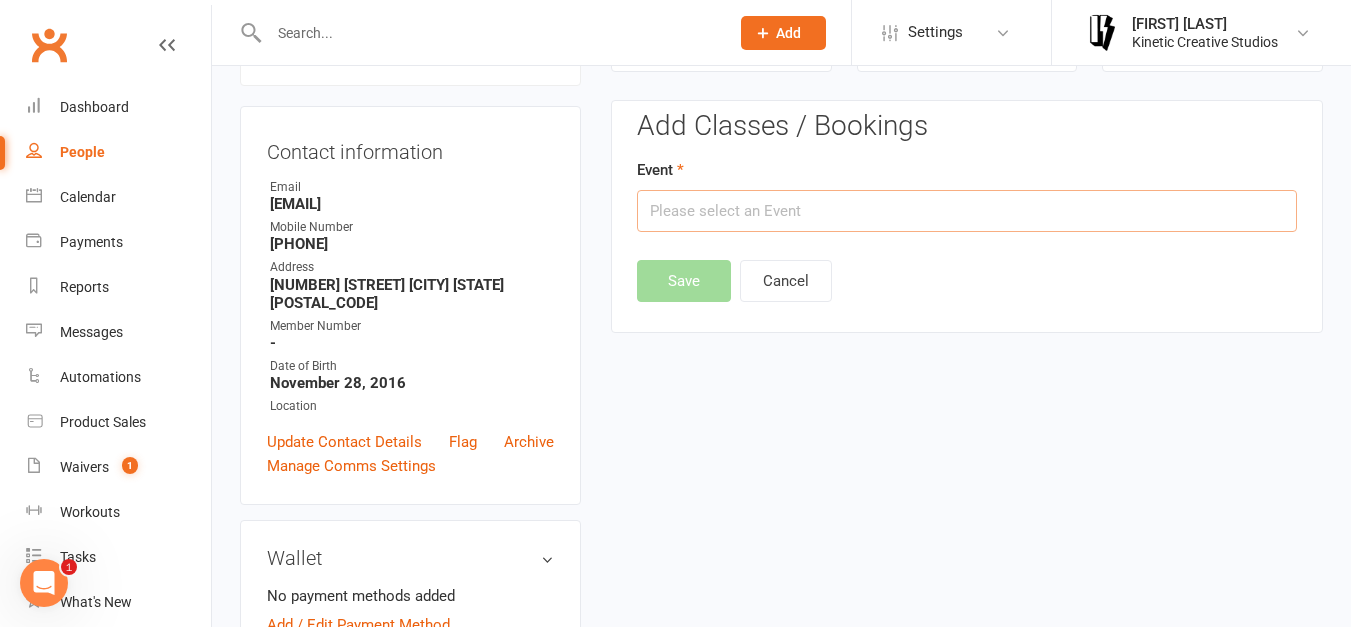 click at bounding box center (967, 211) 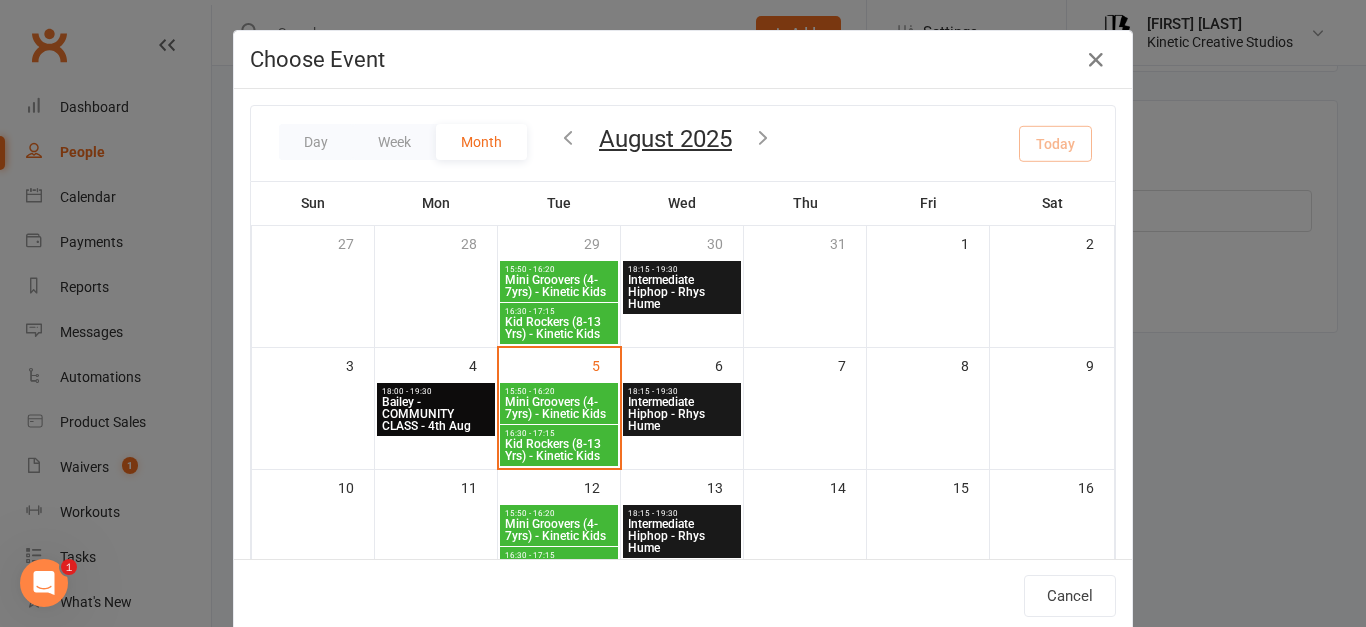 click on "Mini Groovers (4-7yrs) - Kinetic Kids" at bounding box center [559, 408] 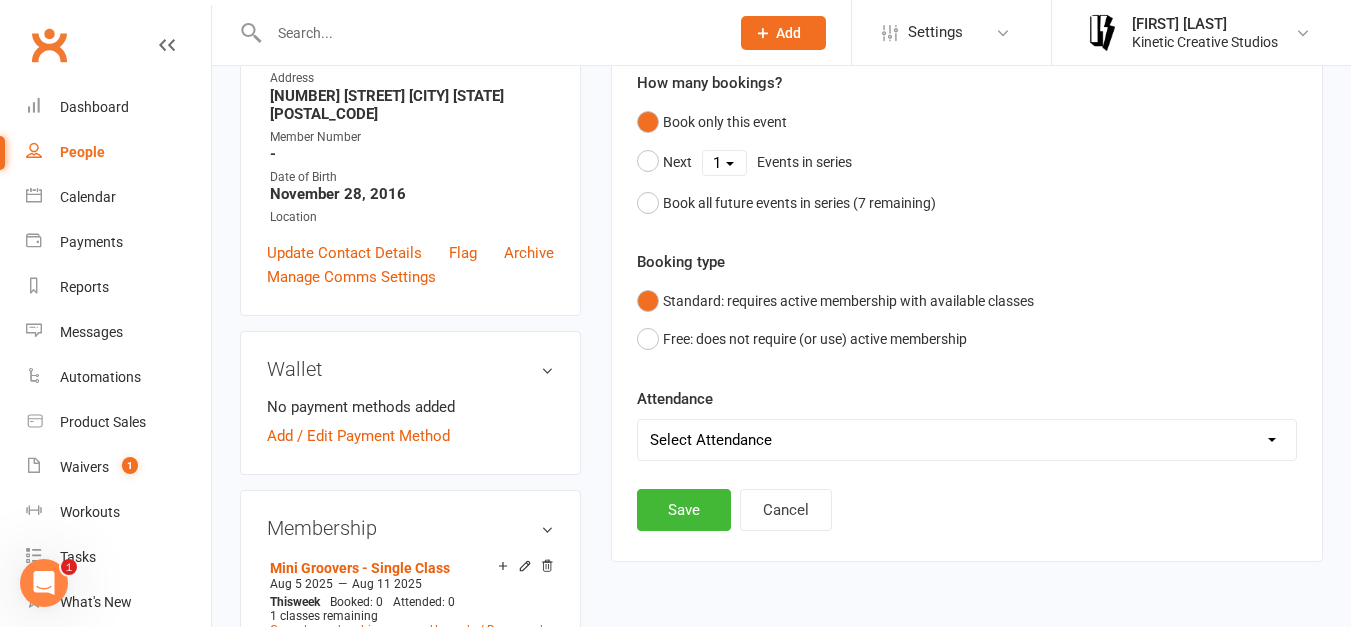 scroll, scrollTop: 382, scrollLeft: 0, axis: vertical 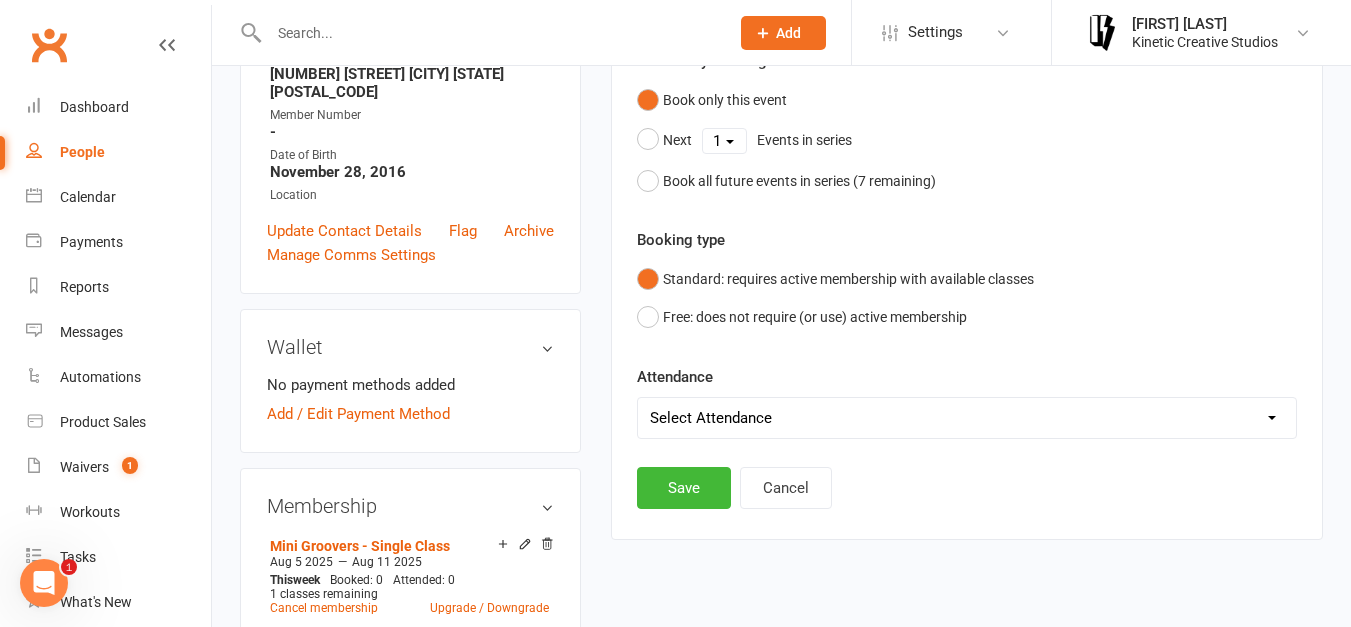 click on "Select Attendance Attended Absent" at bounding box center [967, 418] 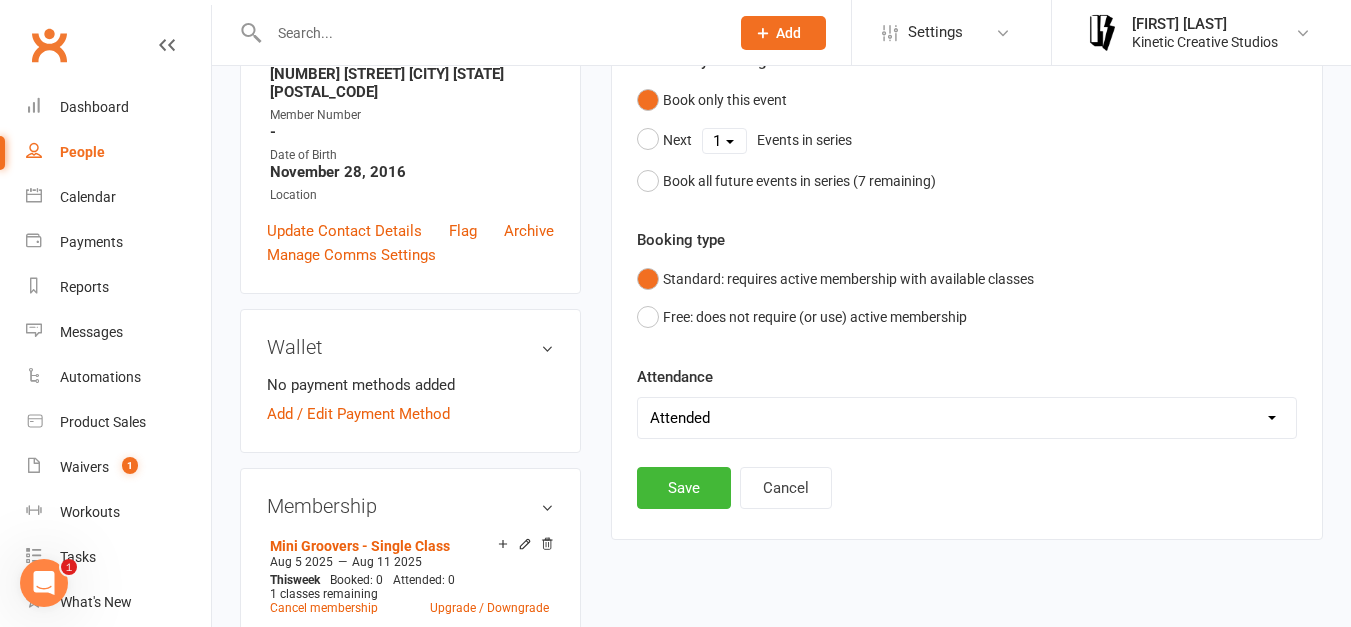 click on "Select Attendance Attended Absent" at bounding box center (967, 418) 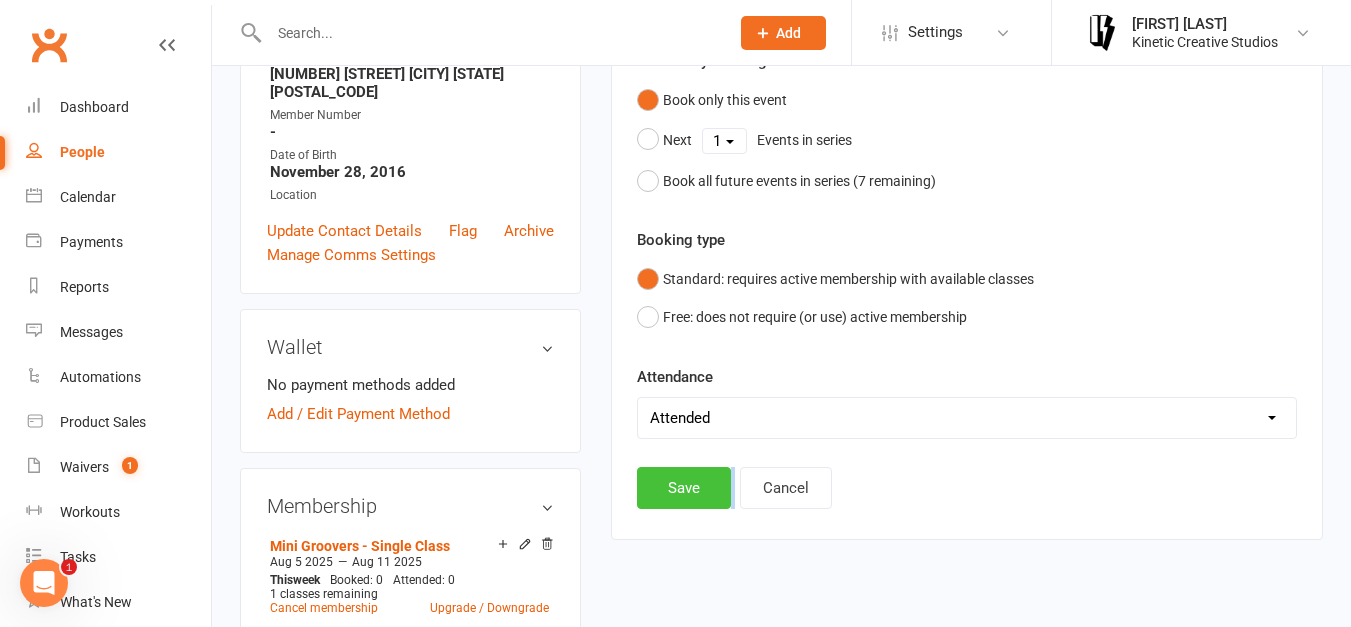 drag, startPoint x: 734, startPoint y: 475, endPoint x: 711, endPoint y: 478, distance: 23.194826 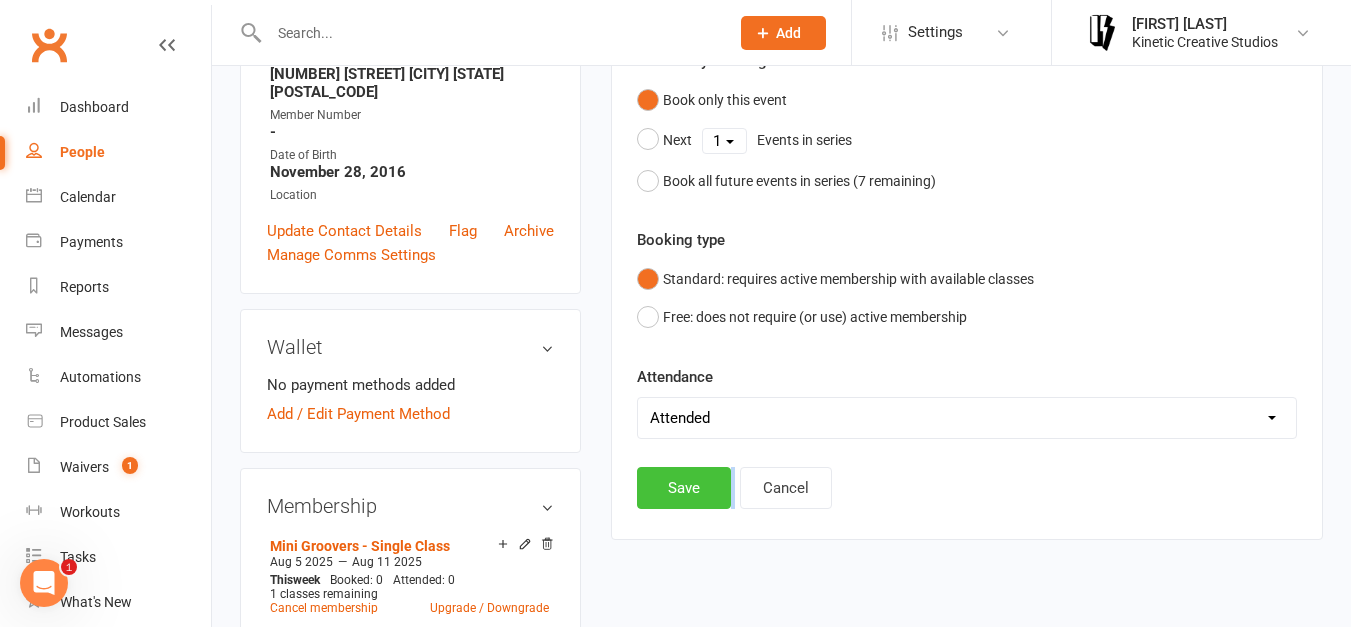 click on "Save" at bounding box center (684, 488) 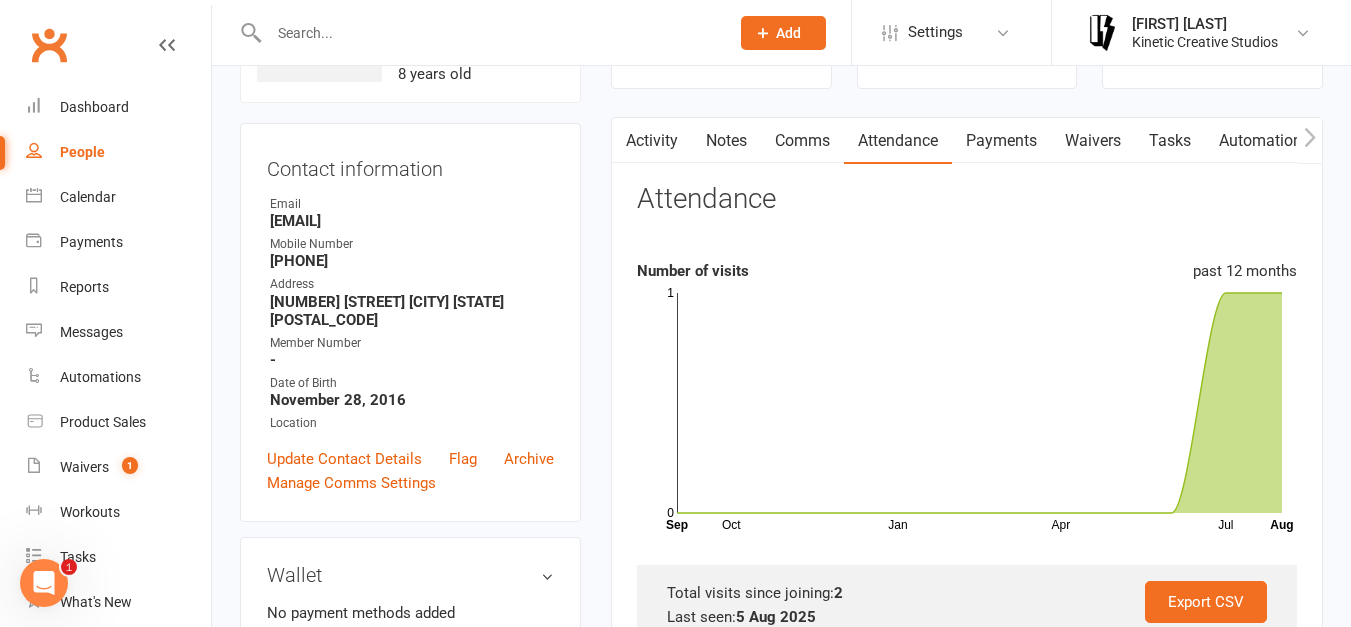 scroll, scrollTop: 0, scrollLeft: 0, axis: both 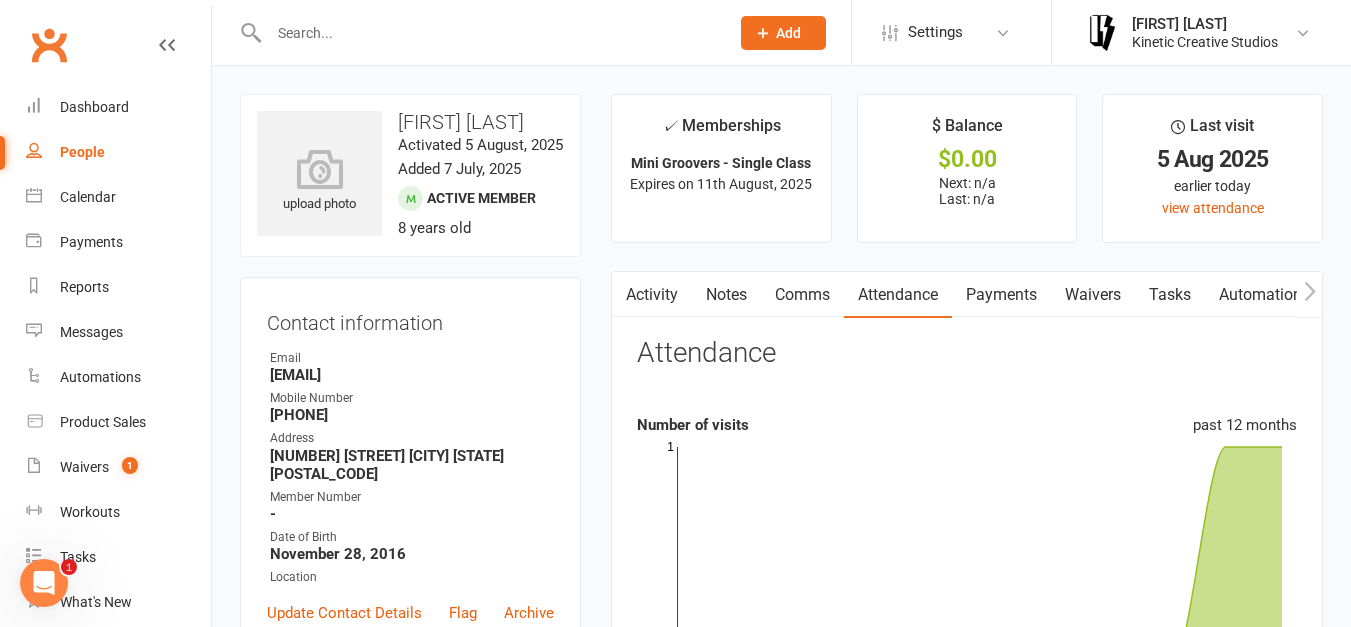 click on "Payments" at bounding box center [1001, 295] 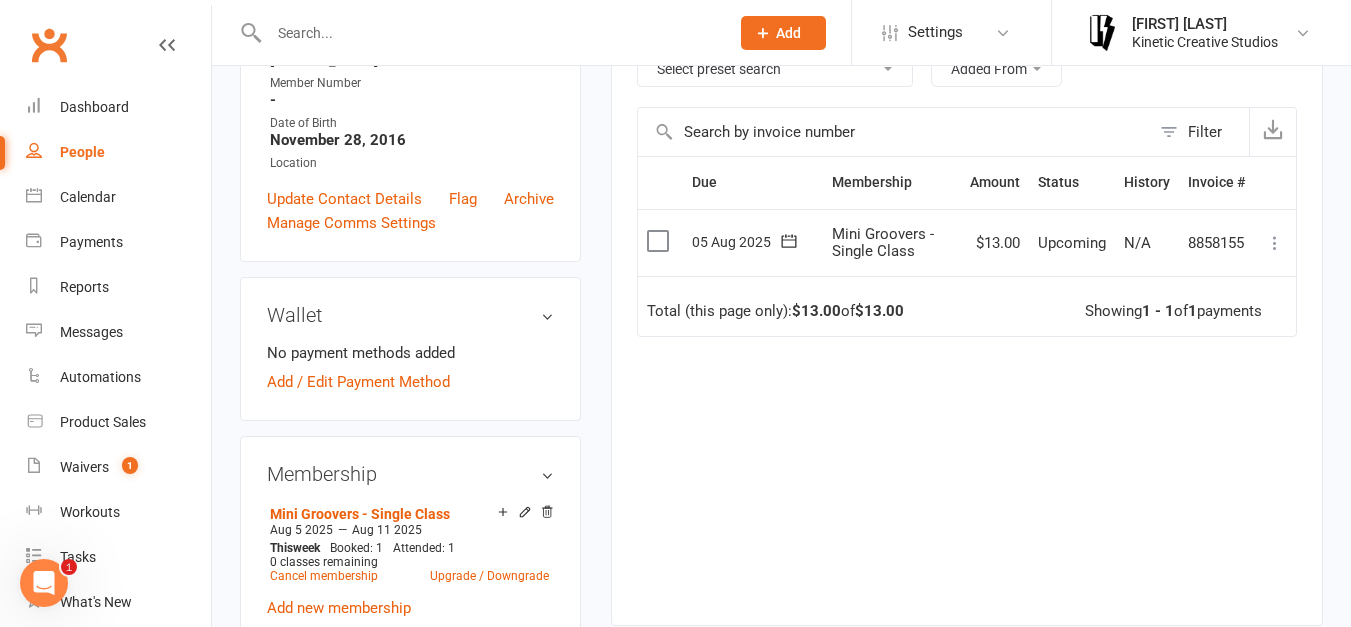 scroll, scrollTop: 415, scrollLeft: 0, axis: vertical 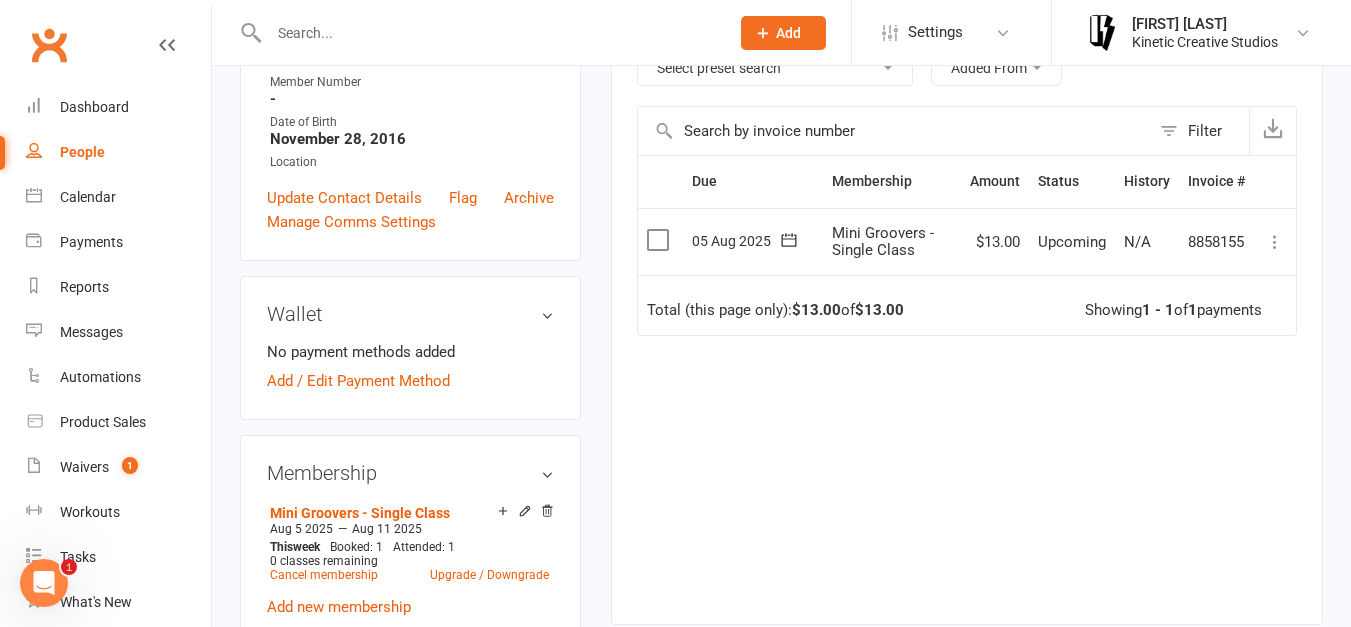 click at bounding box center [660, 240] 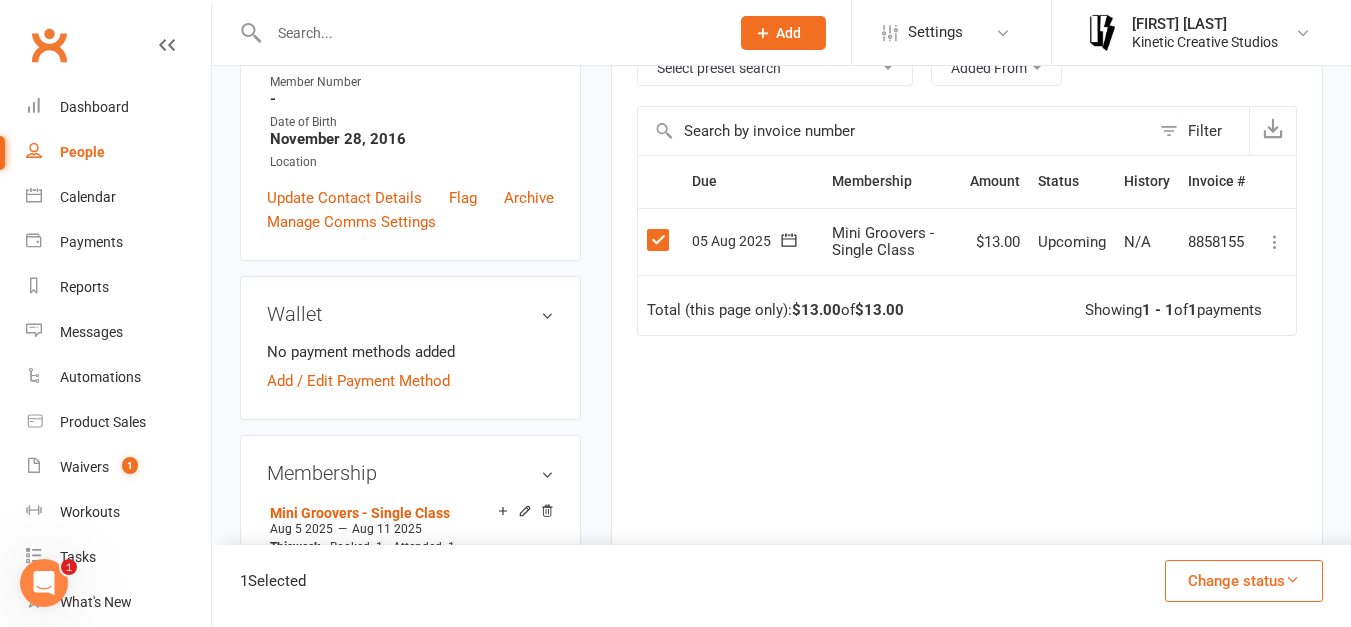 click on "Change status" at bounding box center (1244, 581) 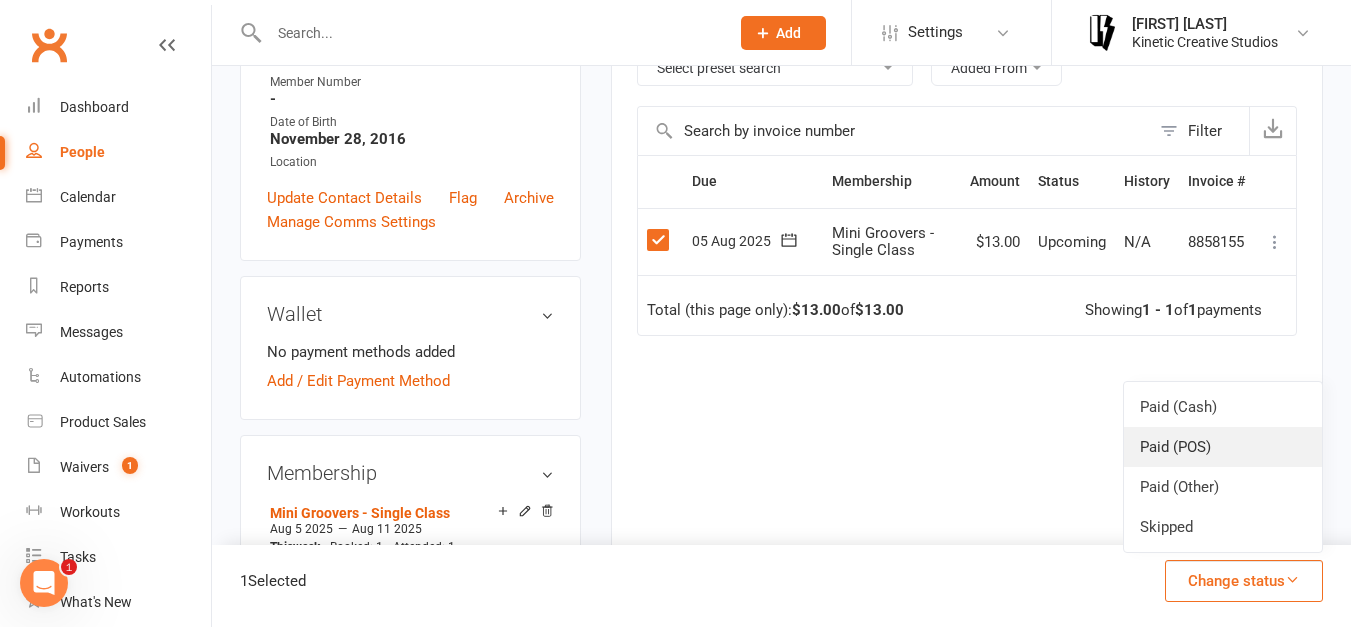 click on "Paid (POS)" at bounding box center (1223, 447) 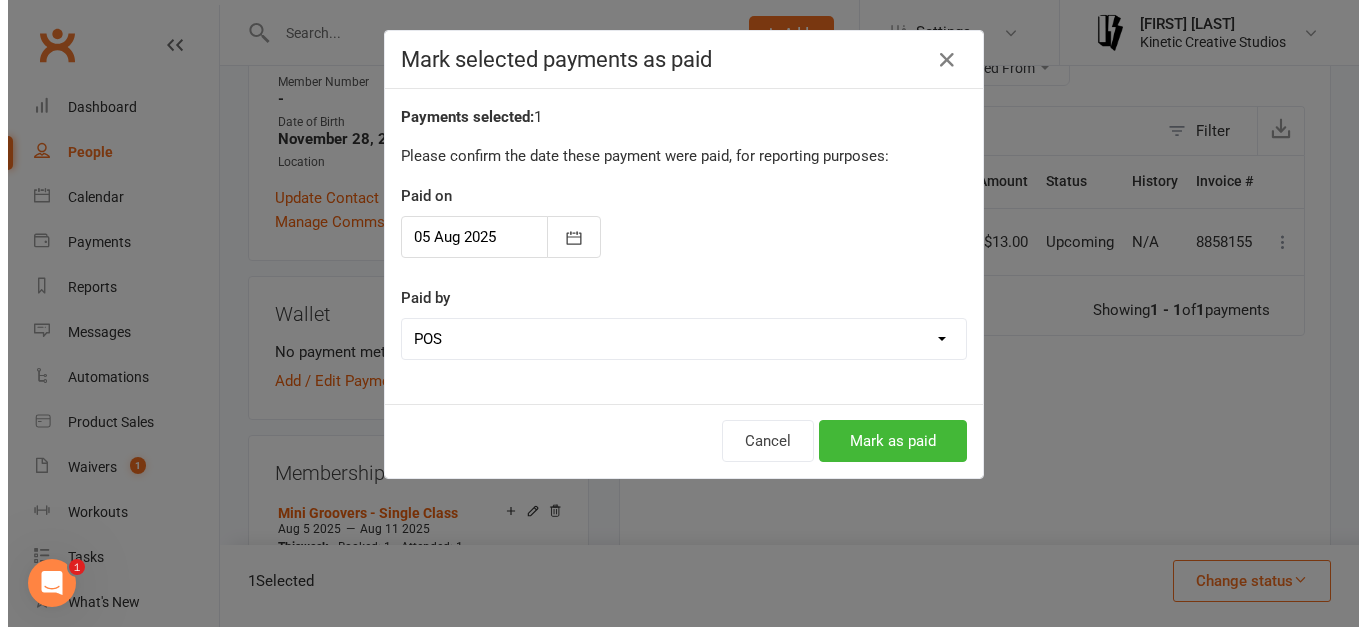 scroll, scrollTop: 391, scrollLeft: 0, axis: vertical 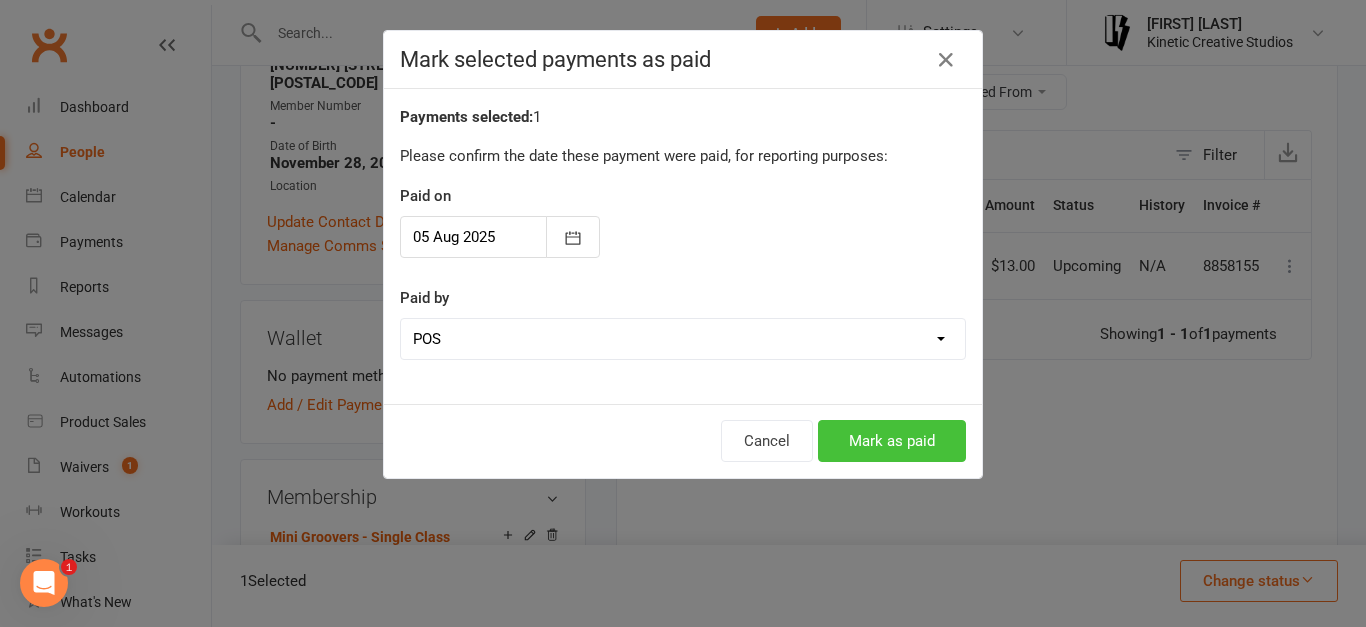 click on "Mark as paid" at bounding box center (892, 441) 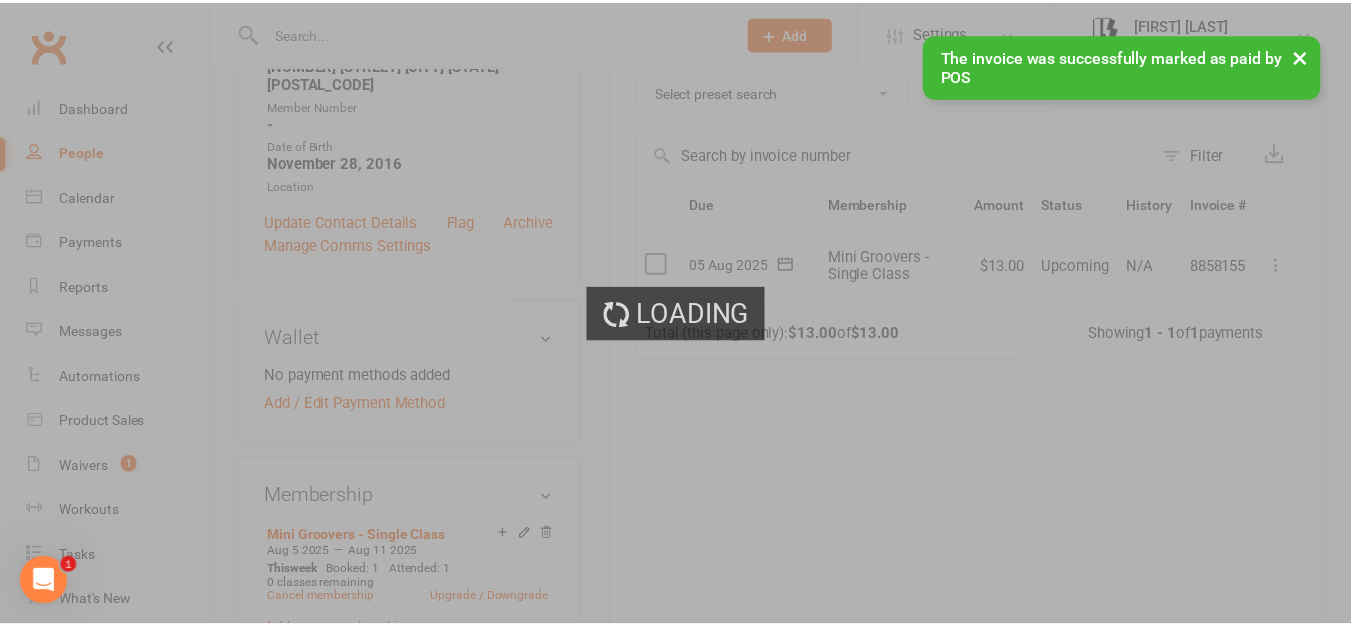 scroll, scrollTop: 415, scrollLeft: 0, axis: vertical 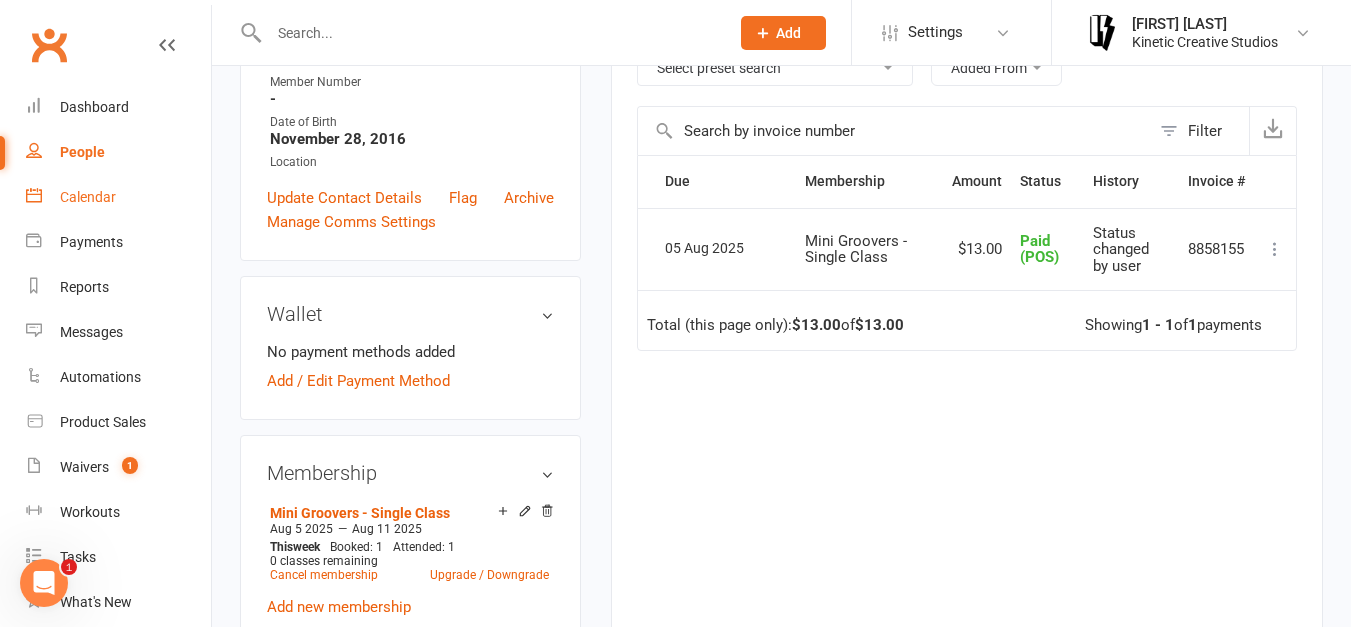 click on "Calendar" at bounding box center (88, 197) 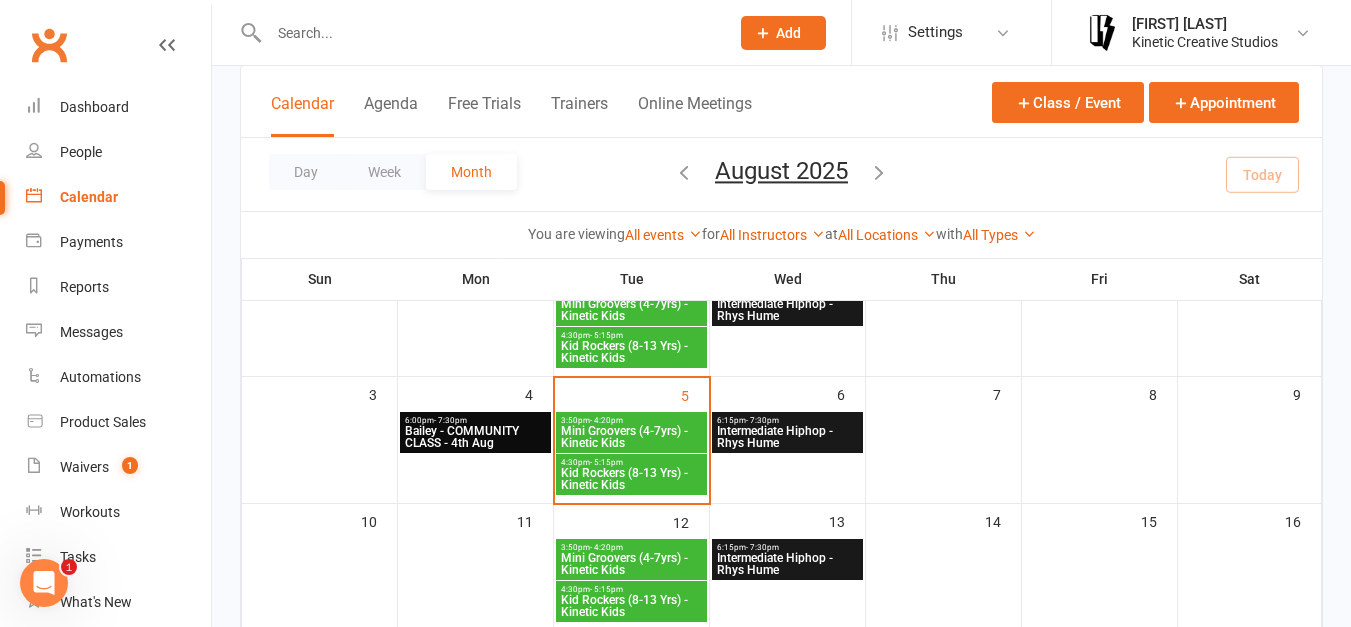 scroll, scrollTop: 188, scrollLeft: 0, axis: vertical 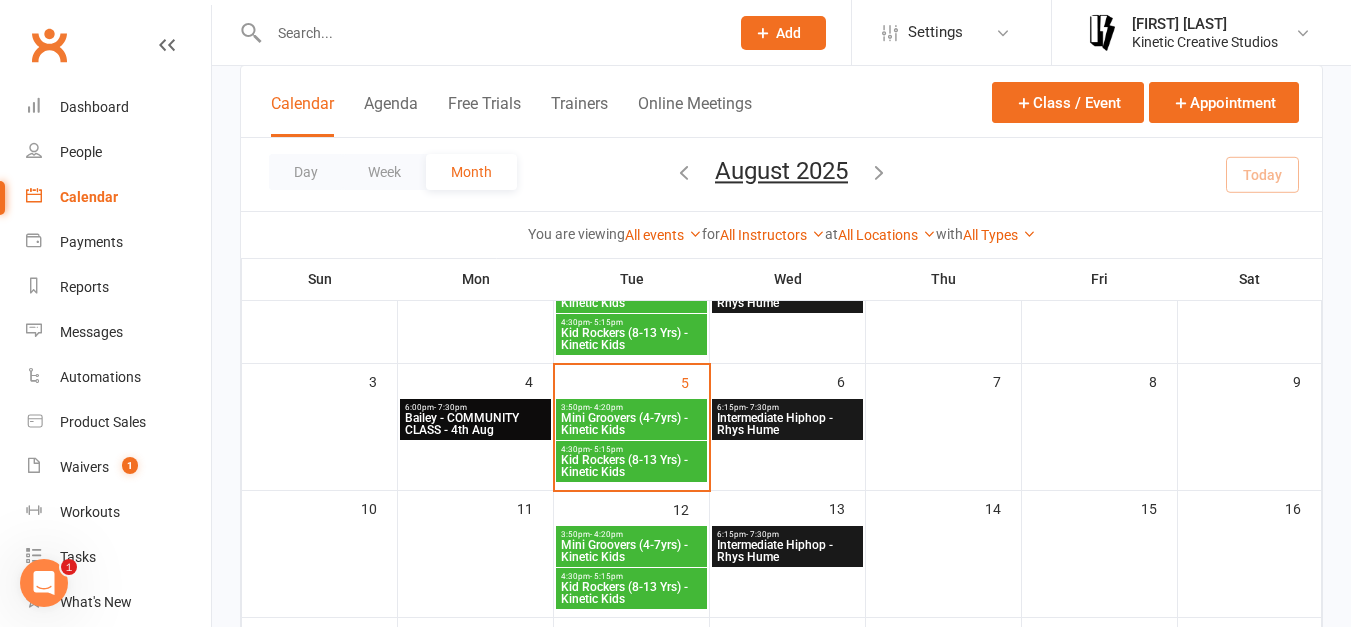 click on "Mini Groovers (4-7yrs) - Kinetic Kids" at bounding box center (631, 424) 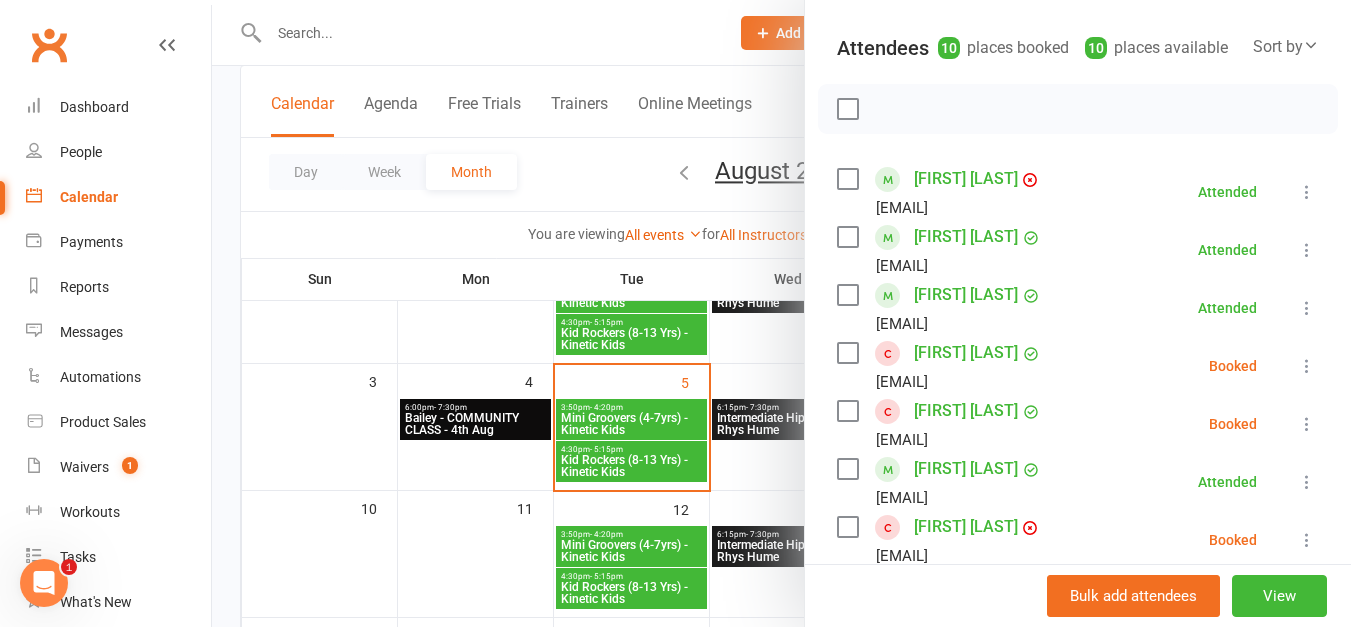 scroll, scrollTop: 272, scrollLeft: 0, axis: vertical 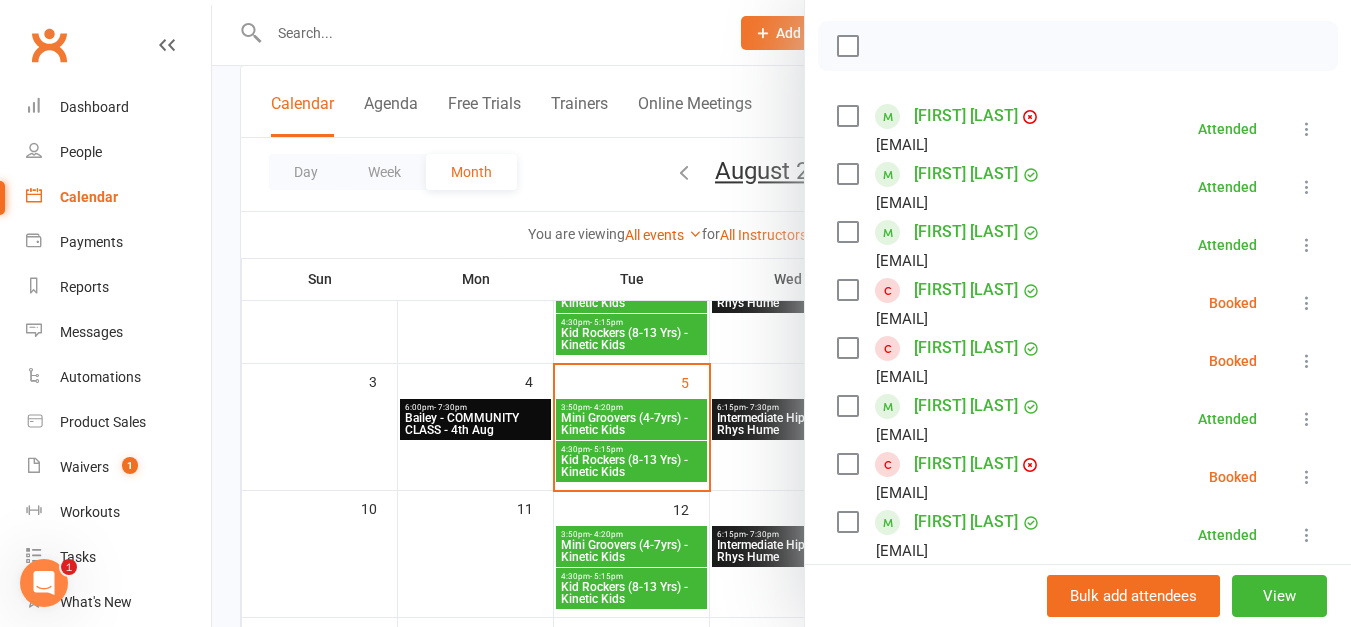 click at bounding box center (847, 290) 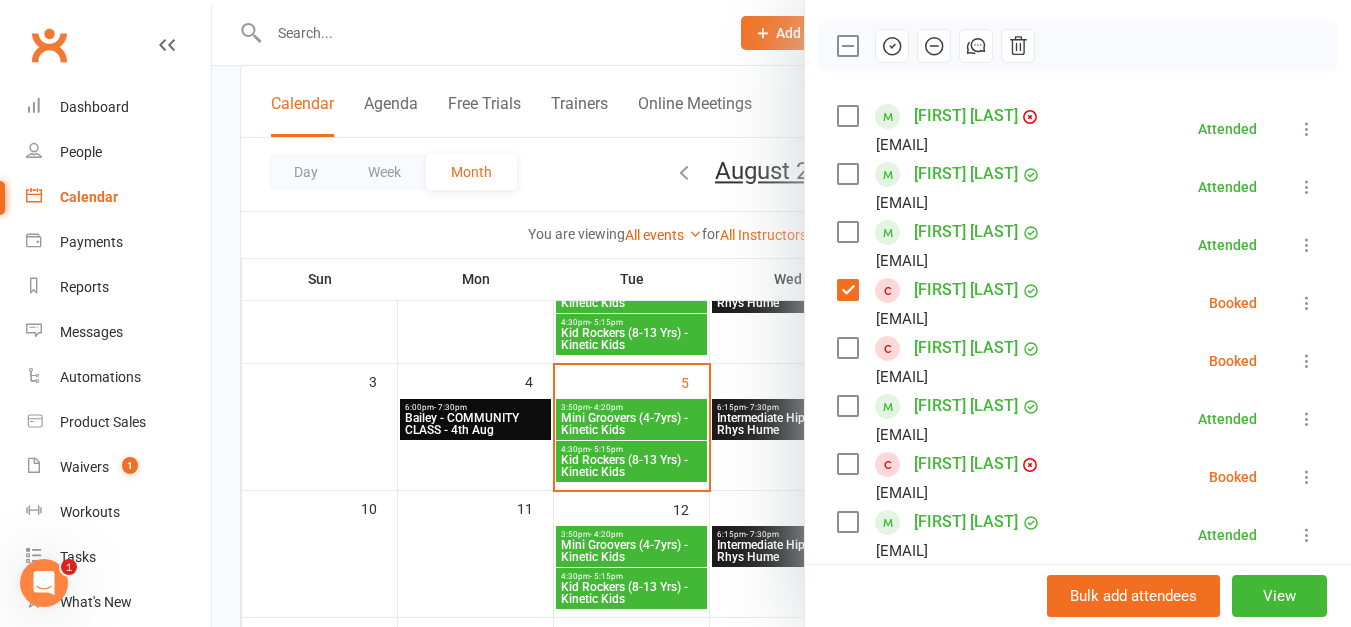 click at bounding box center [847, 348] 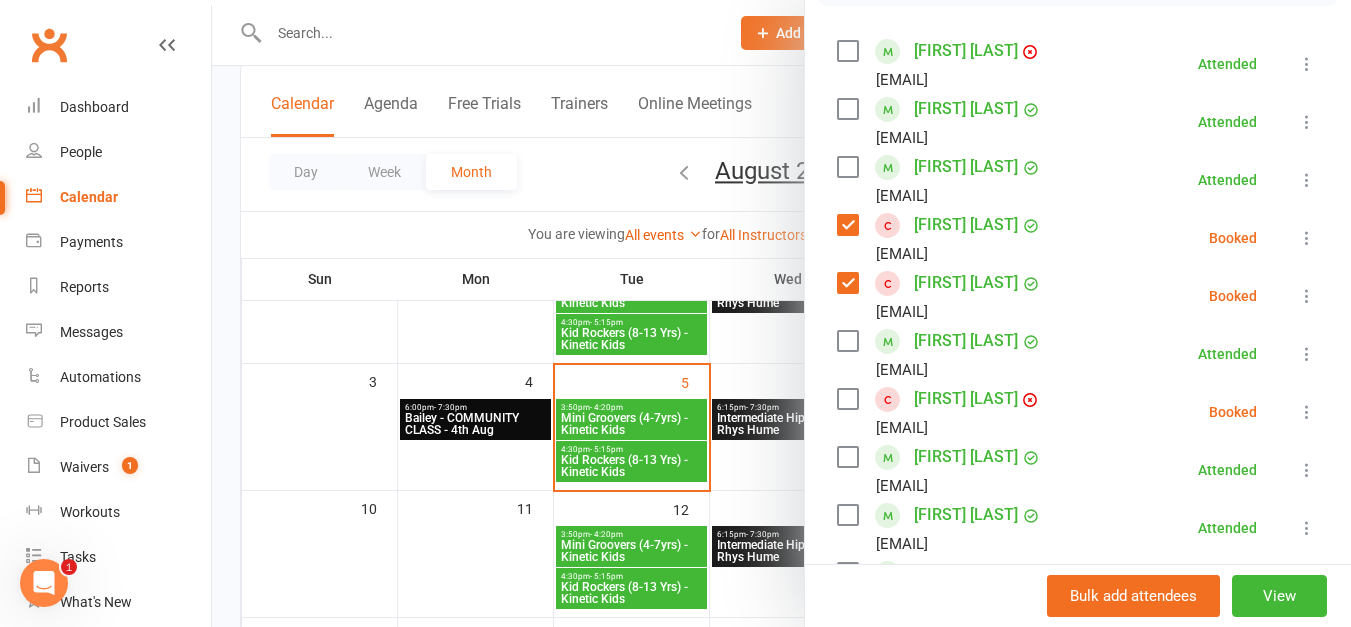 scroll, scrollTop: 337, scrollLeft: 0, axis: vertical 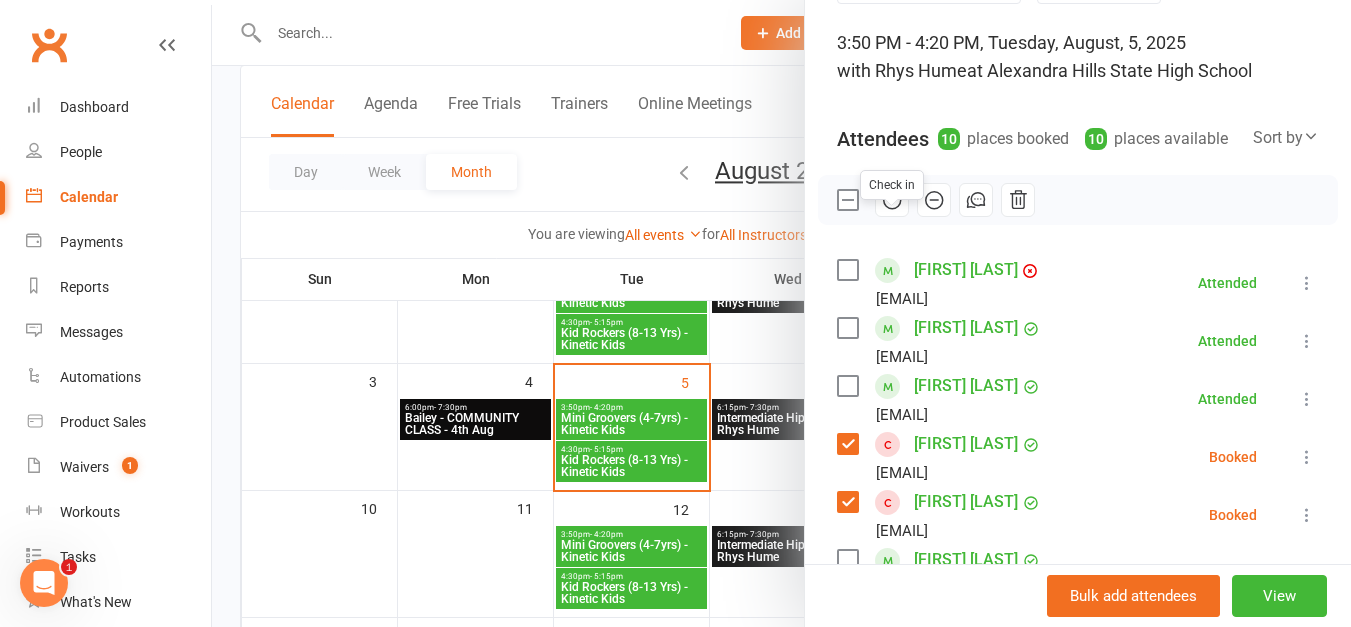 click 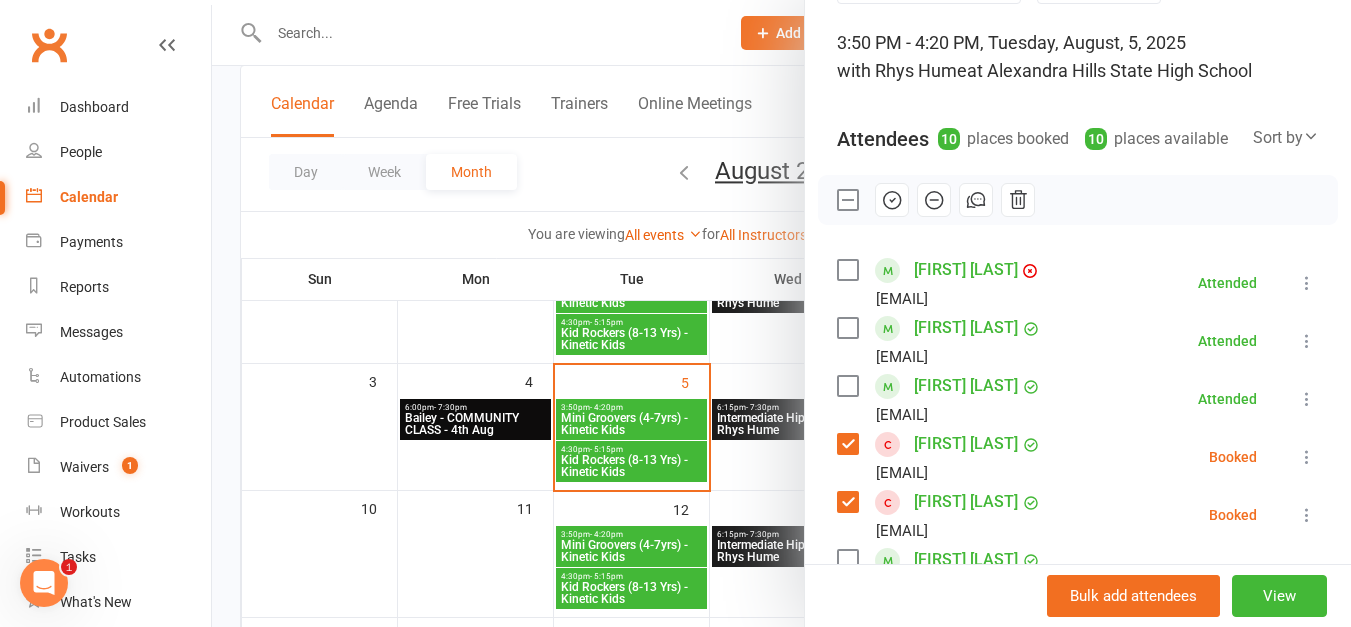 click at bounding box center [781, 313] 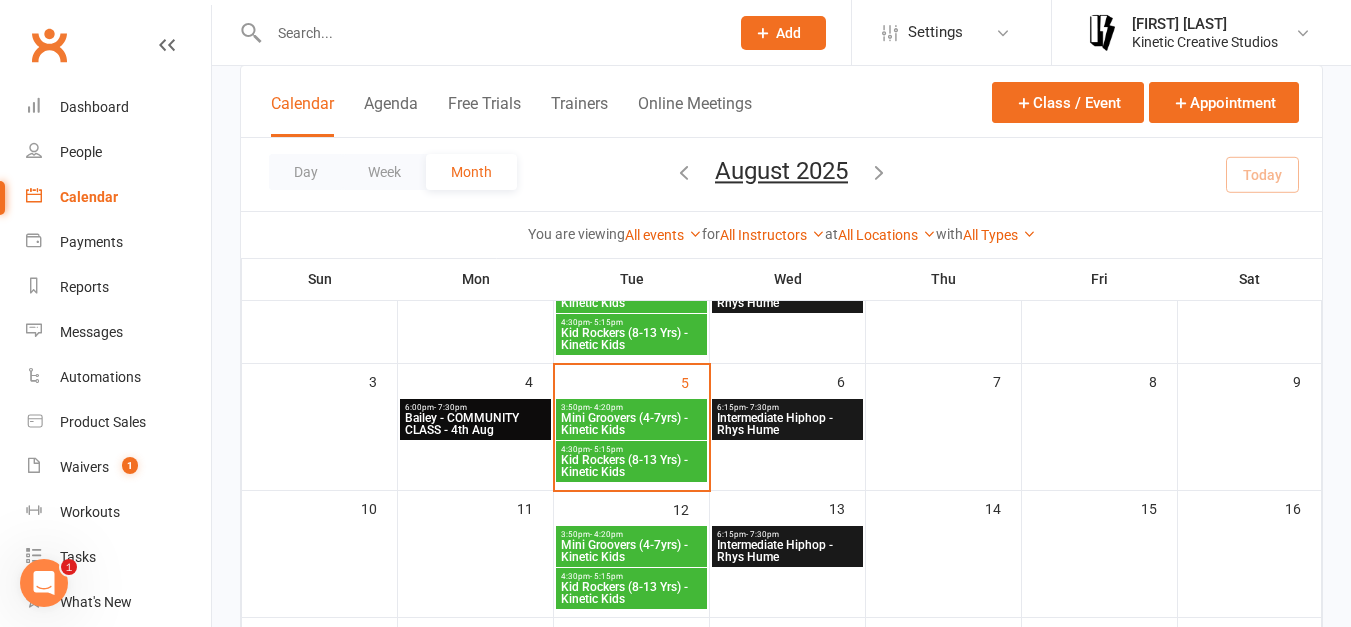 click on "Mini Groovers (4-7yrs) - Kinetic Kids" at bounding box center [631, 424] 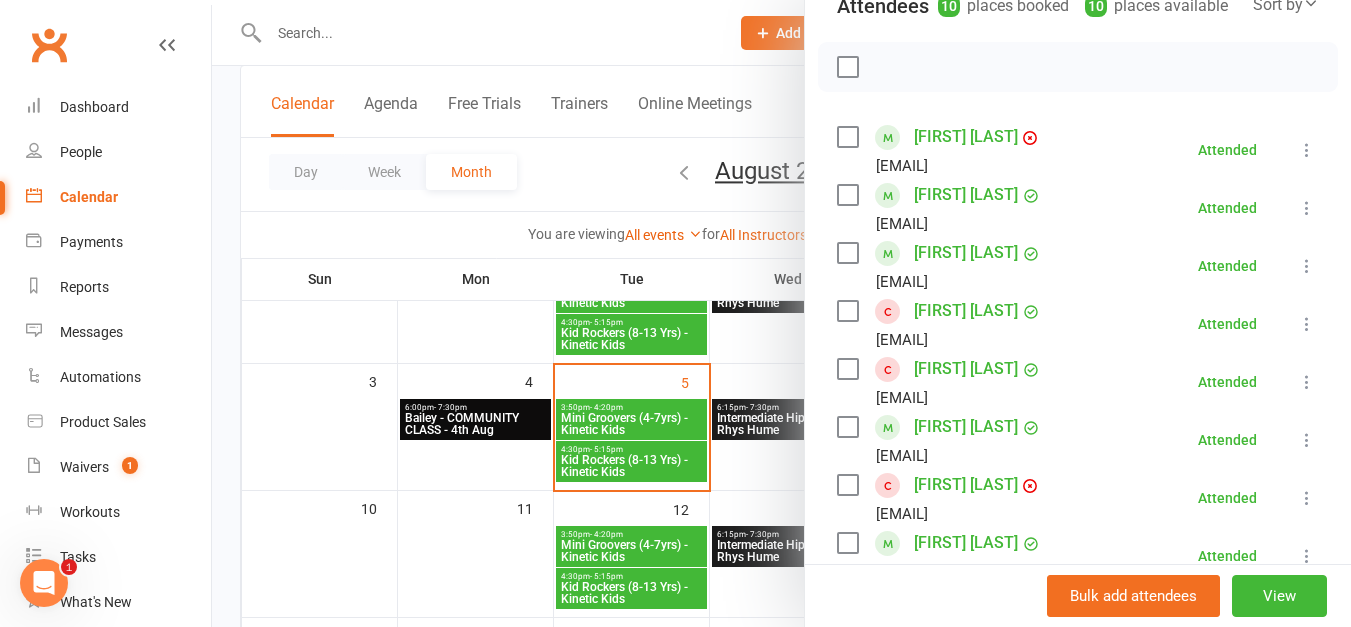scroll, scrollTop: 241, scrollLeft: 0, axis: vertical 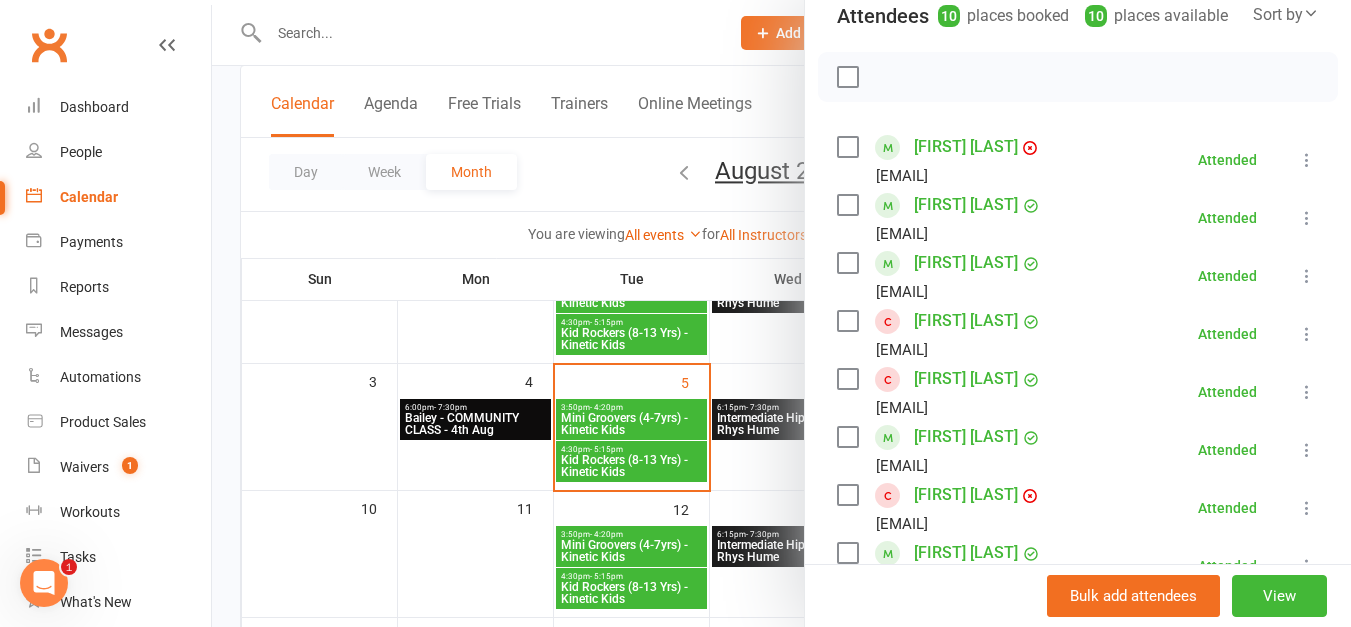 click at bounding box center (781, 313) 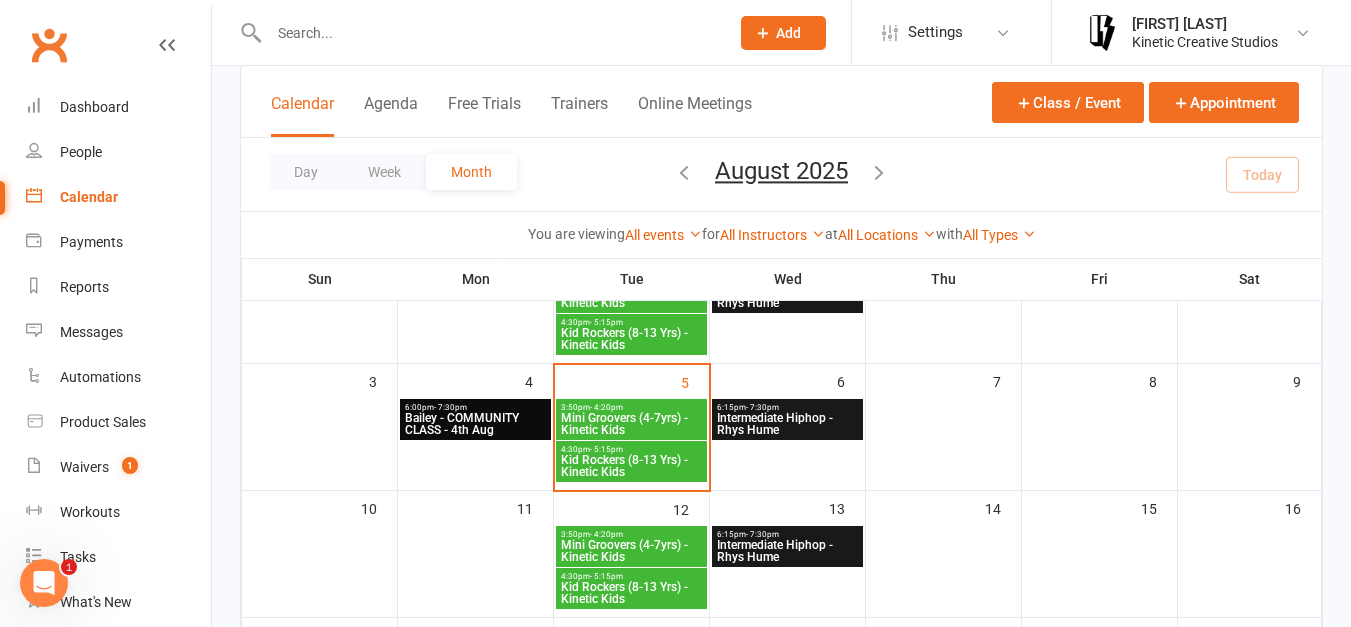click at bounding box center (489, 33) 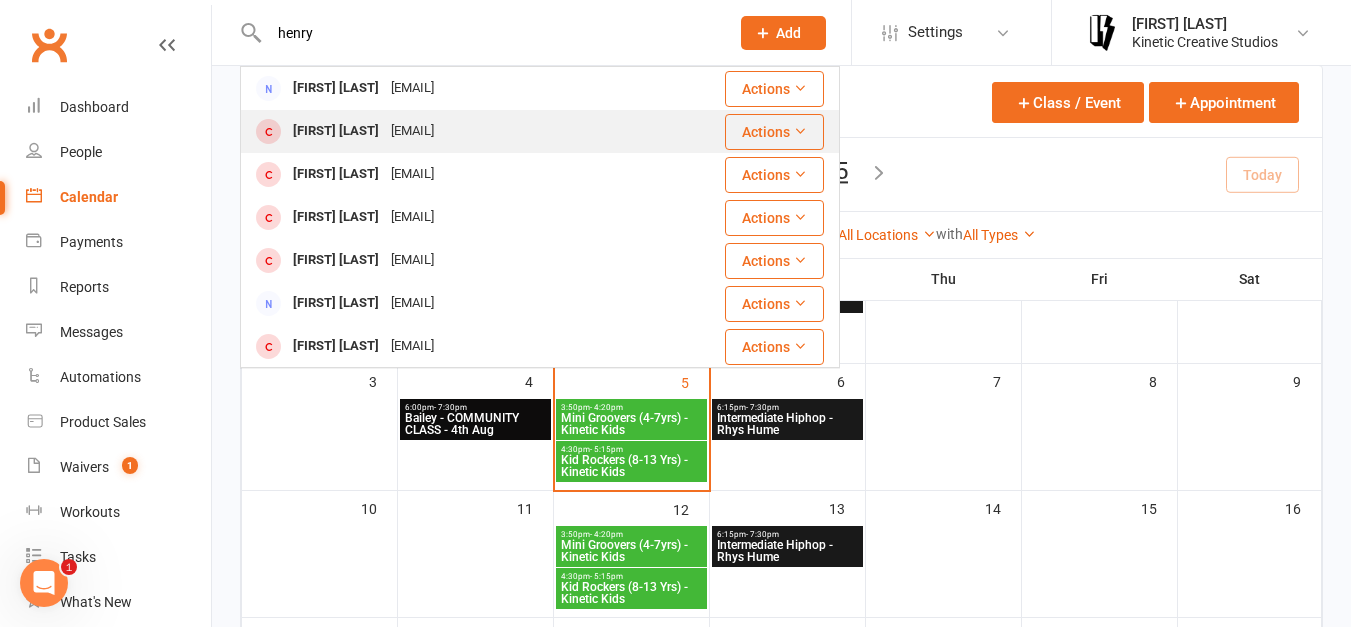 type on "henry" 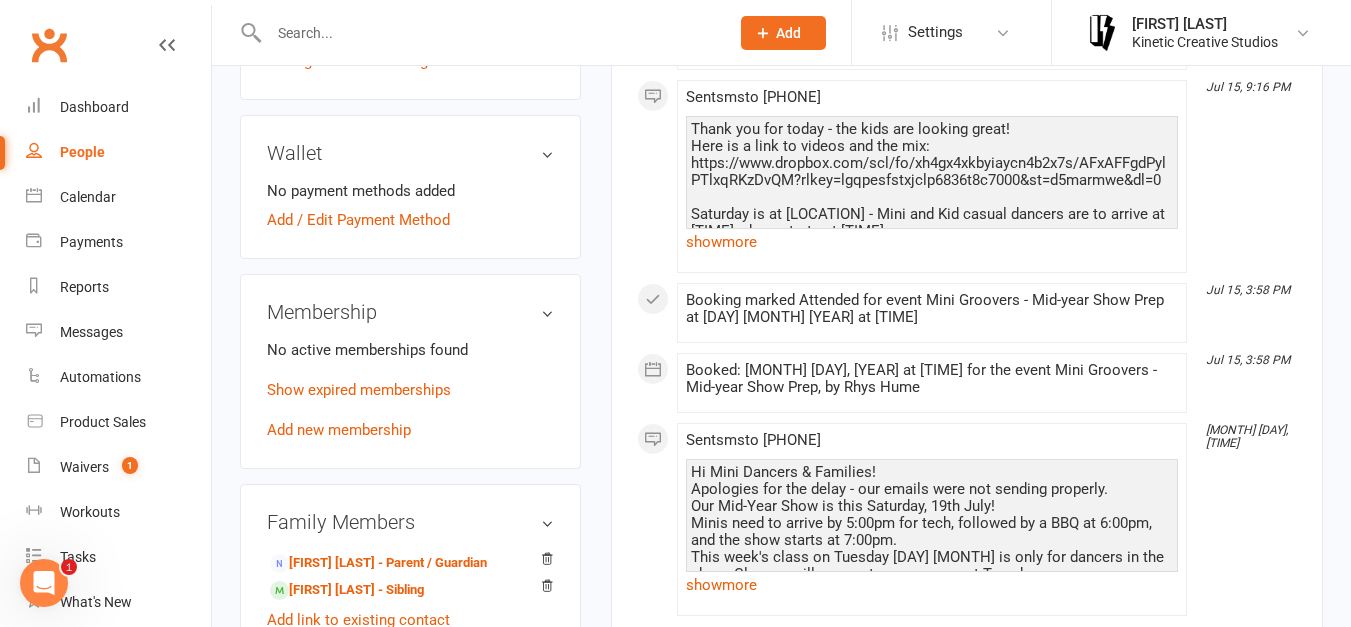 scroll, scrollTop: 685, scrollLeft: 0, axis: vertical 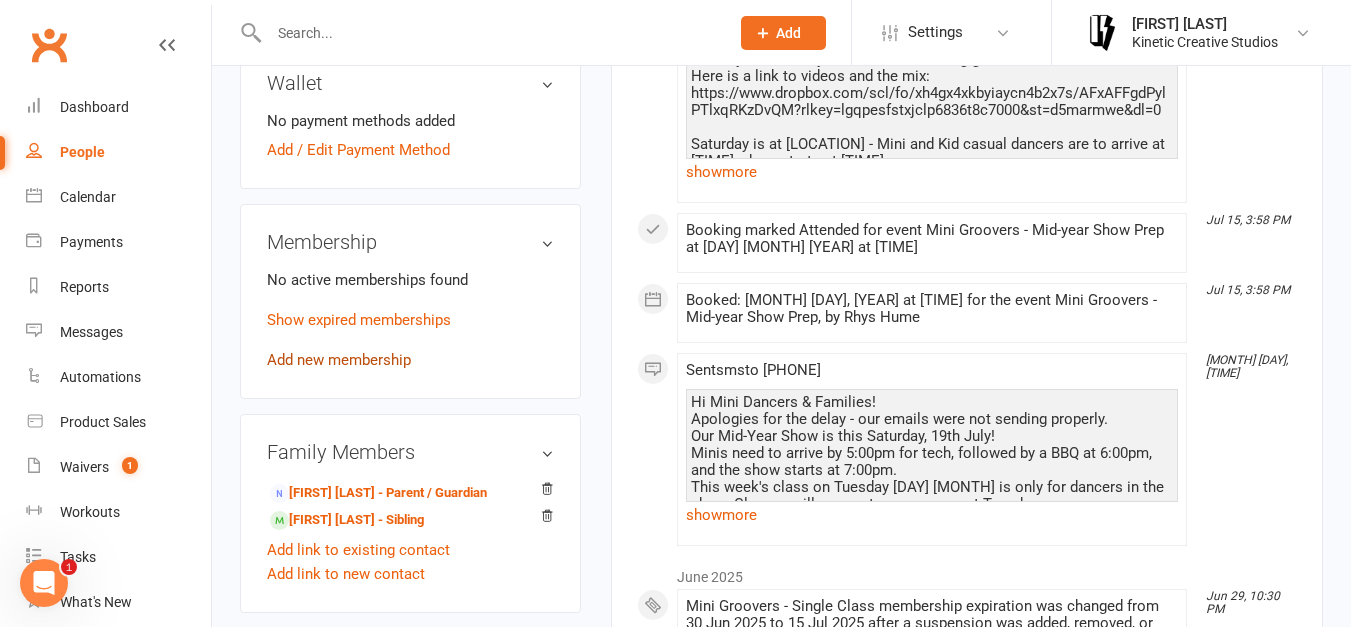 click on "Add new membership" at bounding box center [339, 360] 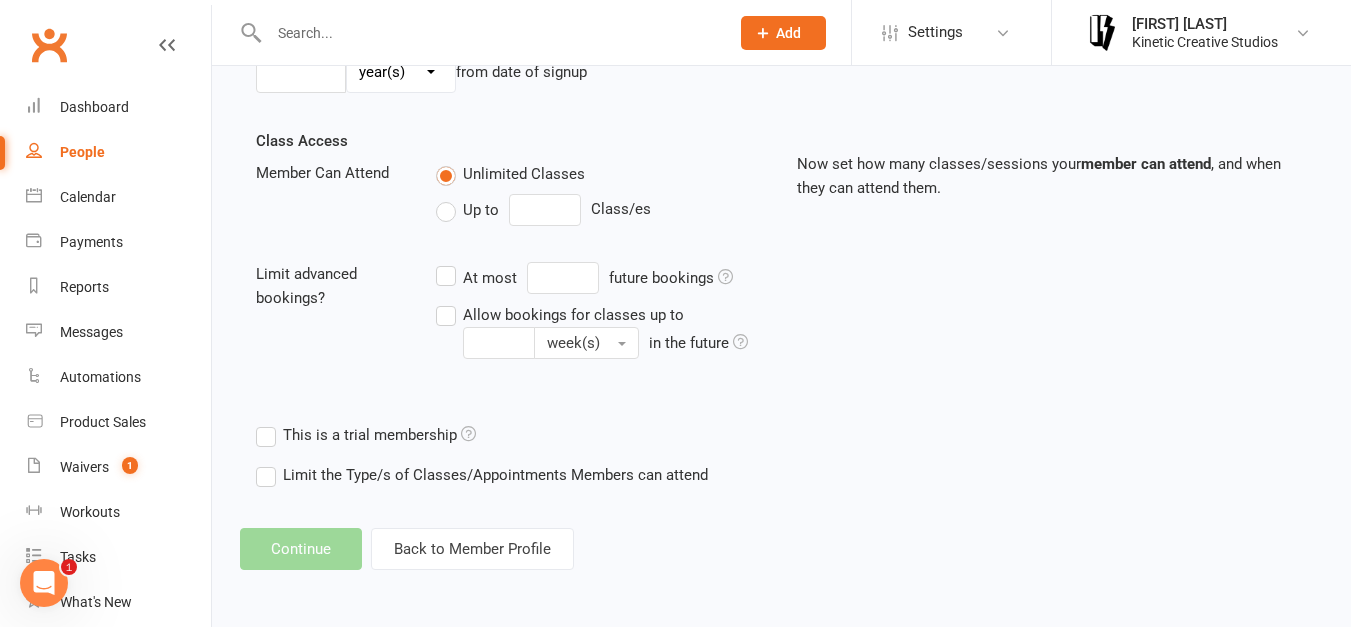 scroll, scrollTop: 0, scrollLeft: 0, axis: both 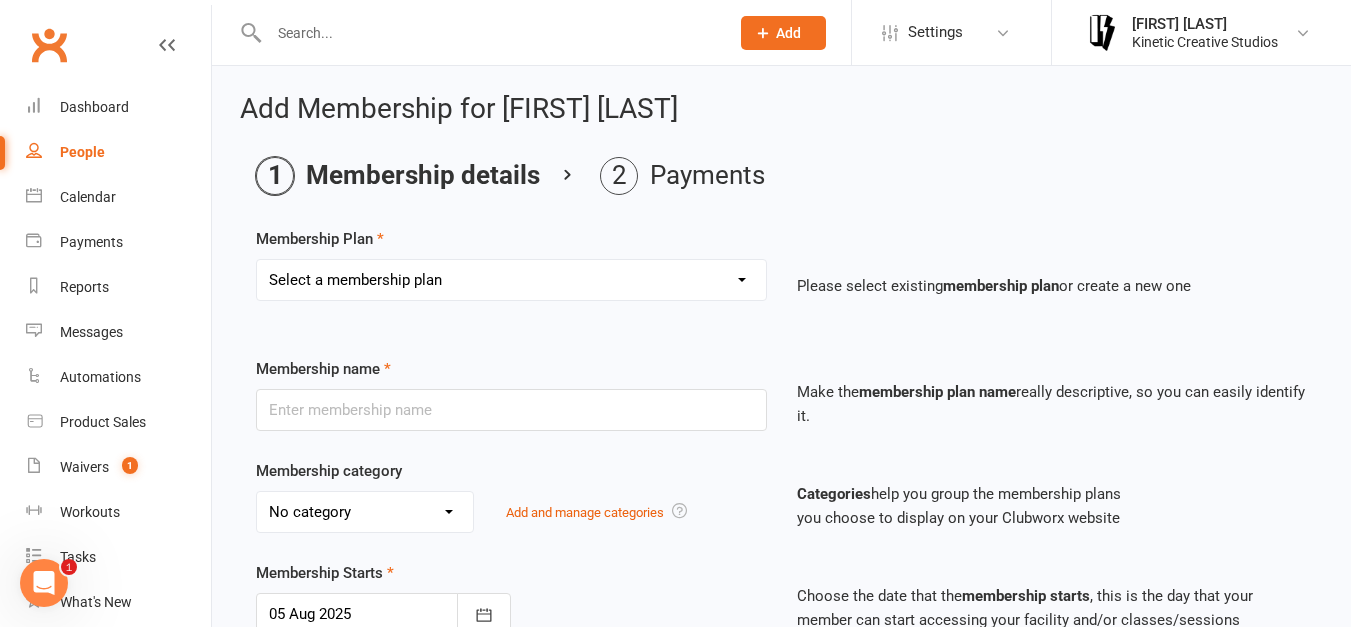 click on "Select a membership plan Create new Membership Plan Mini Groovers - Single Class Kid Rockers - Single Class Mini Groovers - Term Pass Kid Rockers Term Pass Birthday Pass Kinesphere - Open Crew 24 The Kin - Open Crew 24 Kindred - Open Crew 24 New - Name TBD - Open Crew 24 Klique - Varsity Crew 24 Kaleidoscope - Varsity Crew 24 Statik - Varsity Crew 24 Kommotion - Varsity Crew 24 Kudos - Kids Crew 24 Krunch - Mini Crew 24 Gym Humxn Payment Plan GP Mentorship 2024 GP Mentorship 2024 - Pay Off Kommunity - Single Pass Auditions Danchella Payment Plan 2025 Kinetic Program Workshop Pass - $25 HHI ENTRY Double Workshop Pass - $40 HHI NAT ENTRY Community Class Pass - $20 2025 Small Crew - Weekly 2025 Small Crew - Fortnight" at bounding box center (511, 280) 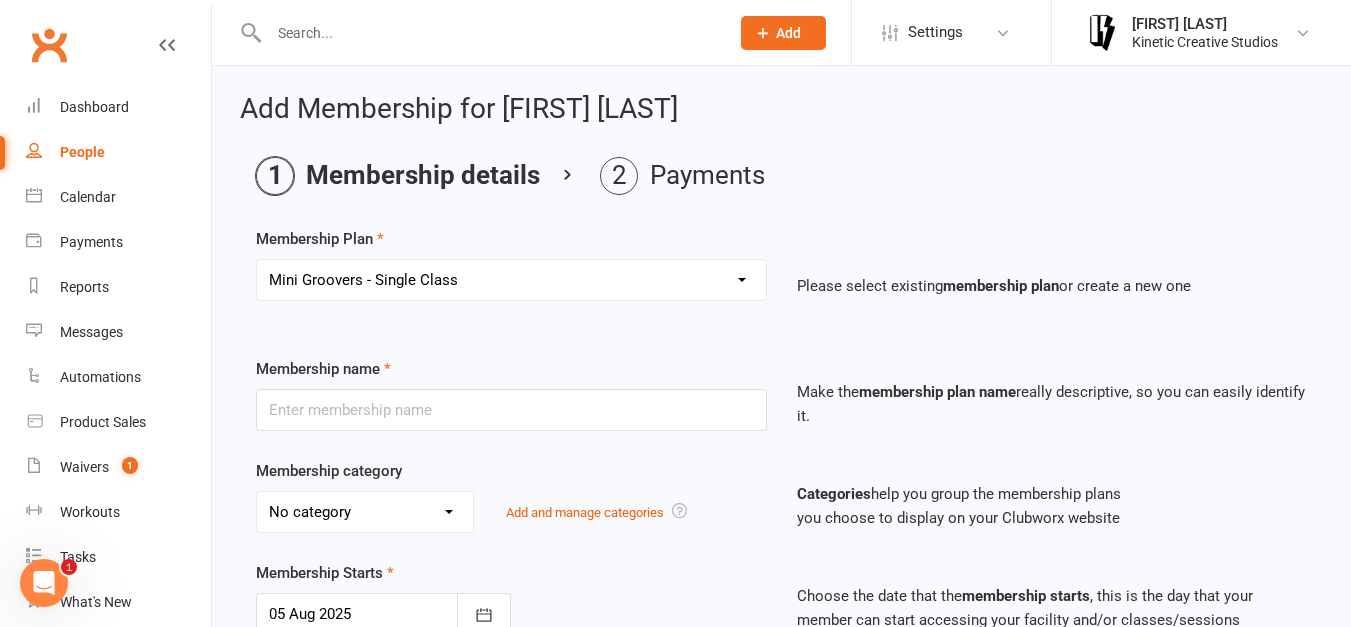 click on "Select a membership plan Create new Membership Plan Mini Groovers - Single Class Kid Rockers - Single Class Mini Groovers - Term Pass Kid Rockers Term Pass Birthday Pass Kinesphere - Open Crew 24 The Kin - Open Crew 24 Kindred - Open Crew 24 New - Name TBD - Open Crew 24 Klique - Varsity Crew 24 Kaleidoscope - Varsity Crew 24 Statik - Varsity Crew 24 Kommotion - Varsity Crew 24 Kudos - Kids Crew 24 Krunch - Mini Crew 24 Gym Humxn Payment Plan GP Mentorship 2024 GP Mentorship 2024 - Pay Off Kommunity - Single Pass Auditions Danchella Payment Plan 2025 Kinetic Program Workshop Pass - $25 HHI ENTRY Double Workshop Pass - $40 HHI NAT ENTRY Community Class Pass - $20 2025 Small Crew - Weekly 2025 Small Crew - Fortnight" at bounding box center [511, 280] 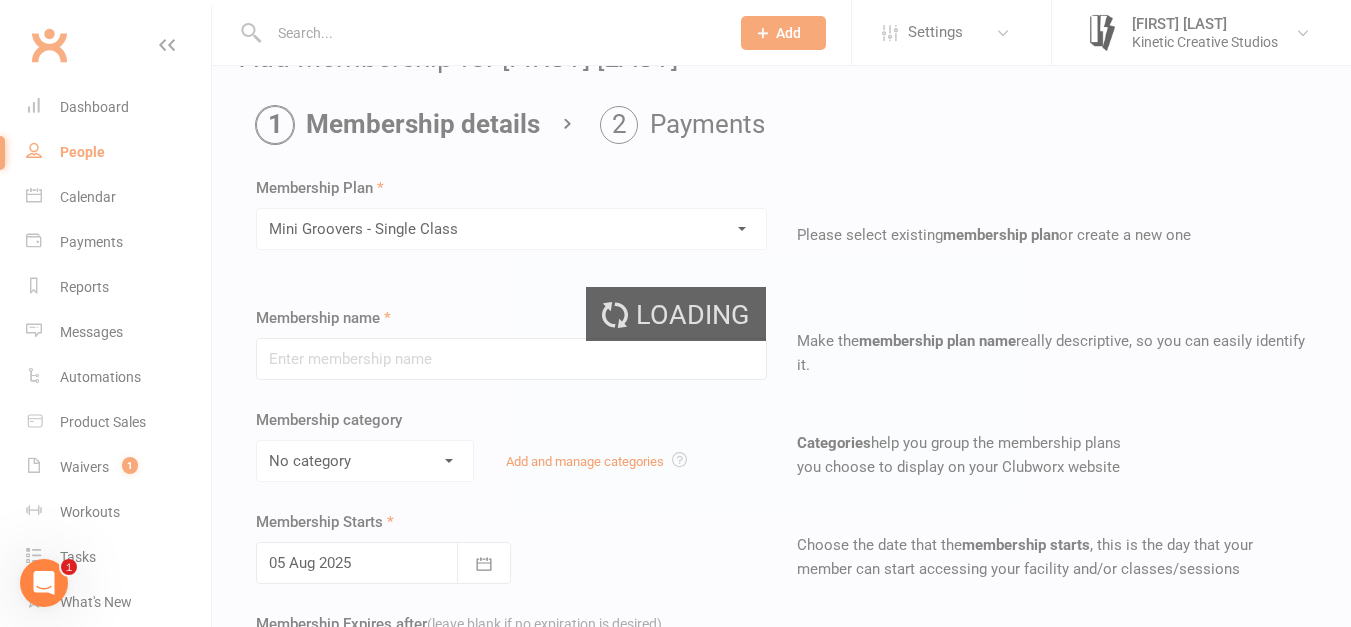 type on "Mini Groovers - Single Class" 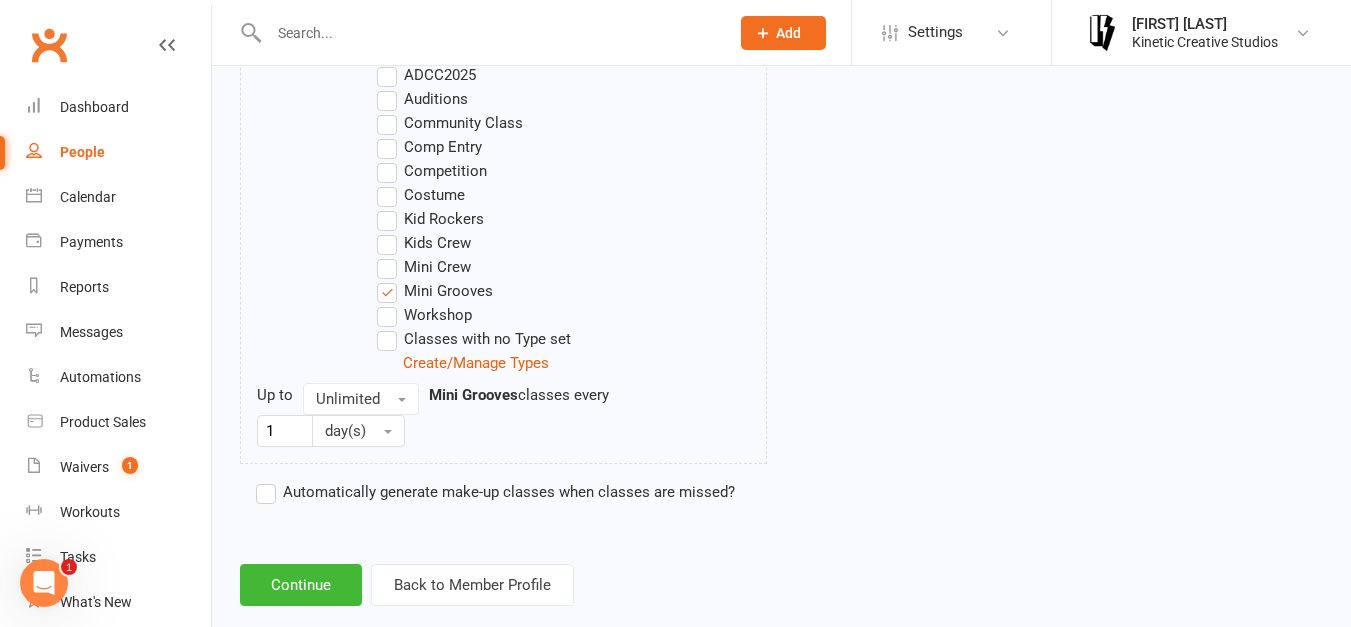 scroll, scrollTop: 1113, scrollLeft: 0, axis: vertical 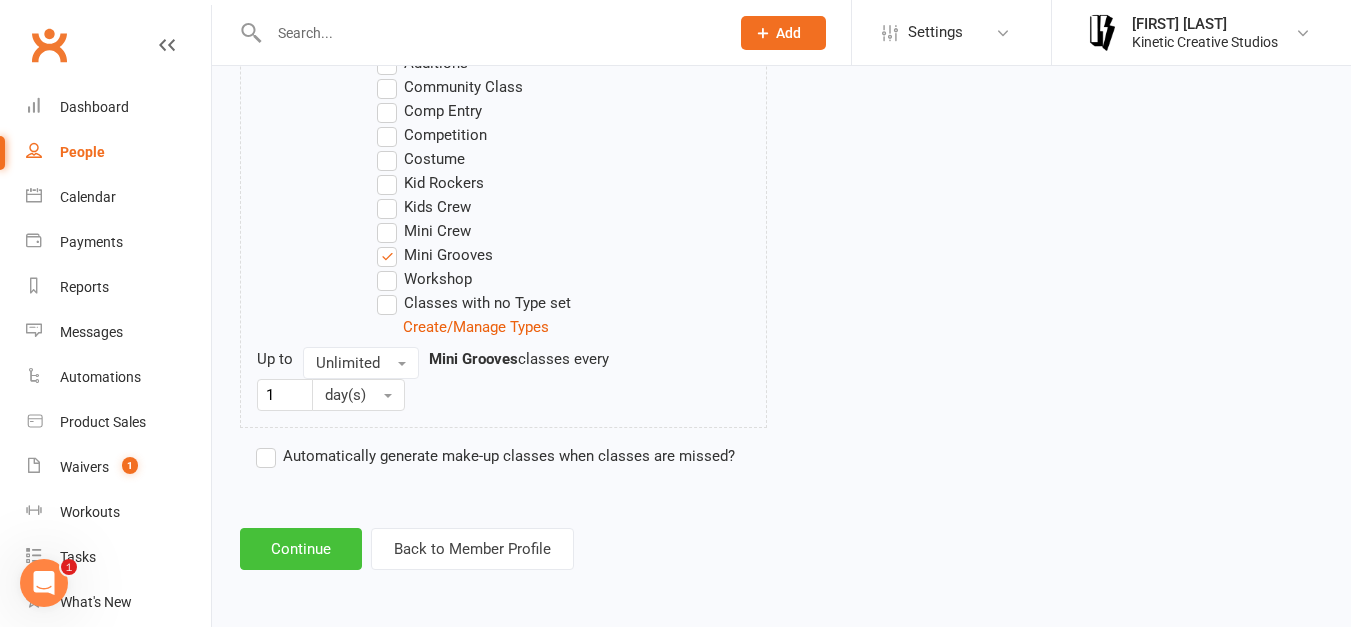click on "Continue" at bounding box center (301, 549) 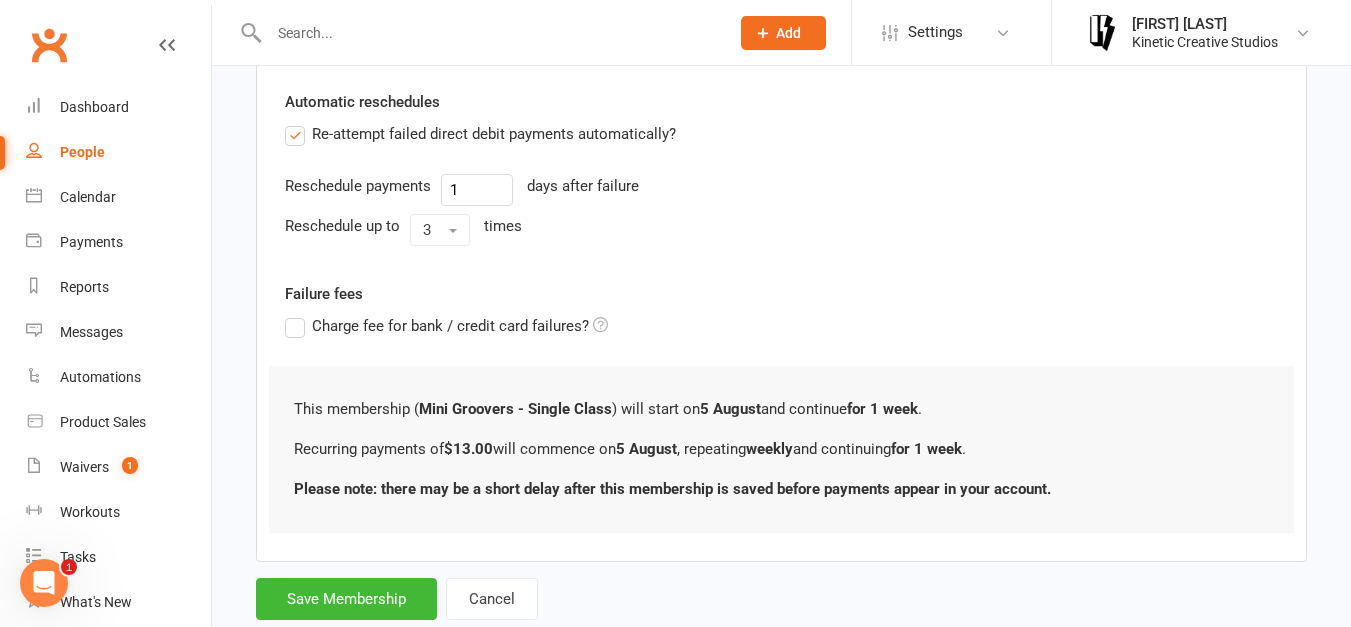 scroll, scrollTop: 747, scrollLeft: 0, axis: vertical 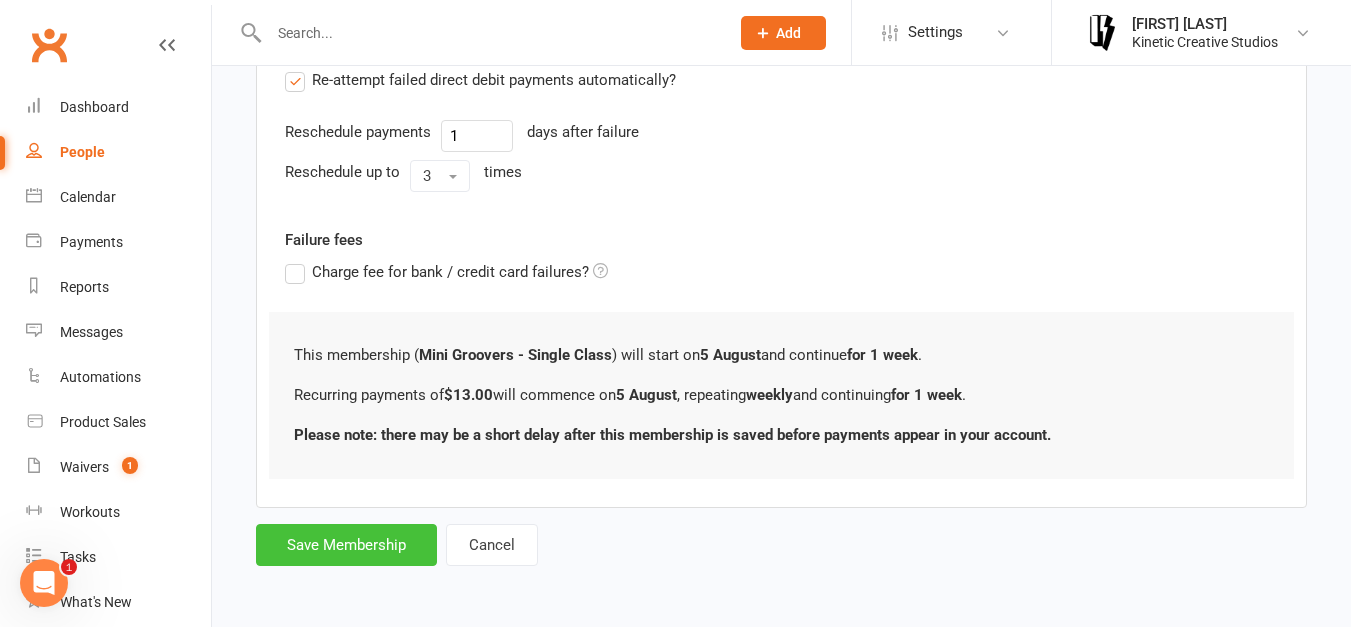 click on "Save Membership" at bounding box center (346, 545) 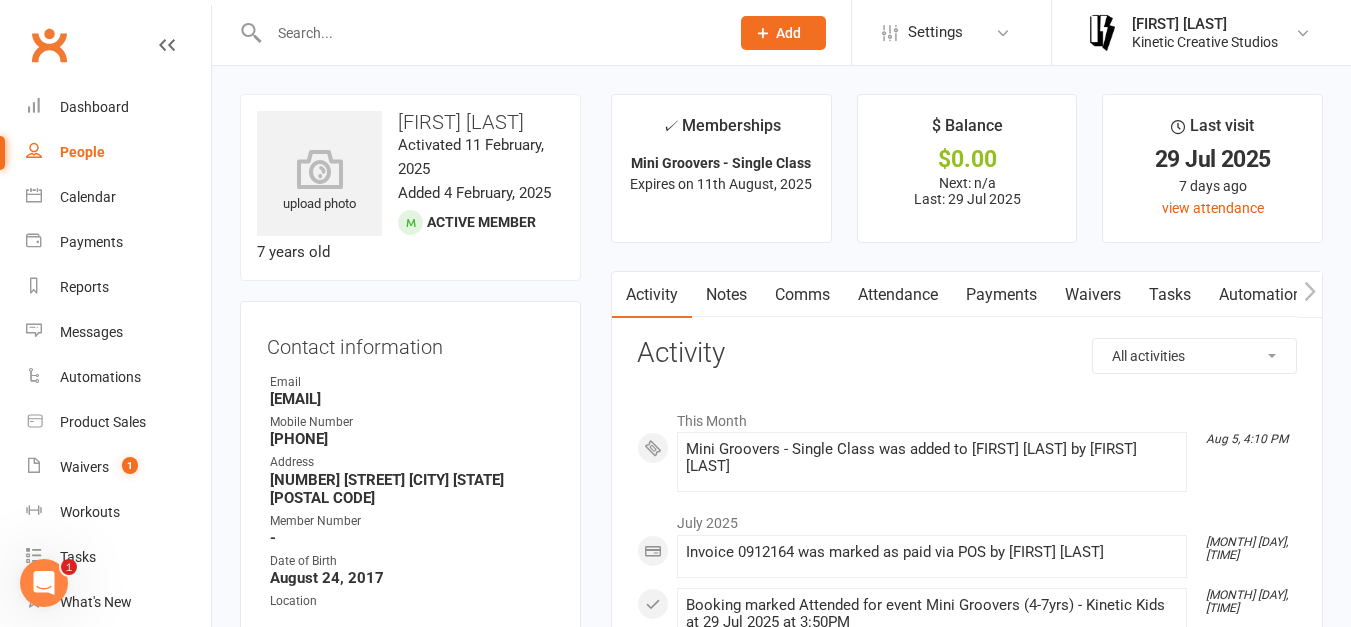 scroll, scrollTop: 1, scrollLeft: 0, axis: vertical 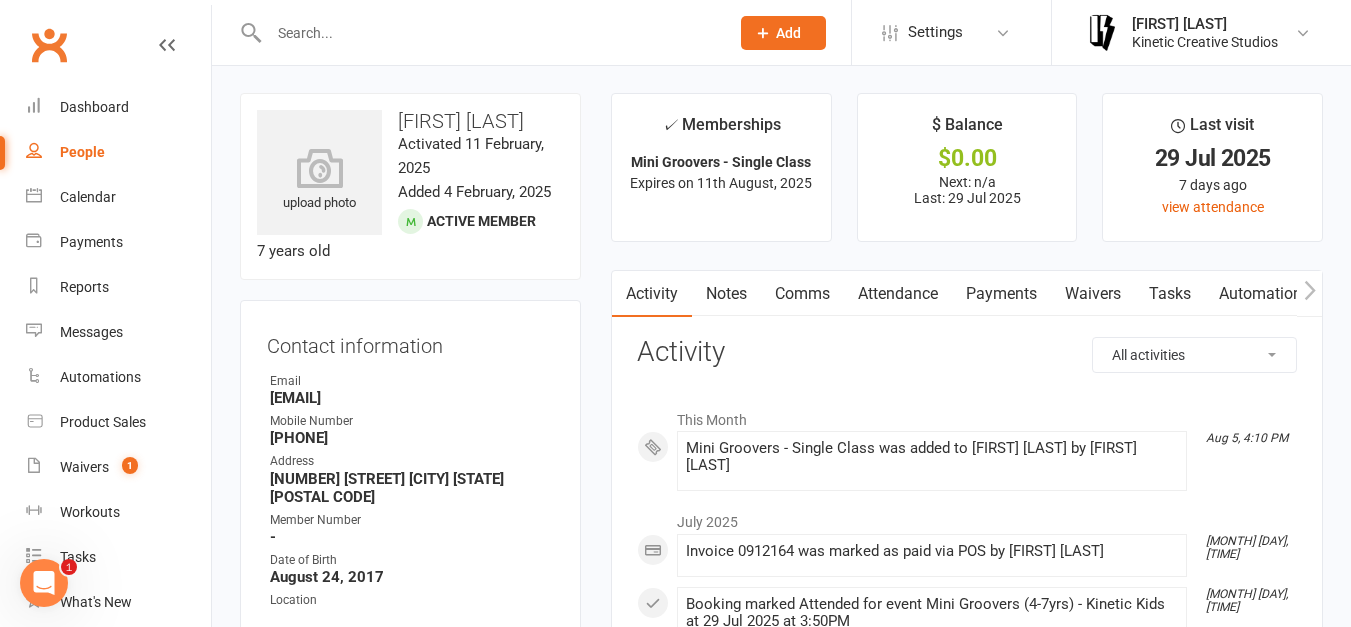 click on "Attendance" at bounding box center (898, 294) 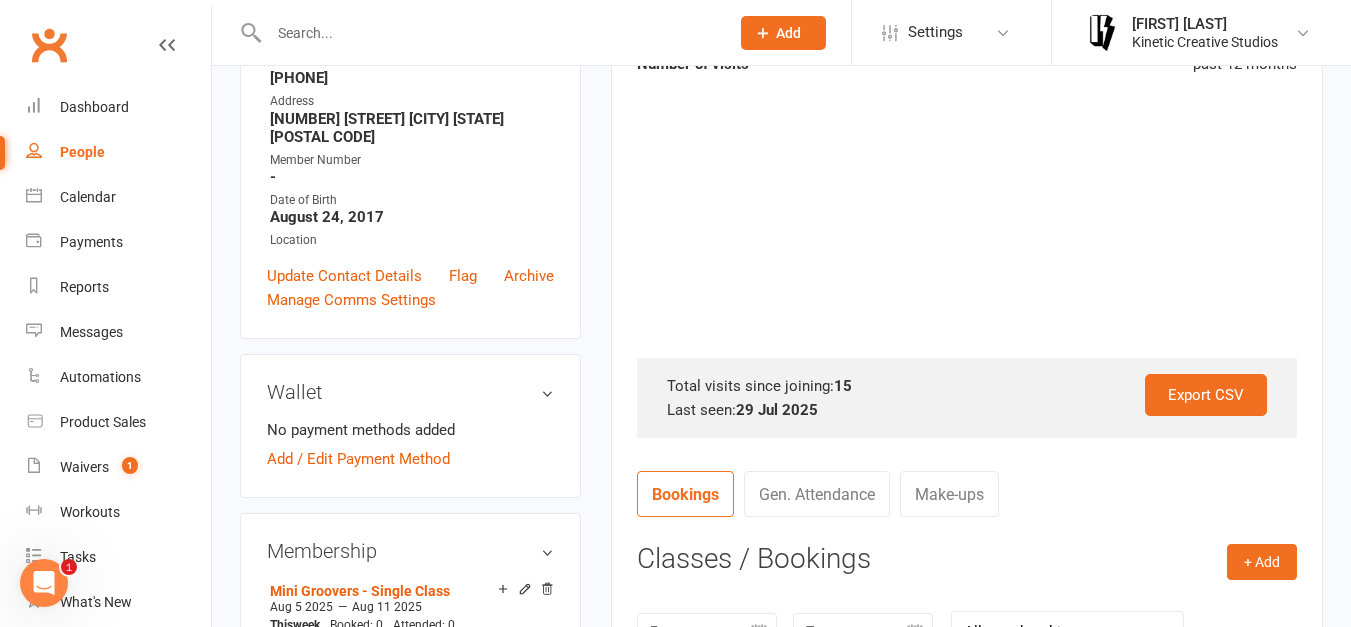 scroll, scrollTop: 522, scrollLeft: 0, axis: vertical 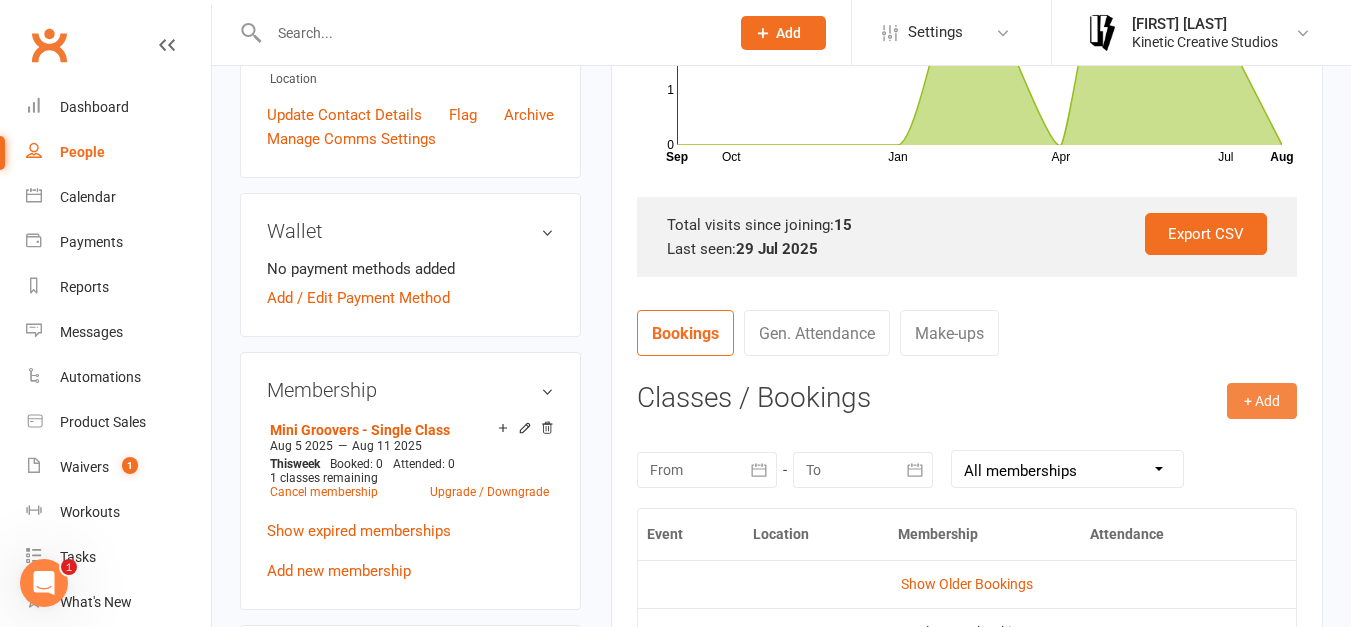 click on "+ Add" at bounding box center [1262, 401] 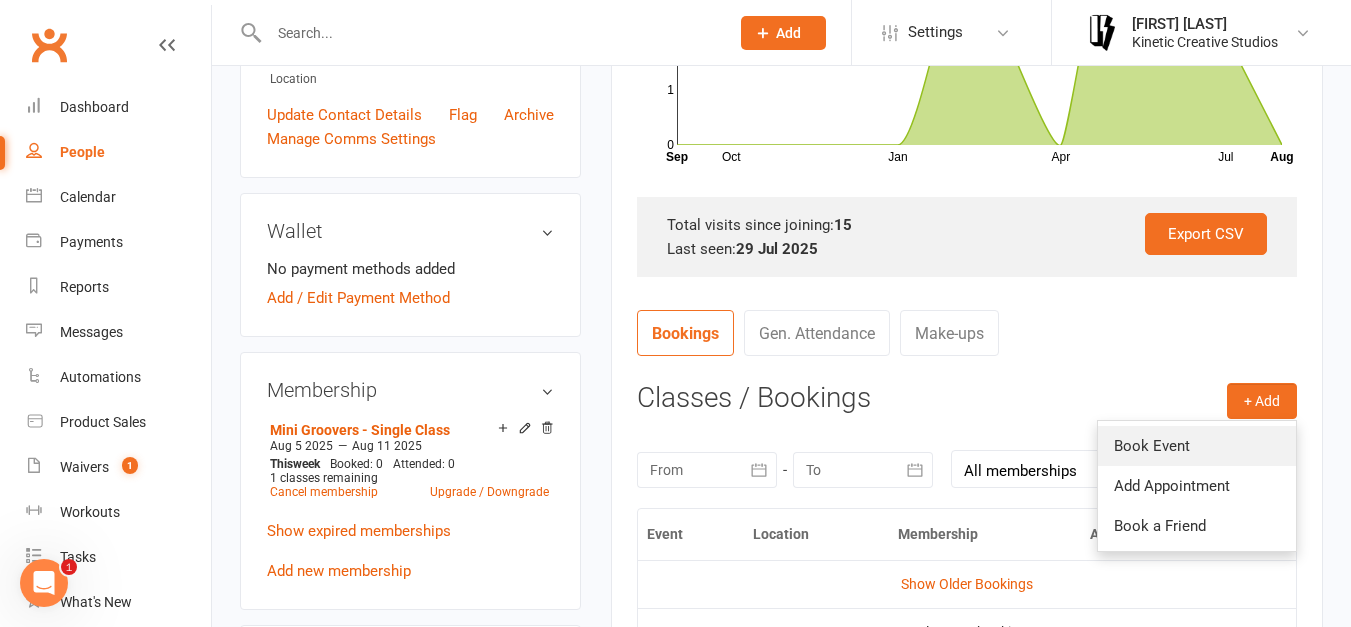 click on "Book Event" at bounding box center (1197, 446) 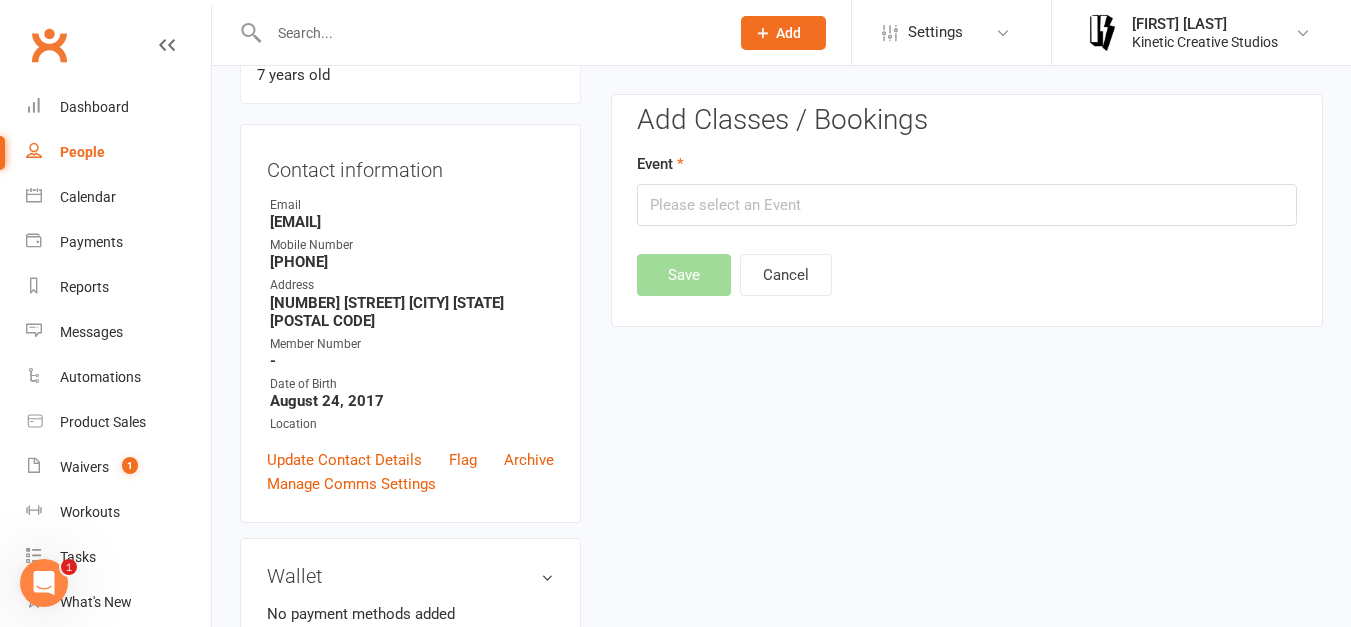 scroll, scrollTop: 171, scrollLeft: 0, axis: vertical 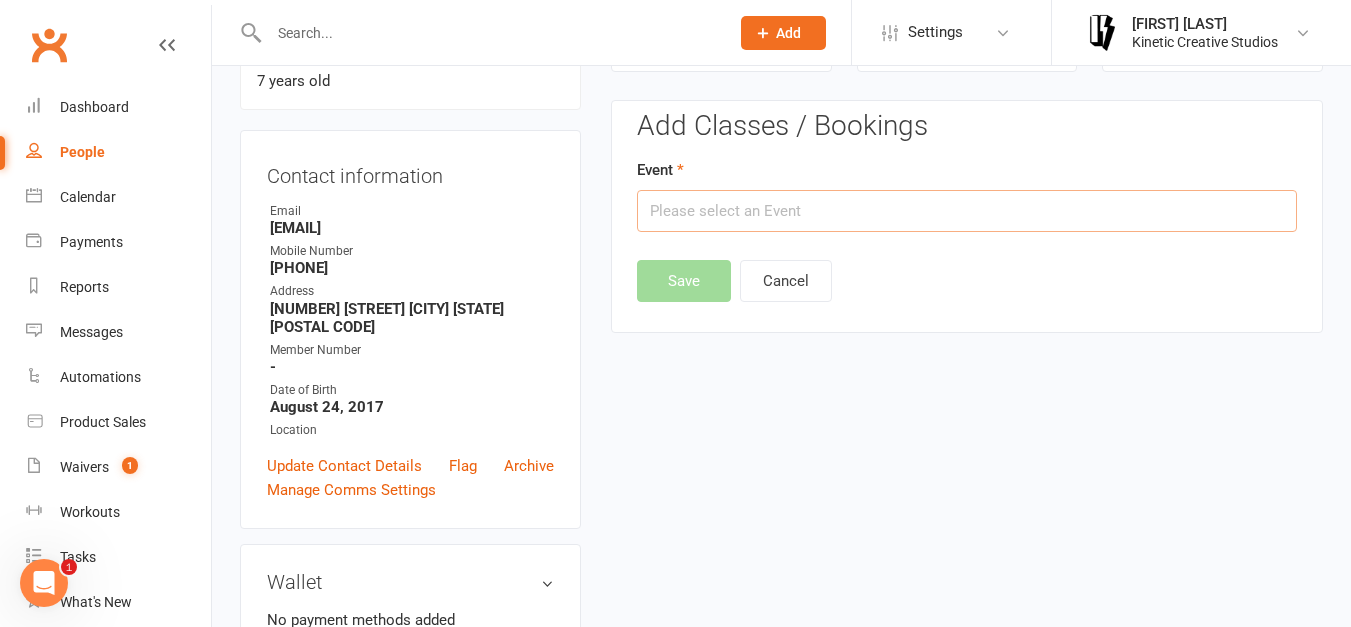 click at bounding box center (967, 211) 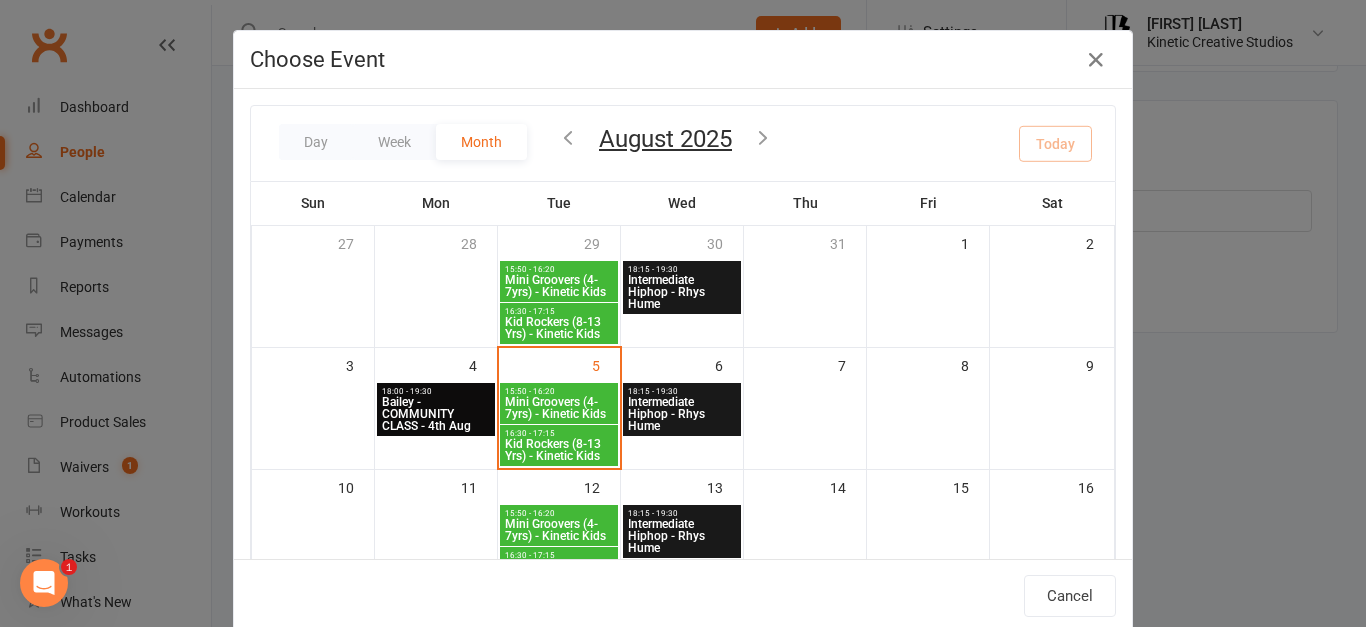 click on "Mini Groovers (4-7yrs) - Kinetic Kids" at bounding box center [559, 408] 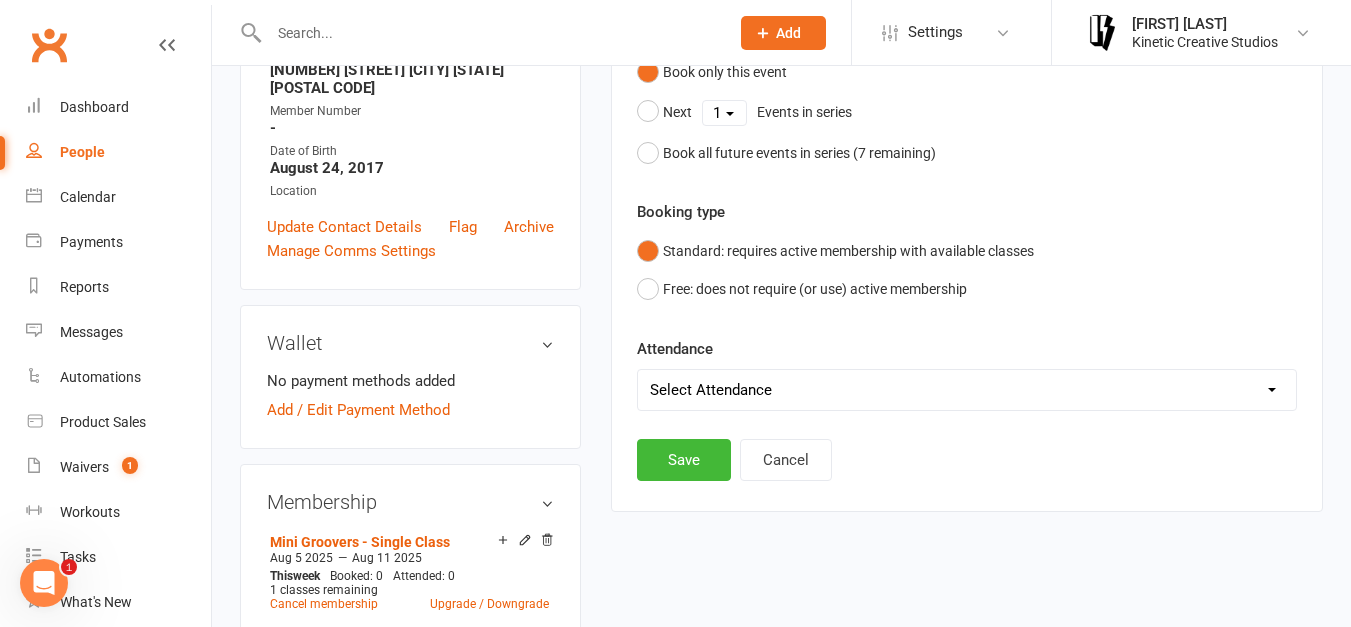 scroll, scrollTop: 418, scrollLeft: 0, axis: vertical 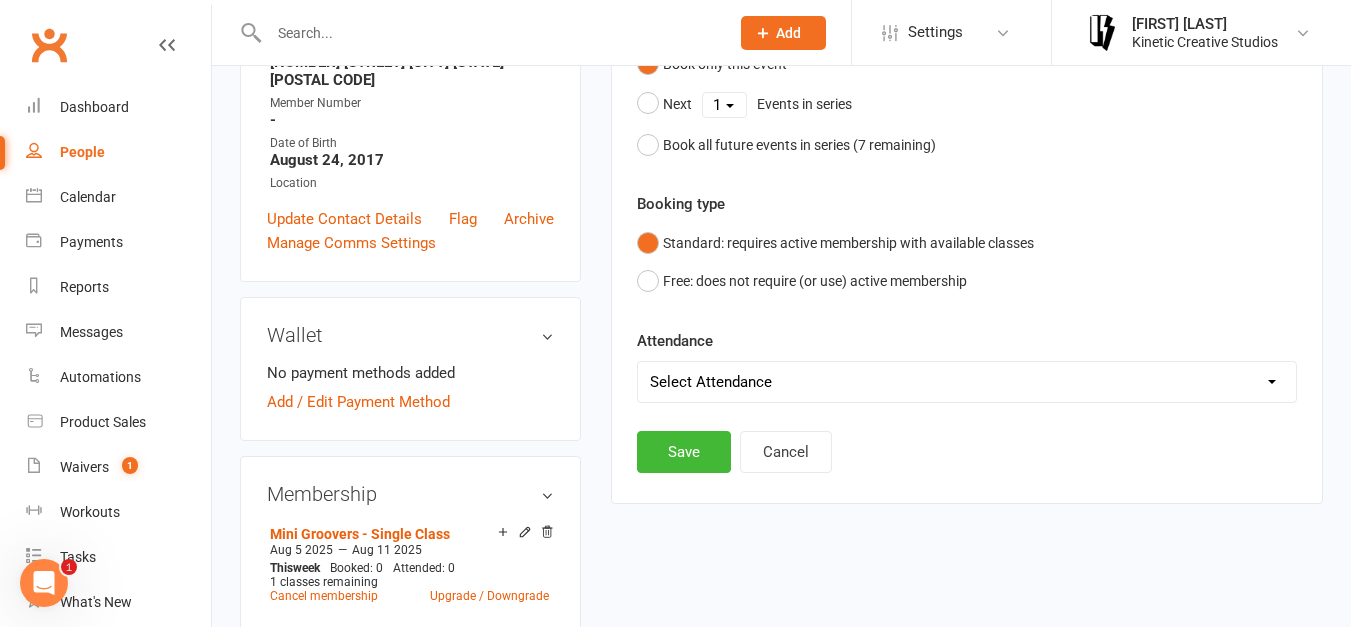 click on "Select Attendance Attended Absent" at bounding box center (967, 382) 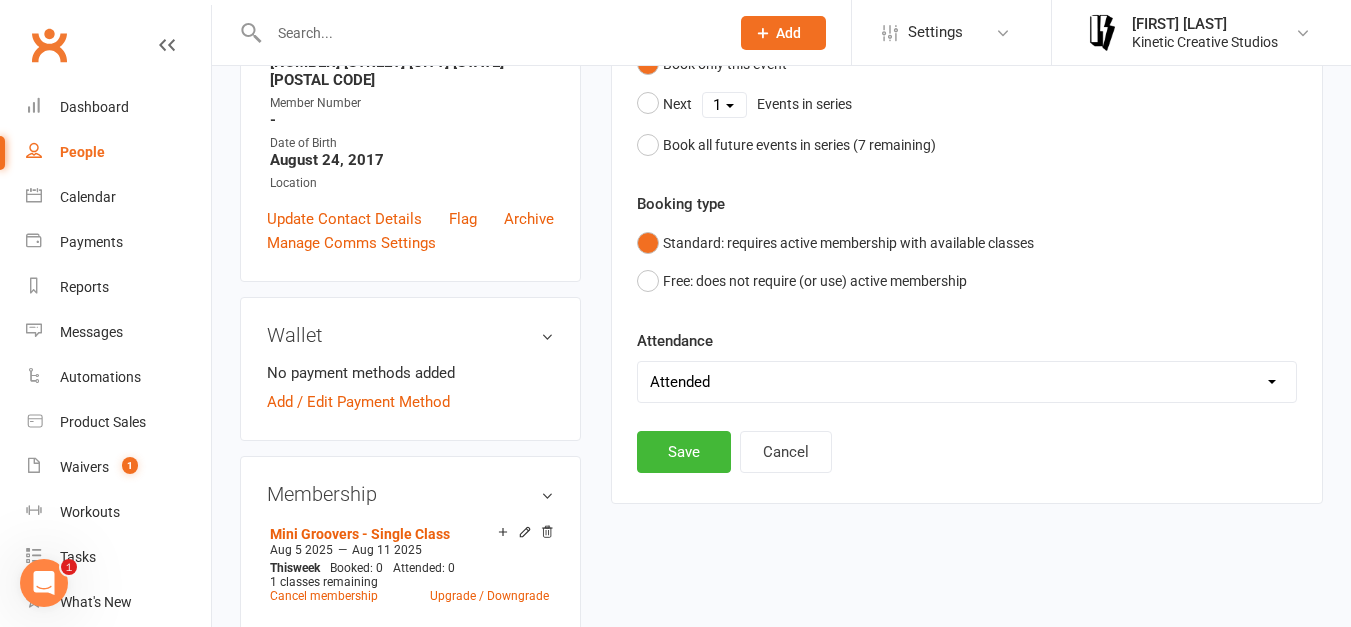 click on "Select Attendance Attended Absent" at bounding box center (967, 382) 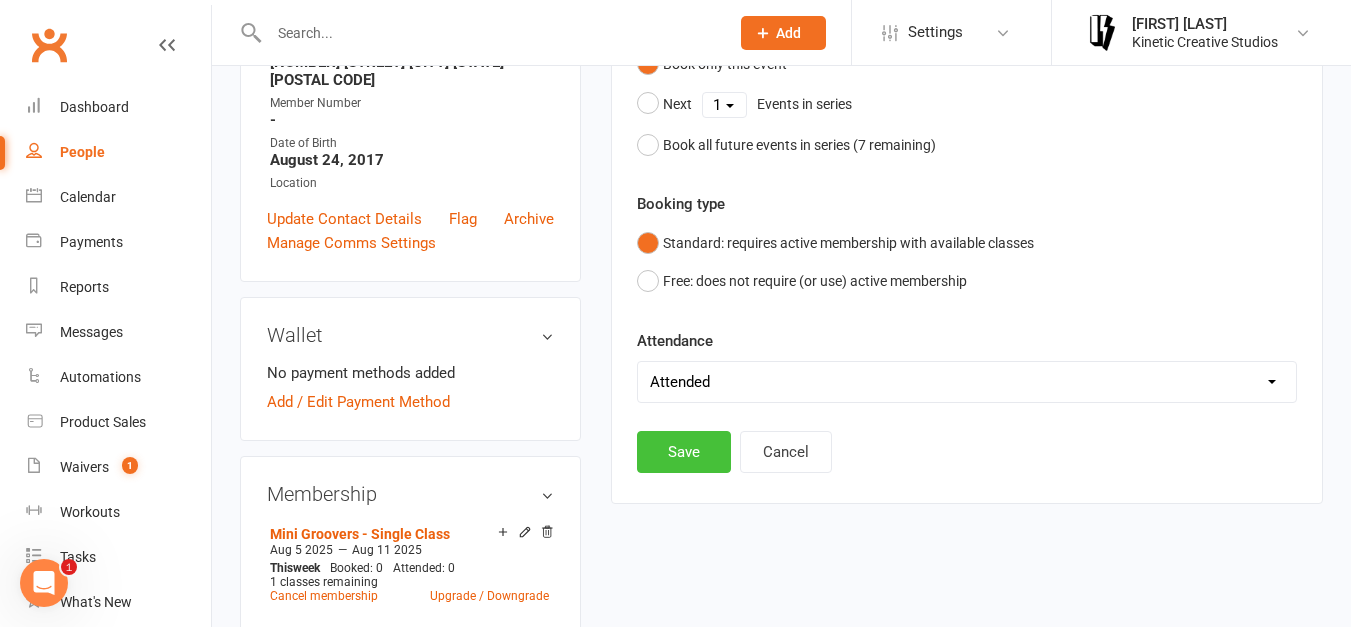 click on "Save" at bounding box center [684, 452] 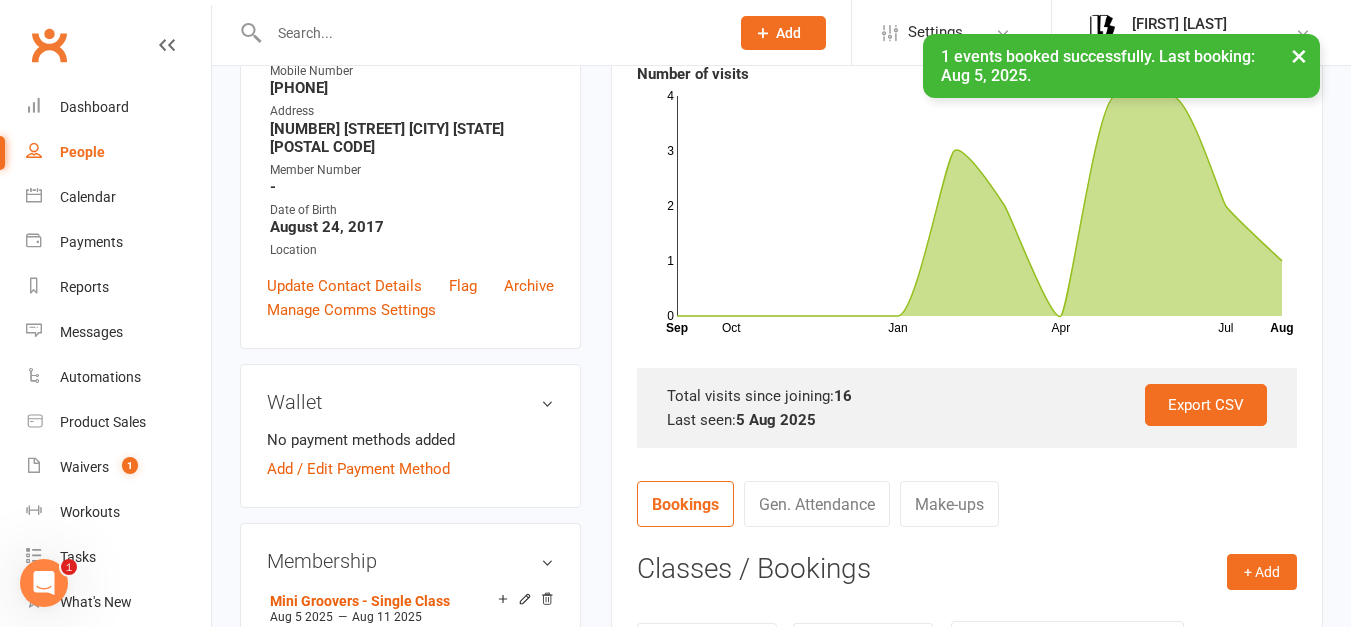 scroll, scrollTop: 0, scrollLeft: 0, axis: both 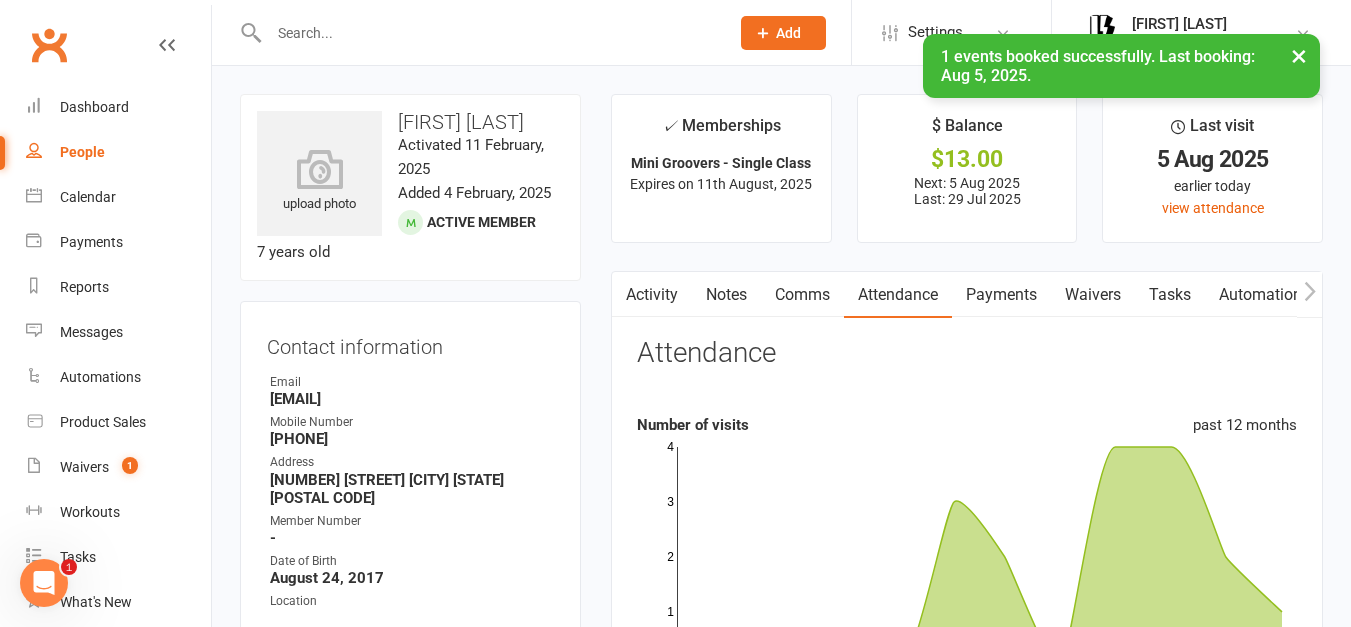 click on "Payments" at bounding box center [1001, 295] 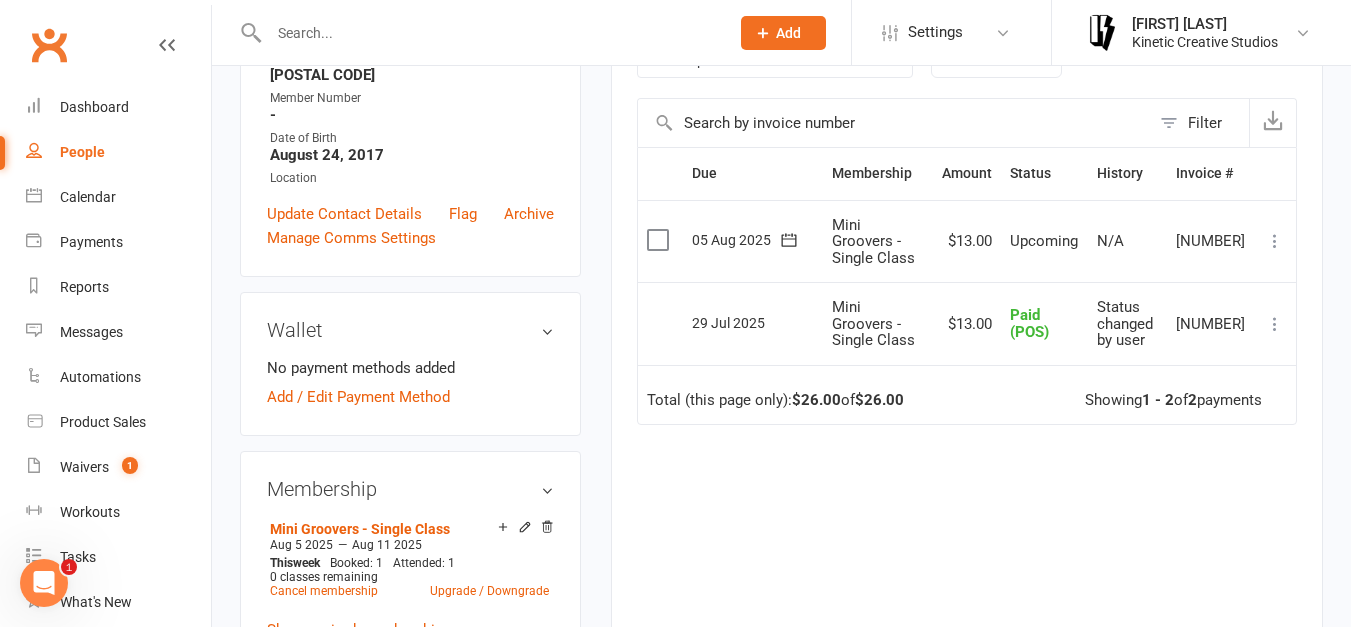 scroll, scrollTop: 427, scrollLeft: 0, axis: vertical 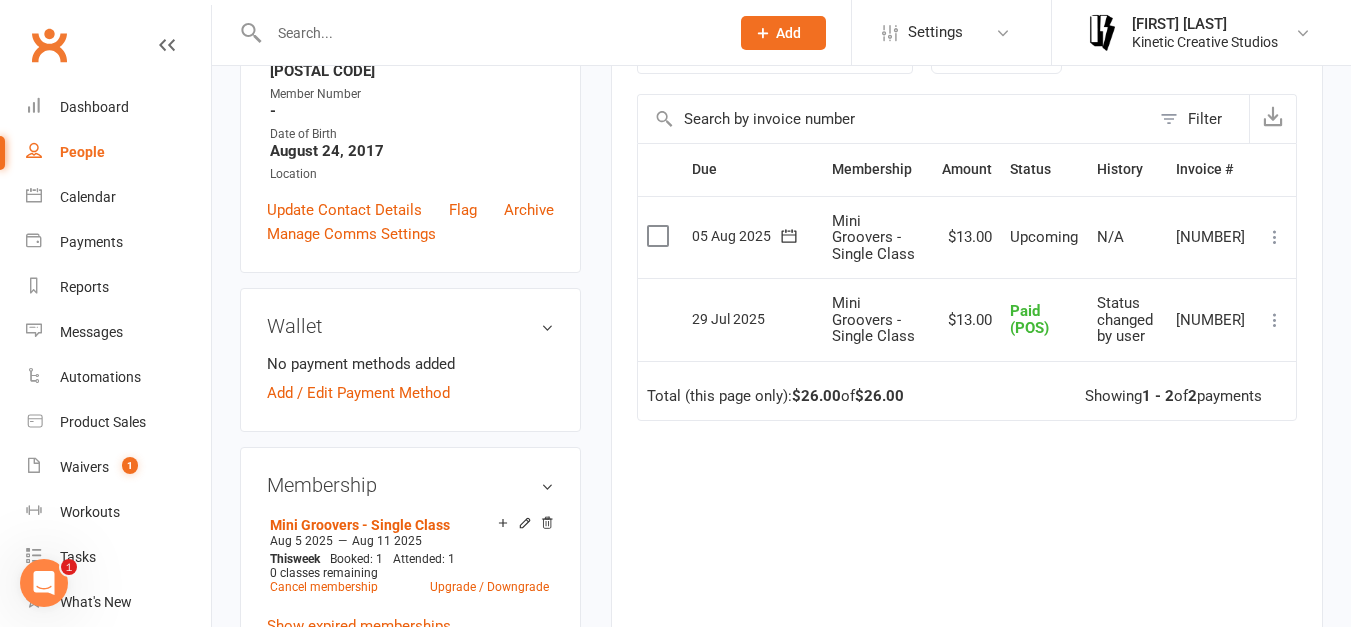 click at bounding box center [660, 236] 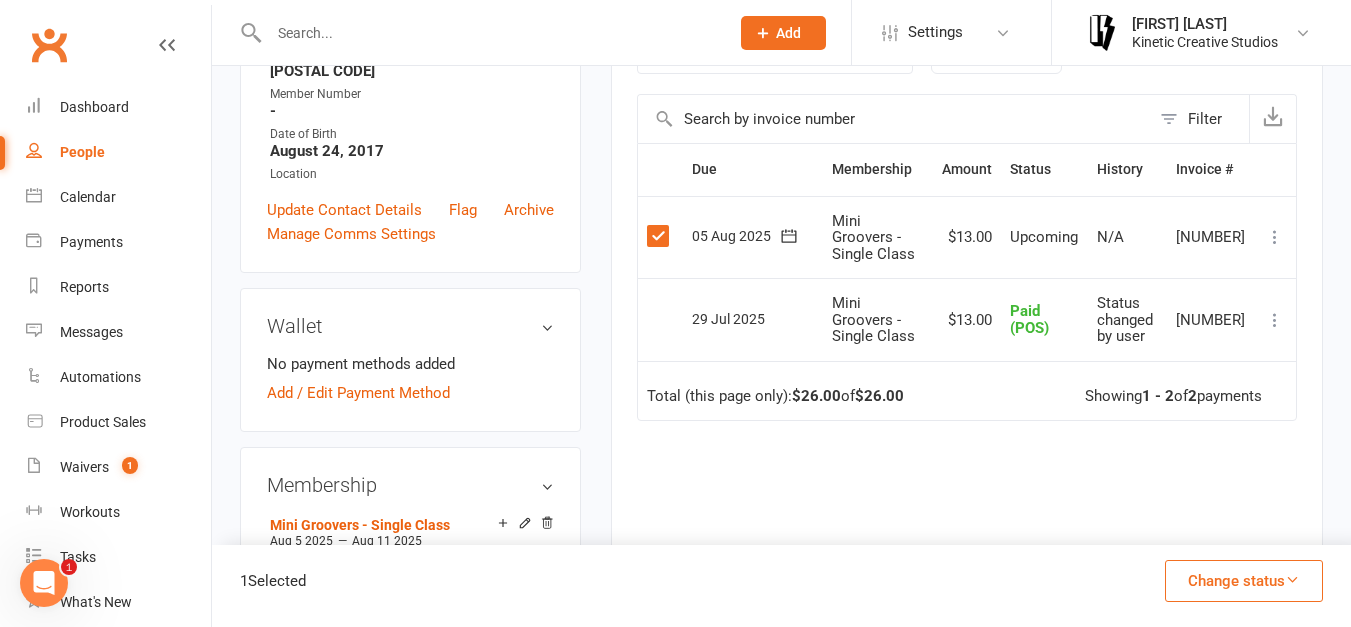click on "Change status" at bounding box center [1244, 581] 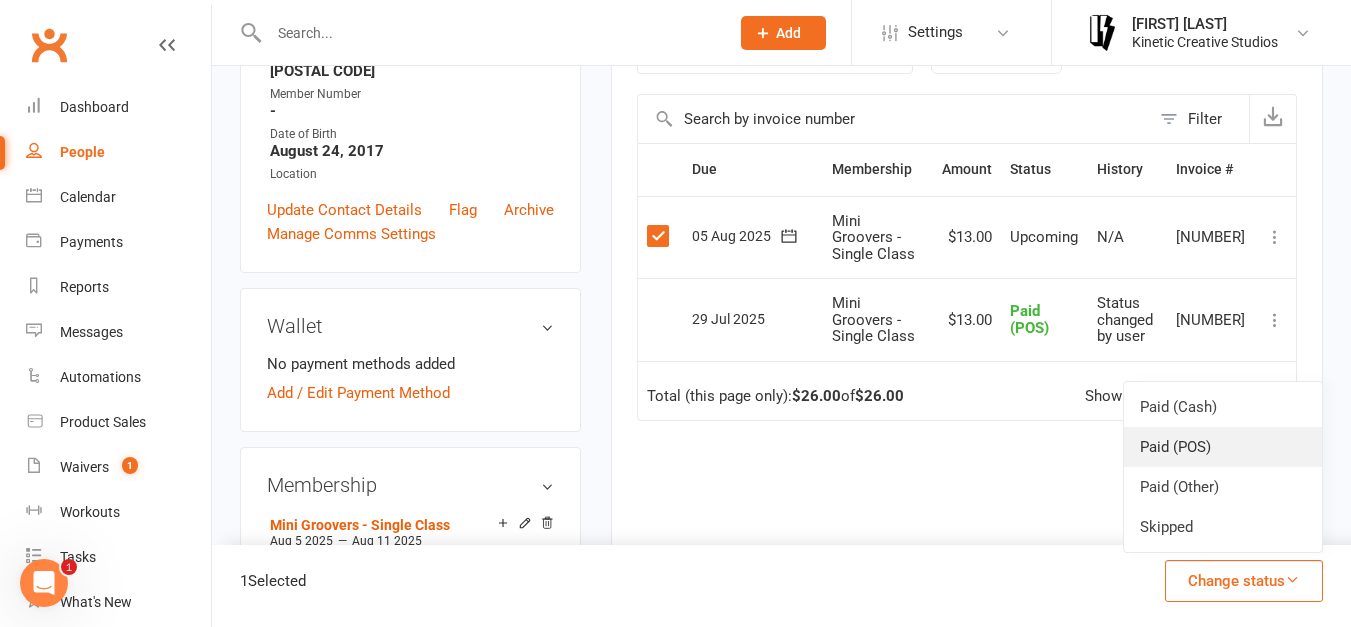 click on "Paid (POS)" at bounding box center [1223, 447] 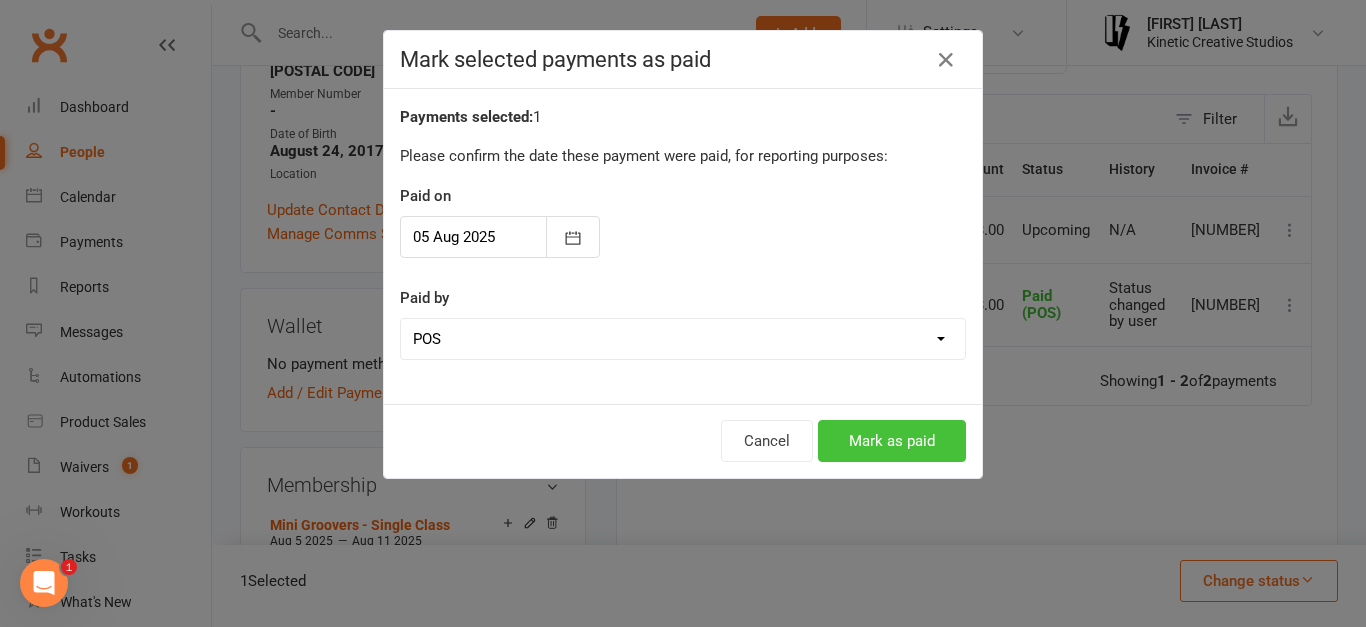 click on "Mark as paid" at bounding box center [892, 441] 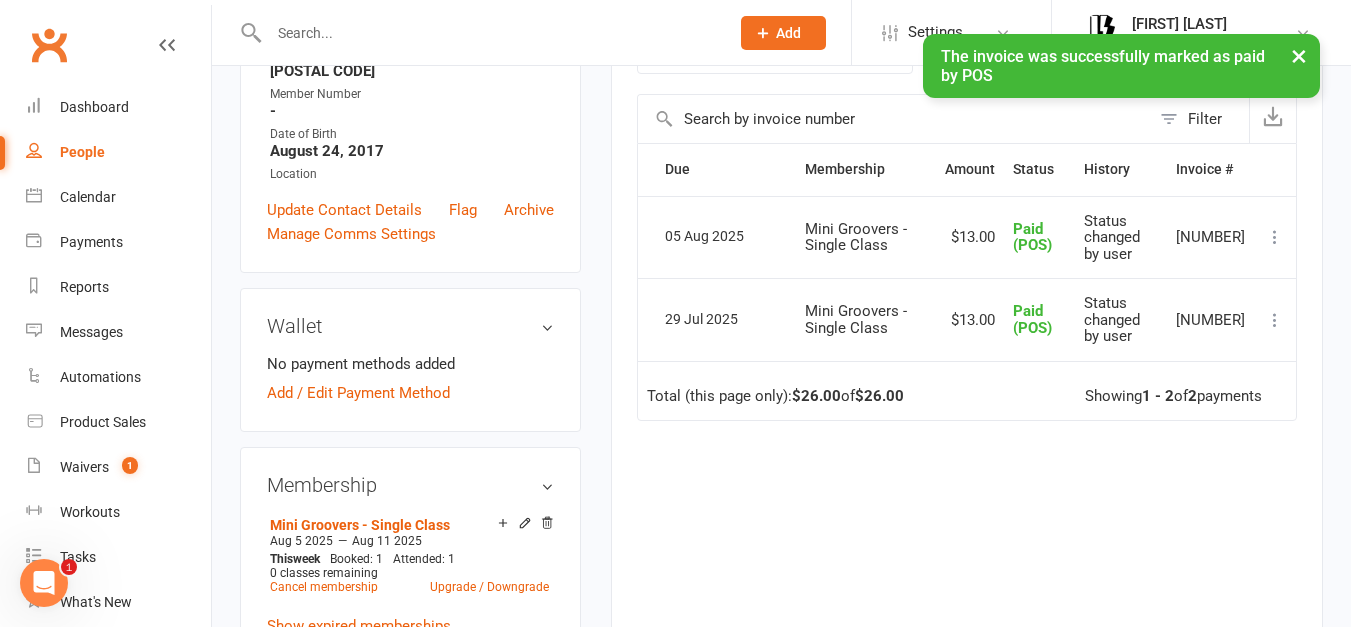 scroll, scrollTop: 0, scrollLeft: 0, axis: both 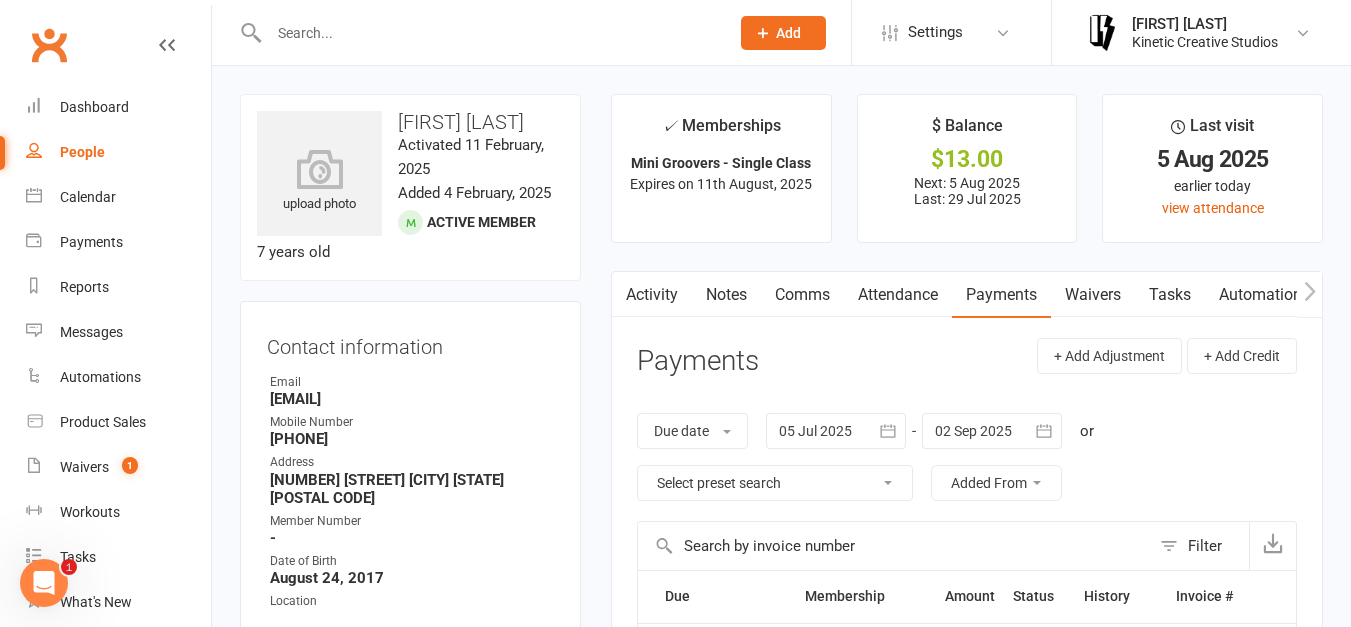 click at bounding box center [489, 33] 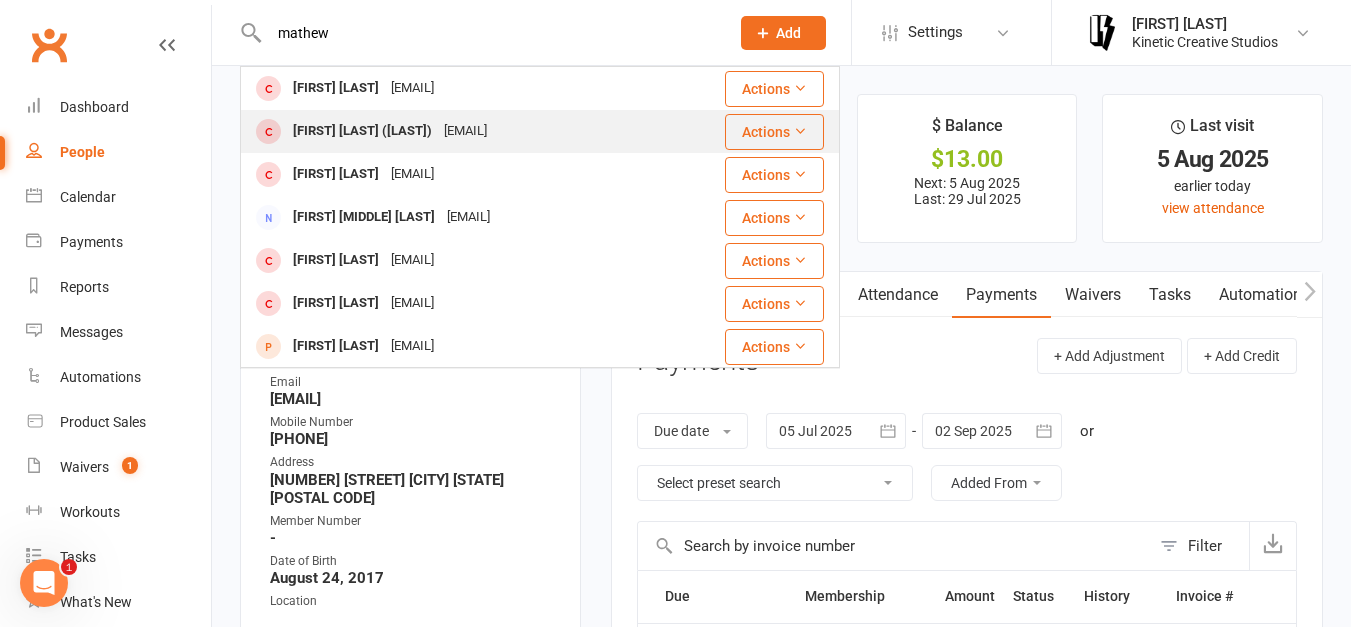 type on "mathew" 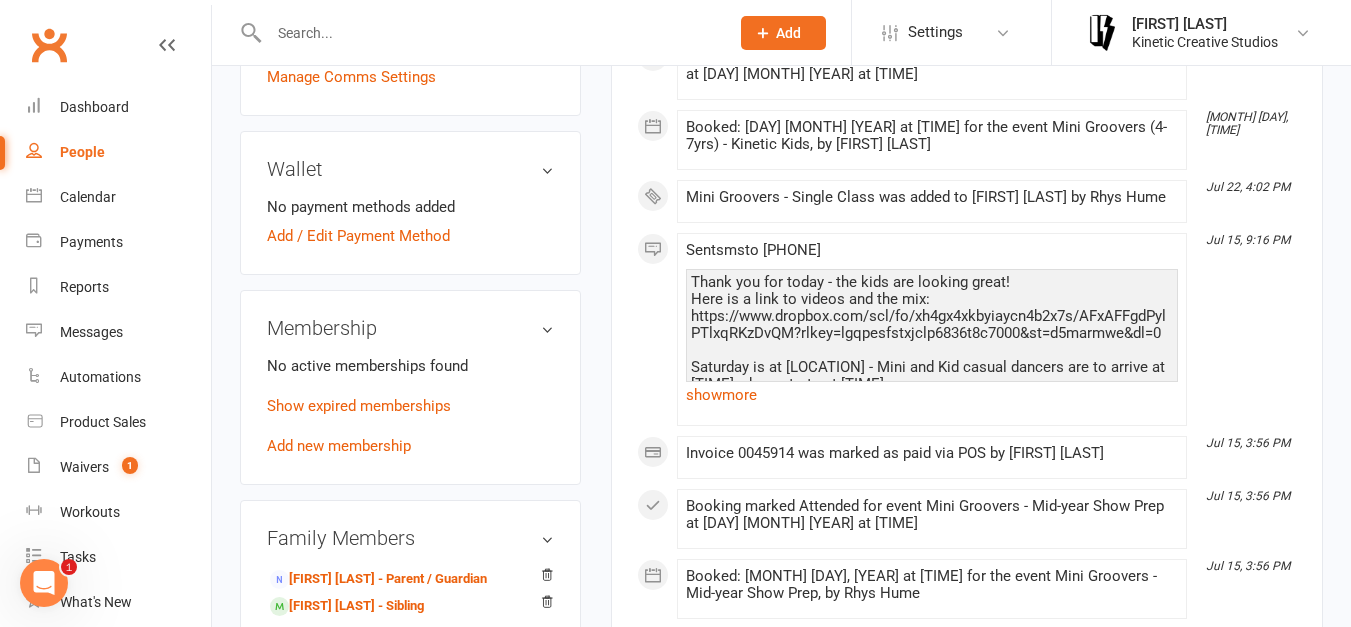 scroll, scrollTop: 694, scrollLeft: 0, axis: vertical 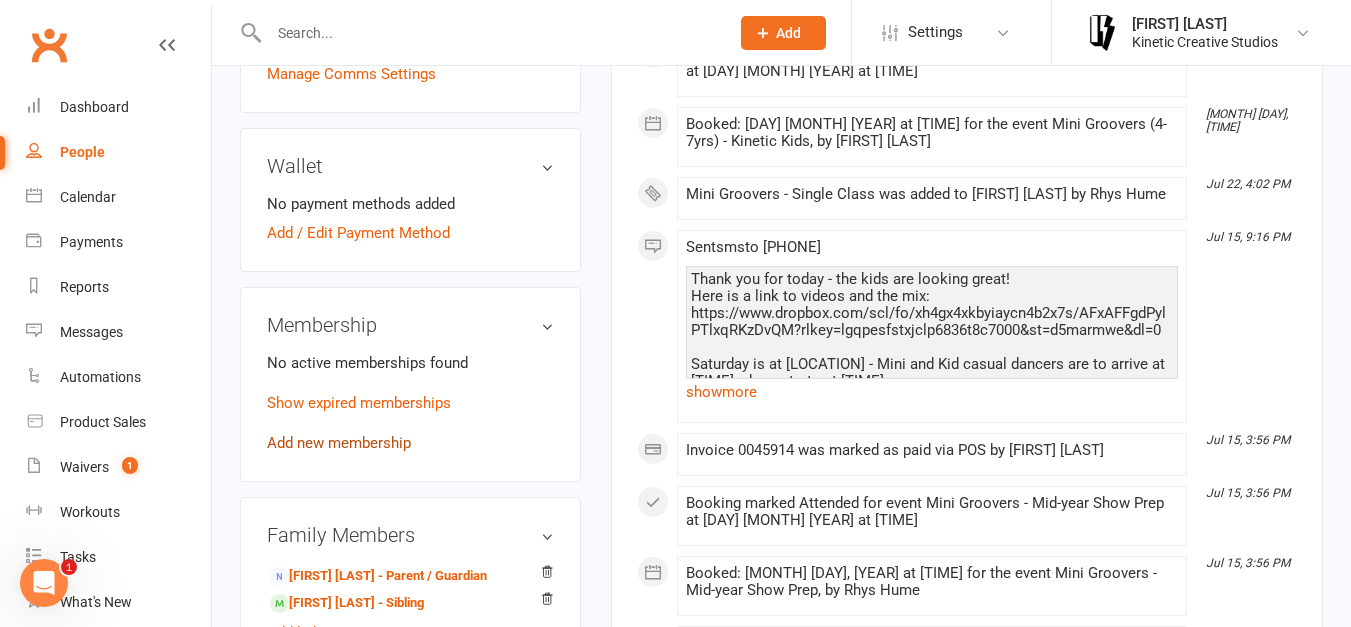 click on "Add new membership" at bounding box center (339, 443) 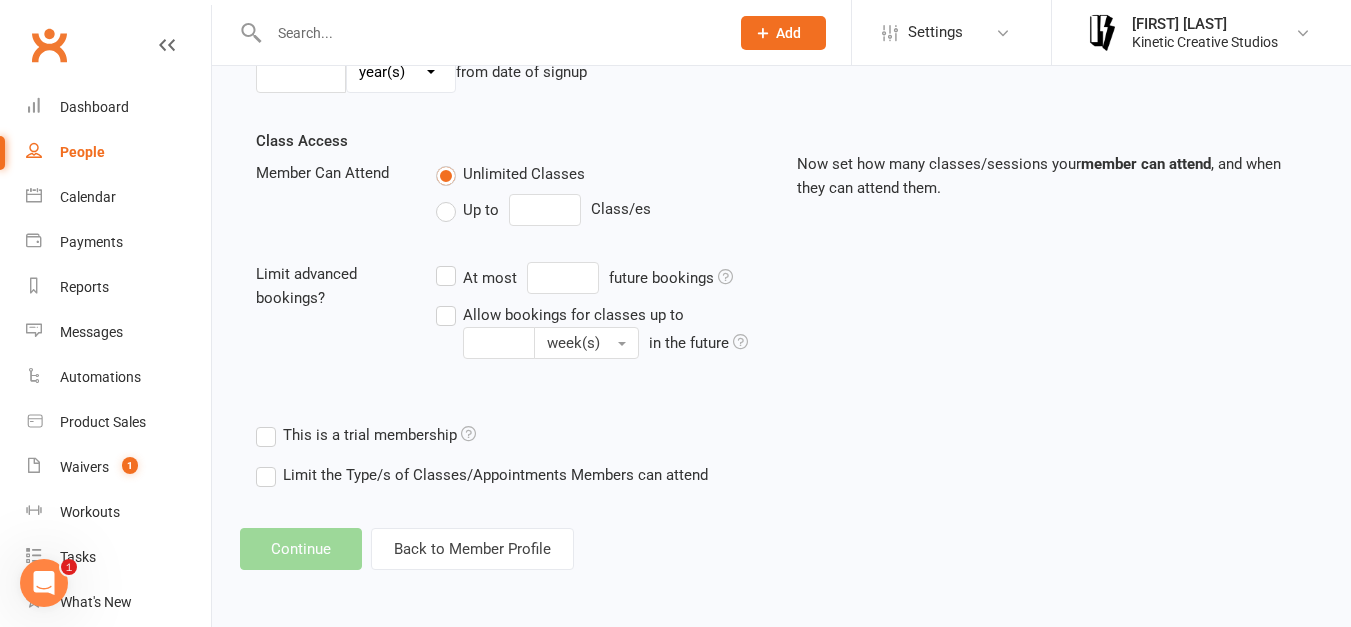 scroll, scrollTop: 0, scrollLeft: 0, axis: both 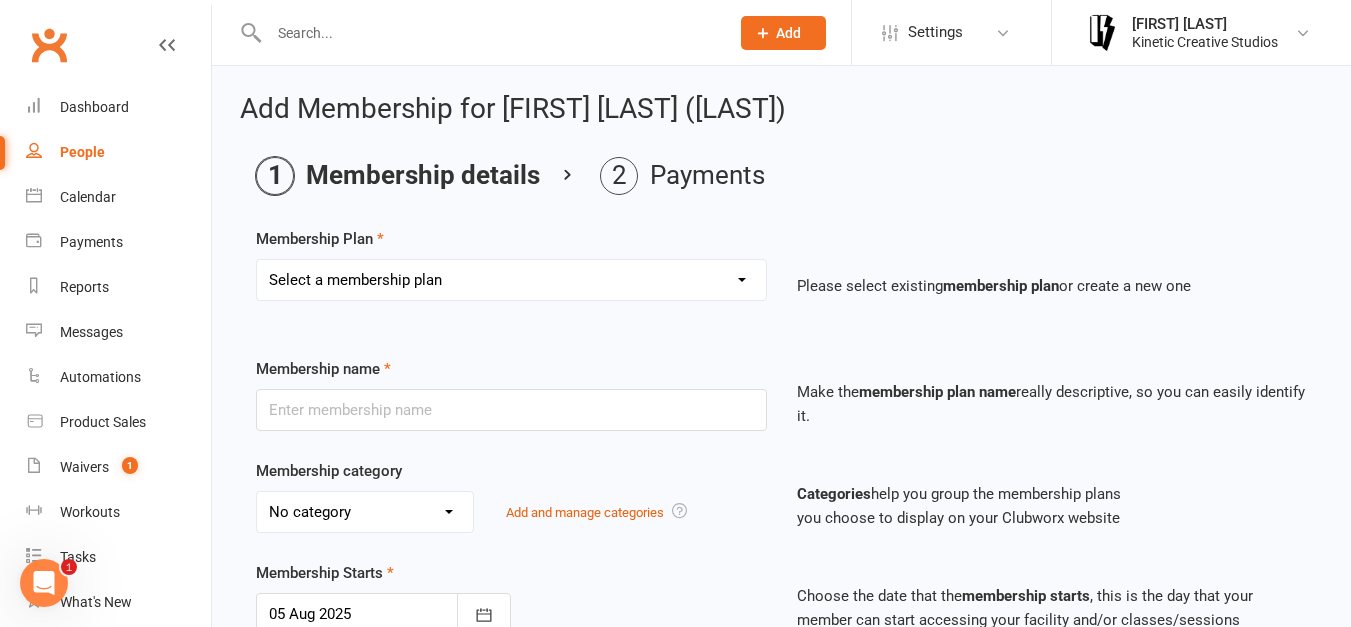 click on "Select a membership plan Create new Membership Plan Mini Groovers - Single Class Kid Rockers - Single Class Mini Groovers - Term Pass Kid Rockers Term Pass Birthday Pass Kinesphere - Open Crew 24 The Kin - Open Crew 24 Kindred - Open Crew 24 New - Name TBD - Open Crew 24 Klique - Varsity Crew 24 Kaleidoscope - Varsity Crew 24 Statik - Varsity Crew 24 Kommotion - Varsity Crew 24 Kudos - Kids Crew 24 Krunch - Mini Crew 24 Gym Humxn Payment Plan GP Mentorship 2024 GP Mentorship 2024 - Pay Off Kommunity - Single Pass Auditions Danchella Payment Plan 2025 Kinetic Program Workshop Pass - $25 HHI ENTRY Double Workshop Pass - $40 HHI NAT ENTRY Community Class Pass - $20 2025 Small Crew - Weekly 2025 Small Crew - Fortnight" at bounding box center (511, 280) 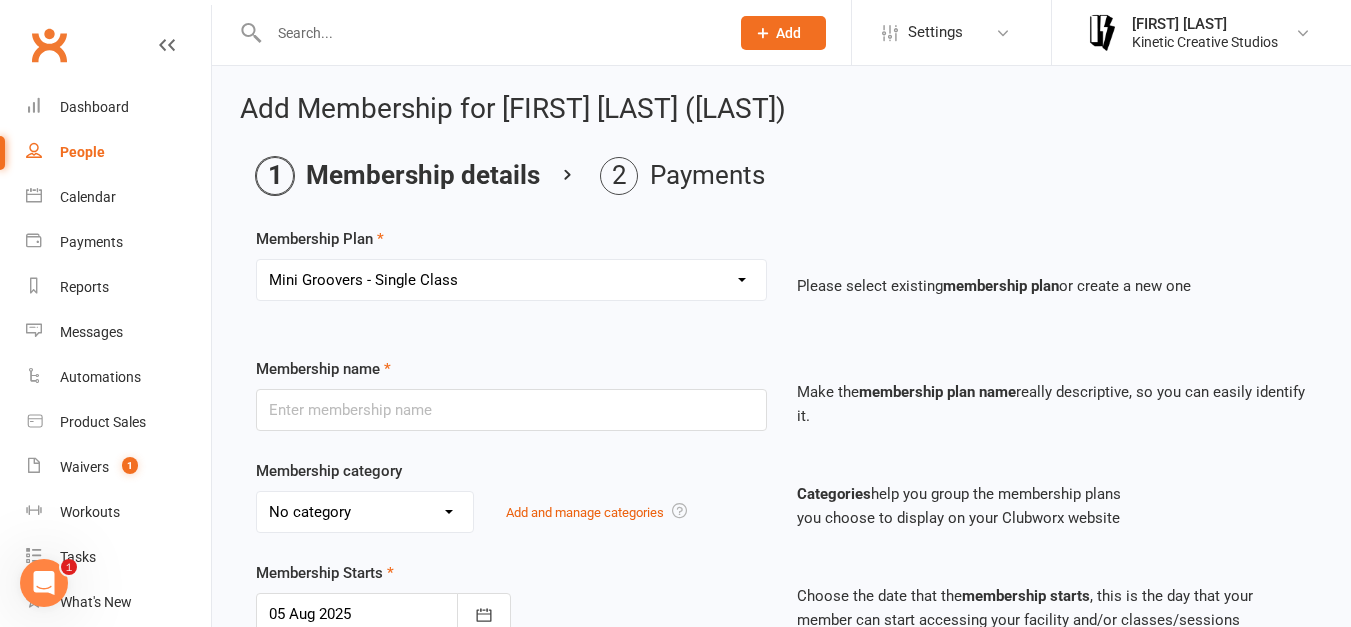 click on "Select a membership plan Create new Membership Plan Mini Groovers - Single Class Kid Rockers - Single Class Mini Groovers - Term Pass Kid Rockers Term Pass Birthday Pass Kinesphere - Open Crew 24 The Kin - Open Crew 24 Kindred - Open Crew 24 New - Name TBD - Open Crew 24 Klique - Varsity Crew 24 Kaleidoscope - Varsity Crew 24 Statik - Varsity Crew 24 Kommotion - Varsity Crew 24 Kudos - Kids Crew 24 Krunch - Mini Crew 24 Gym Humxn Payment Plan GP Mentorship 2024 GP Mentorship 2024 - Pay Off Kommunity - Single Pass Auditions Danchella Payment Plan 2025 Kinetic Program Workshop Pass - $25 HHI ENTRY Double Workshop Pass - $40 HHI NAT ENTRY Community Class Pass - $20 2025 Small Crew - Weekly 2025 Small Crew - Fortnight" at bounding box center [511, 280] 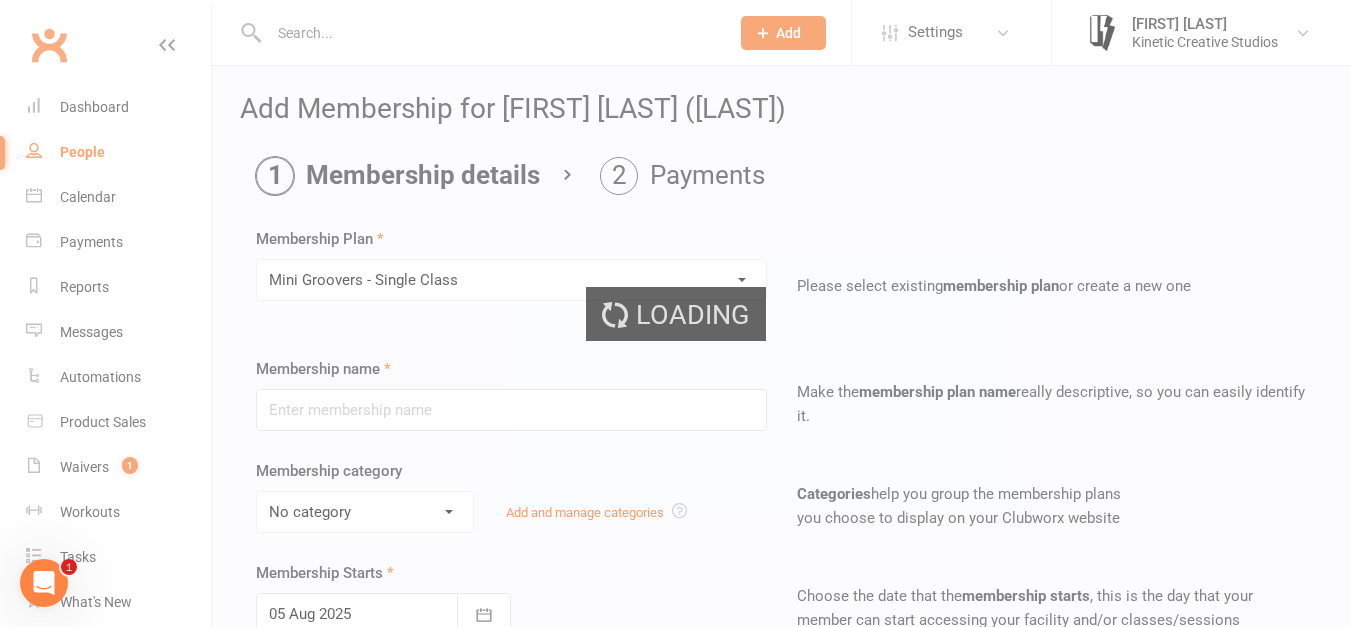 type on "Mini Groovers - Single Class" 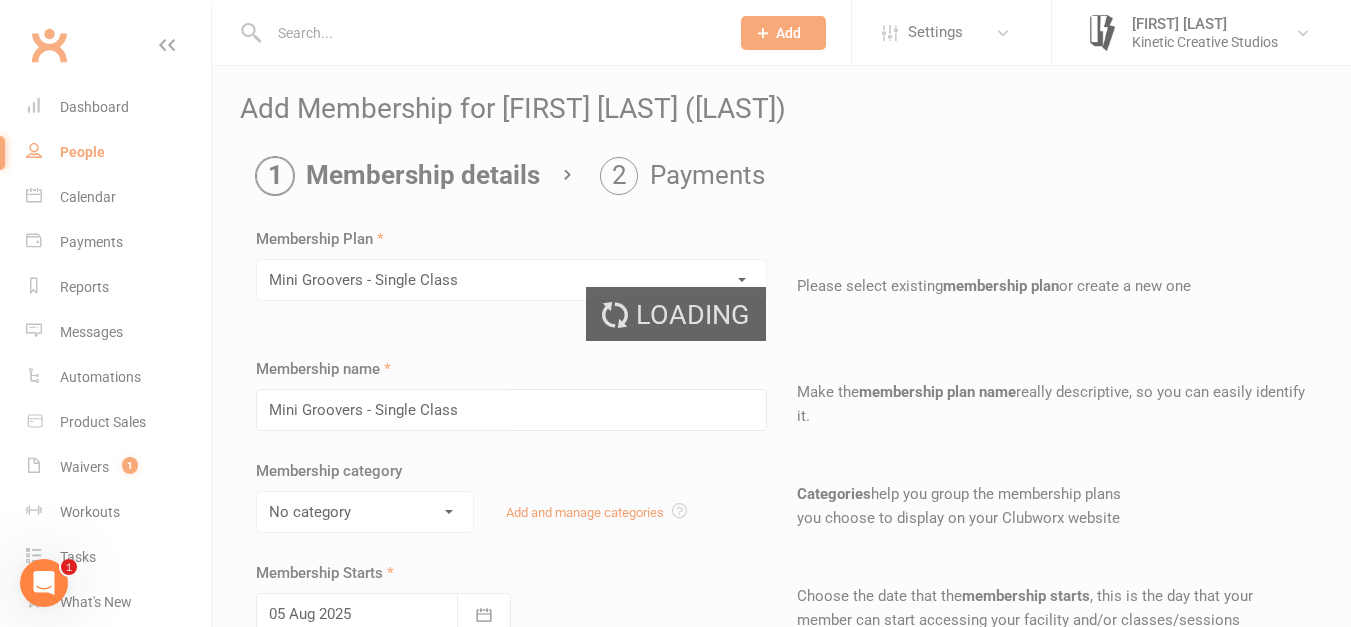select on "9" 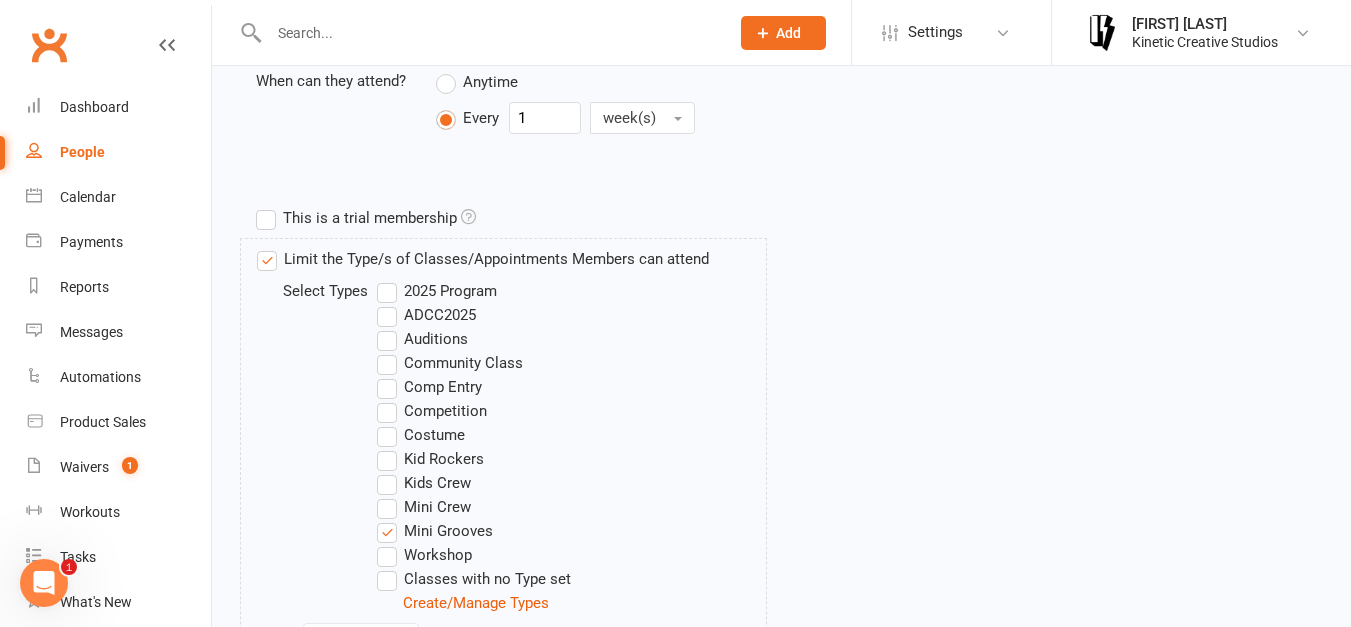 scroll, scrollTop: 1113, scrollLeft: 0, axis: vertical 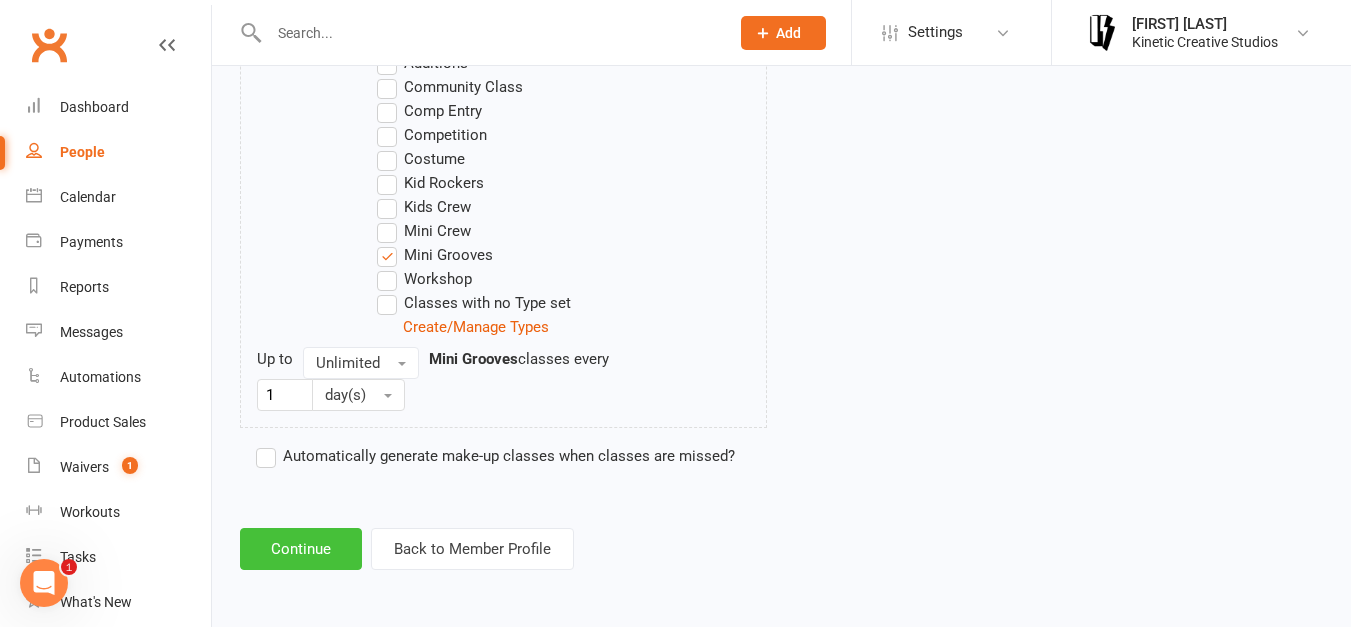 click on "Continue" at bounding box center [301, 549] 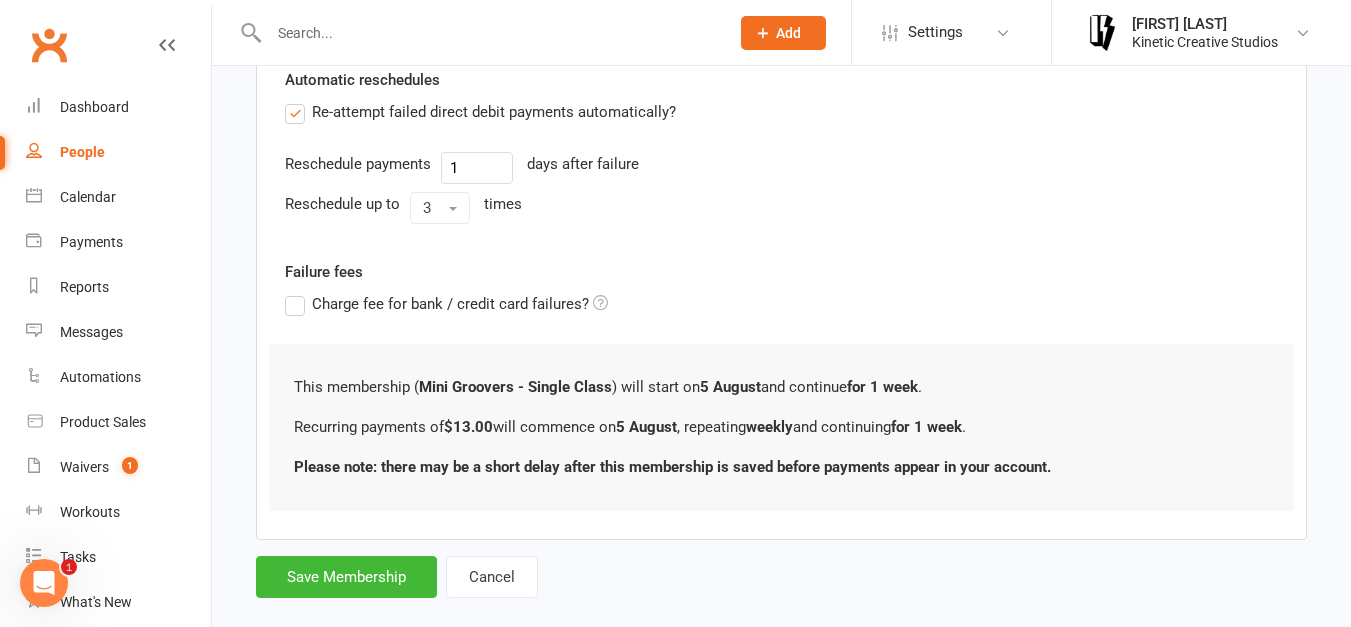 scroll, scrollTop: 747, scrollLeft: 0, axis: vertical 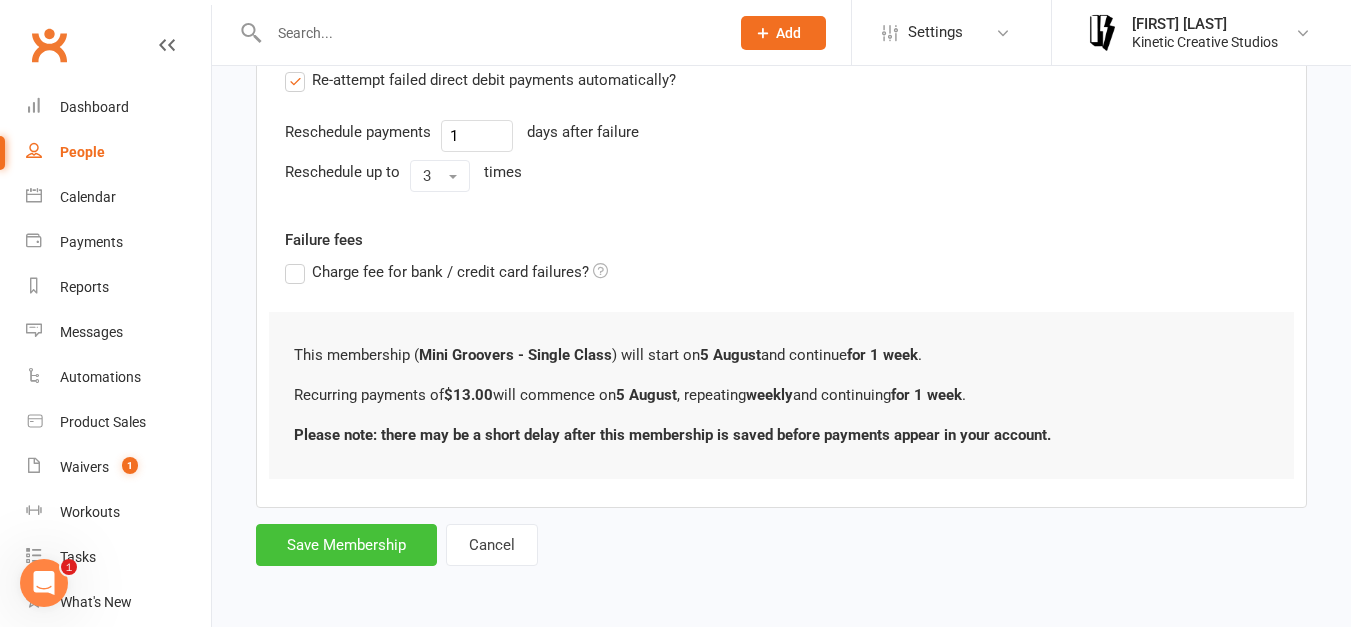click on "Save Membership" at bounding box center [346, 545] 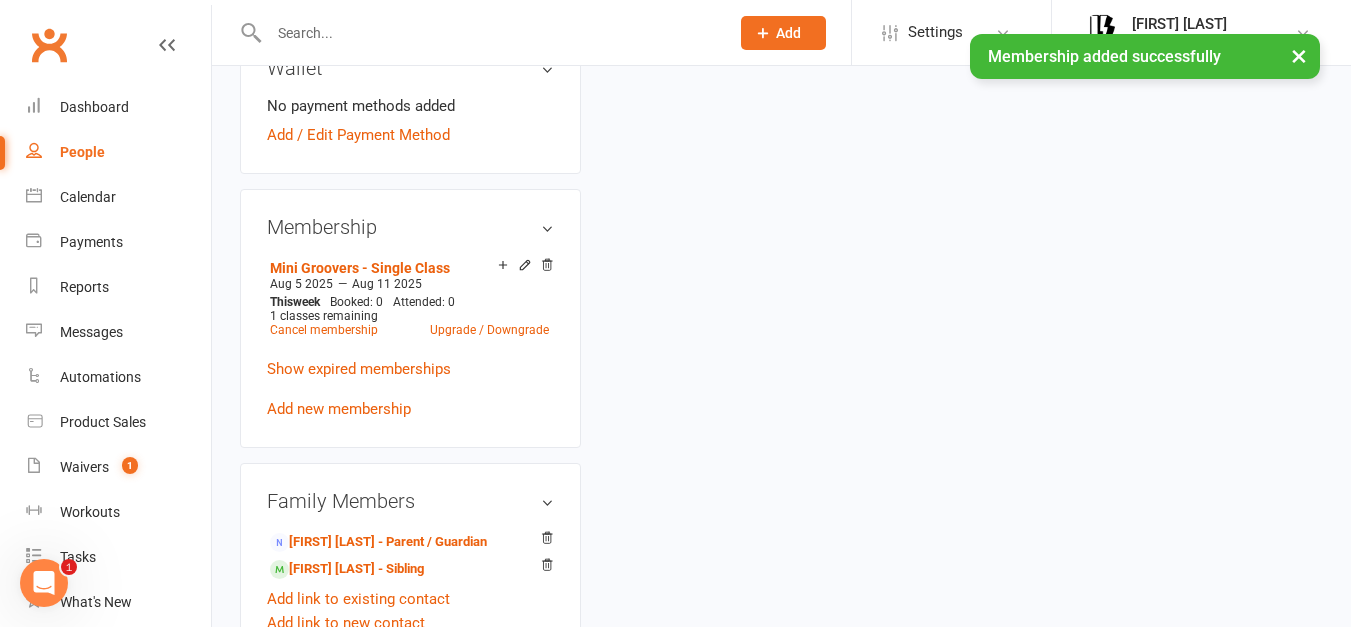 scroll, scrollTop: 0, scrollLeft: 0, axis: both 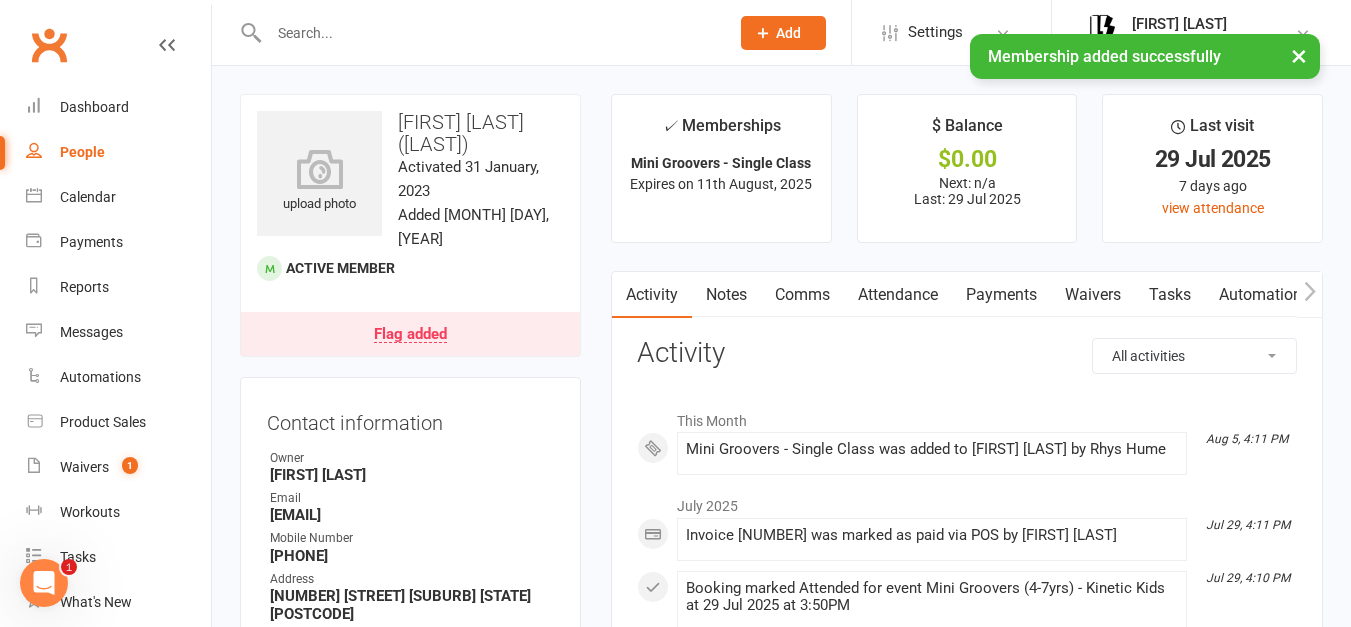 click on "Attendance" at bounding box center (898, 295) 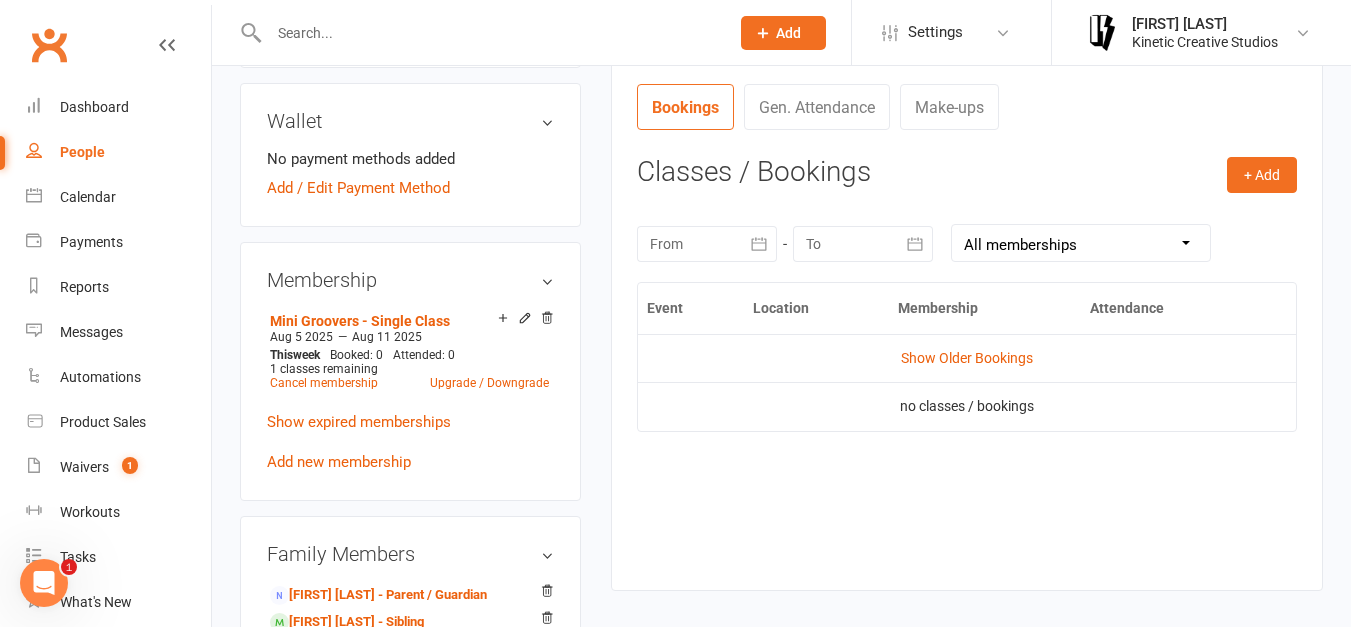 scroll, scrollTop: 751, scrollLeft: 0, axis: vertical 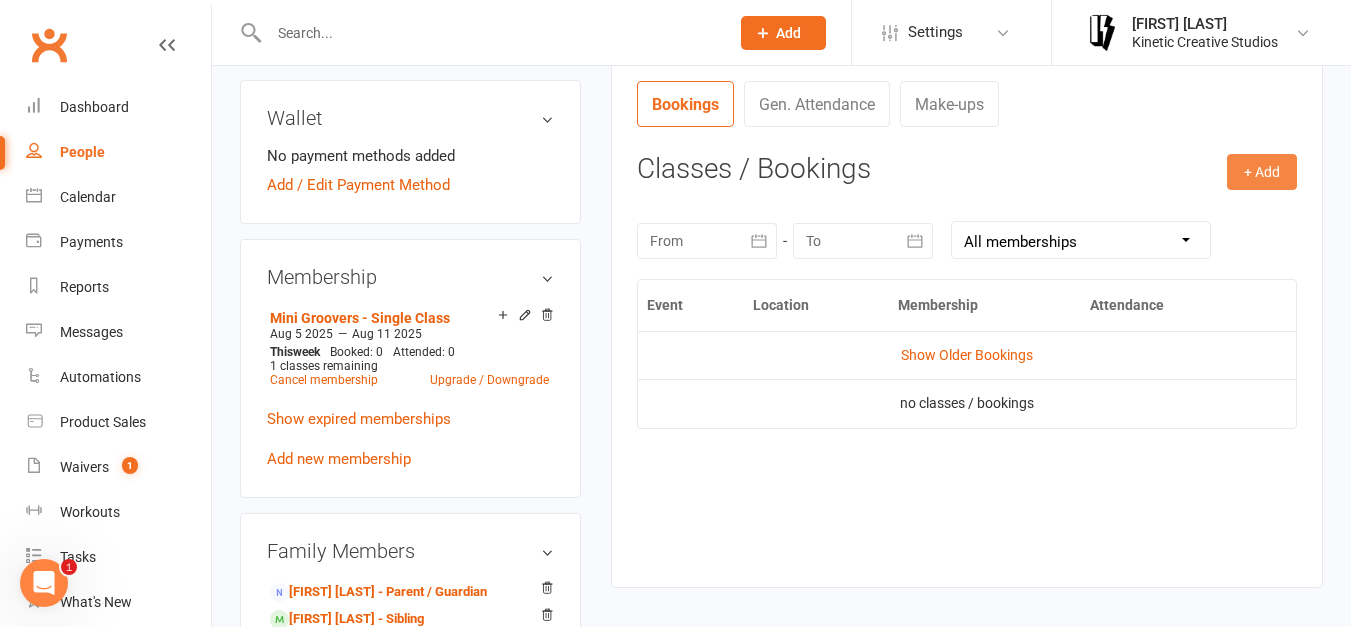 click on "+ Add" at bounding box center (1262, 172) 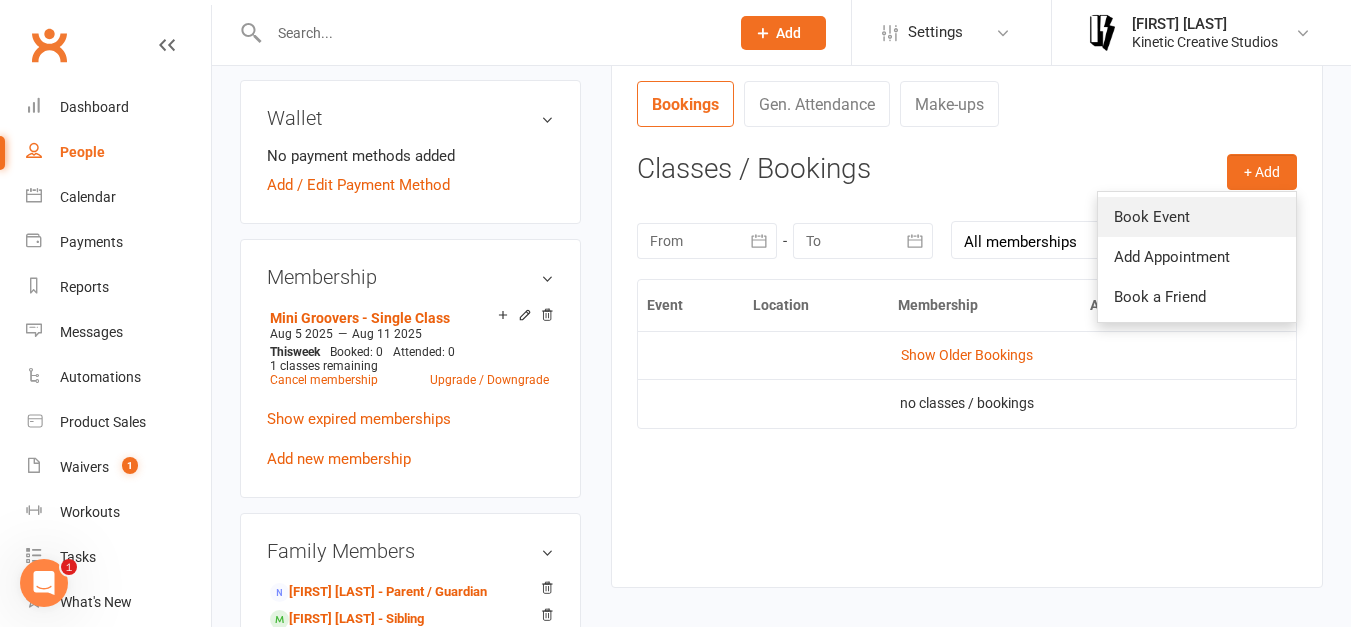 click on "Book Event" at bounding box center [1197, 217] 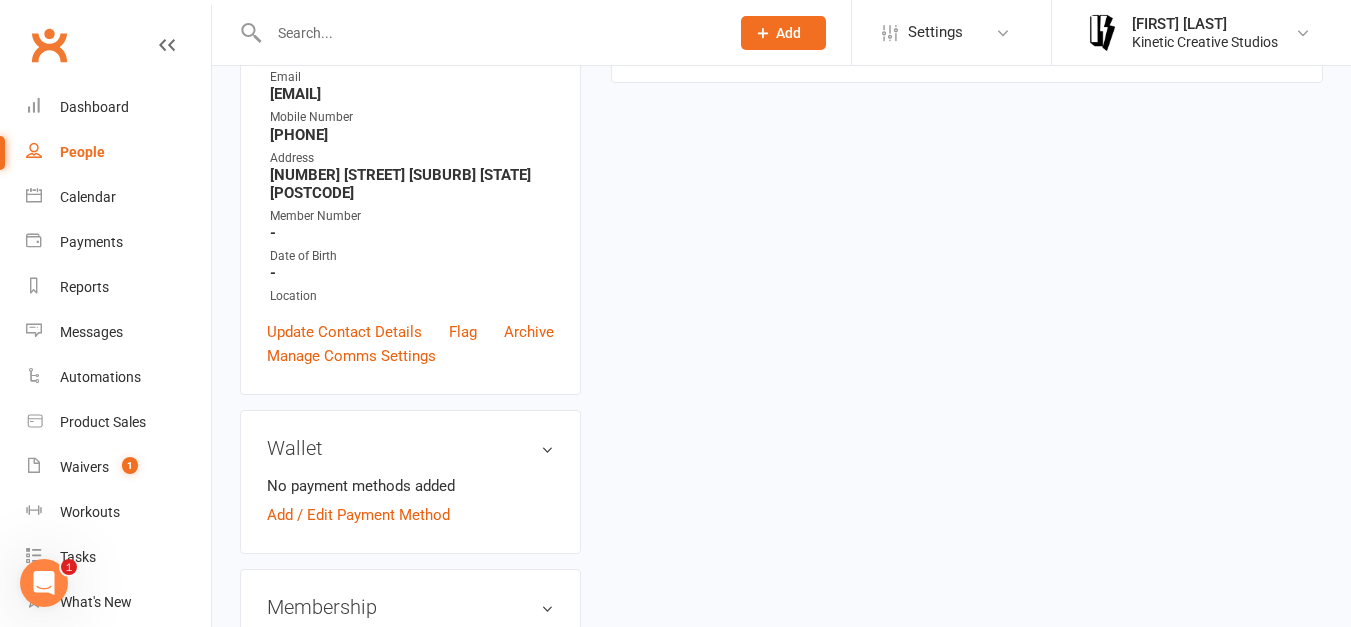 scroll, scrollTop: 171, scrollLeft: 0, axis: vertical 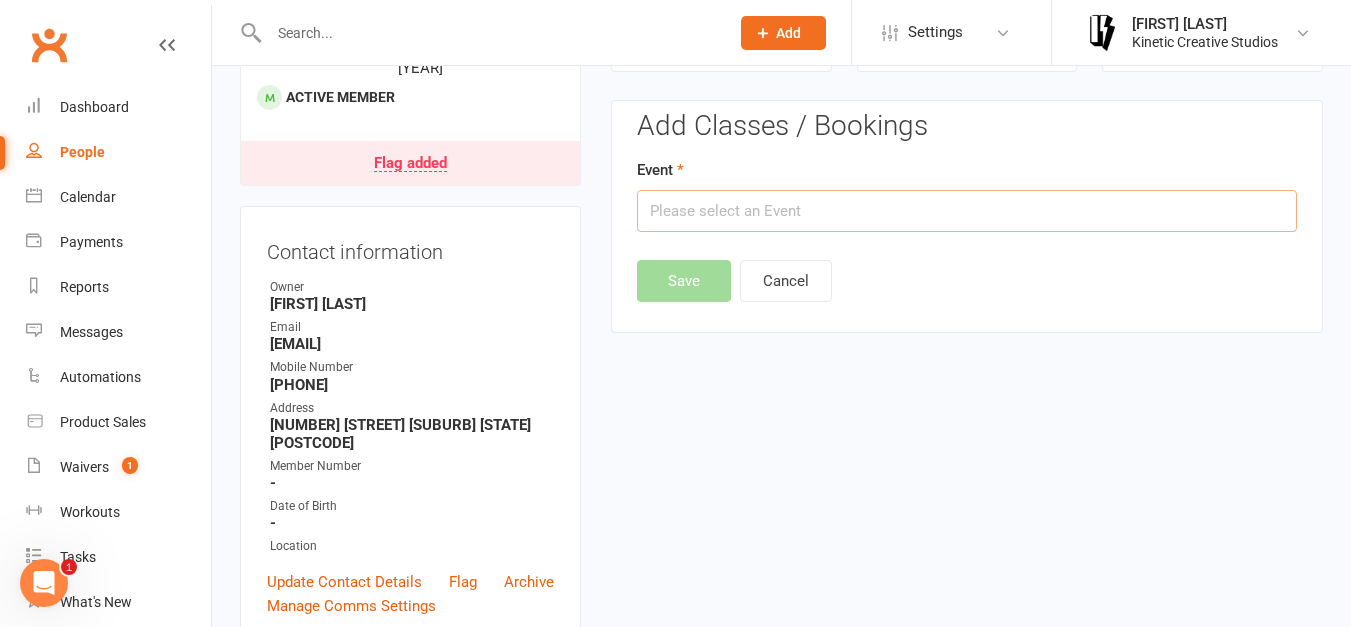 click at bounding box center [967, 211] 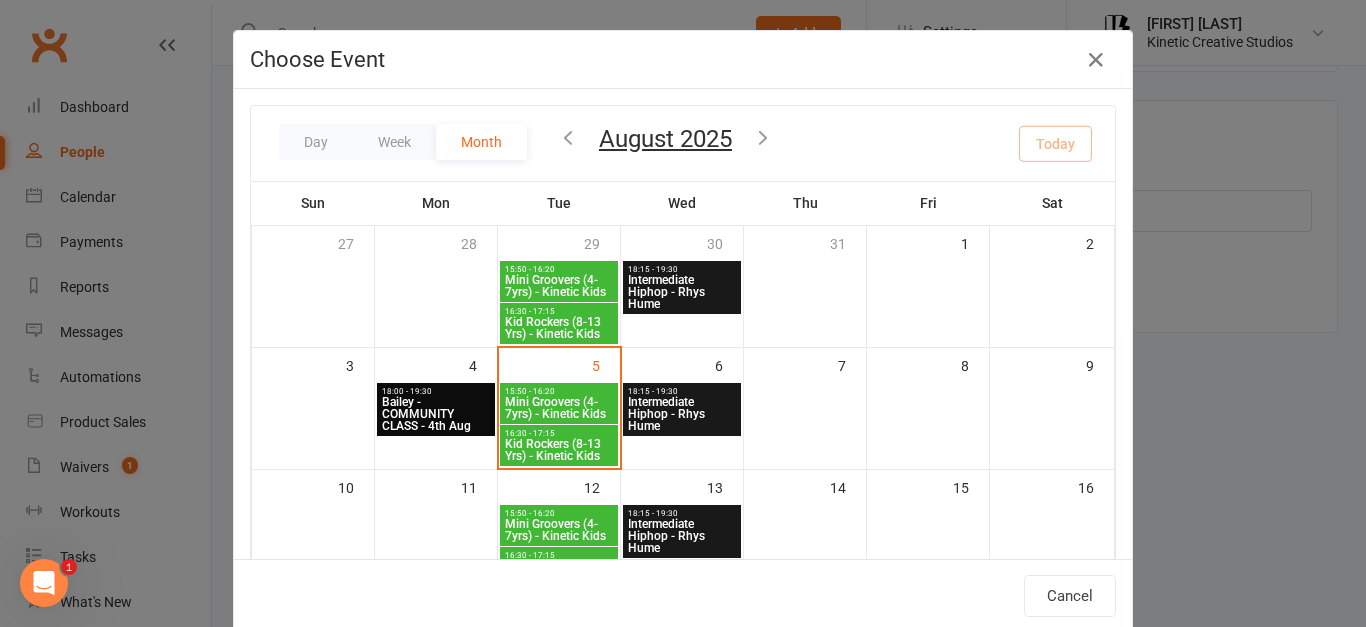 click on "Mini Groovers (4-7yrs) - Kinetic Kids" at bounding box center (559, 408) 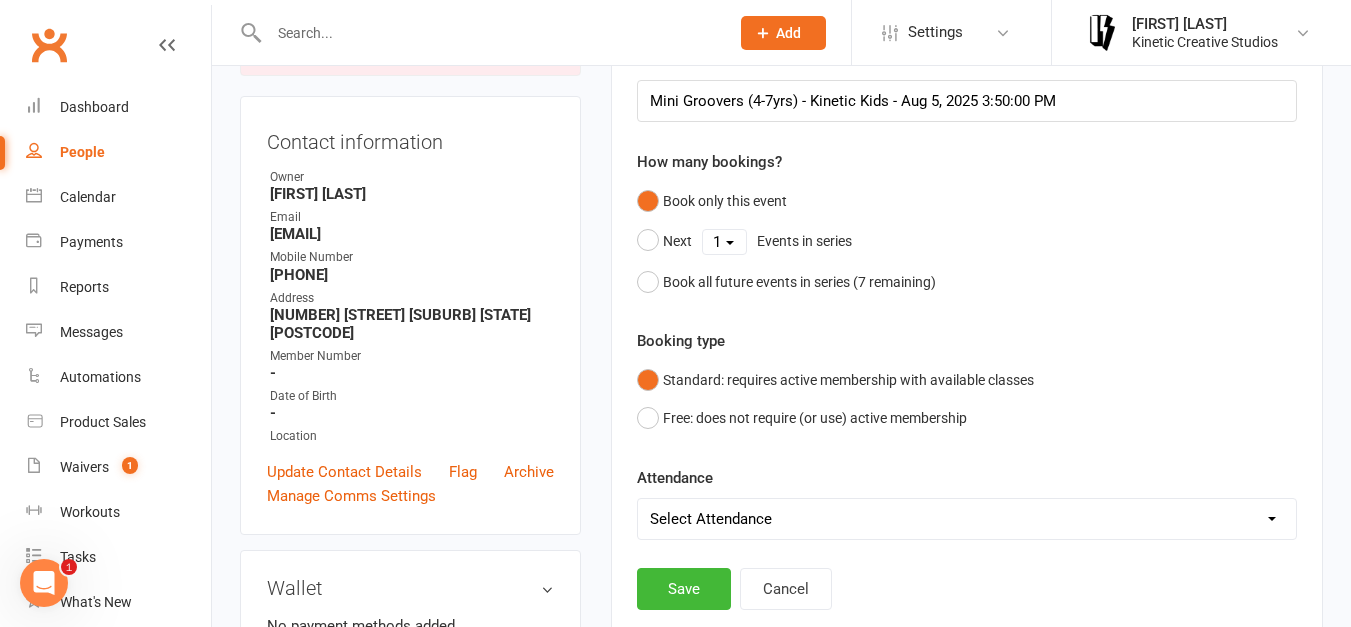 scroll, scrollTop: 284, scrollLeft: 0, axis: vertical 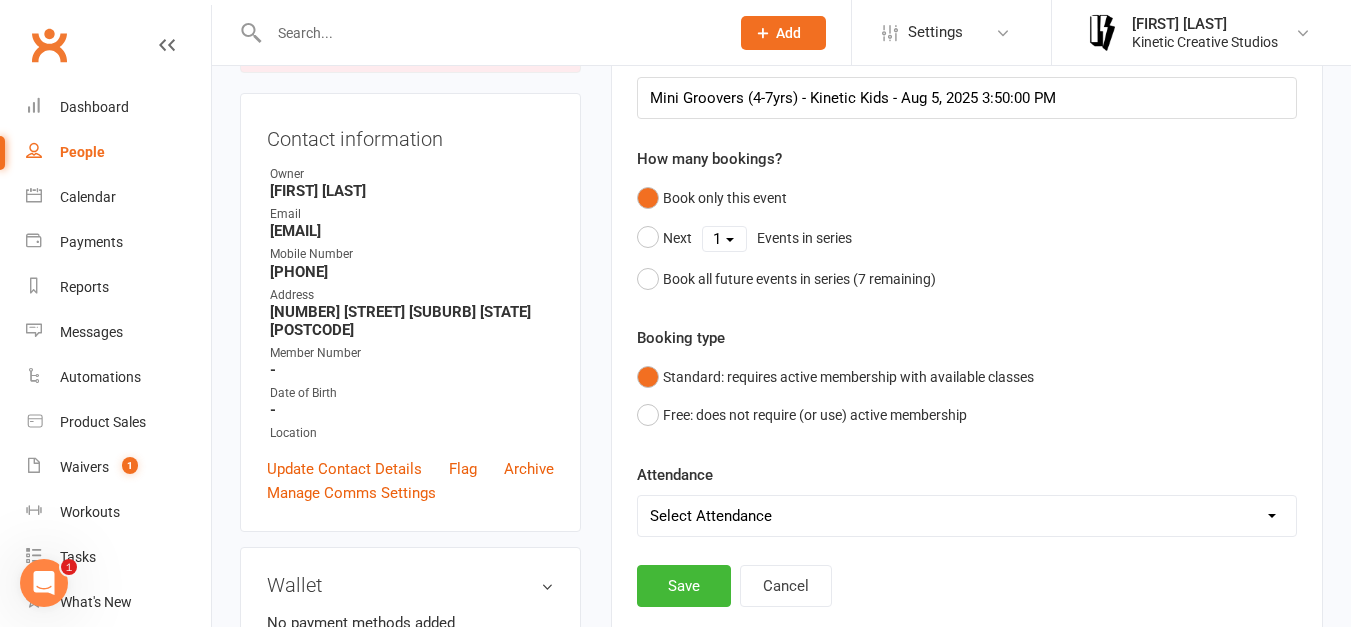 click on "Select Attendance Attended Absent" at bounding box center (967, 516) 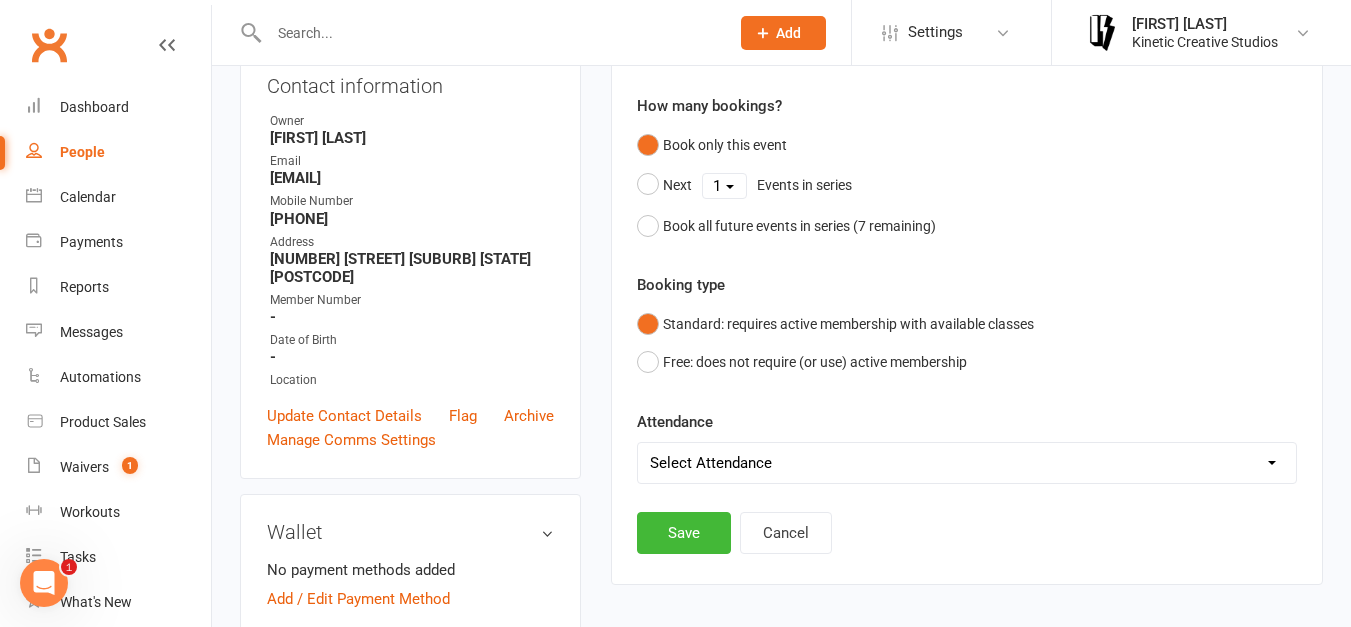 click on "Select Attendance Attended Absent" at bounding box center [967, 463] 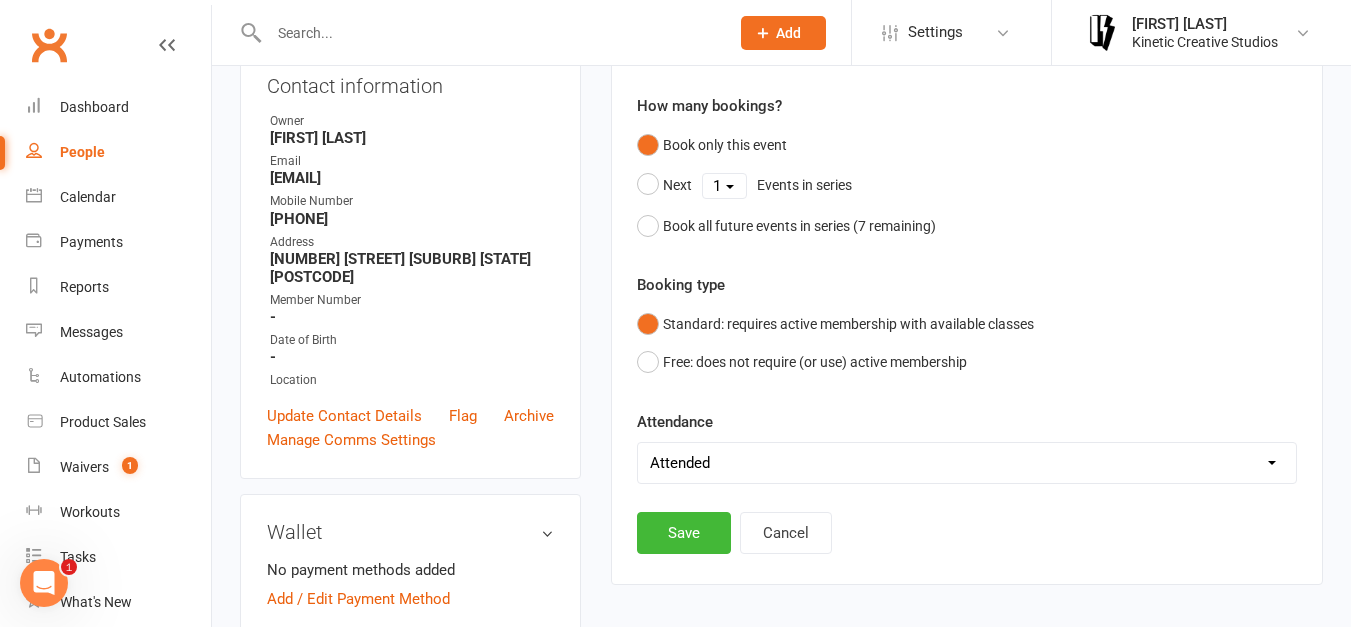 click on "Select Attendance Attended Absent" at bounding box center (967, 463) 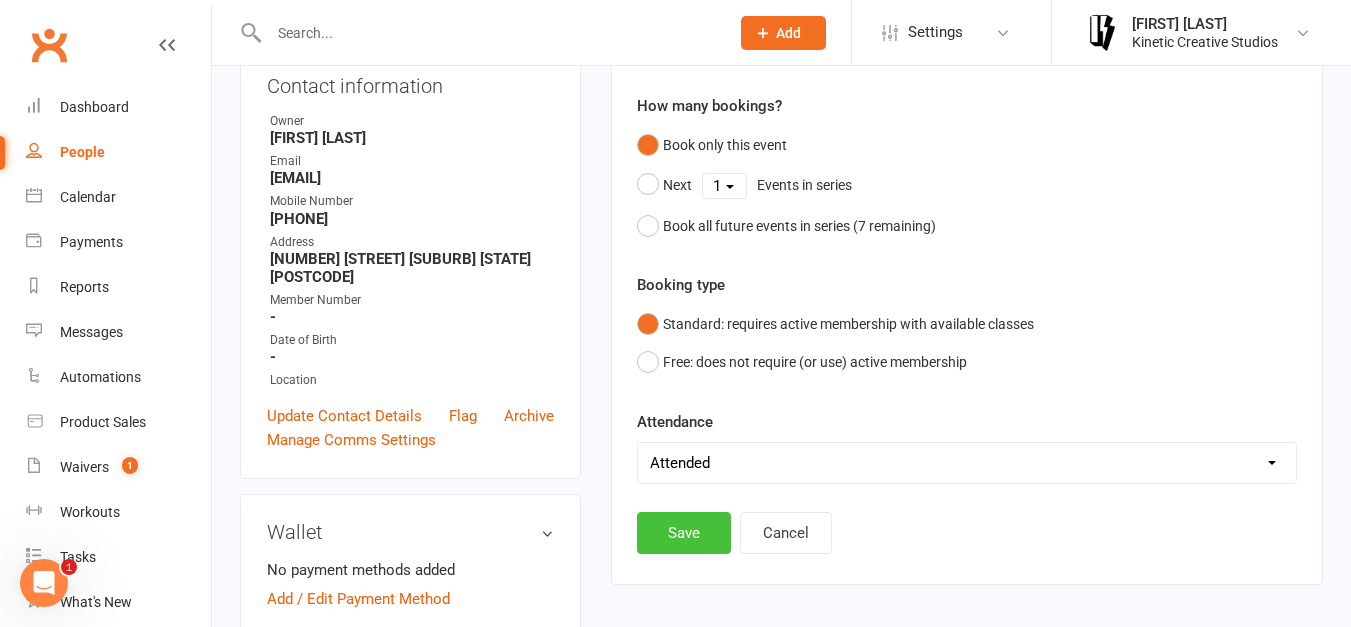 click on "Save" at bounding box center [684, 533] 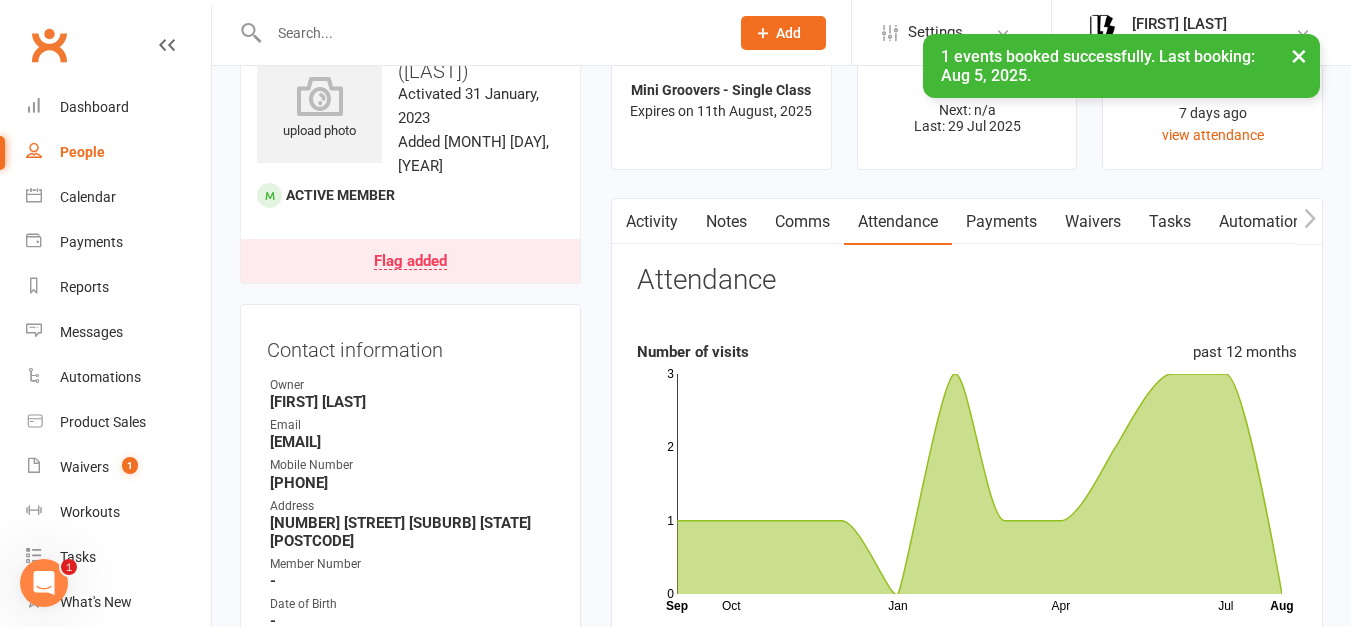 scroll, scrollTop: 0, scrollLeft: 0, axis: both 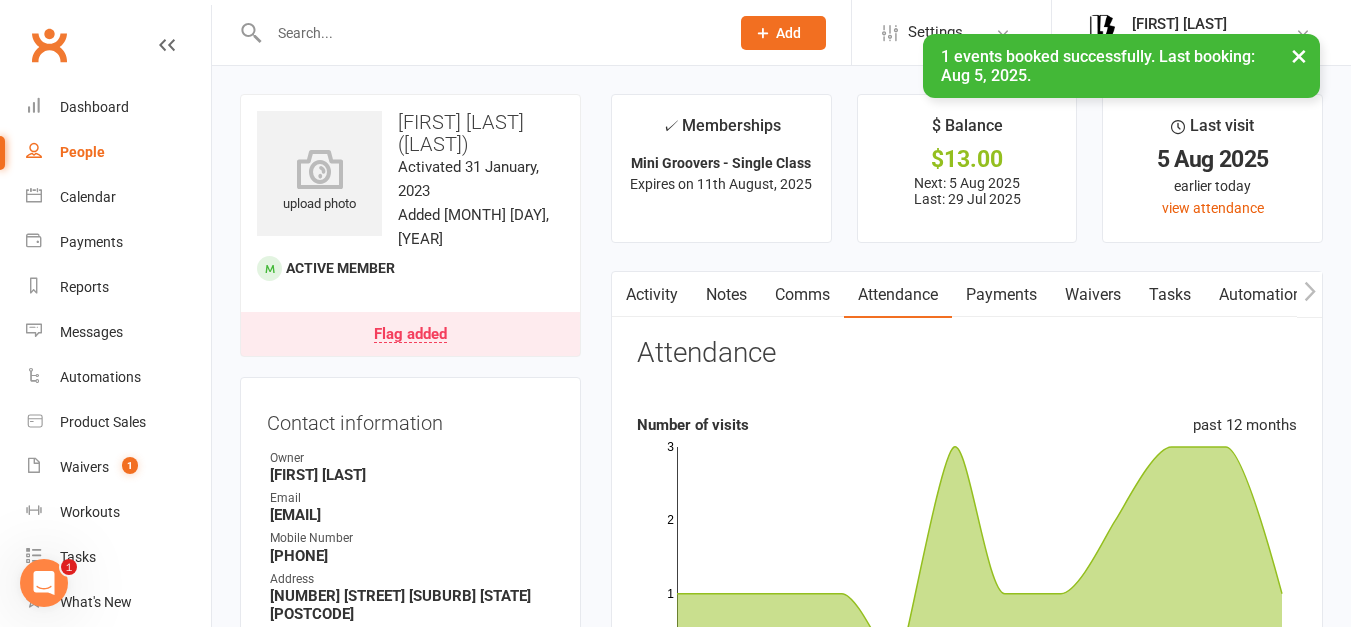 click on "Payments" at bounding box center [1001, 295] 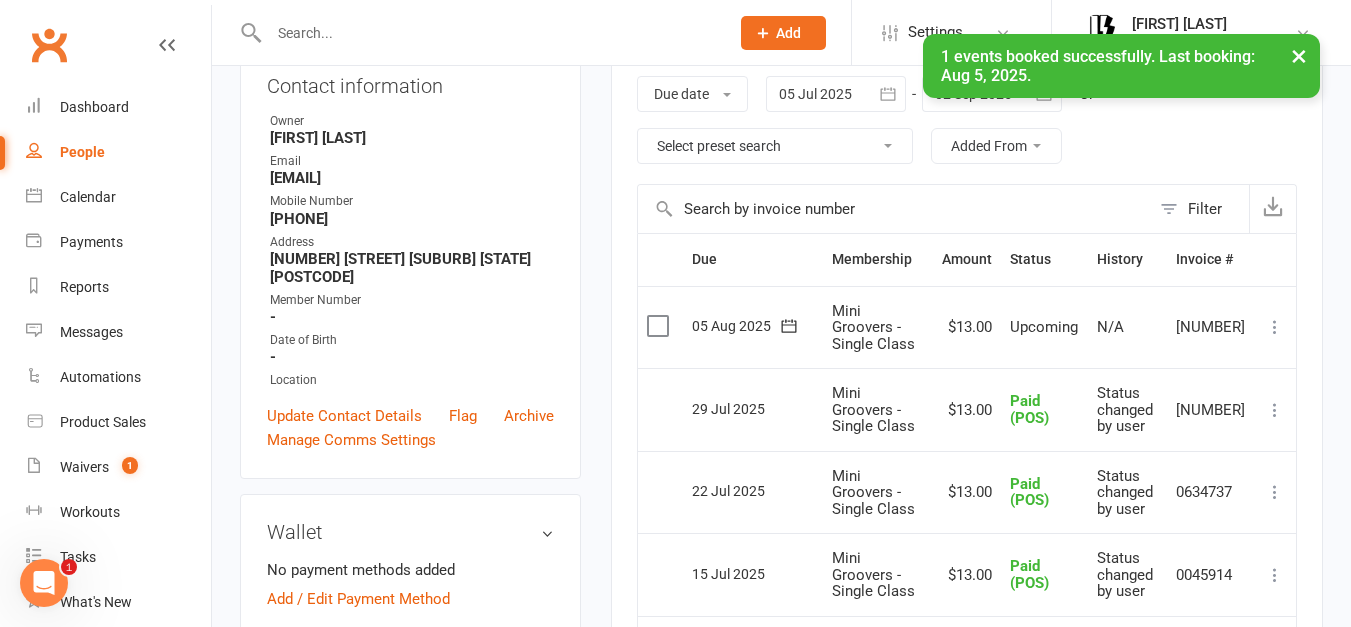 scroll, scrollTop: 571, scrollLeft: 0, axis: vertical 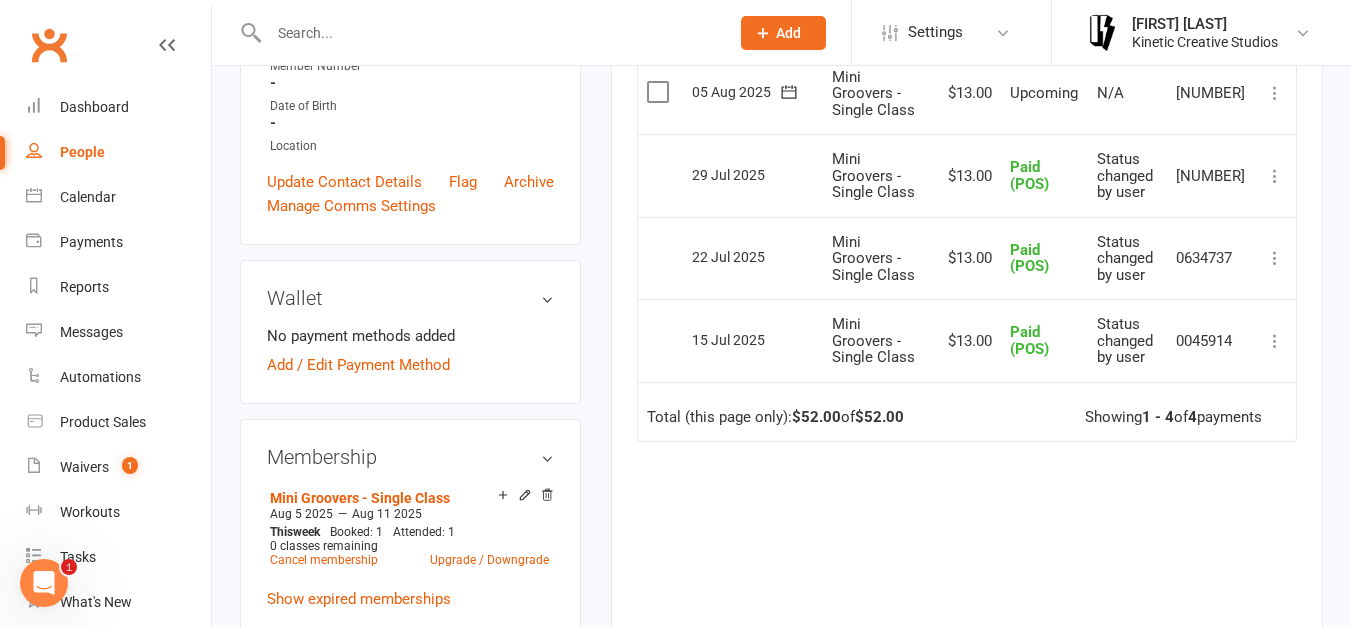 click at bounding box center (660, 92) 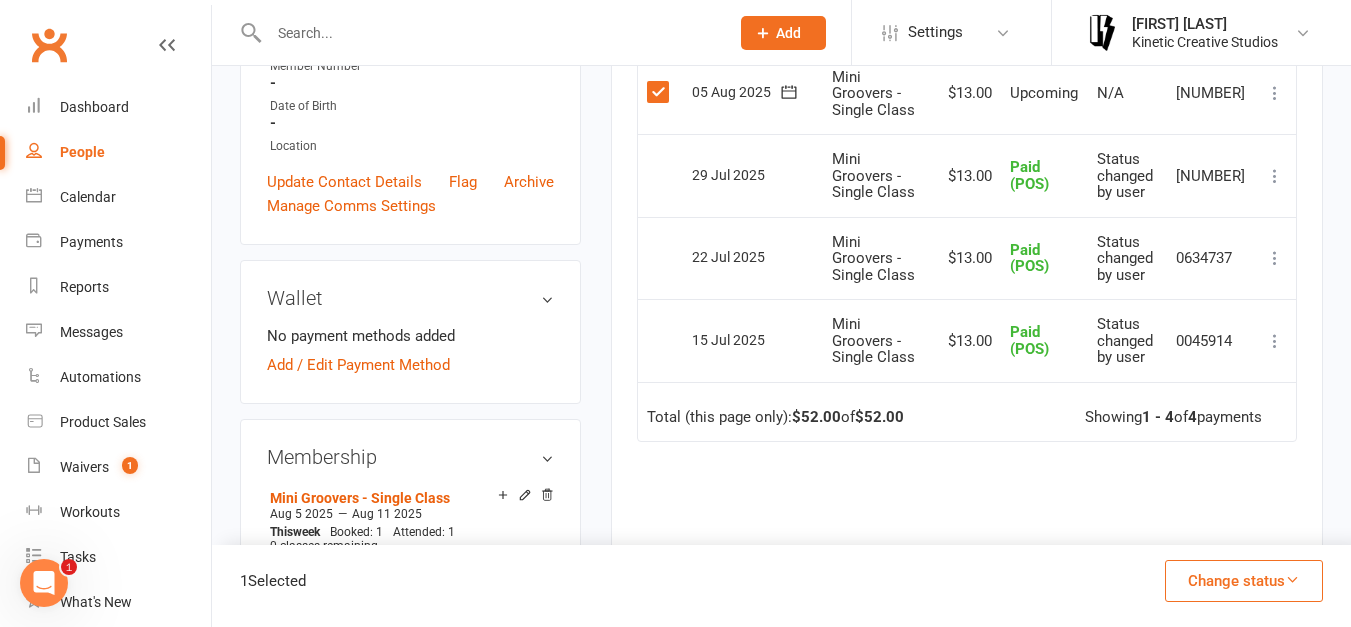 click on "Change status" at bounding box center (1244, 581) 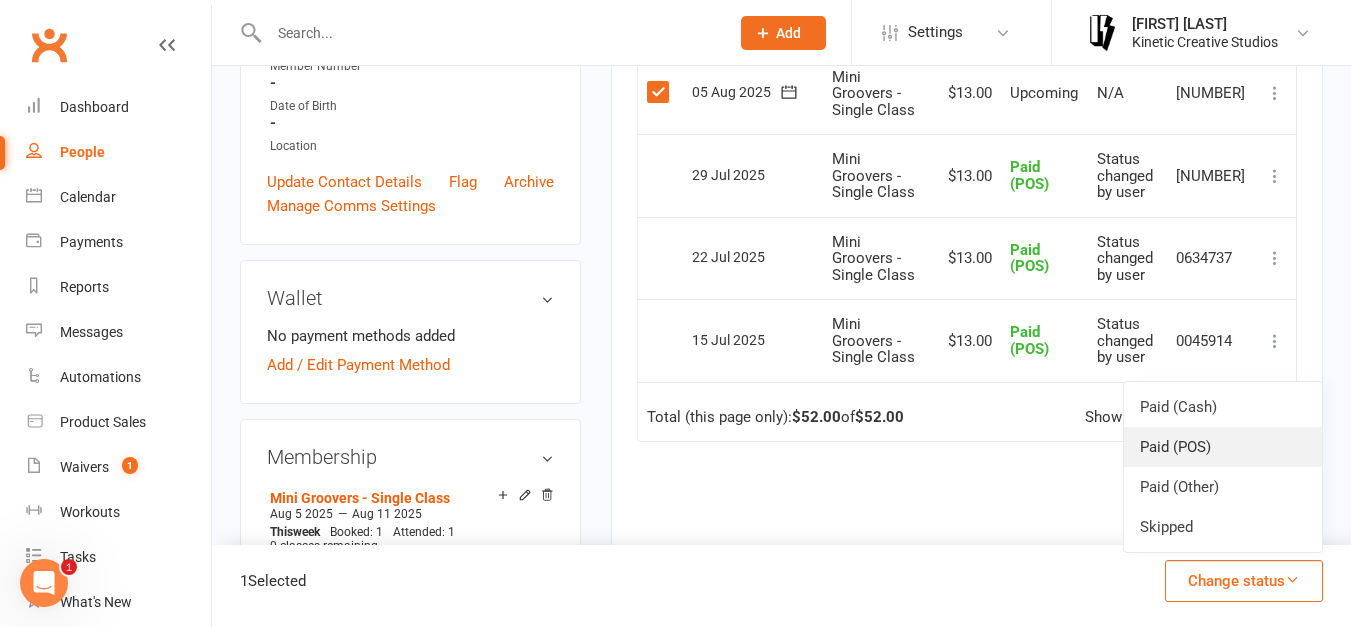 click on "Paid (POS)" at bounding box center [1223, 447] 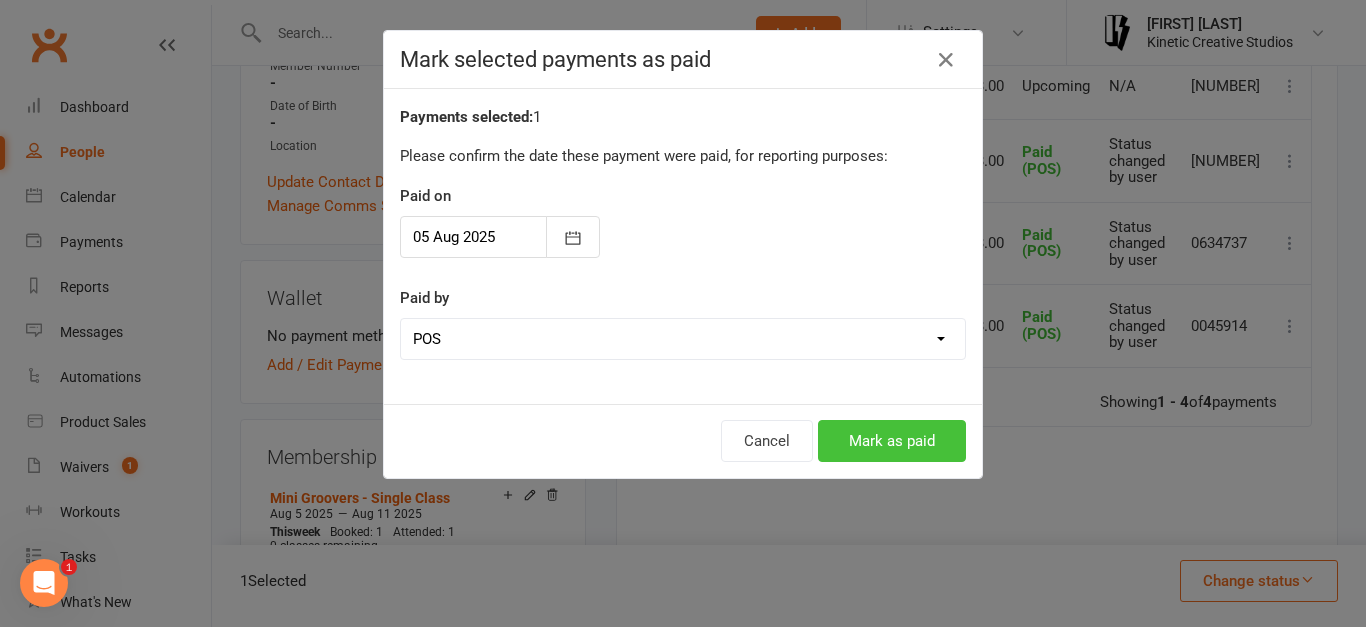 click on "Mark as paid" at bounding box center (892, 441) 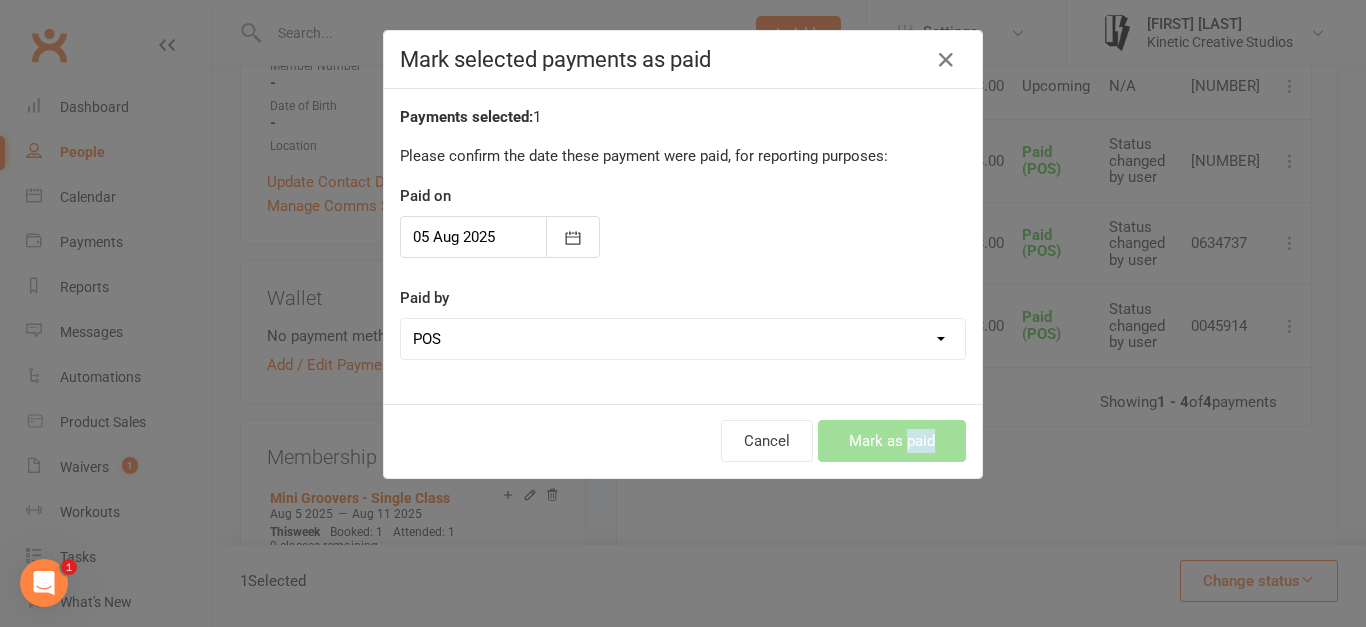 click on "Cancel Mark as paid" at bounding box center (683, 441) 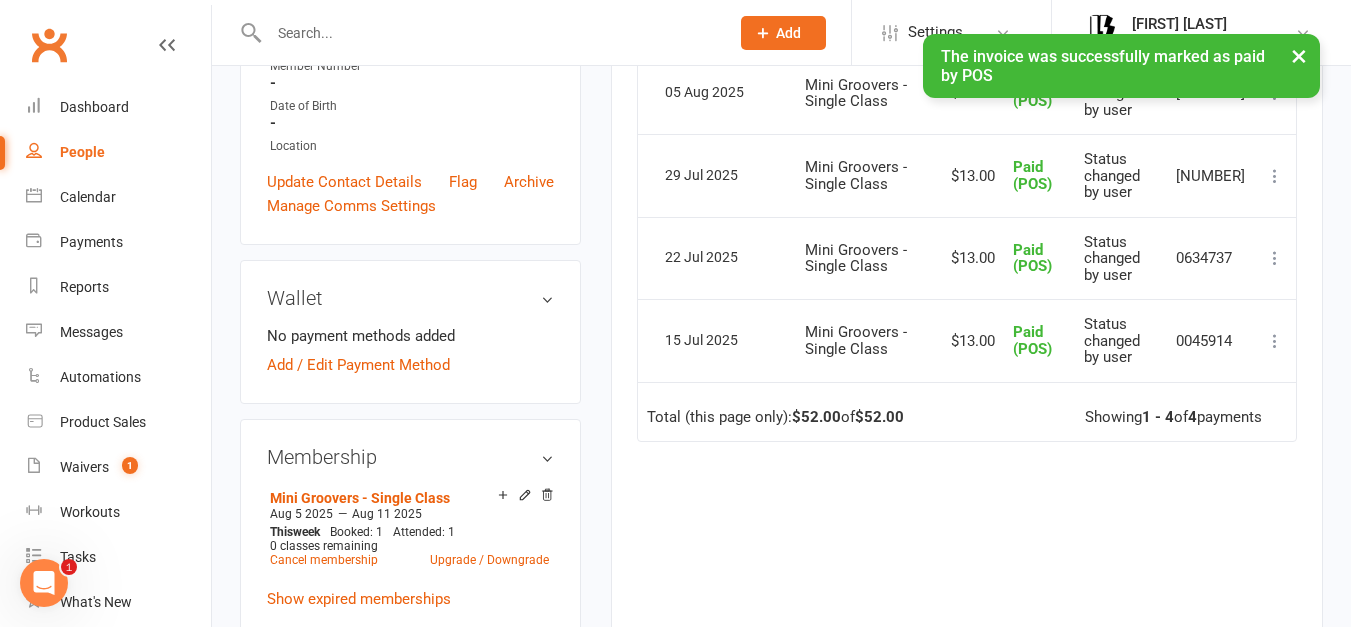scroll, scrollTop: 0, scrollLeft: 0, axis: both 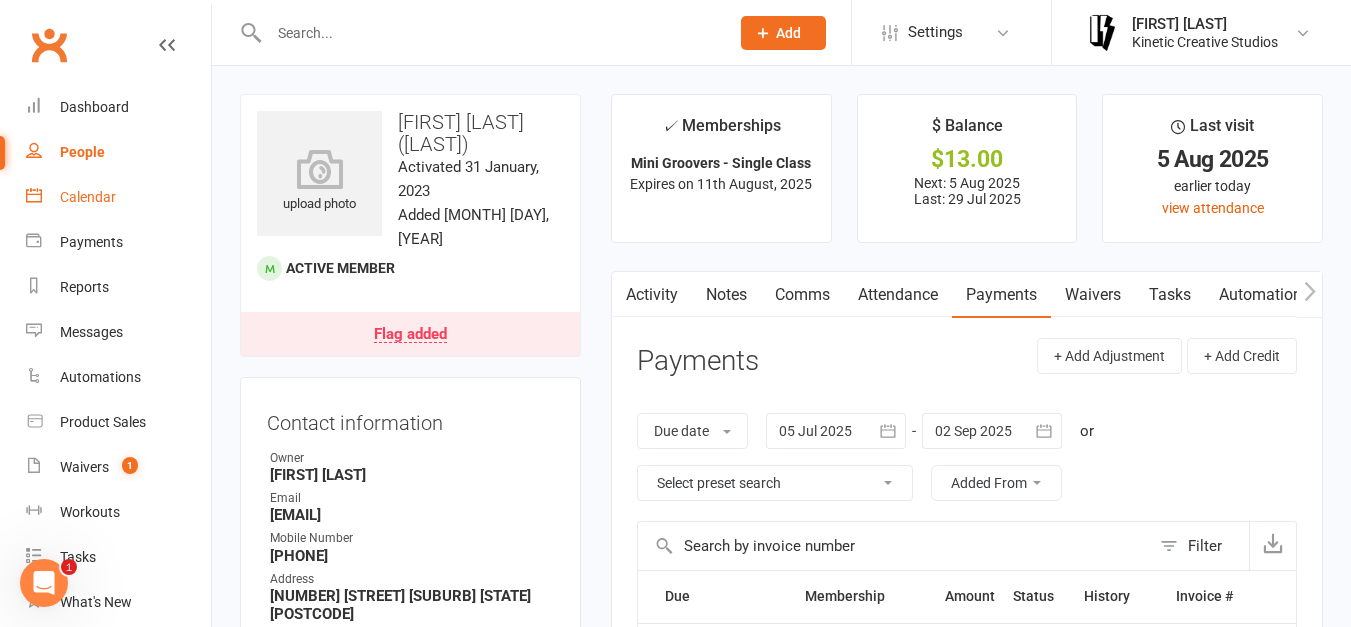 click on "Calendar" at bounding box center [118, 197] 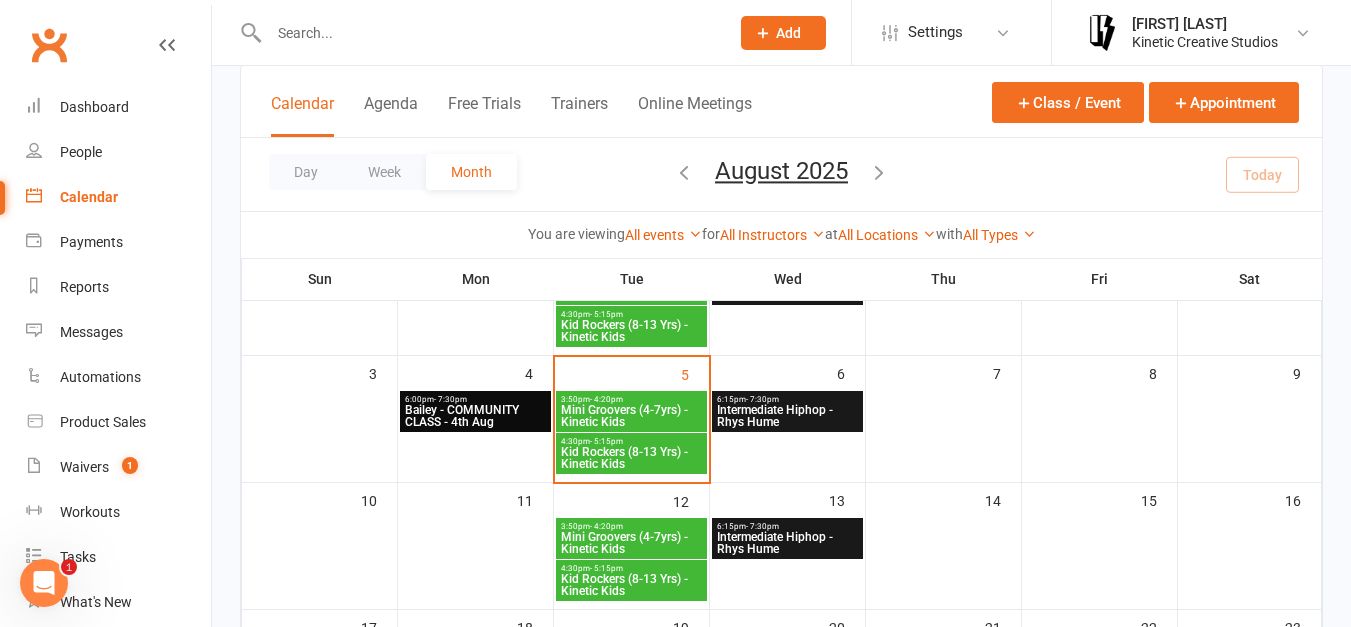 scroll, scrollTop: 200, scrollLeft: 0, axis: vertical 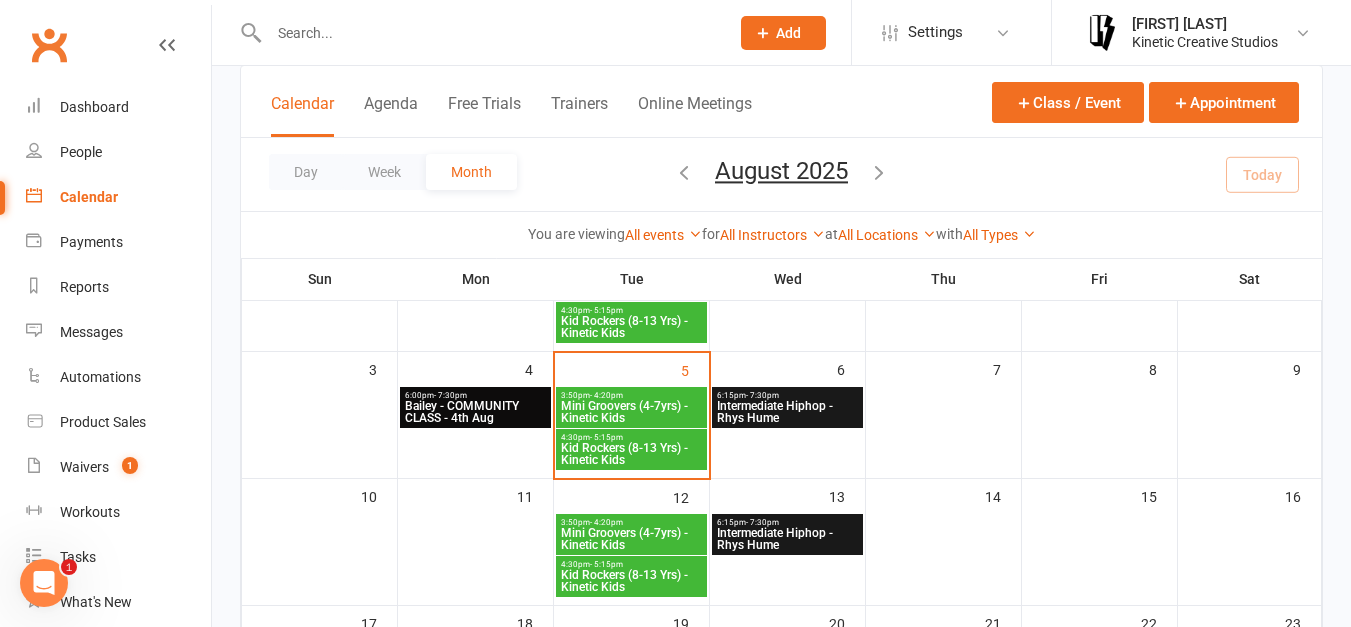 click on "4:30pm  - 5:15pm" at bounding box center (631, 437) 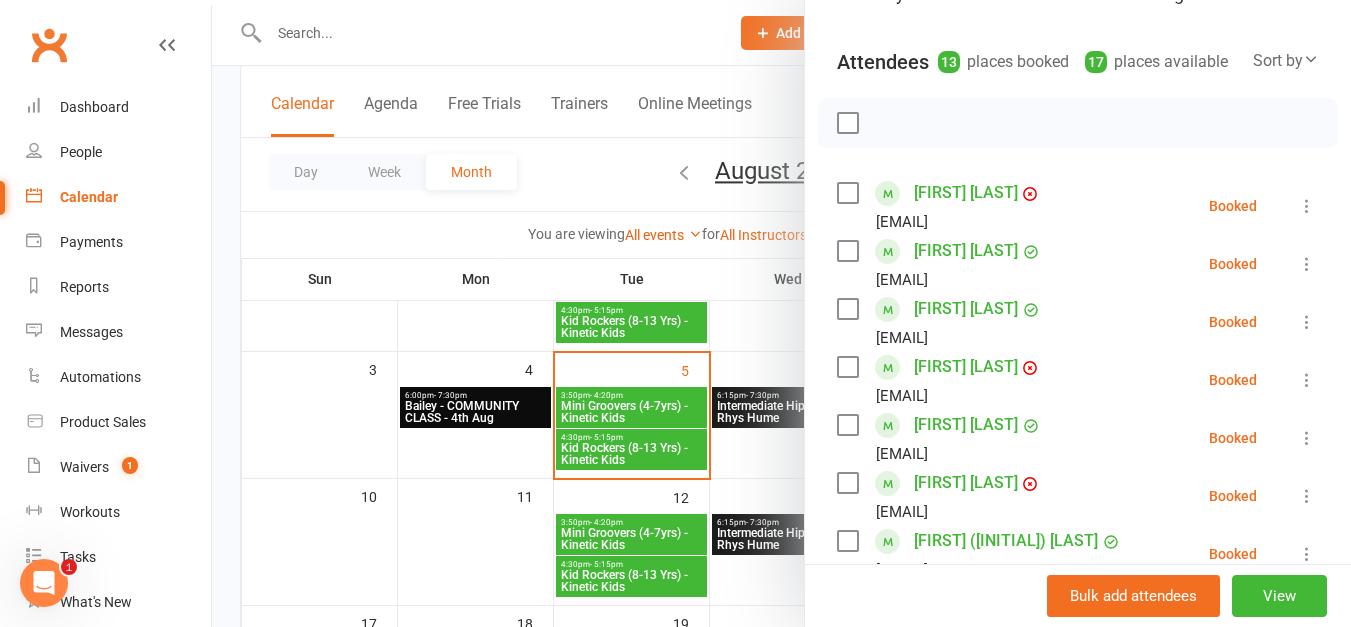scroll, scrollTop: 203, scrollLeft: 0, axis: vertical 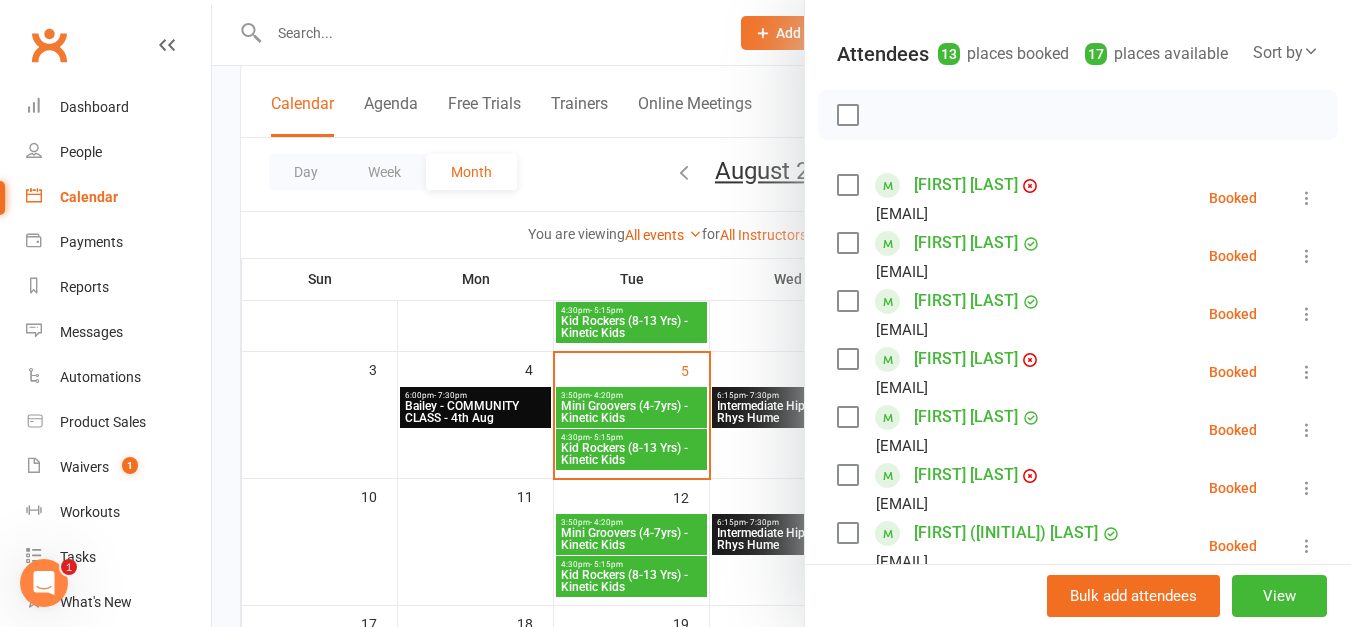 click at bounding box center (847, 185) 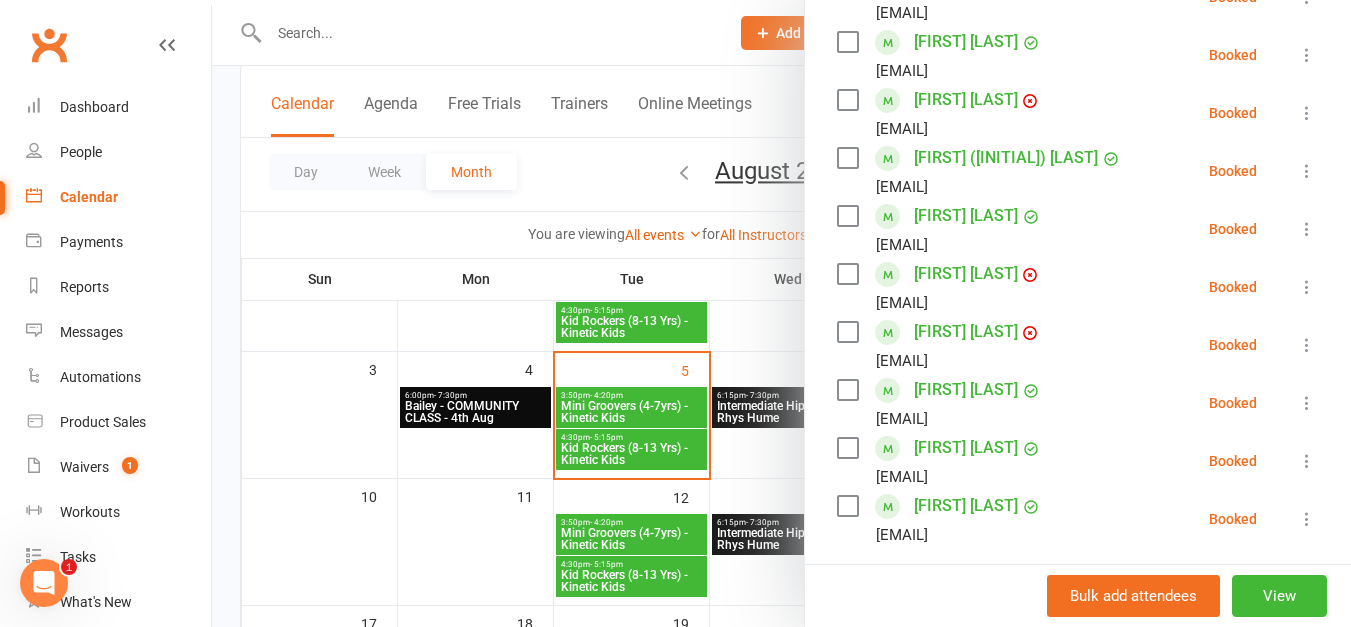 scroll, scrollTop: 588, scrollLeft: 0, axis: vertical 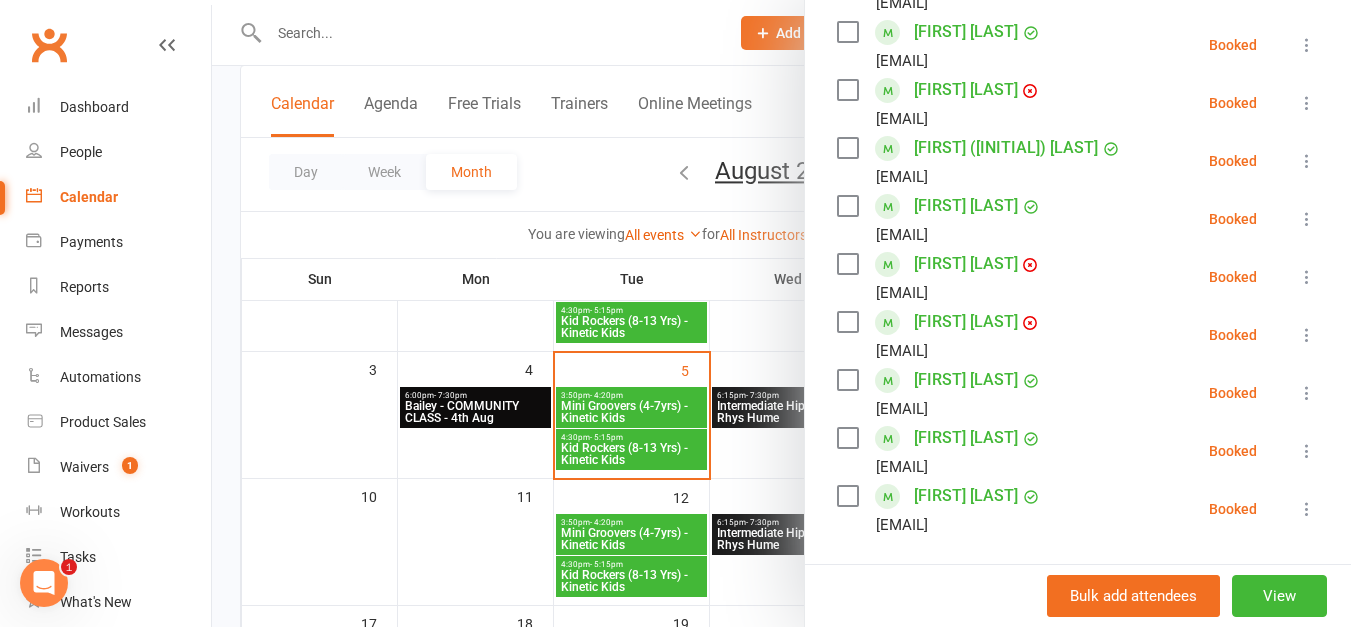 click at bounding box center [847, 438] 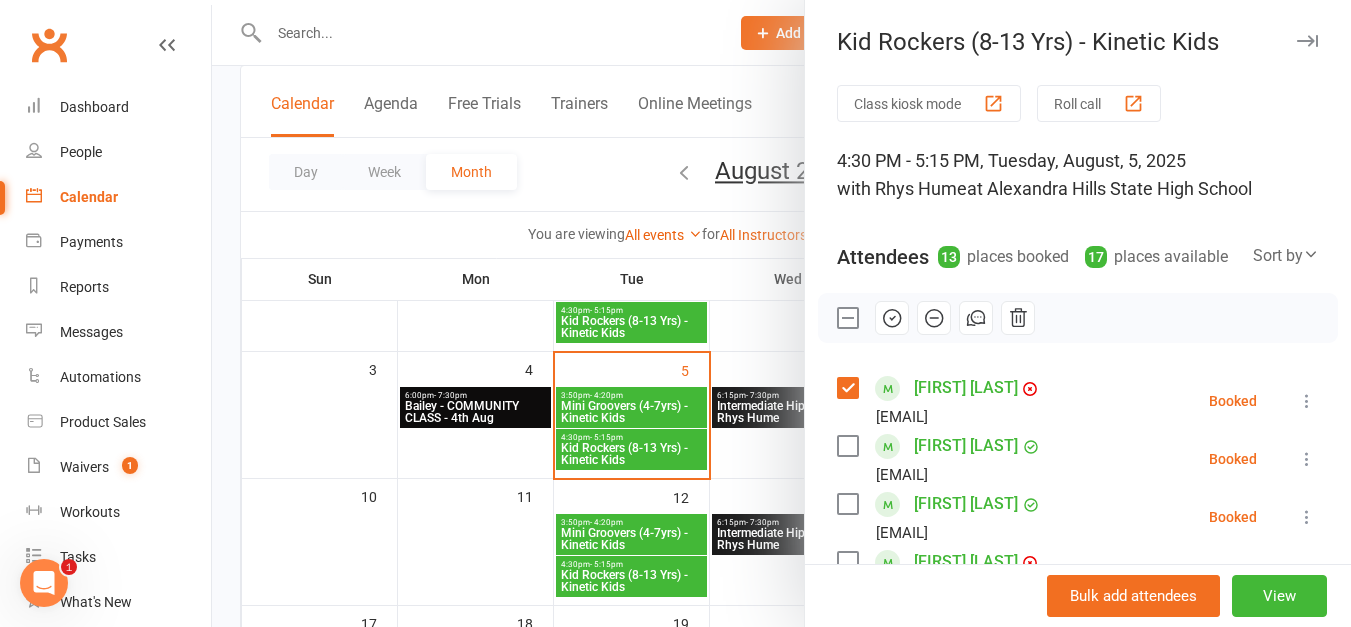 scroll, scrollTop: 1, scrollLeft: 0, axis: vertical 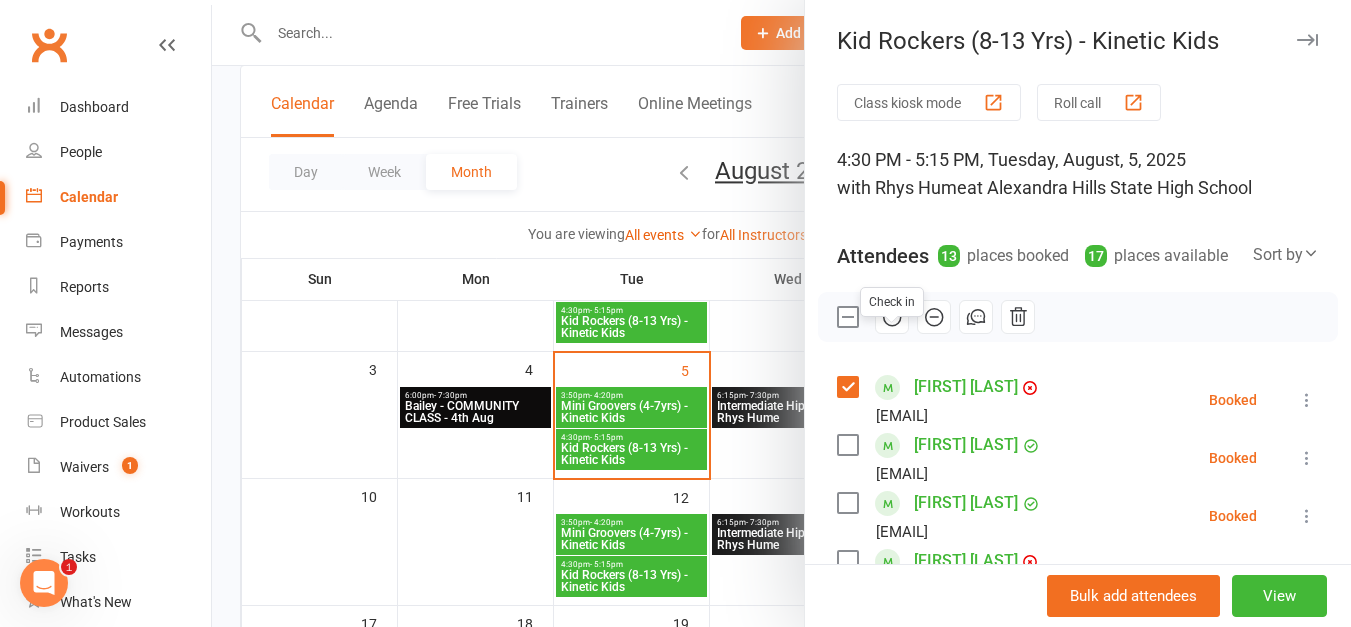 click 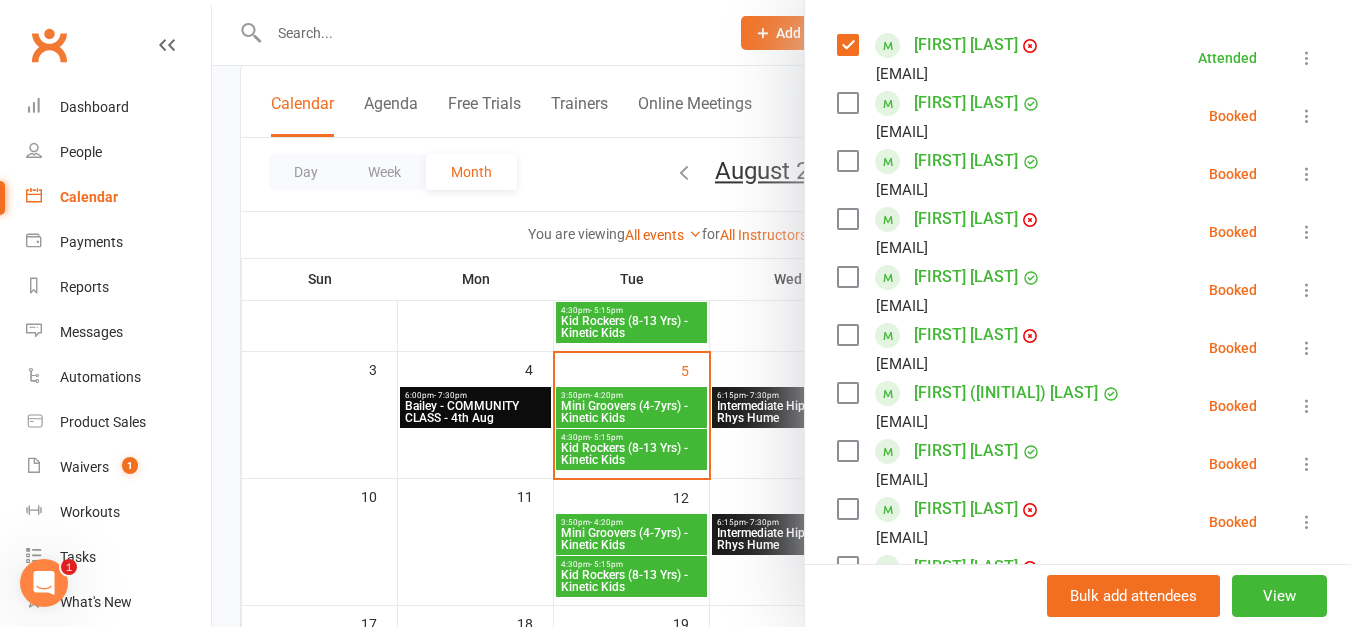 scroll, scrollTop: 509, scrollLeft: 0, axis: vertical 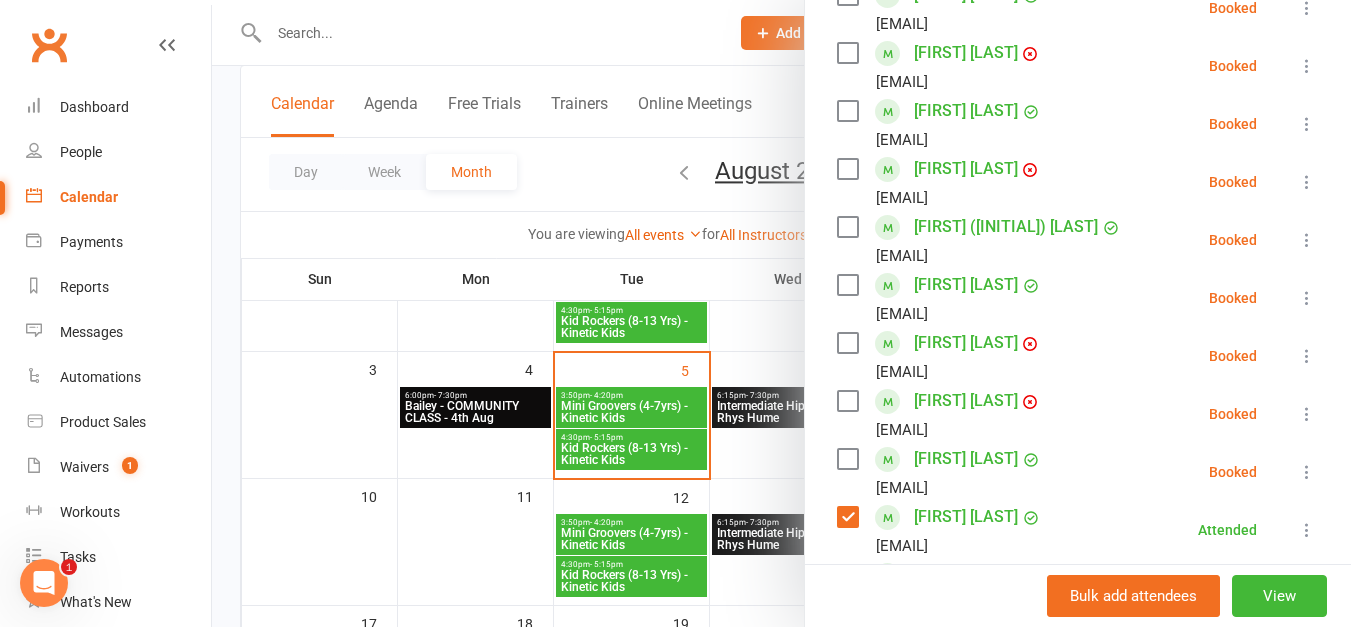 click on "[FIRST] [LAST] [EMAIL]" at bounding box center [942, 182] 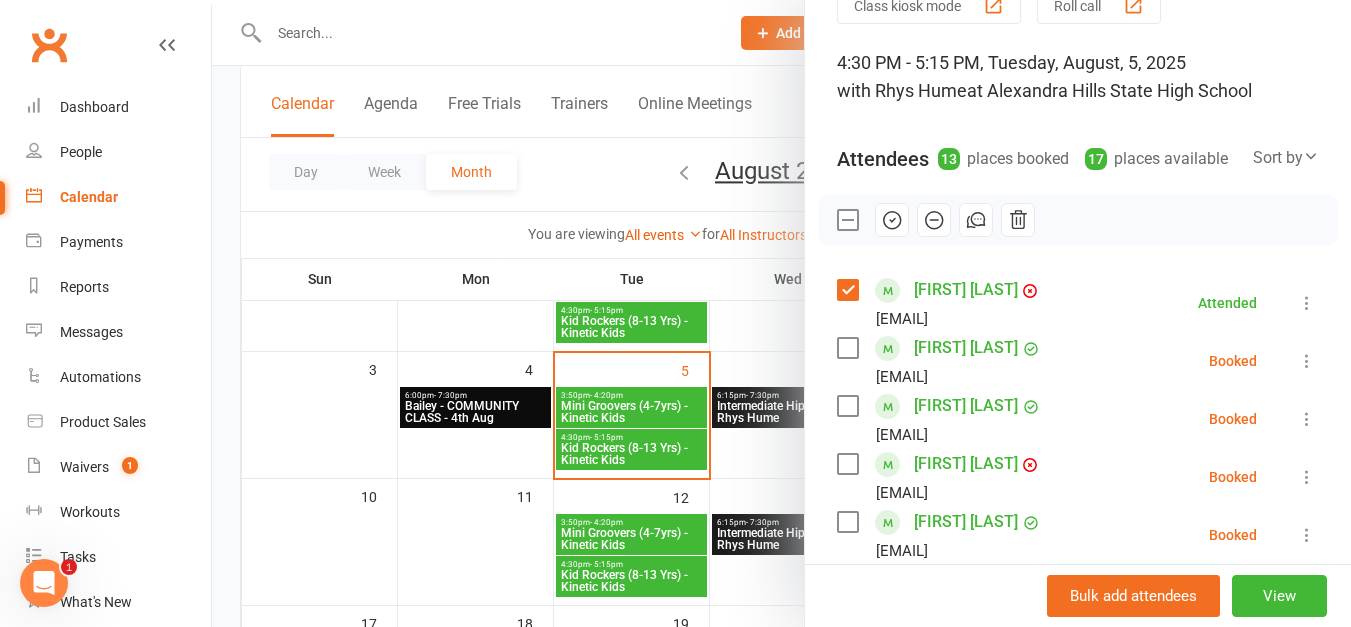 scroll, scrollTop: 96, scrollLeft: 0, axis: vertical 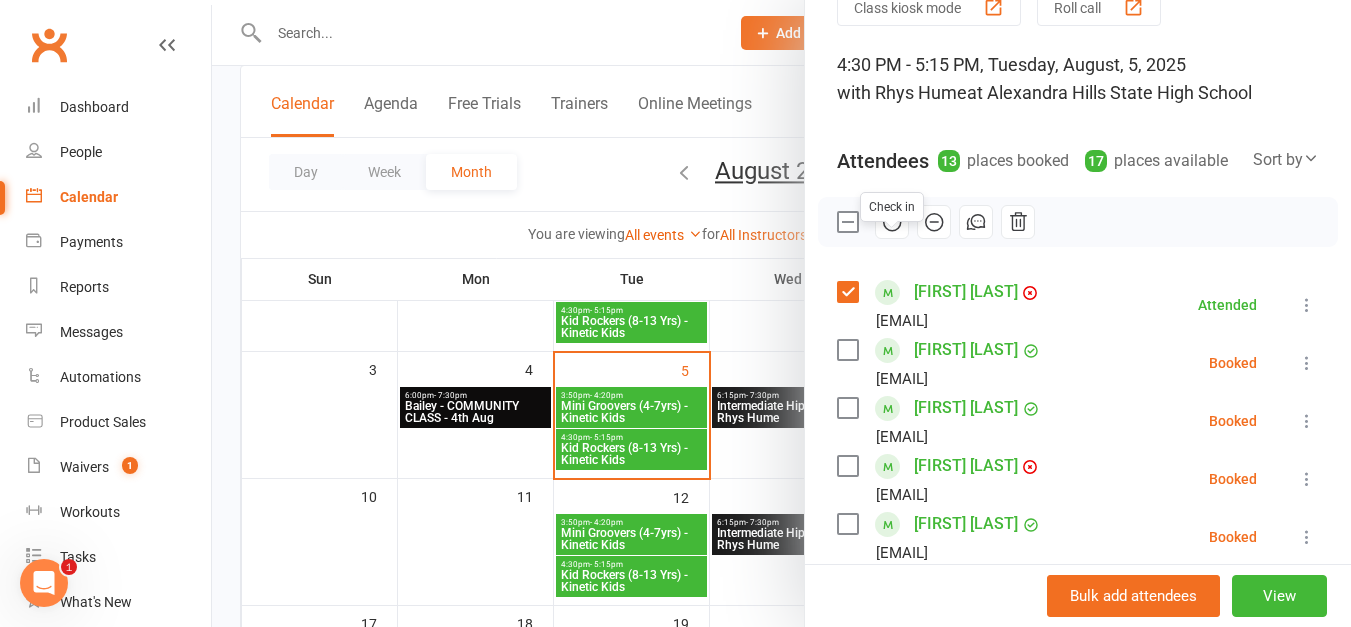 click 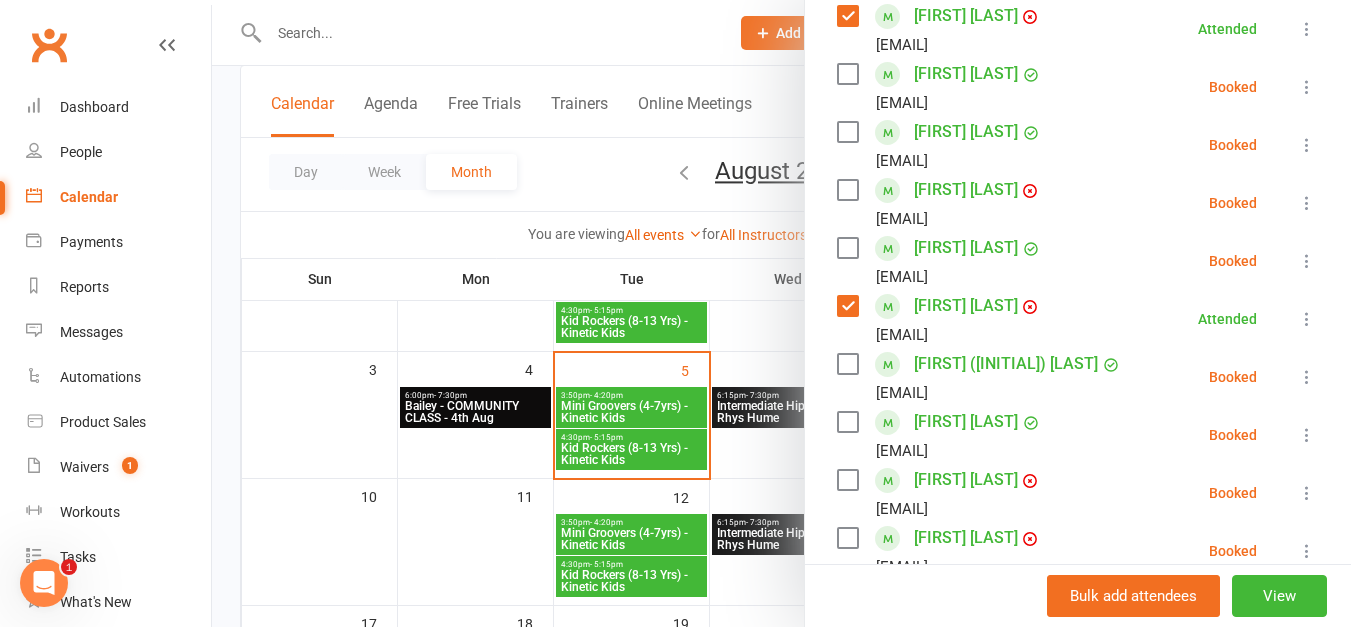 scroll, scrollTop: 372, scrollLeft: 0, axis: vertical 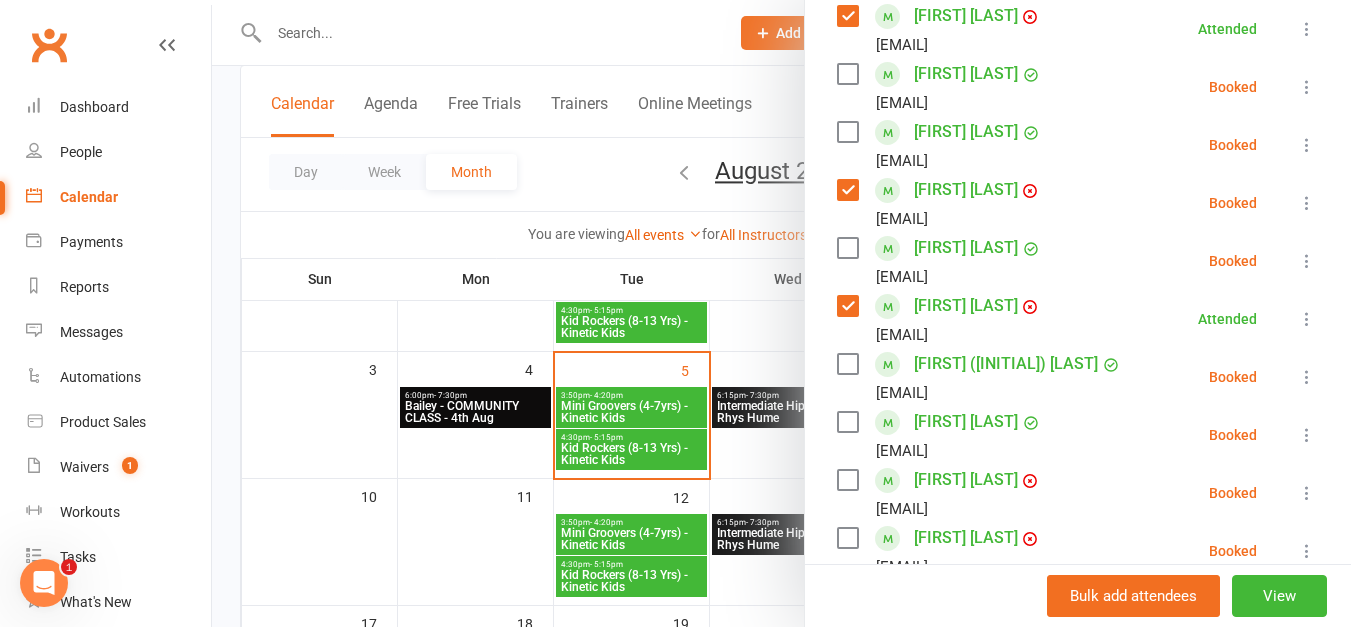 click at bounding box center [847, 248] 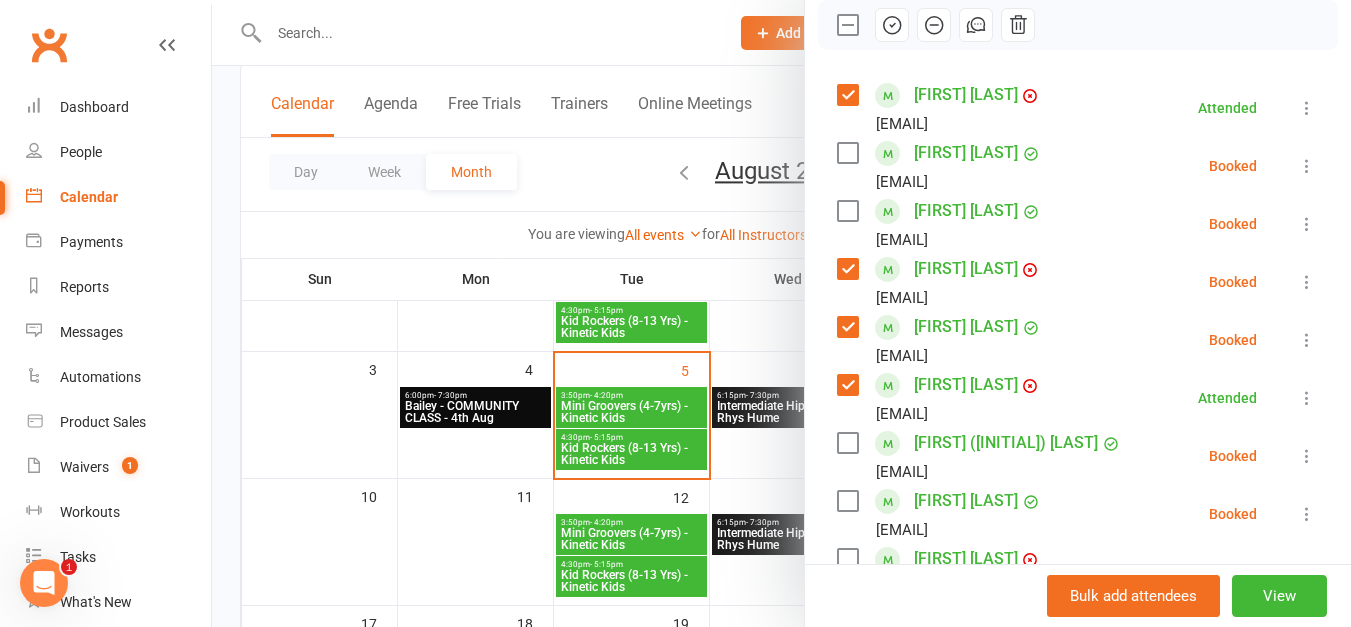 scroll, scrollTop: 248, scrollLeft: 0, axis: vertical 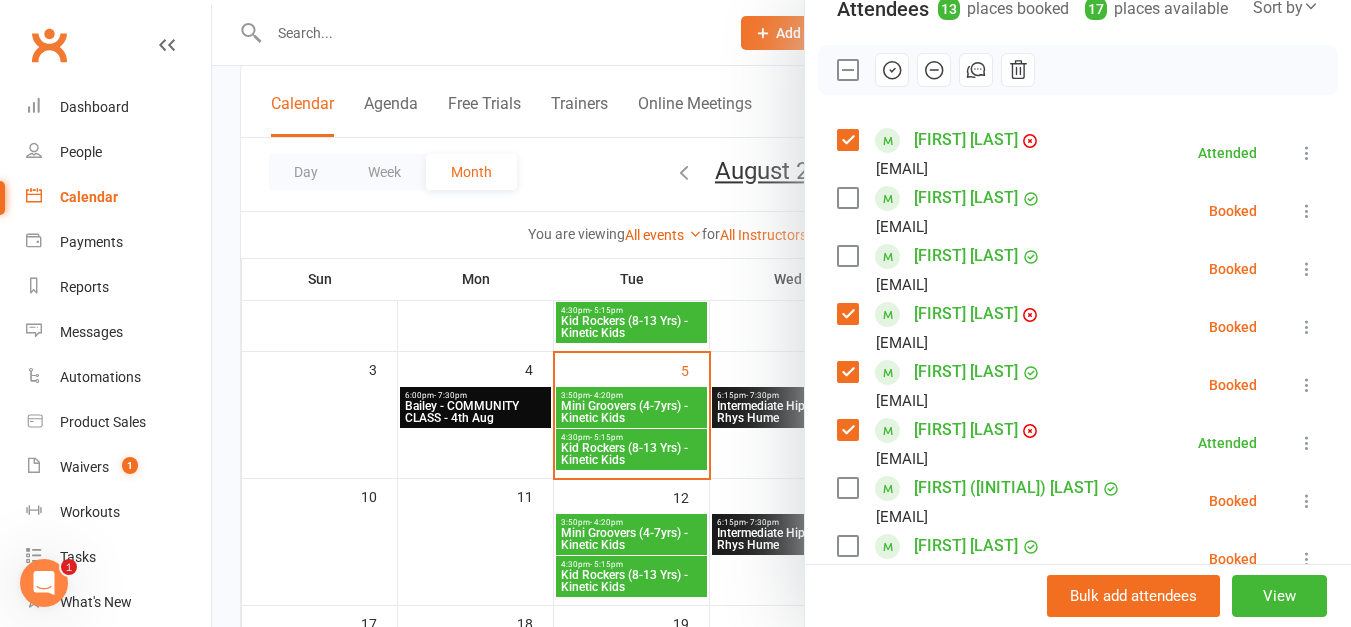 click at bounding box center [847, 198] 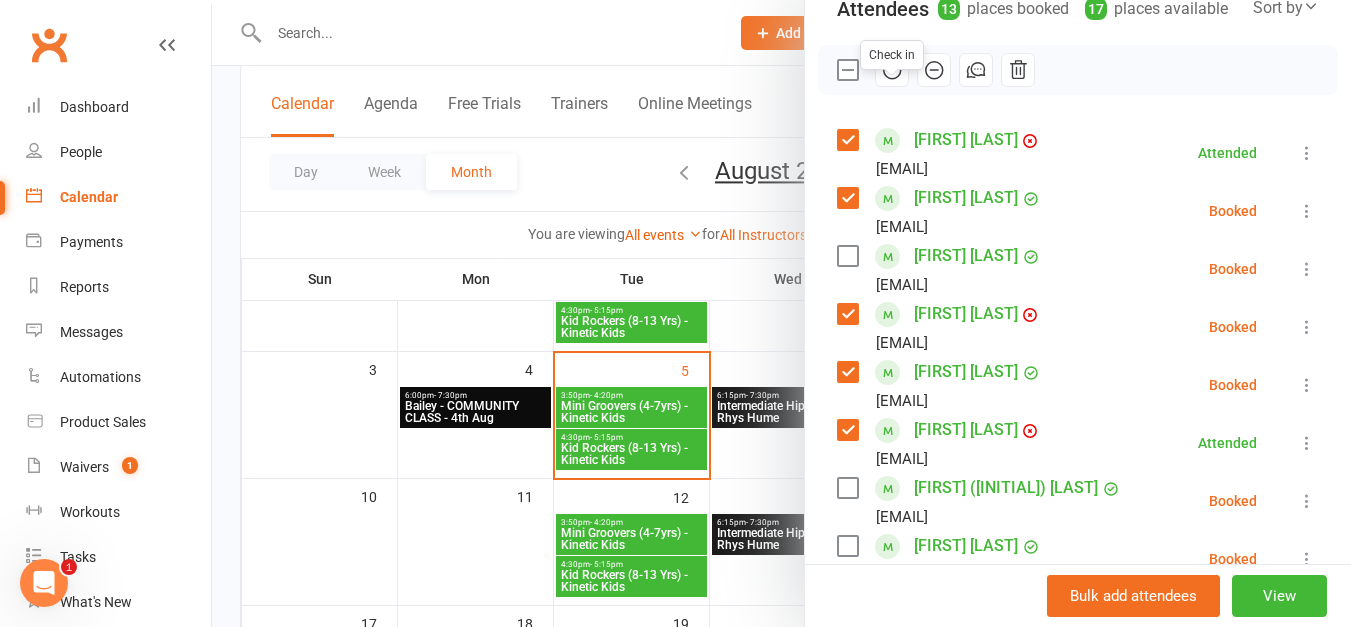 click at bounding box center (892, 70) 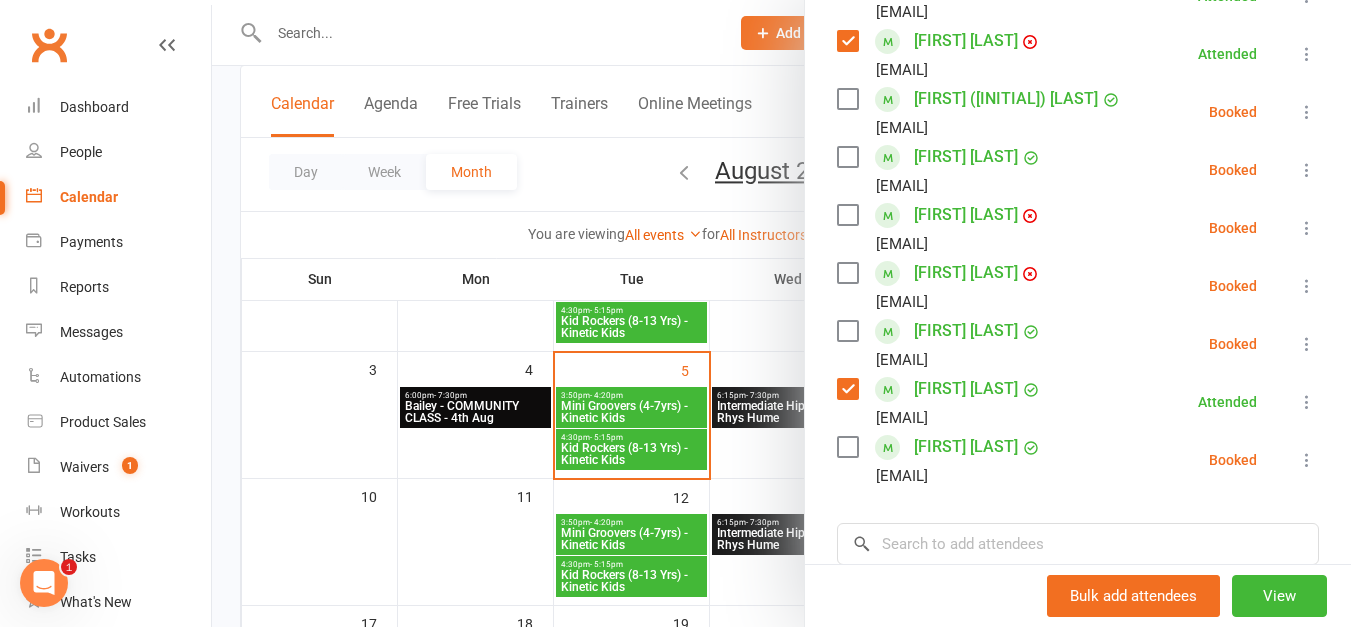 scroll, scrollTop: 694, scrollLeft: 0, axis: vertical 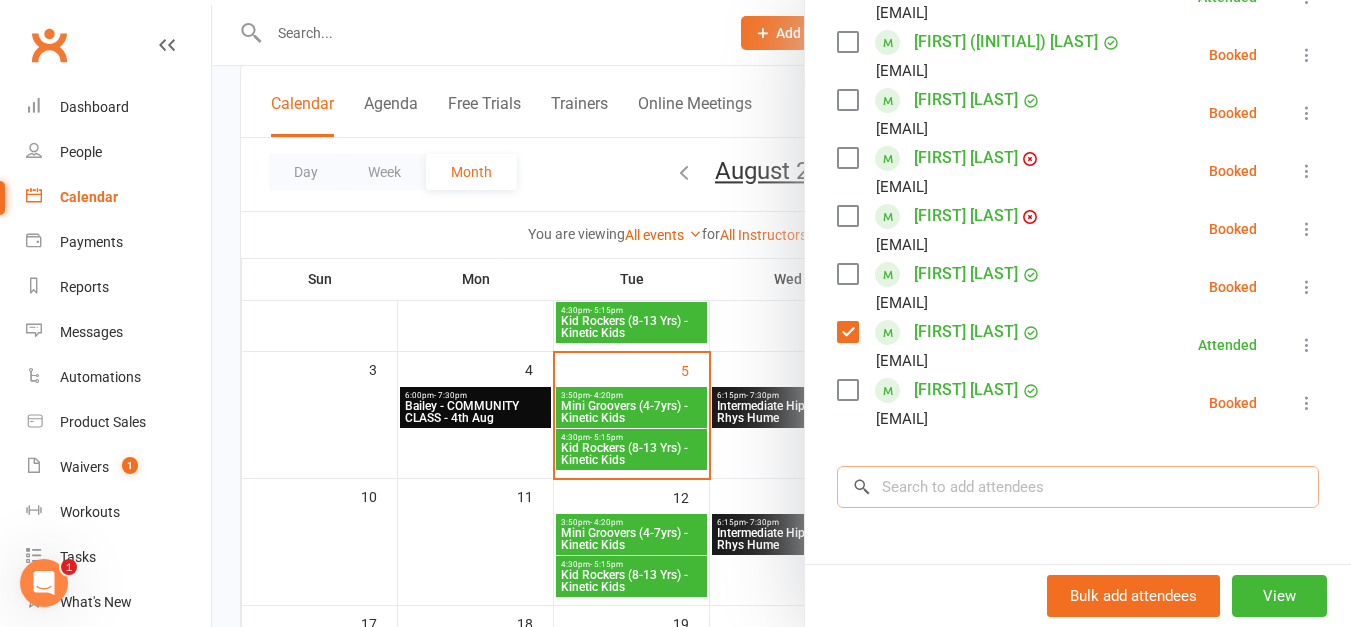 click at bounding box center (1078, 487) 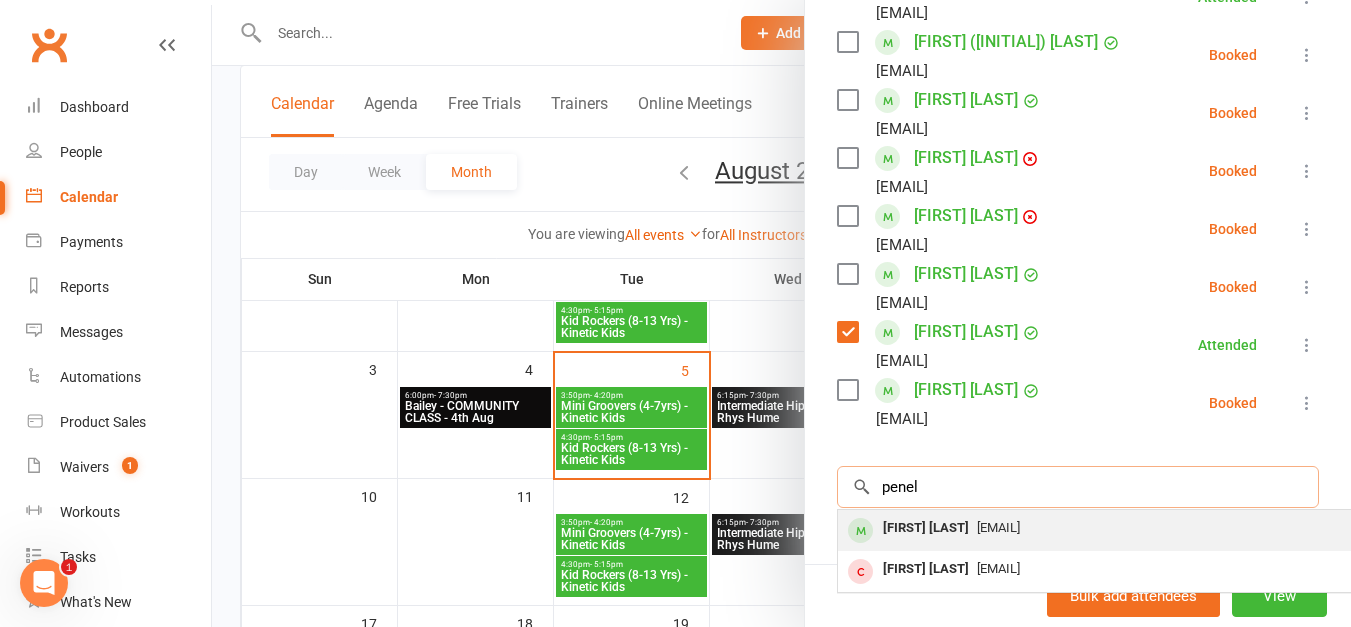 type on "penel" 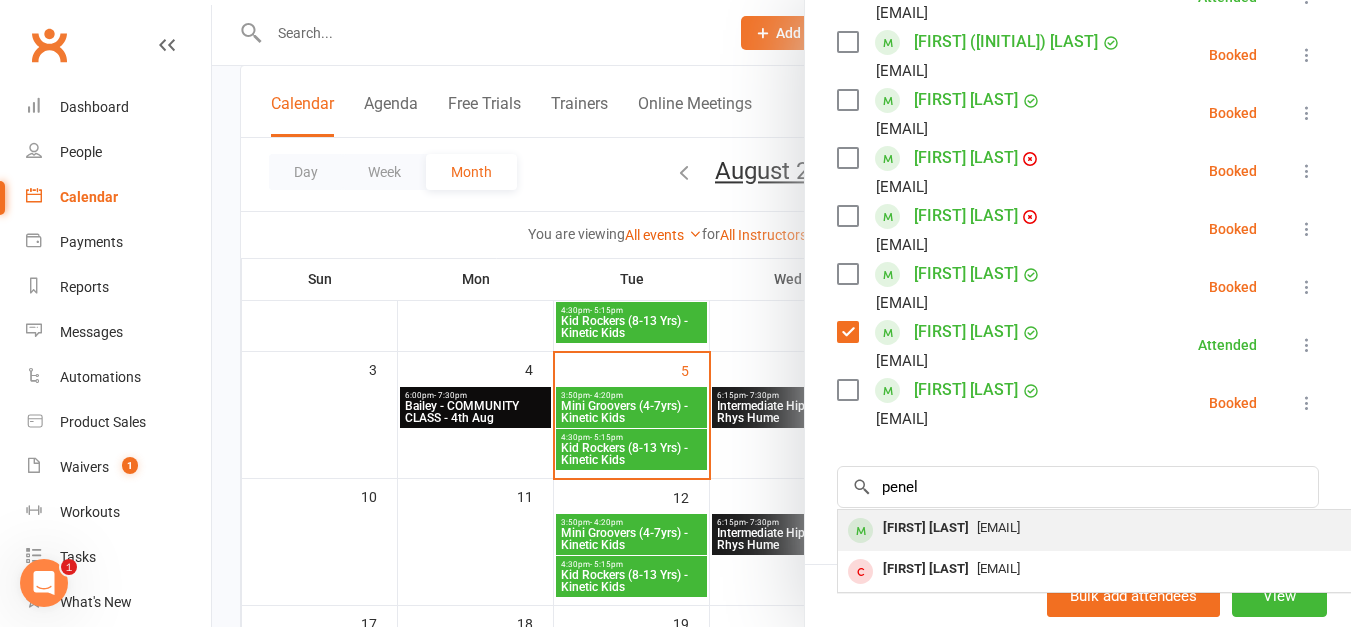 click on "[FIRST] [LAST]" at bounding box center (926, 528) 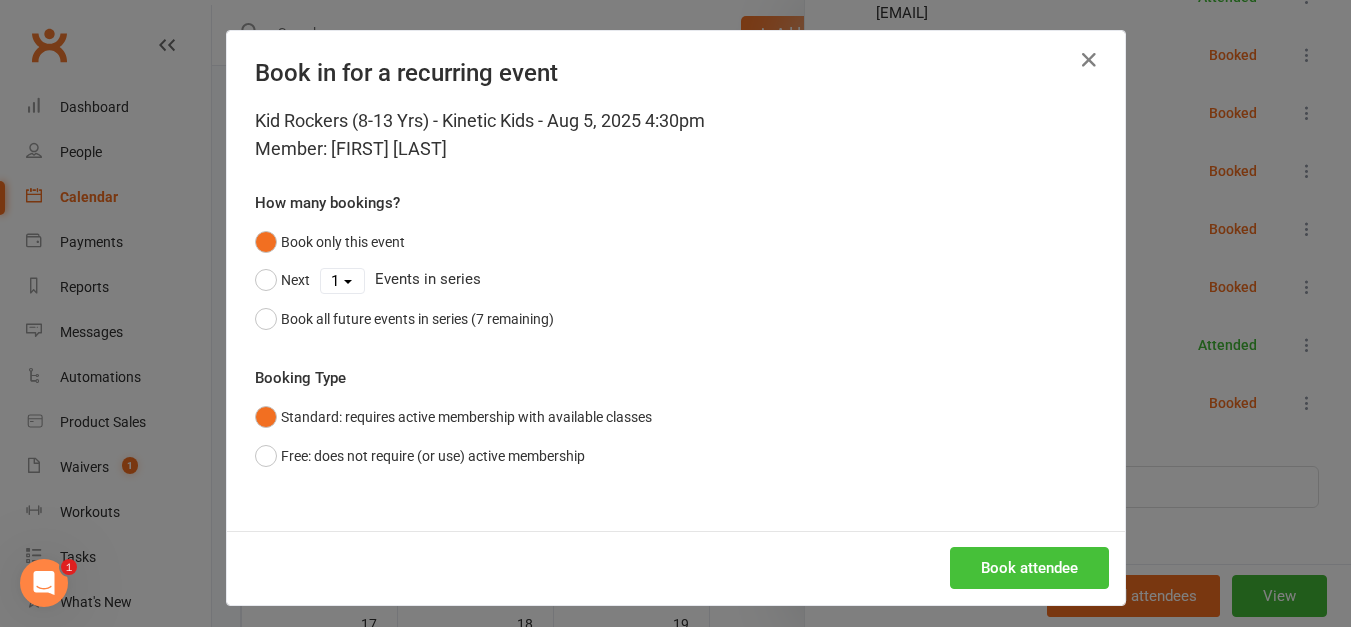 click on "Book attendee" at bounding box center [1029, 568] 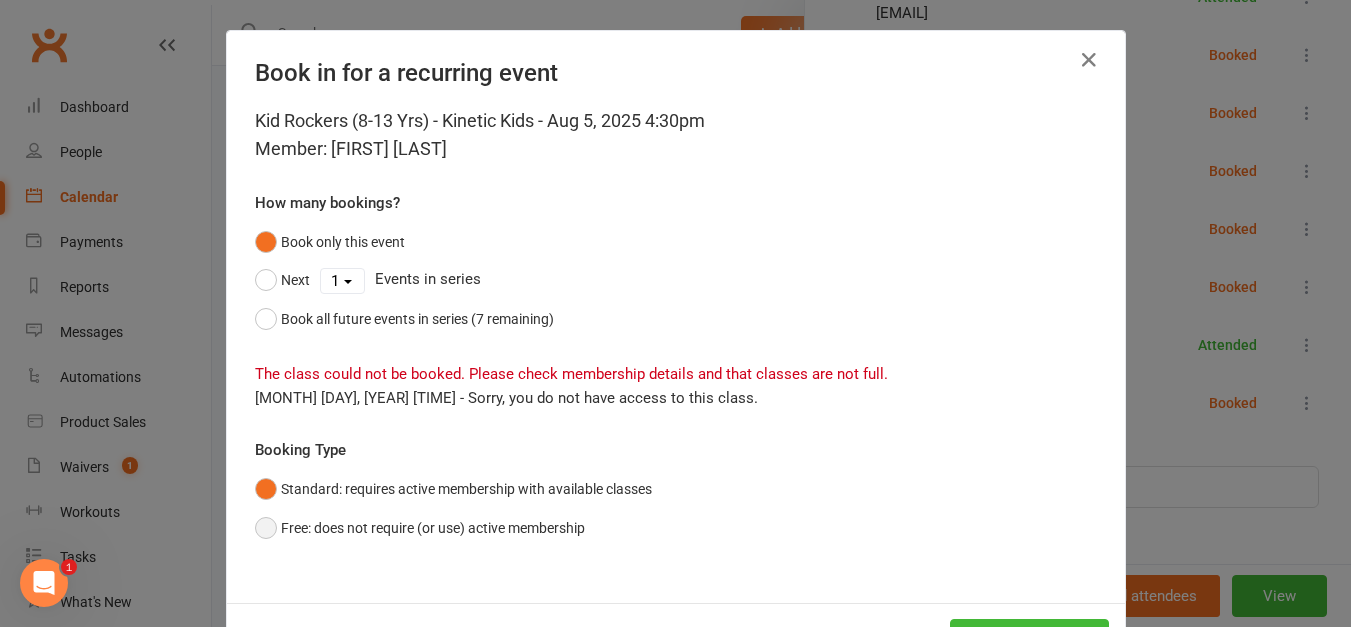 click on "Free: does not require (or use) active membership" at bounding box center (420, 528) 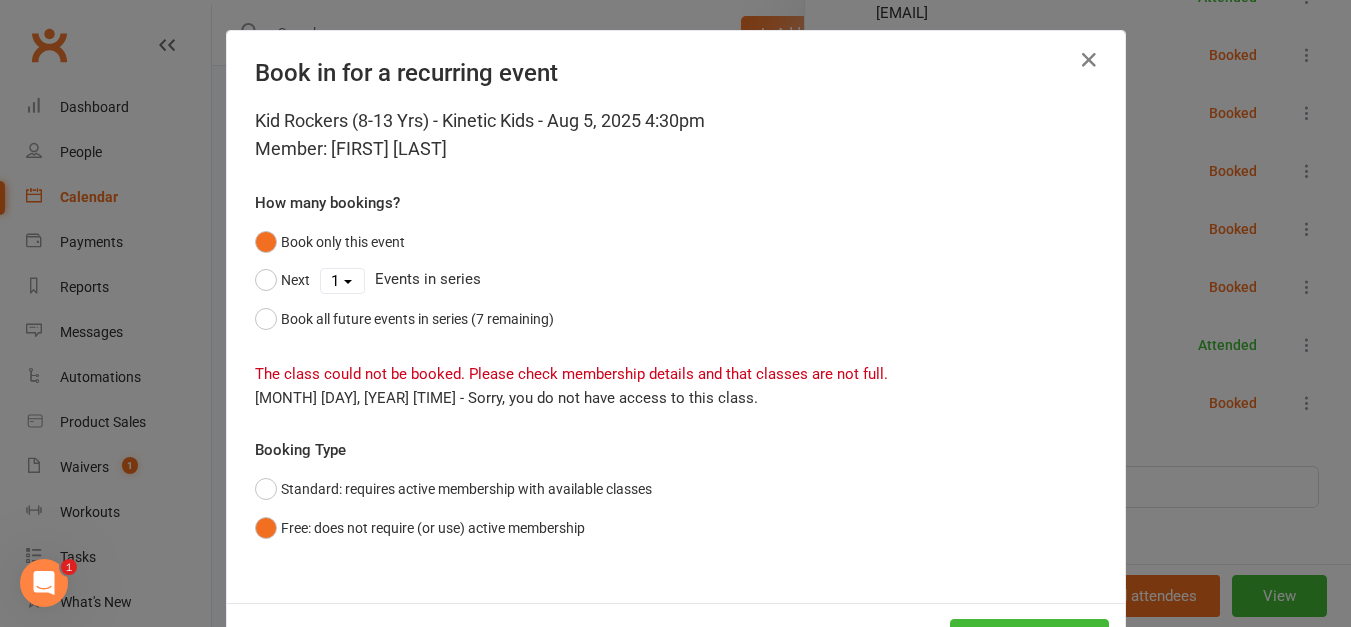 scroll, scrollTop: 81, scrollLeft: 0, axis: vertical 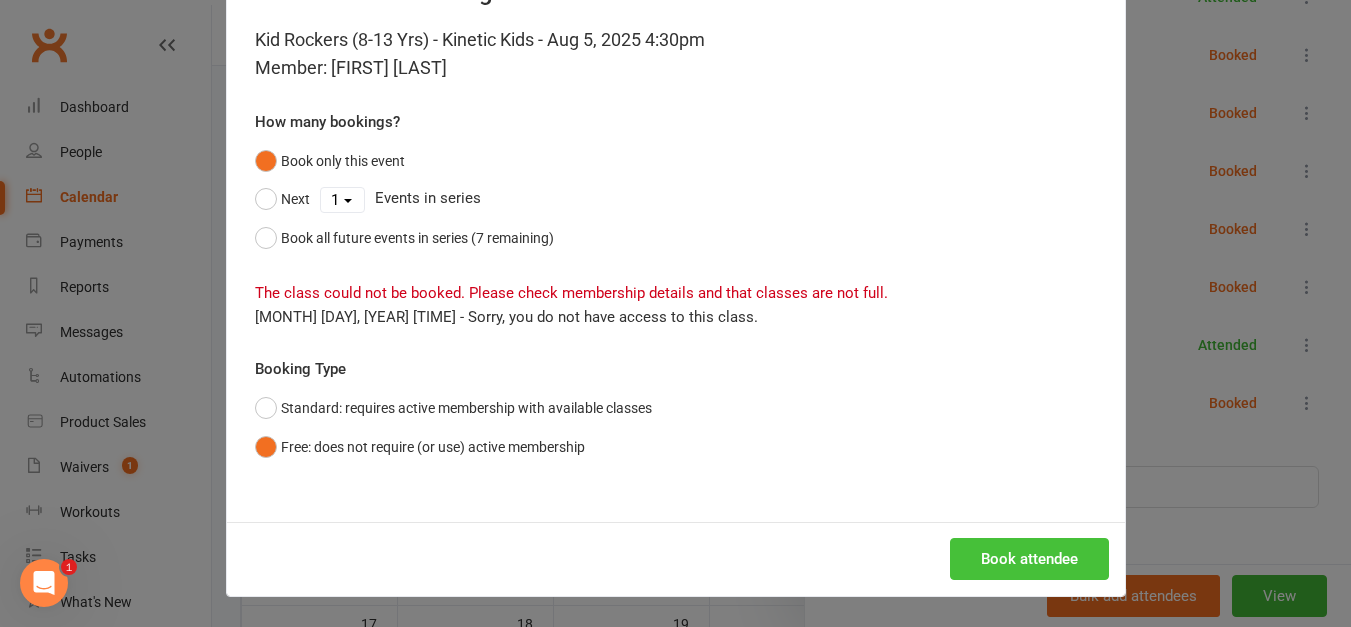 click on "Book attendee" at bounding box center (1029, 559) 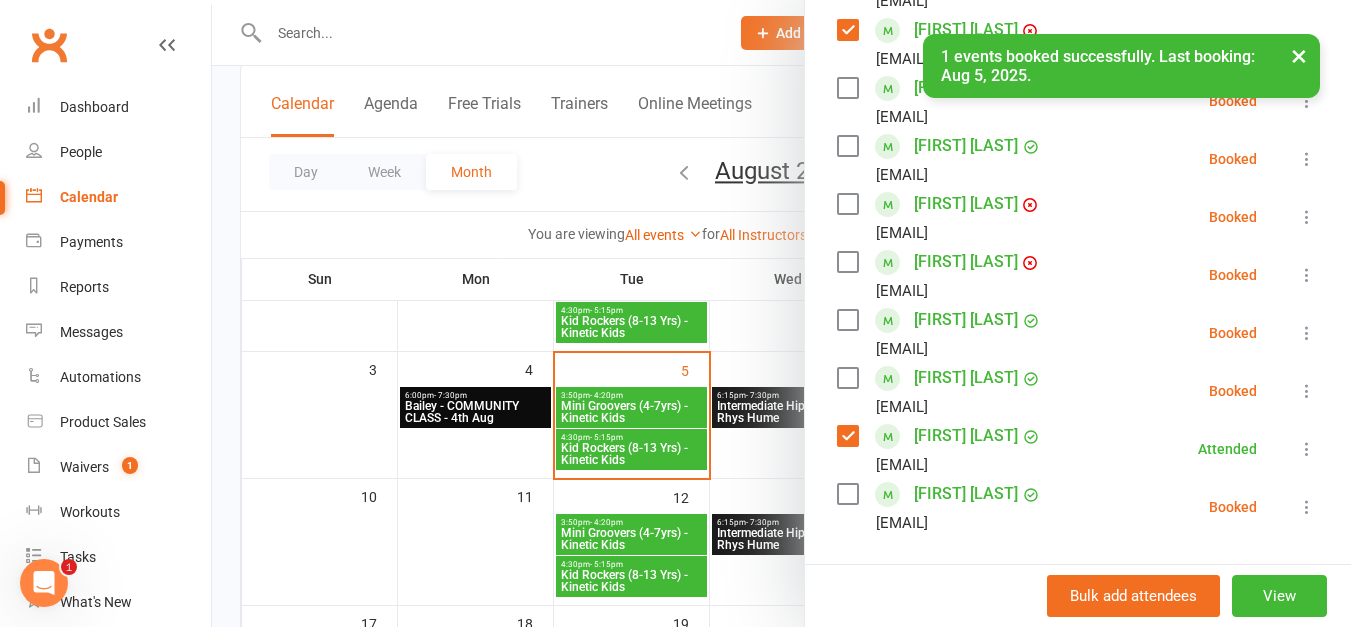 scroll, scrollTop: 642, scrollLeft: 0, axis: vertical 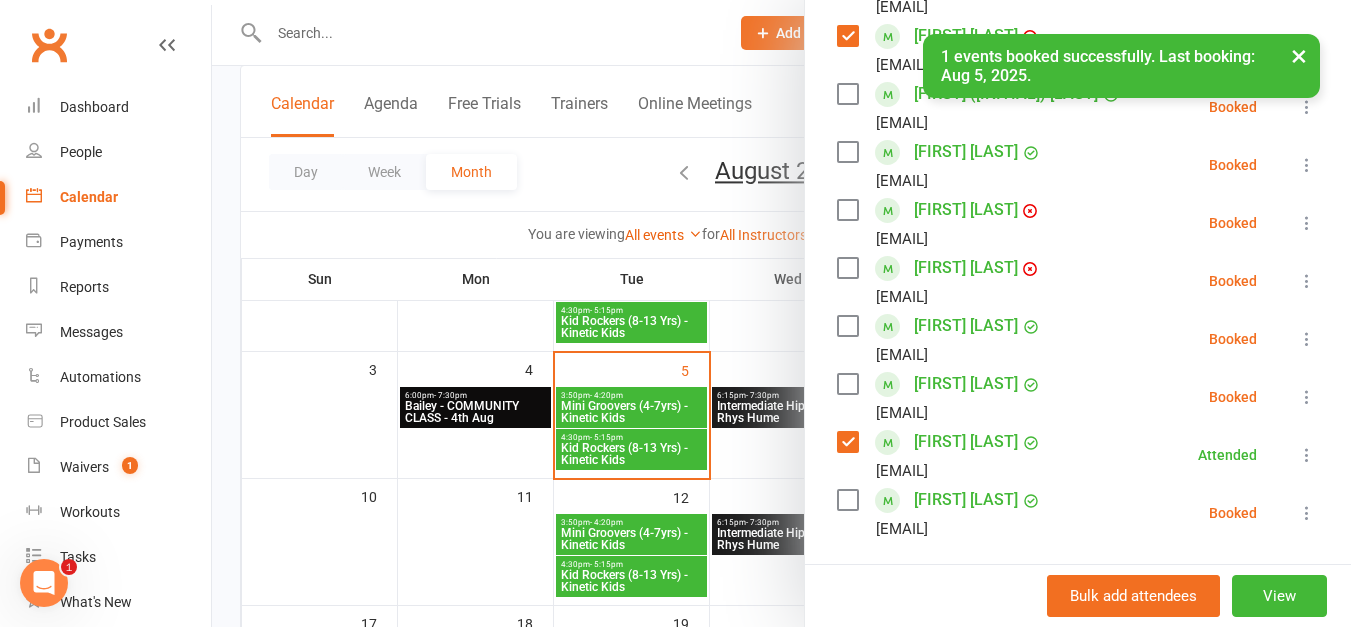 click at bounding box center [847, 326] 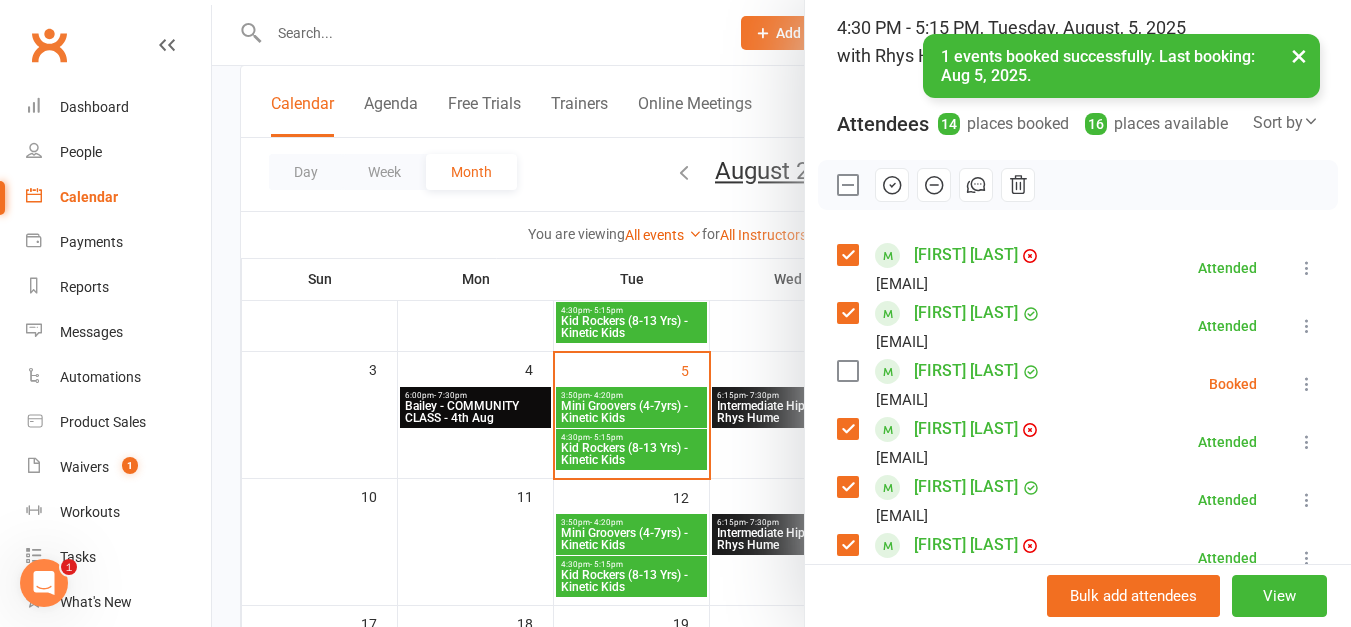 scroll, scrollTop: 124, scrollLeft: 0, axis: vertical 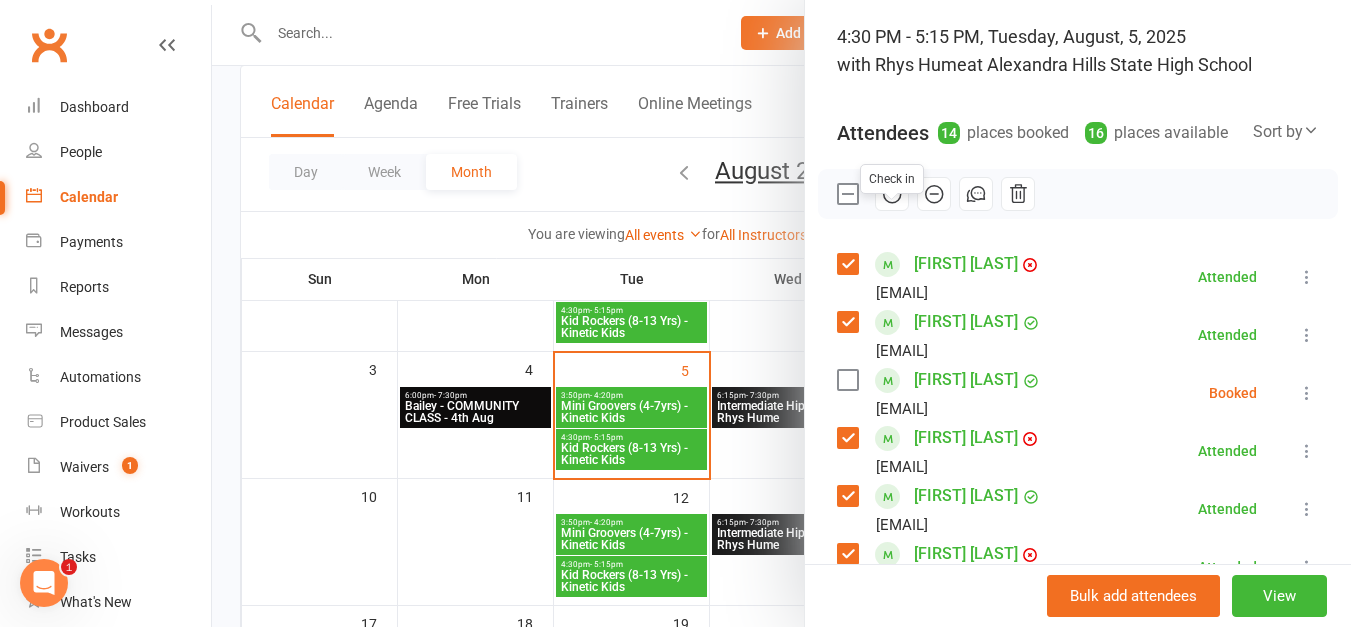 click 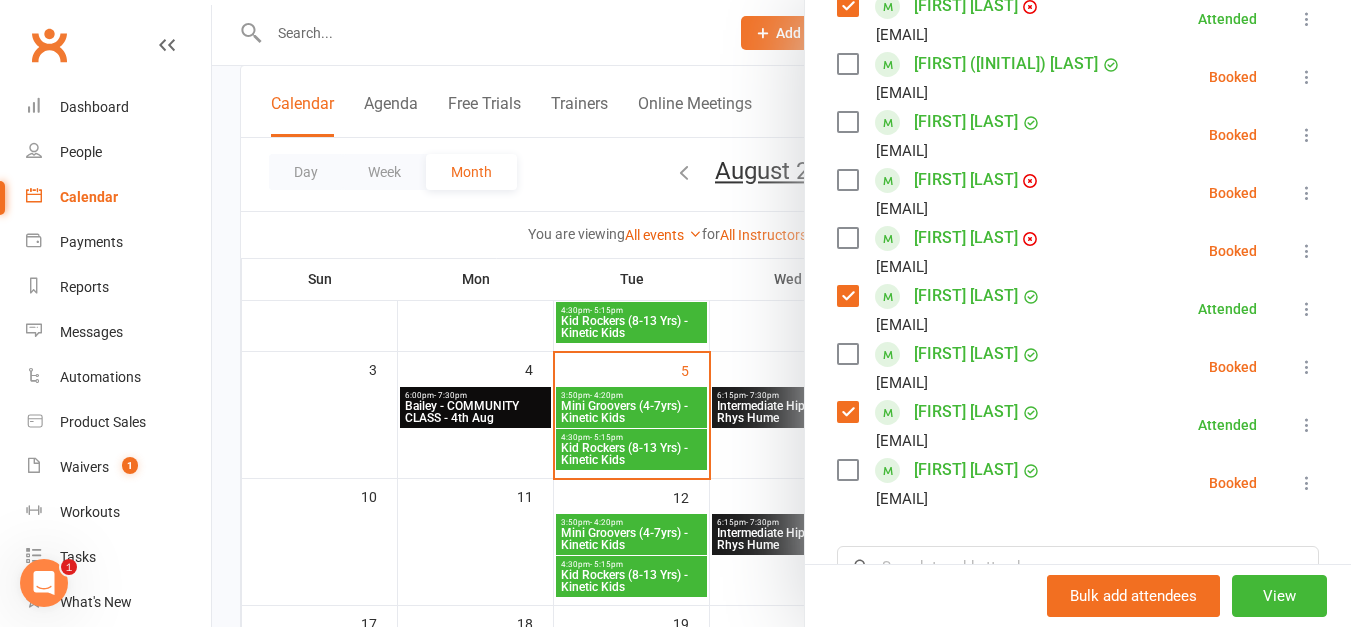 scroll, scrollTop: 671, scrollLeft: 0, axis: vertical 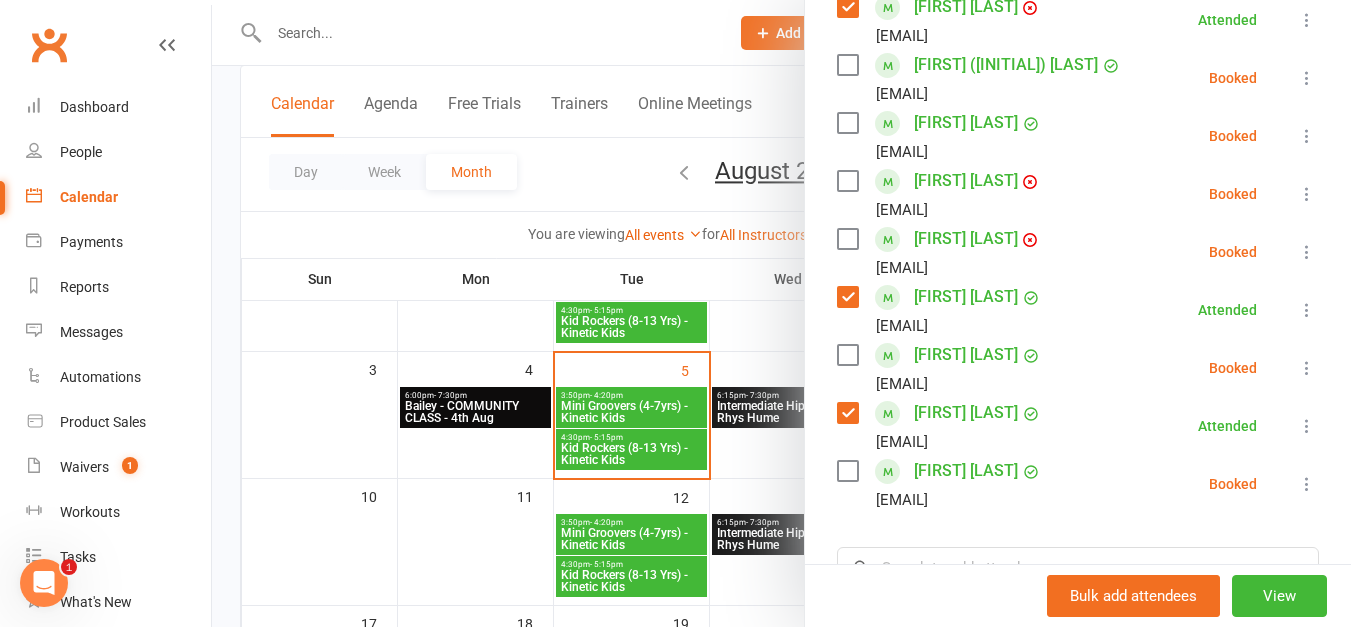 click at bounding box center (847, 239) 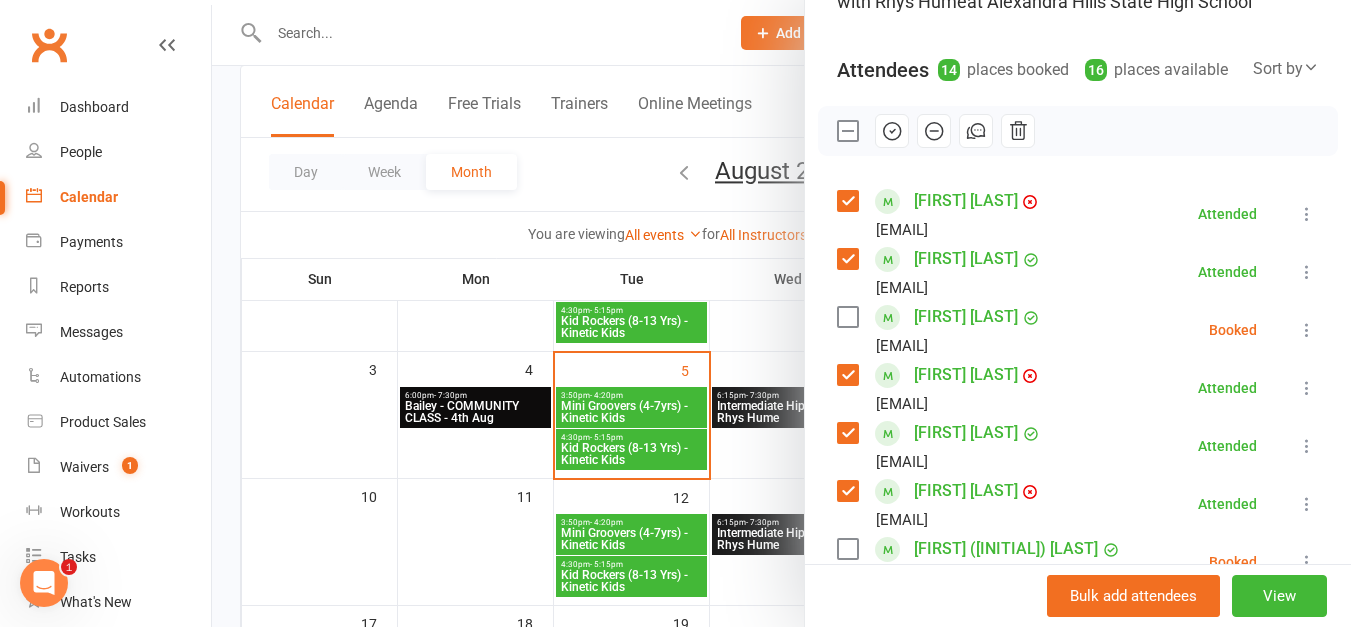 scroll, scrollTop: 172, scrollLeft: 0, axis: vertical 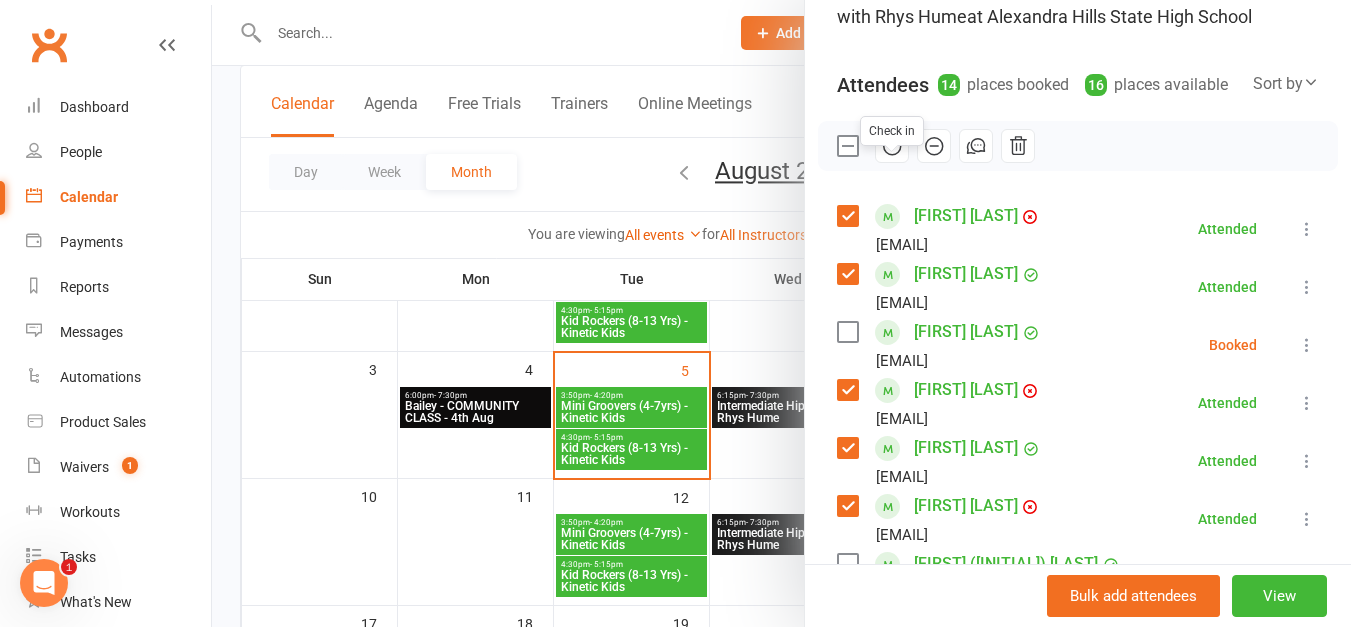 click 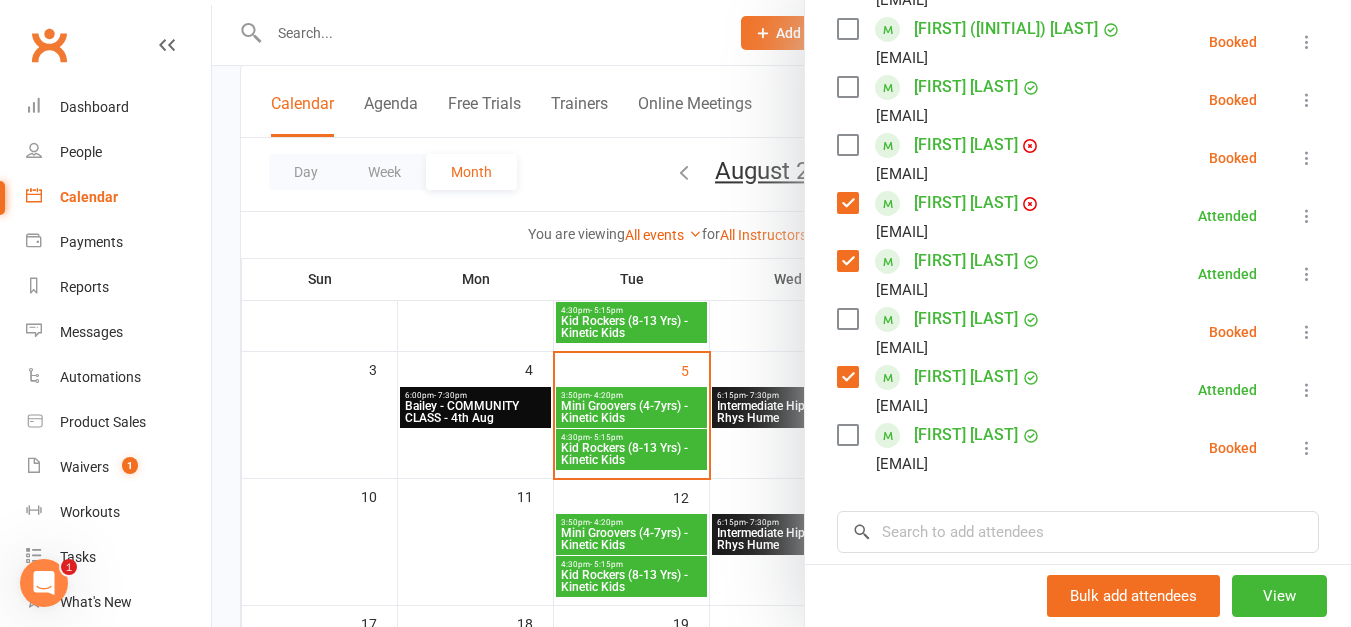 scroll, scrollTop: 717, scrollLeft: 0, axis: vertical 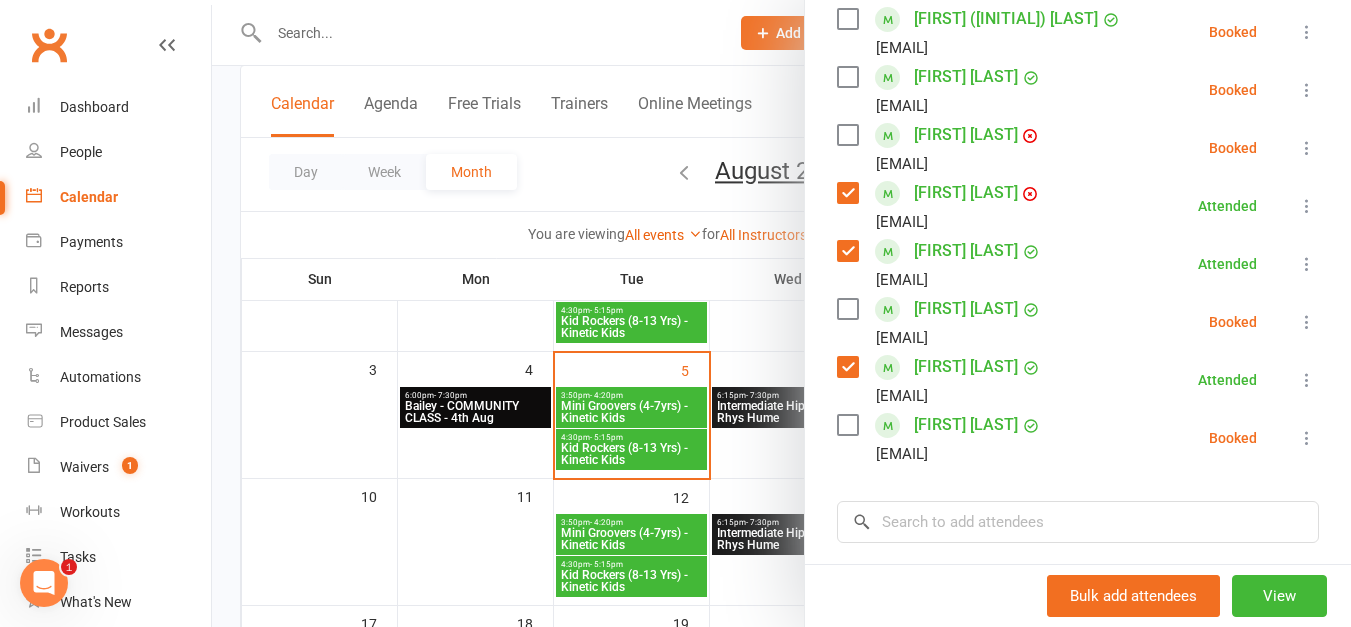 click at bounding box center (781, 313) 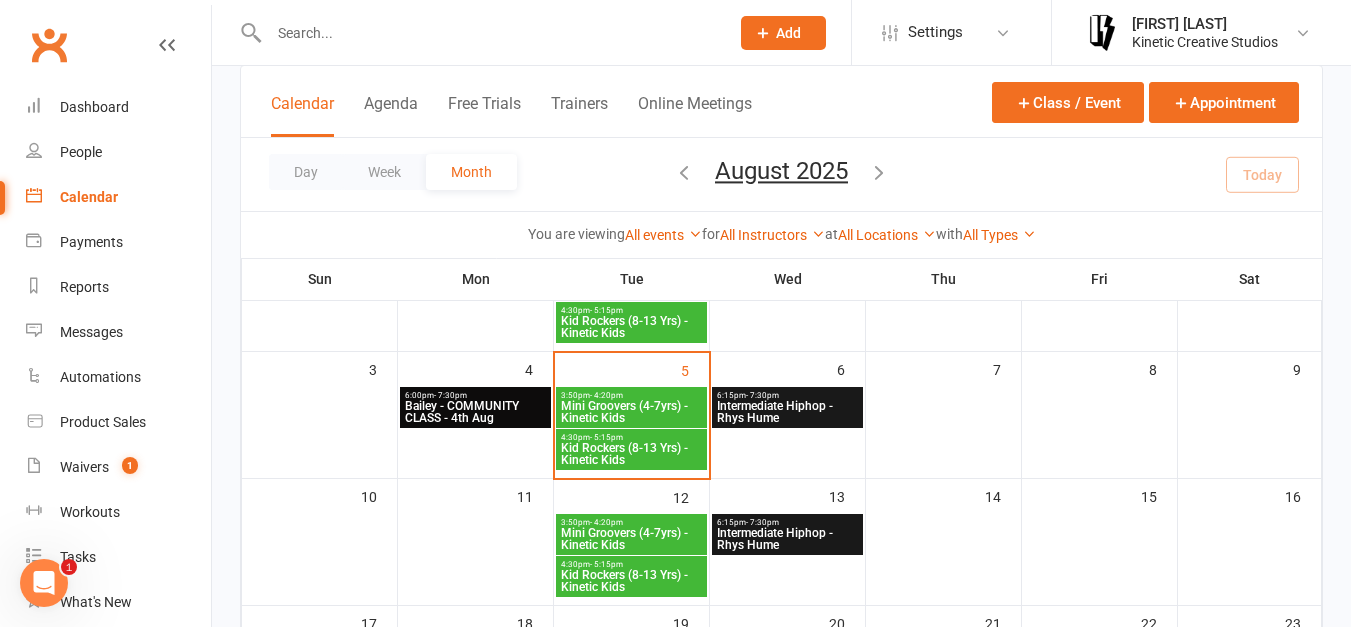 click at bounding box center (489, 33) 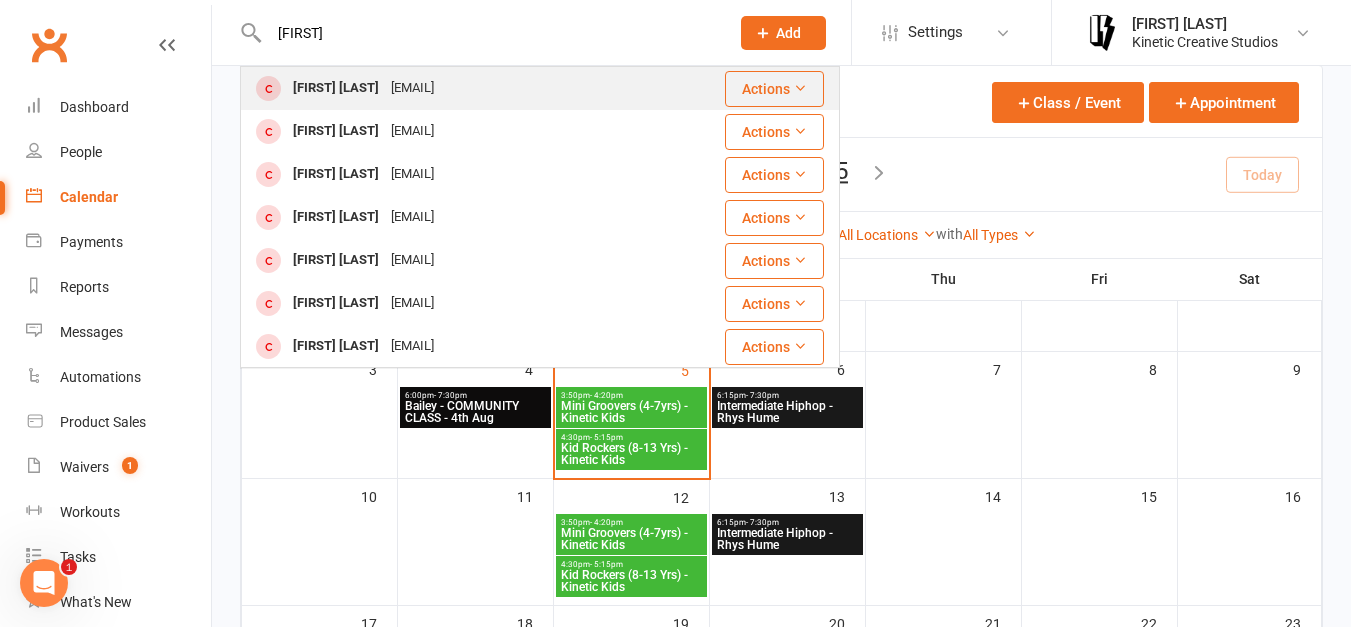 type on "[FIRST]" 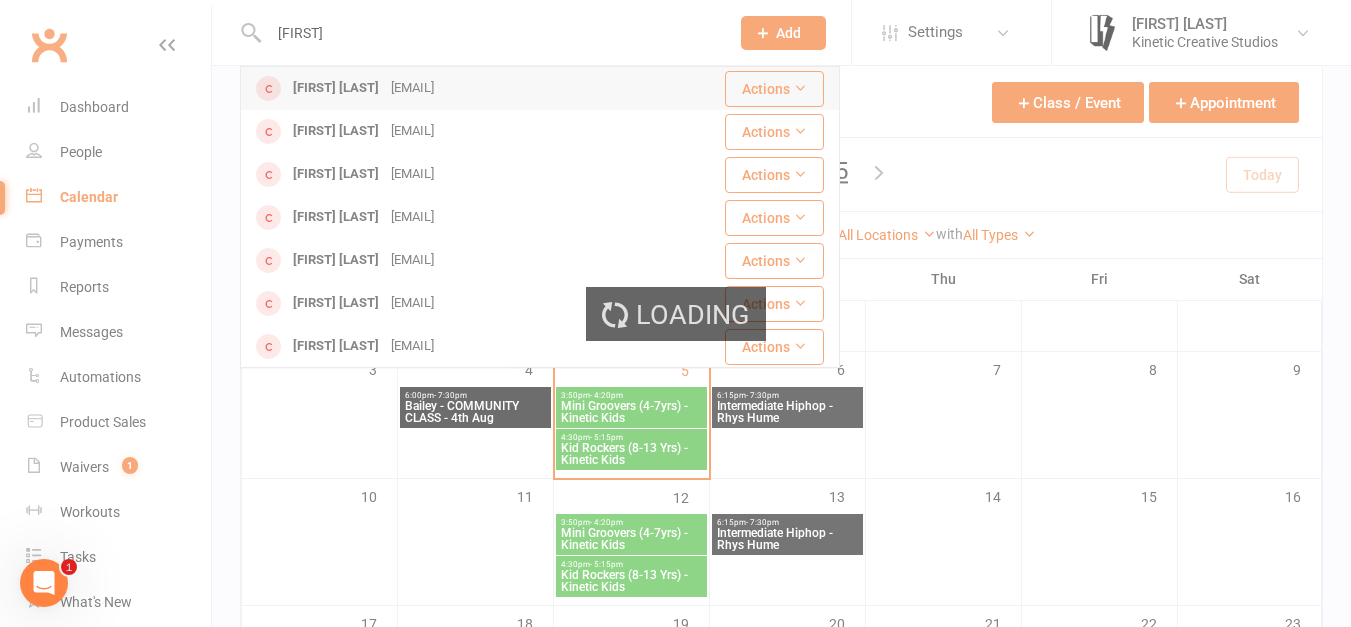 type 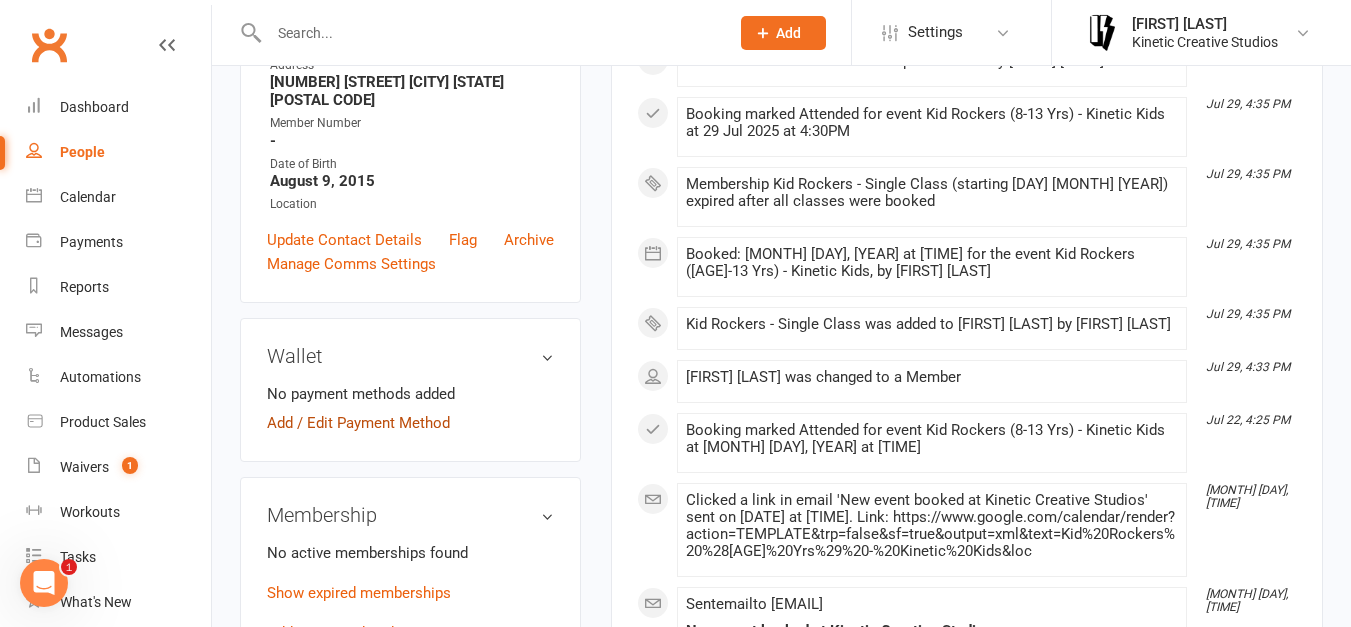 scroll, scrollTop: 561, scrollLeft: 0, axis: vertical 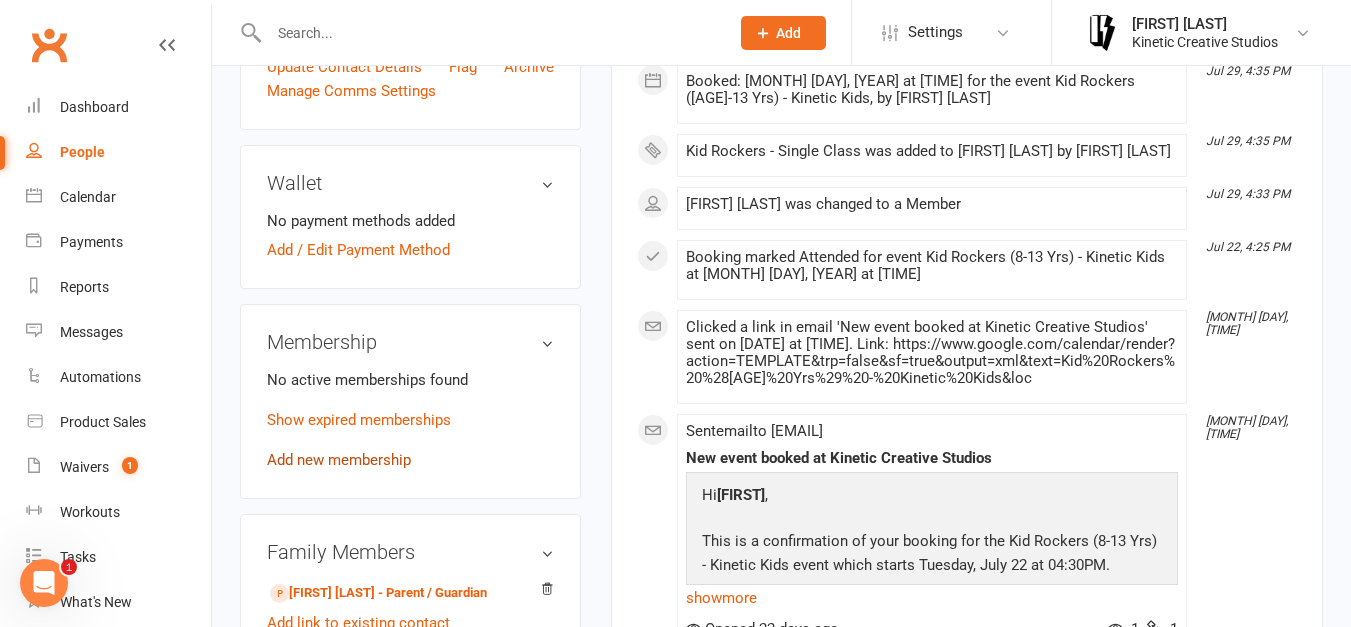 click on "Add new membership" at bounding box center (339, 460) 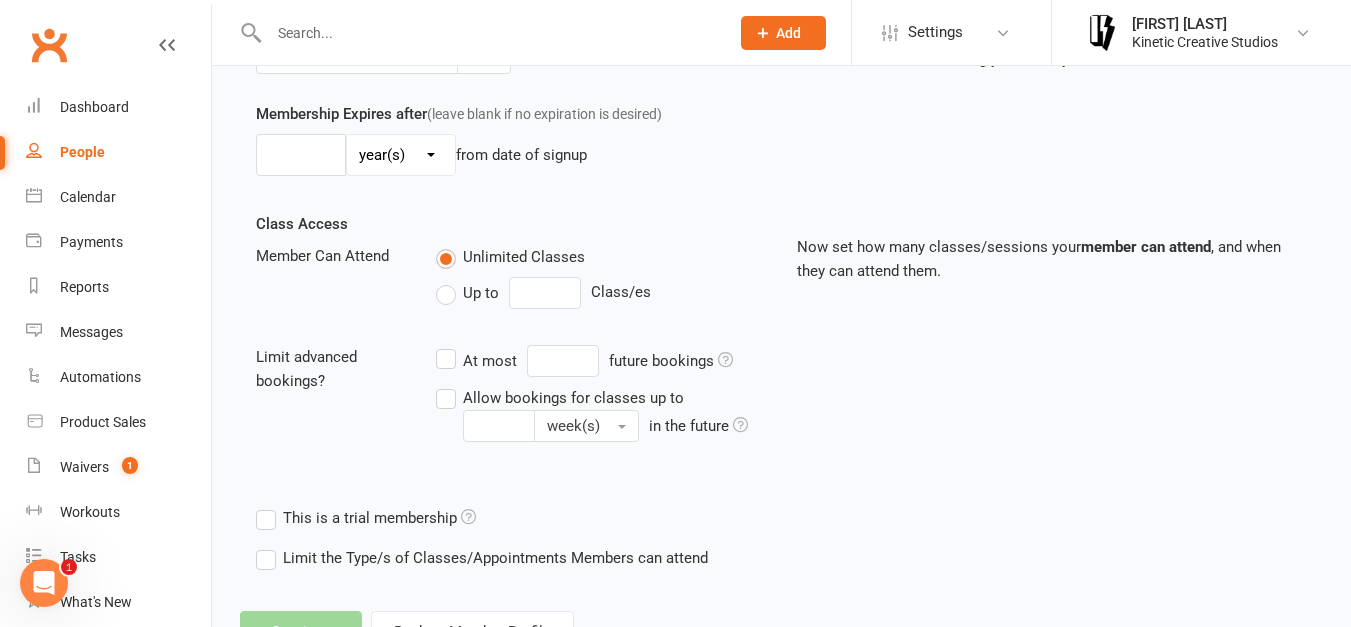 scroll, scrollTop: 0, scrollLeft: 0, axis: both 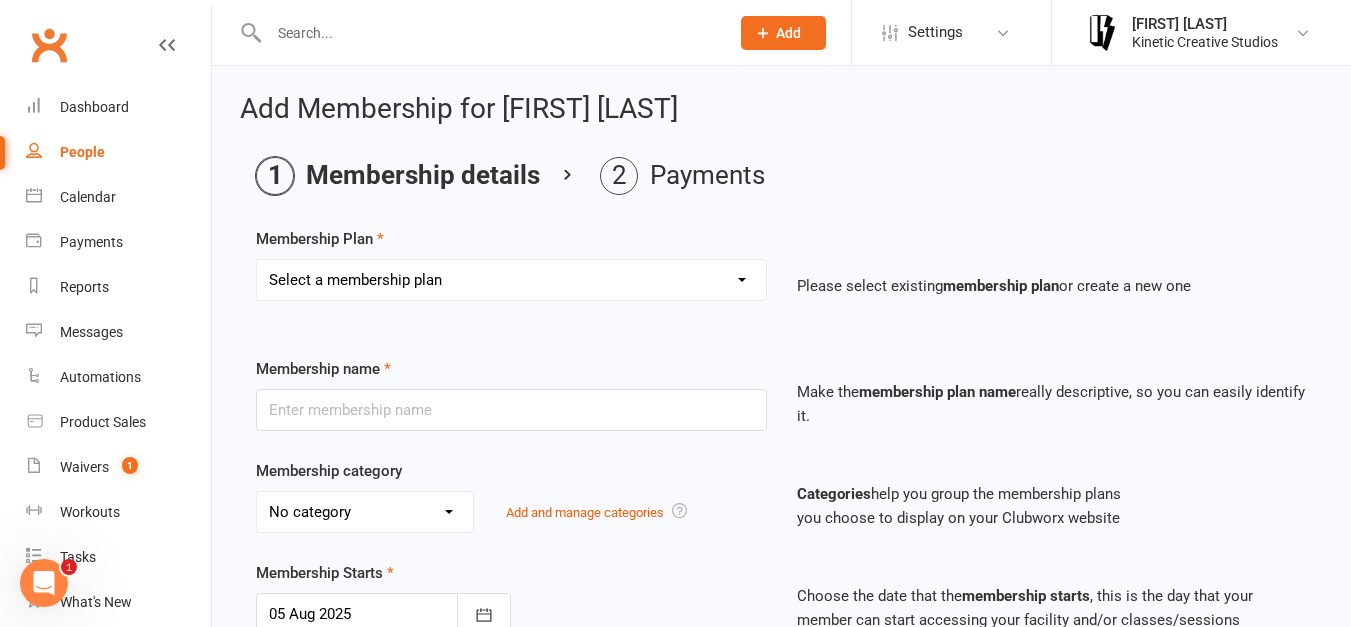 click on "Select a membership plan Create new Membership Plan Mini Groovers - Single Class Kid Rockers - Single Class Mini Groovers - Term Pass Kid Rockers Term Pass Birthday Pass Kinesphere - Open Crew 24 The Kin - Open Crew 24 Kindred - Open Crew 24 New - Name TBD - Open Crew 24 Klique - Varsity Crew 24 Kaleidoscope - Varsity Crew 24 Statik - Varsity Crew 24 Kommotion - Varsity Crew 24 Kudos - Kids Crew 24 Krunch - Mini Crew 24 Gym Humxn Payment Plan GP Mentorship 2024 GP Mentorship 2024 - Pay Off Kommunity - Single Pass Auditions Danchella Payment Plan 2025 Kinetic Program Workshop Pass - $25 HHI ENTRY Double Workshop Pass - $40 HHI NAT ENTRY Community Class Pass - $20 2025 Small Crew - Weekly 2025 Small Crew - Fortnight" at bounding box center (511, 280) 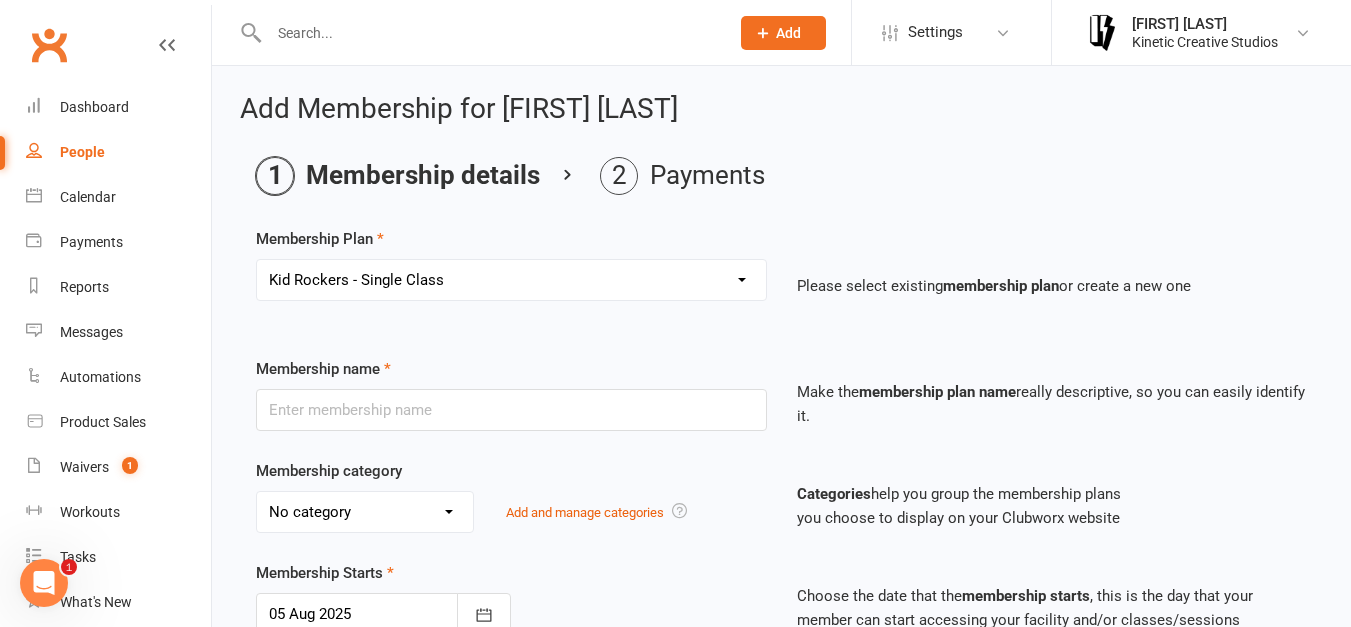 click on "Select a membership plan Create new Membership Plan Mini Groovers - Single Class Kid Rockers - Single Class Mini Groovers - Term Pass Kid Rockers Term Pass Birthday Pass Kinesphere - Open Crew 24 The Kin - Open Crew 24 Kindred - Open Crew 24 New - Name TBD - Open Crew 24 Klique - Varsity Crew 24 Kaleidoscope - Varsity Crew 24 Statik - Varsity Crew 24 Kommotion - Varsity Crew 24 Kudos - Kids Crew 24 Krunch - Mini Crew 24 Gym Humxn Payment Plan GP Mentorship 2024 GP Mentorship 2024 - Pay Off Kommunity - Single Pass Auditions Danchella Payment Plan 2025 Kinetic Program Workshop Pass - $25 HHI ENTRY Double Workshop Pass - $40 HHI NAT ENTRY Community Class Pass - $20 2025 Small Crew - Weekly 2025 Small Crew - Fortnight" at bounding box center (511, 280) 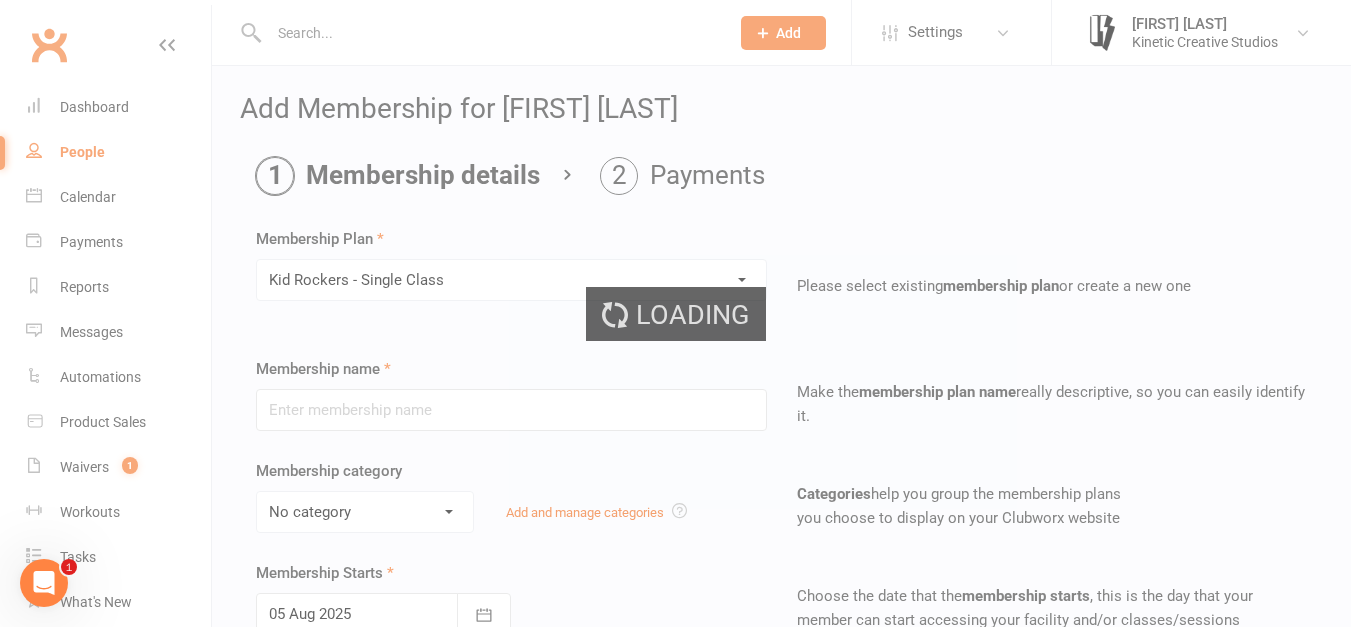type on "Kid Rockers - Single Class" 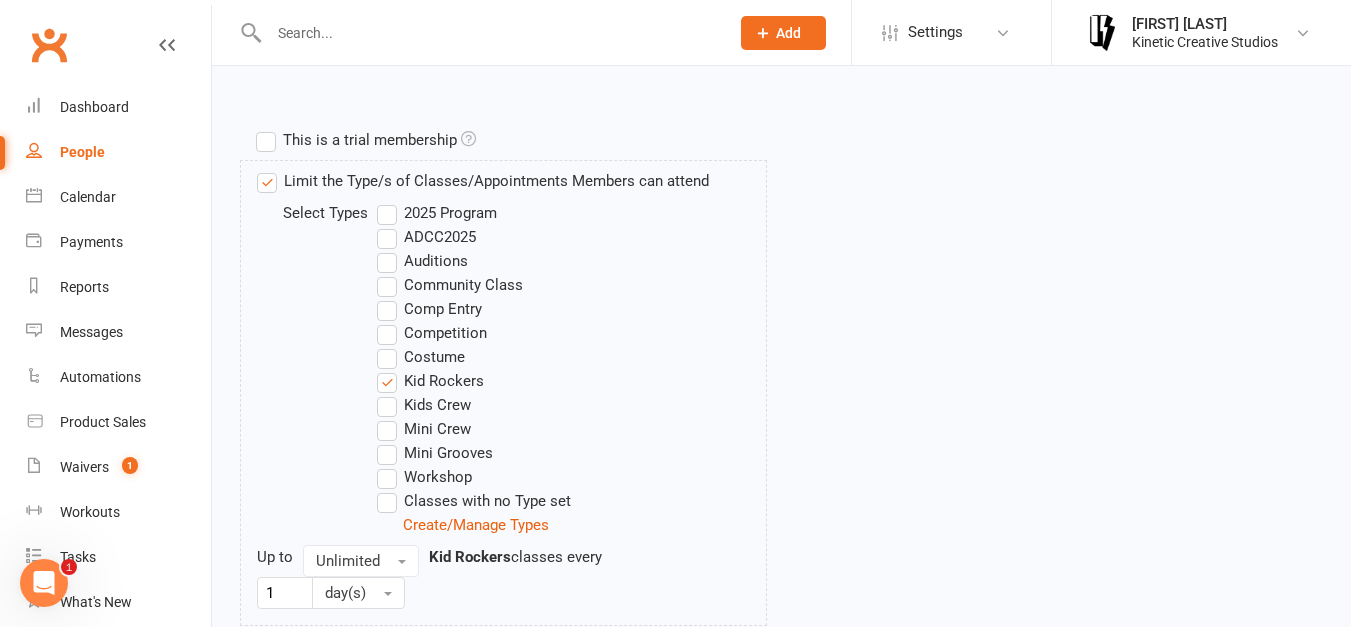 scroll, scrollTop: 1041, scrollLeft: 0, axis: vertical 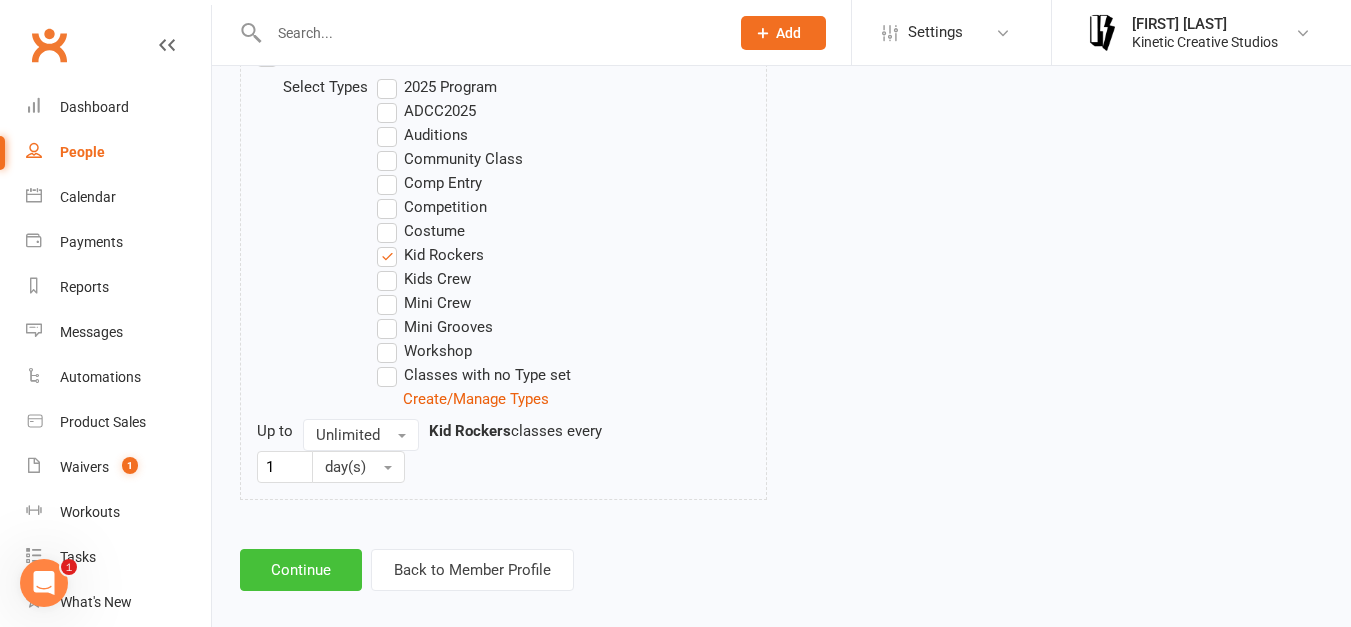 click on "Continue" at bounding box center (301, 570) 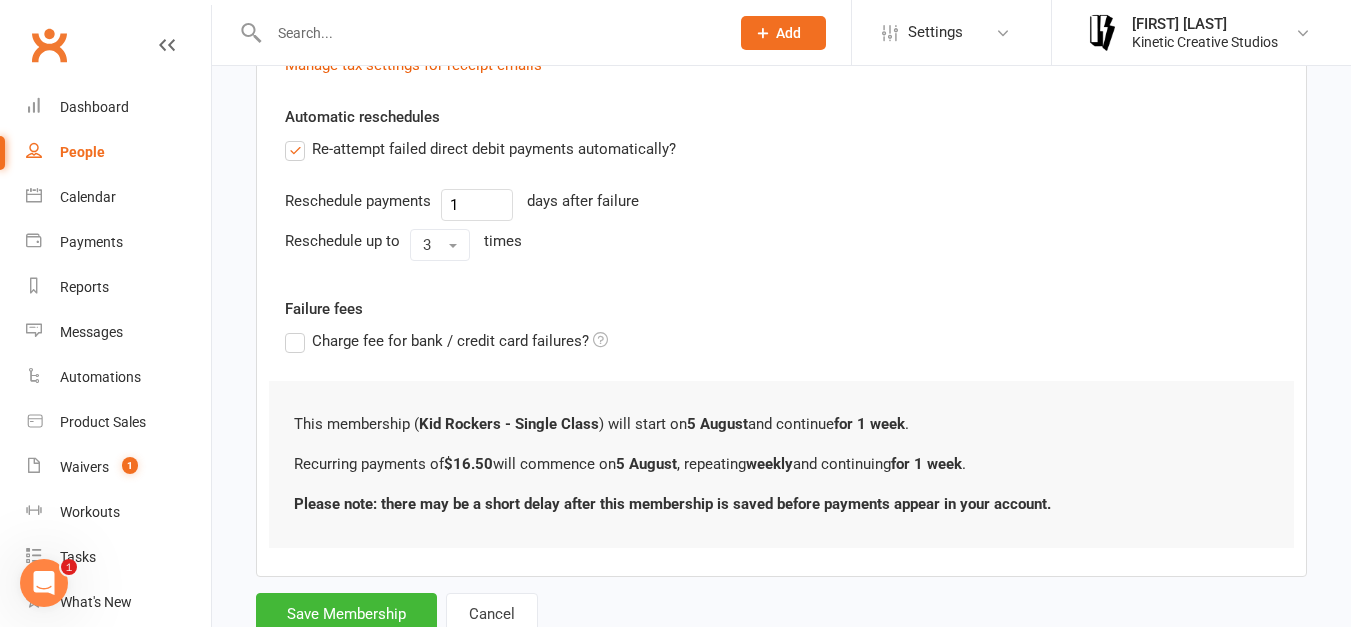 scroll, scrollTop: 747, scrollLeft: 0, axis: vertical 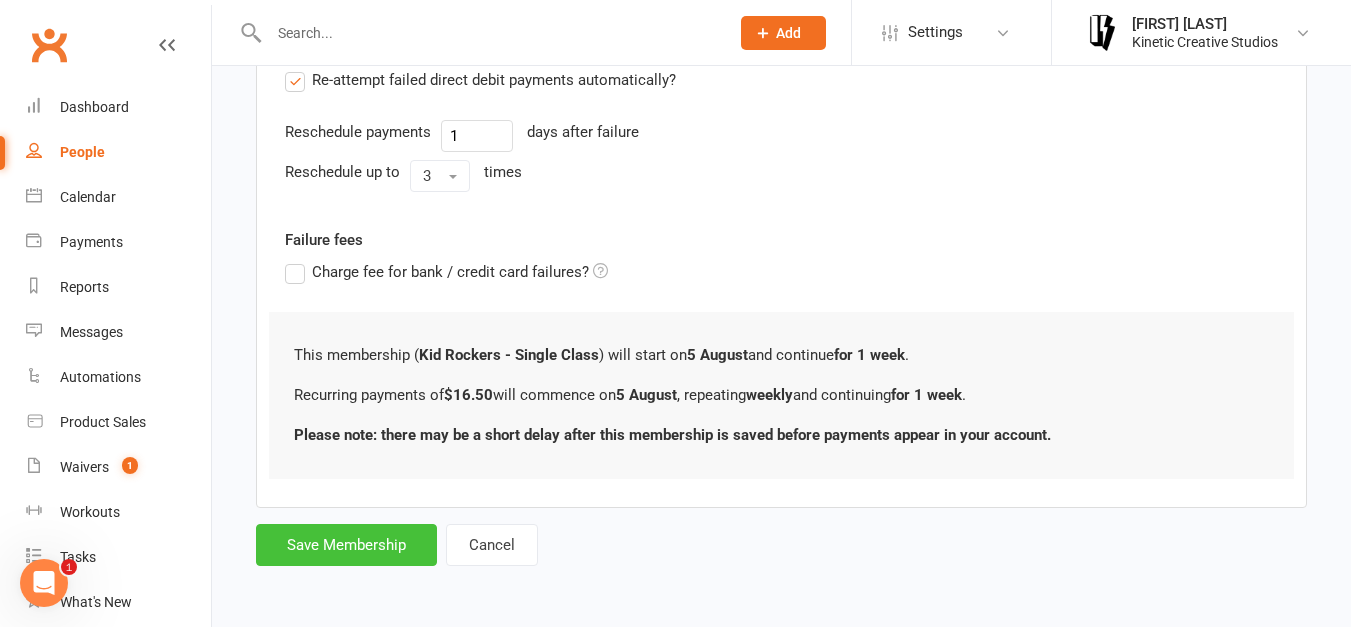 click on "Save Membership" at bounding box center [346, 545] 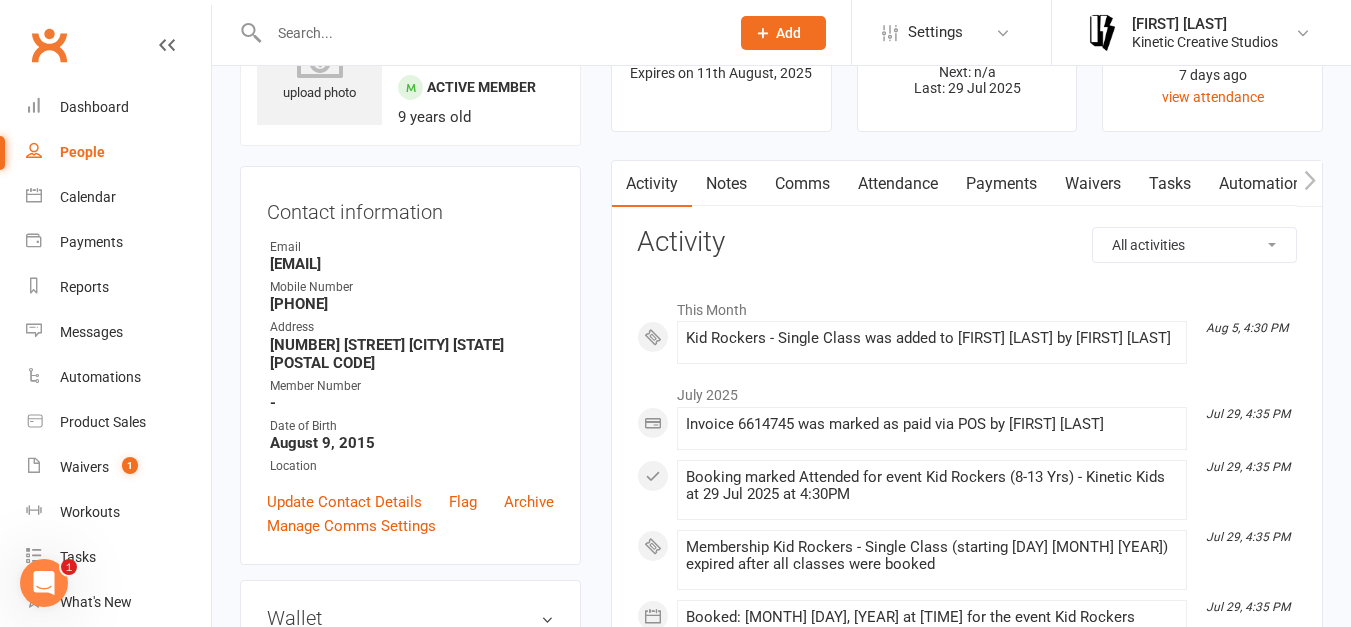 scroll, scrollTop: 0, scrollLeft: 0, axis: both 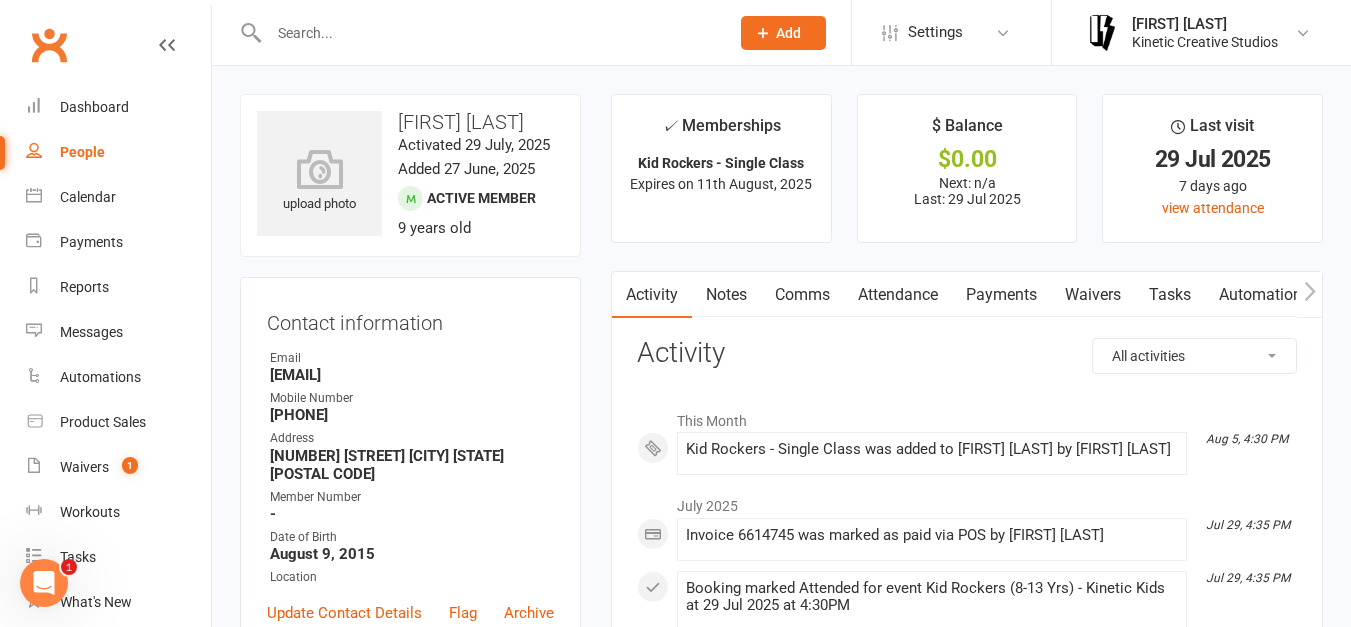 click on "Attendance" at bounding box center (898, 295) 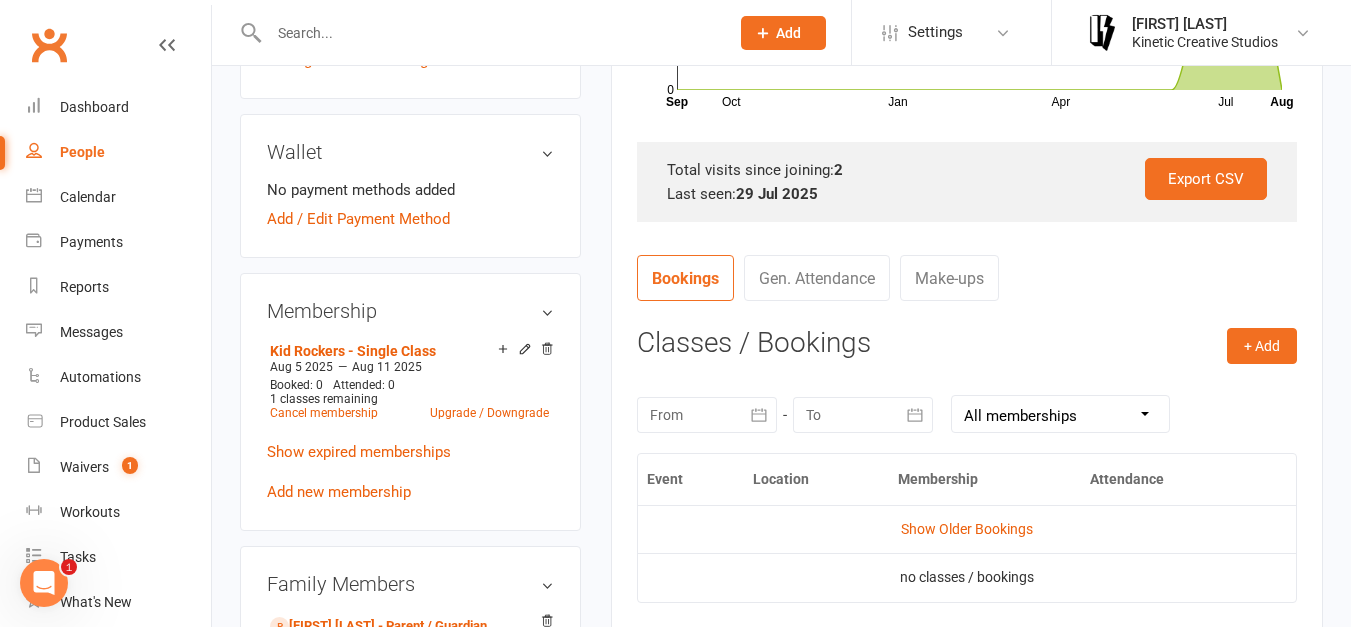 scroll, scrollTop: 583, scrollLeft: 0, axis: vertical 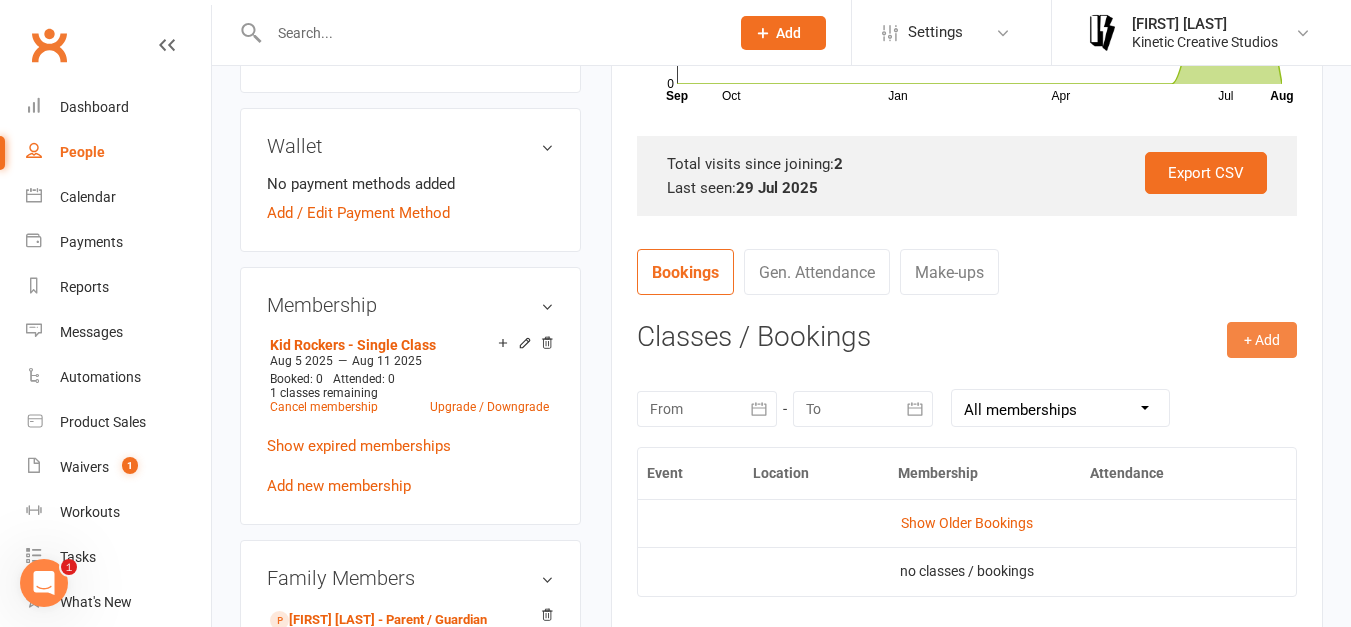 click on "+ Add" at bounding box center [1262, 340] 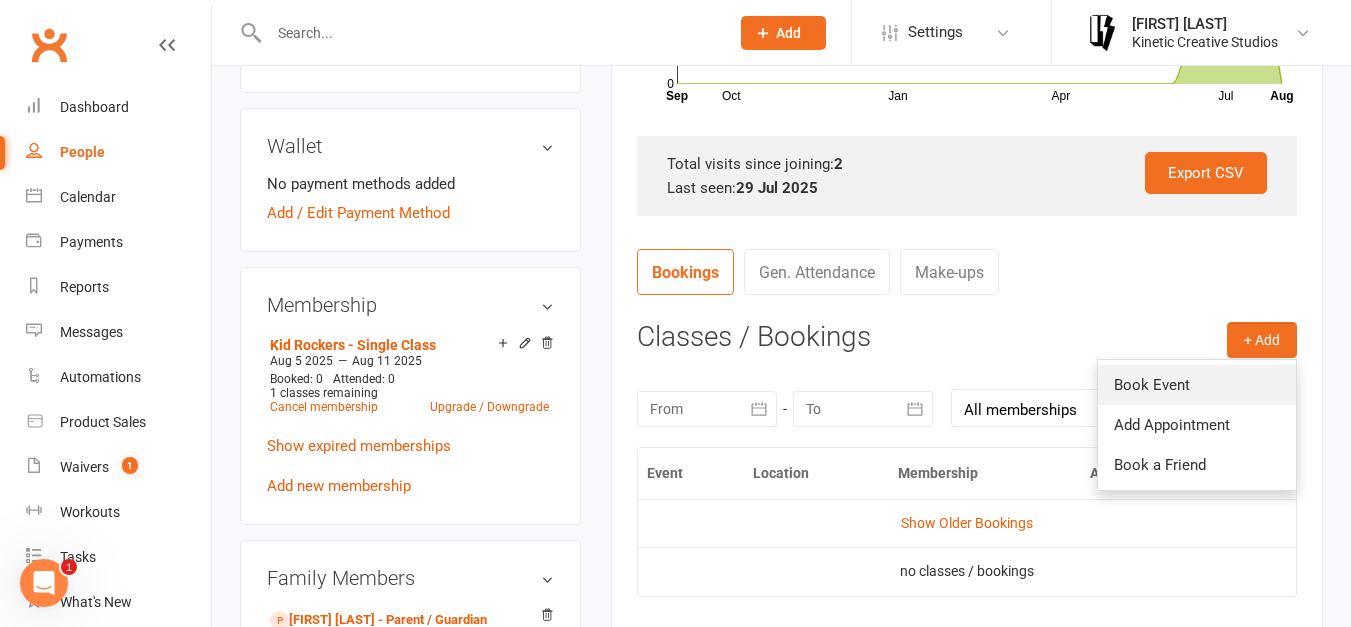 click on "Book Event" at bounding box center (1197, 385) 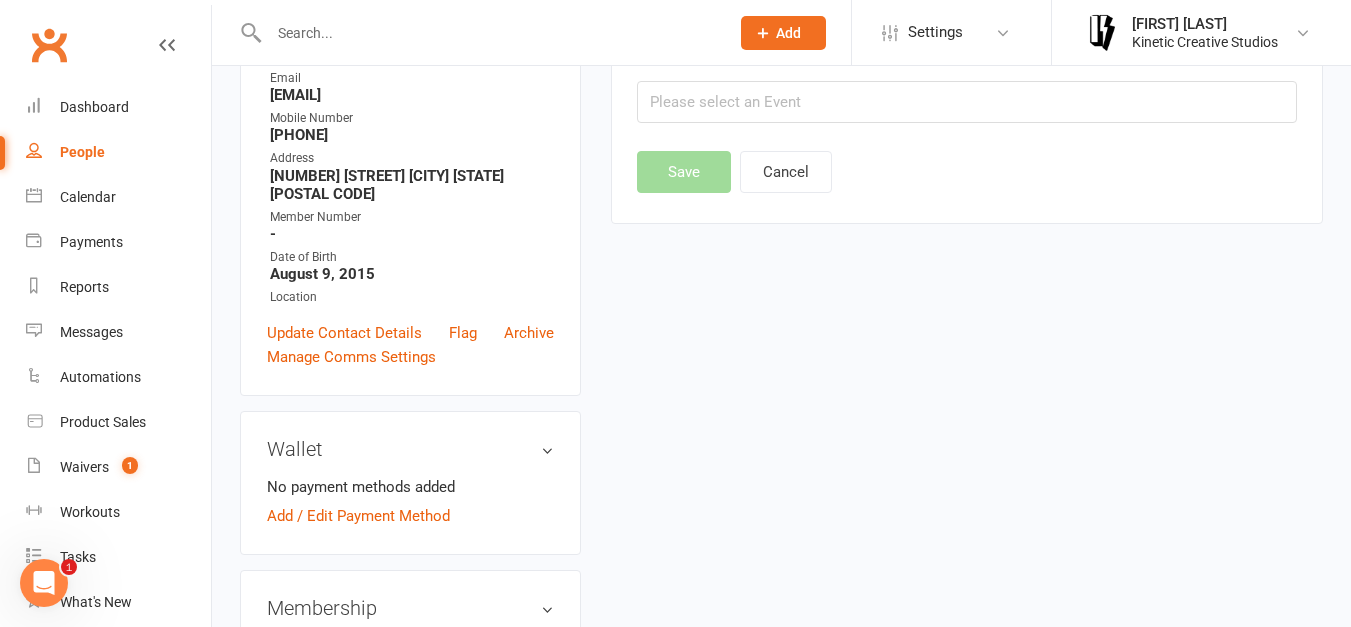 scroll, scrollTop: 171, scrollLeft: 0, axis: vertical 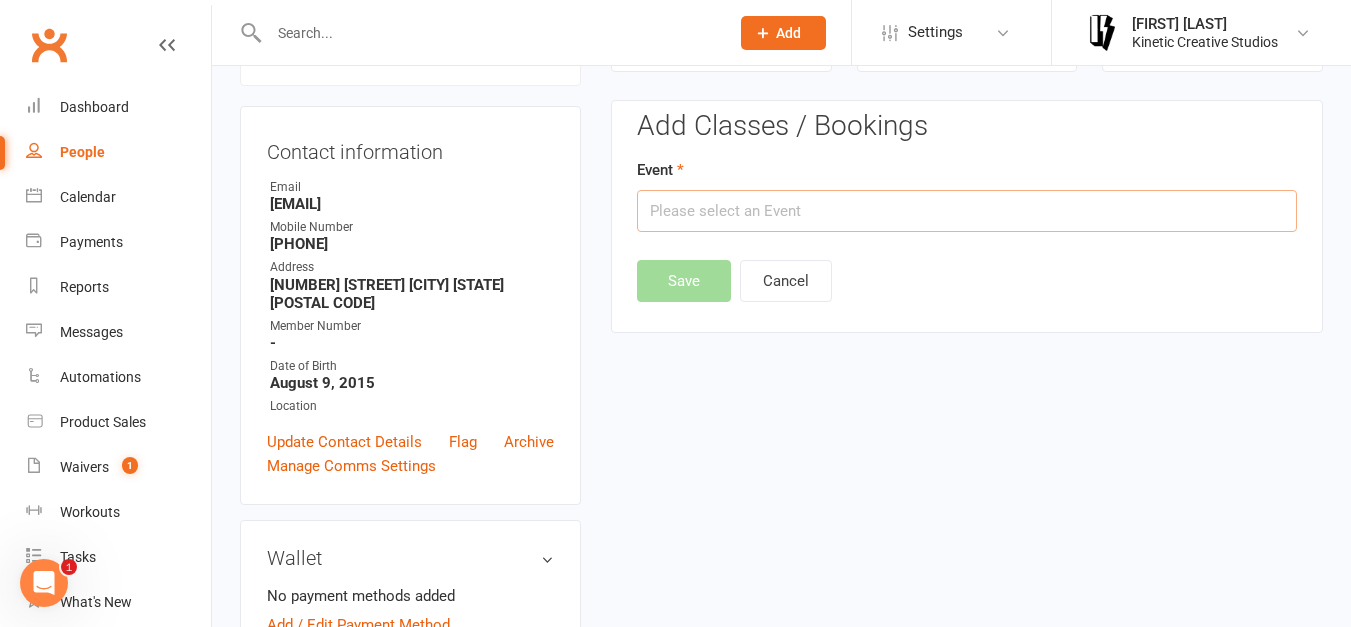 click at bounding box center [967, 211] 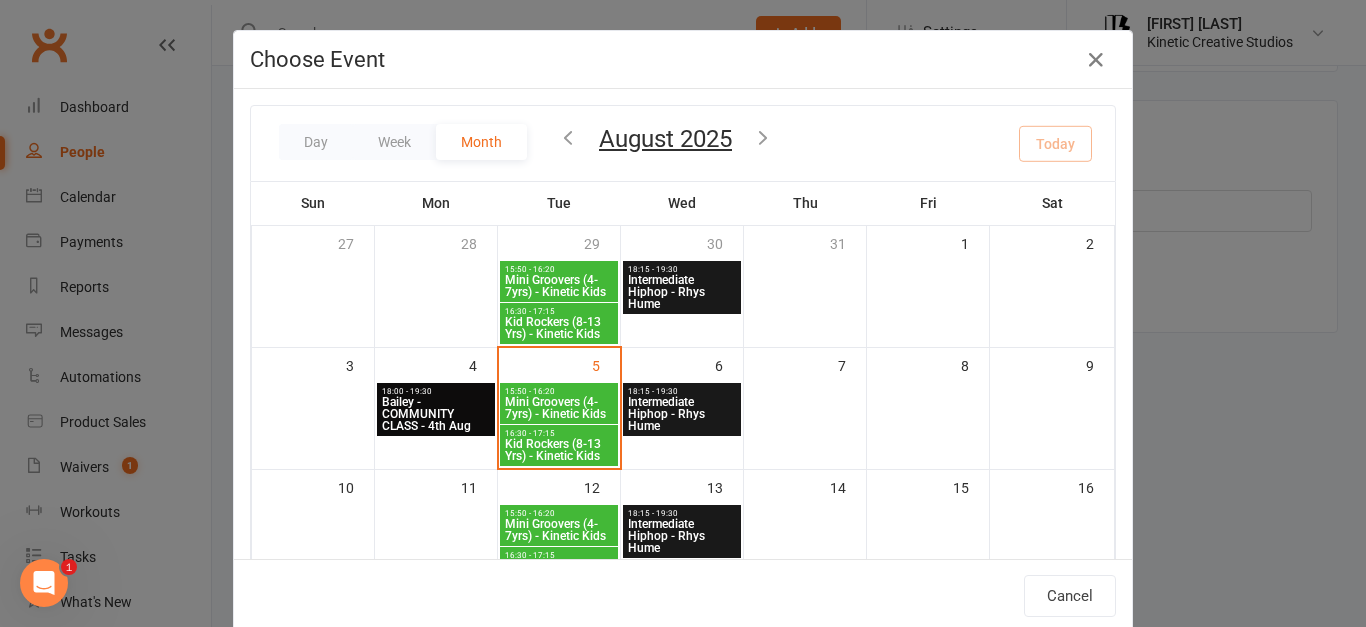 click on "16:30 - 17:15" at bounding box center (559, 433) 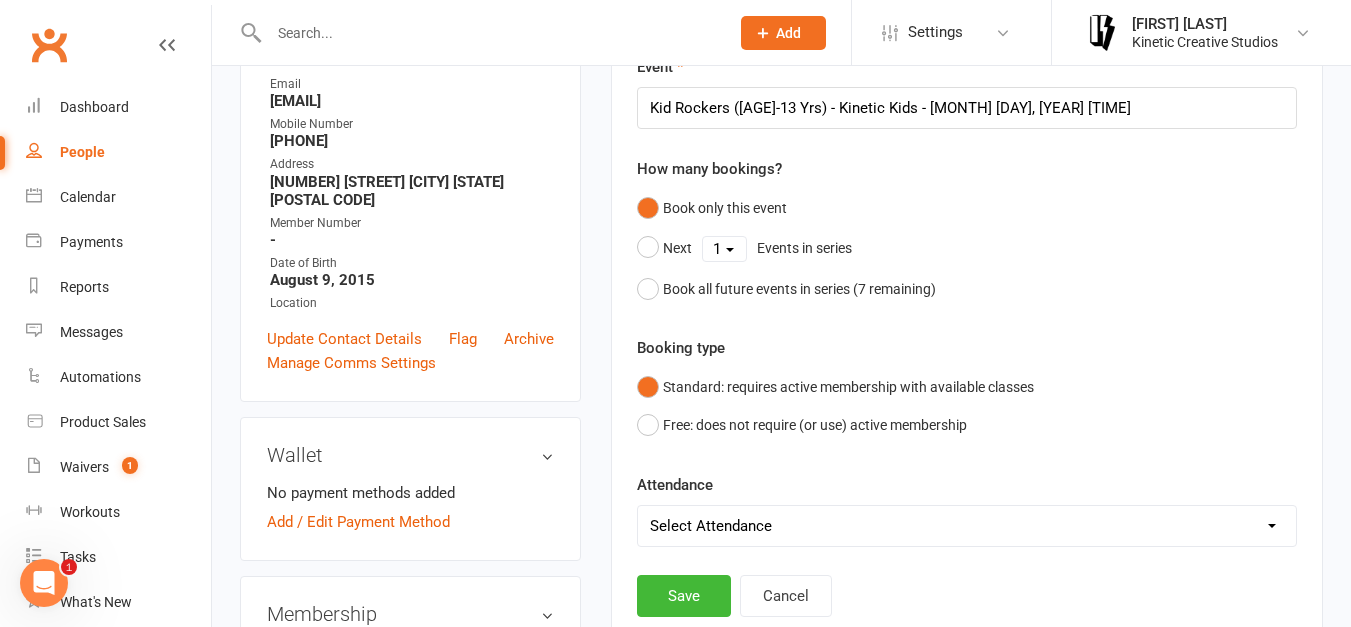 click on "Standard: requires active membership with available classes Free: does not require (or use) active membership" at bounding box center (967, 406) 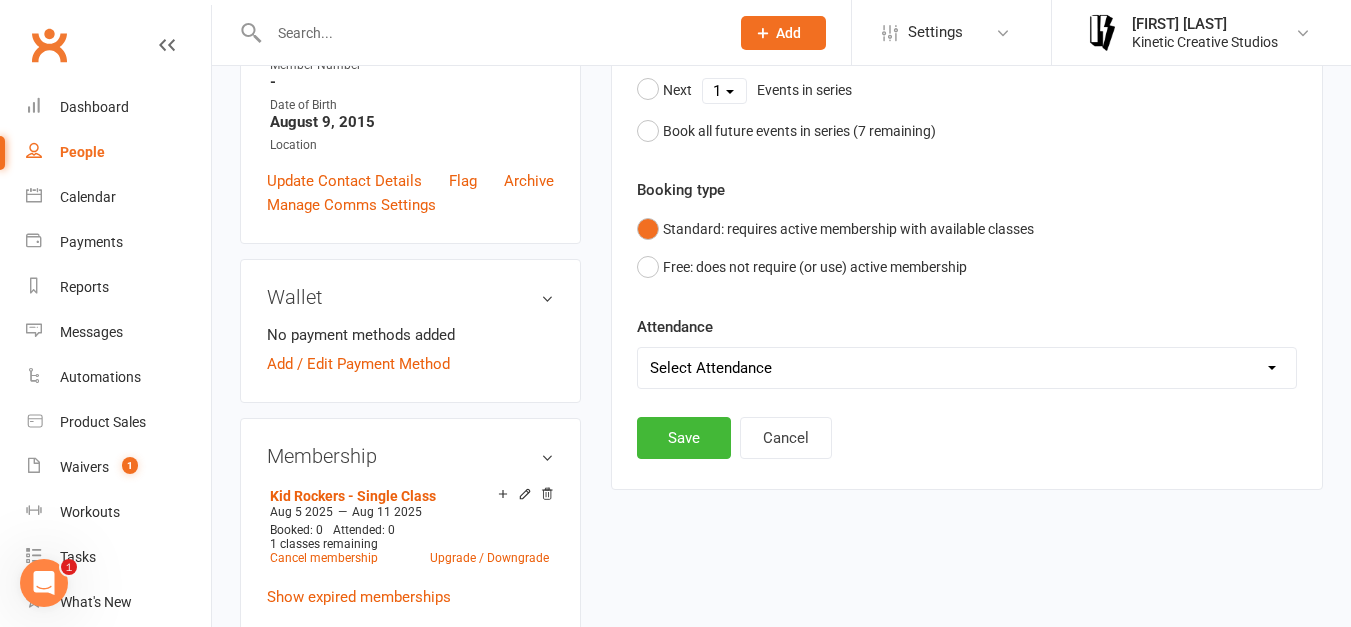 scroll, scrollTop: 431, scrollLeft: 0, axis: vertical 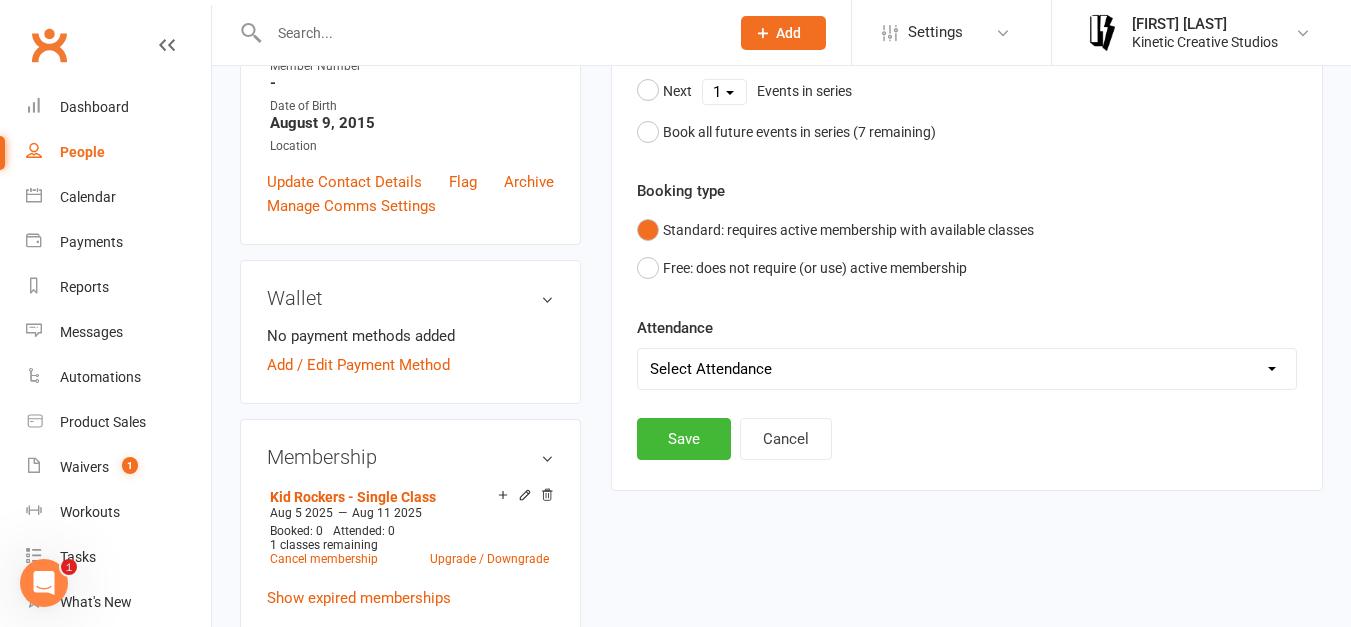 click on "Select Attendance Attended Absent" at bounding box center (967, 369) 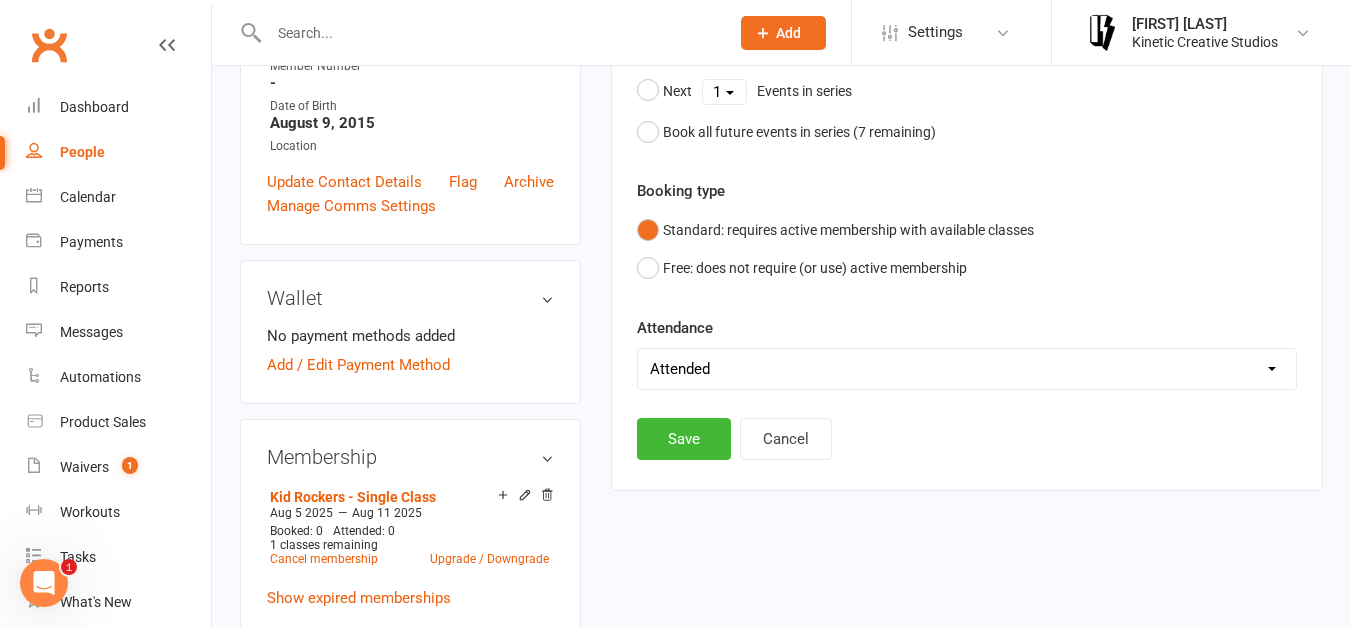 click on "Select Attendance Attended Absent" at bounding box center [967, 369] 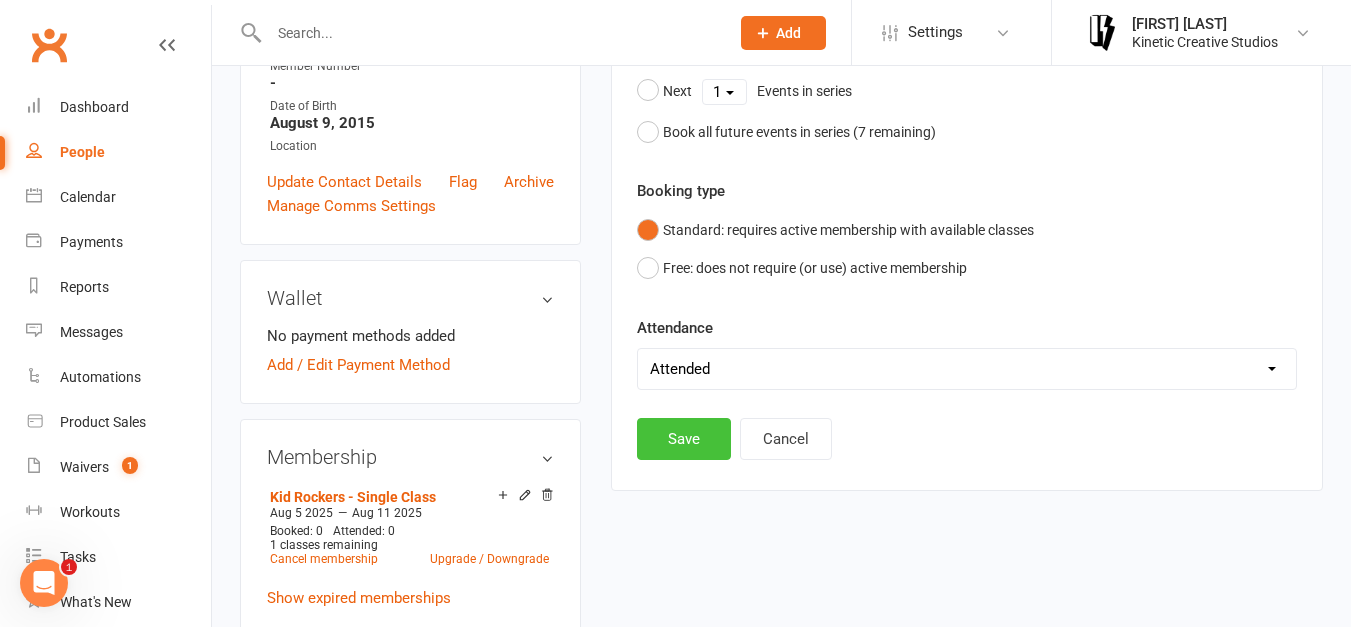 click on "Save" at bounding box center (684, 439) 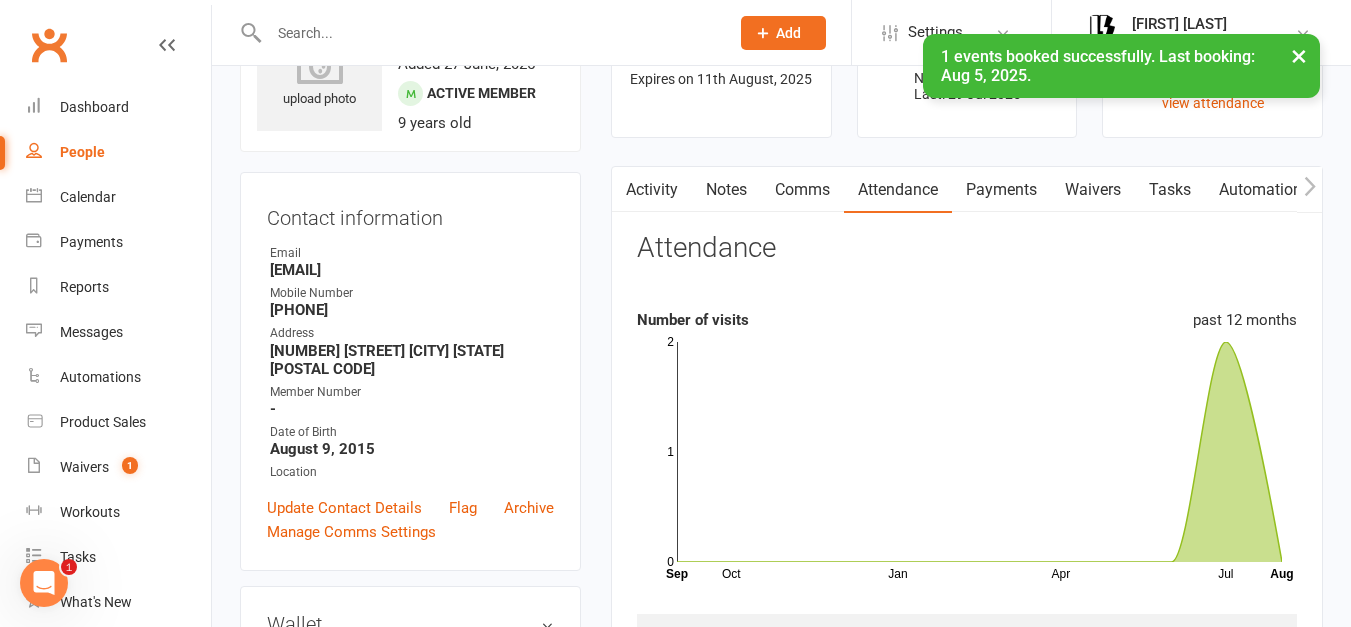 scroll, scrollTop: 0, scrollLeft: 0, axis: both 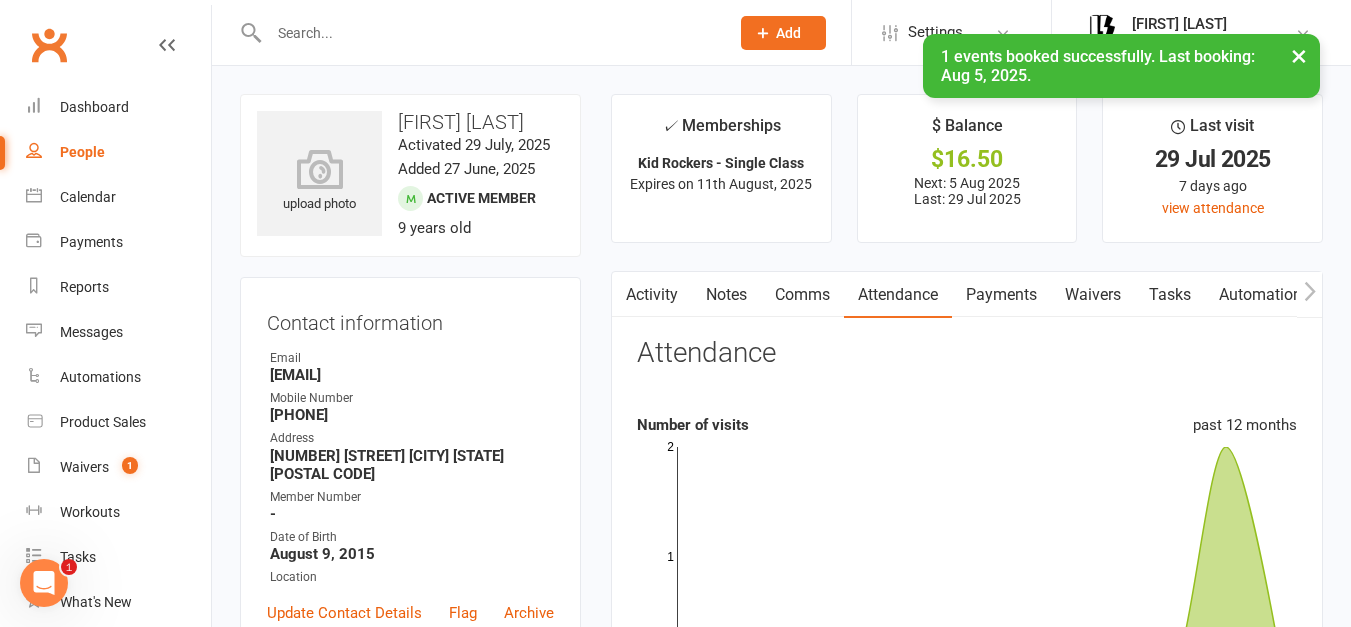 click on "Payments" at bounding box center [1001, 295] 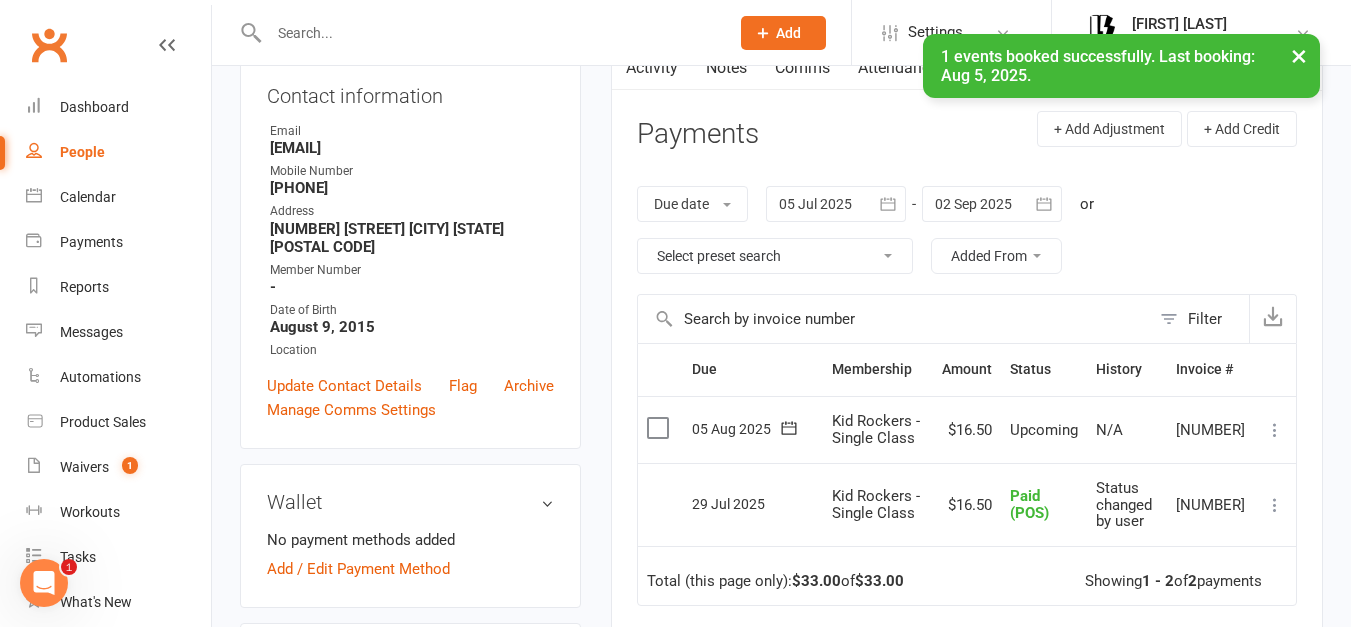 scroll, scrollTop: 252, scrollLeft: 0, axis: vertical 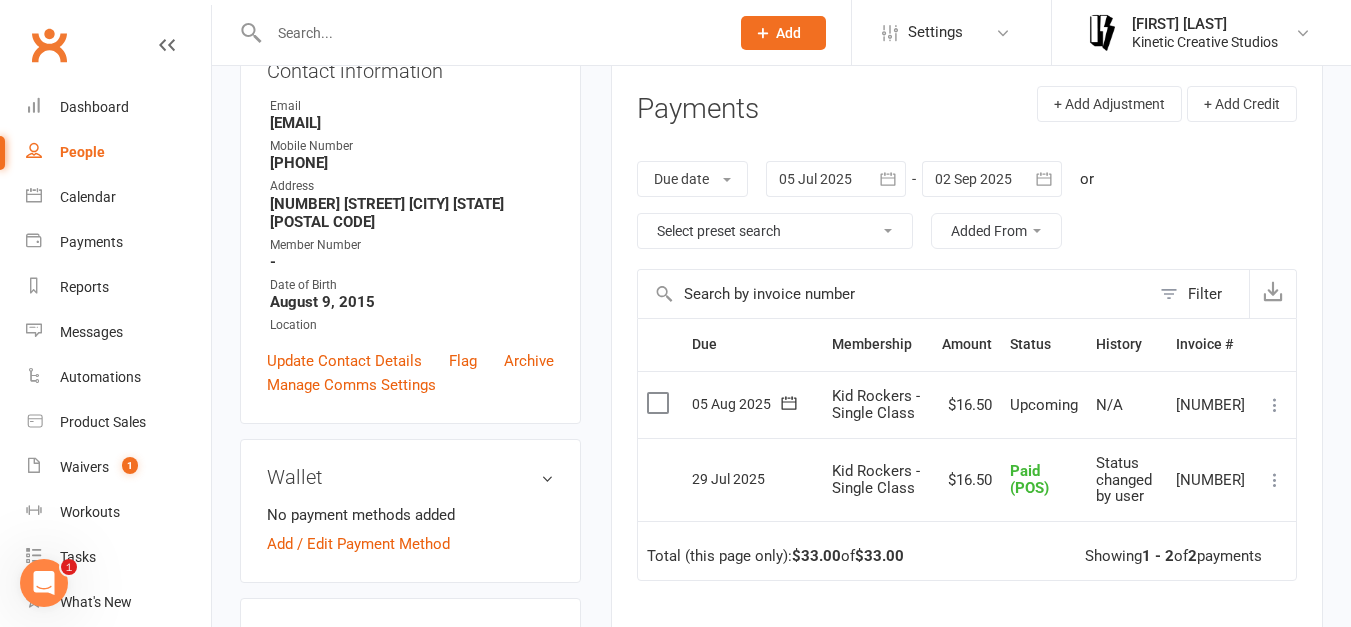 drag, startPoint x: 646, startPoint y: 418, endPoint x: 656, endPoint y: 413, distance: 11.18034 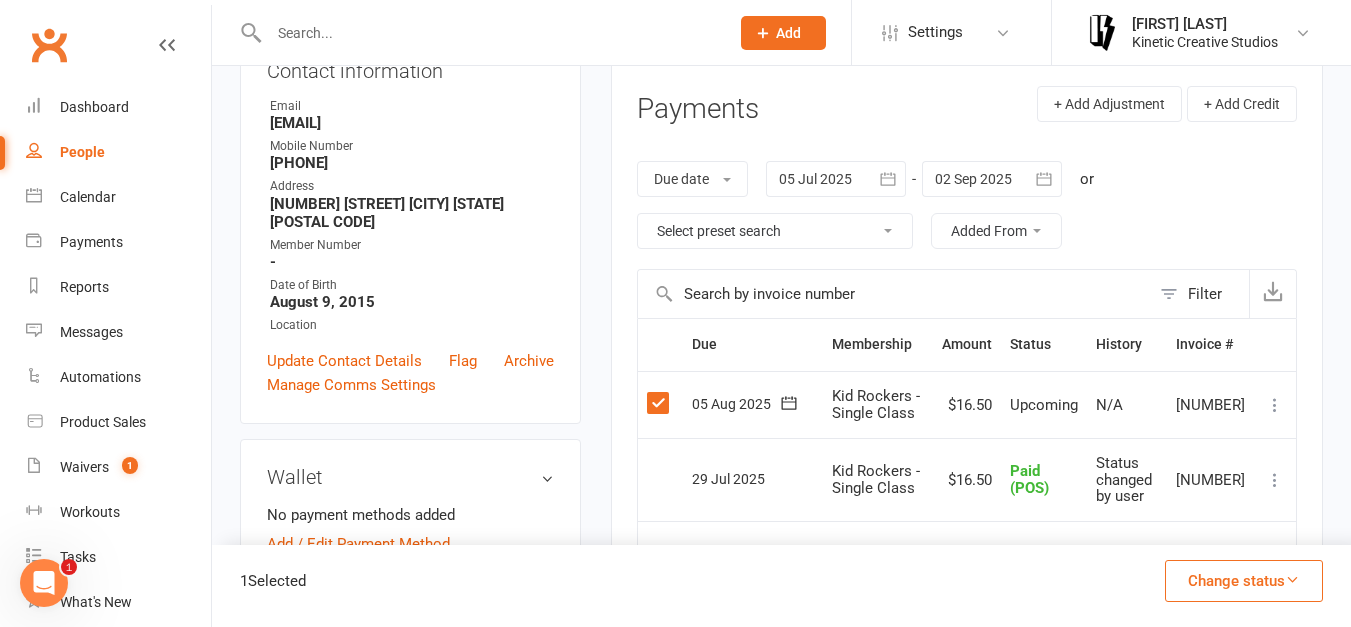 click on "Change status" at bounding box center (1244, 581) 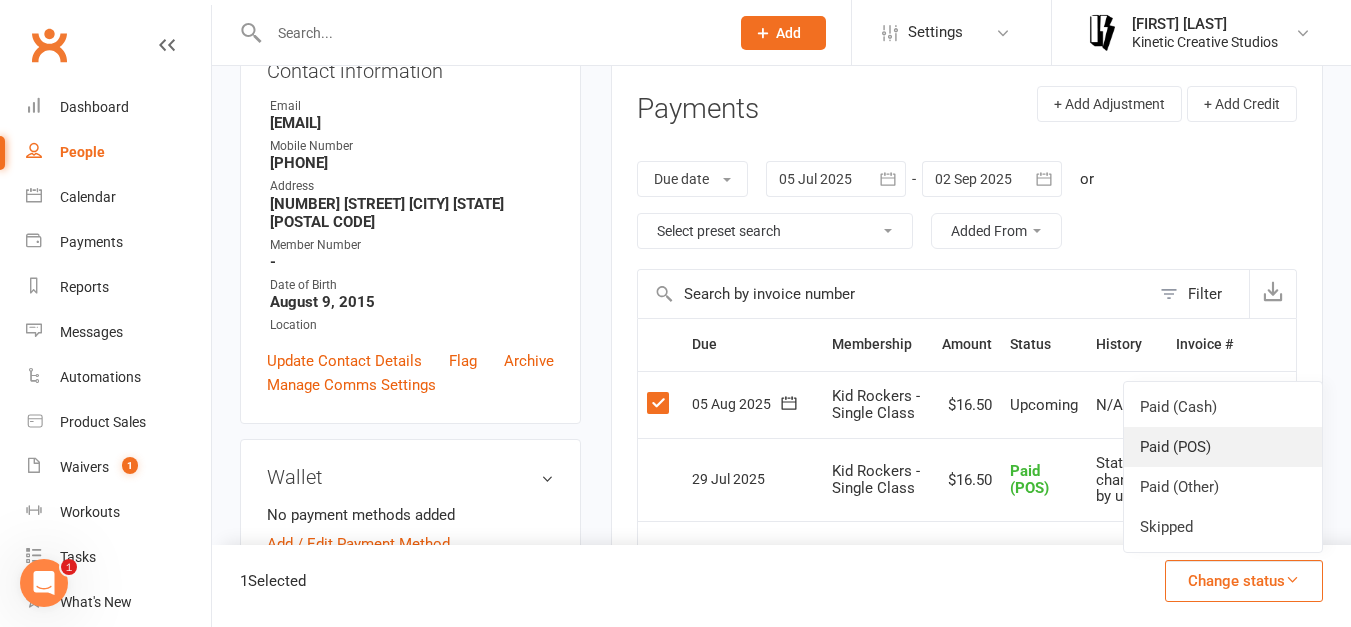 click on "Paid (POS)" at bounding box center (1223, 447) 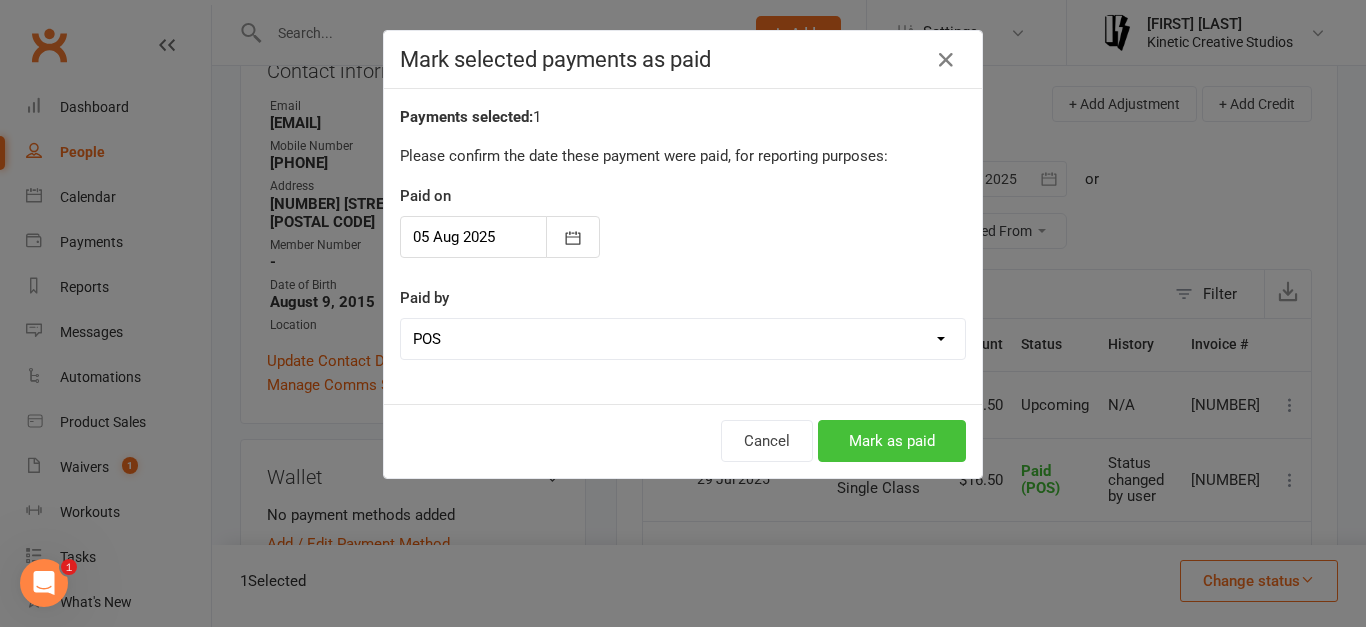 click on "Mark as paid" at bounding box center (892, 441) 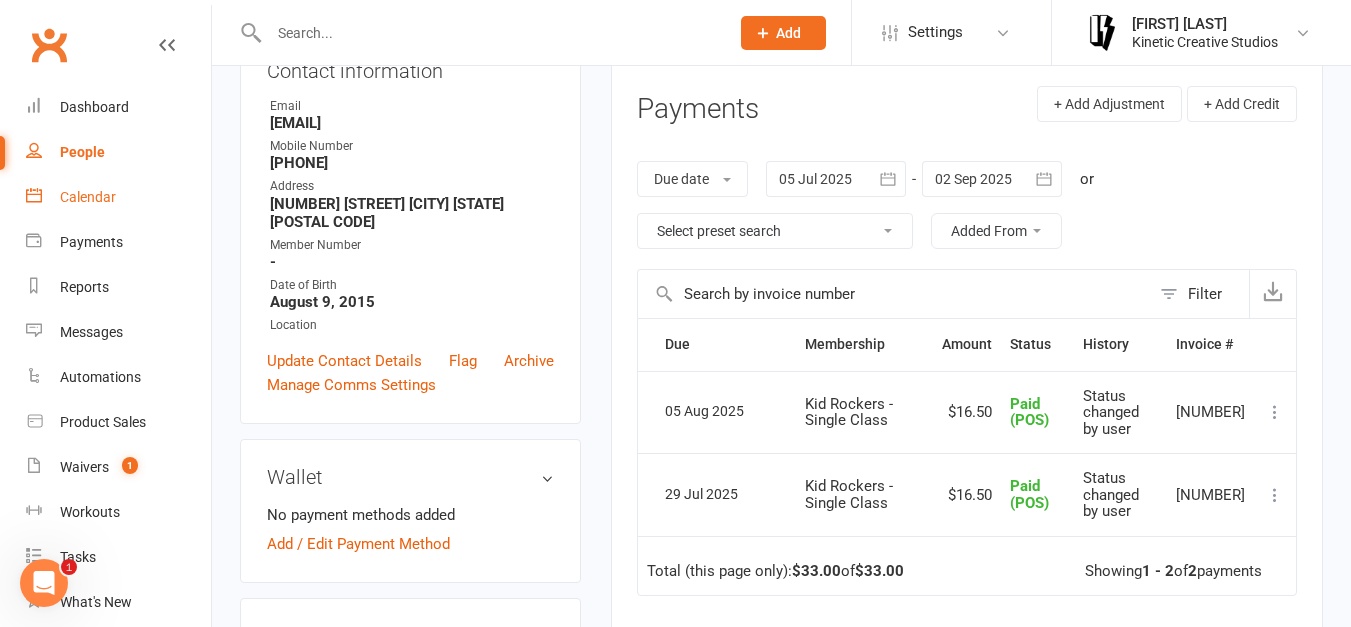 click on "Calendar" at bounding box center (118, 197) 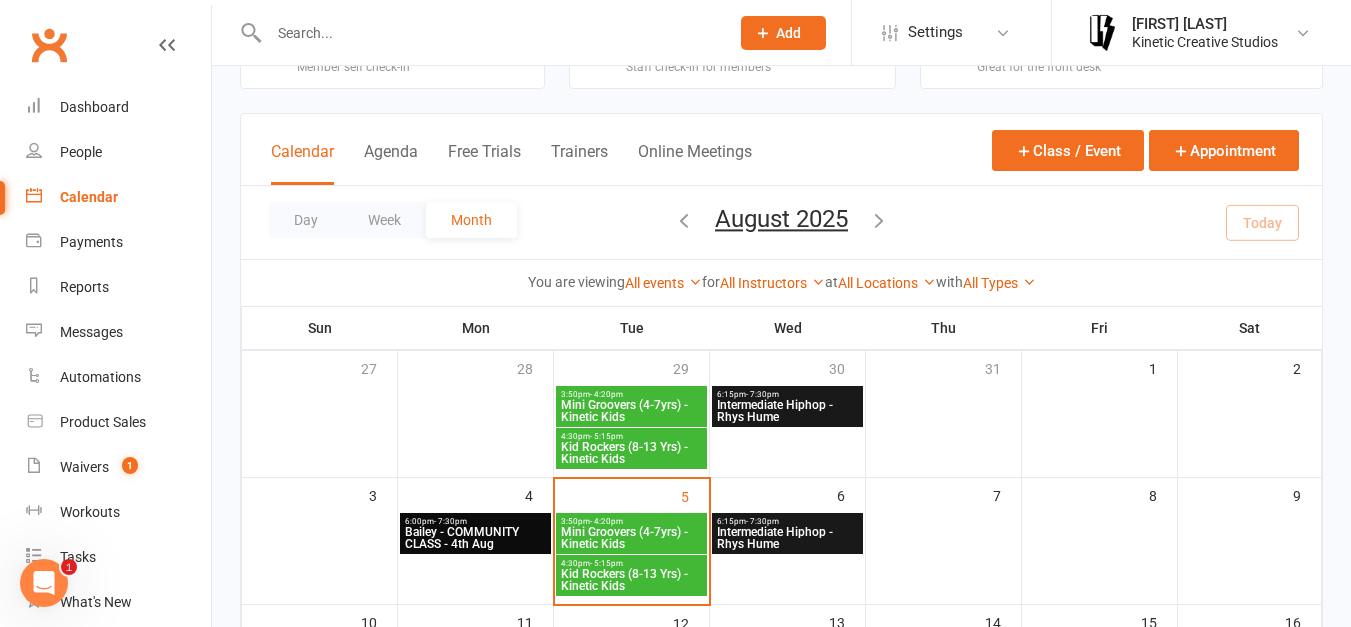 scroll, scrollTop: 85, scrollLeft: 0, axis: vertical 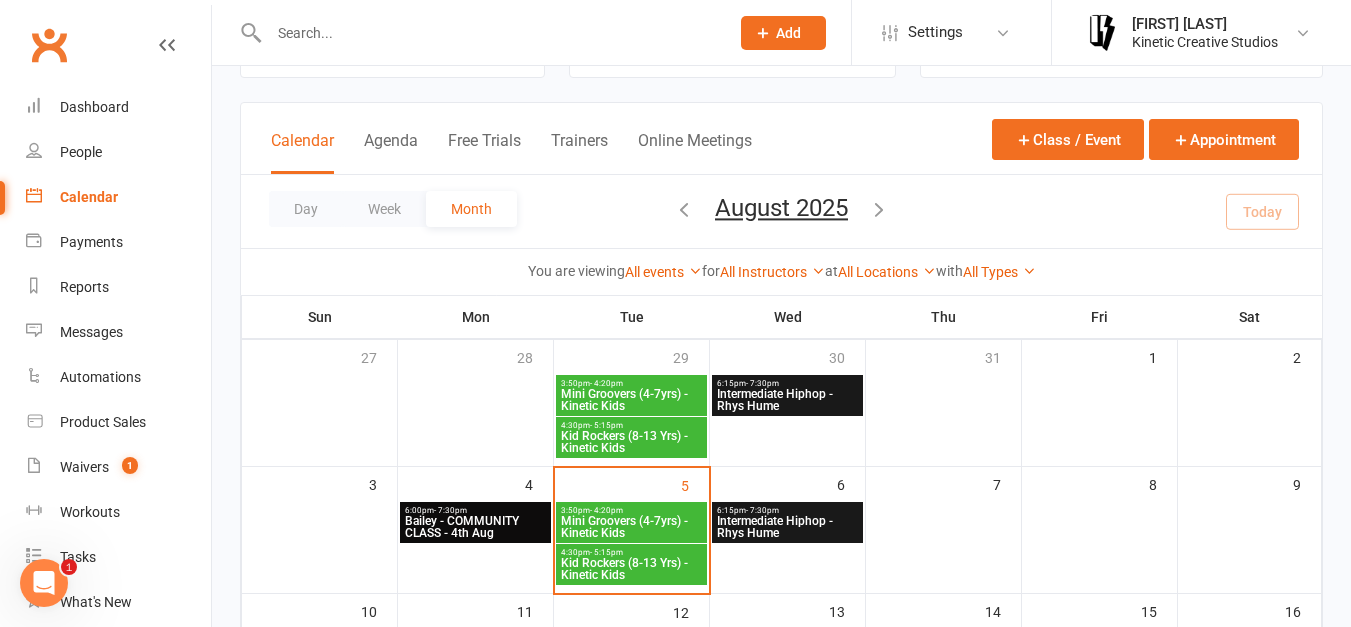 click on "- 5:15pm" at bounding box center (606, 552) 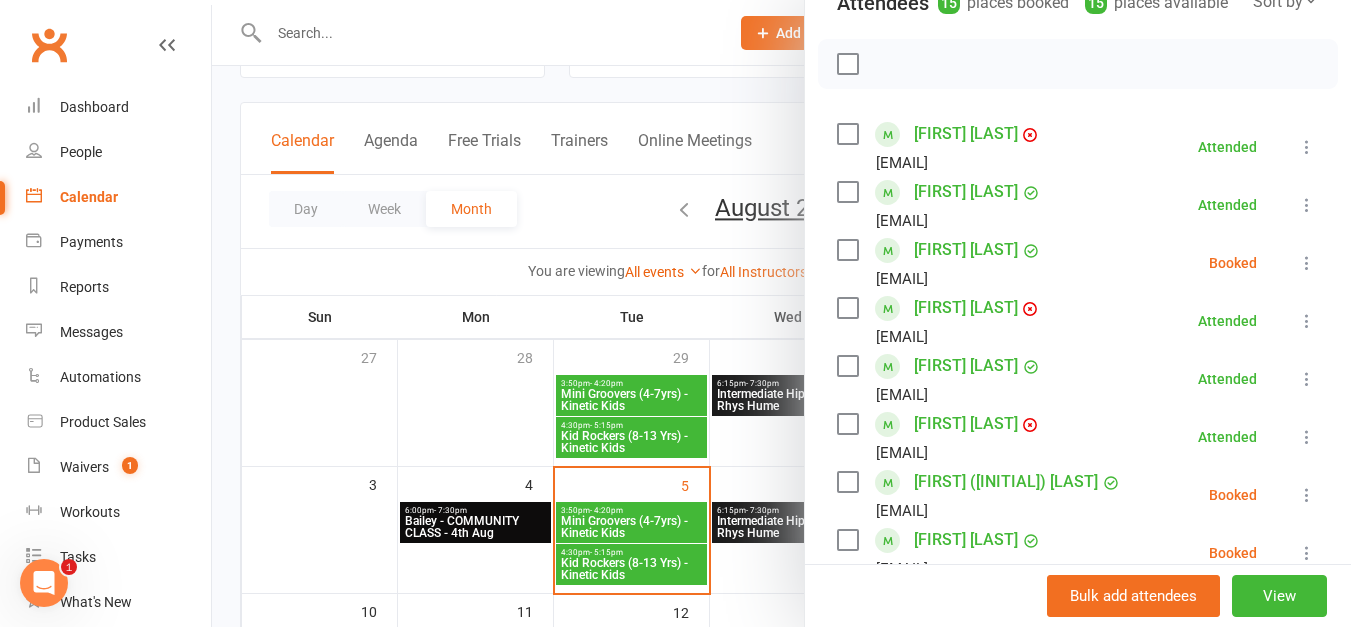 scroll, scrollTop: 255, scrollLeft: 0, axis: vertical 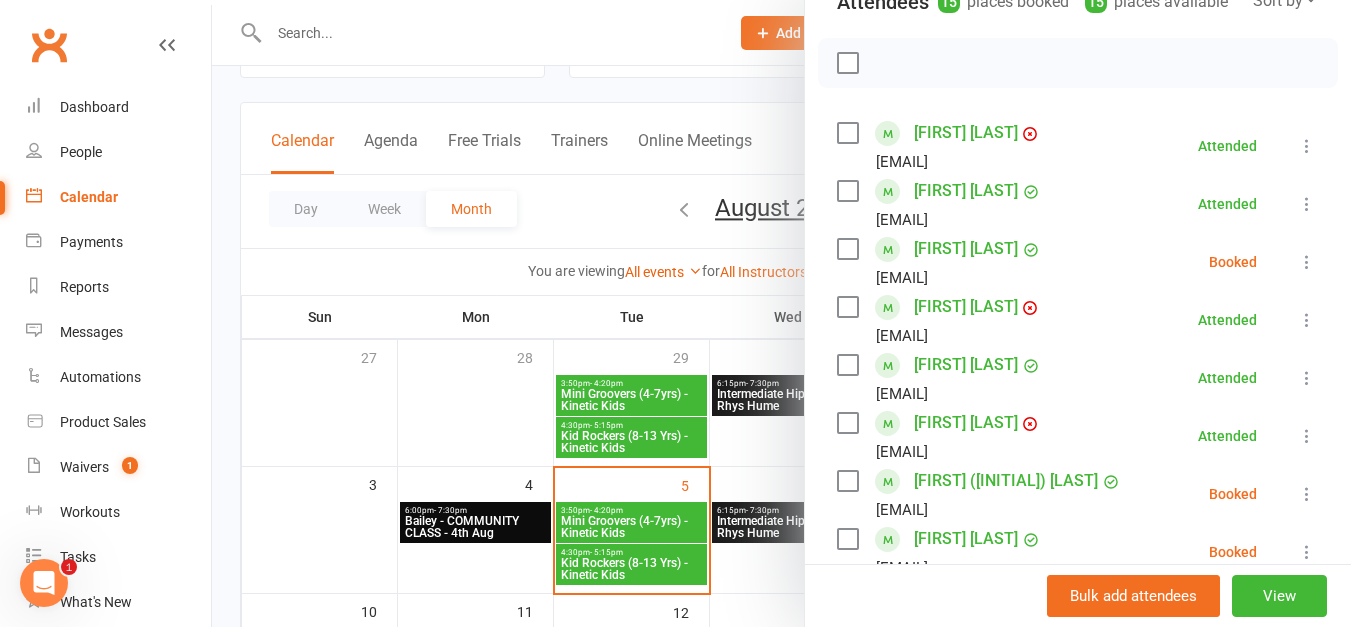 click at bounding box center [847, 249] 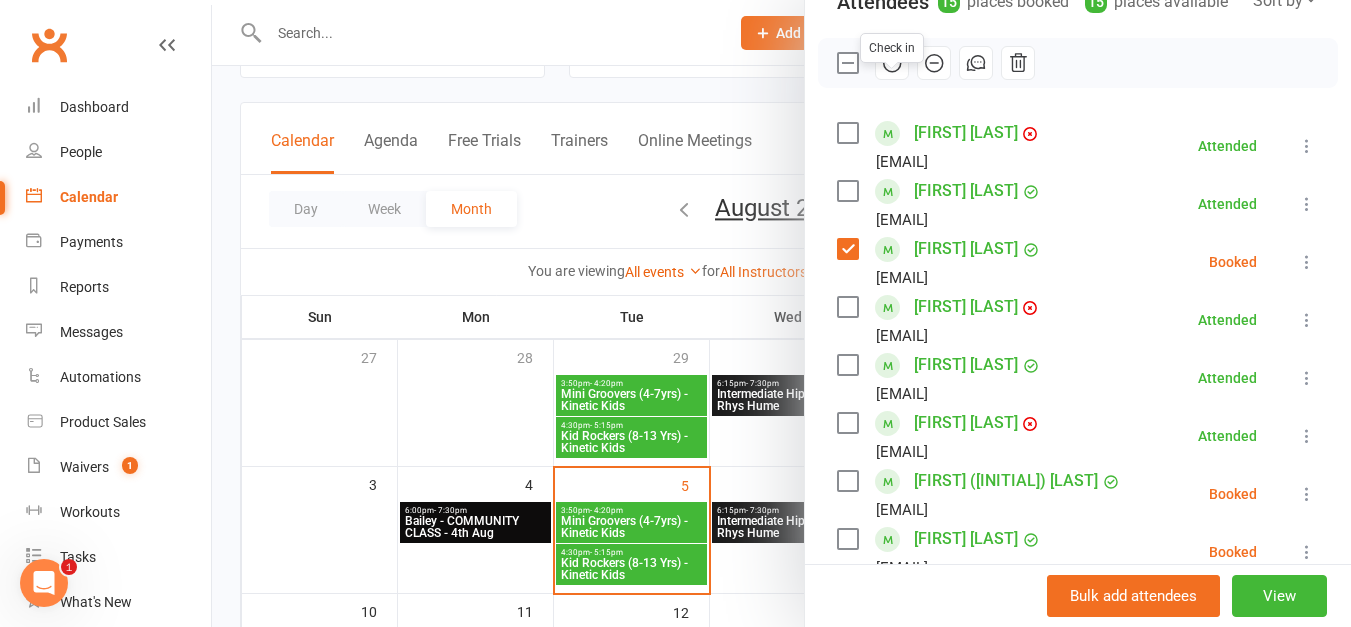 click 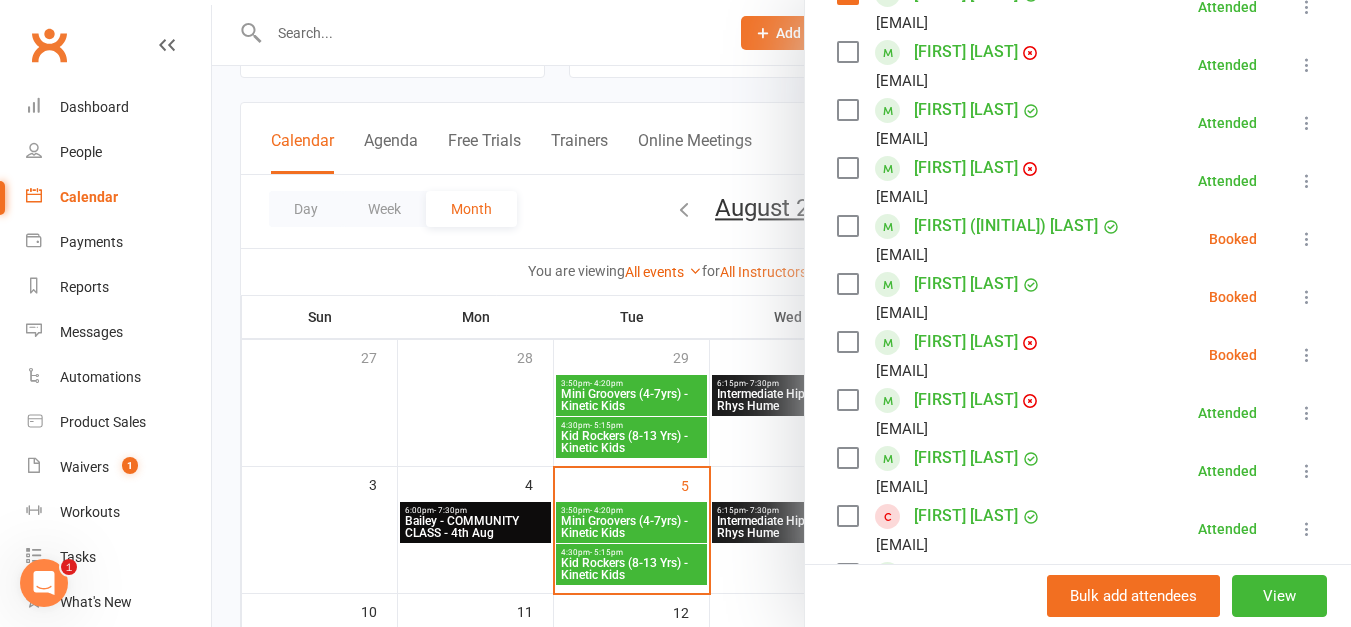scroll, scrollTop: 510, scrollLeft: 0, axis: vertical 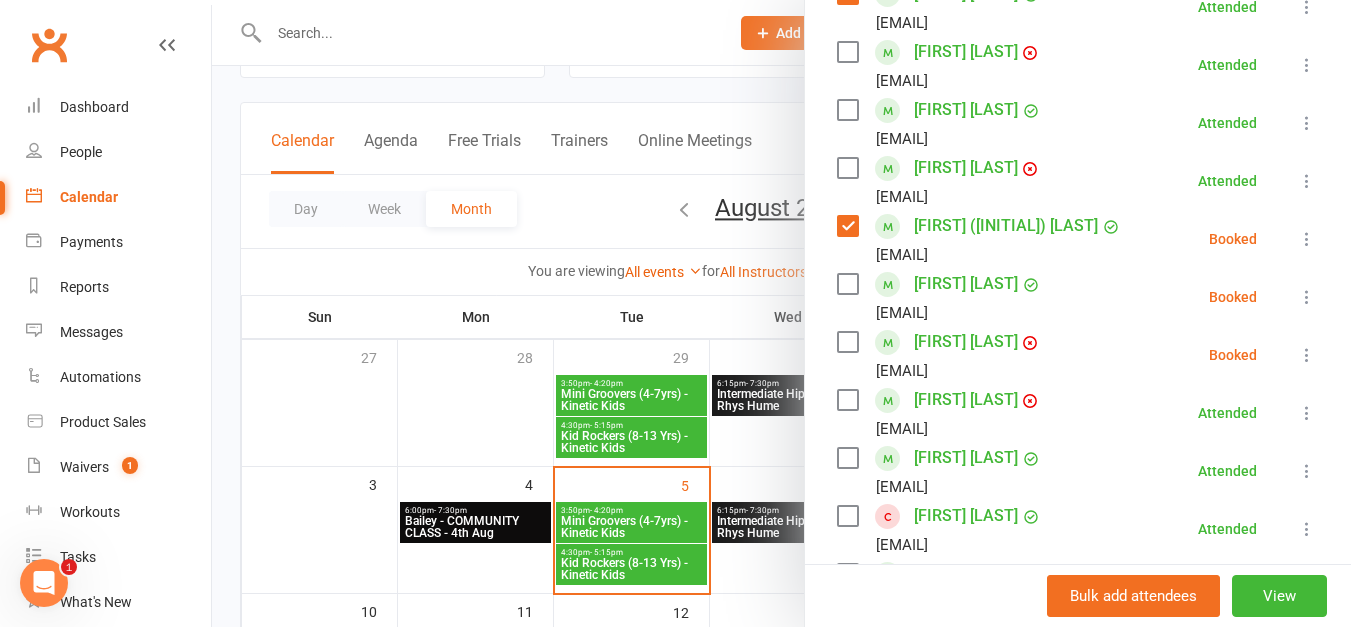 click at bounding box center (847, 284) 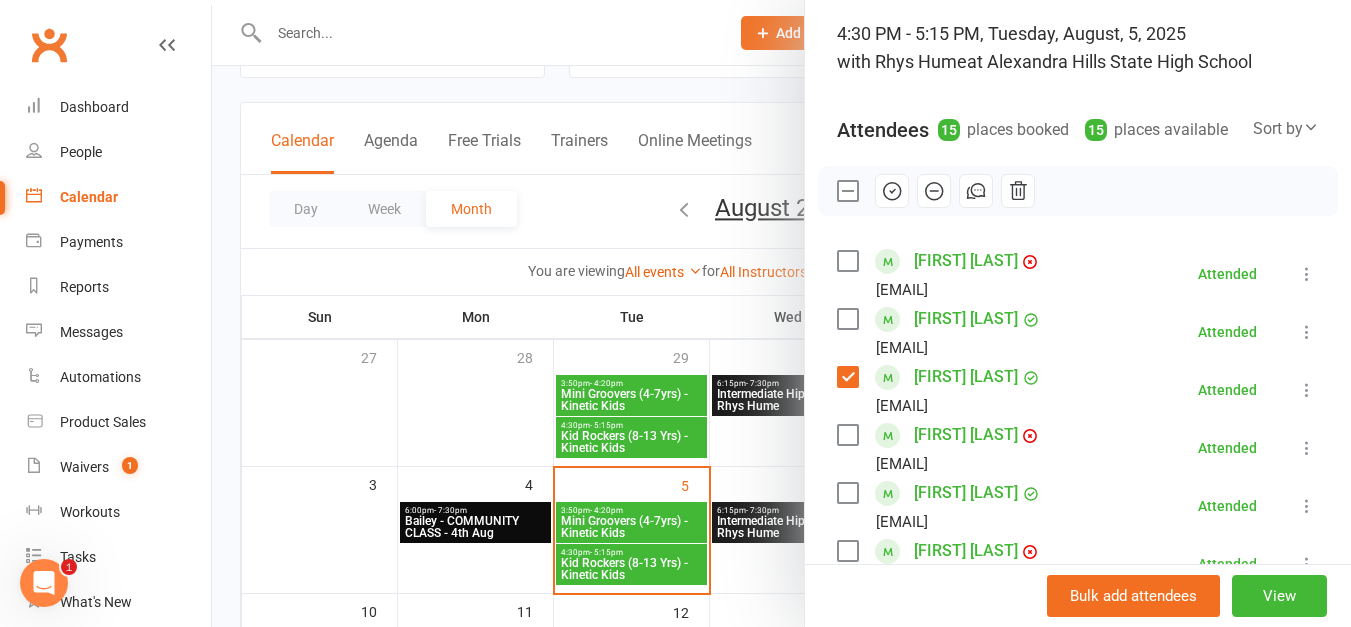 scroll, scrollTop: 122, scrollLeft: 0, axis: vertical 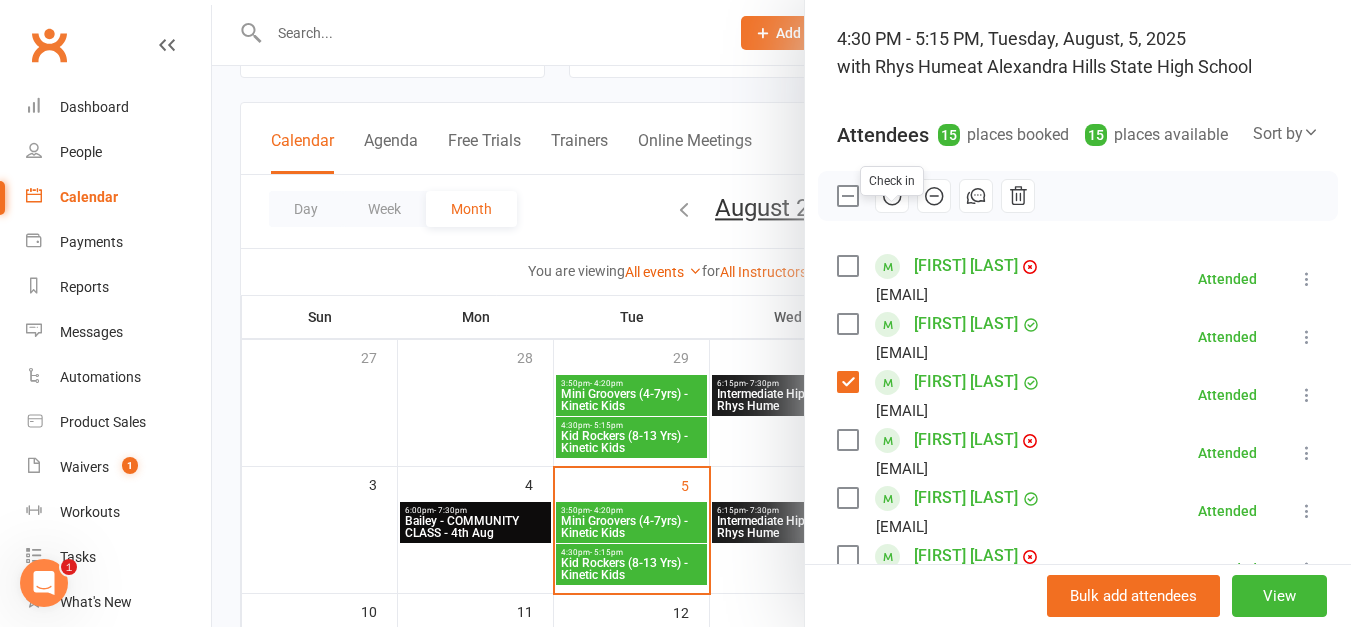 click at bounding box center (892, 196) 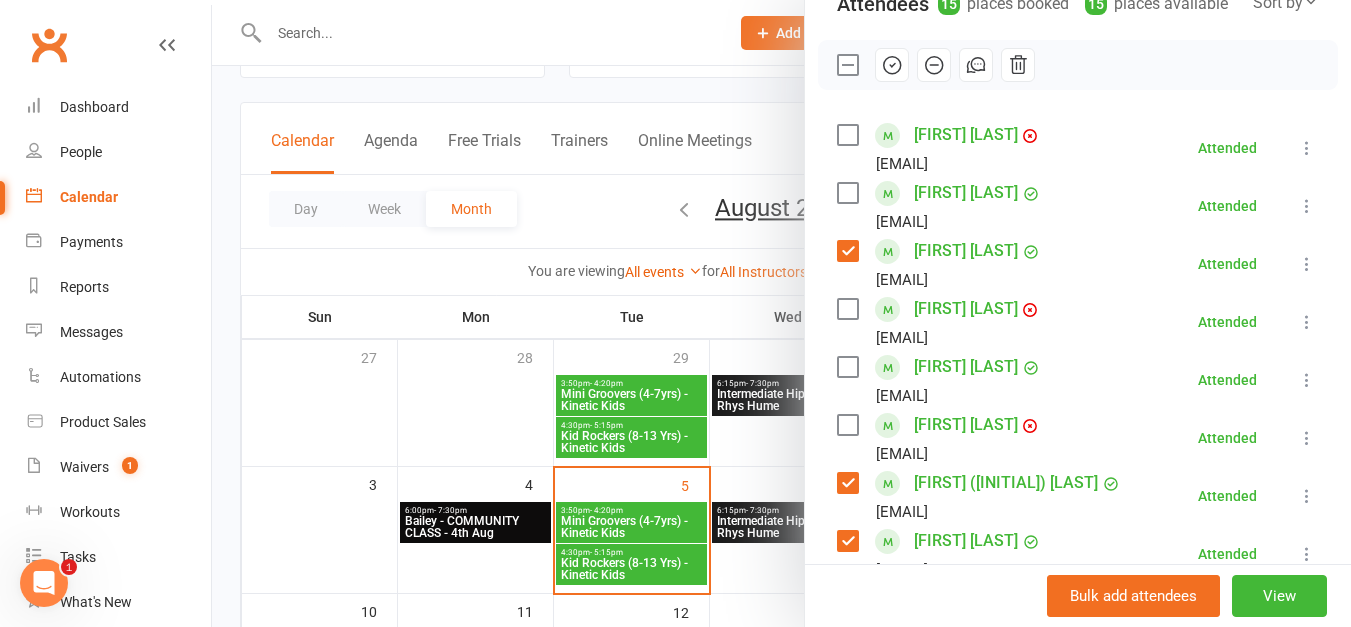 scroll, scrollTop: 249, scrollLeft: 0, axis: vertical 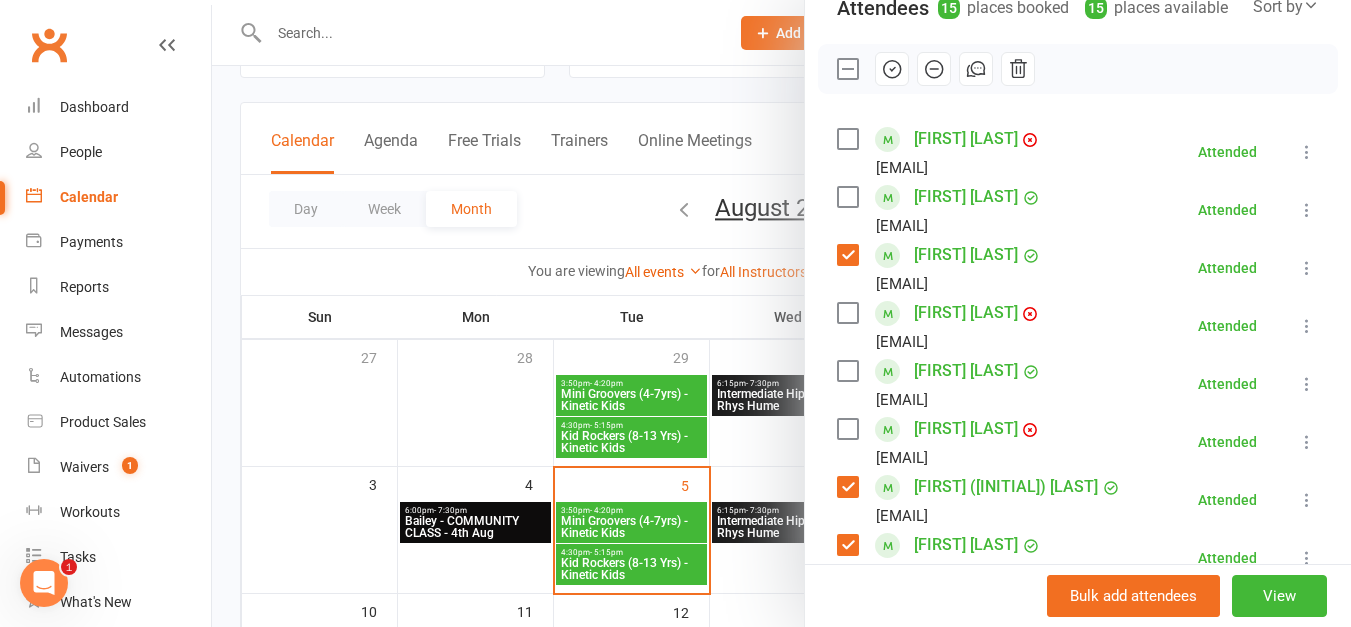 click at bounding box center (781, 313) 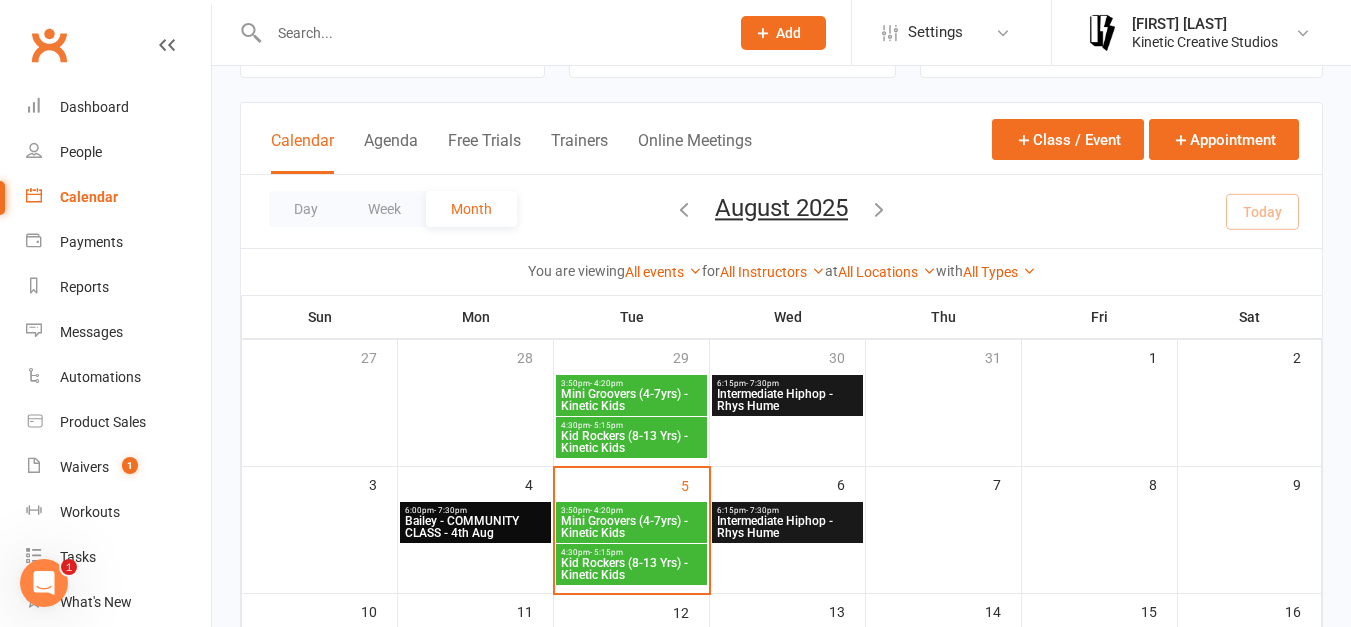 click on "Intermediate Hiphop - Rhys Hume" at bounding box center [787, 527] 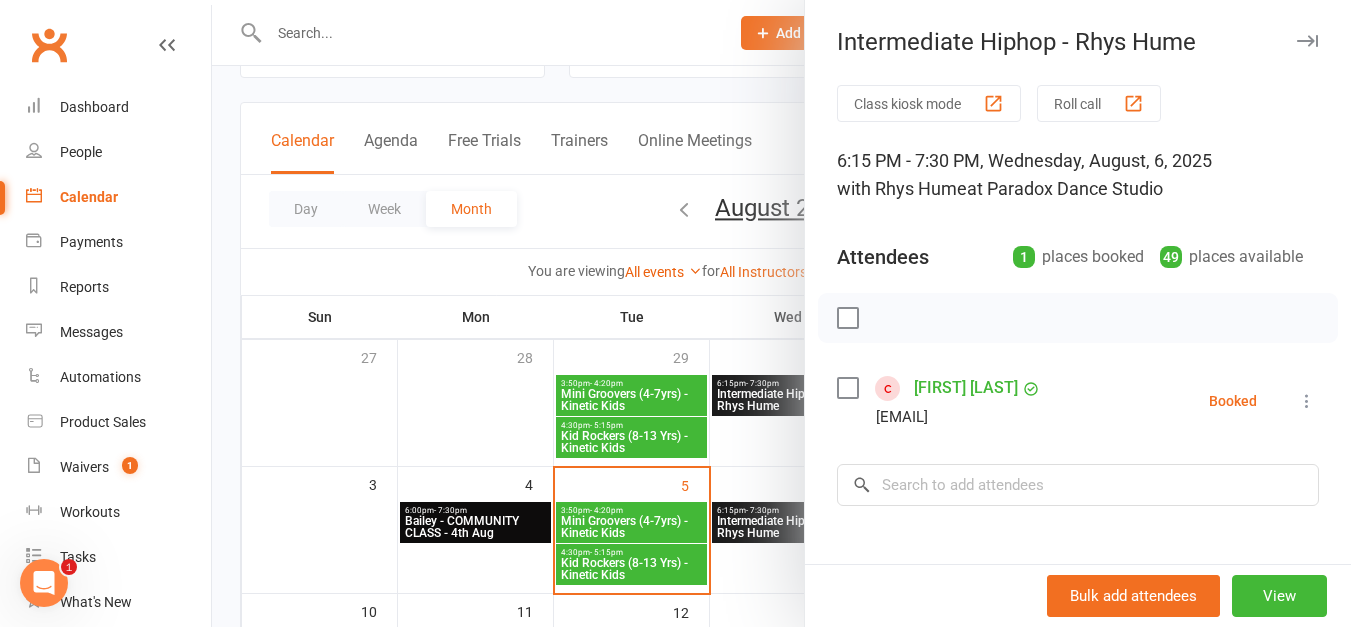 click at bounding box center [781, 313] 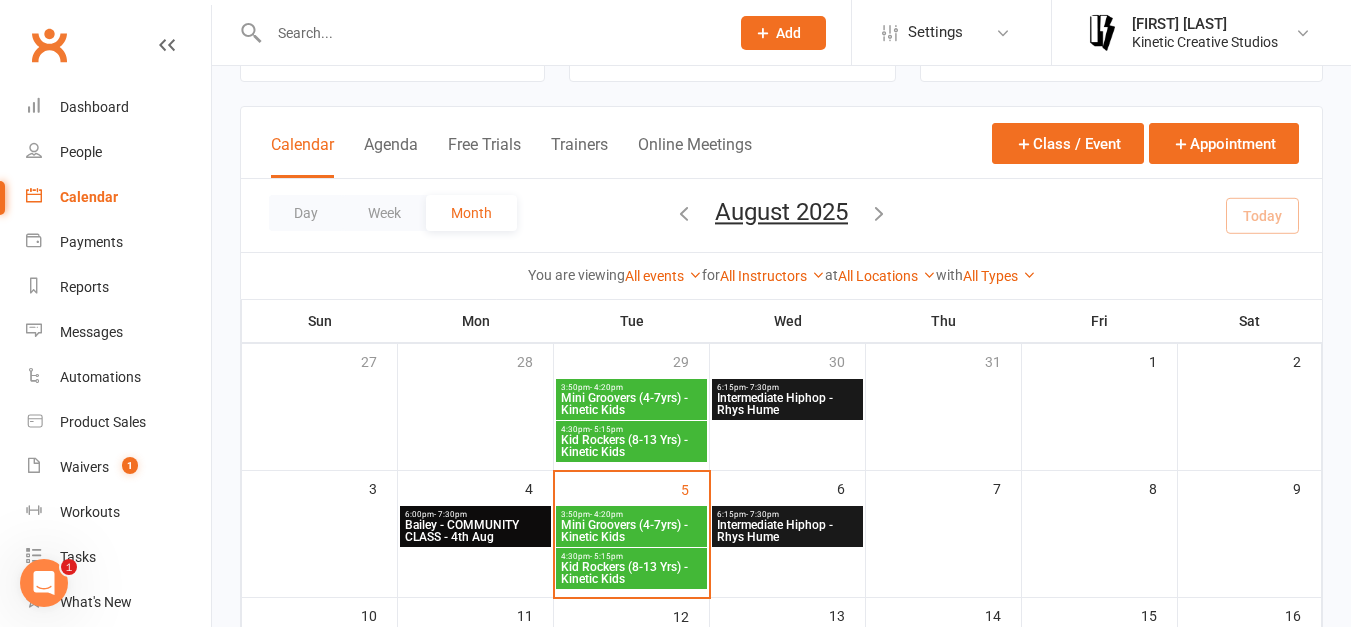 scroll, scrollTop: 80, scrollLeft: 0, axis: vertical 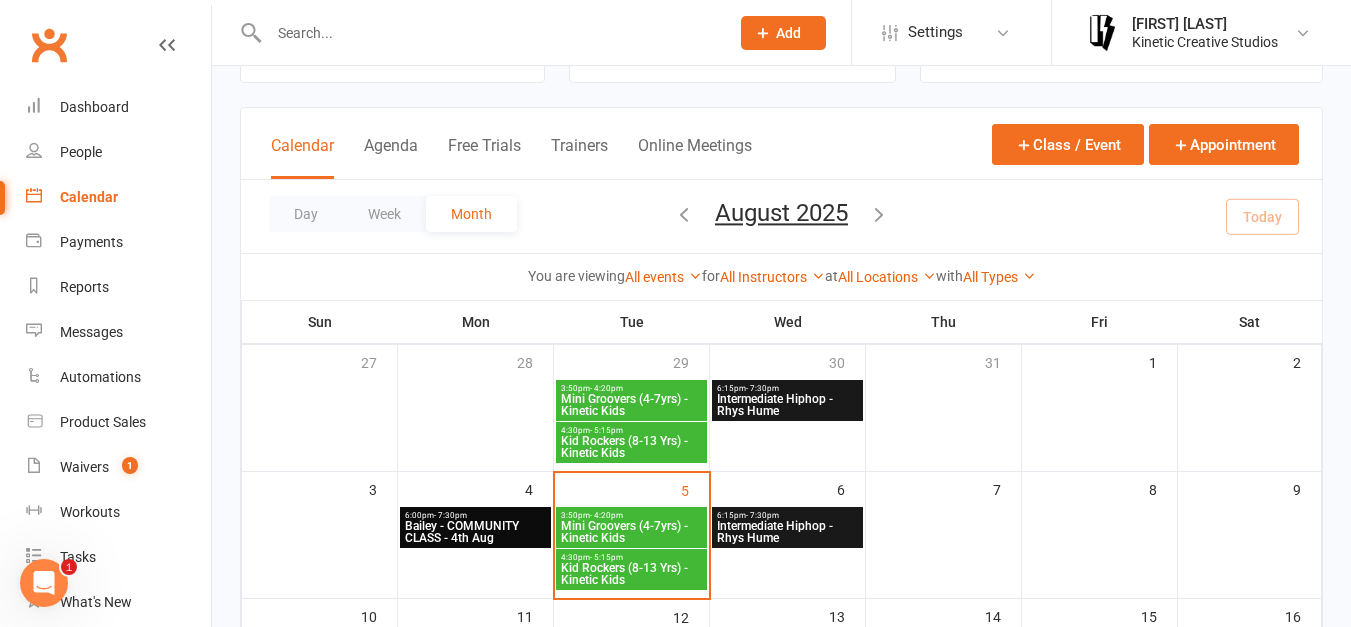 click on "4:30pm  - 5:15pm" at bounding box center (631, 557) 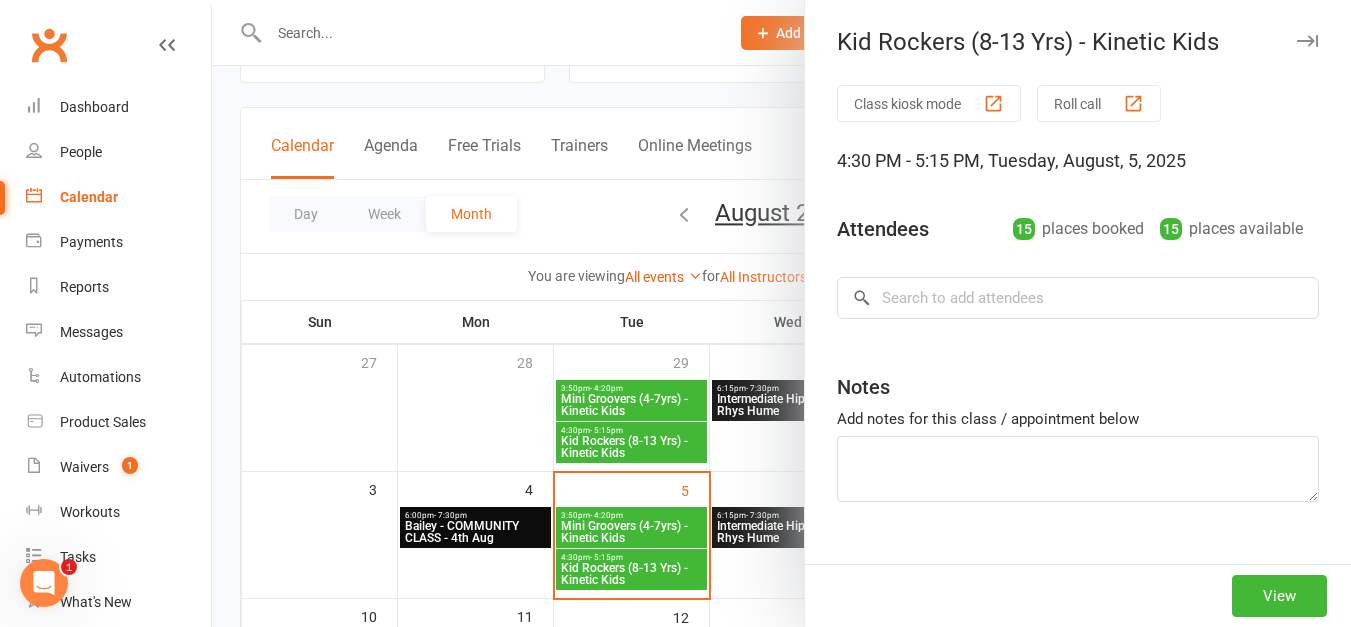 click at bounding box center (781, 313) 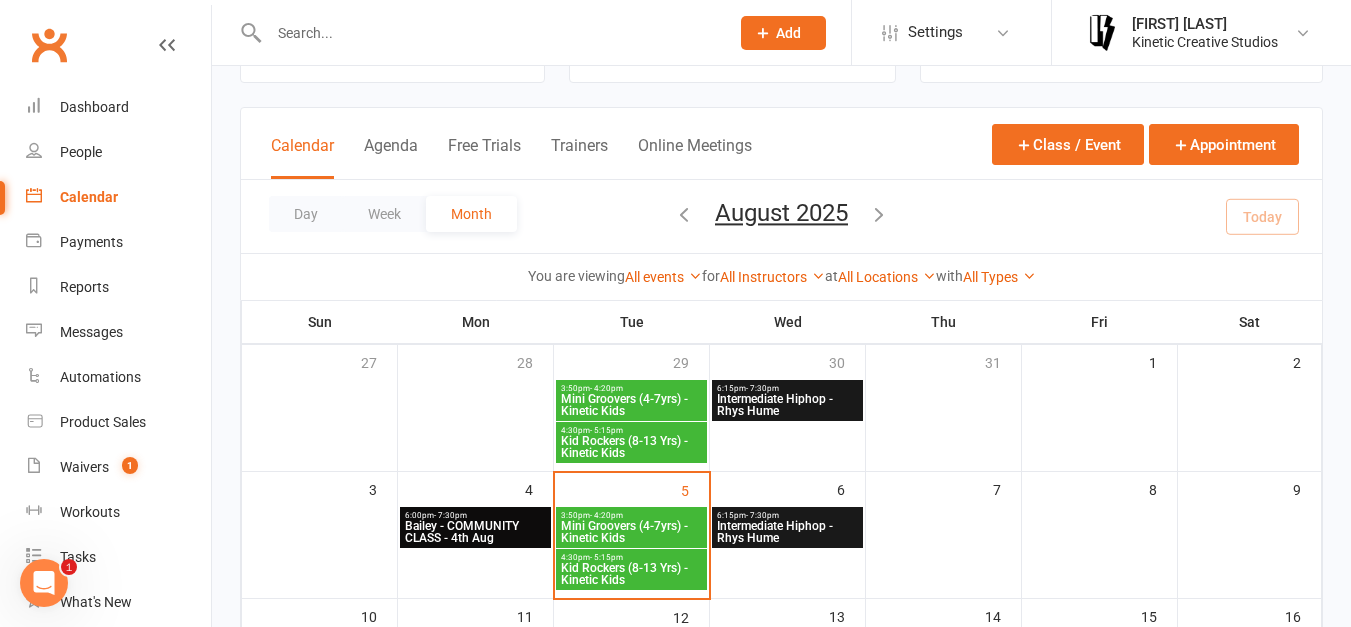 click at bounding box center [489, 33] 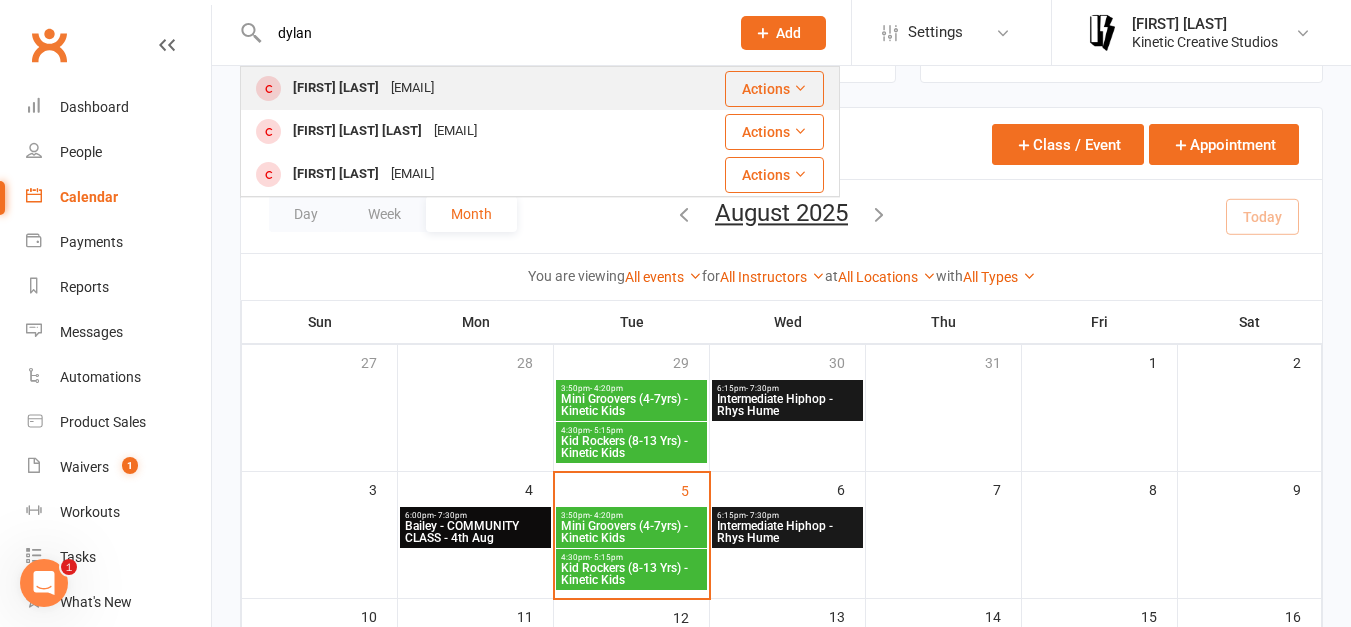 type on "dylan" 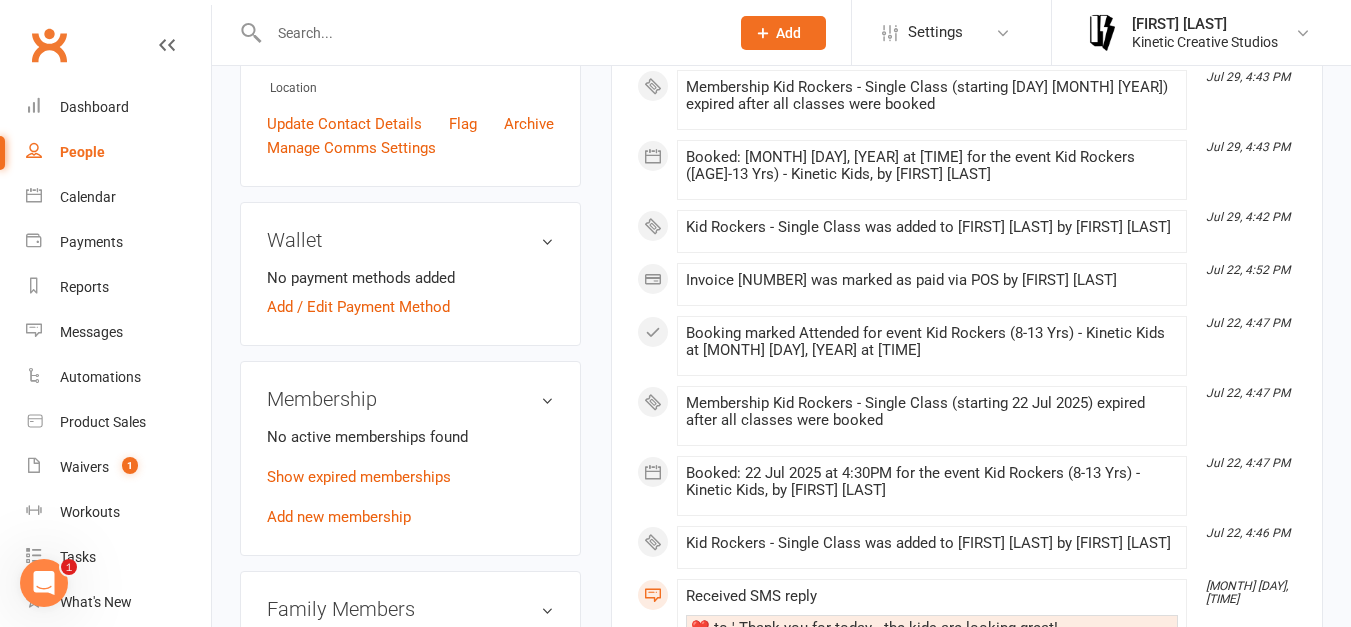 scroll, scrollTop: 495, scrollLeft: 0, axis: vertical 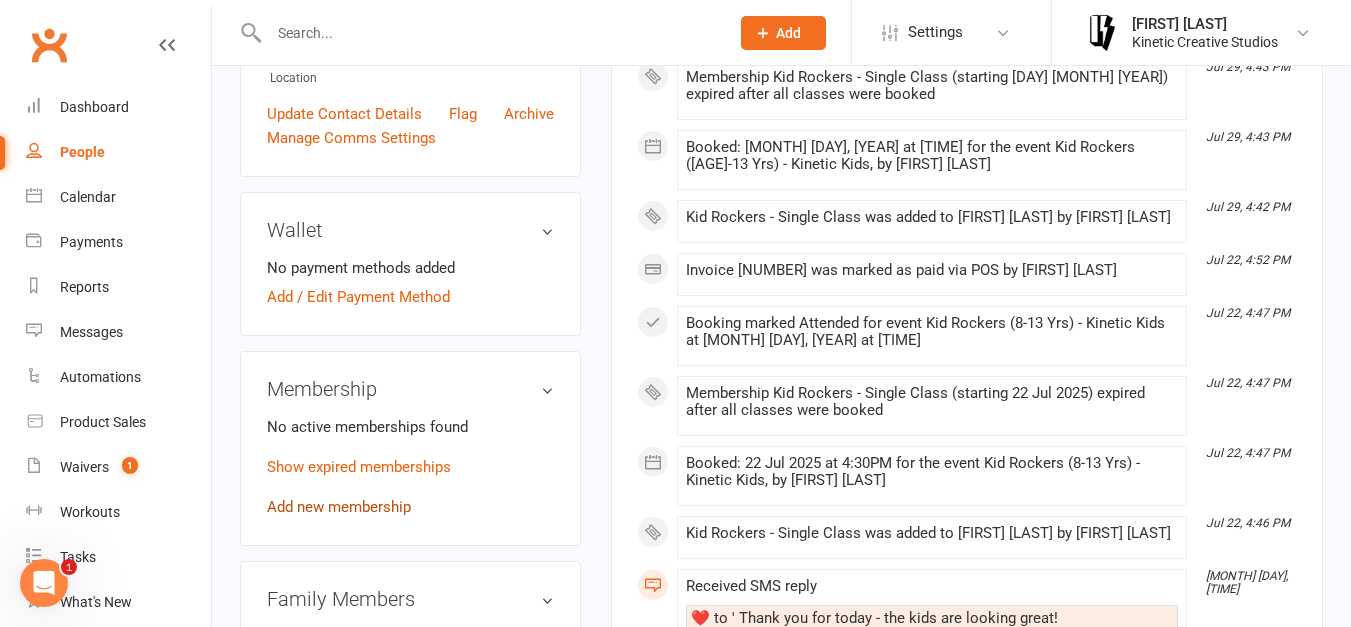 click on "Add new membership" at bounding box center [339, 507] 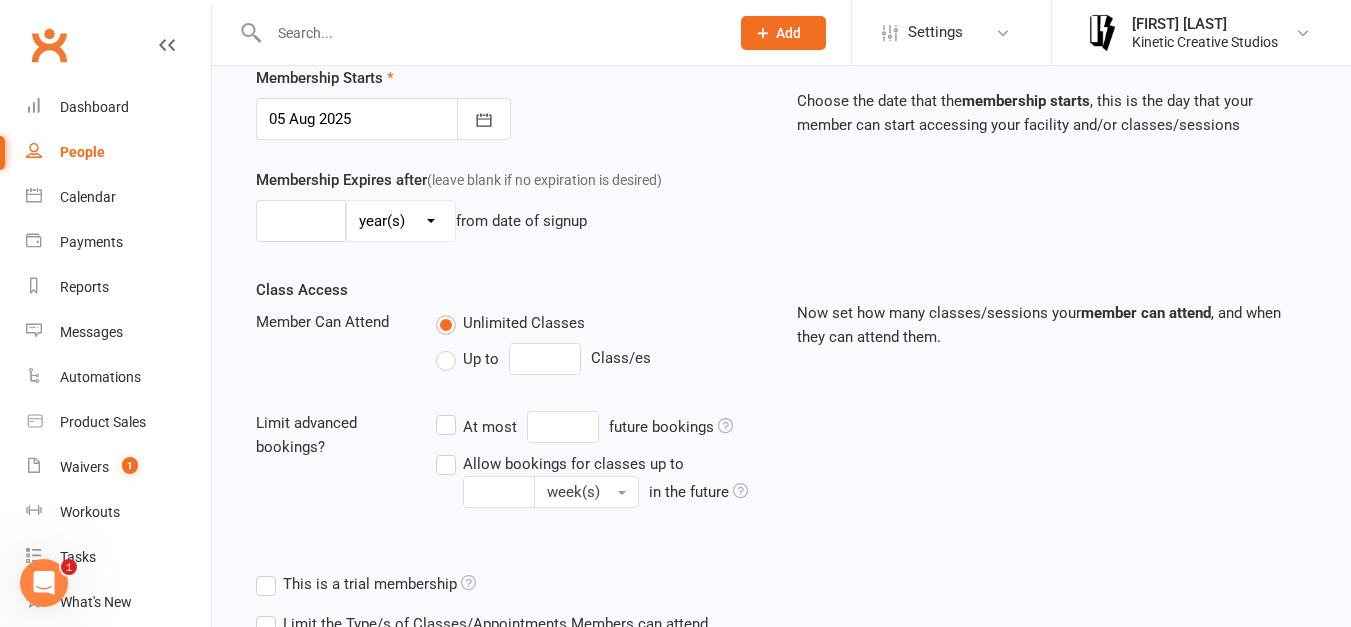 scroll, scrollTop: 0, scrollLeft: 0, axis: both 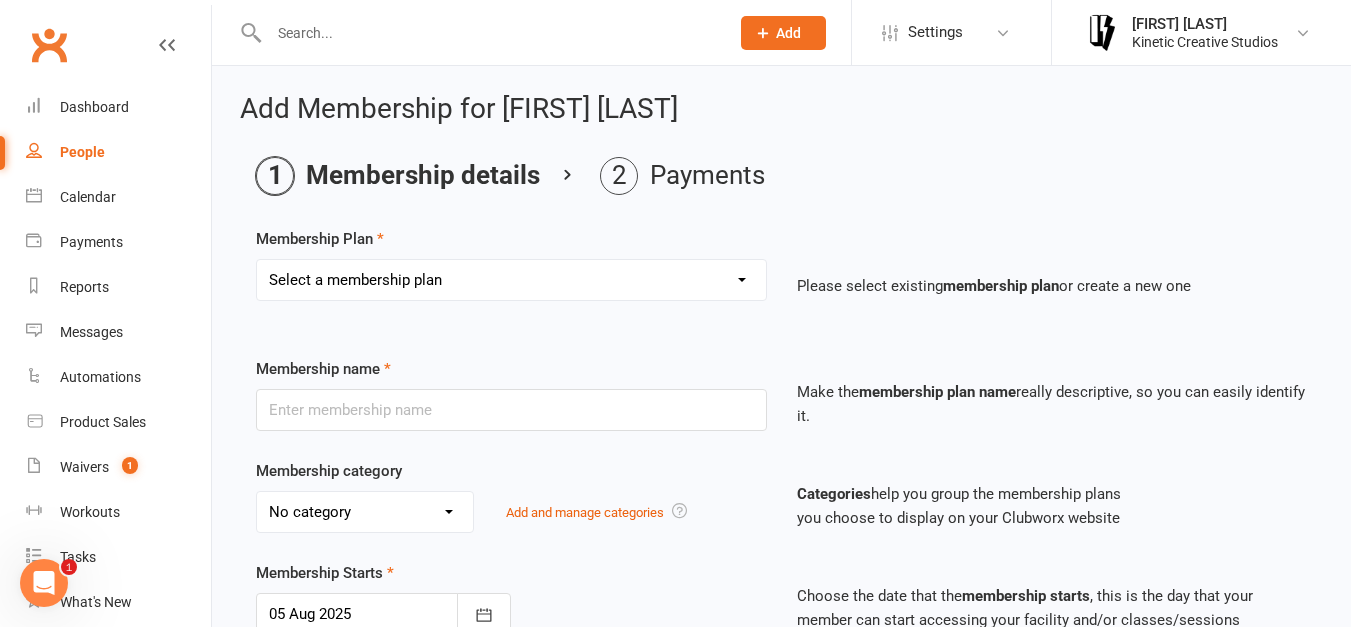 click on "Select a membership plan Create new Membership Plan Mini Groovers - Single Class Kid Rockers - Single Class Mini Groovers - Term Pass Kid Rockers Term Pass Birthday Pass Kinesphere - Open Crew 24 The Kin - Open Crew 24 Kindred - Open Crew 24 New - Name TBD - Open Crew 24 Klique - Varsity Crew 24 Kaleidoscope - Varsity Crew 24 Statik - Varsity Crew 24 Kommotion - Varsity Crew 24 Kudos - Kids Crew 24 Krunch - Mini Crew 24 Gym Humxn Payment Plan GP Mentorship 2024 GP Mentorship 2024 - Pay Off Kommunity - Single Pass Auditions Danchella Payment Plan 2025 Kinetic Program Workshop Pass - $25 HHI ENTRY Double Workshop Pass - $40 HHI NAT ENTRY Community Class Pass - $20 2025 Small Crew - Weekly 2025 Small Crew - Fortnight" at bounding box center [511, 280] 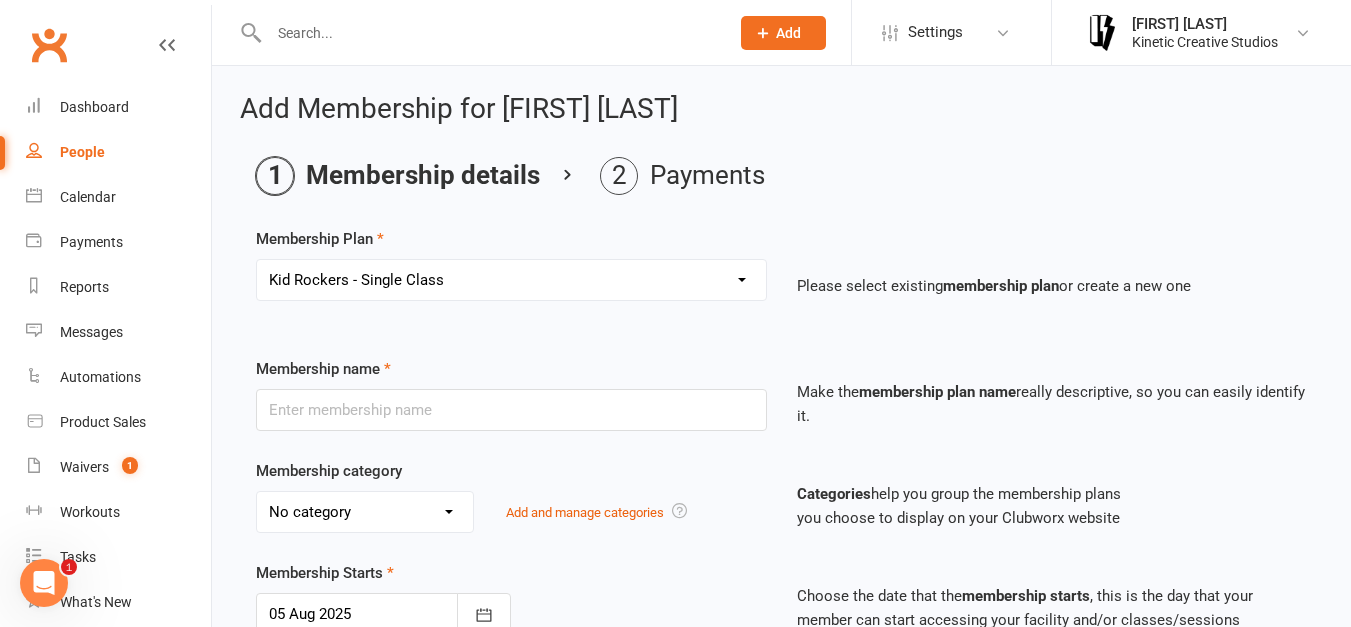 click on "Select a membership plan Create new Membership Plan Mini Groovers - Single Class Kid Rockers - Single Class Mini Groovers - Term Pass Kid Rockers Term Pass Birthday Pass Kinesphere - Open Crew 24 The Kin - Open Crew 24 Kindred - Open Crew 24 New - Name TBD - Open Crew 24 Klique - Varsity Crew 24 Kaleidoscope - Varsity Crew 24 Statik - Varsity Crew 24 Kommotion - Varsity Crew 24 Kudos - Kids Crew 24 Krunch - Mini Crew 24 Gym Humxn Payment Plan GP Mentorship 2024 GP Mentorship 2024 - Pay Off Kommunity - Single Pass Auditions Danchella Payment Plan 2025 Kinetic Program Workshop Pass - $25 HHI ENTRY Double Workshop Pass - $40 HHI NAT ENTRY Community Class Pass - $20 2025 Small Crew - Weekly 2025 Small Crew - Fortnight" at bounding box center [511, 280] 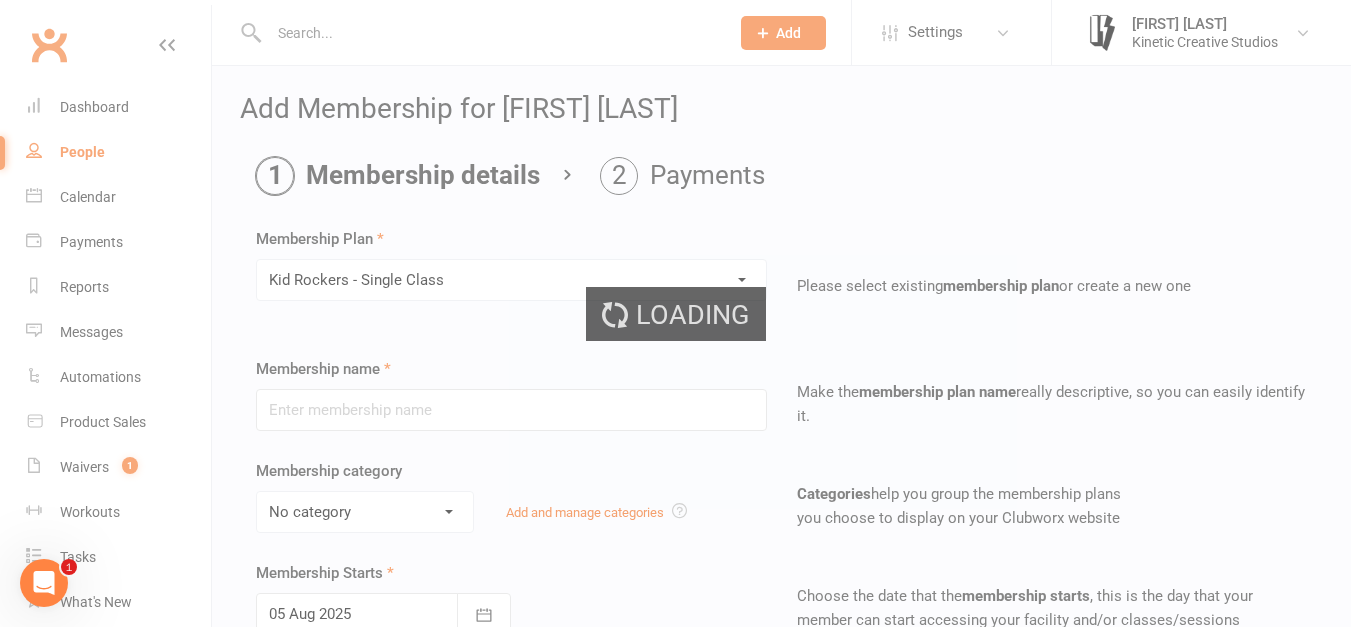 type on "Kid Rockers - Single Class" 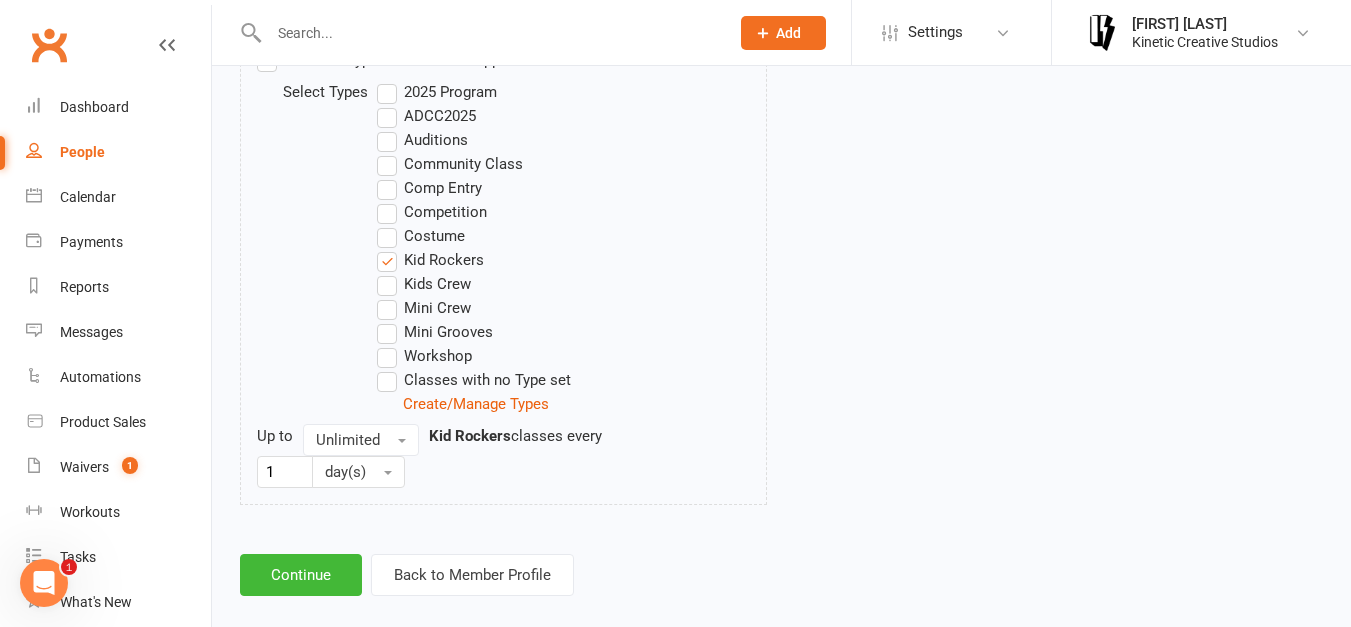 scroll, scrollTop: 1062, scrollLeft: 0, axis: vertical 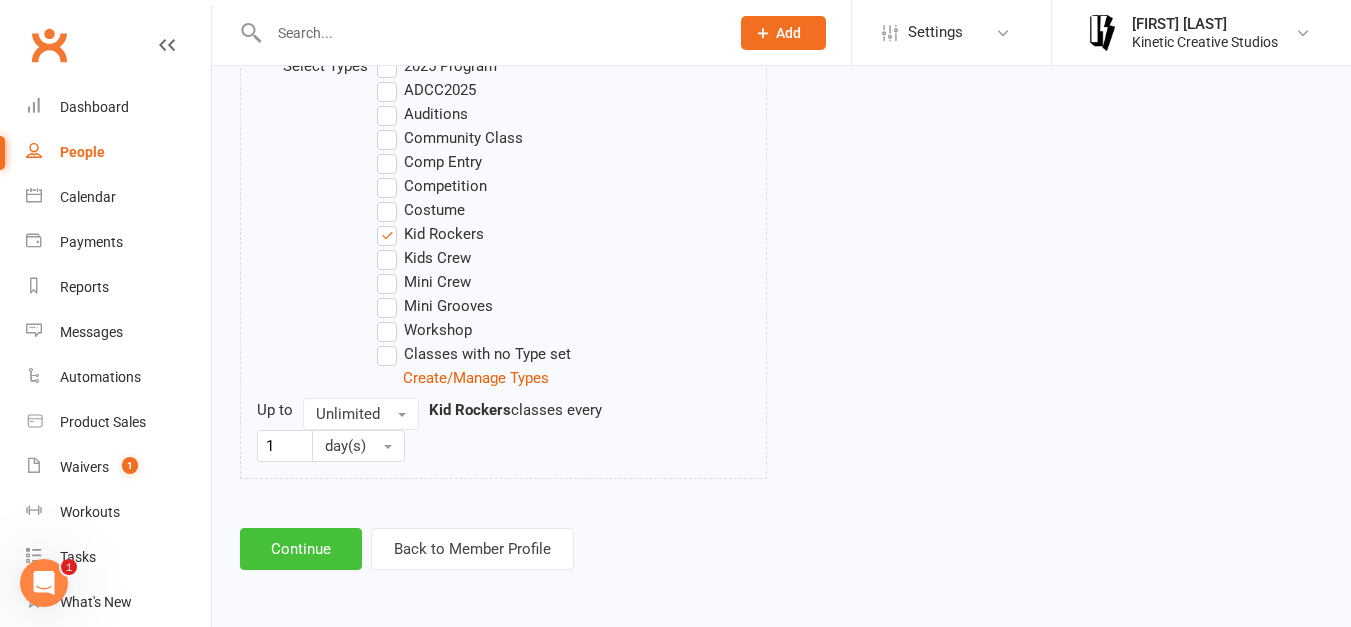 click on "Continue" at bounding box center (301, 549) 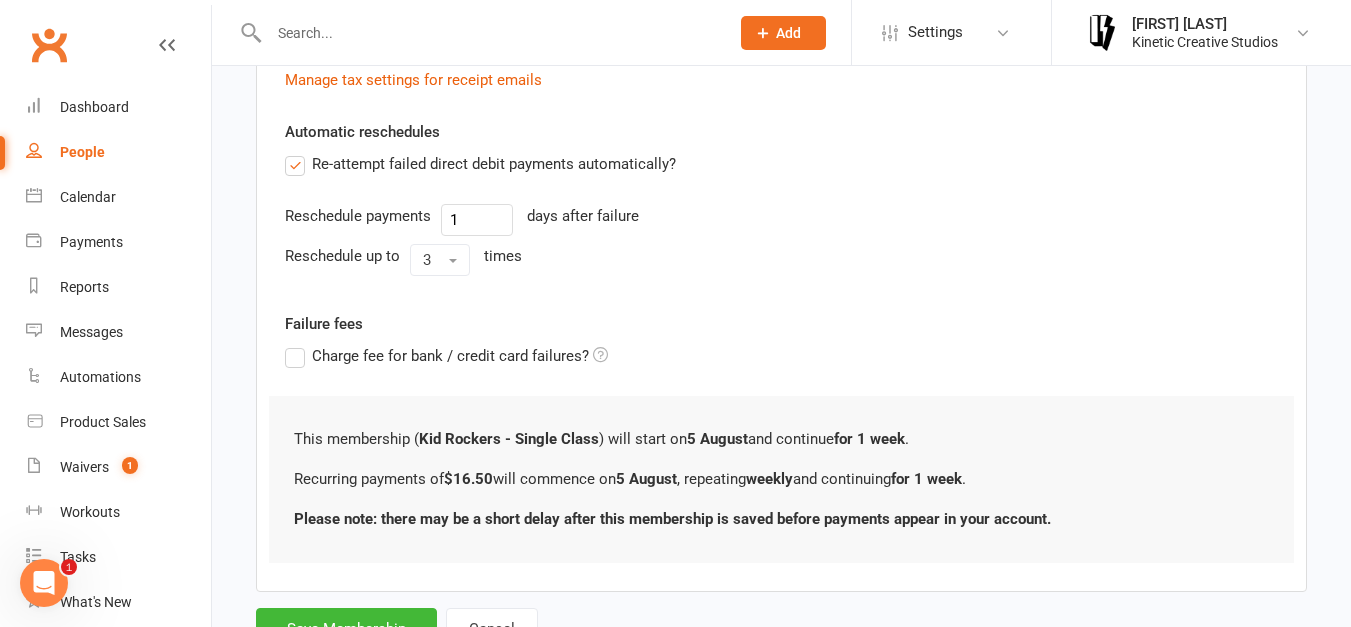 scroll, scrollTop: 747, scrollLeft: 0, axis: vertical 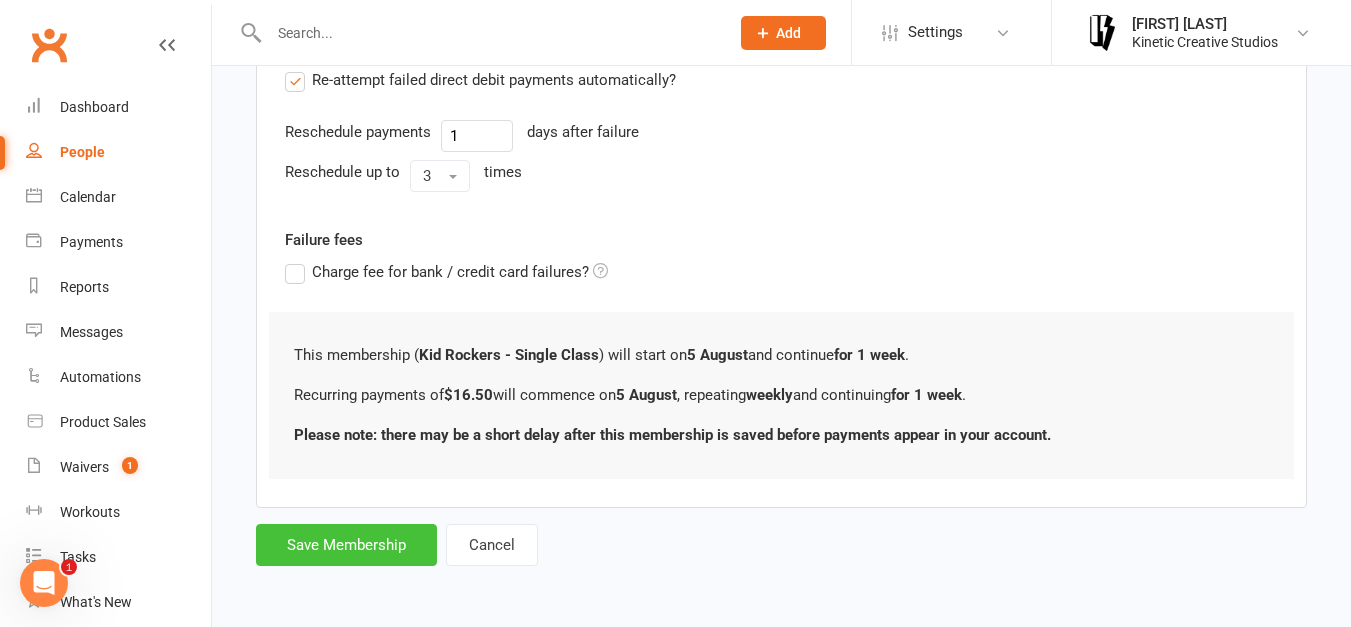 click on "Save Membership" at bounding box center [346, 545] 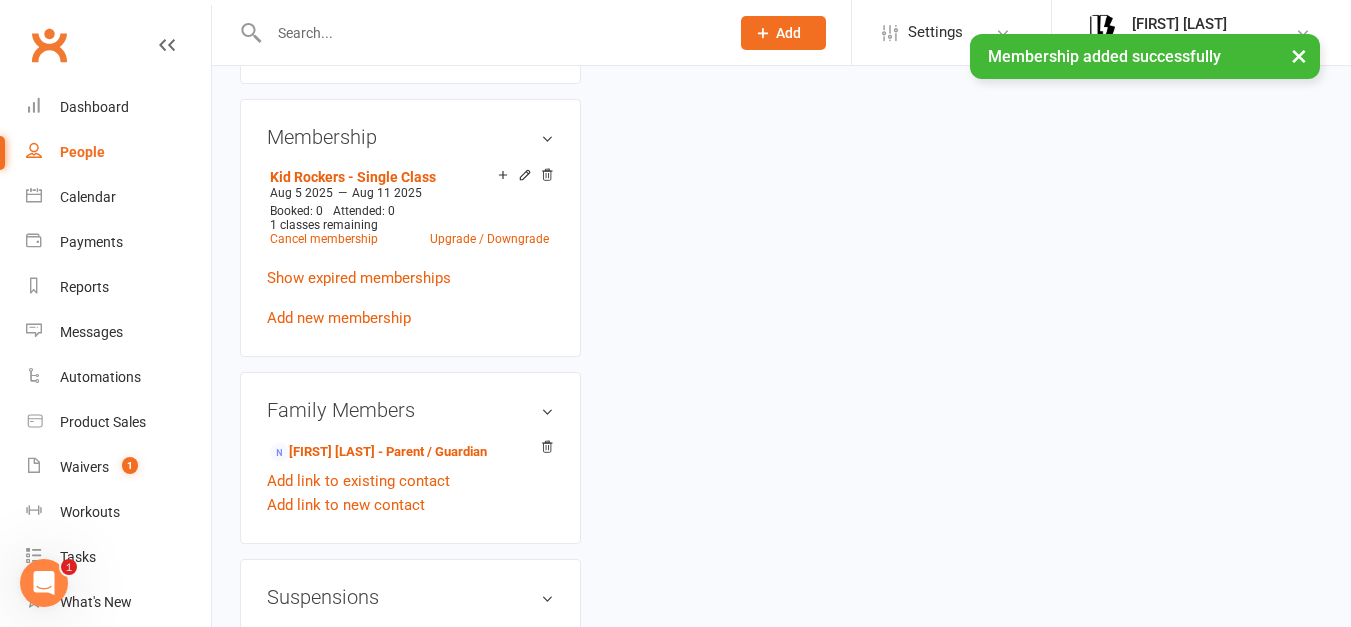 scroll, scrollTop: 0, scrollLeft: 0, axis: both 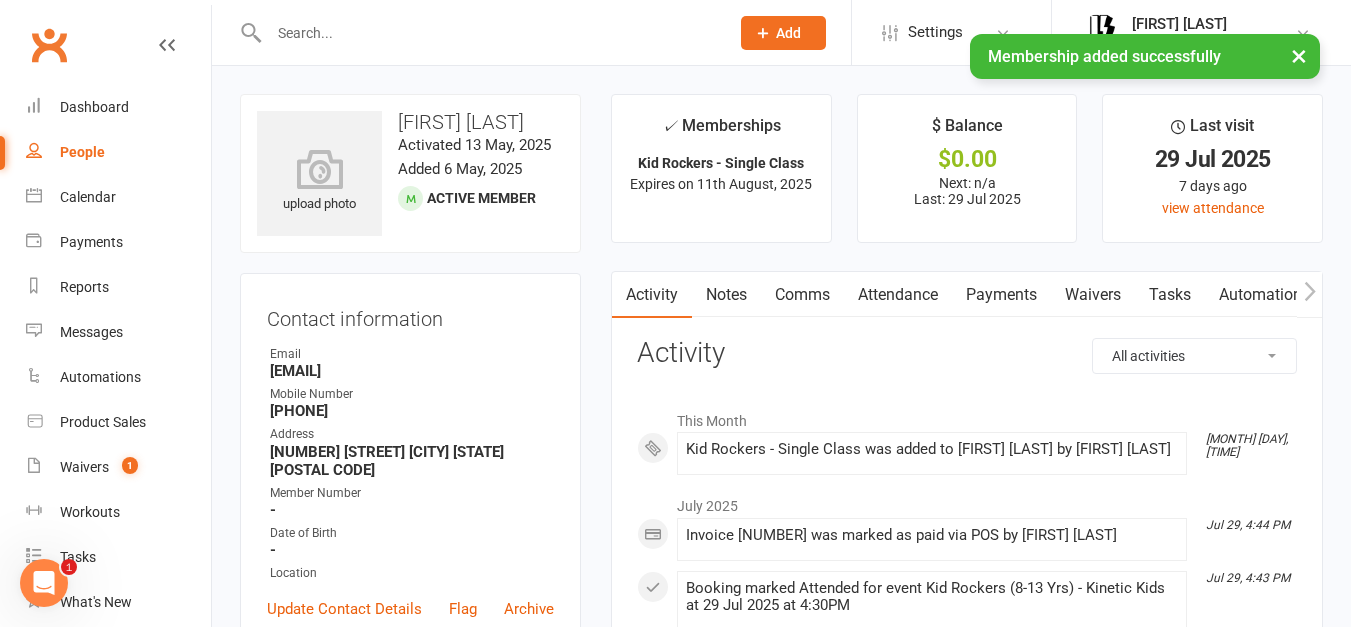 click on "Attendance" at bounding box center (898, 295) 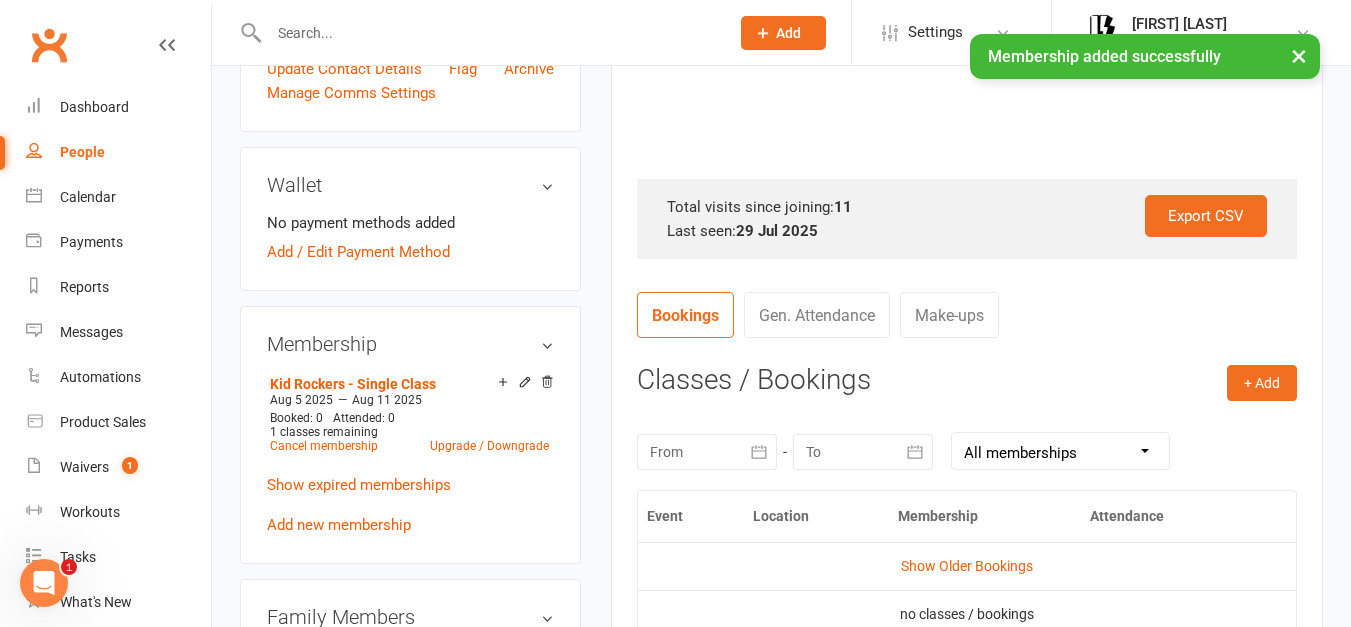 scroll, scrollTop: 558, scrollLeft: 0, axis: vertical 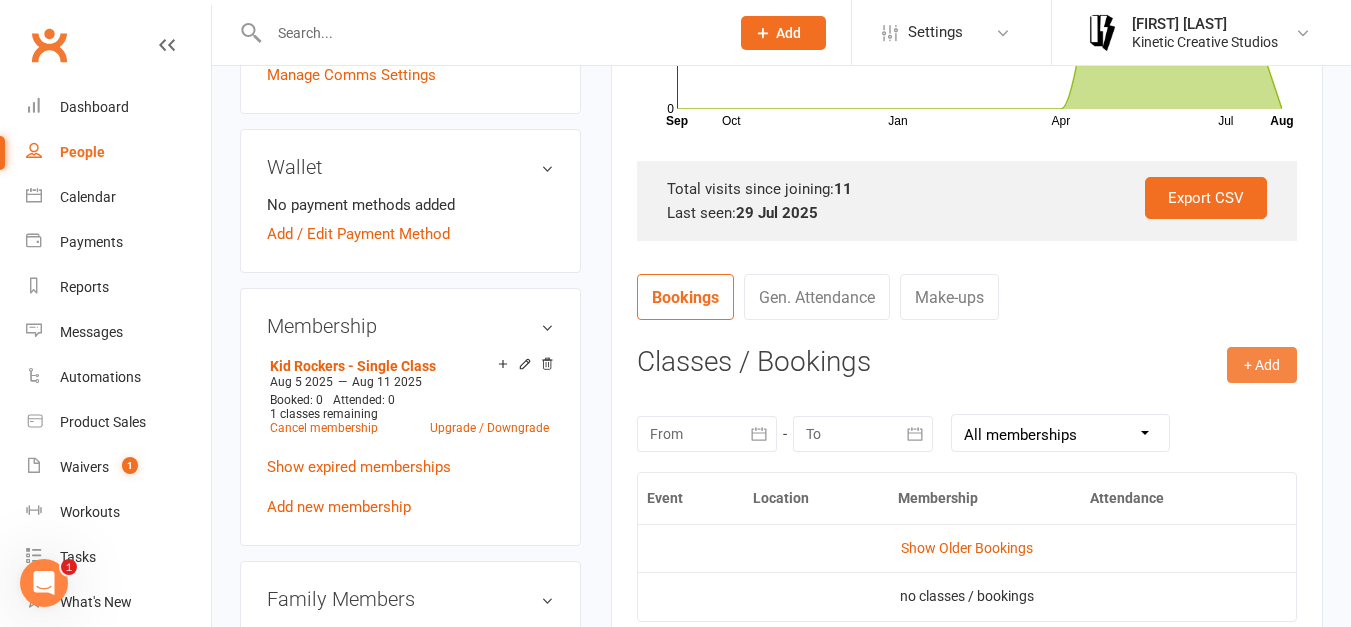 click on "+ Add" at bounding box center (1262, 365) 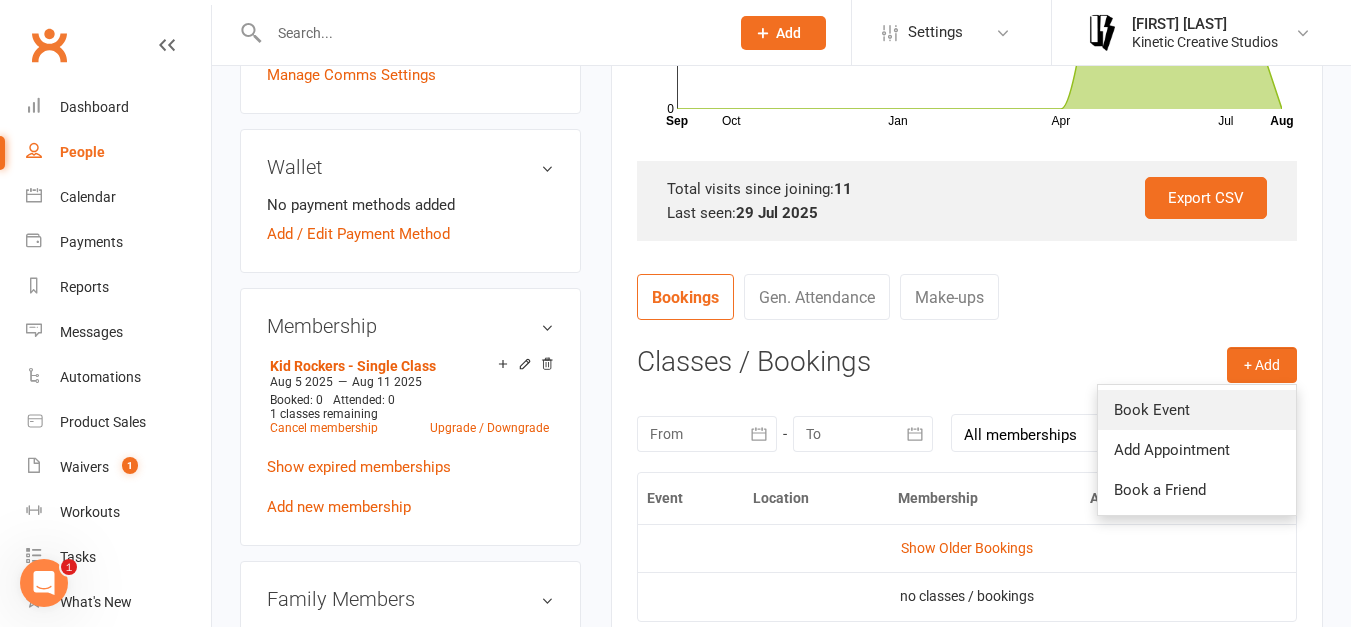 click on "Book Event" at bounding box center [1197, 410] 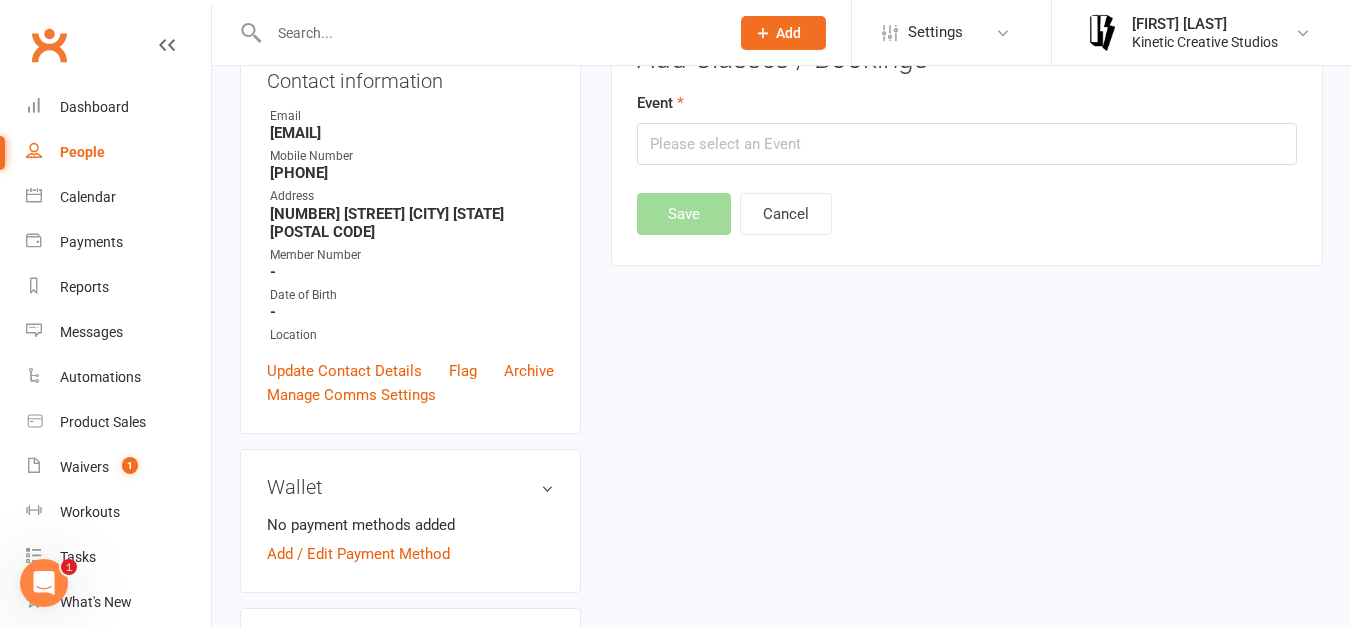 scroll, scrollTop: 171, scrollLeft: 0, axis: vertical 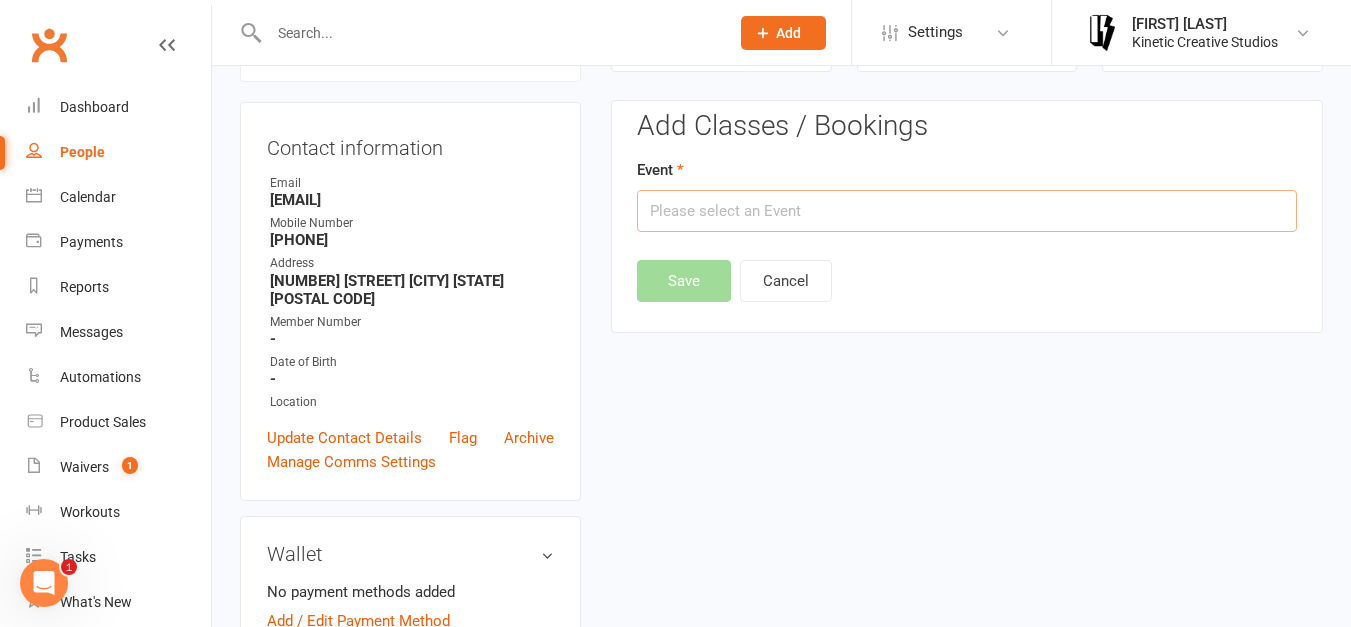 click at bounding box center (967, 211) 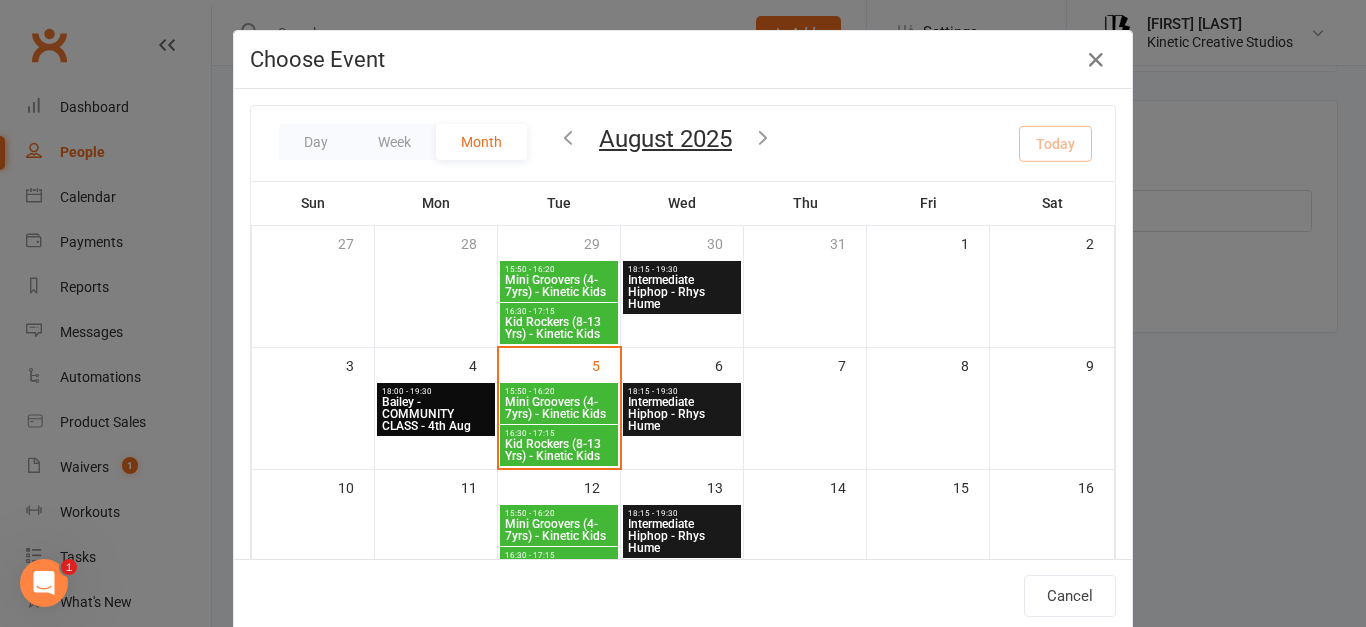 click on "Kid Rockers (8-13 Yrs) - Kinetic Kids" at bounding box center [559, 450] 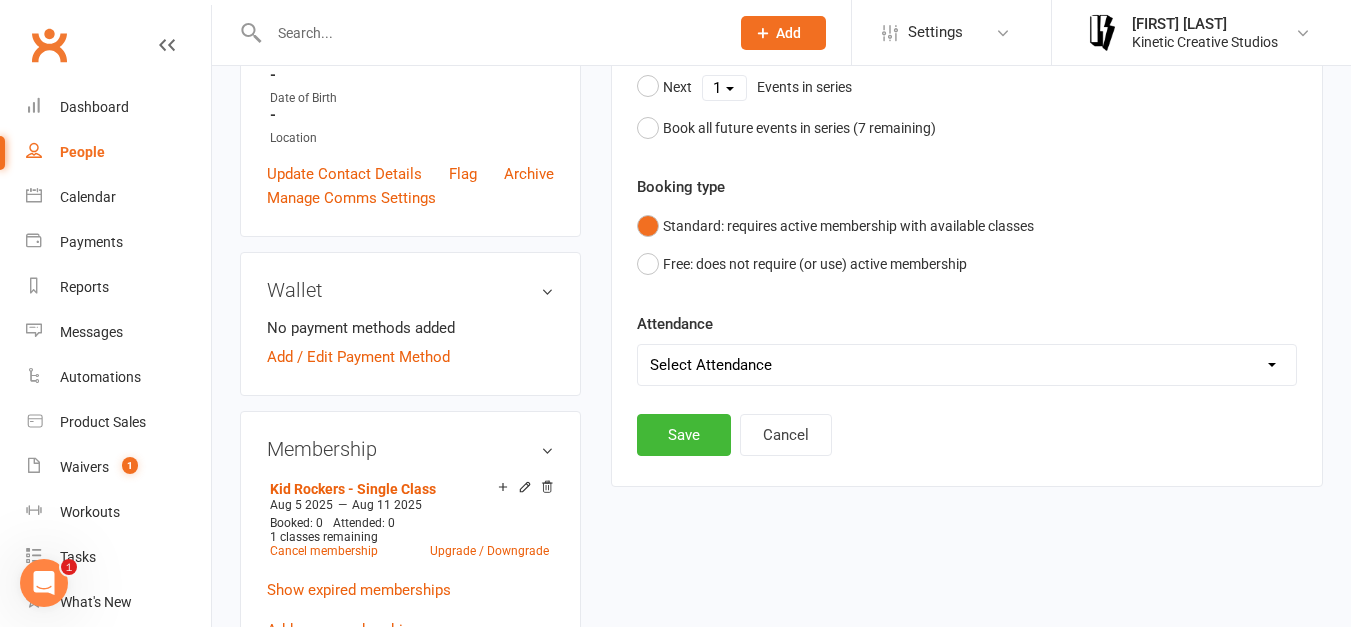 scroll, scrollTop: 436, scrollLeft: 0, axis: vertical 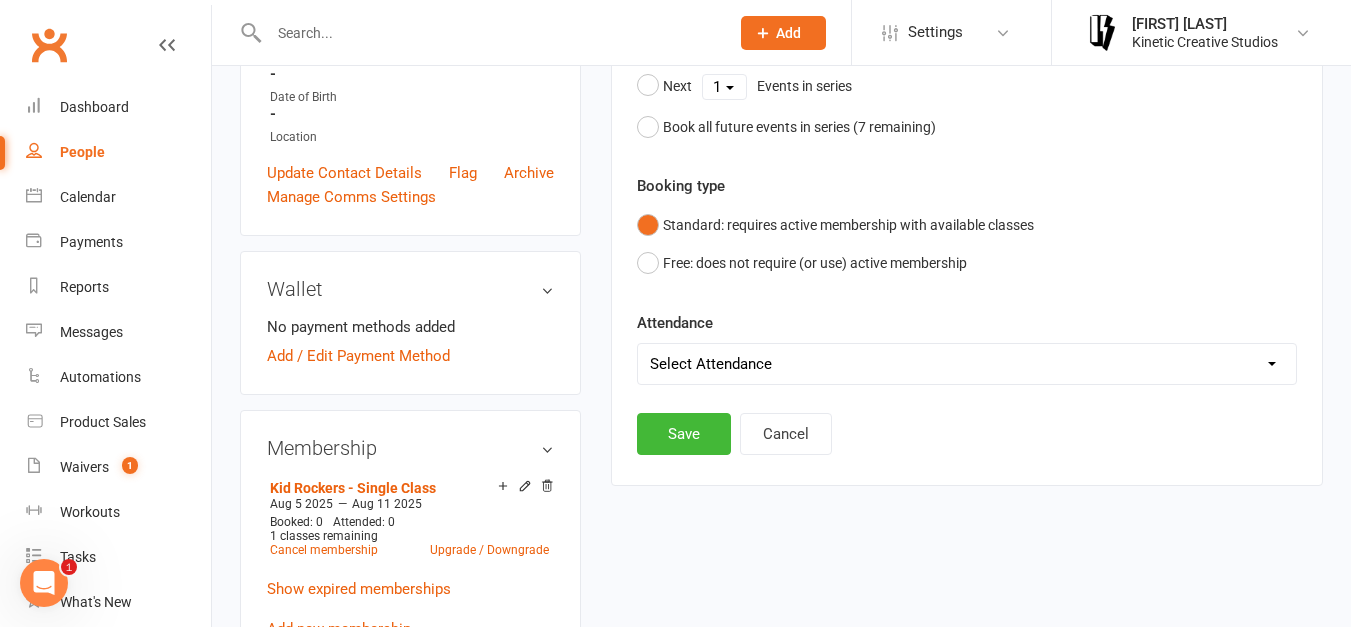 click on "Select Attendance Attended Absent" at bounding box center [967, 364] 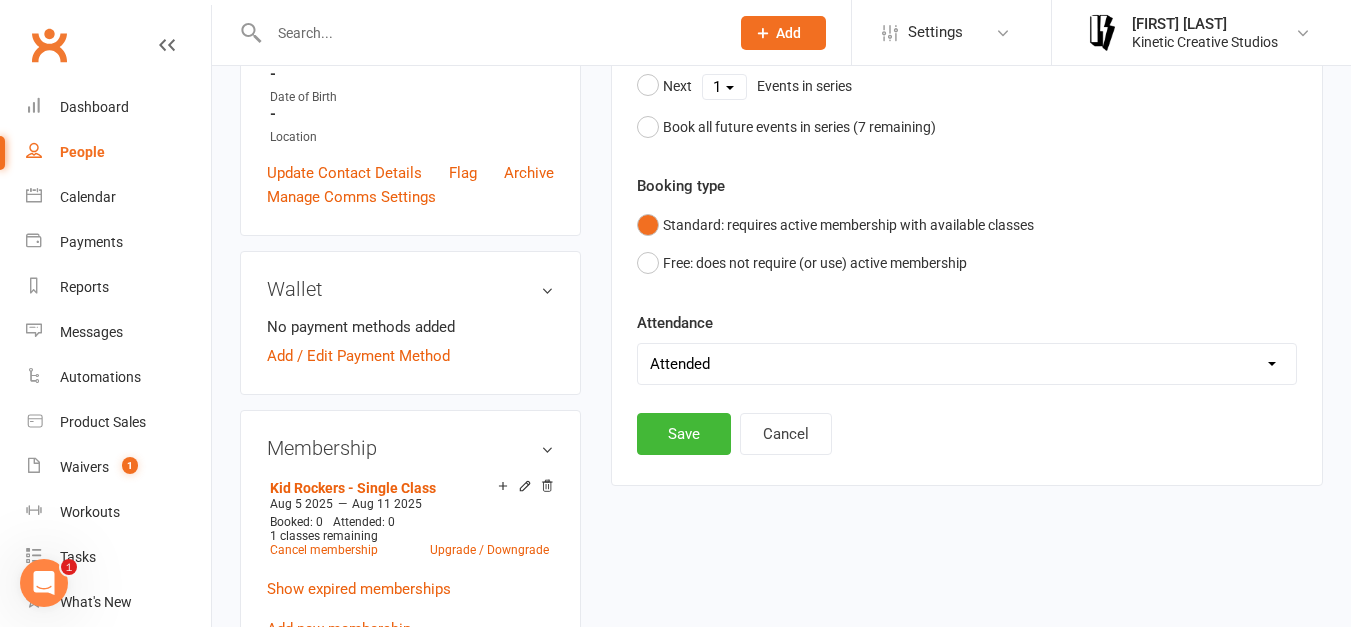 click on "Select Attendance Attended Absent" at bounding box center [967, 364] 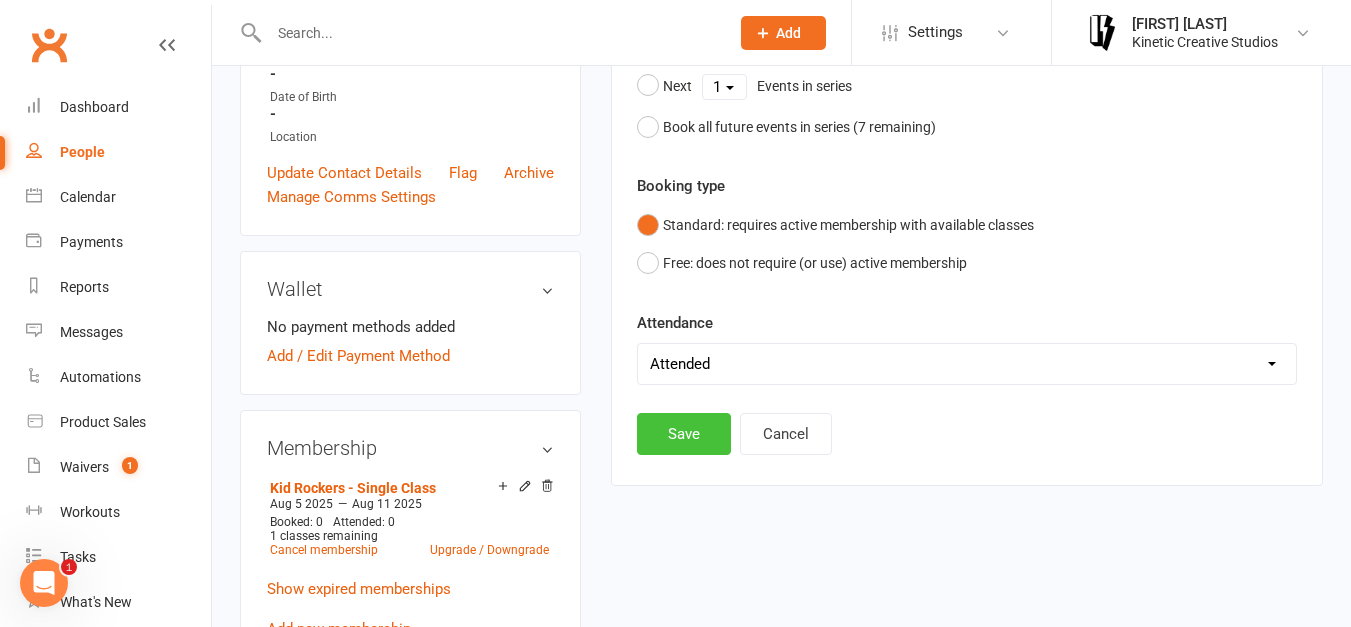 click on "Save" at bounding box center (684, 434) 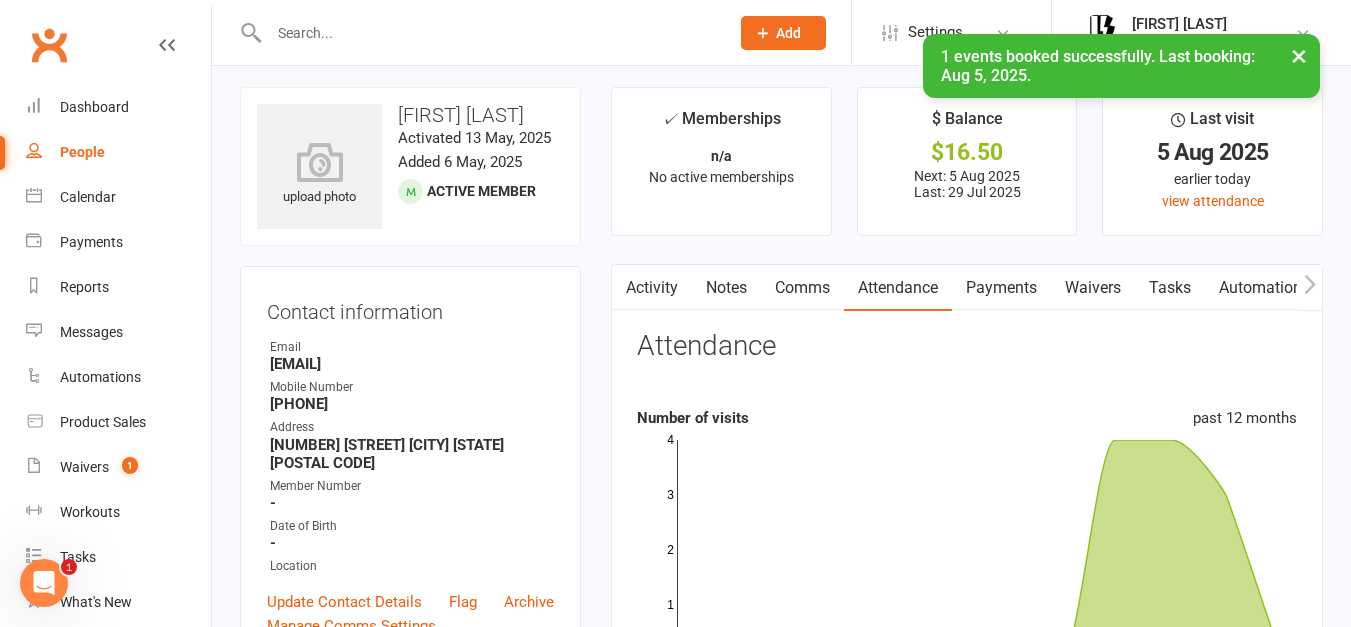 scroll, scrollTop: 0, scrollLeft: 0, axis: both 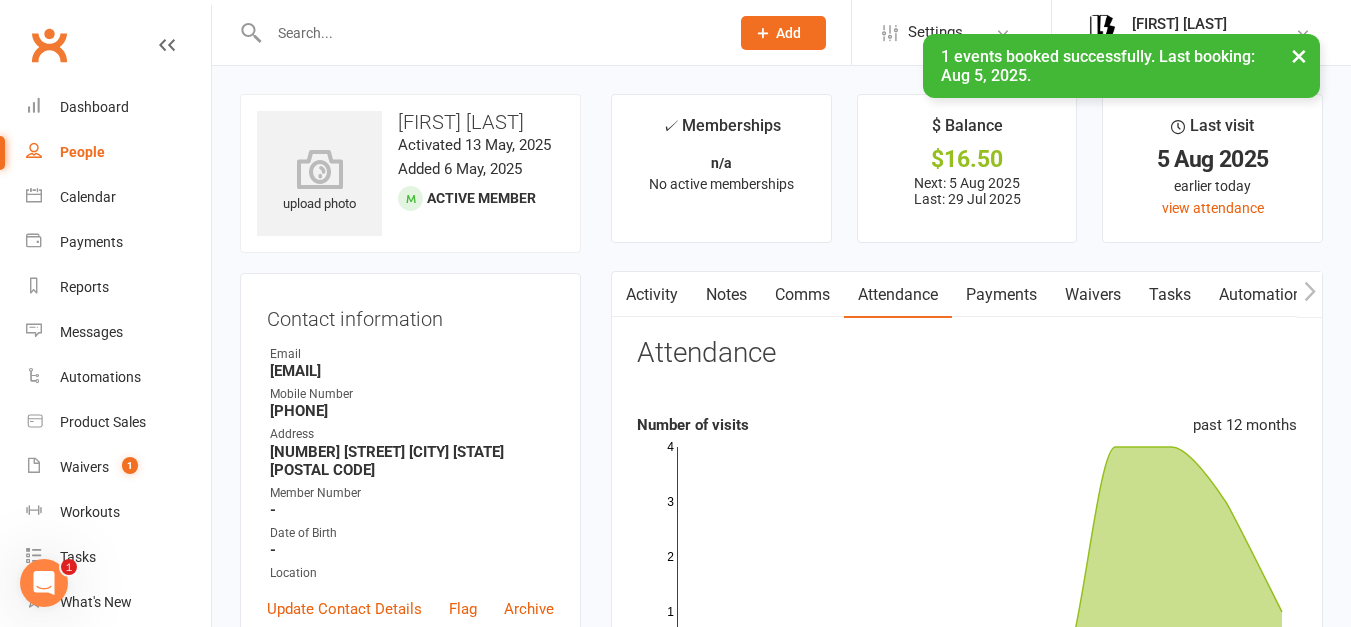 click on "Payments" at bounding box center (1001, 295) 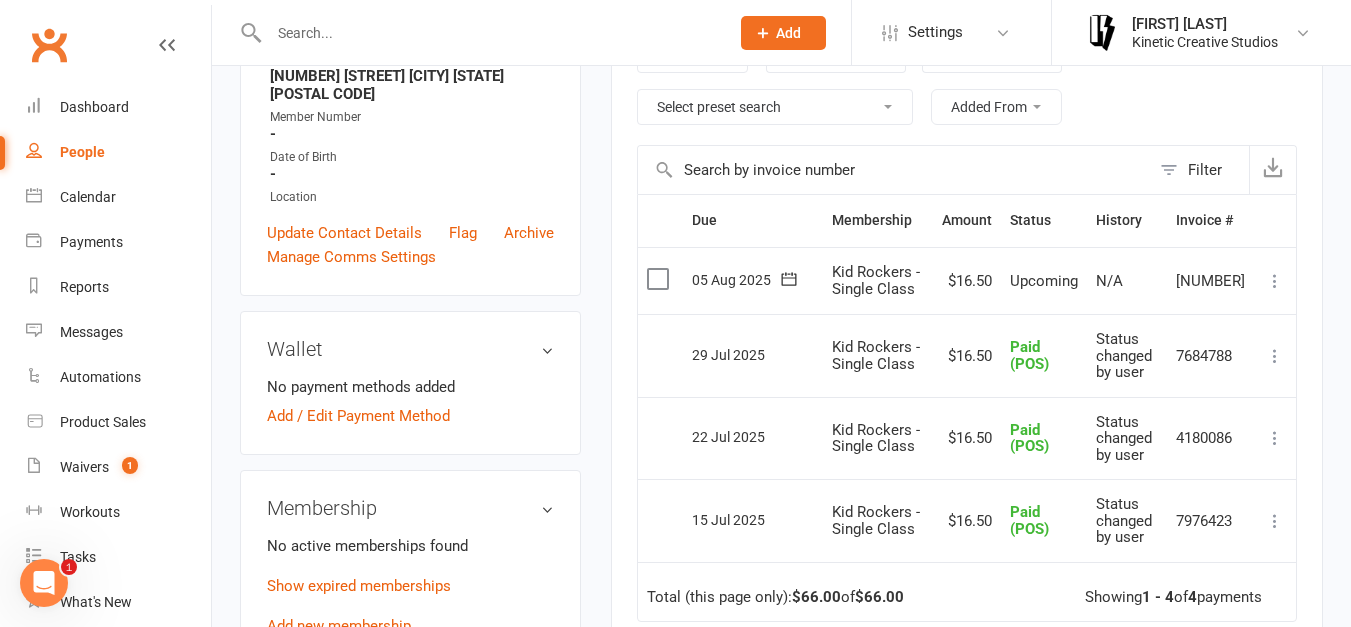 scroll, scrollTop: 386, scrollLeft: 0, axis: vertical 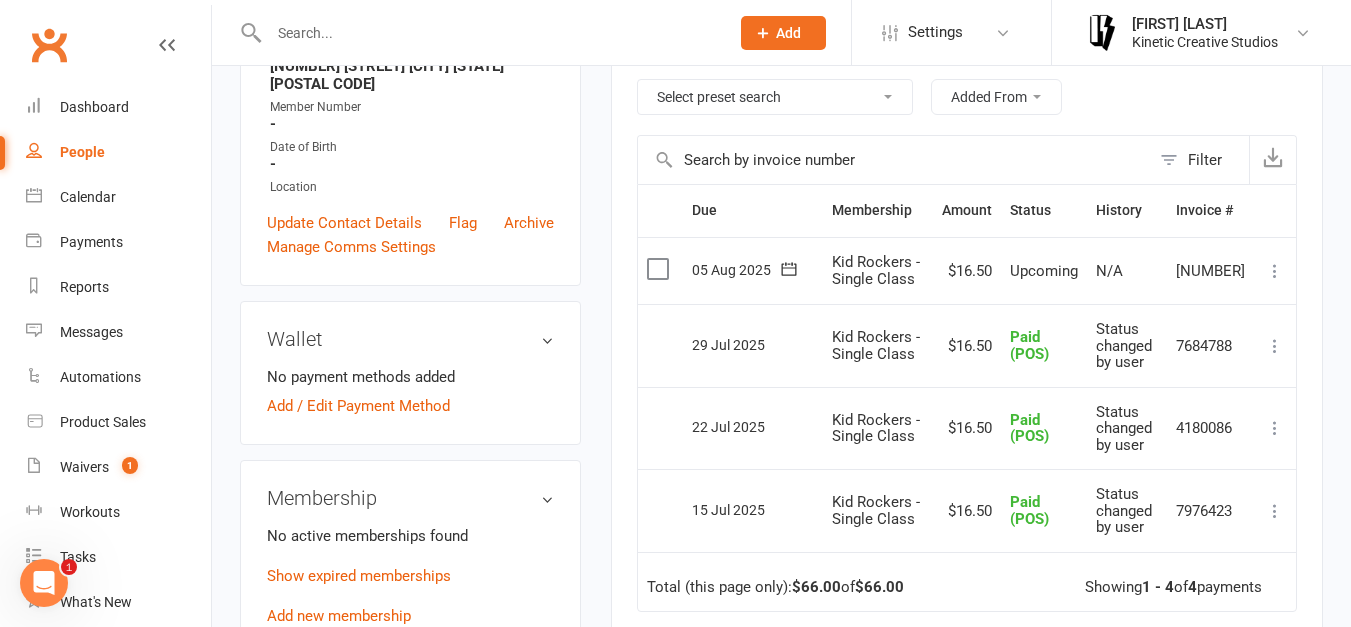 click at bounding box center [660, 269] 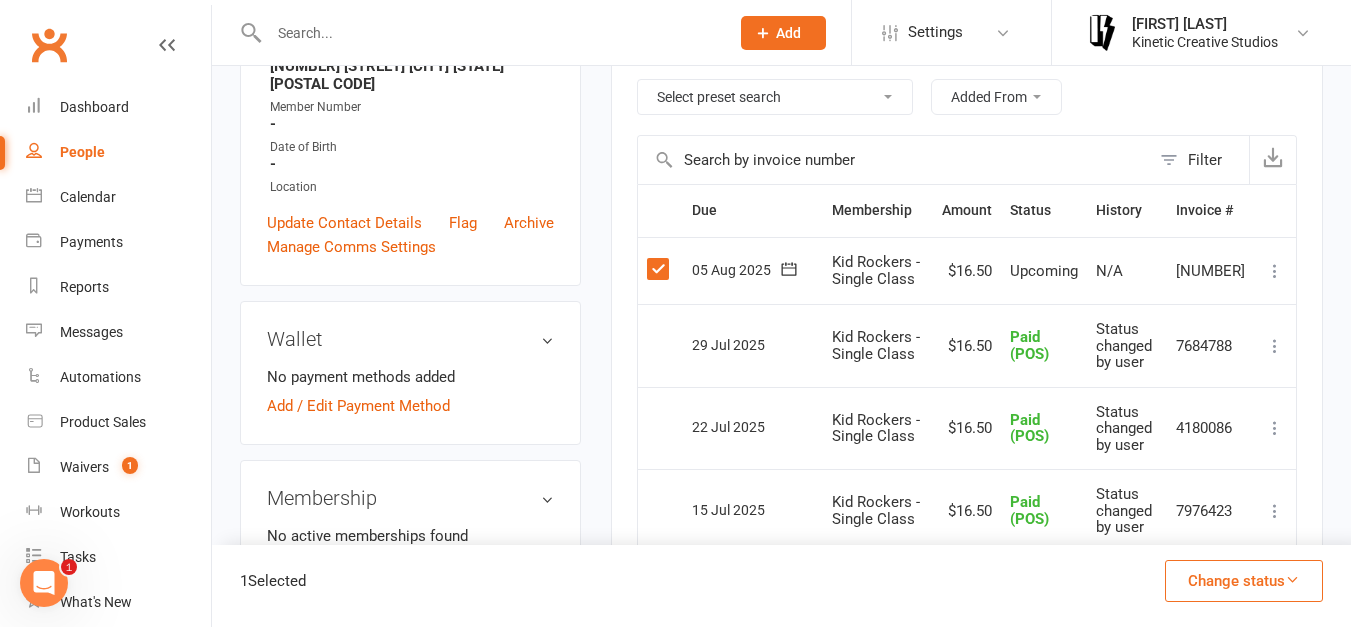 click on "Change status" at bounding box center (1244, 581) 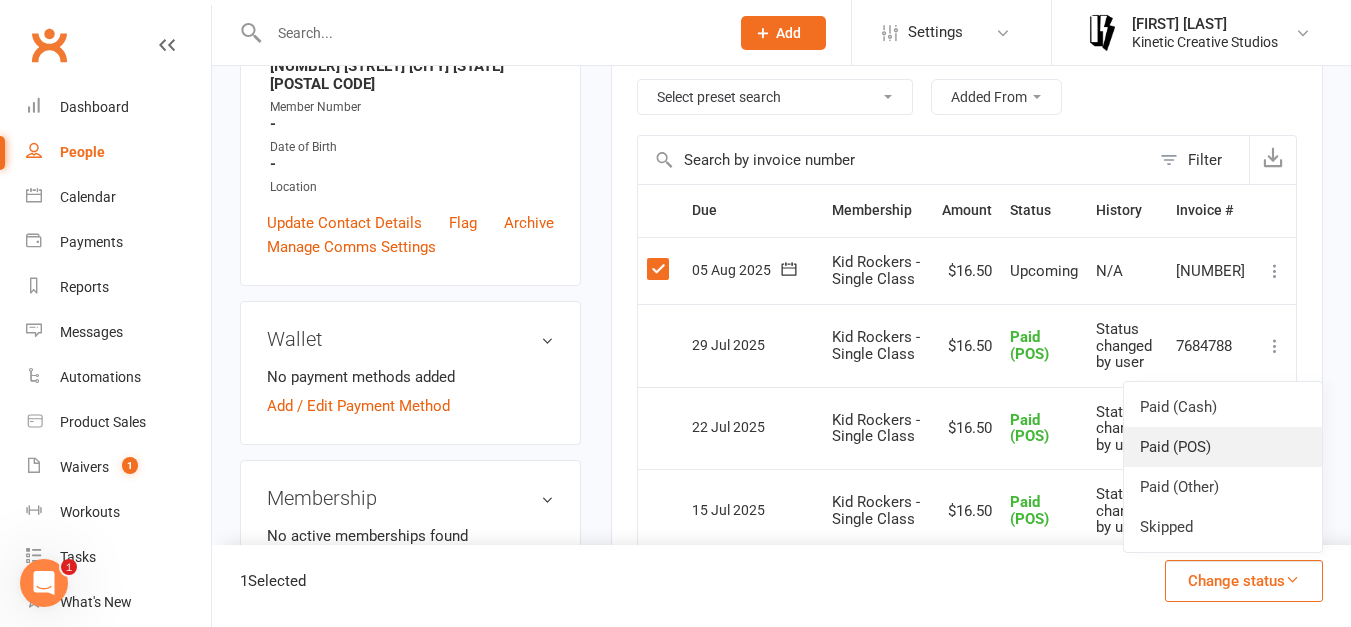 click on "Paid (POS)" at bounding box center [1223, 447] 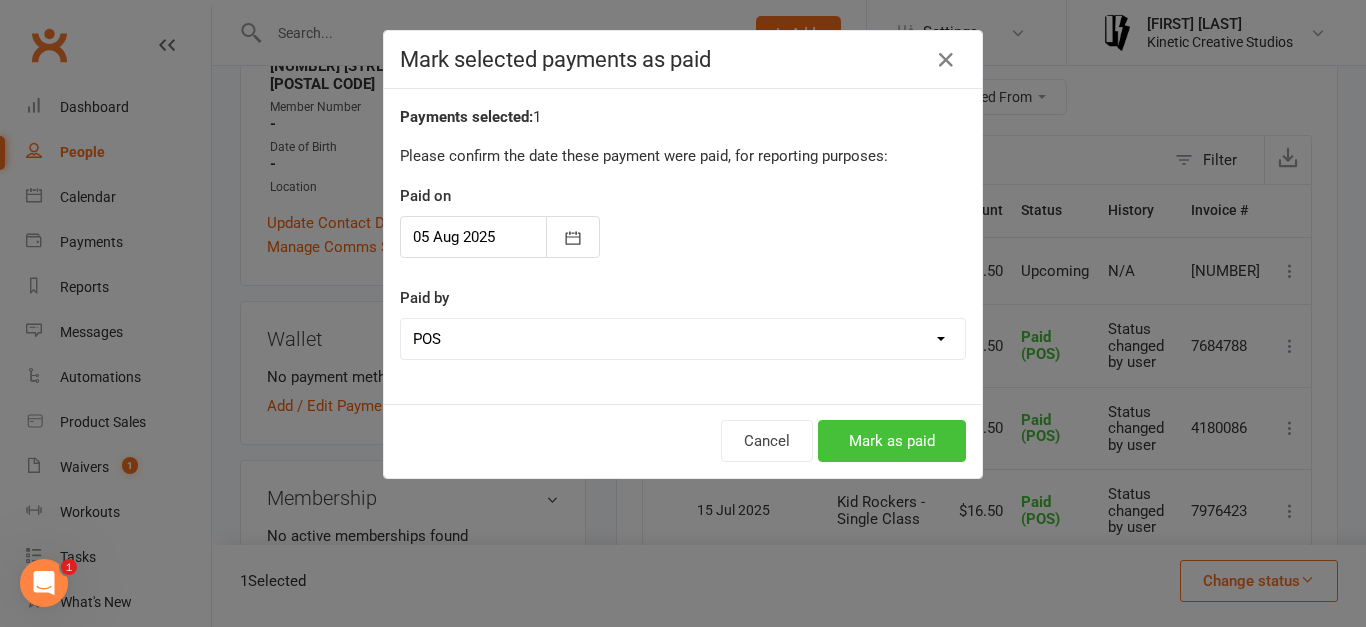 click on "Mark as paid" at bounding box center [892, 441] 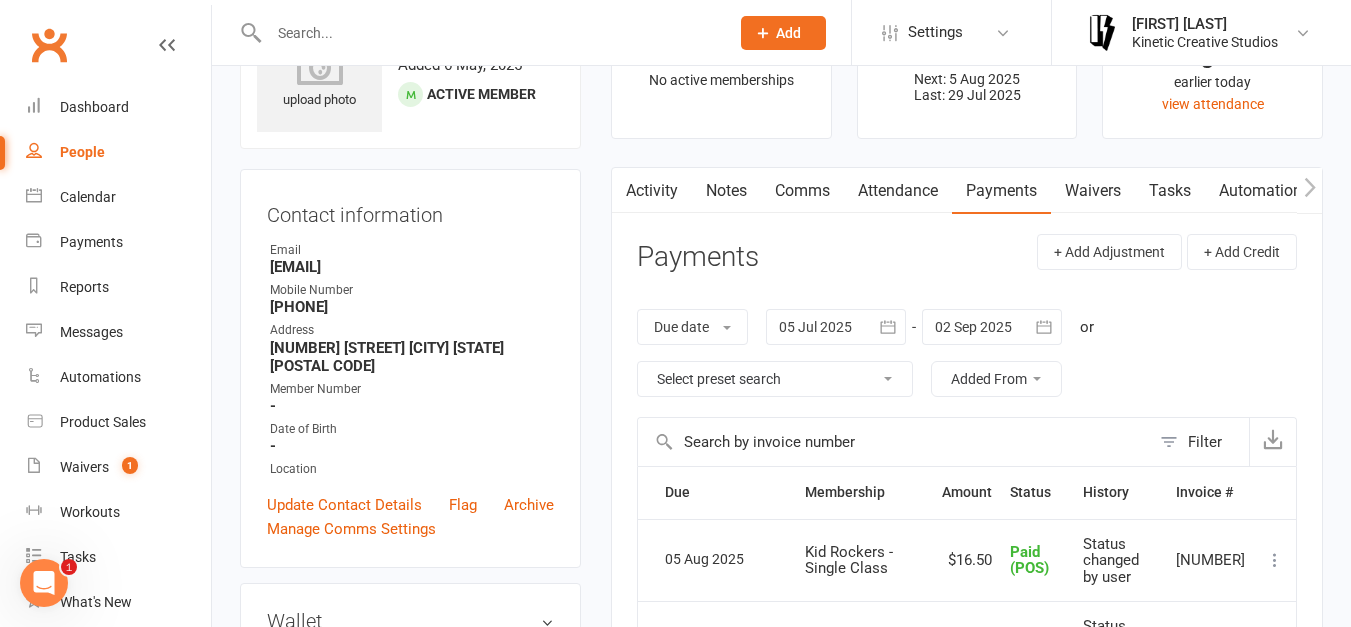scroll, scrollTop: 0, scrollLeft: 0, axis: both 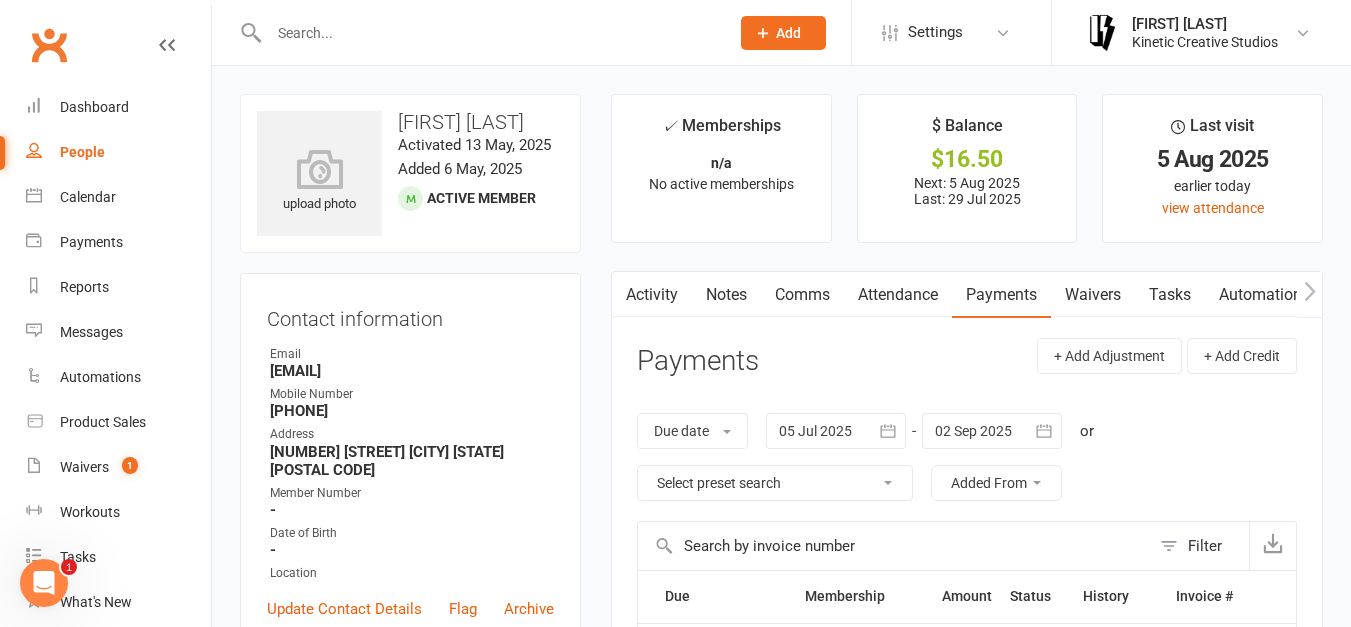 click at bounding box center [489, 33] 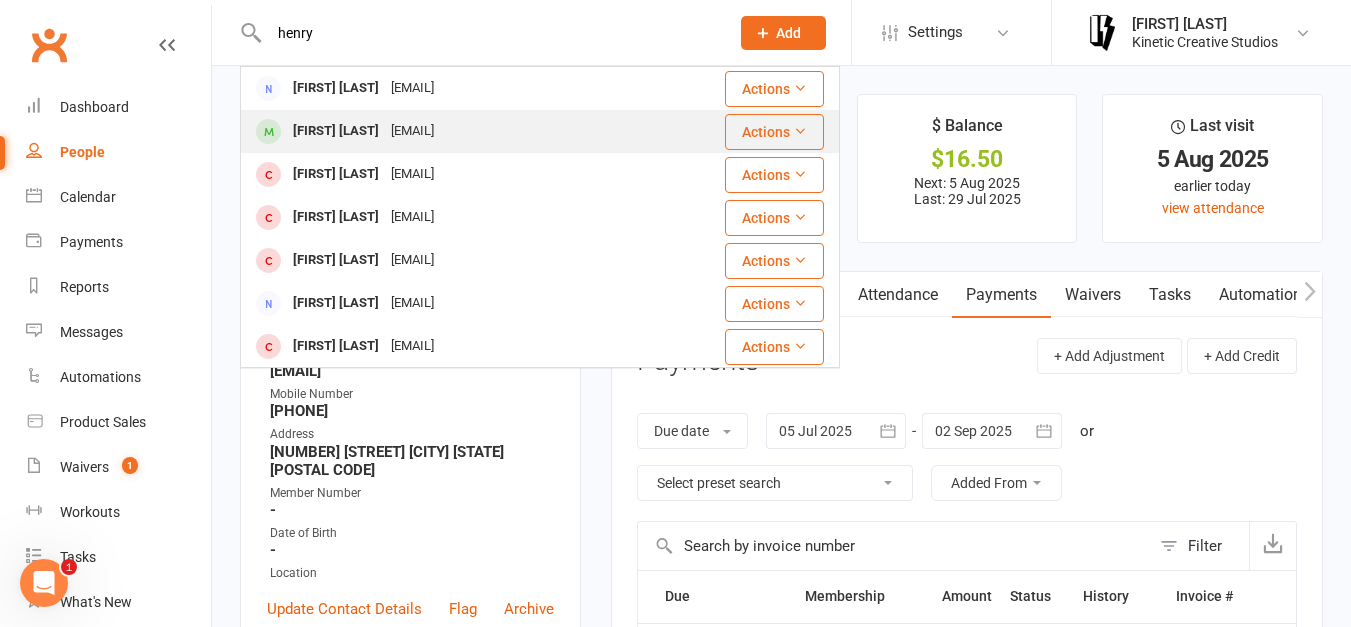 type on "henry" 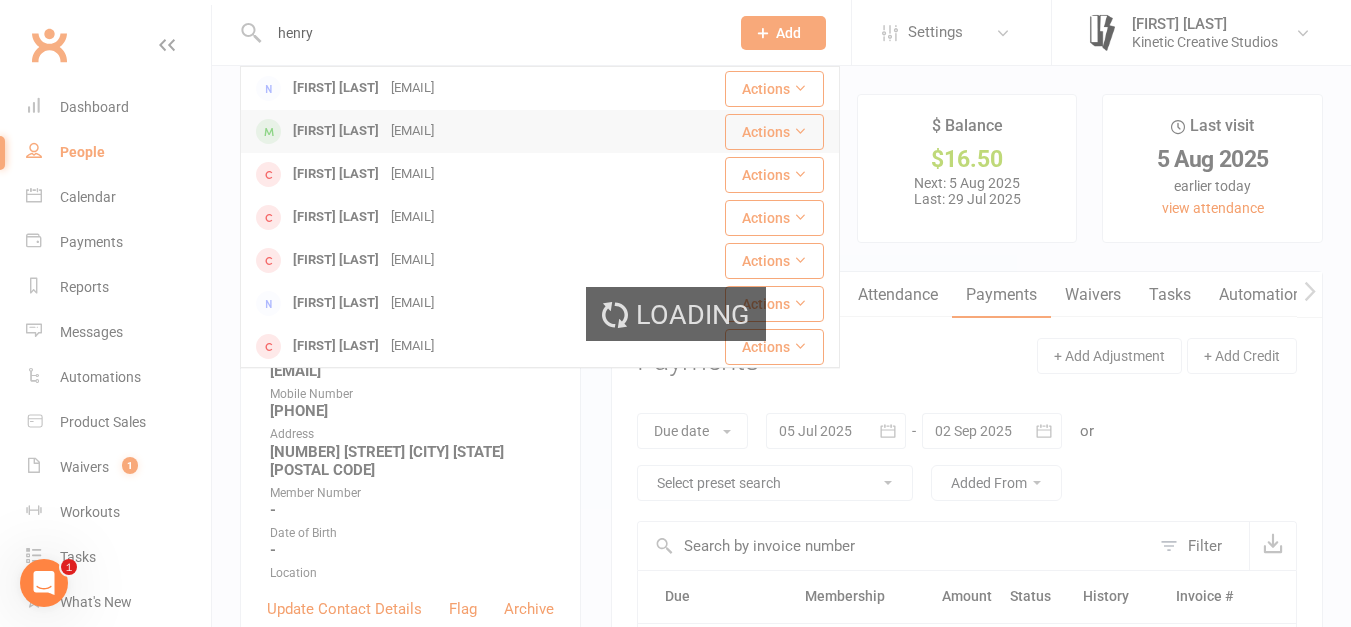 type 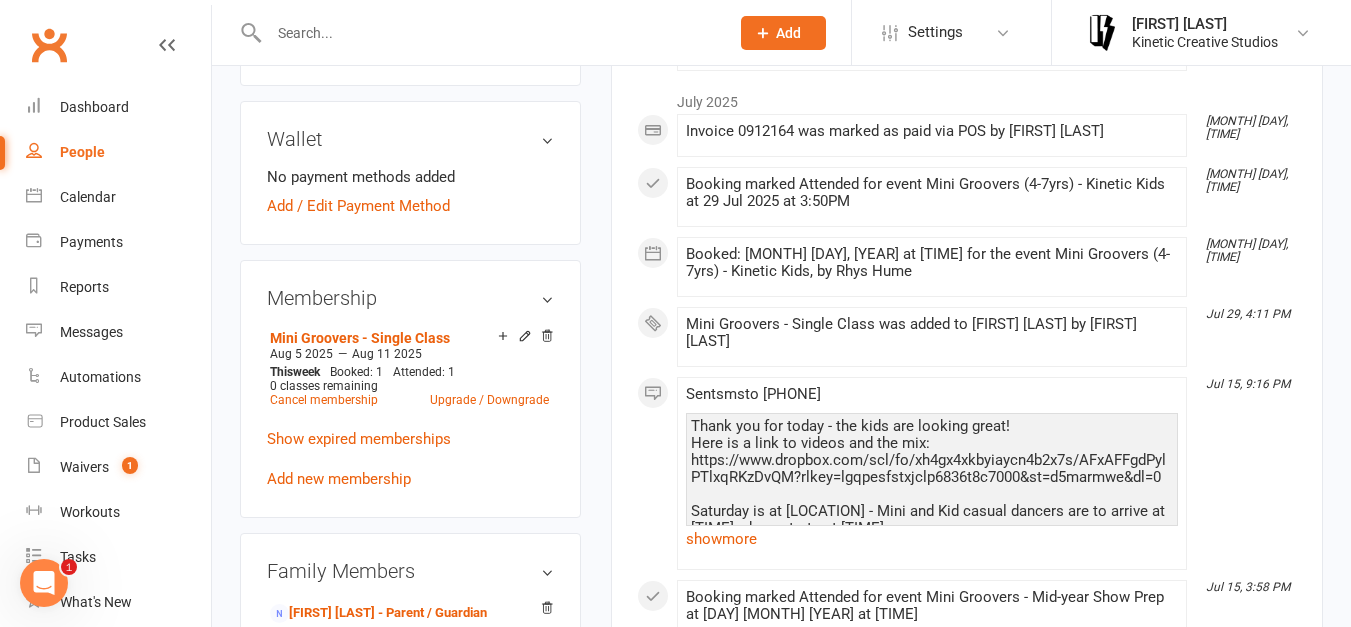 scroll, scrollTop: 619, scrollLeft: 0, axis: vertical 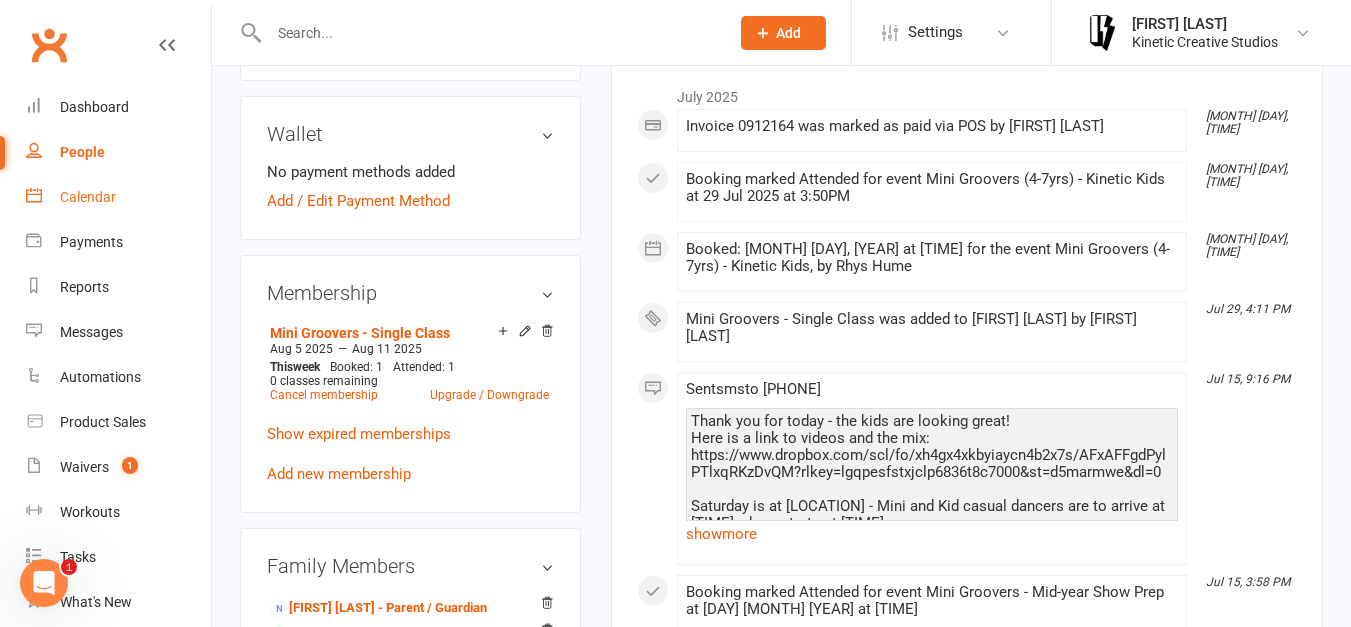 click on "Calendar" at bounding box center (118, 197) 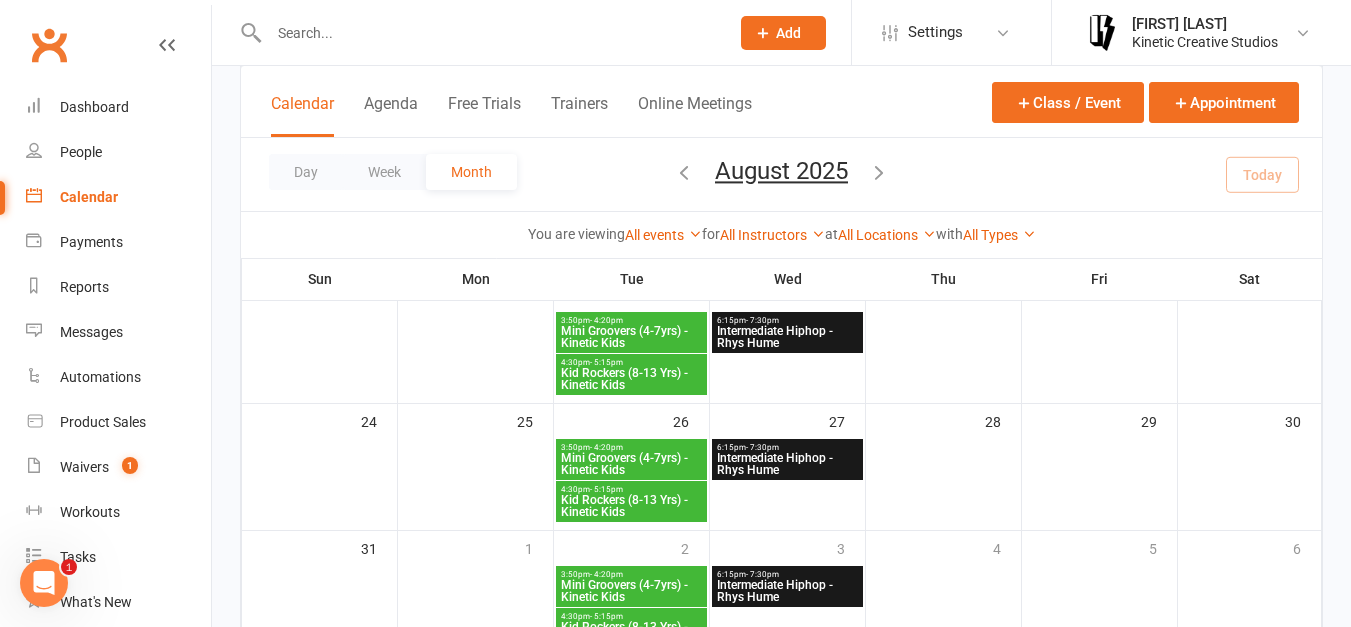 scroll, scrollTop: 619, scrollLeft: 0, axis: vertical 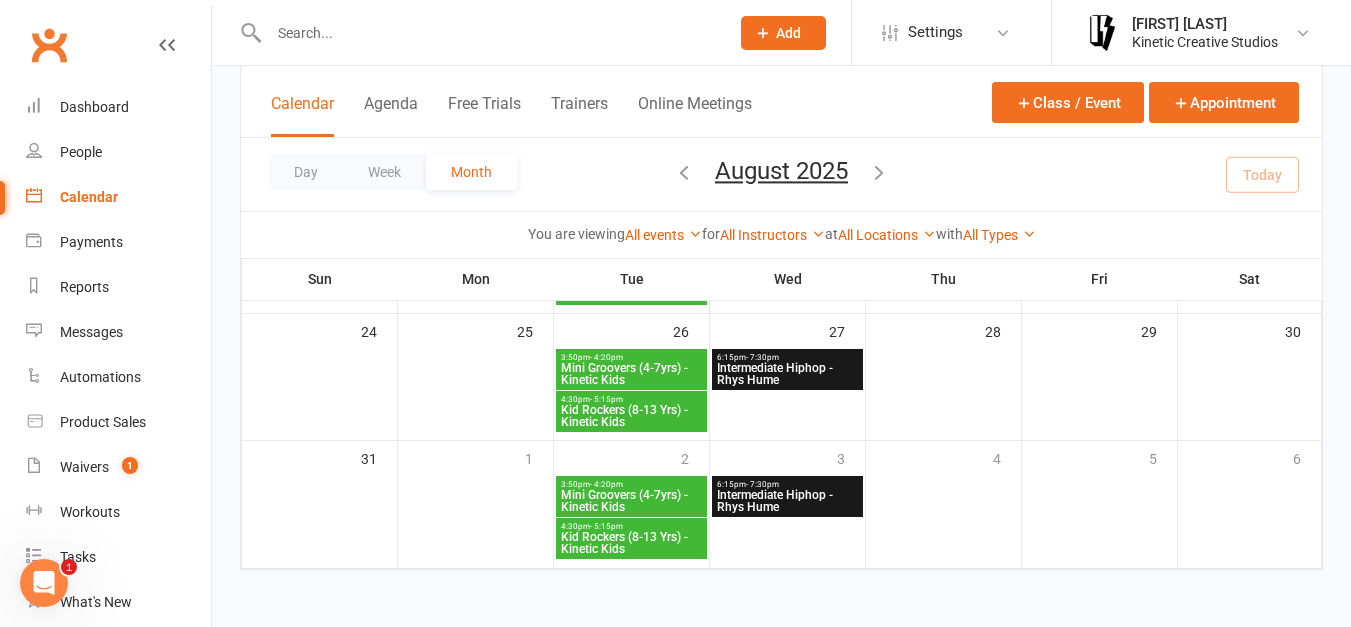 click at bounding box center [879, 172] 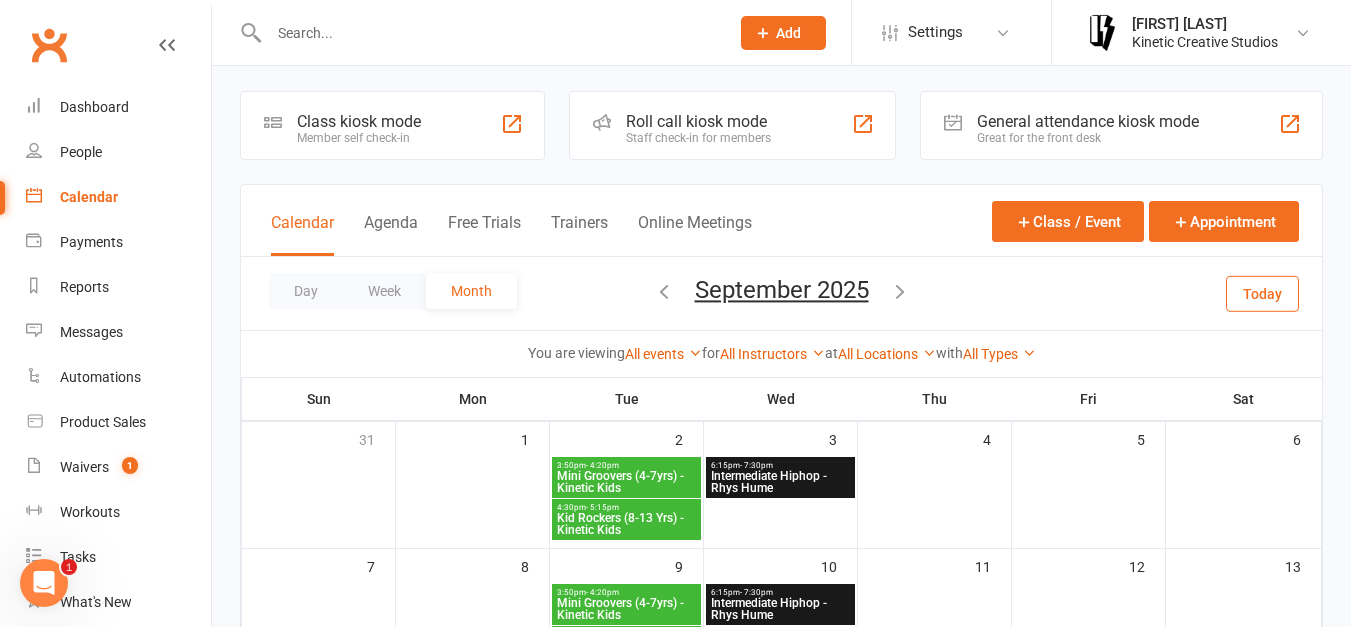 scroll, scrollTop: 0, scrollLeft: 0, axis: both 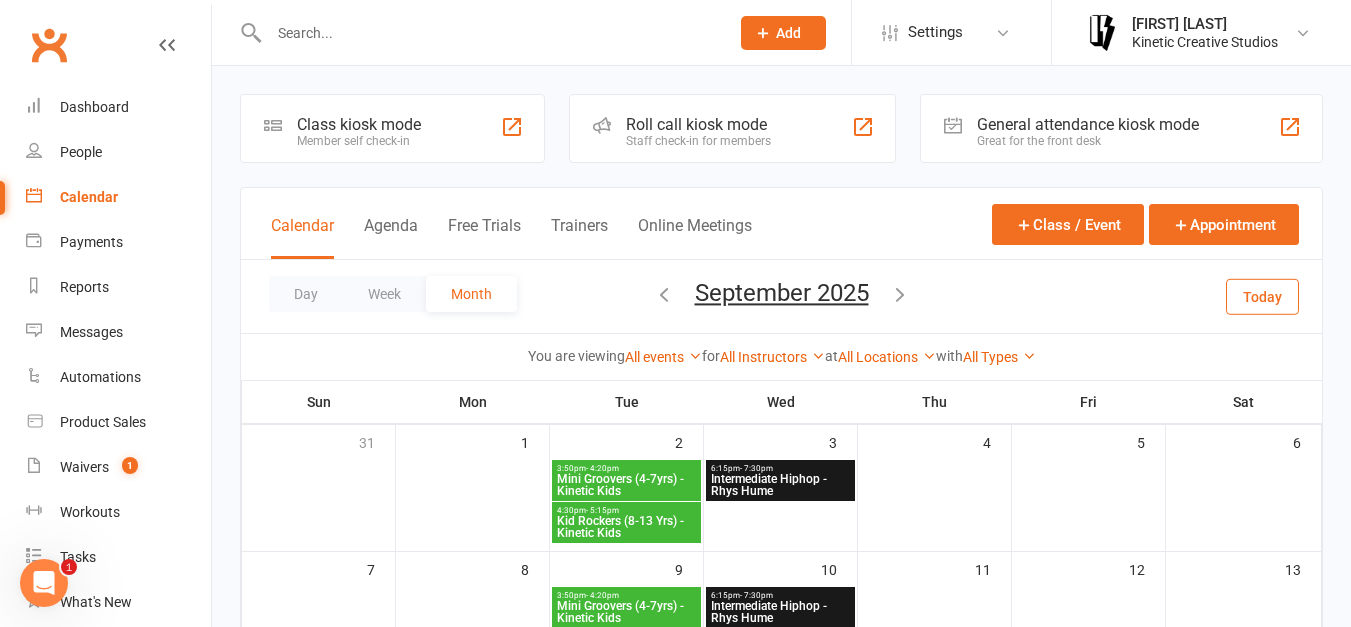 click at bounding box center (664, 294) 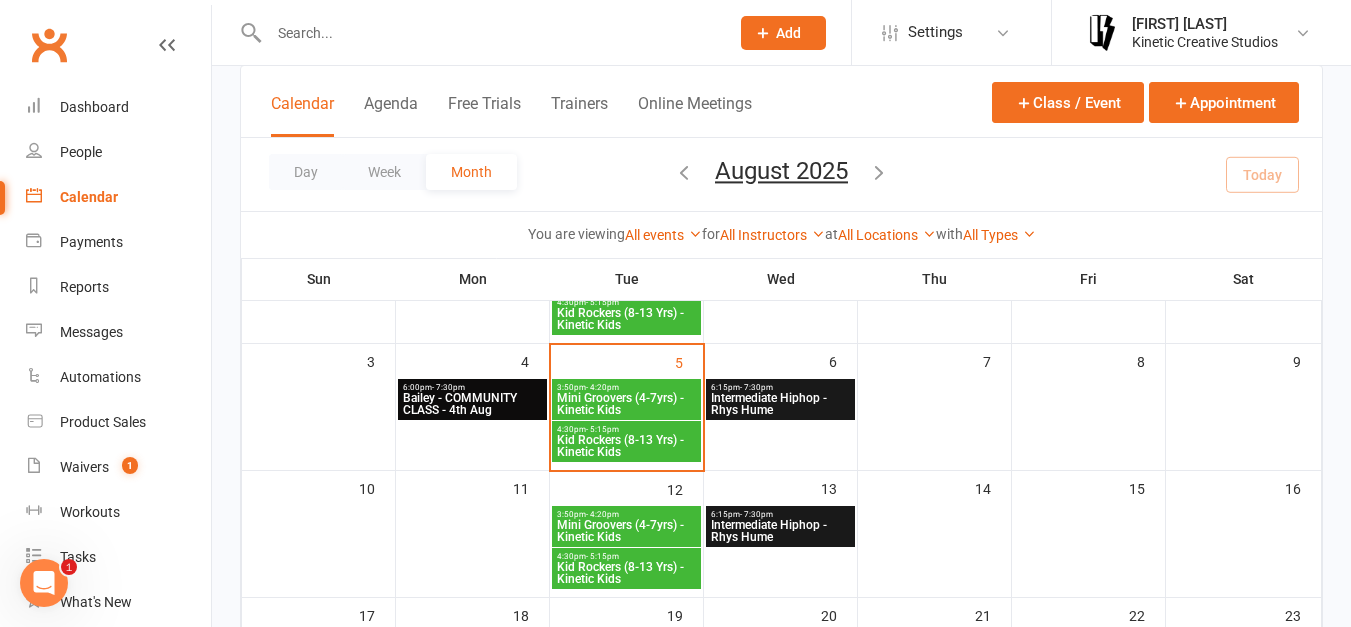 scroll, scrollTop: 209, scrollLeft: 0, axis: vertical 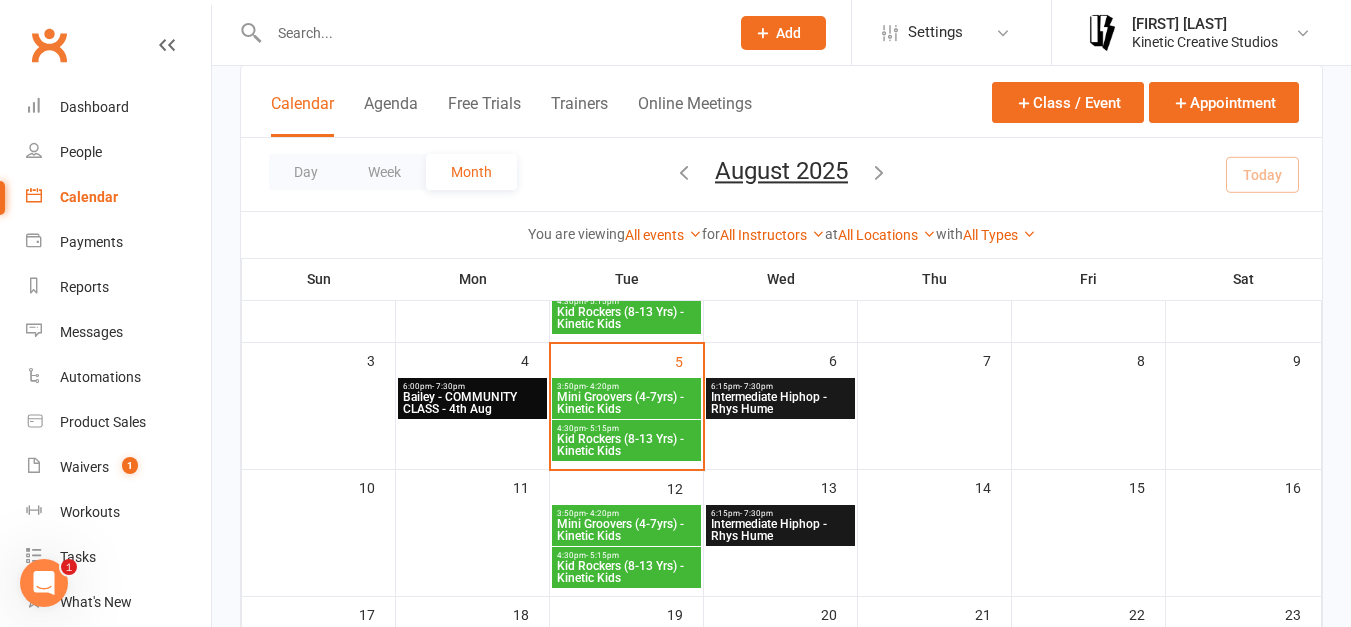 type 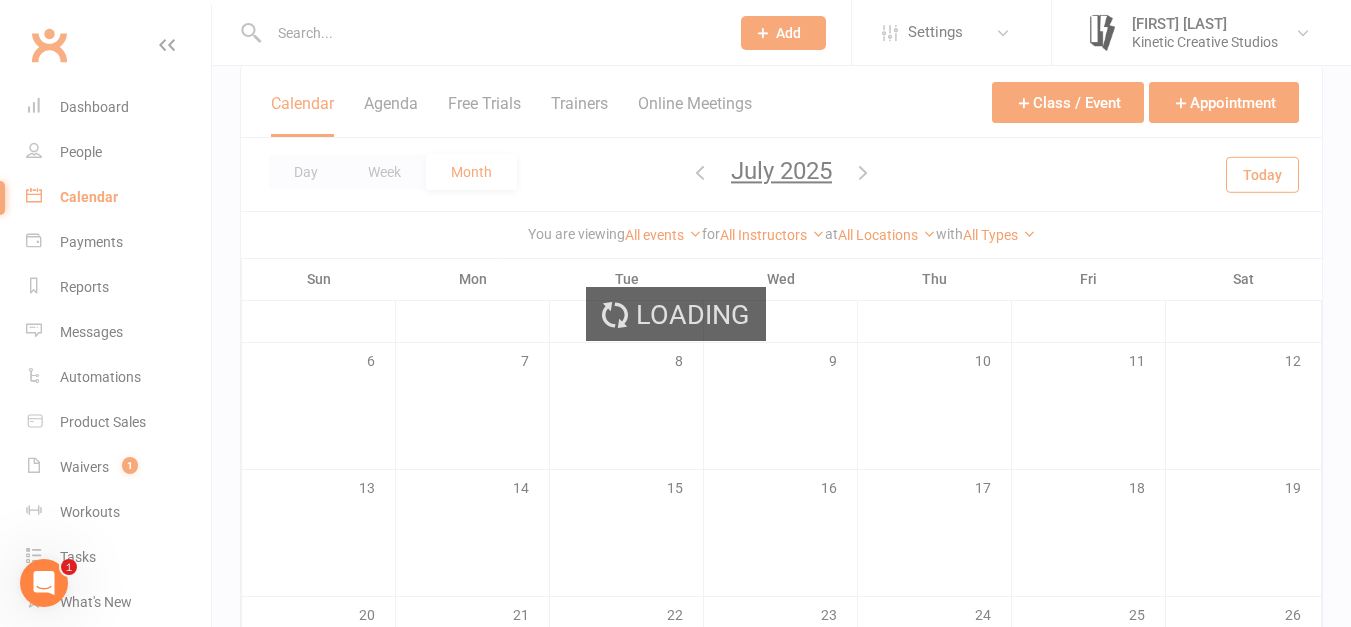 click on "Loading" at bounding box center (675, 313) 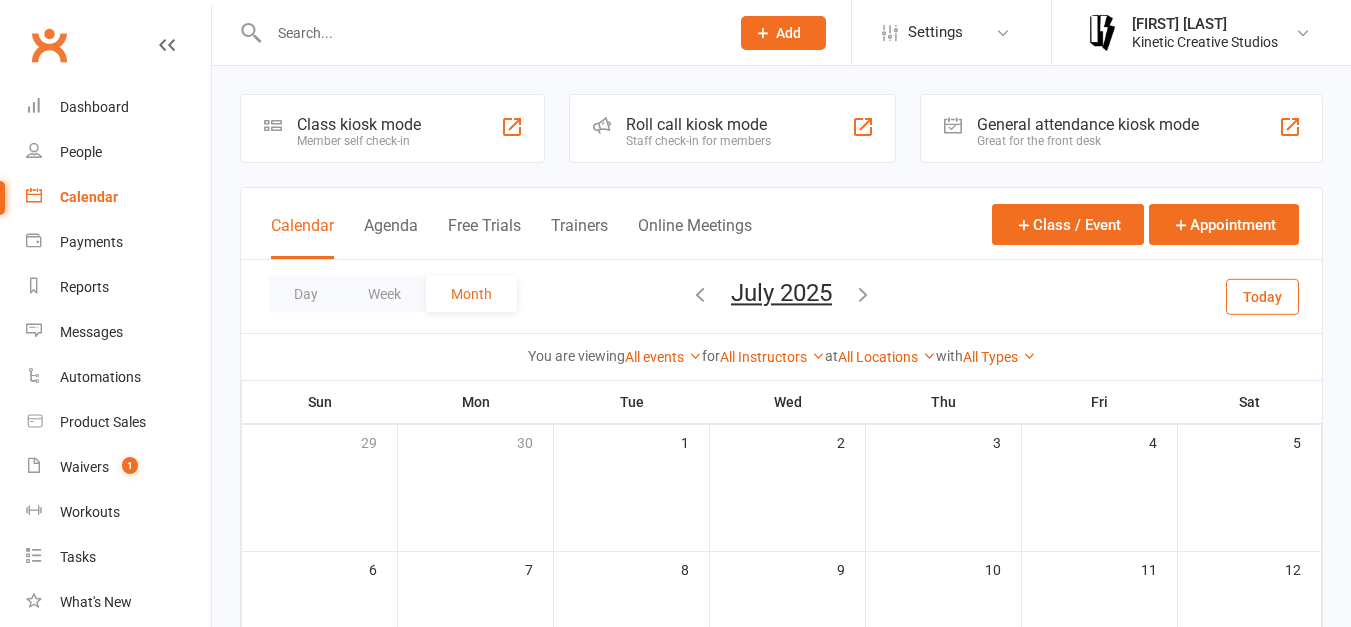 scroll, scrollTop: 0, scrollLeft: 0, axis: both 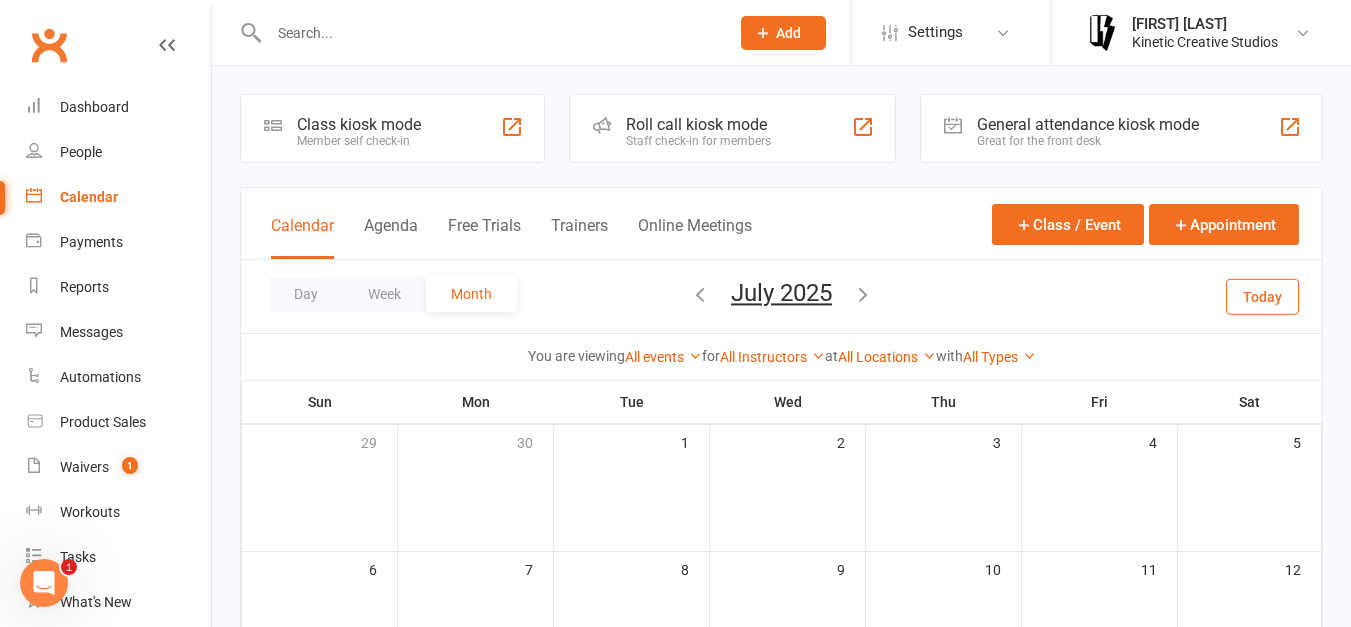 click at bounding box center [489, 33] 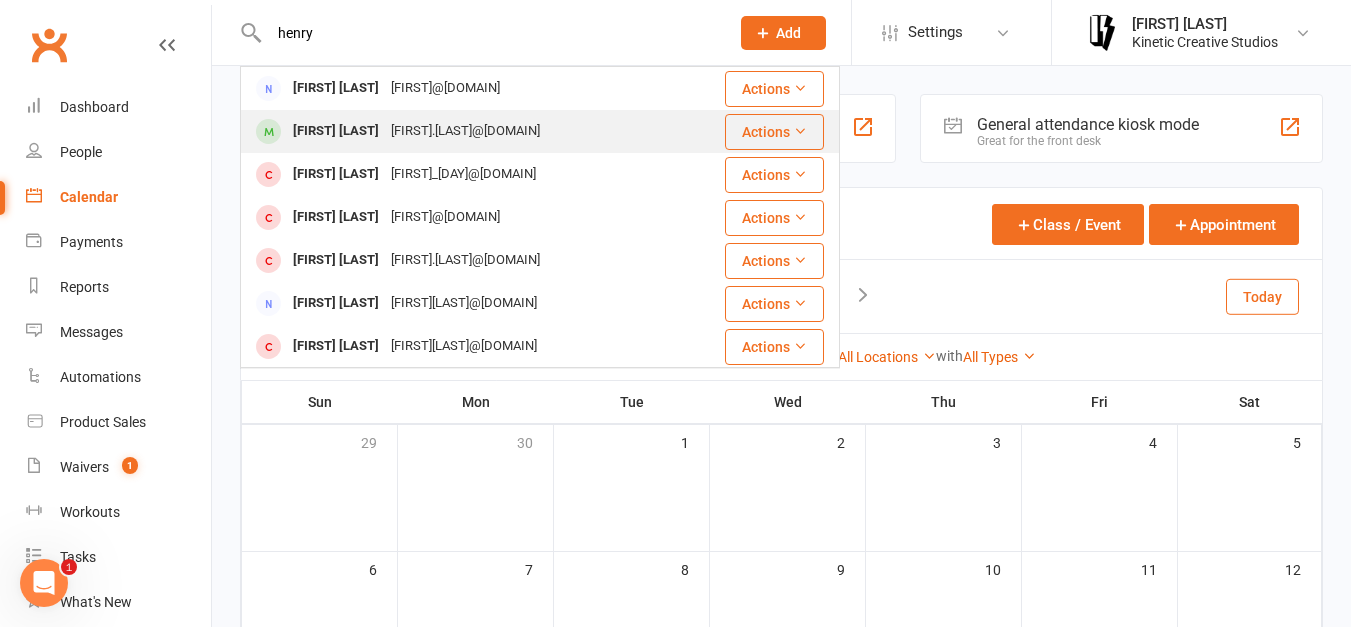 type on "henry" 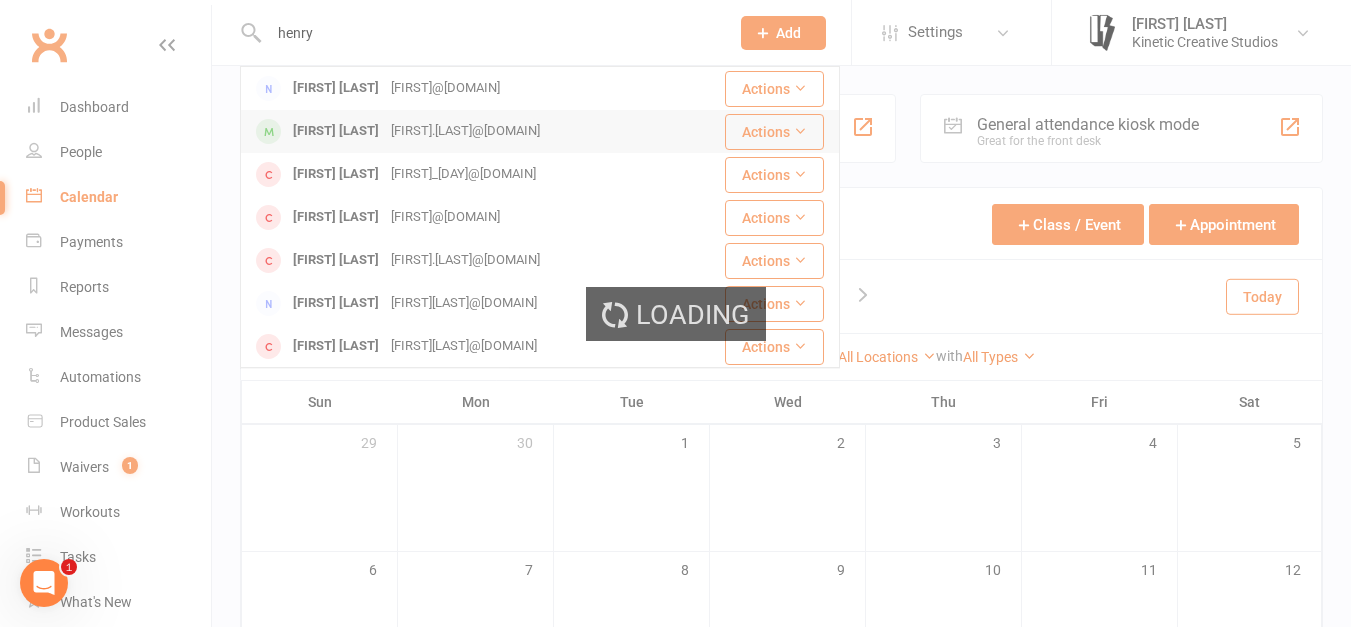 type 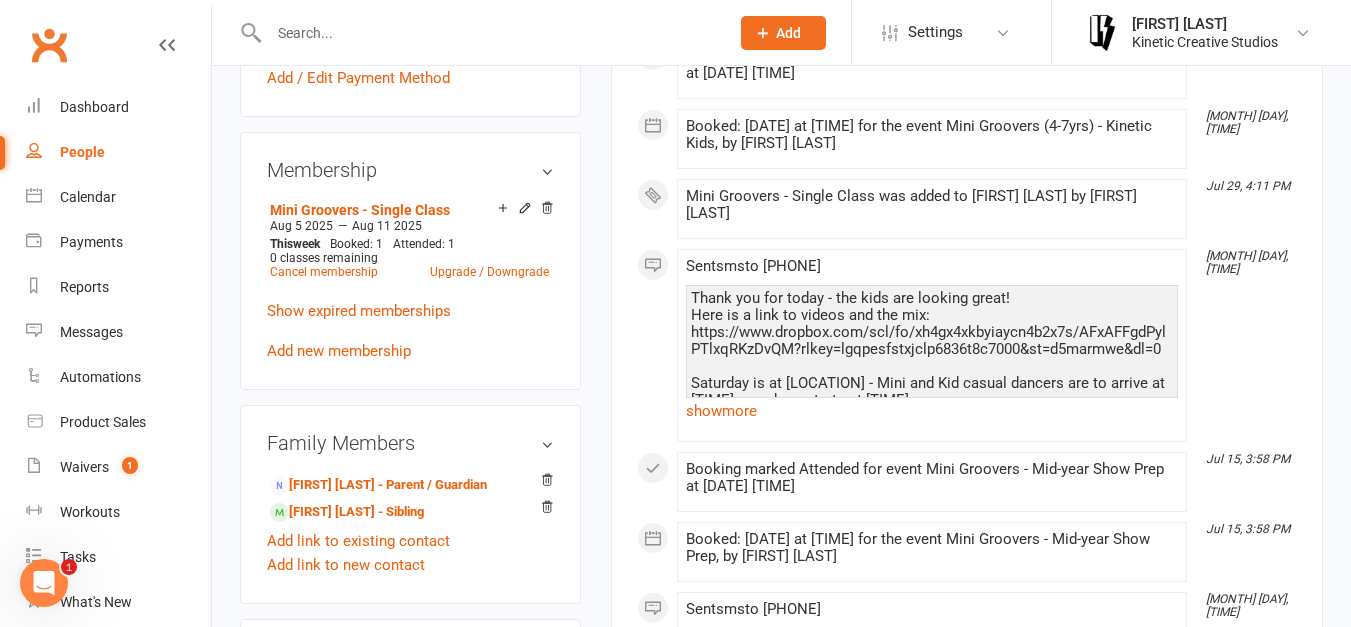 scroll, scrollTop: 743, scrollLeft: 0, axis: vertical 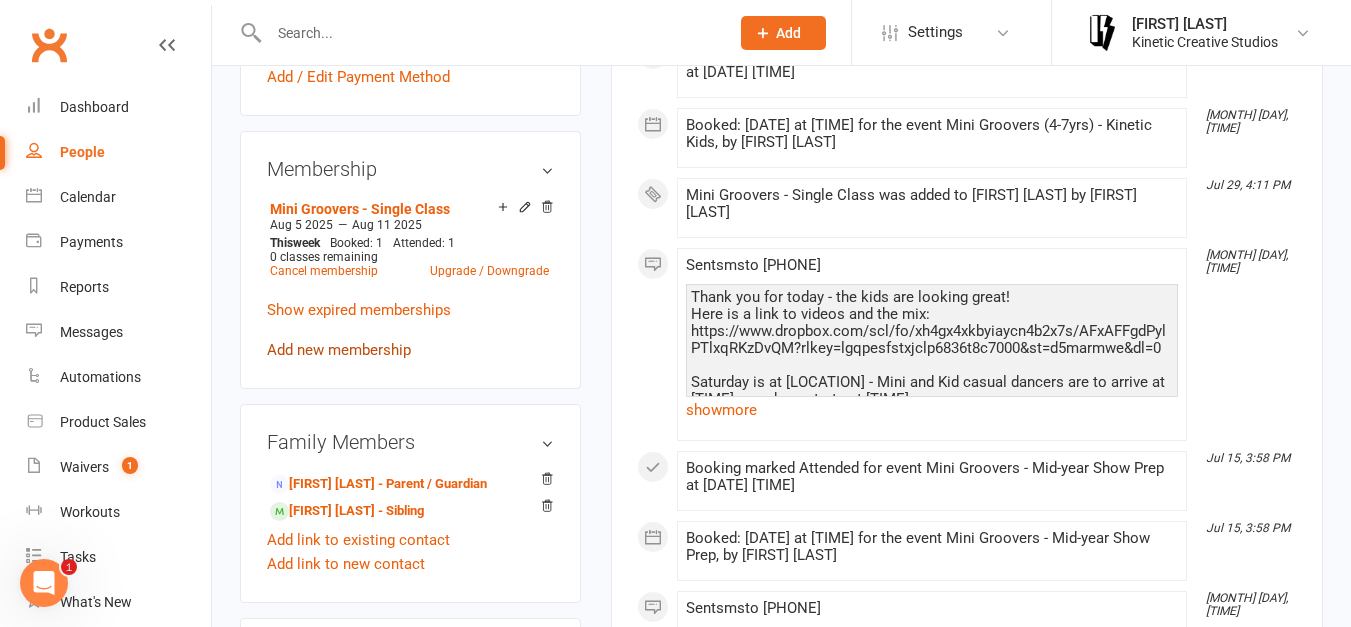 click on "Add new membership" at bounding box center [339, 350] 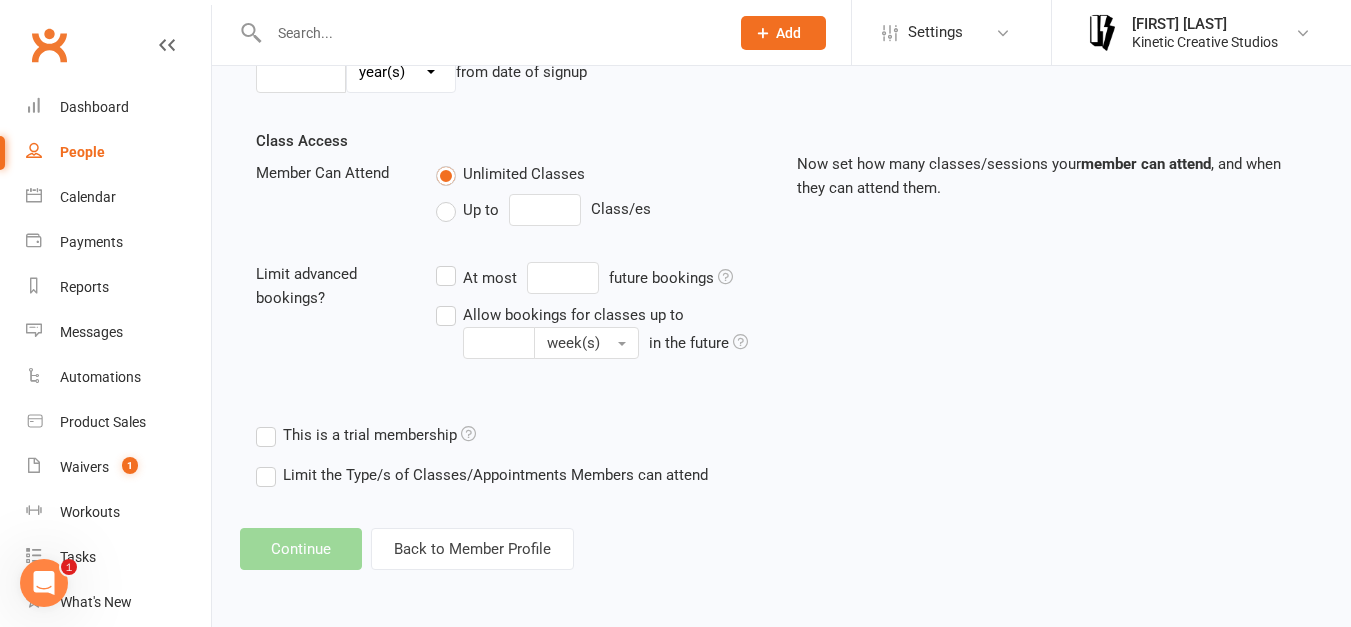 scroll, scrollTop: 0, scrollLeft: 0, axis: both 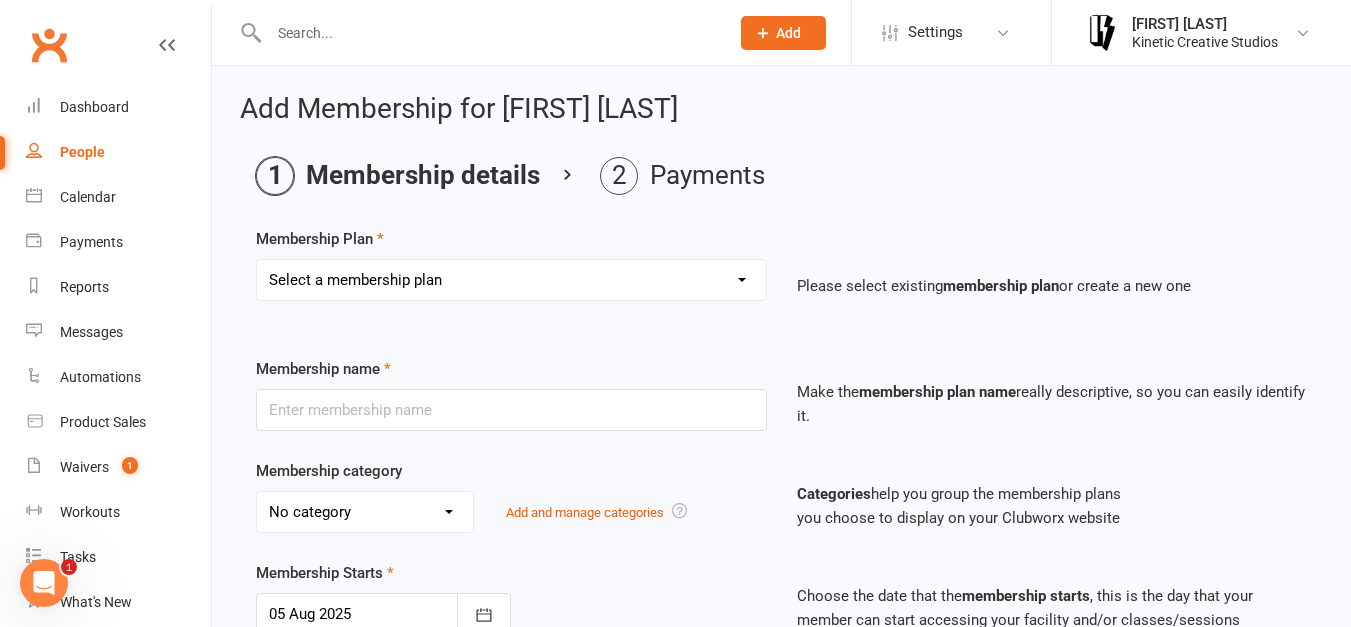 click on "Select a membership plan Create new Membership Plan Mini Groovers - Single Class Kid Rockers - Single Class Mini Groovers - Term Pass Kid Rockers Term Pass Birthday Pass Kinesphere - Open Crew 24 The Kin - Open Crew 24 Kindred - Open Crew 24 New - Name TBD - Open Crew 24 Klique - Varsity Crew 24 Kaleidoscope - Varsity Crew 24 Statik - Varsity Crew 24 Kommotion - Varsity Crew 24 Kudos - Kids Crew 24 Krunch - Mini Crew 24 Gym Humxn Payment Plan GP Mentorship 2024 GP Mentorship 2024 - Pay Off Kommunity - Single Pass Auditions Danchella Payment Plan 2025 Kinetic Program Workshop Pass - $[PRICE] HHI ENTRY Double Workshop Pass - $[PRICE] HHI NAT ENTRY Community Class Pass - $[PRICE] 2025 Small Crew - Weekly 2025 Small Crew - Fortnight" at bounding box center (511, 280) 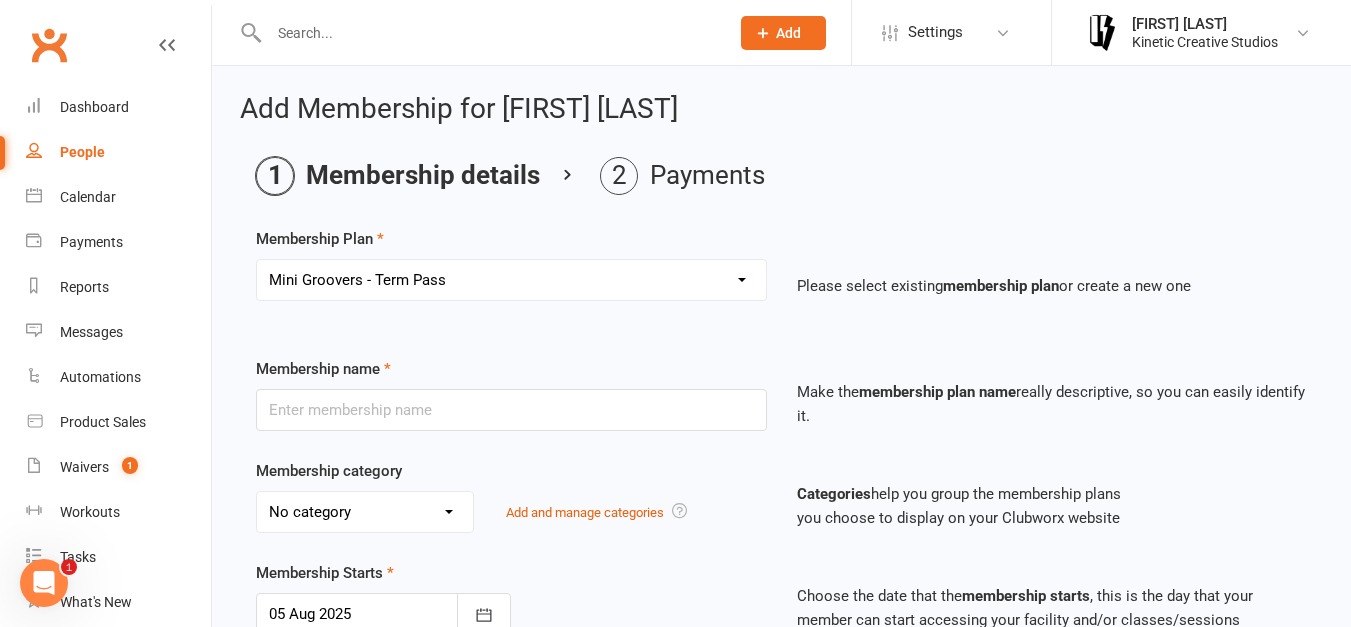 click on "Select a membership plan Create new Membership Plan Mini Groovers - Single Class Kid Rockers - Single Class Mini Groovers - Term Pass Kid Rockers Term Pass Birthday Pass Kinesphere - Open Crew 24 The Kin - Open Crew 24 Kindred - Open Crew 24 New - Name TBD - Open Crew 24 Klique - Varsity Crew 24 Kaleidoscope - Varsity Crew 24 Statik - Varsity Crew 24 Kommotion - Varsity Crew 24 Kudos - Kids Crew 24 Krunch - Mini Crew 24 Gym Humxn Payment Plan GP Mentorship 2024 GP Mentorship 2024 - Pay Off Kommunity - Single Pass Auditions Danchella Payment Plan 2025 Kinetic Program Workshop Pass - $[PRICE] HHI ENTRY Double Workshop Pass - $[PRICE] HHI NAT ENTRY Community Class Pass - $[PRICE] 2025 Small Crew - Weekly 2025 Small Crew - Fortnight" at bounding box center [511, 280] 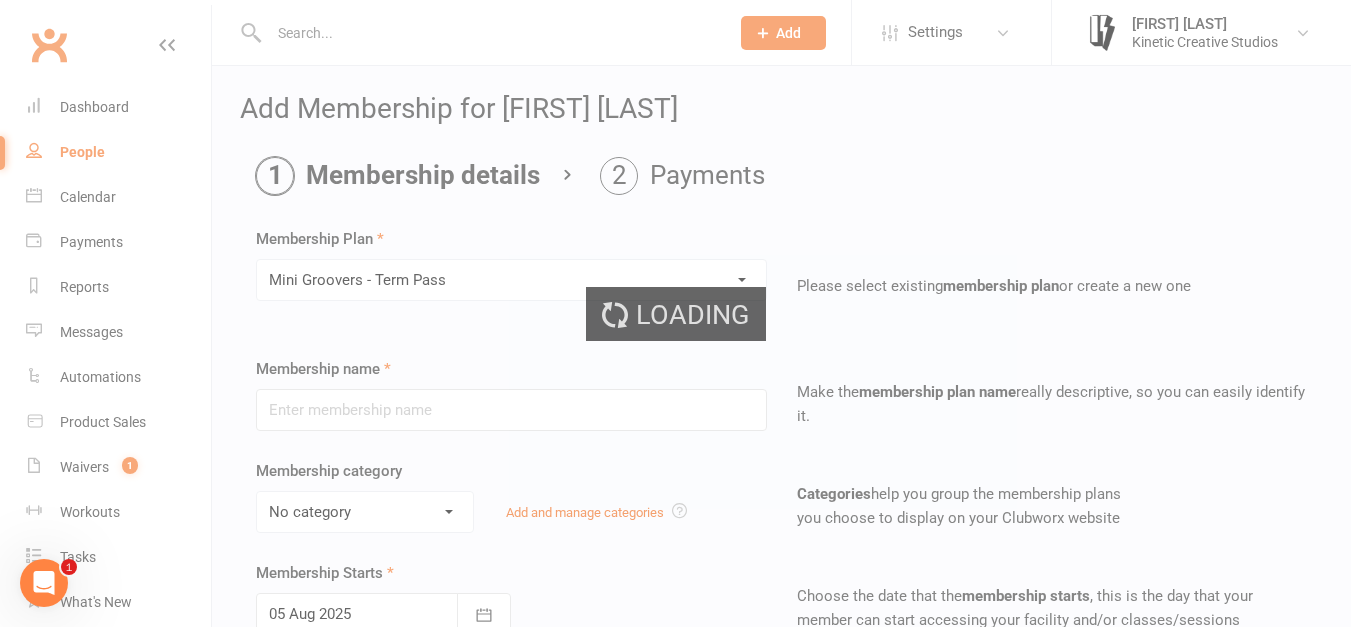 type on "Mini Groovers - Term Pass" 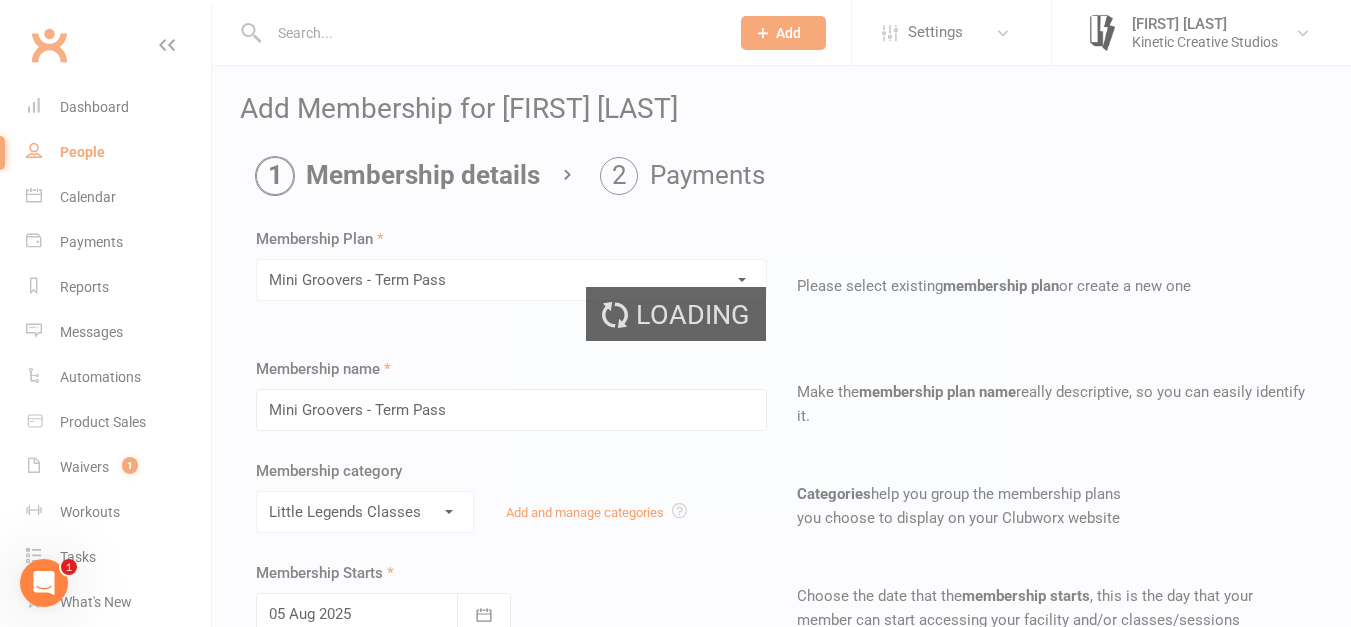 type on "9" 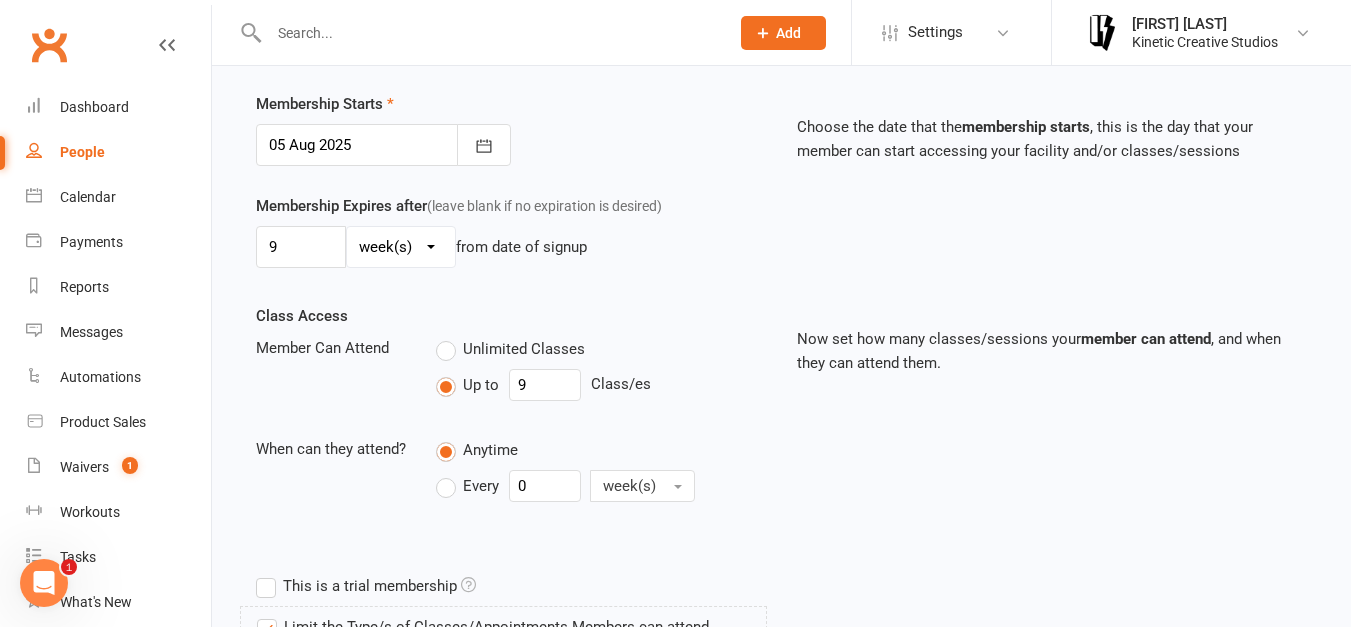 scroll, scrollTop: 471, scrollLeft: 0, axis: vertical 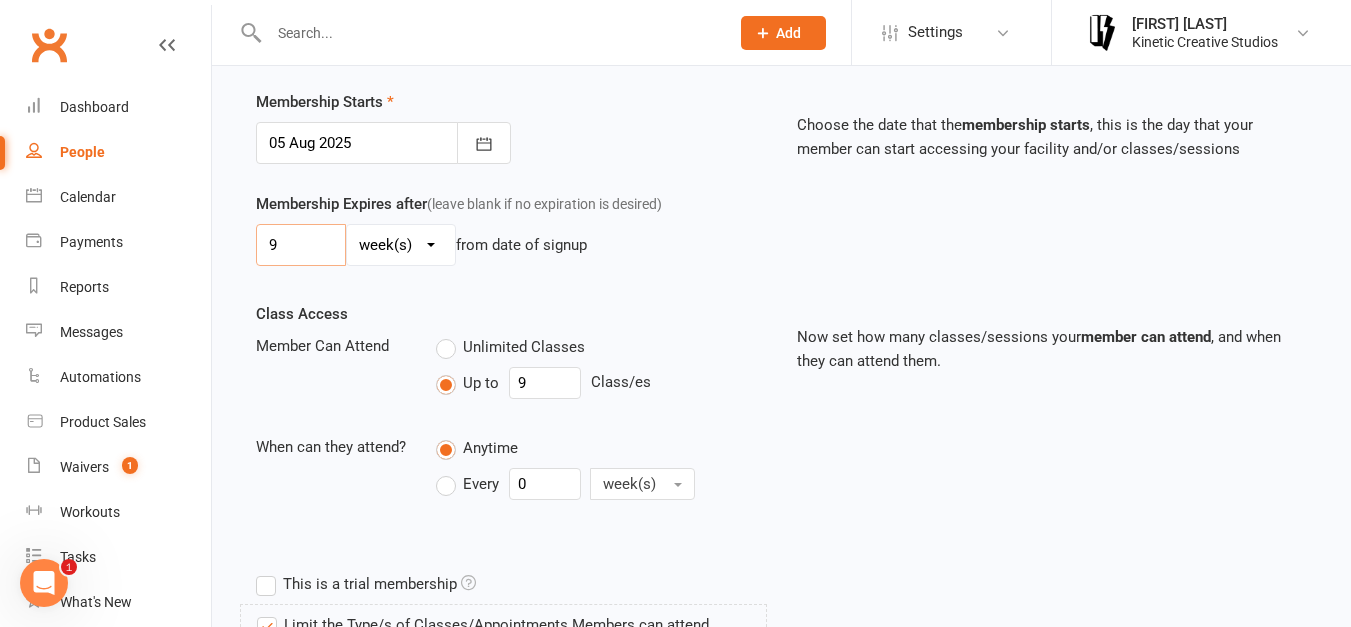 click on "9" at bounding box center [301, 245] 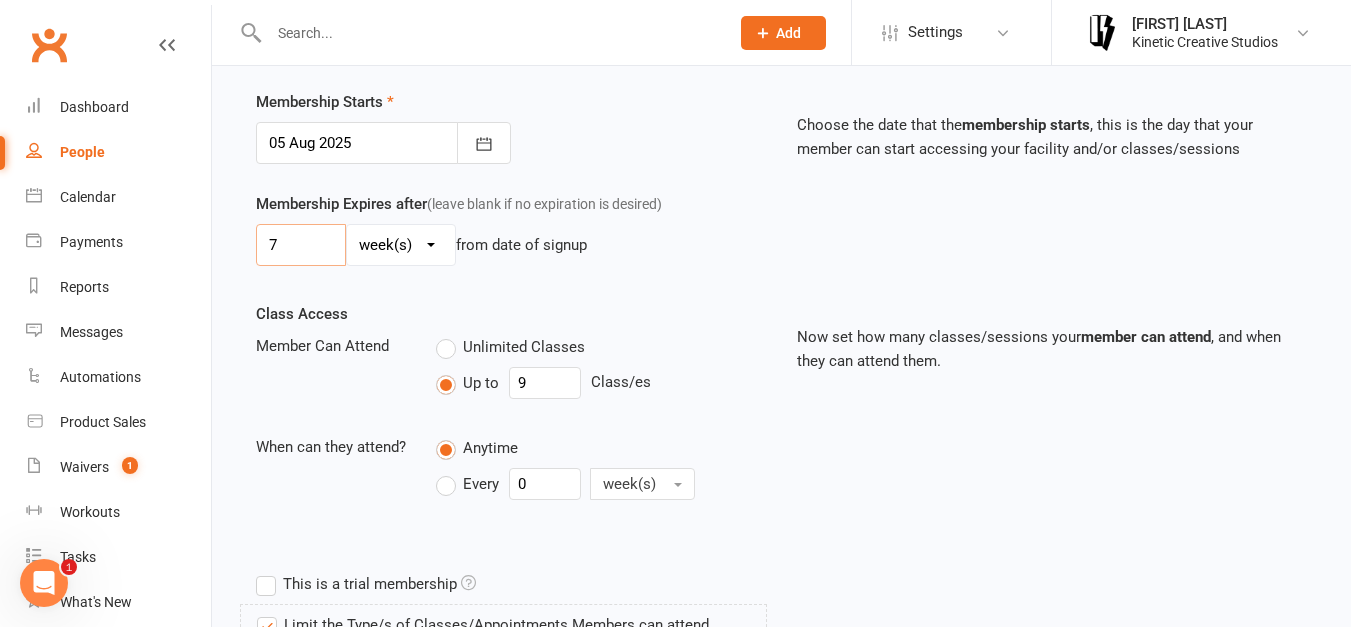 type on "7" 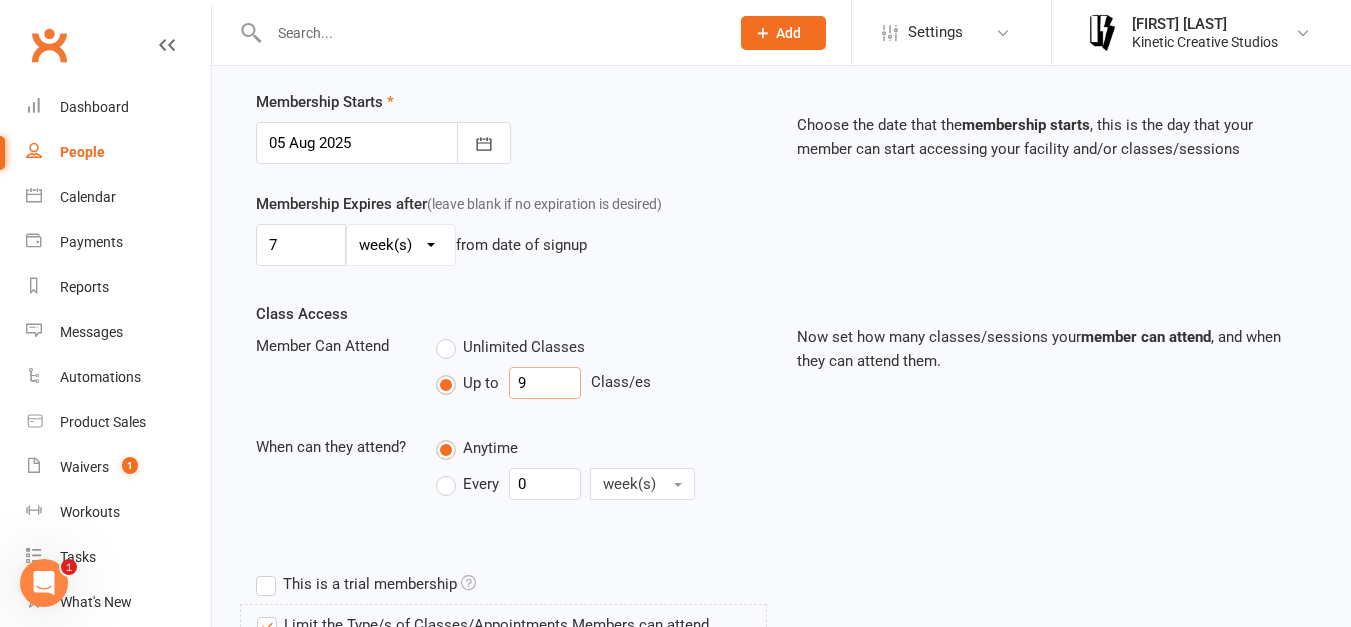 click on "9" at bounding box center [545, 383] 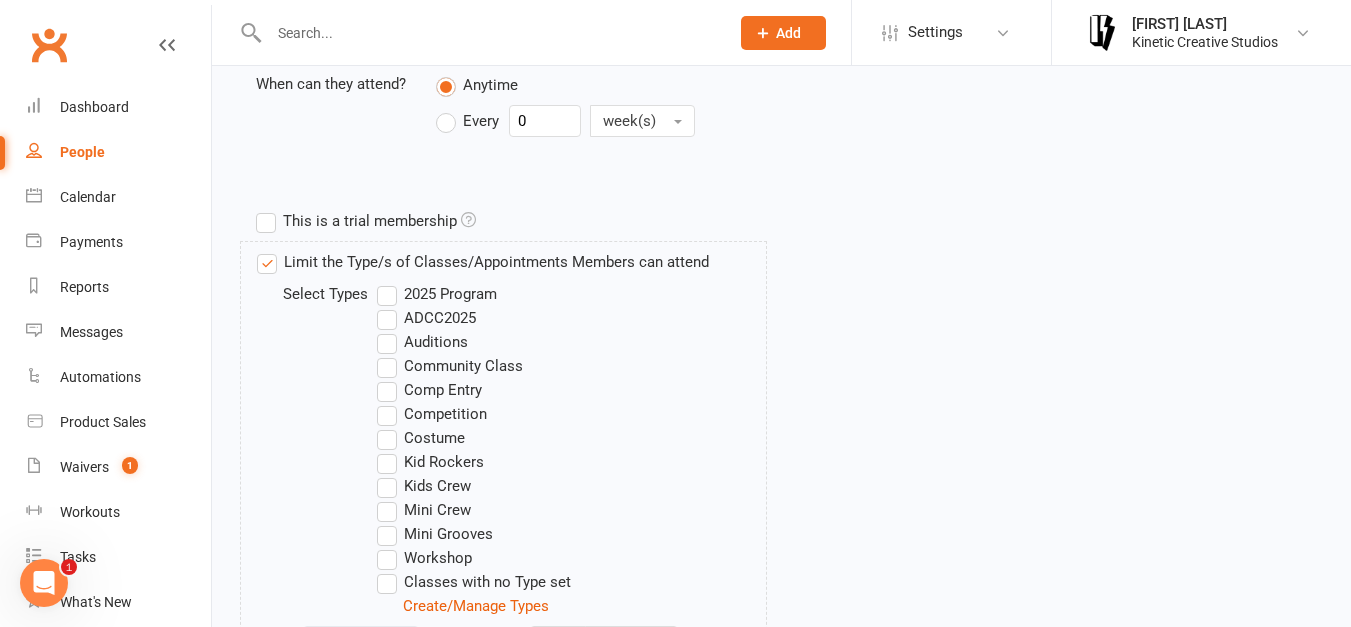 scroll, scrollTop: 1030, scrollLeft: 0, axis: vertical 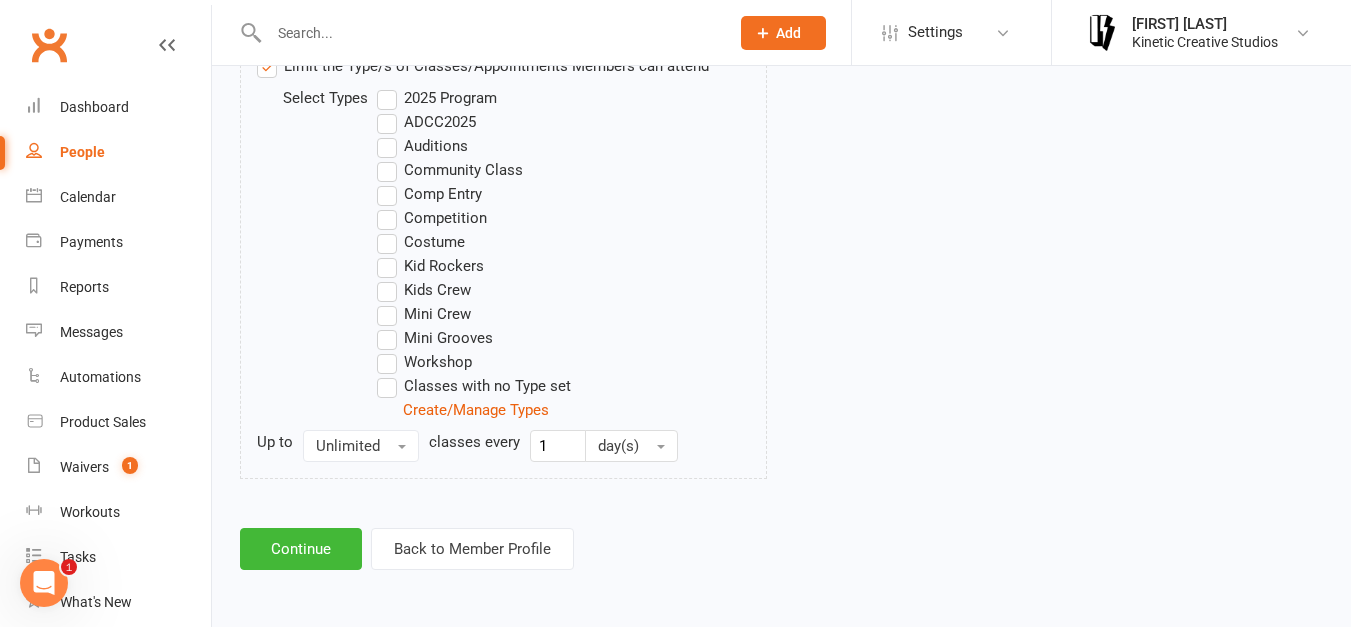 type on "7" 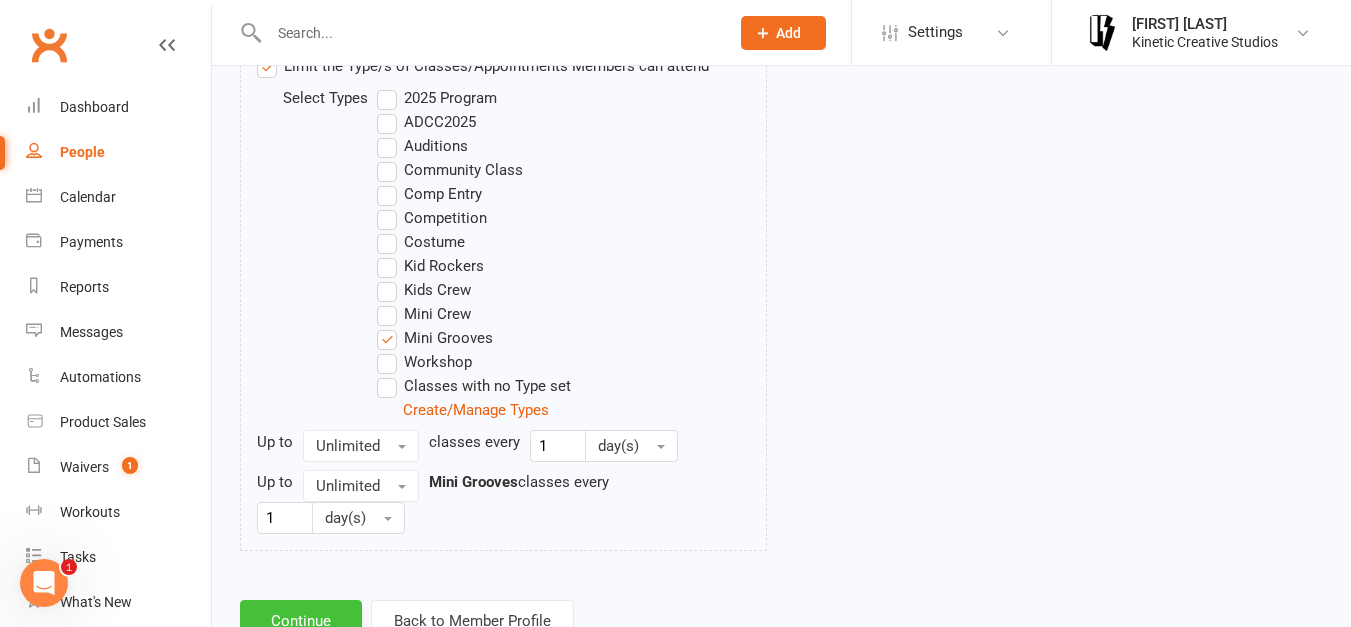 click on "Continue" at bounding box center [301, 621] 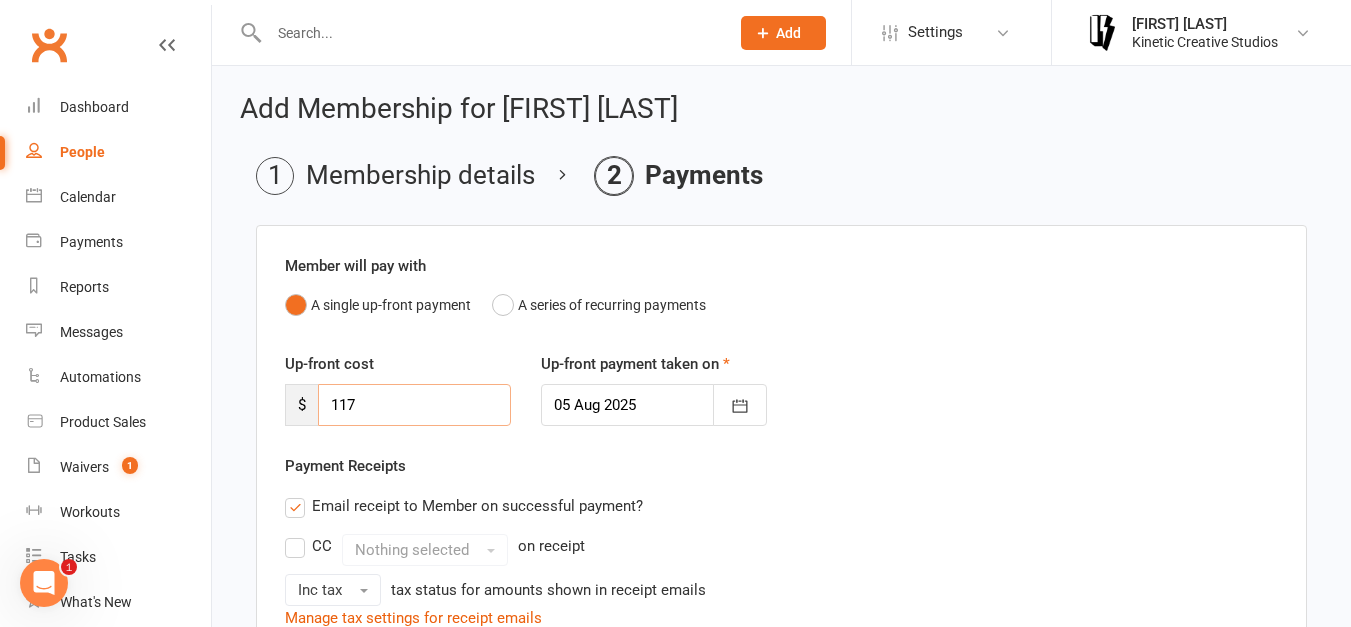 click on "117" at bounding box center [414, 405] 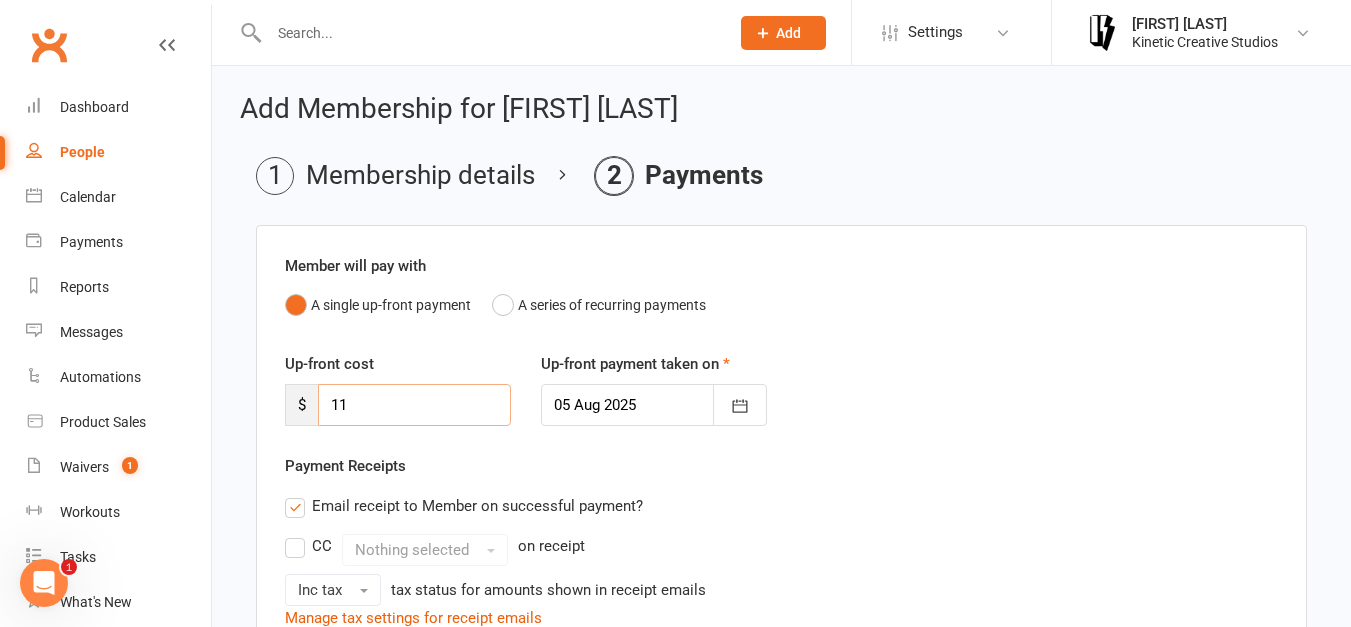 type on "1" 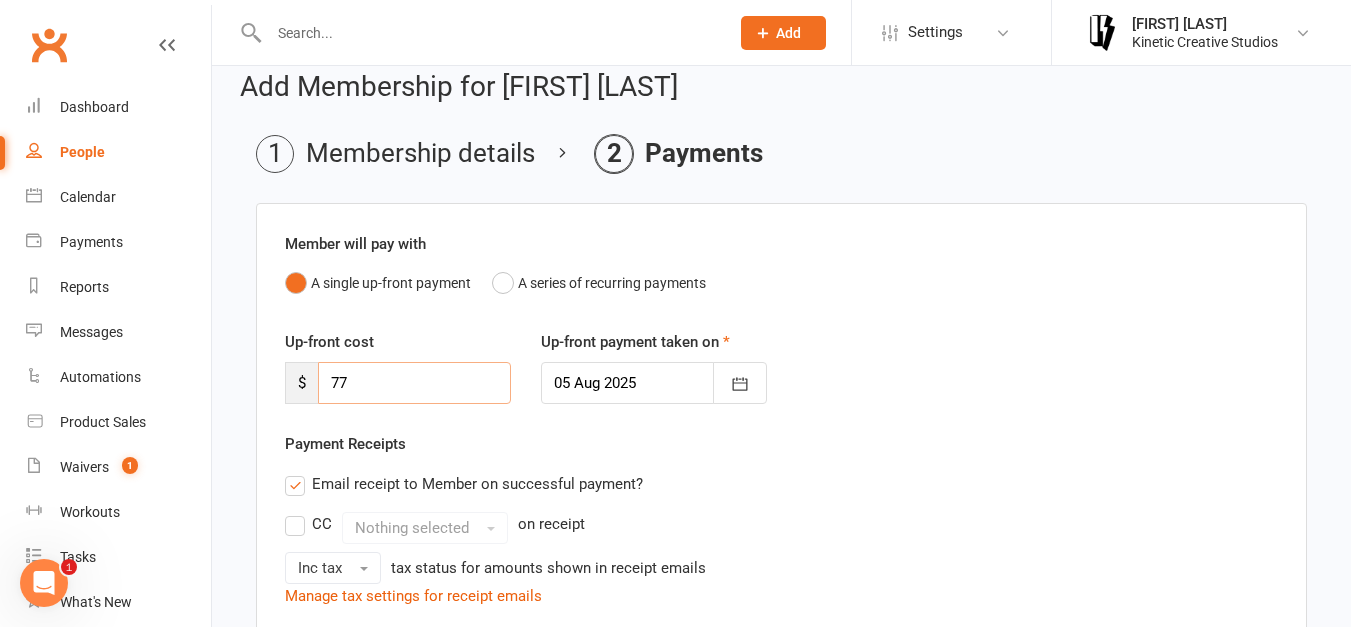 scroll, scrollTop: 21, scrollLeft: 0, axis: vertical 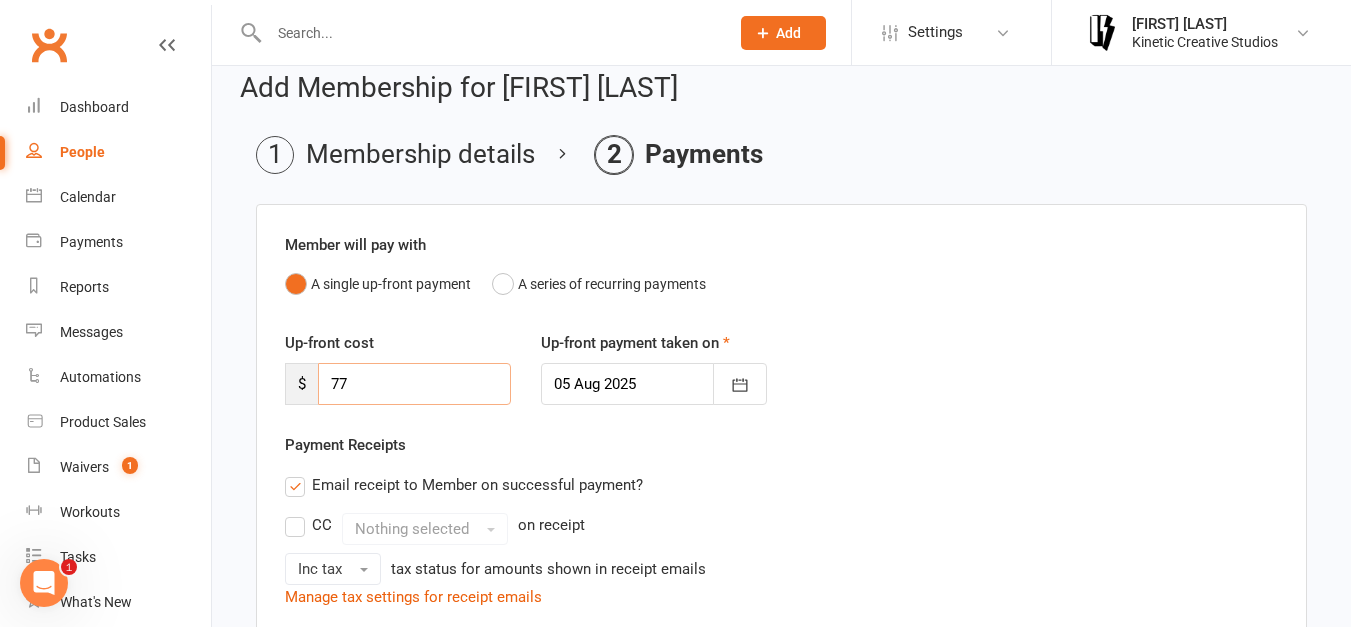 type on "77" 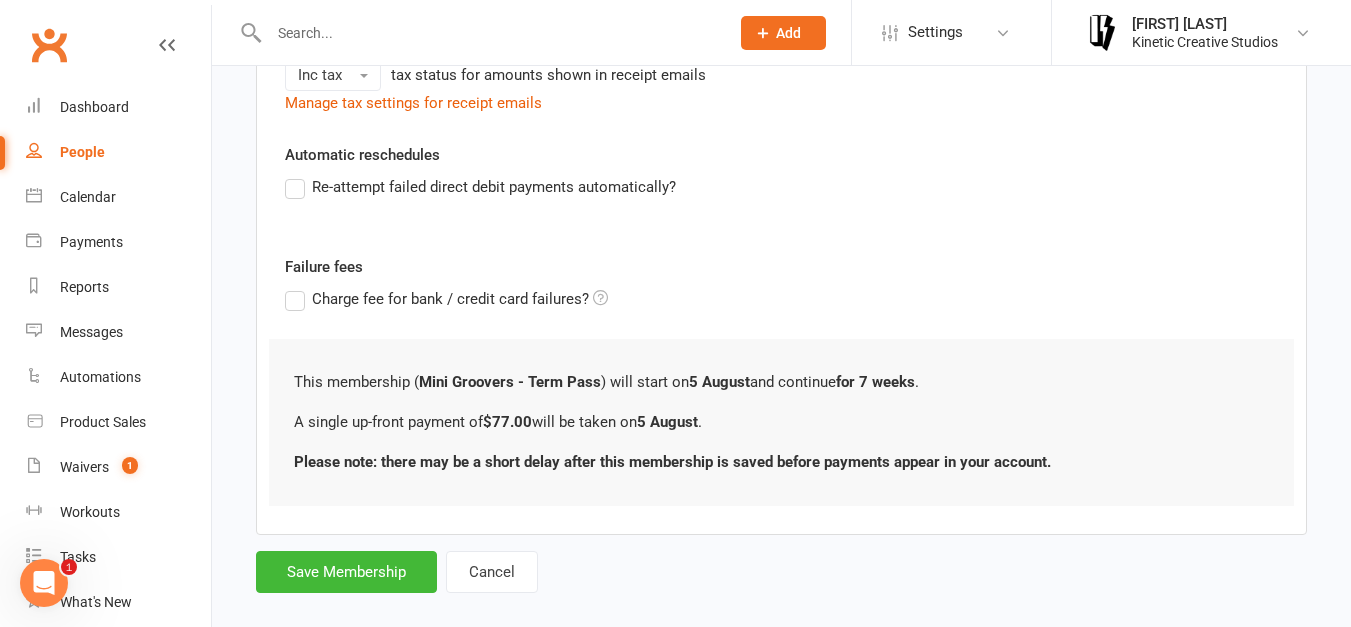 scroll, scrollTop: 542, scrollLeft: 0, axis: vertical 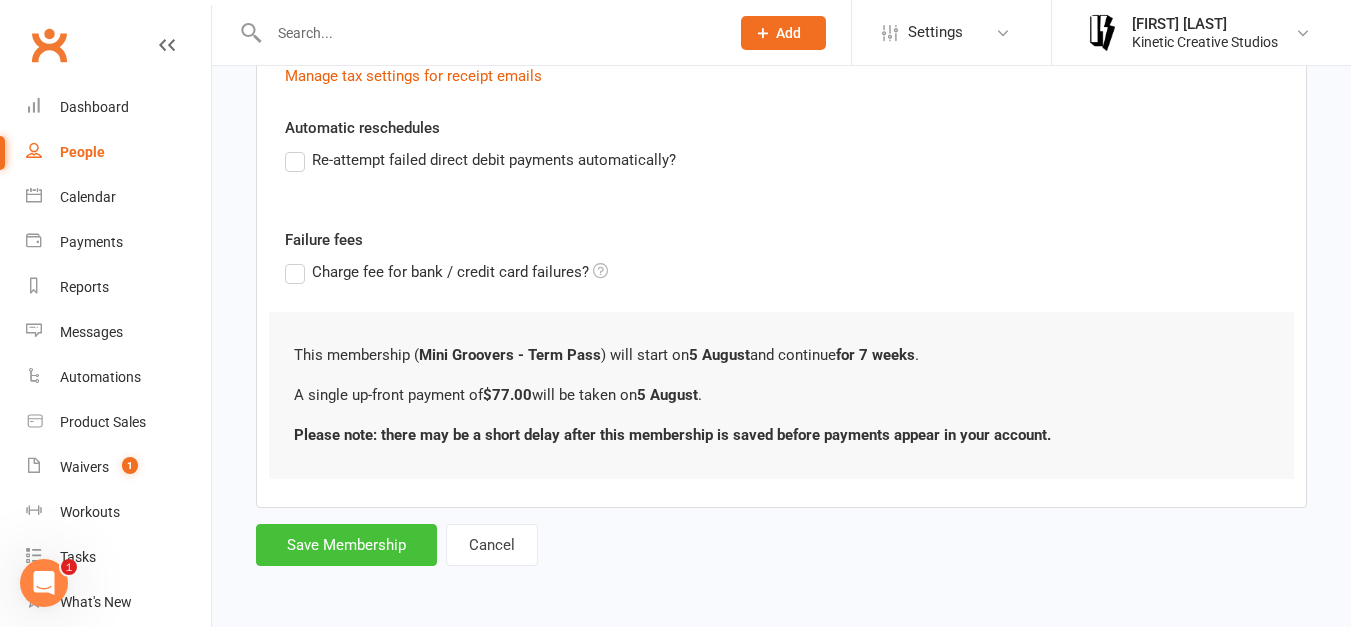 click on "Save Membership" at bounding box center (346, 545) 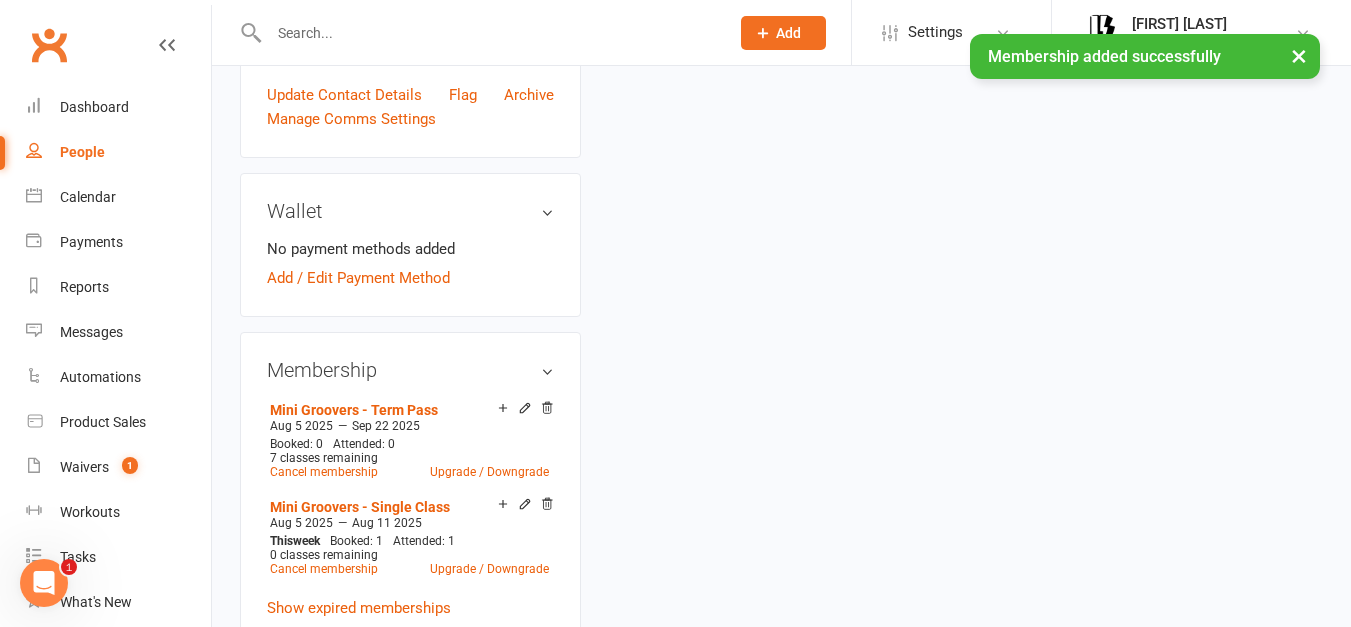 scroll, scrollTop: 0, scrollLeft: 0, axis: both 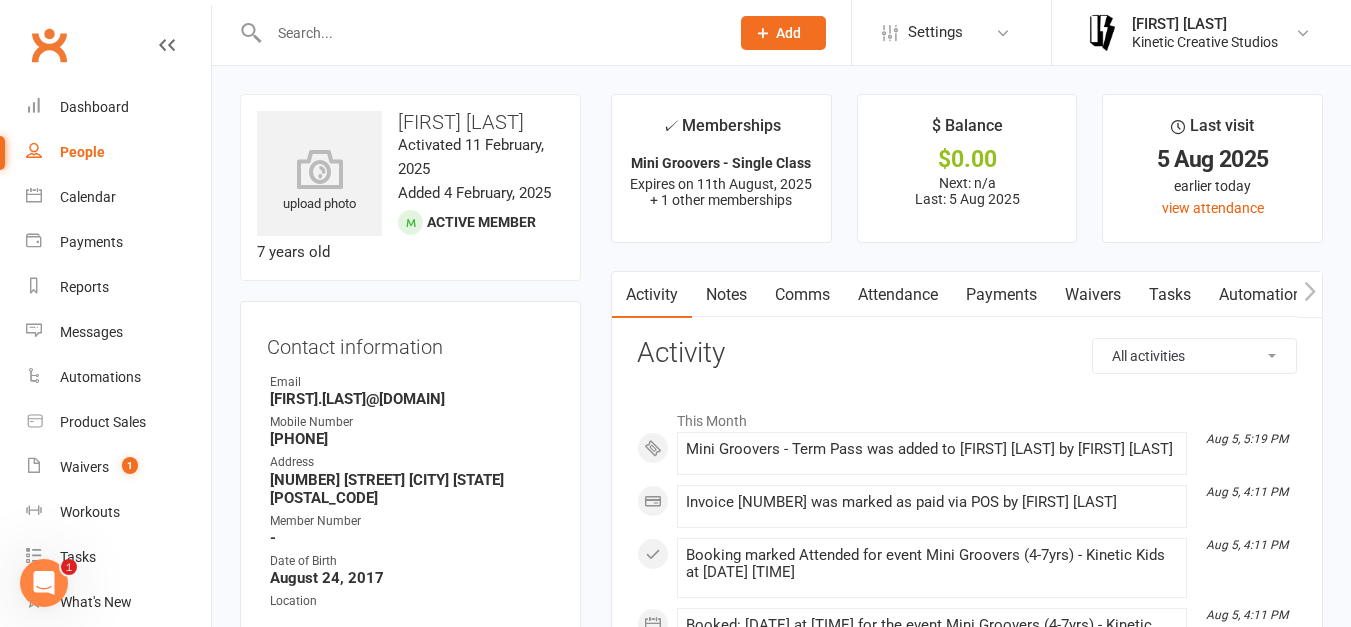 click on "Attendance" at bounding box center (898, 295) 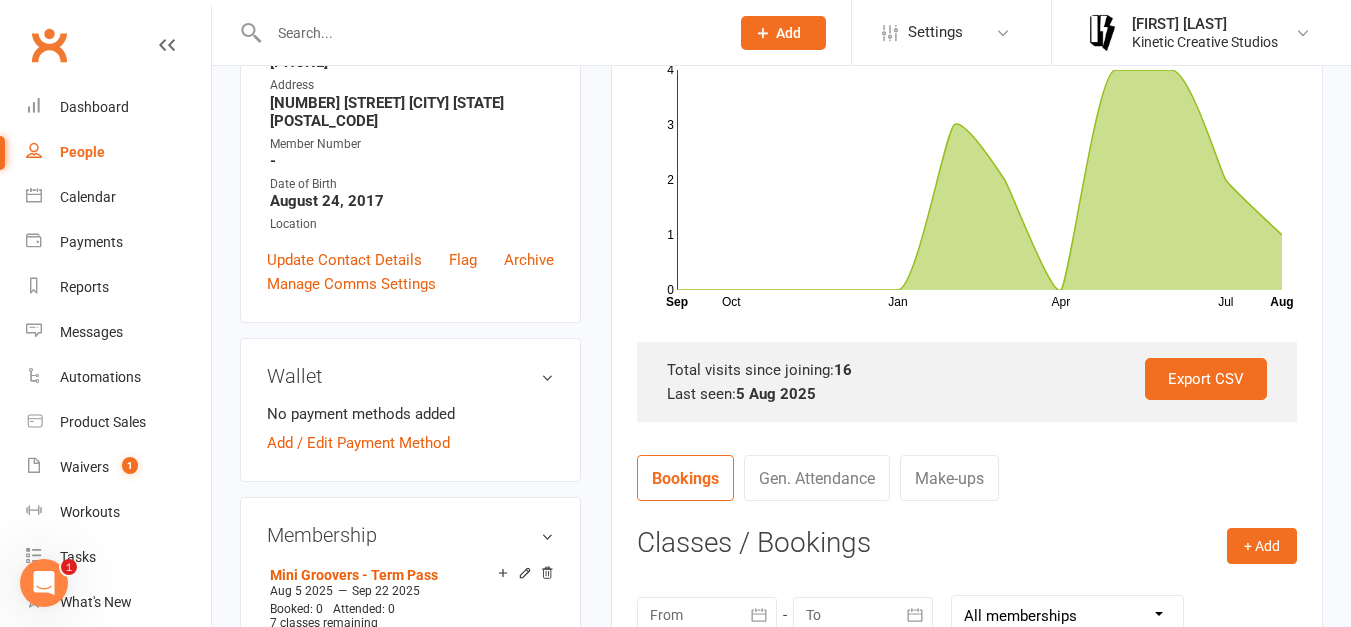 scroll, scrollTop: 541, scrollLeft: 0, axis: vertical 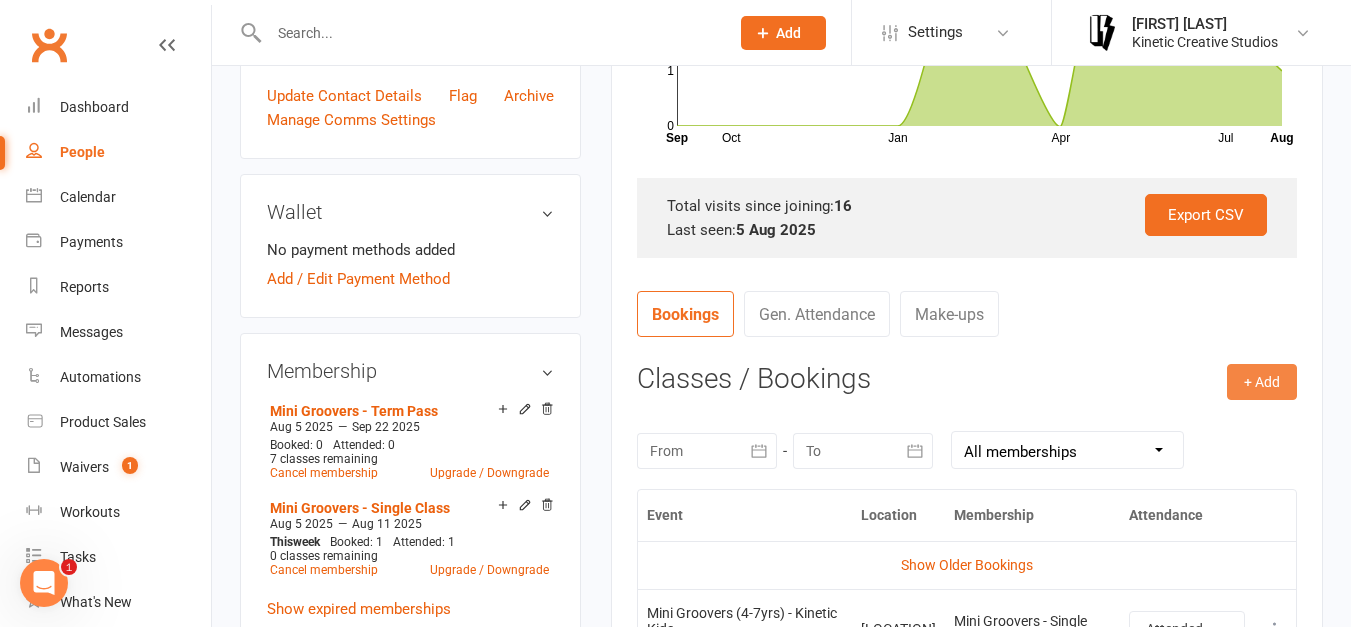 click on "+ Add" at bounding box center (1262, 382) 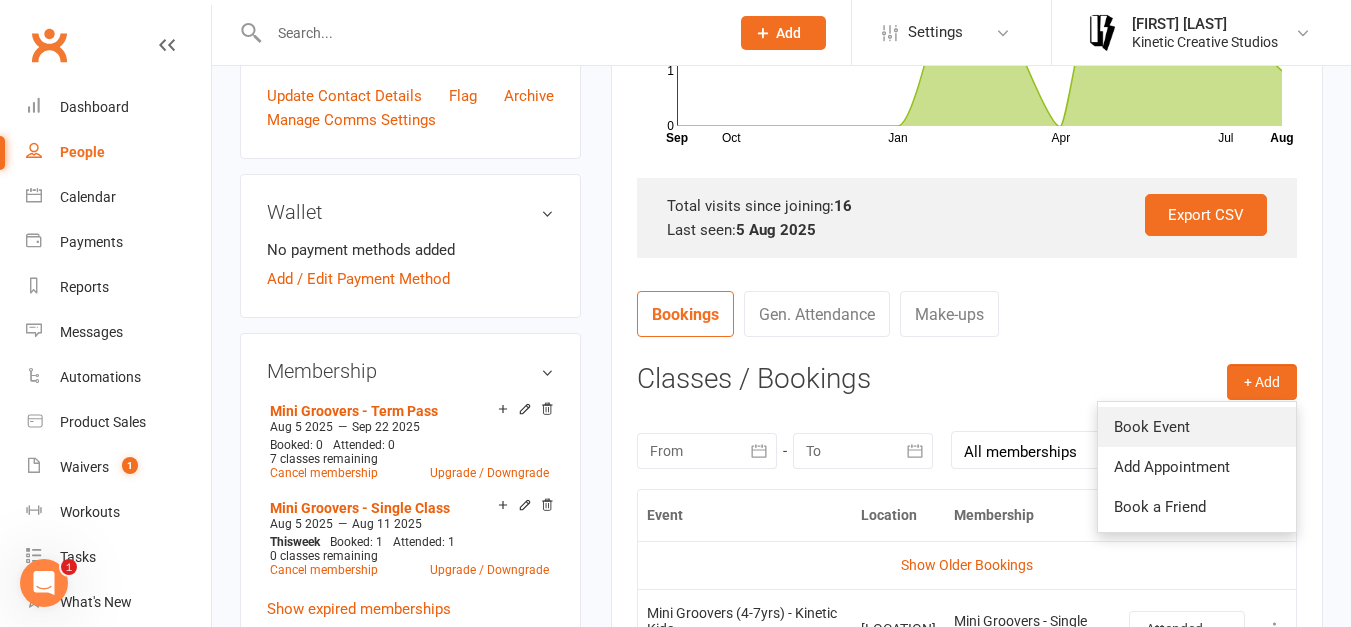 click on "Book Event" at bounding box center [1197, 427] 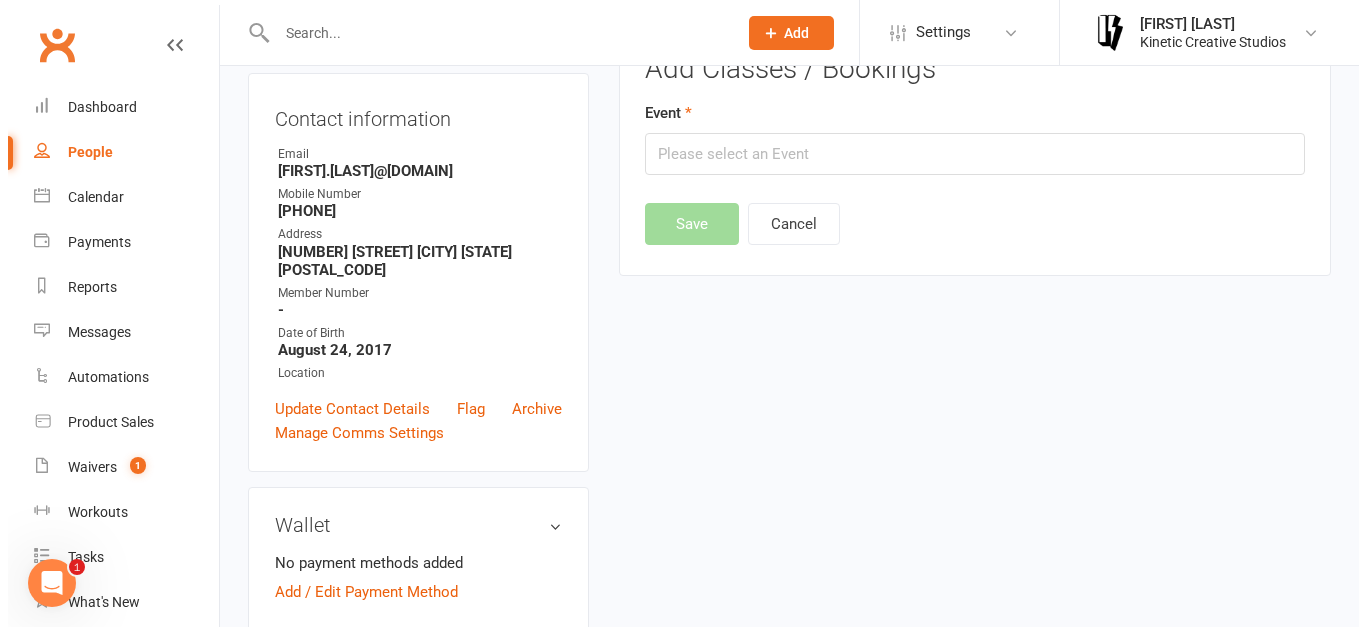 scroll, scrollTop: 171, scrollLeft: 0, axis: vertical 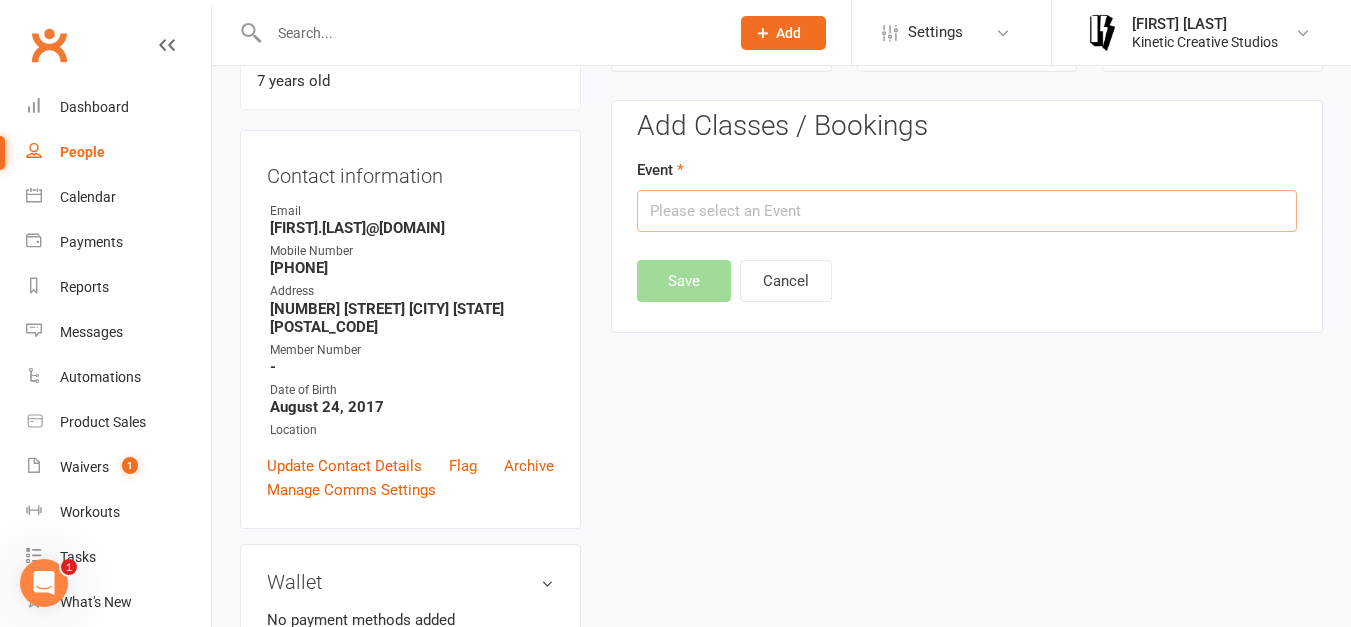 click at bounding box center (967, 211) 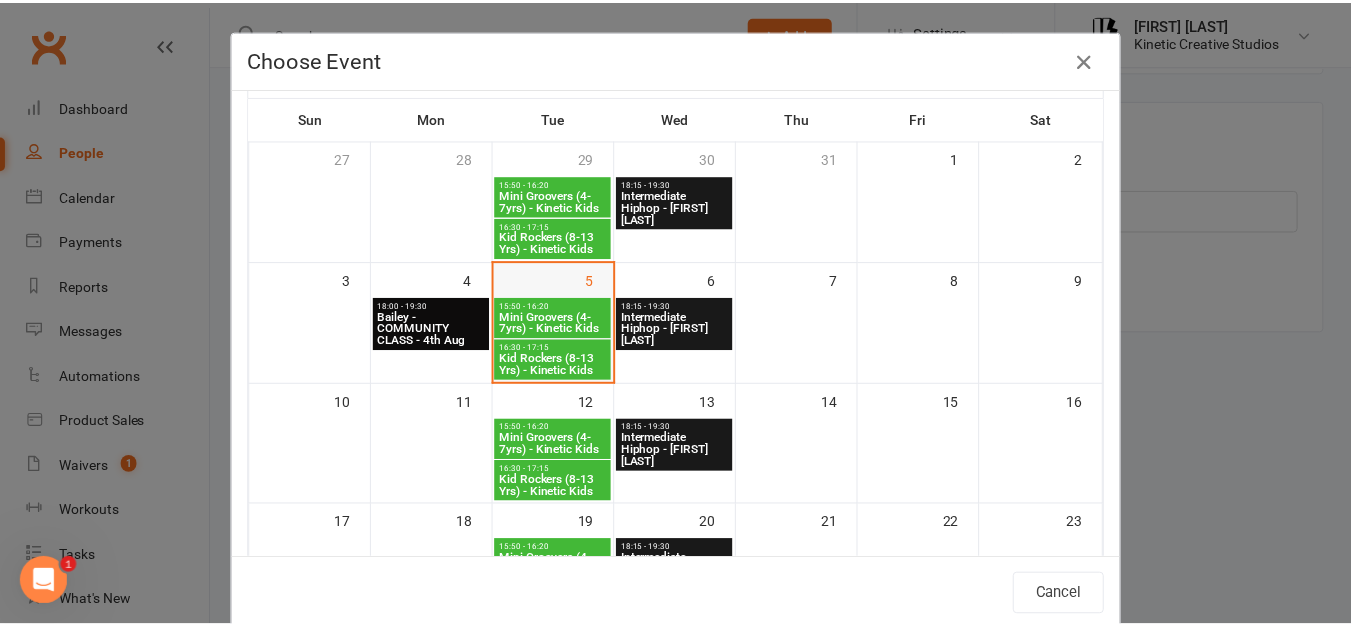 scroll, scrollTop: 86, scrollLeft: 0, axis: vertical 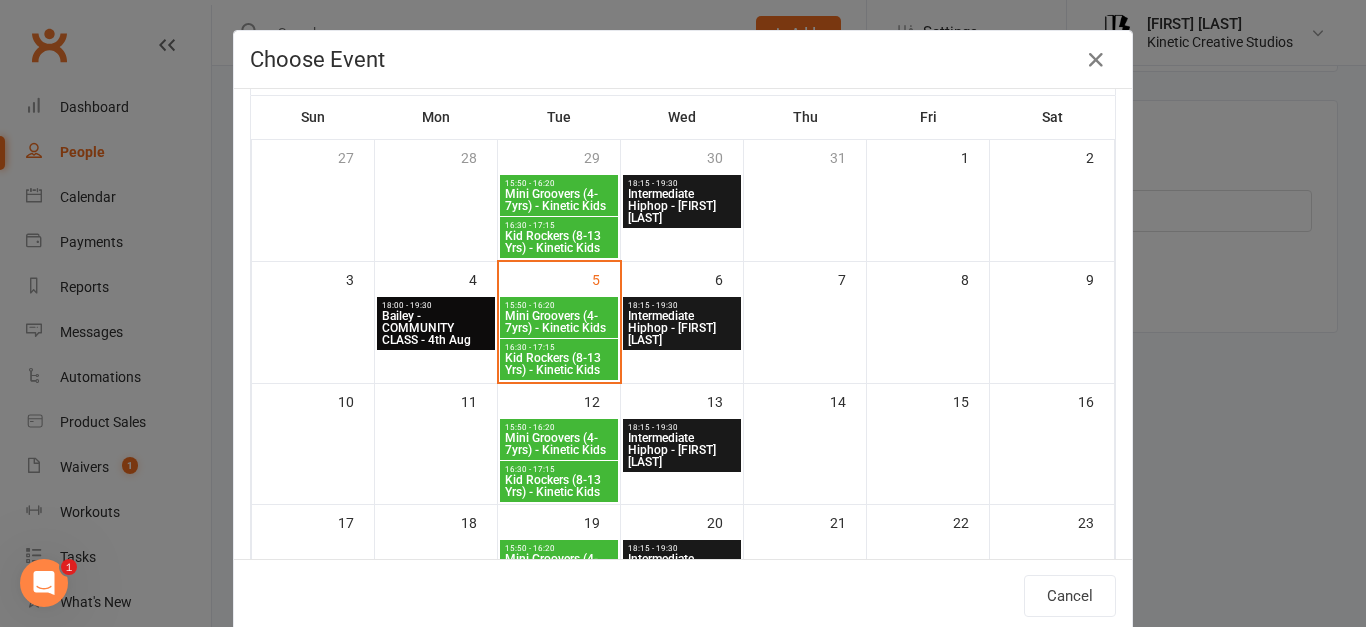 click on "Mini Groovers (4-7yrs) - Kinetic Kids" at bounding box center (559, 444) 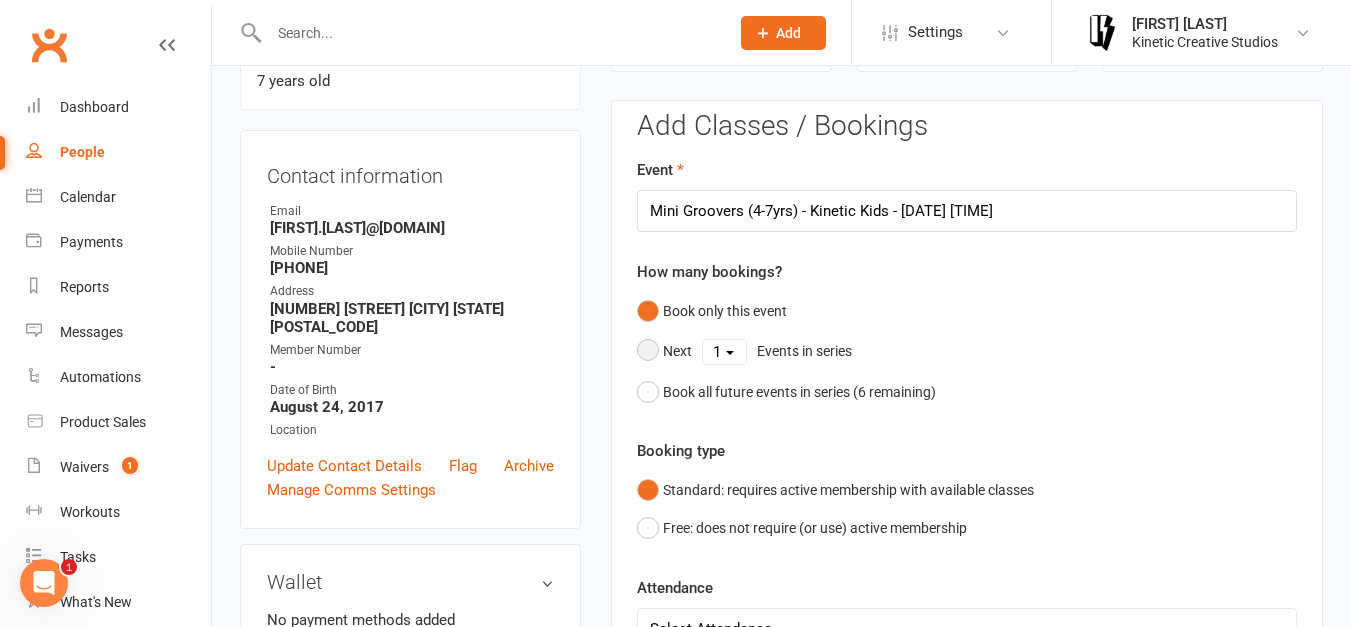 click on "1 2 3 4 5 6" at bounding box center [724, 352] 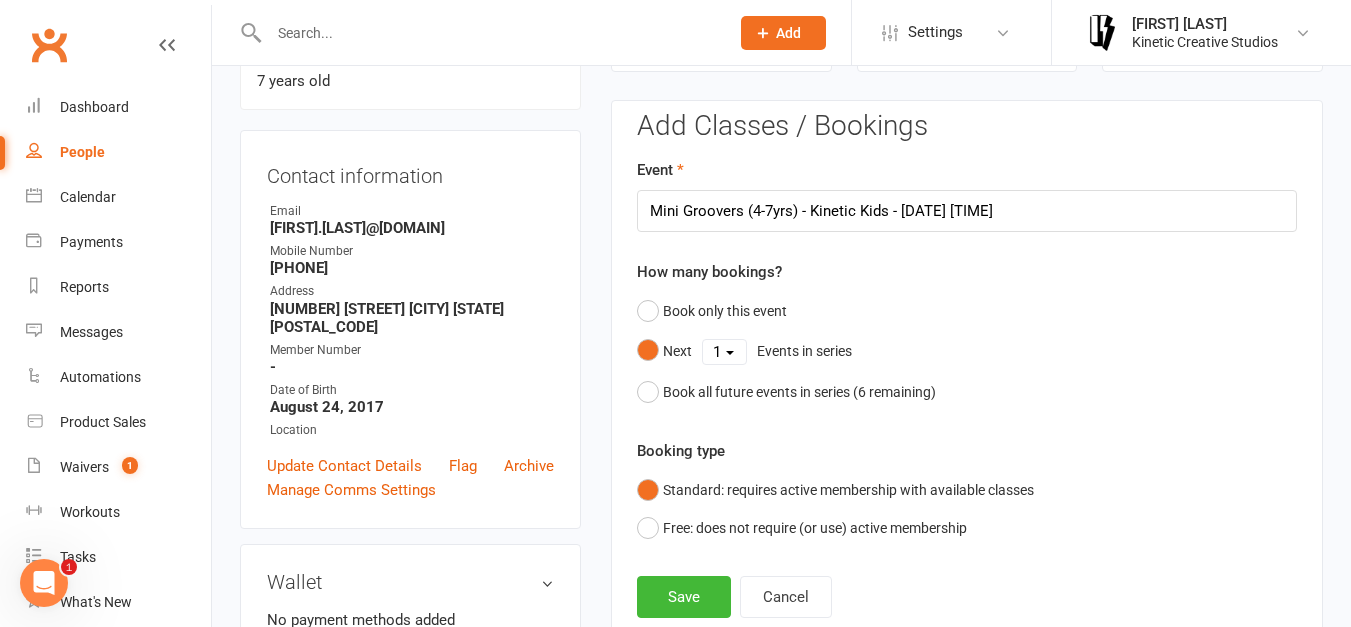 select on "6" 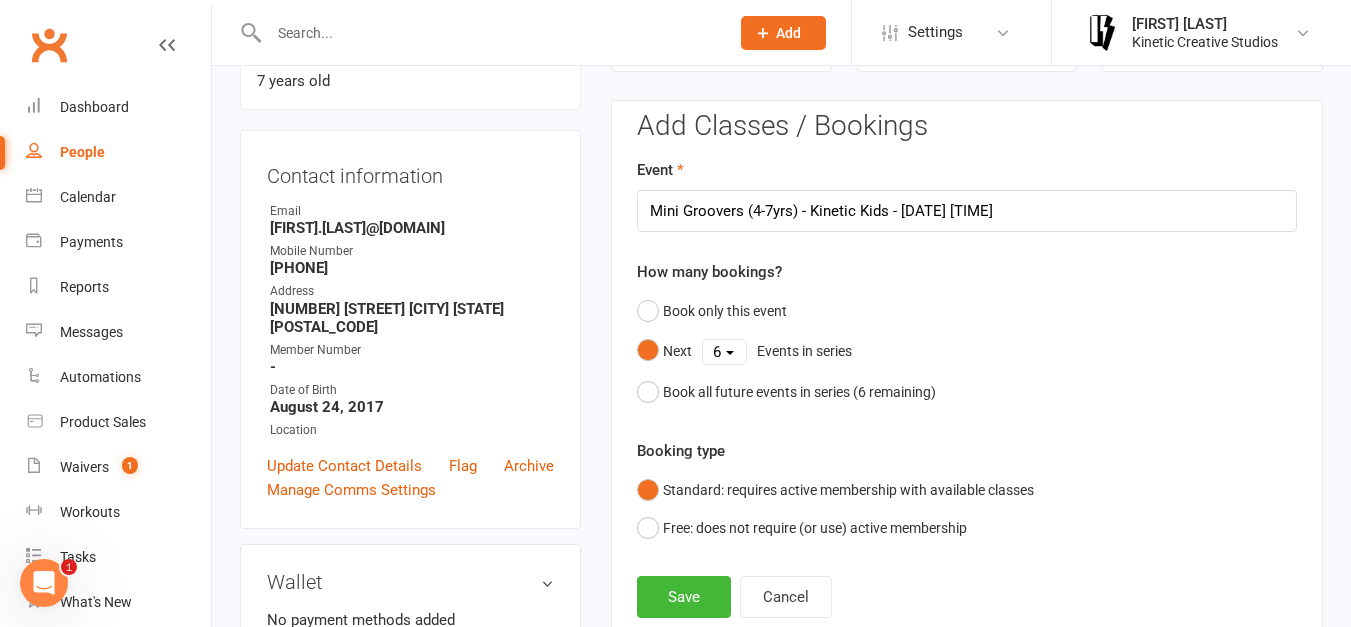 click on "1 2 3 4 5 6" at bounding box center [724, 352] 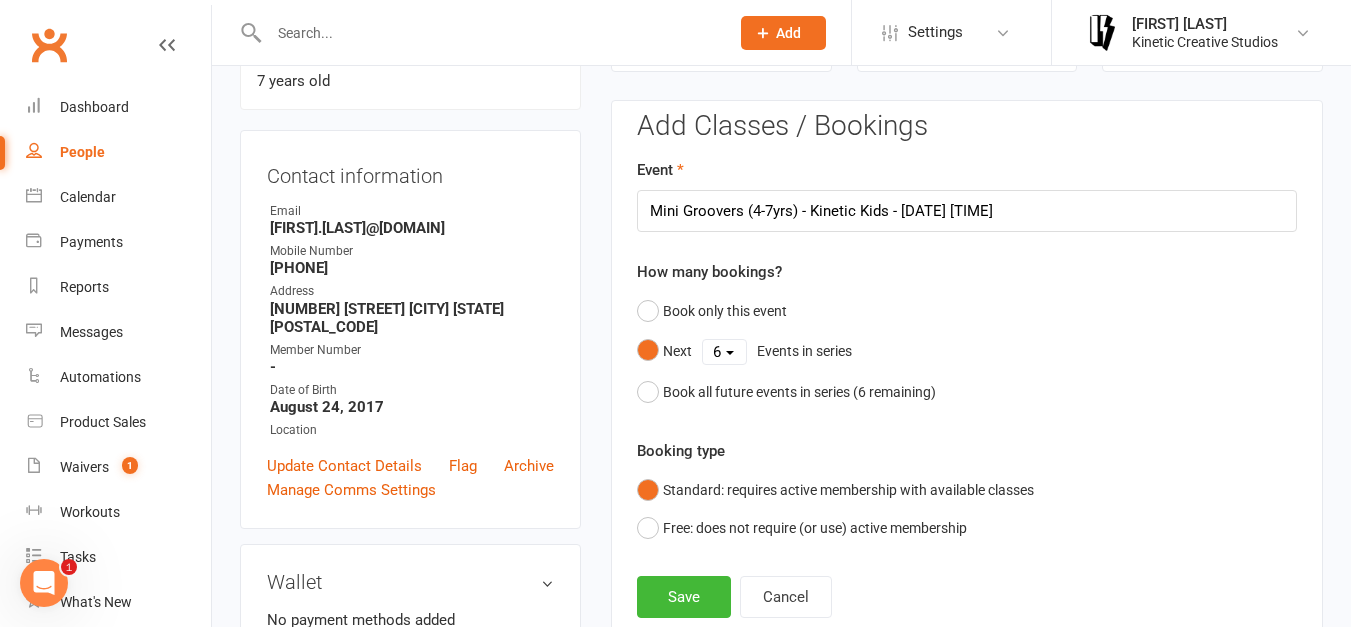 scroll, scrollTop: 349, scrollLeft: 0, axis: vertical 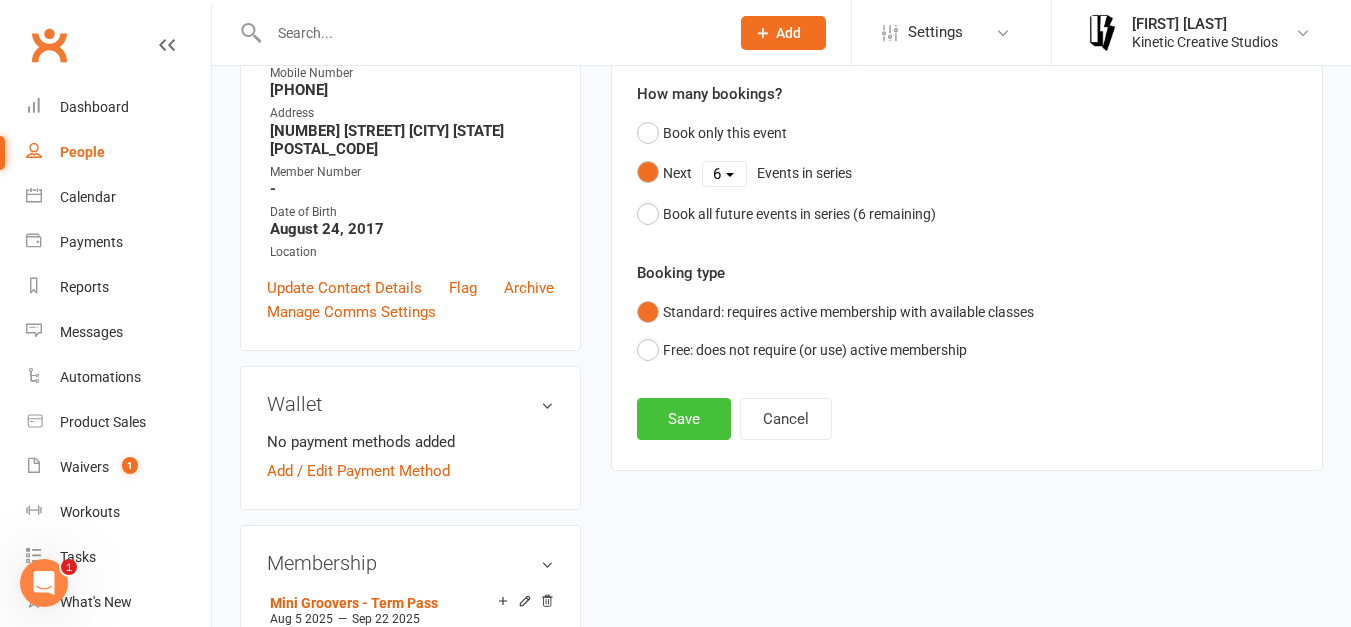 click on "Save" at bounding box center (684, 419) 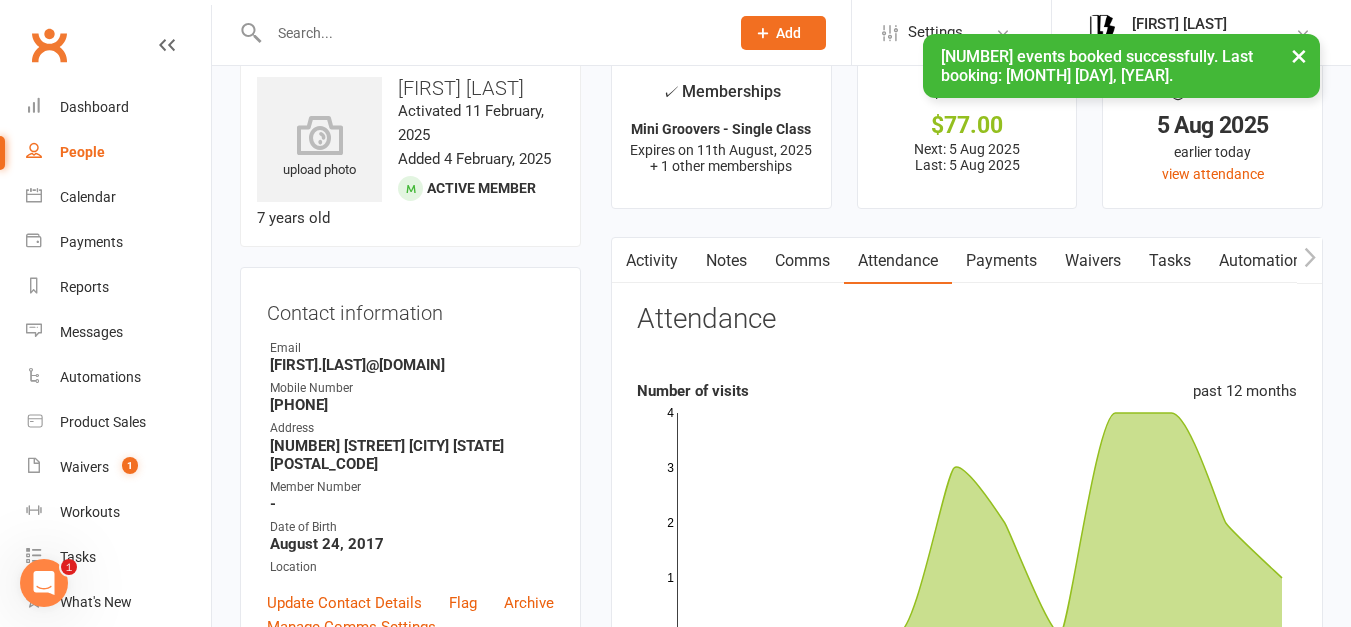 scroll, scrollTop: 0, scrollLeft: 0, axis: both 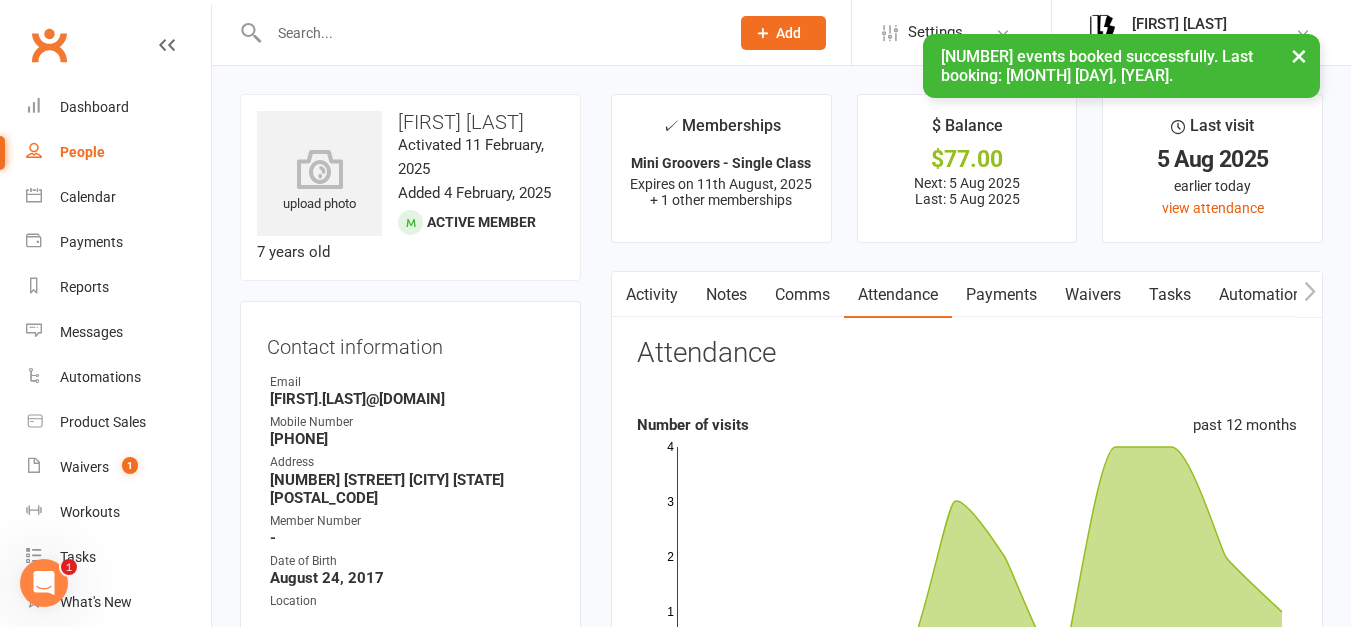 click on "Payments" at bounding box center (1001, 295) 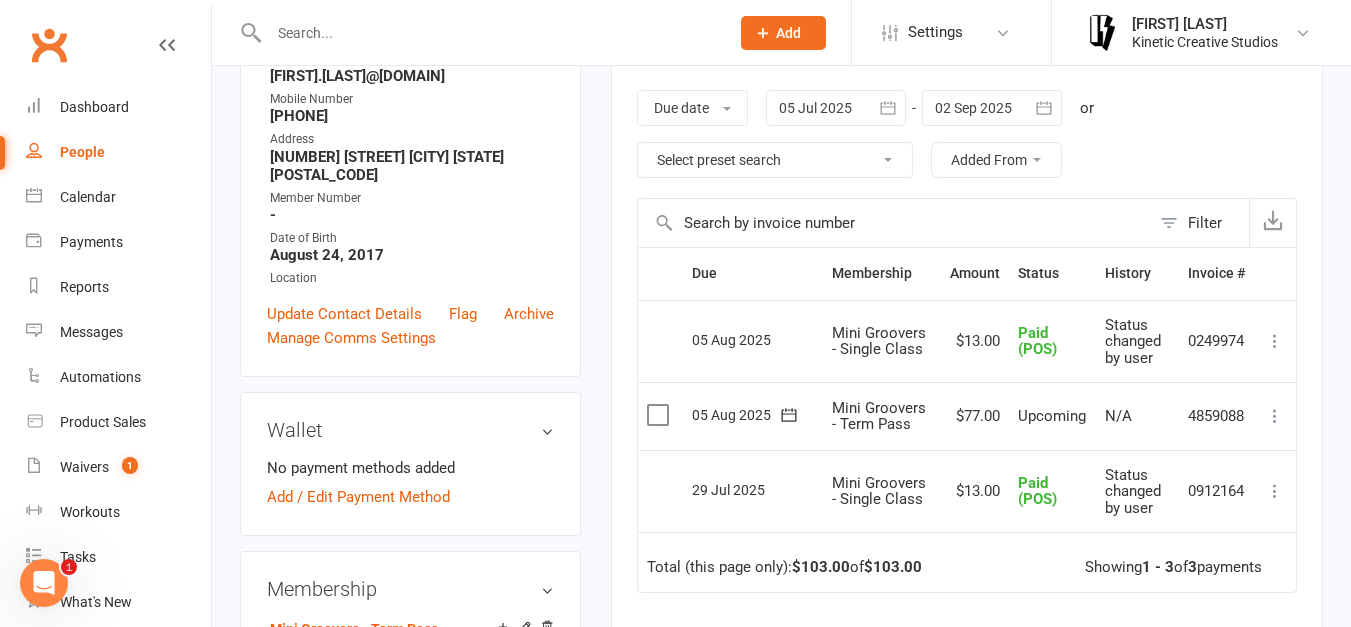 scroll, scrollTop: 368, scrollLeft: 0, axis: vertical 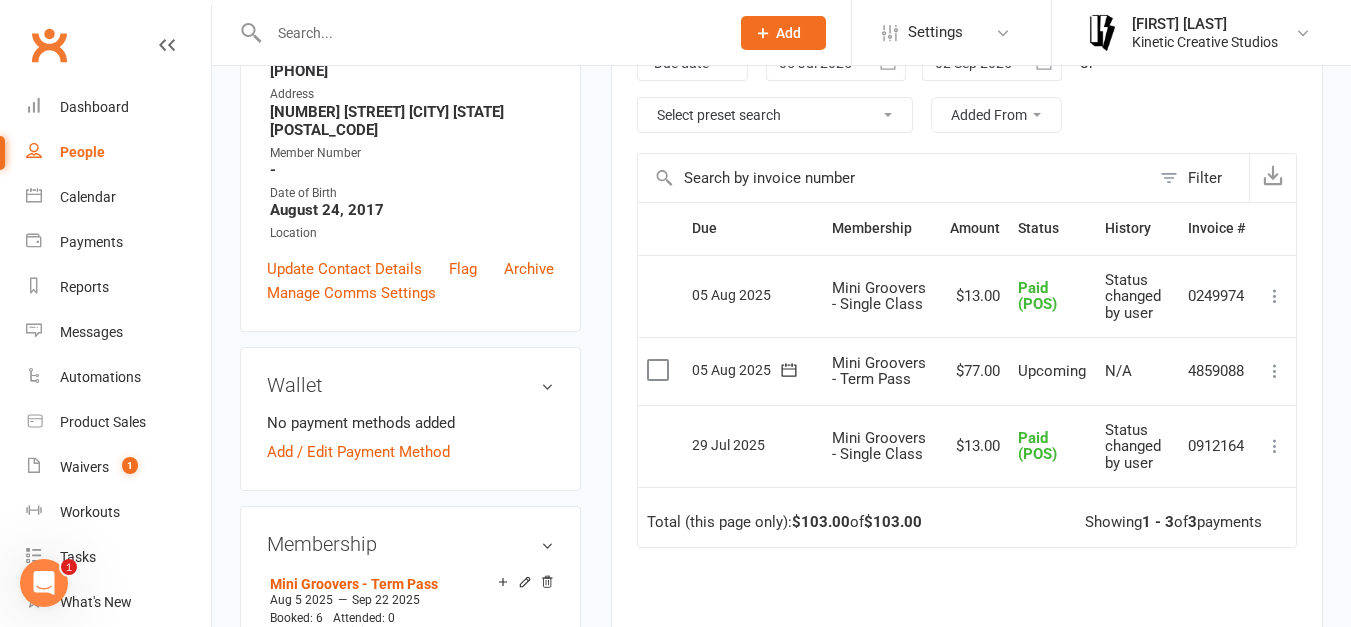 click at bounding box center [660, 370] 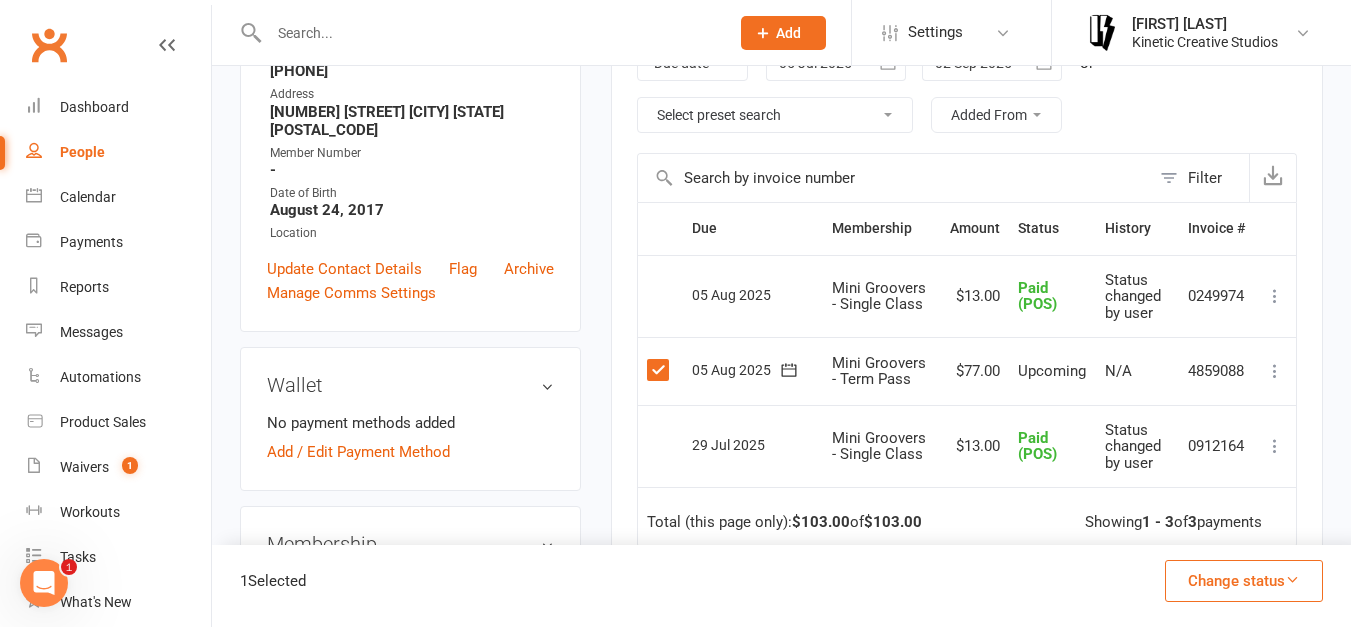 click on "Change status" at bounding box center [1244, 581] 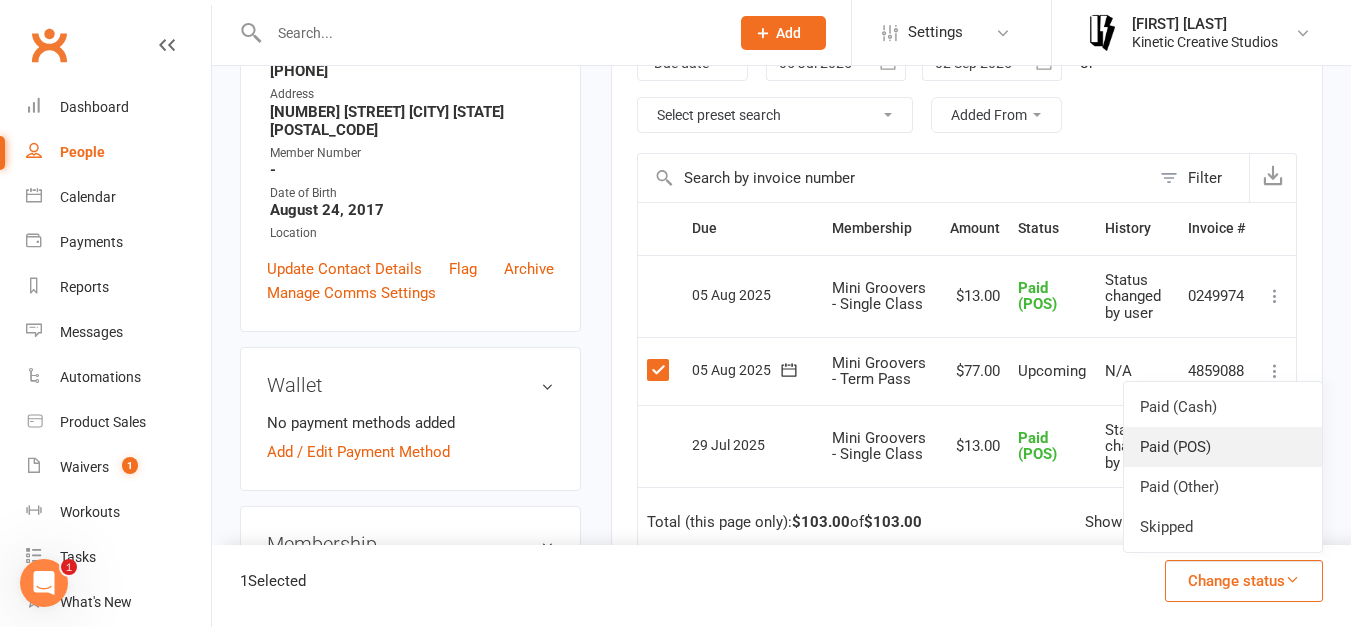 click on "Paid (POS)" at bounding box center [1223, 447] 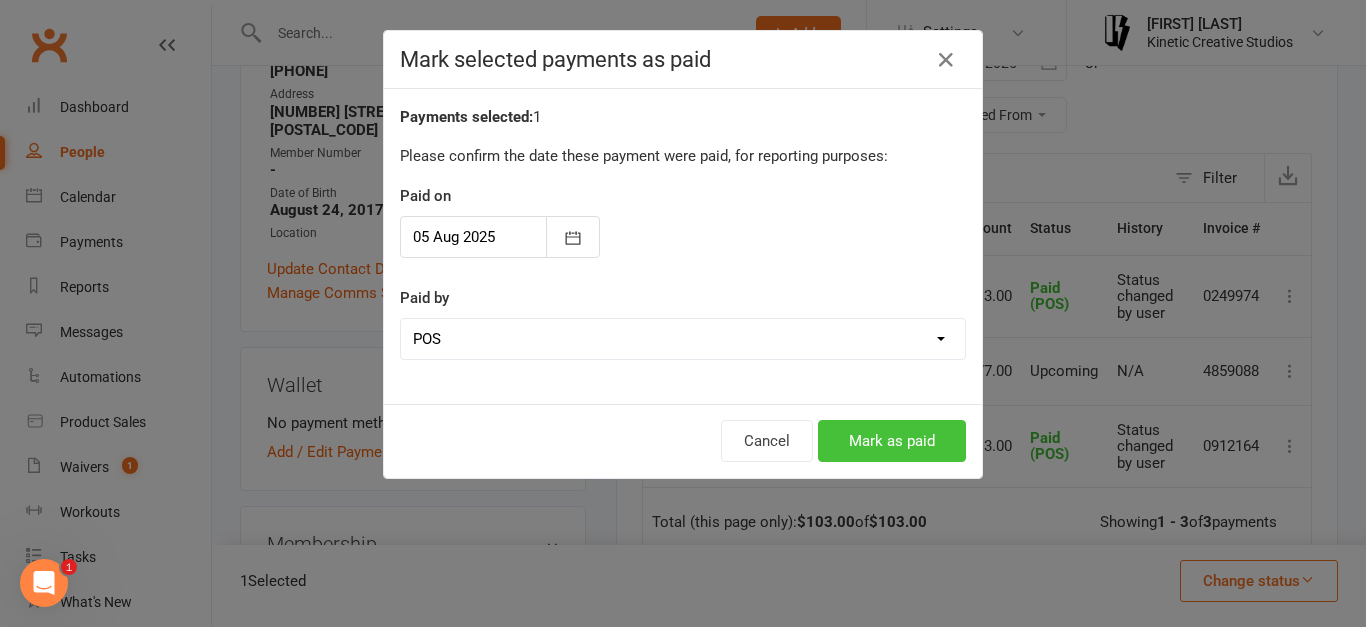 click on "Mark as paid" at bounding box center [892, 441] 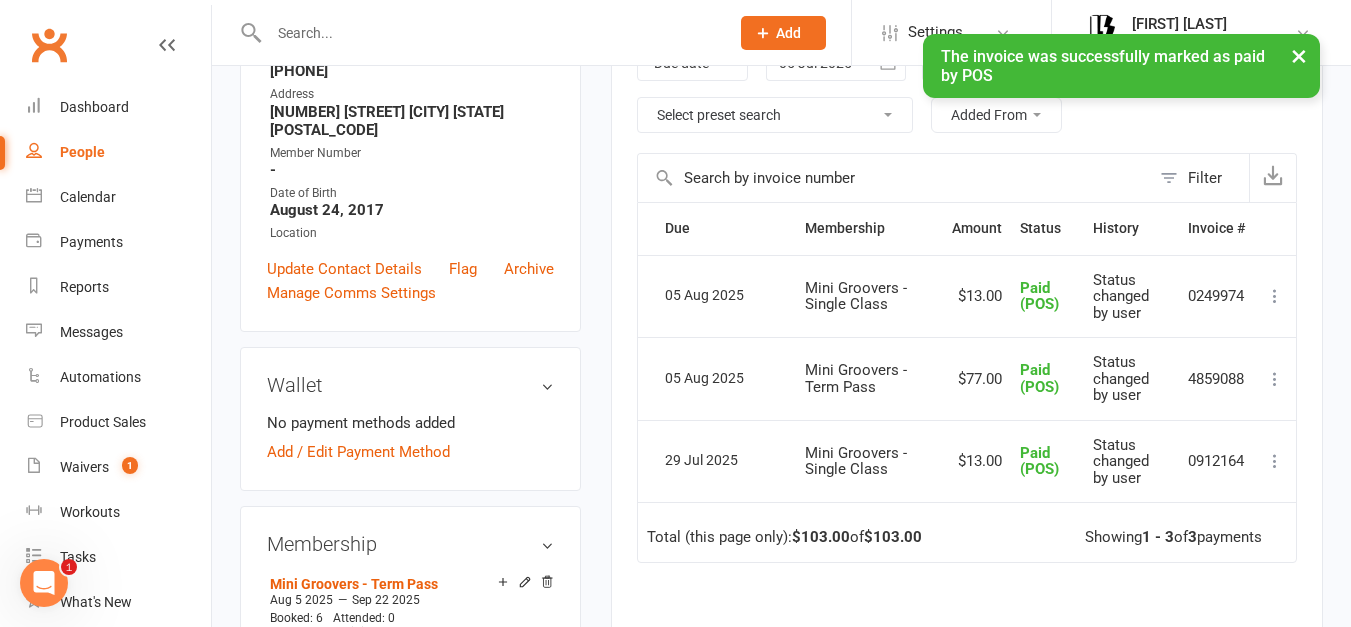 scroll, scrollTop: 0, scrollLeft: 0, axis: both 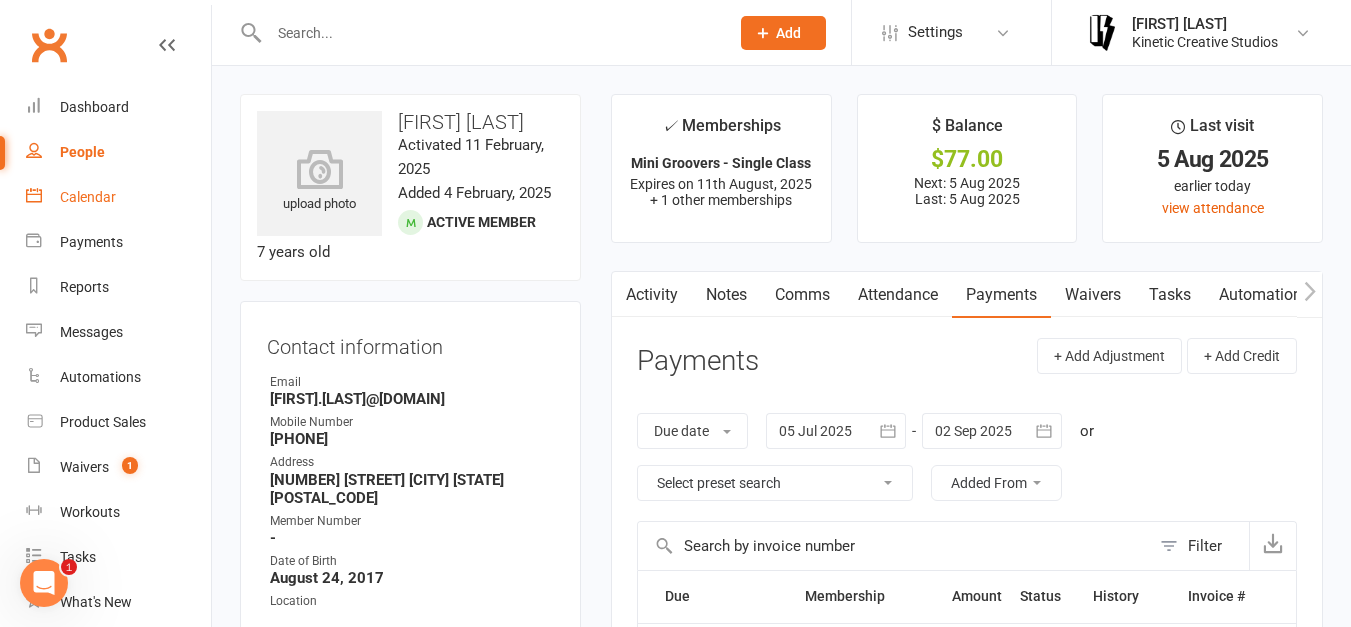 click on "Calendar" at bounding box center [118, 197] 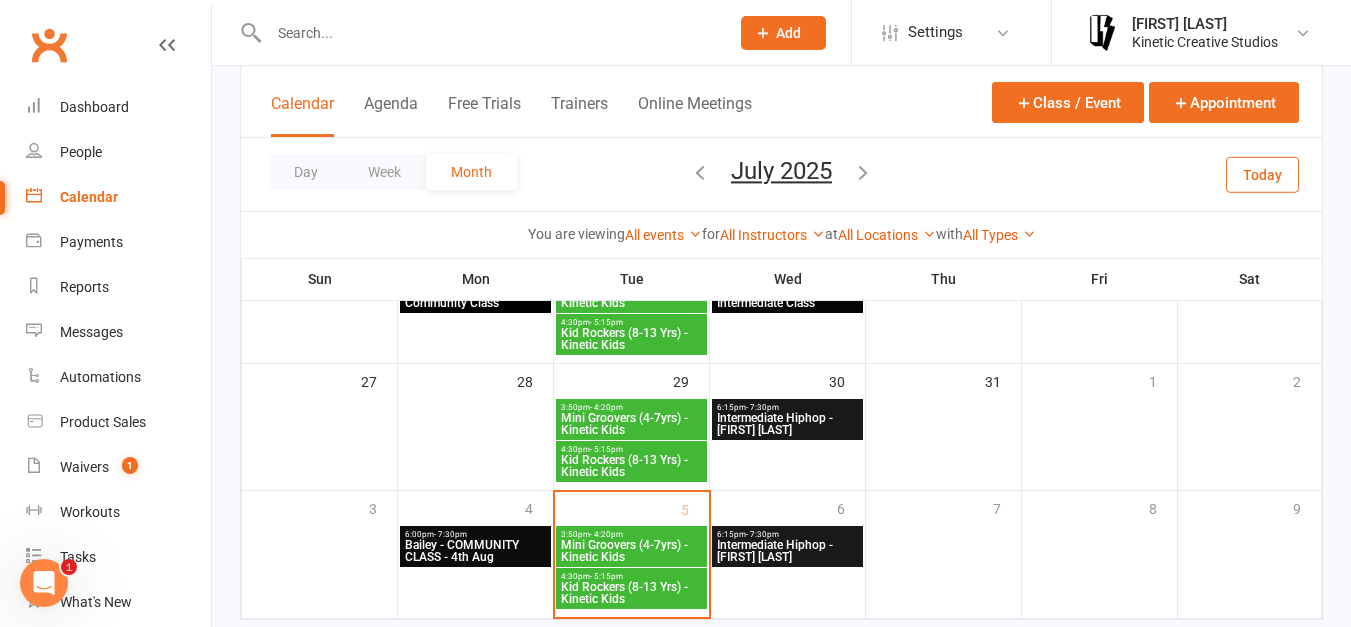 scroll, scrollTop: 619, scrollLeft: 0, axis: vertical 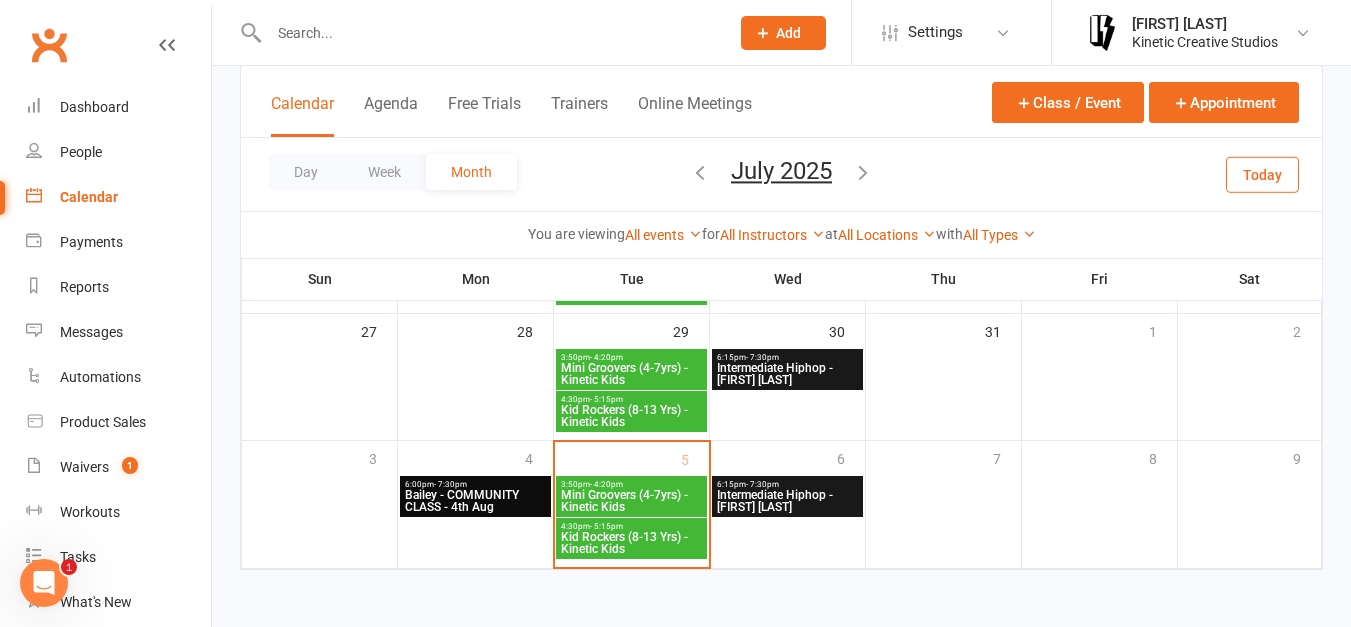 click on "Mini Groovers (4-7yrs) - Kinetic Kids" at bounding box center [631, 501] 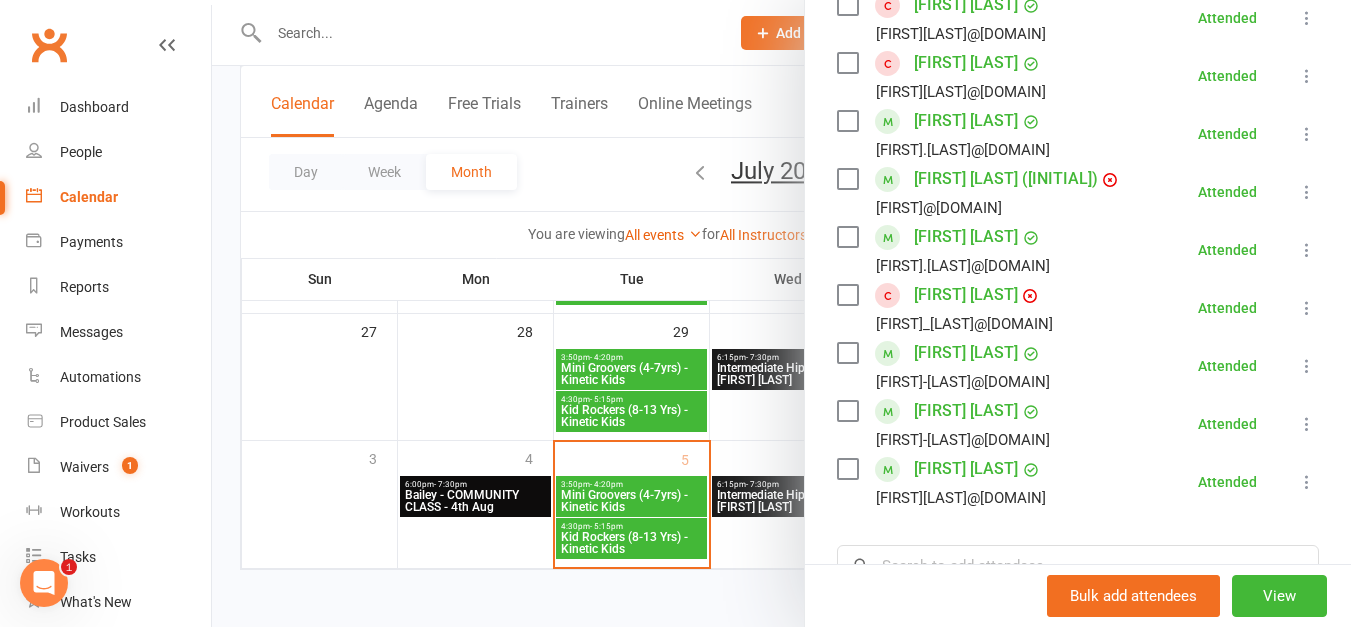 scroll, scrollTop: 569, scrollLeft: 0, axis: vertical 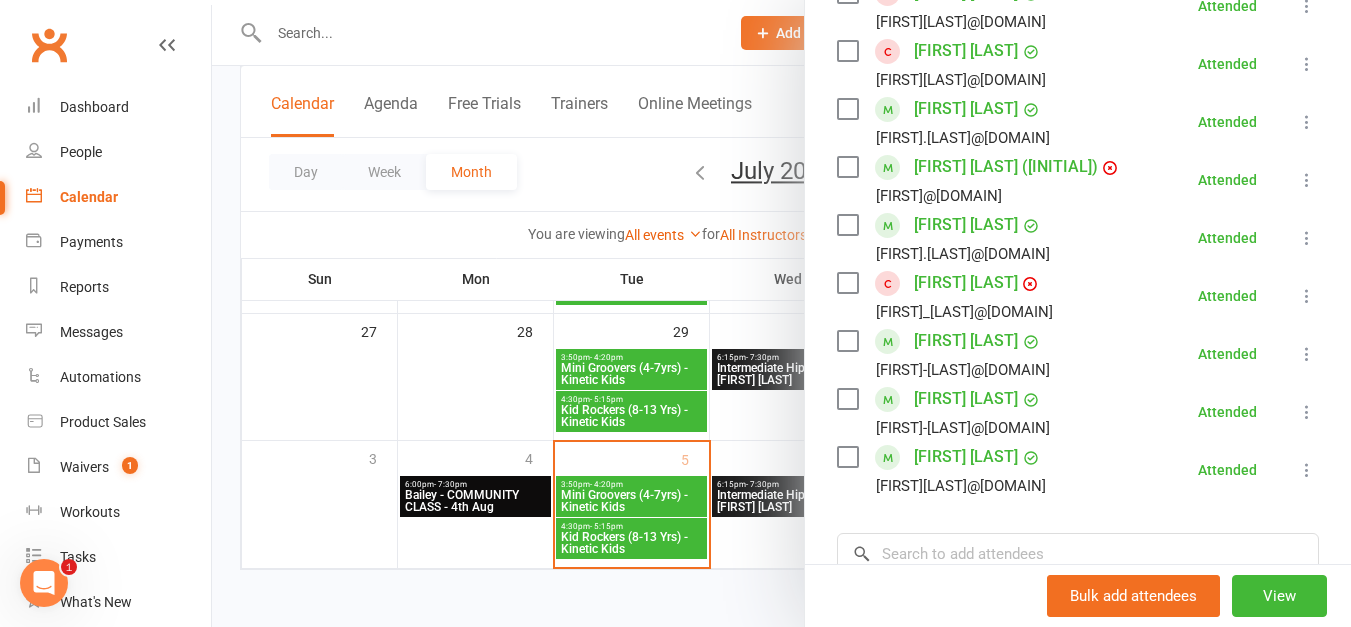 click at bounding box center [781, 313] 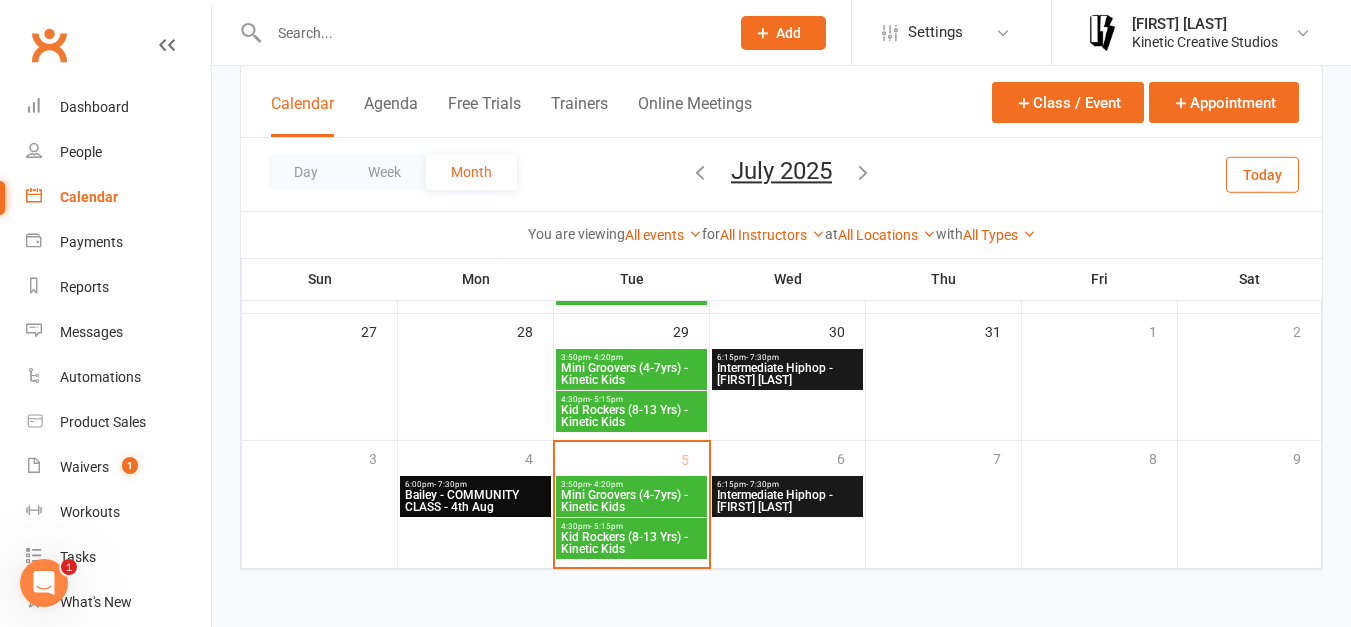 click at bounding box center (863, 172) 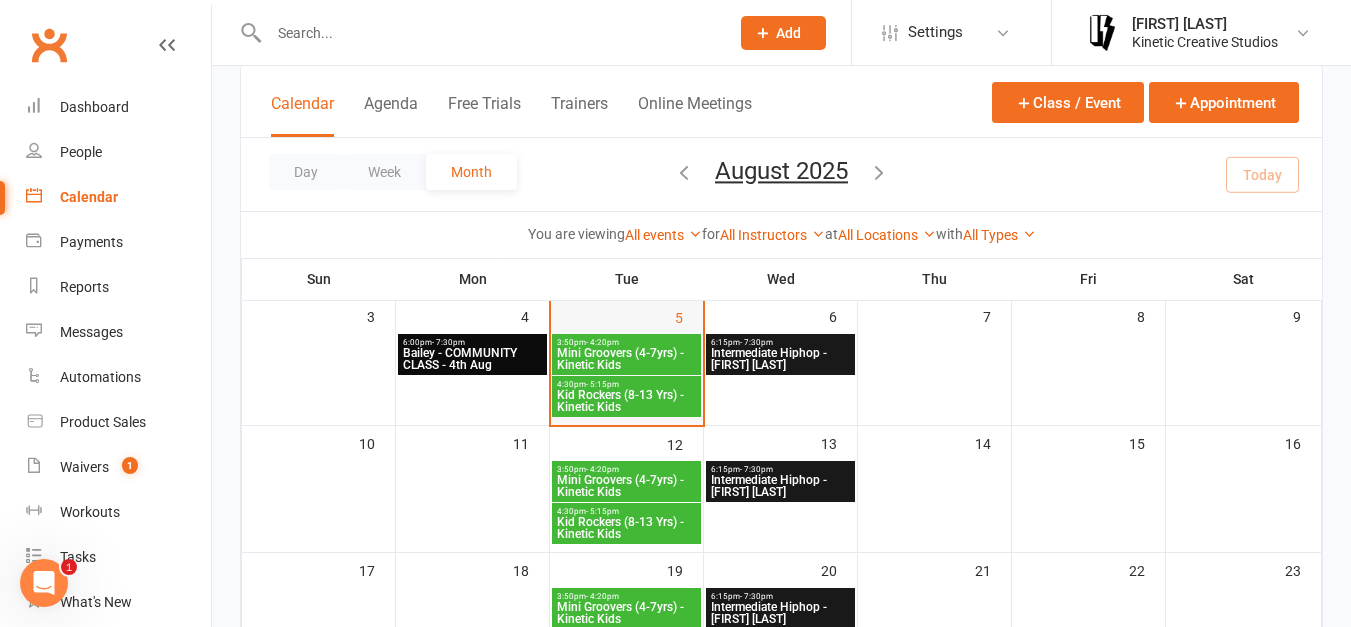 scroll, scrollTop: 254, scrollLeft: 0, axis: vertical 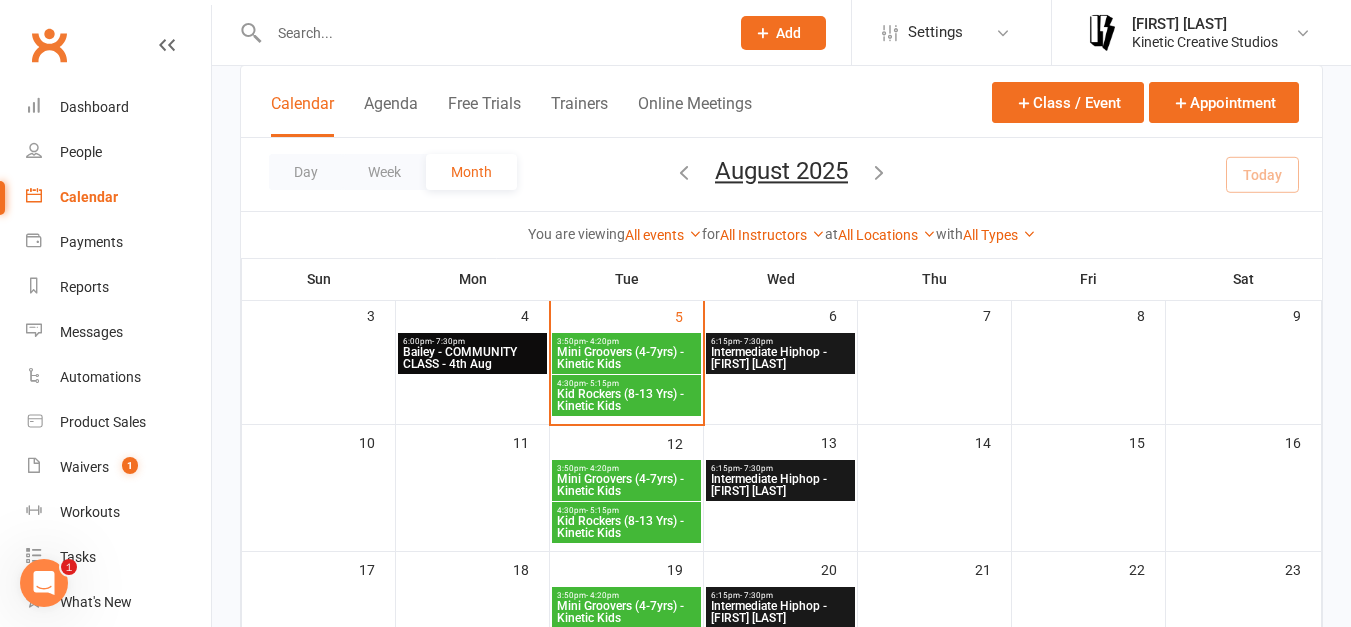 click on "Mini Groovers (4-7yrs) - Kinetic Kids" at bounding box center (626, 485) 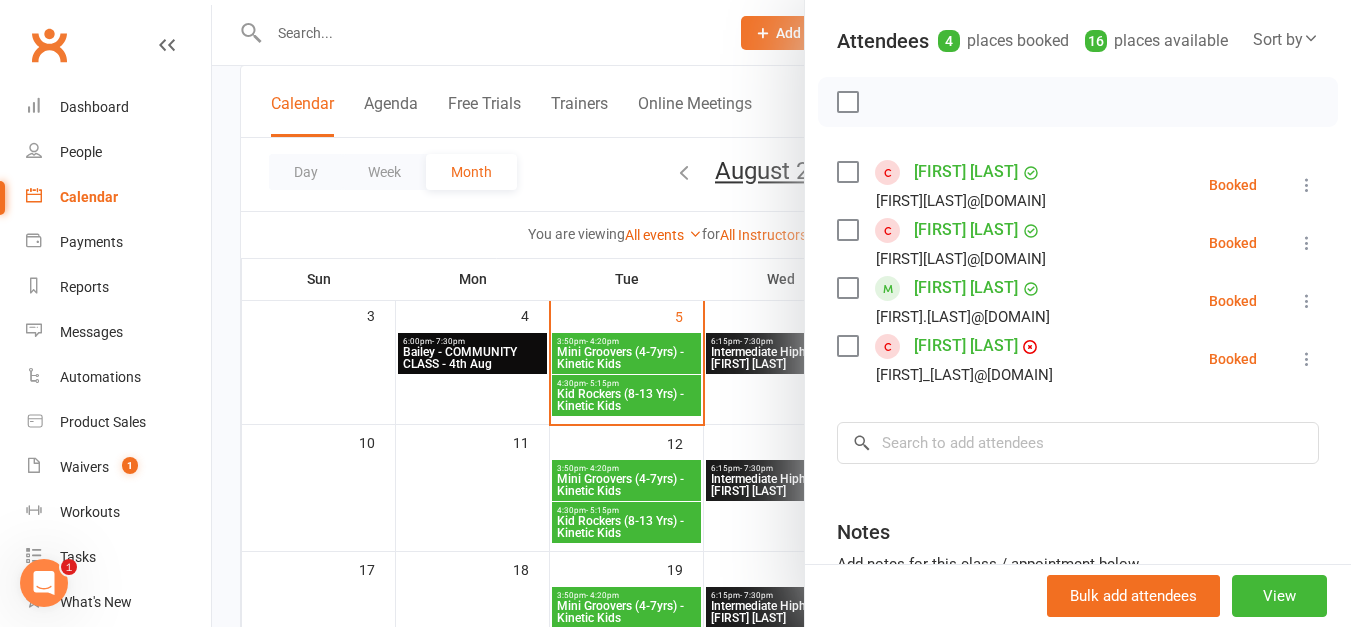 scroll, scrollTop: 219, scrollLeft: 0, axis: vertical 